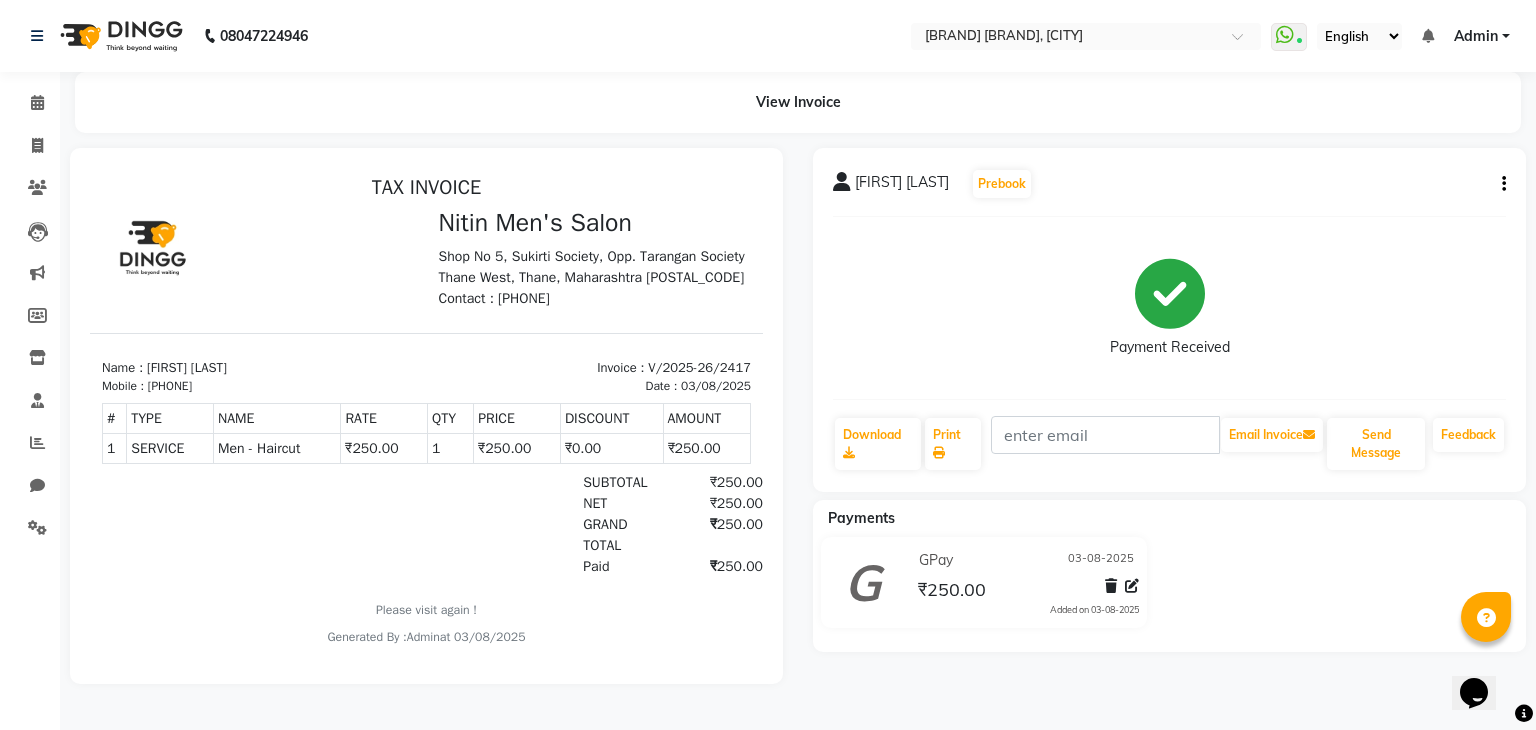 scroll, scrollTop: 0, scrollLeft: 0, axis: both 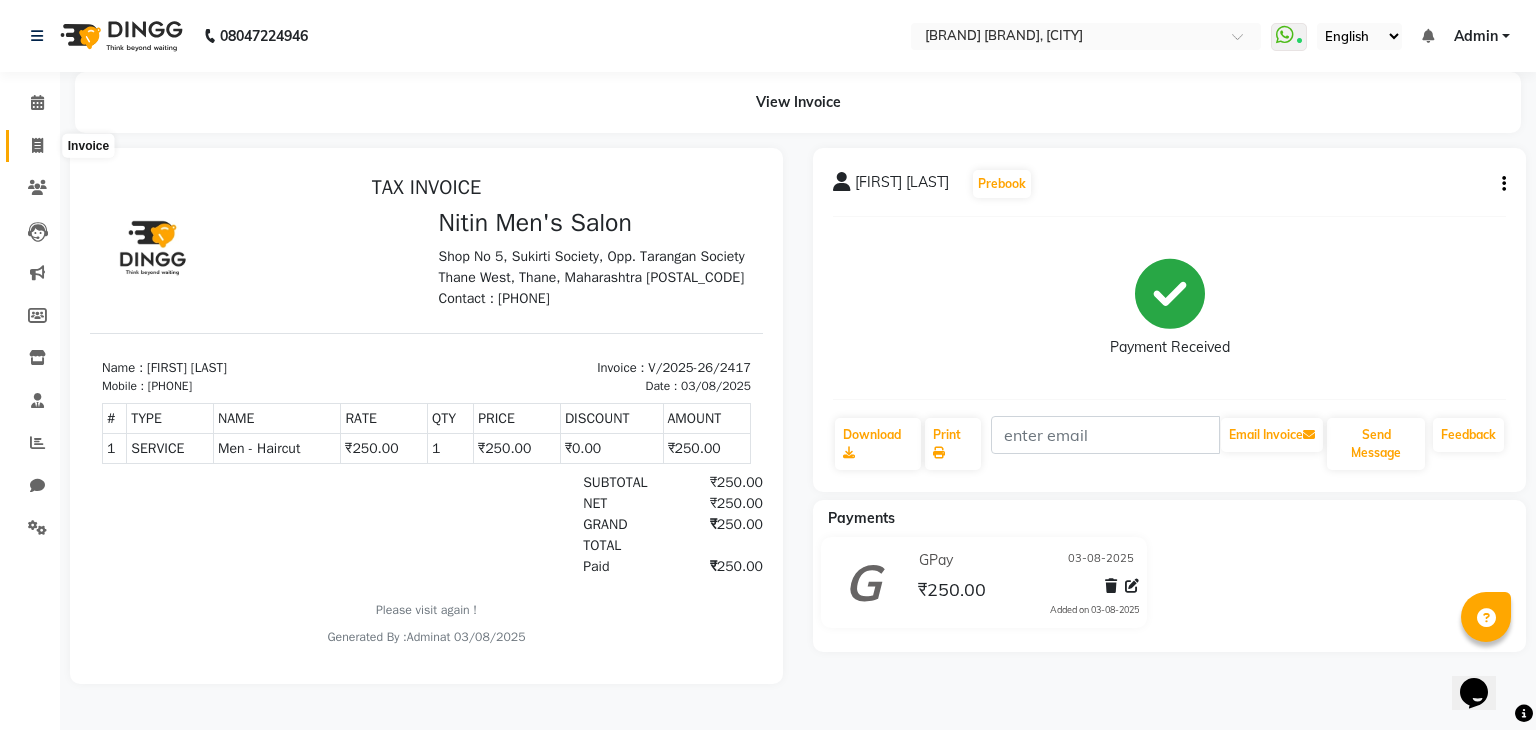click 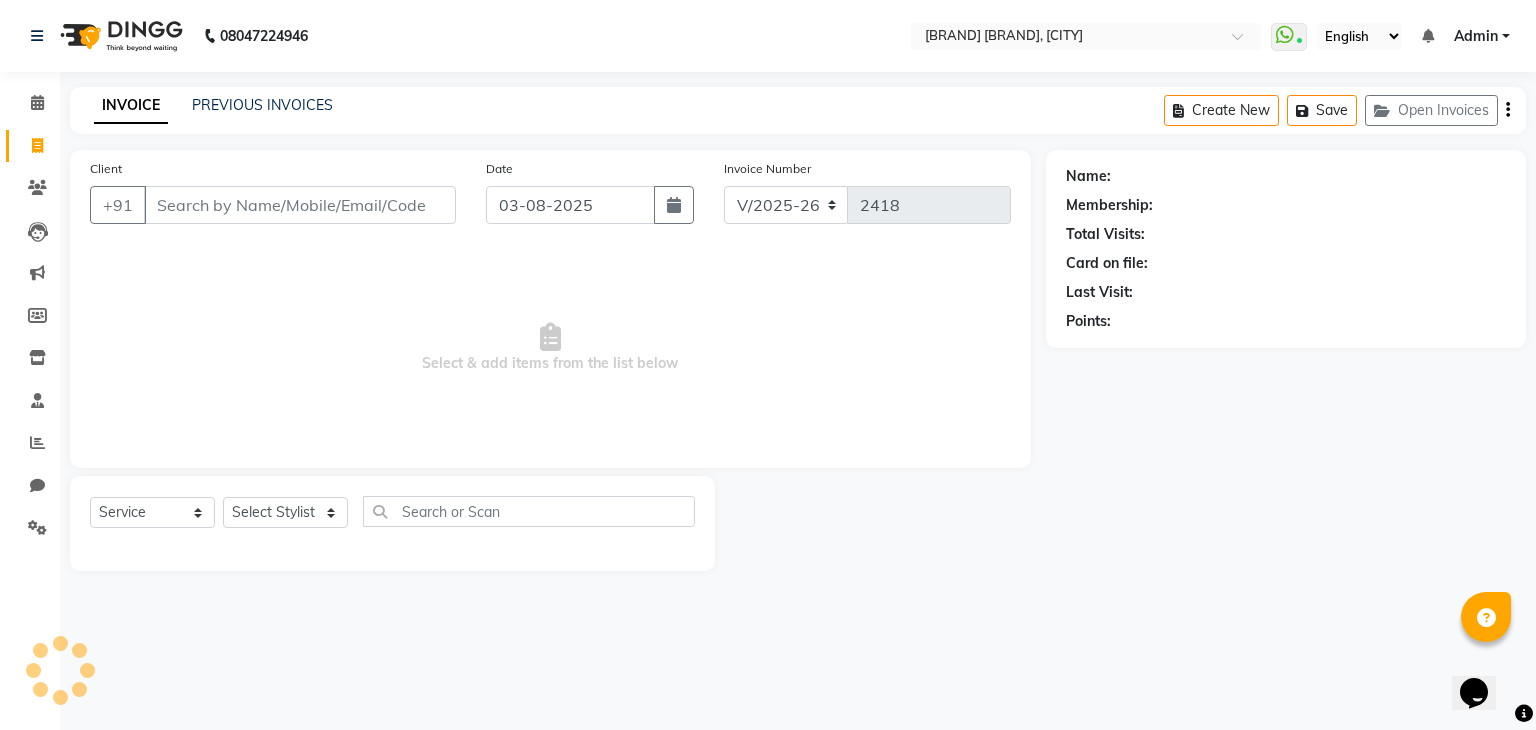 click on "Client" at bounding box center (300, 205) 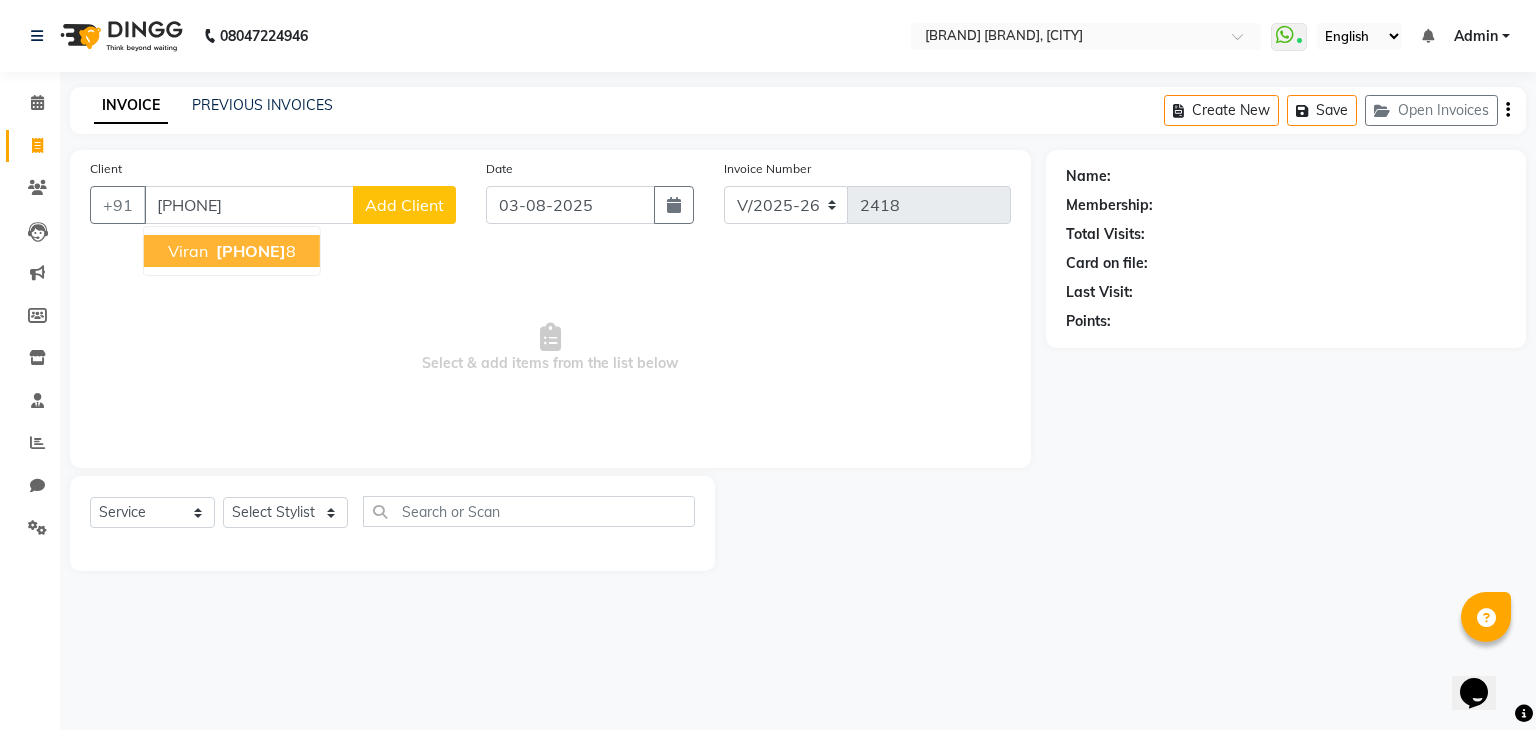 click on "viran" at bounding box center [188, 251] 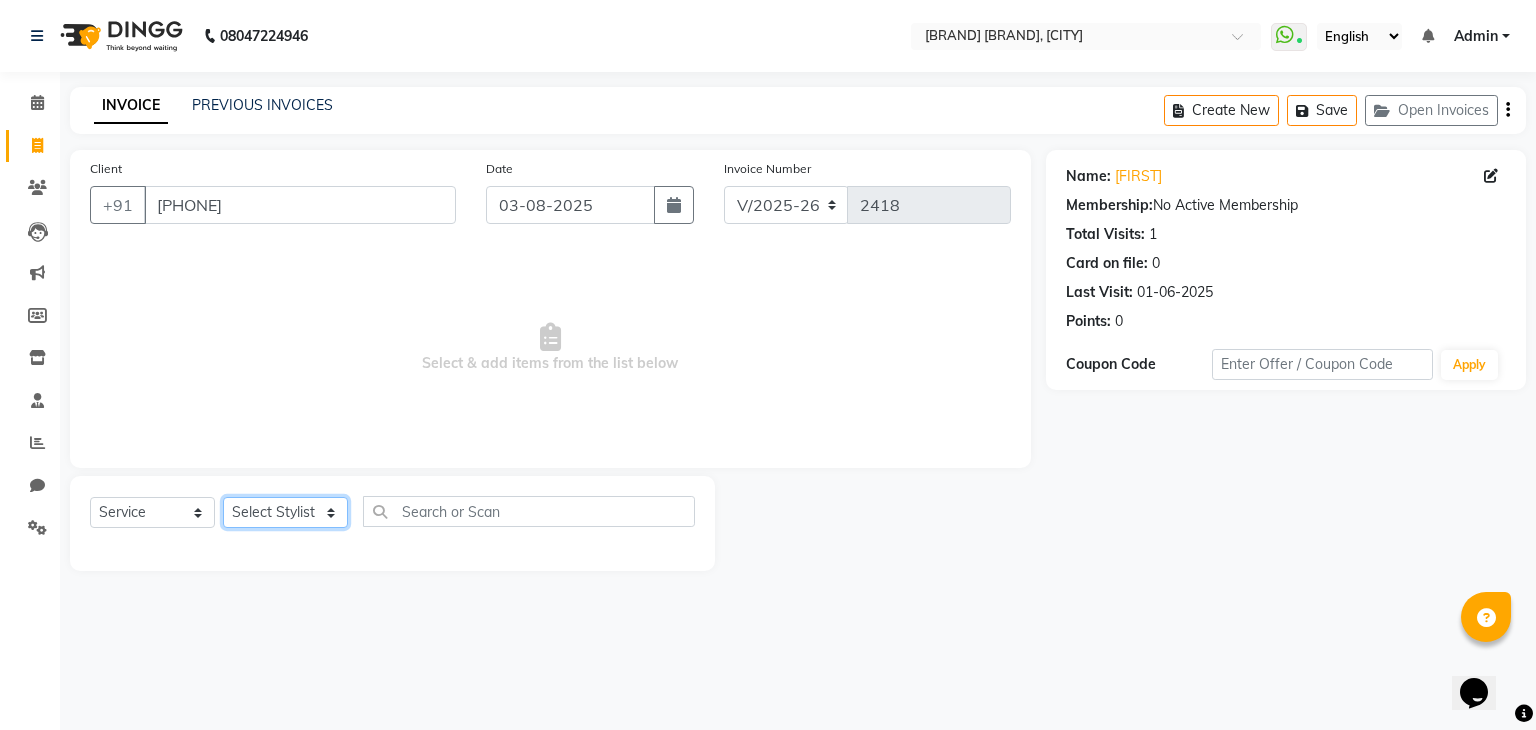 click on "Select Stylist ALAM ASHISH DEEPA HASIB JITU MEENAKSHI NITIN SIR PRAJAKTA Rupa SANDEEP SHAHIM YASEEN" 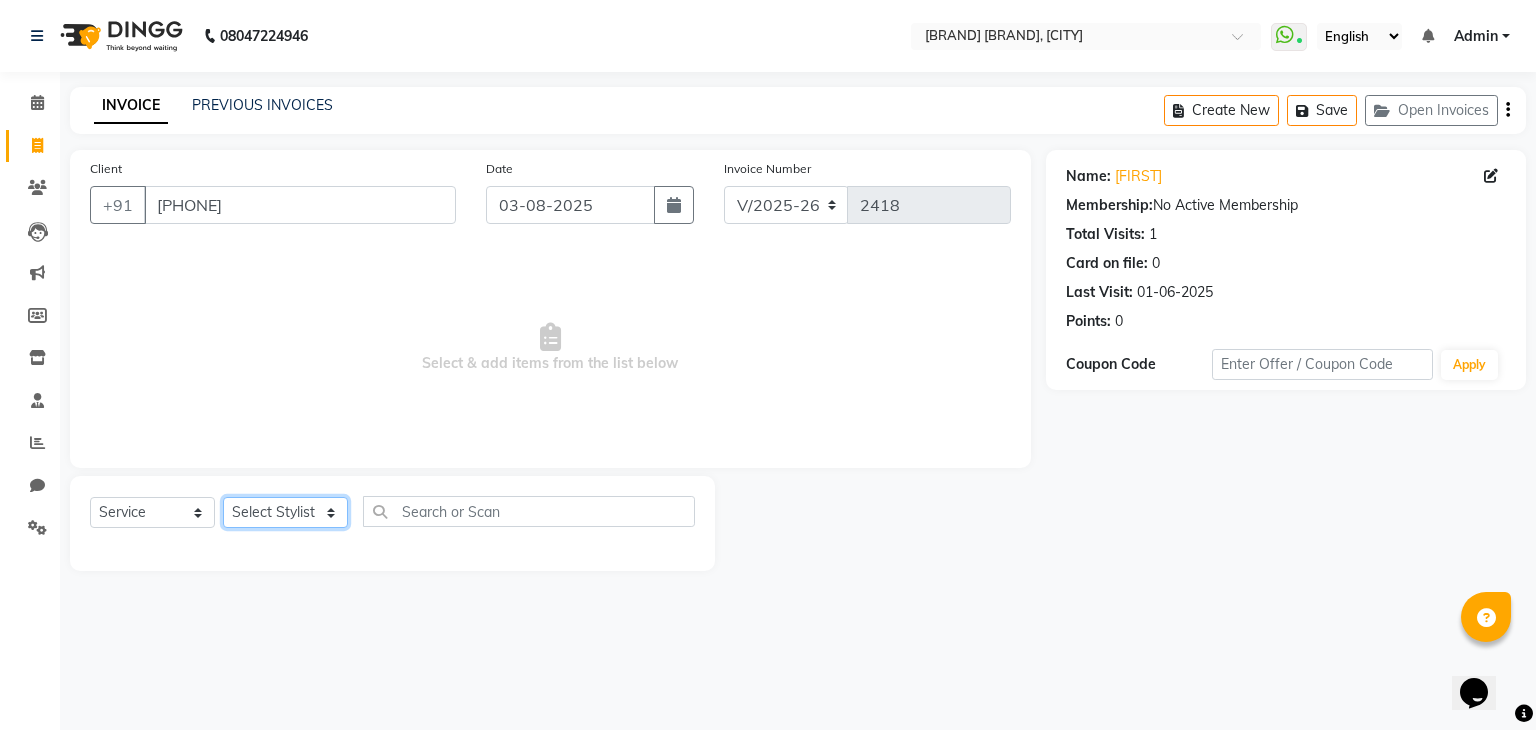 select on "85157" 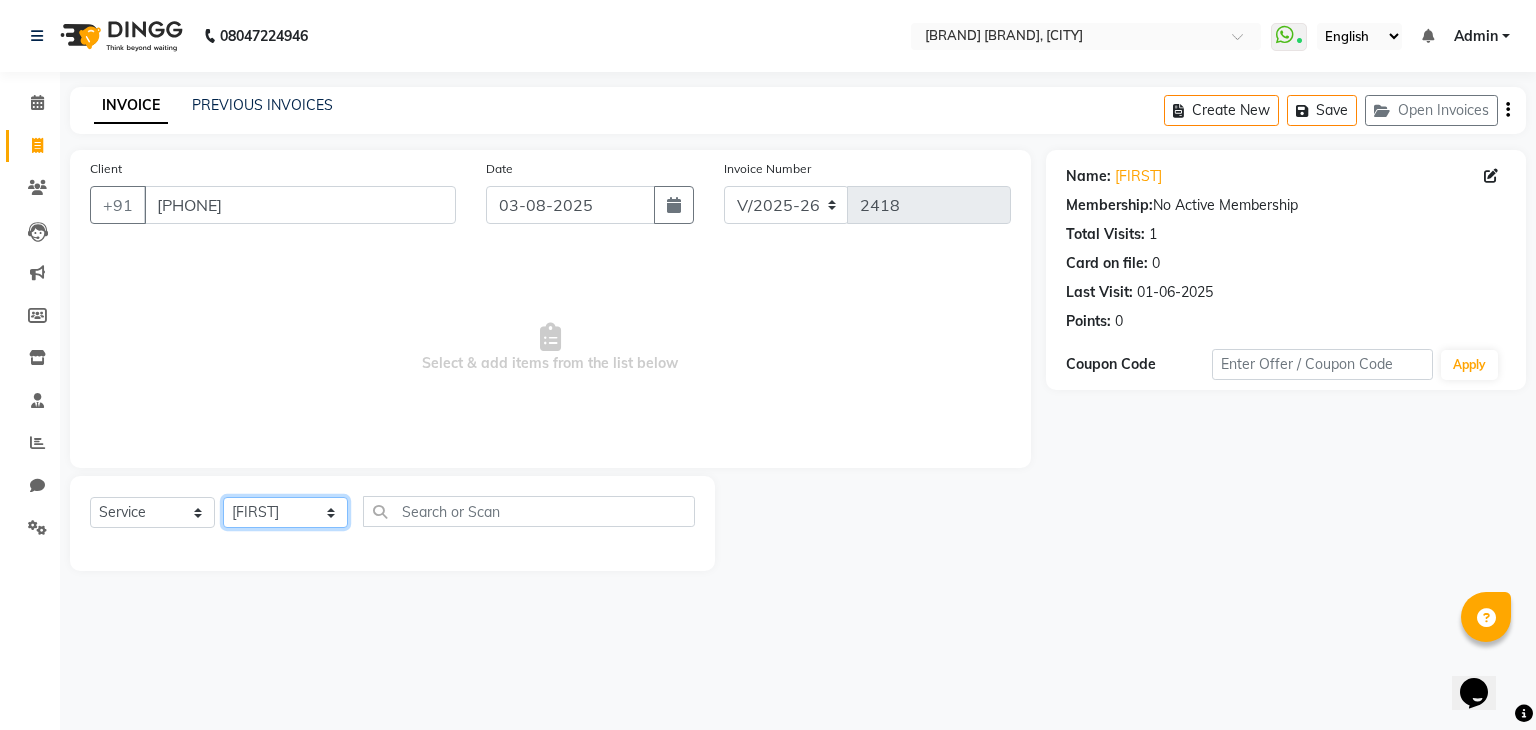 click on "Select Stylist ALAM ASHISH DEEPA HASIB JITU MEENAKSHI NITIN SIR PRAJAKTA Rupa SANDEEP SHAHIM YASEEN" 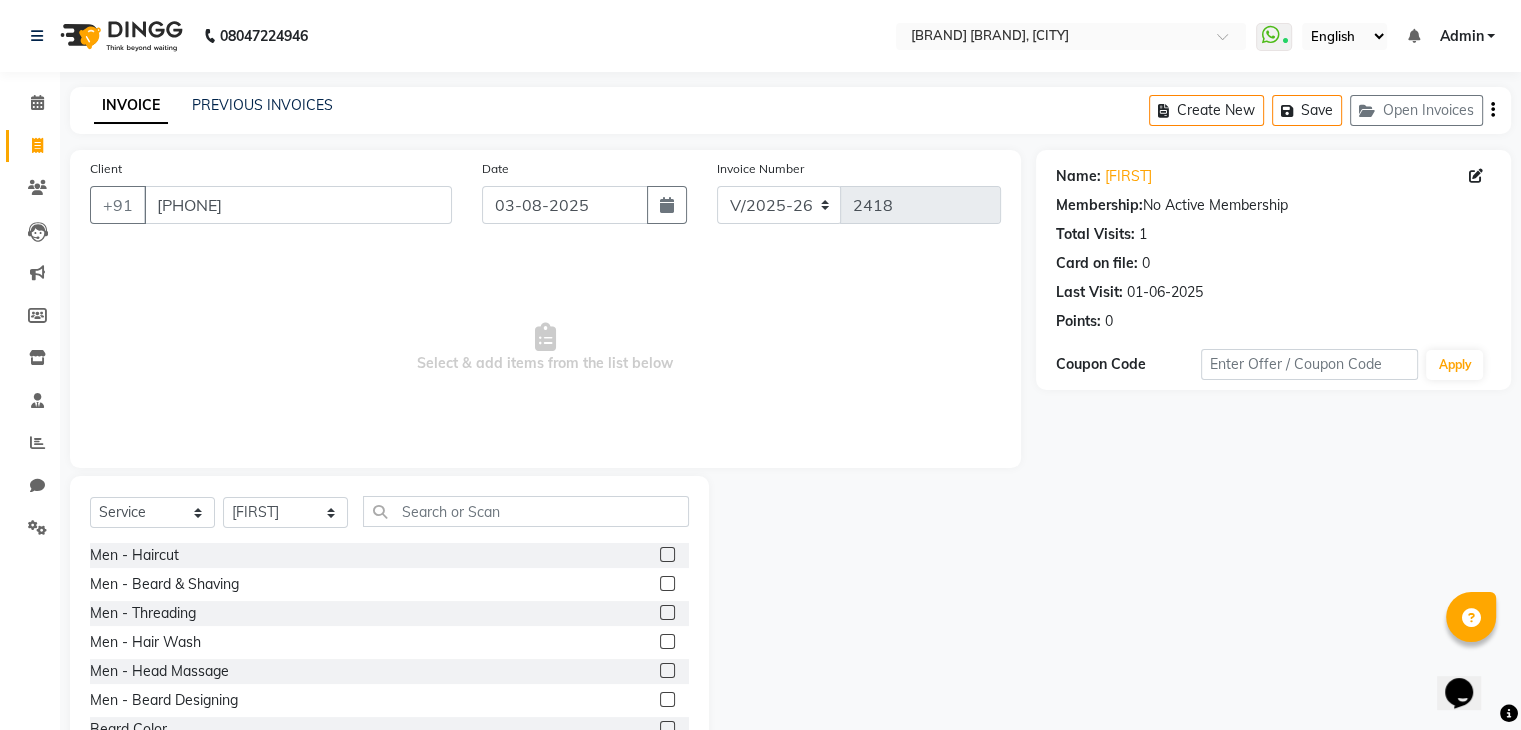 click 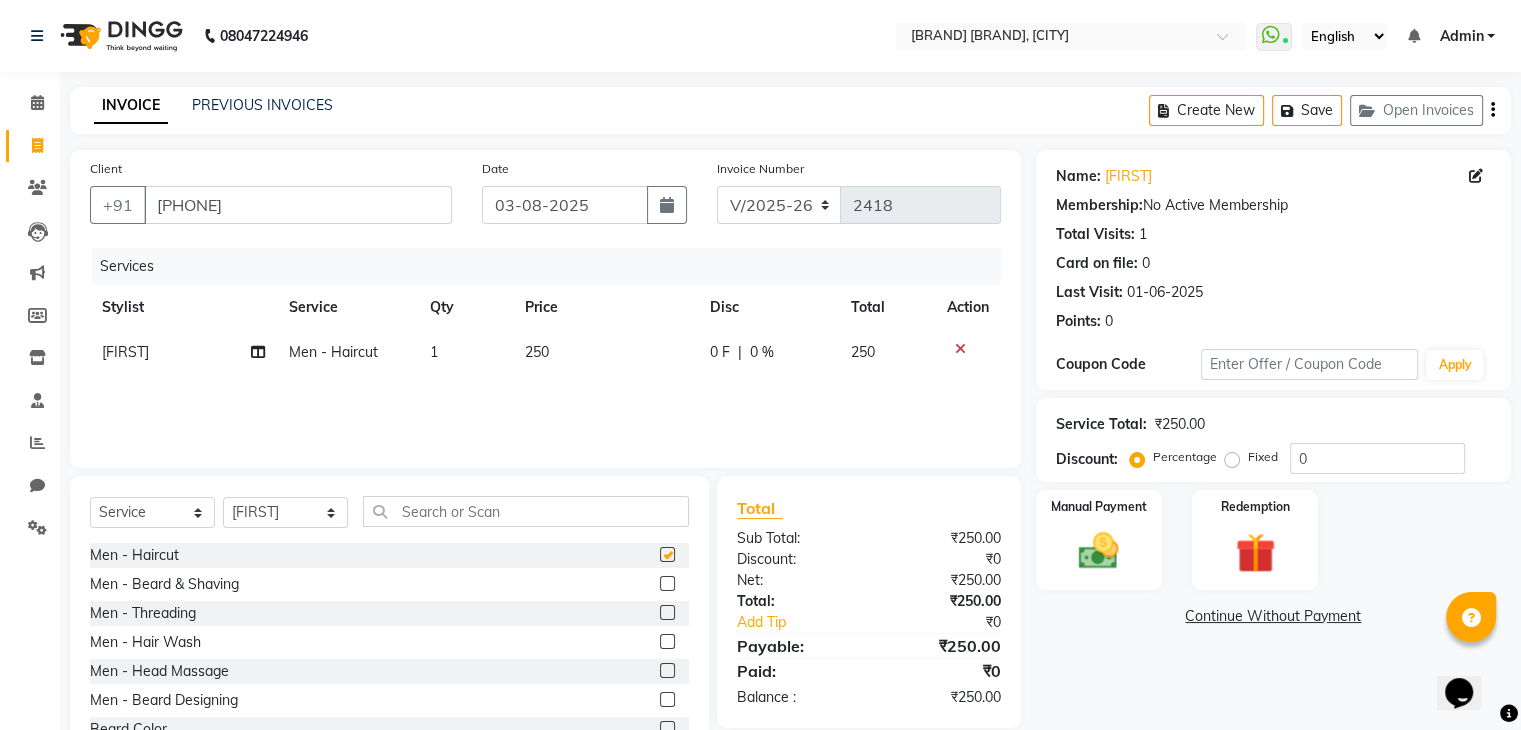 checkbox on "false" 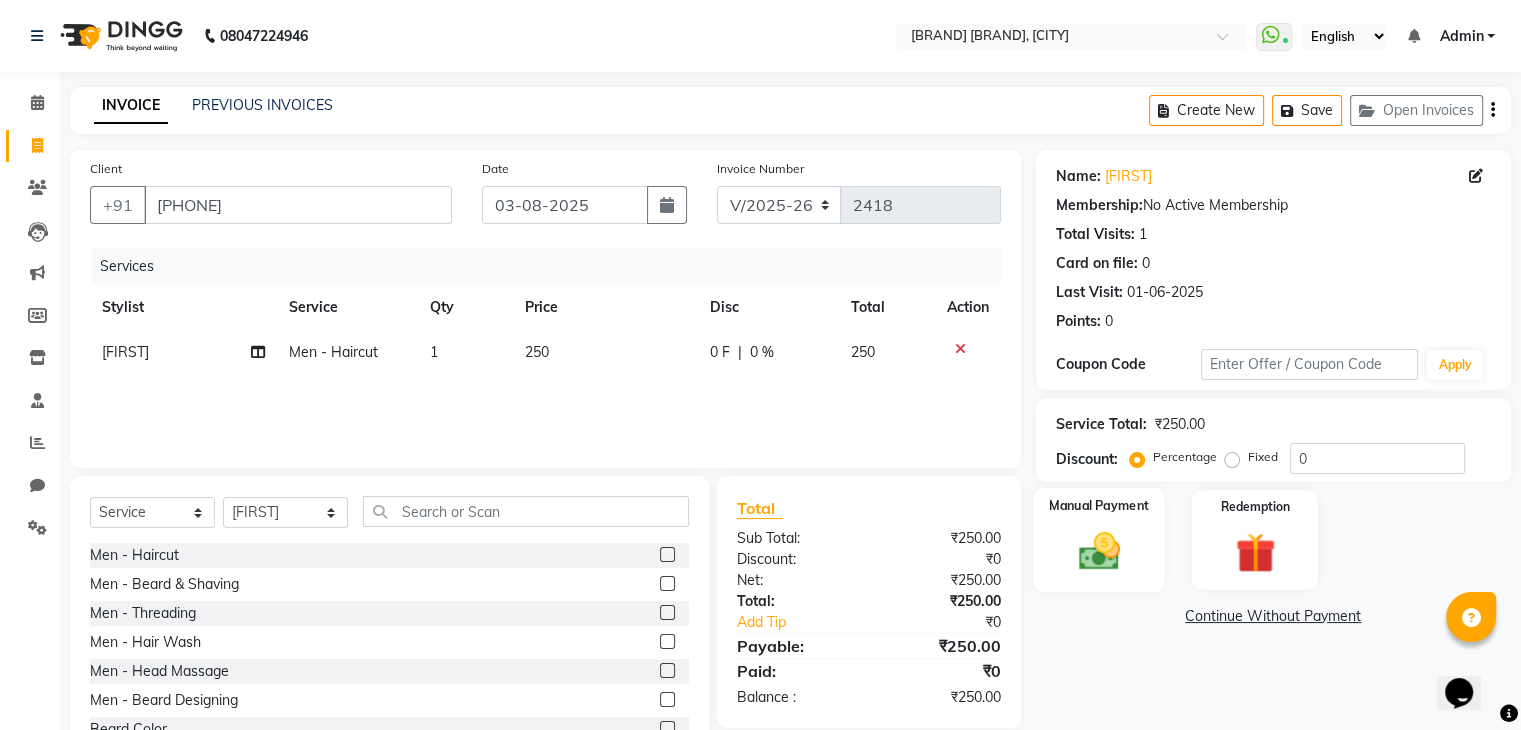 click on "Manual Payment" 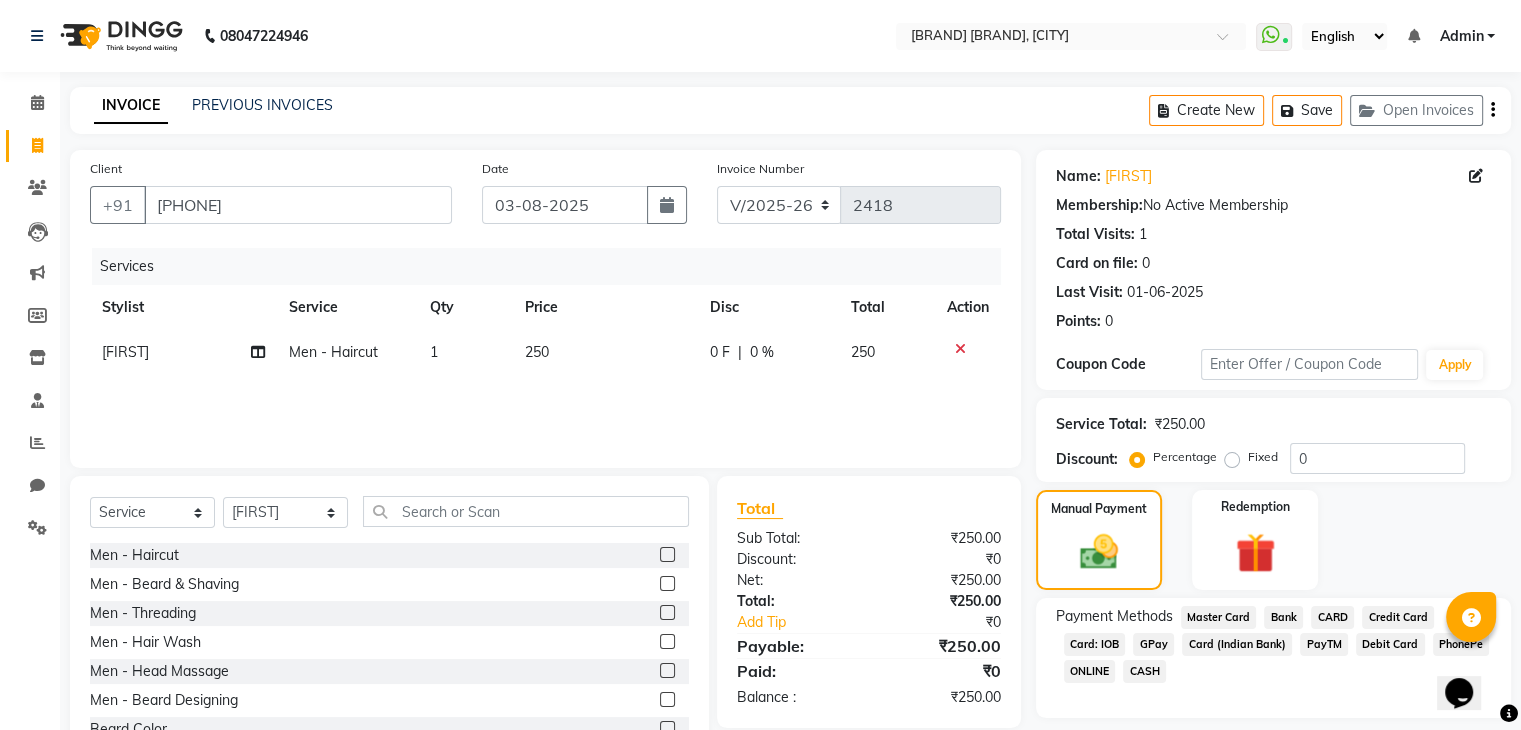 click on "GPay" 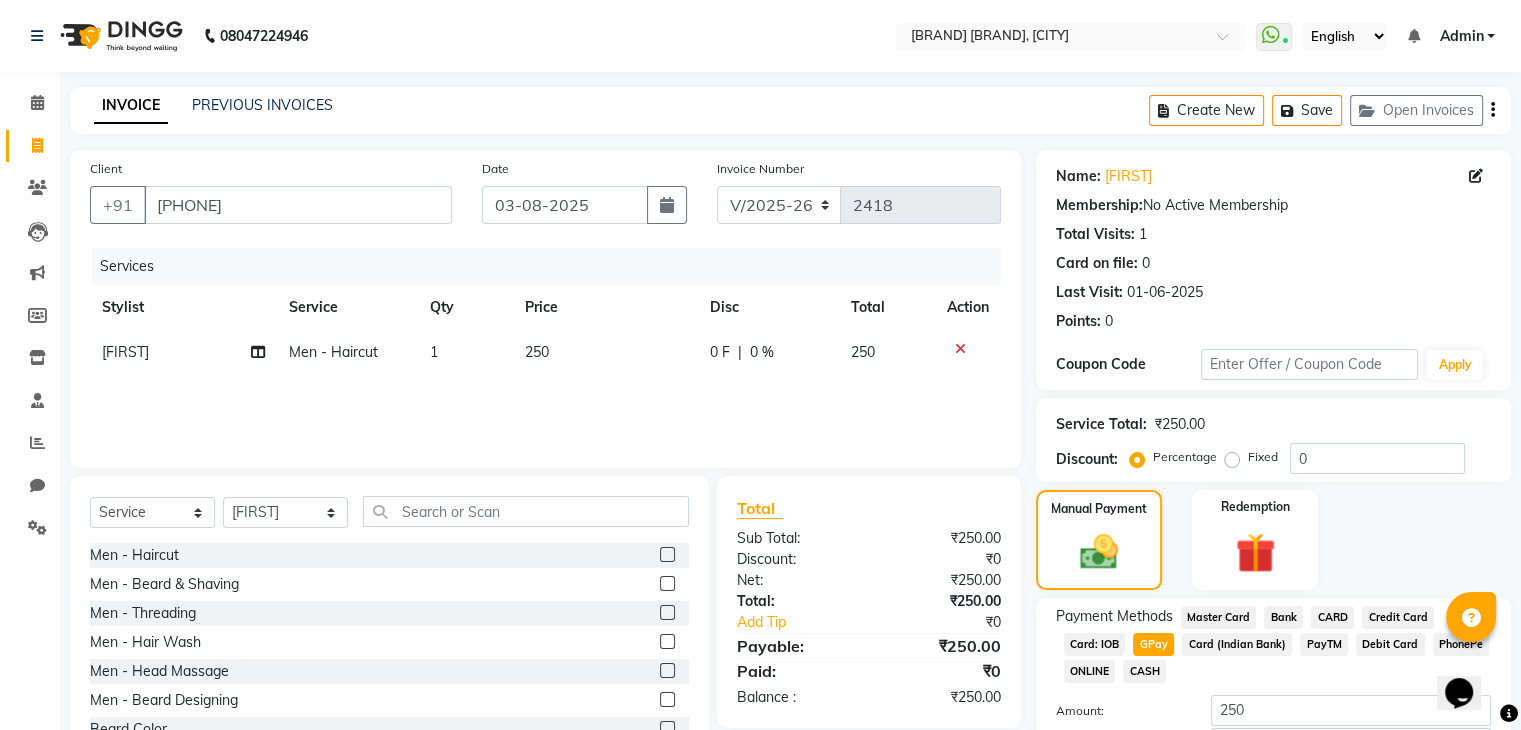 scroll, scrollTop: 145, scrollLeft: 0, axis: vertical 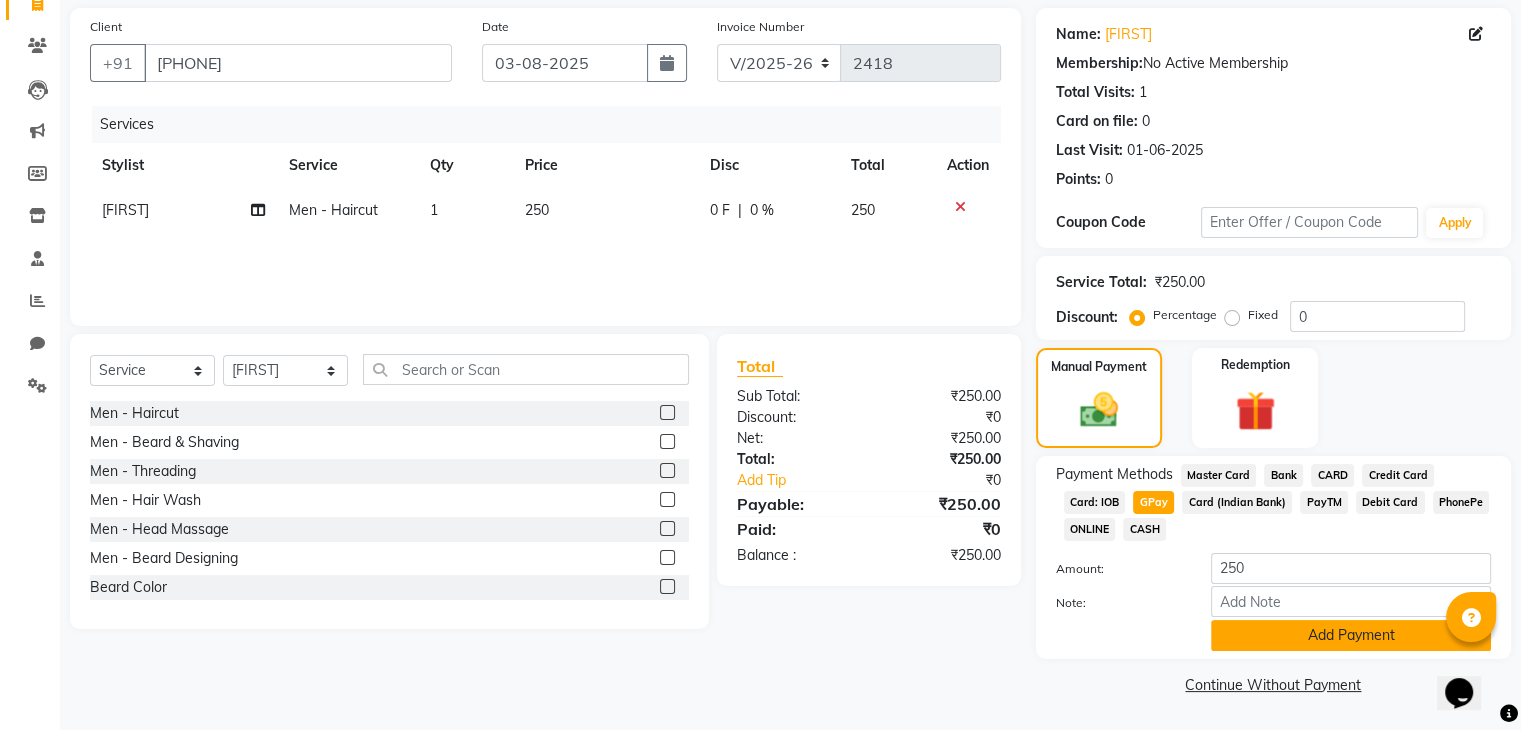 click on "Add Payment" 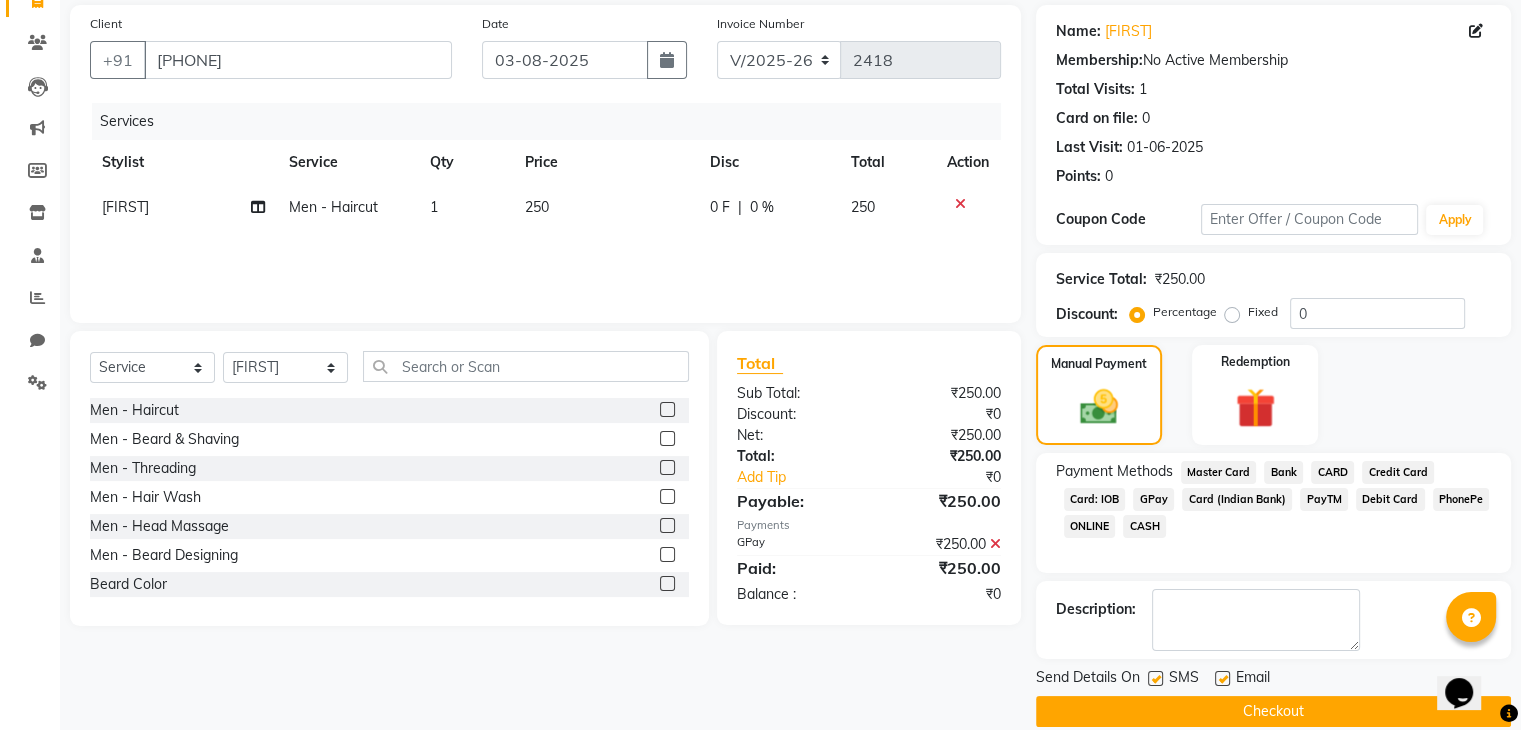 click on "Checkout" 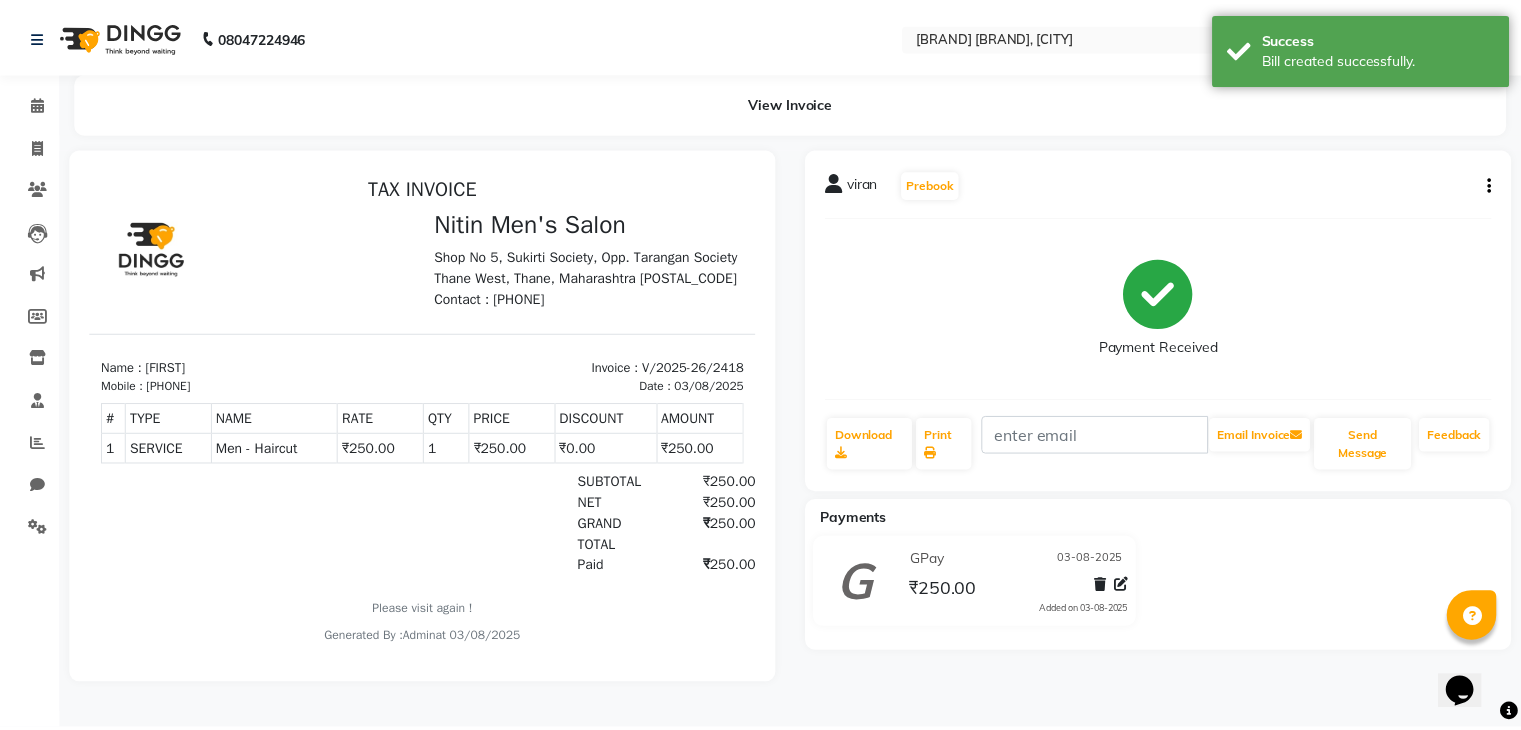 scroll, scrollTop: 0, scrollLeft: 0, axis: both 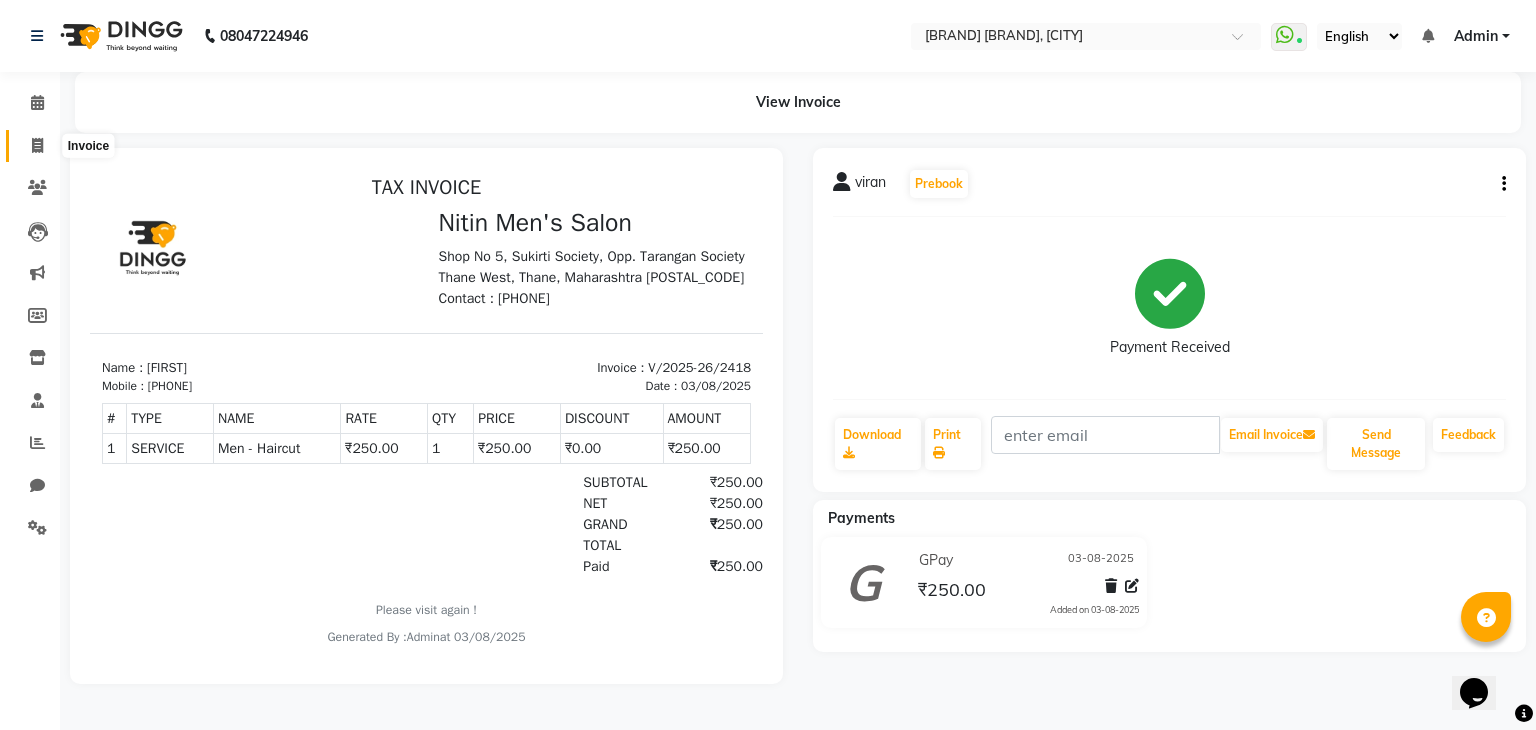 click 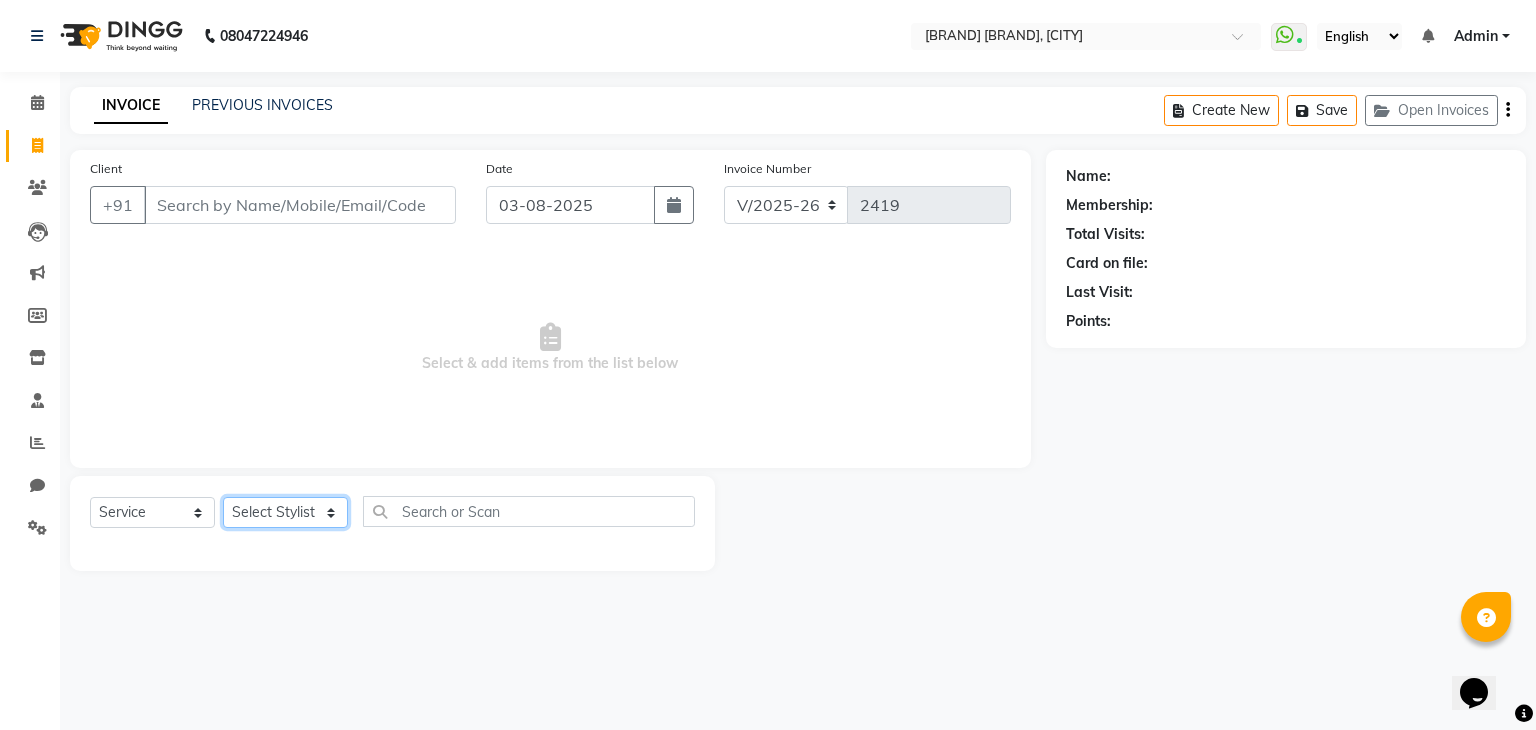 click on "Select Stylist ALAM ASHISH DEEPA HASIB JITU MEENAKSHI NITIN SIR PRAJAKTA Rupa SANDEEP SHAHIM YASEEN" 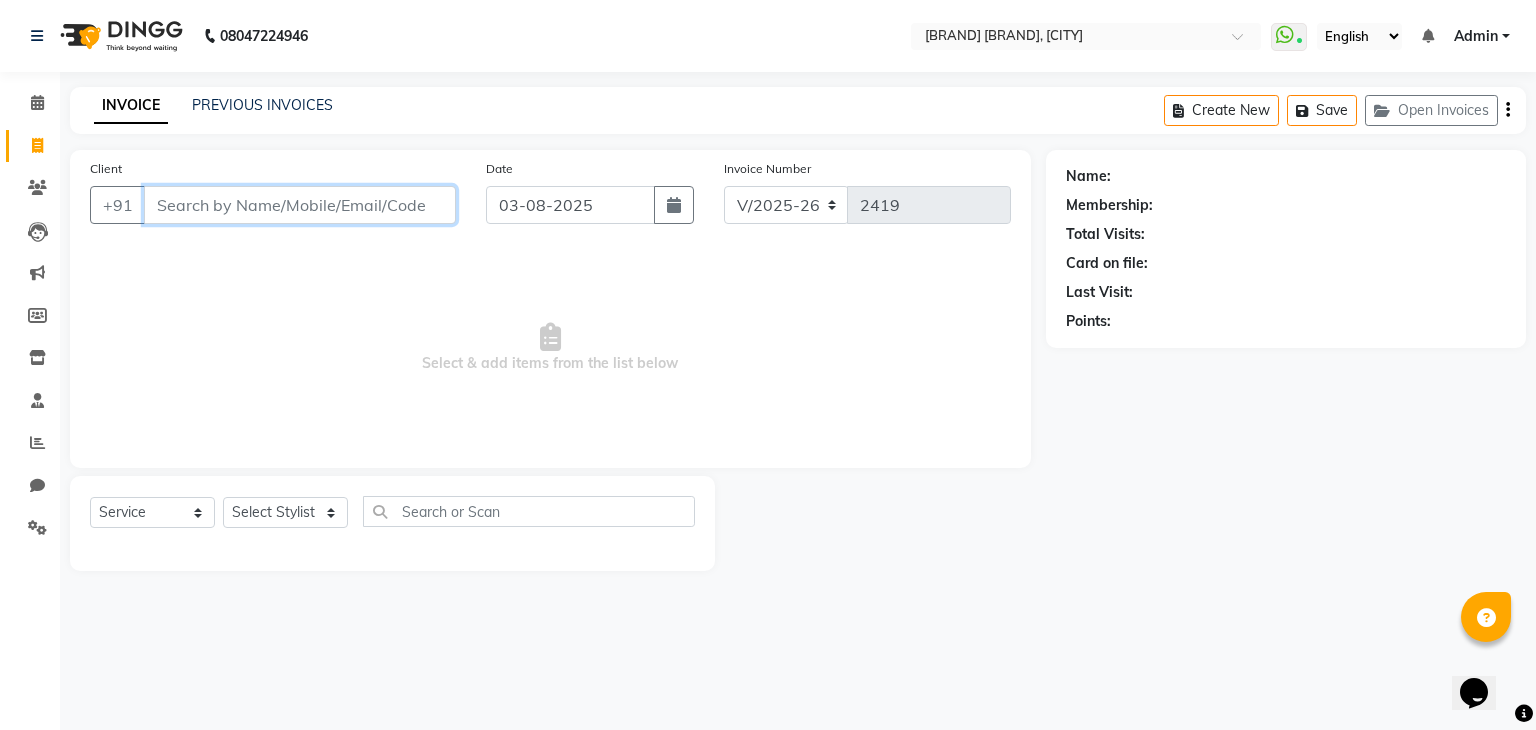 click on "Client" at bounding box center (300, 205) 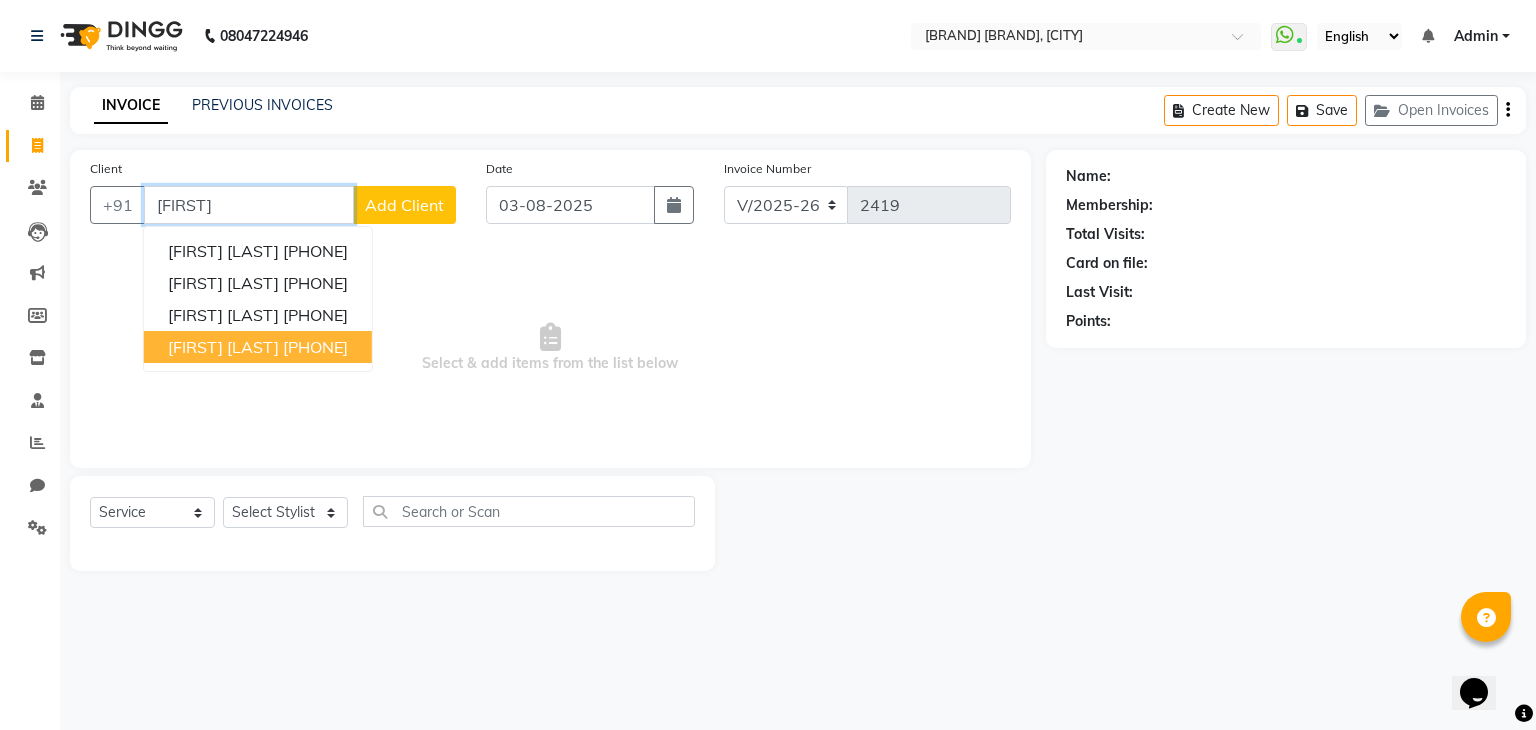 click on "ABHISHEK YATIN  9820514947 YATIN GAWADE  8828503303 YATIN NAIK  9739039539 yatin mavinkurve  9619142121" at bounding box center (258, 299) 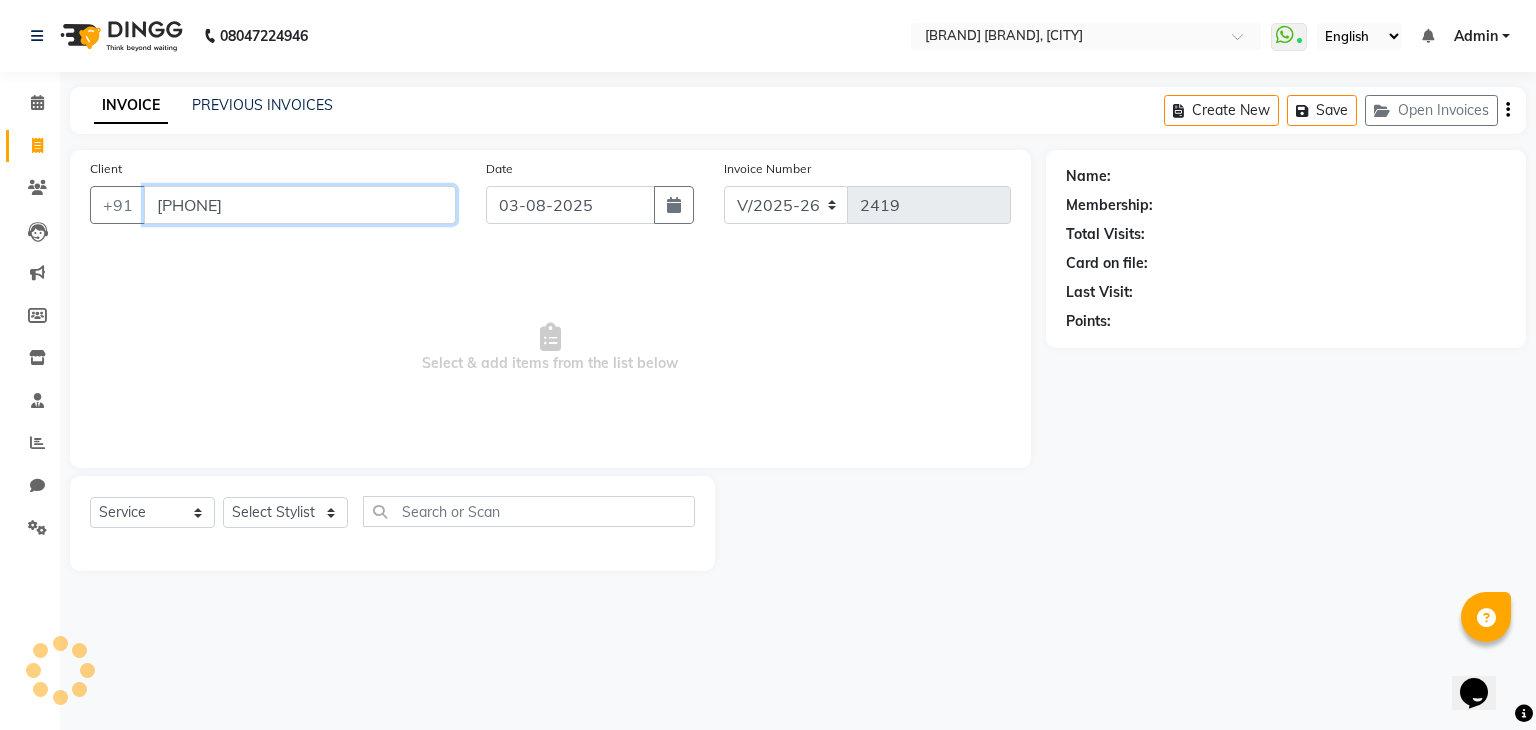 type on "[PHONE]" 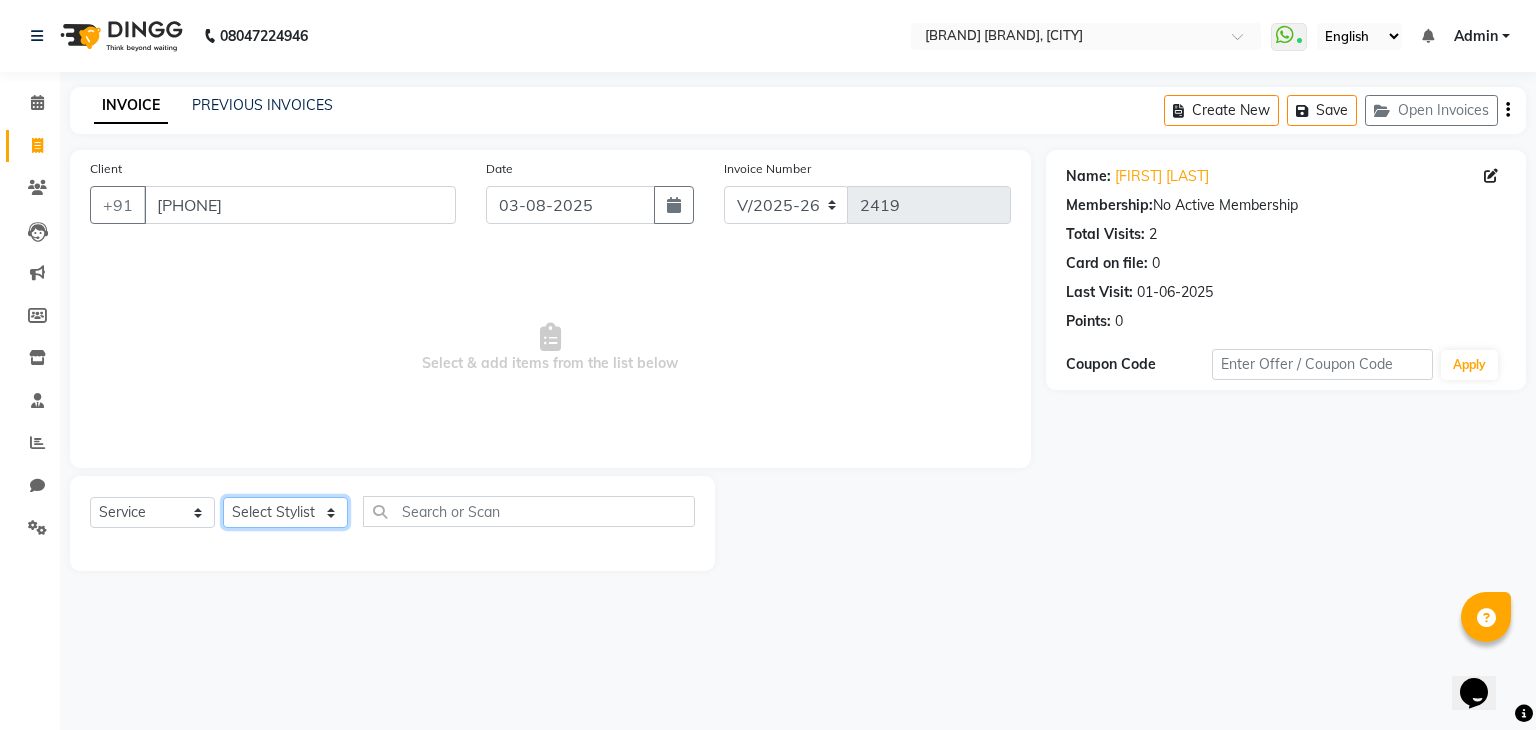 click on "Select Stylist ALAM ASHISH DEEPA HASIB JITU MEENAKSHI NITIN SIR PRAJAKTA Rupa SANDEEP SHAHIM YASEEN" 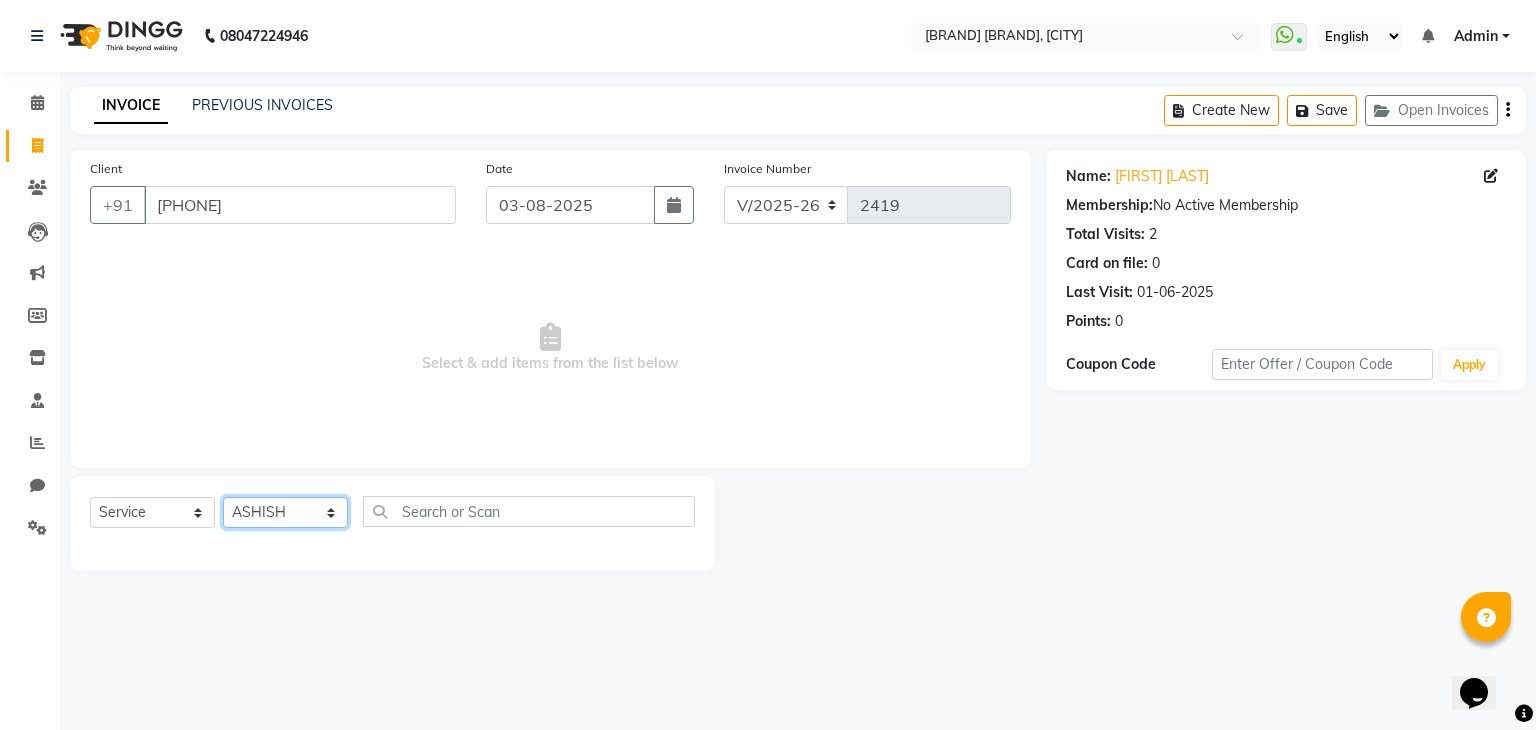 click on "Select Stylist ALAM ASHISH DEEPA HASIB JITU MEENAKSHI NITIN SIR PRAJAKTA Rupa SANDEEP SHAHIM YASEEN" 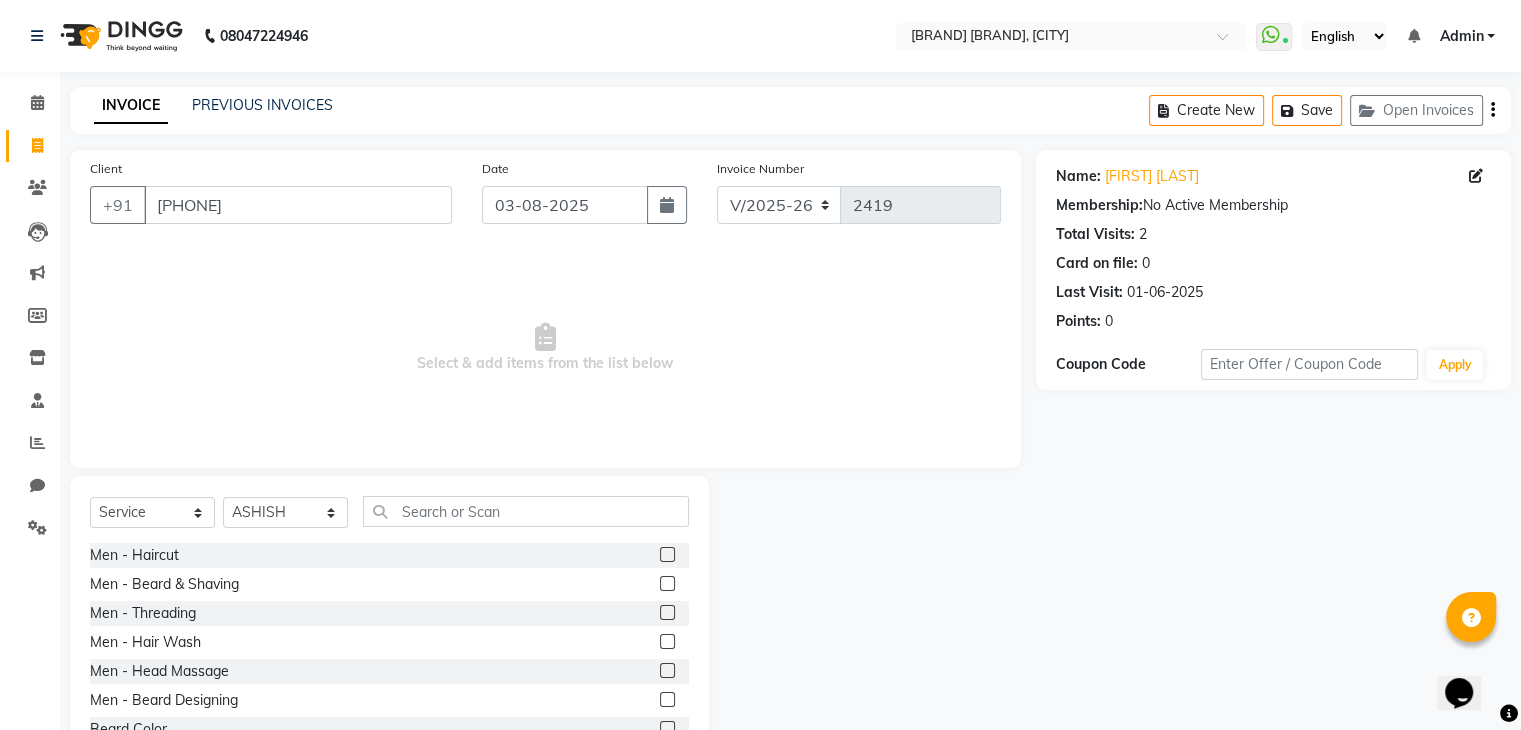 click 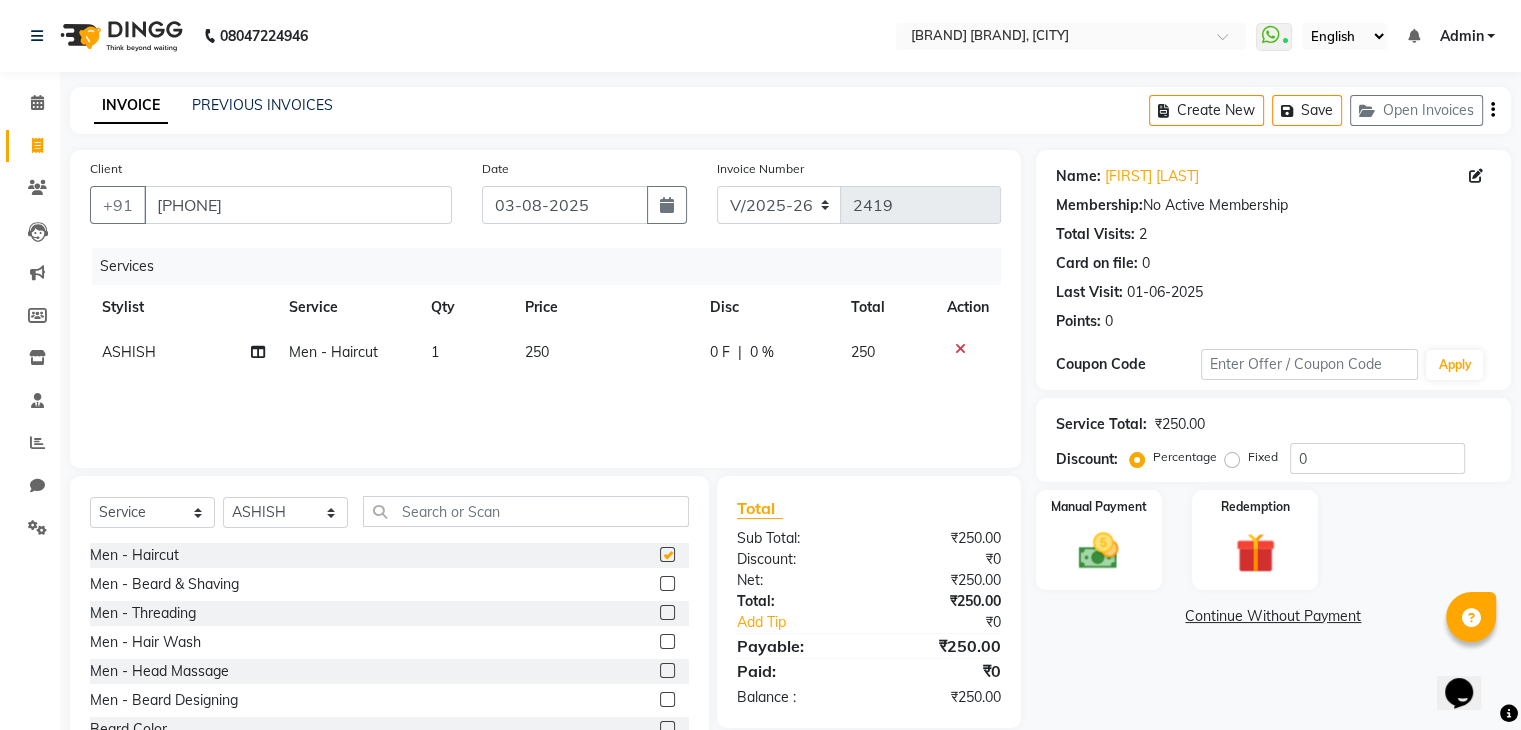 checkbox on "false" 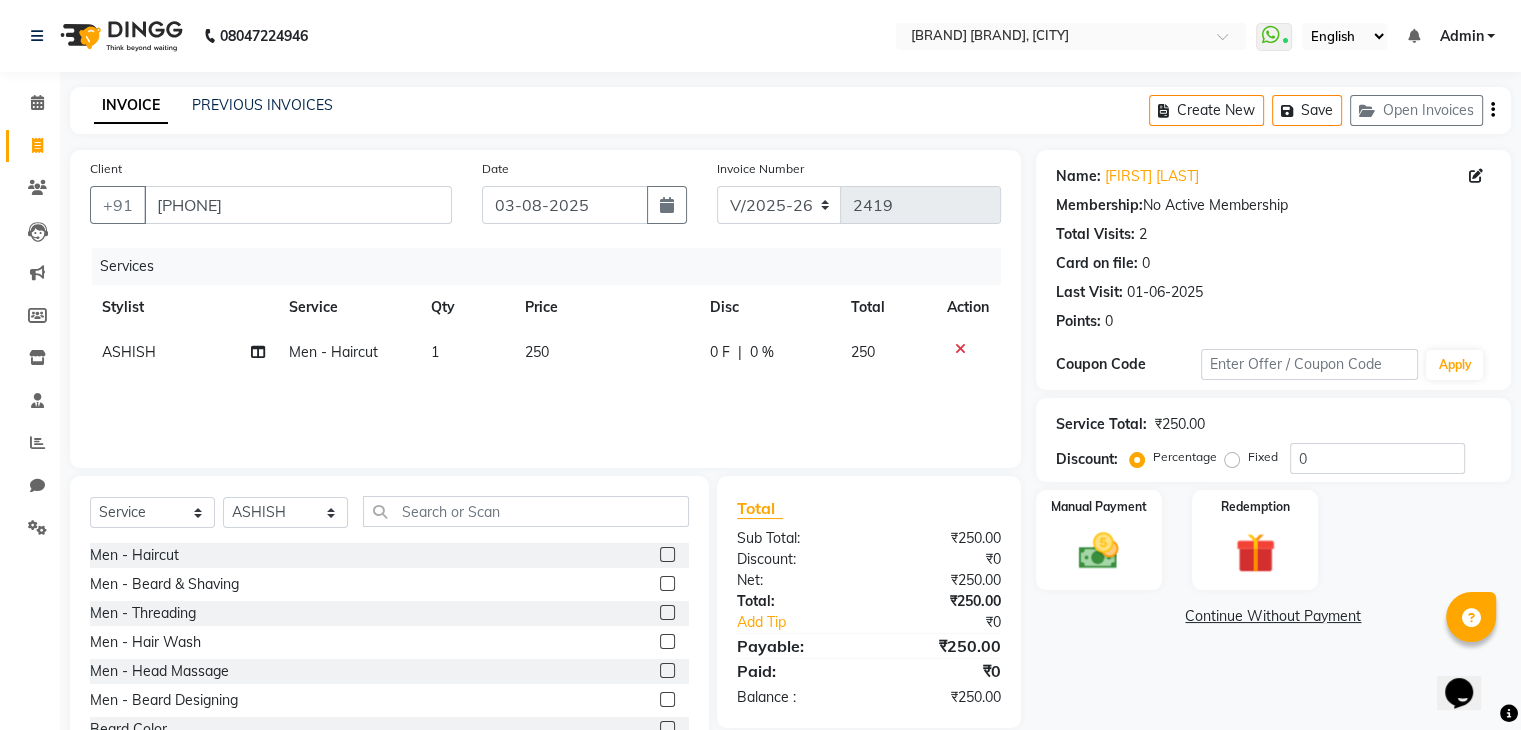click 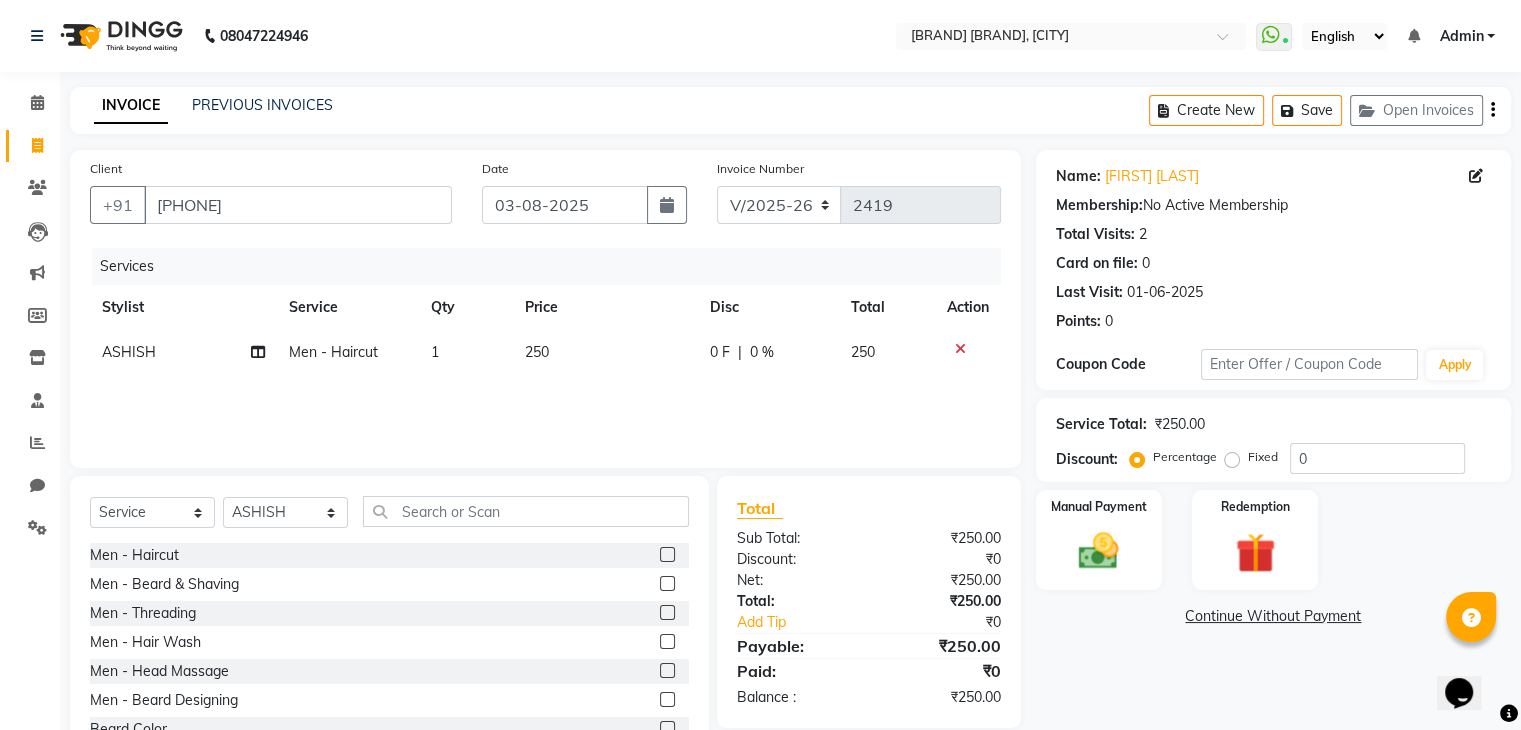 click at bounding box center (666, 584) 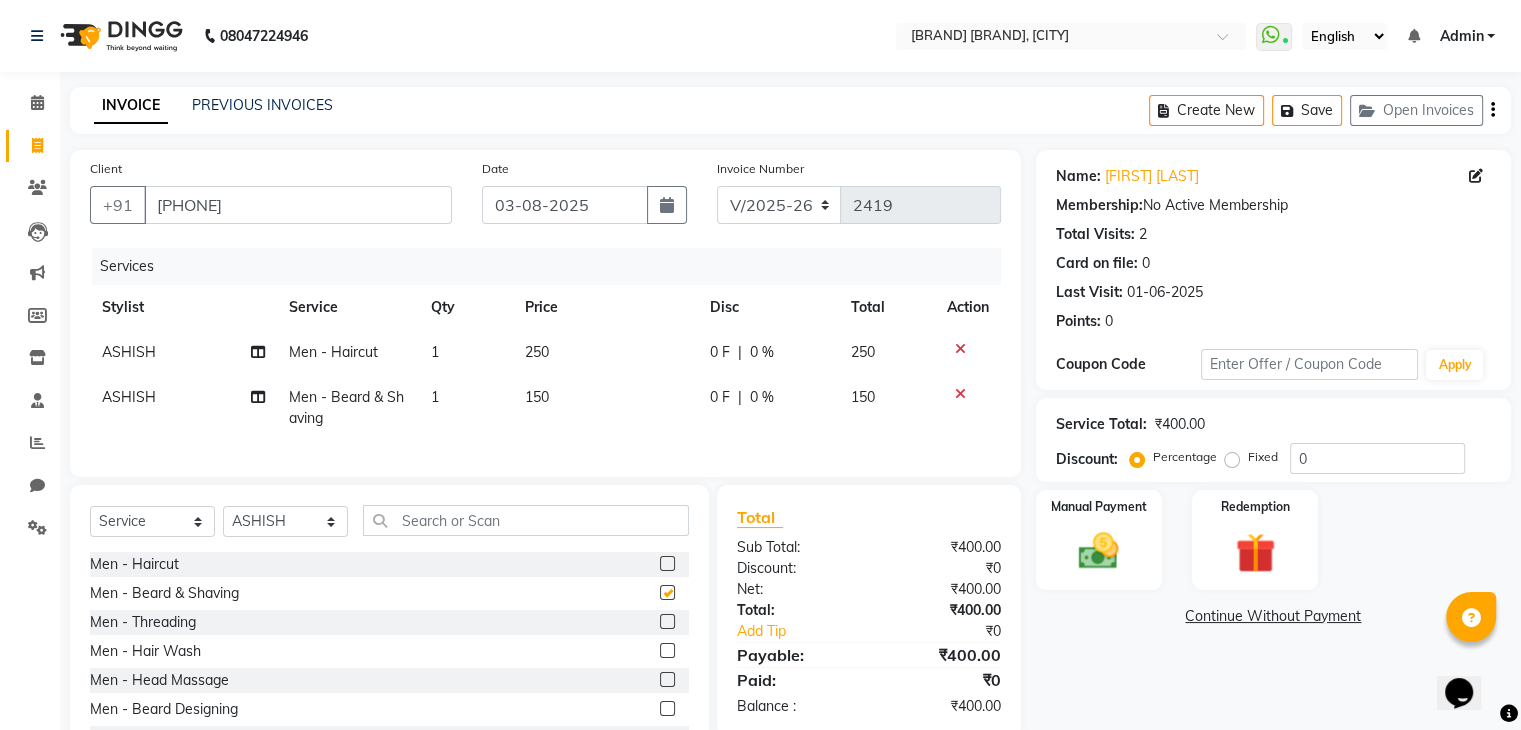 checkbox on "false" 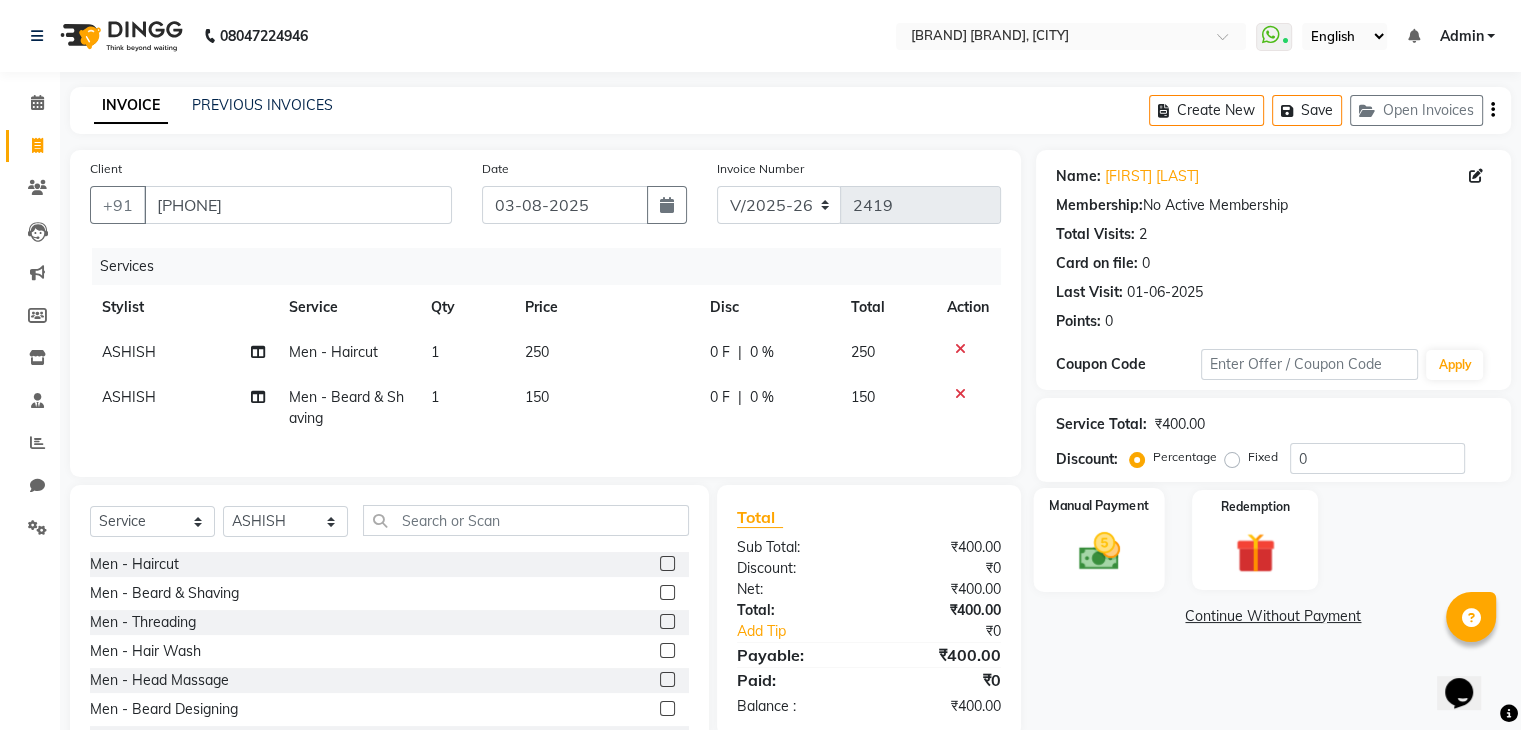 click 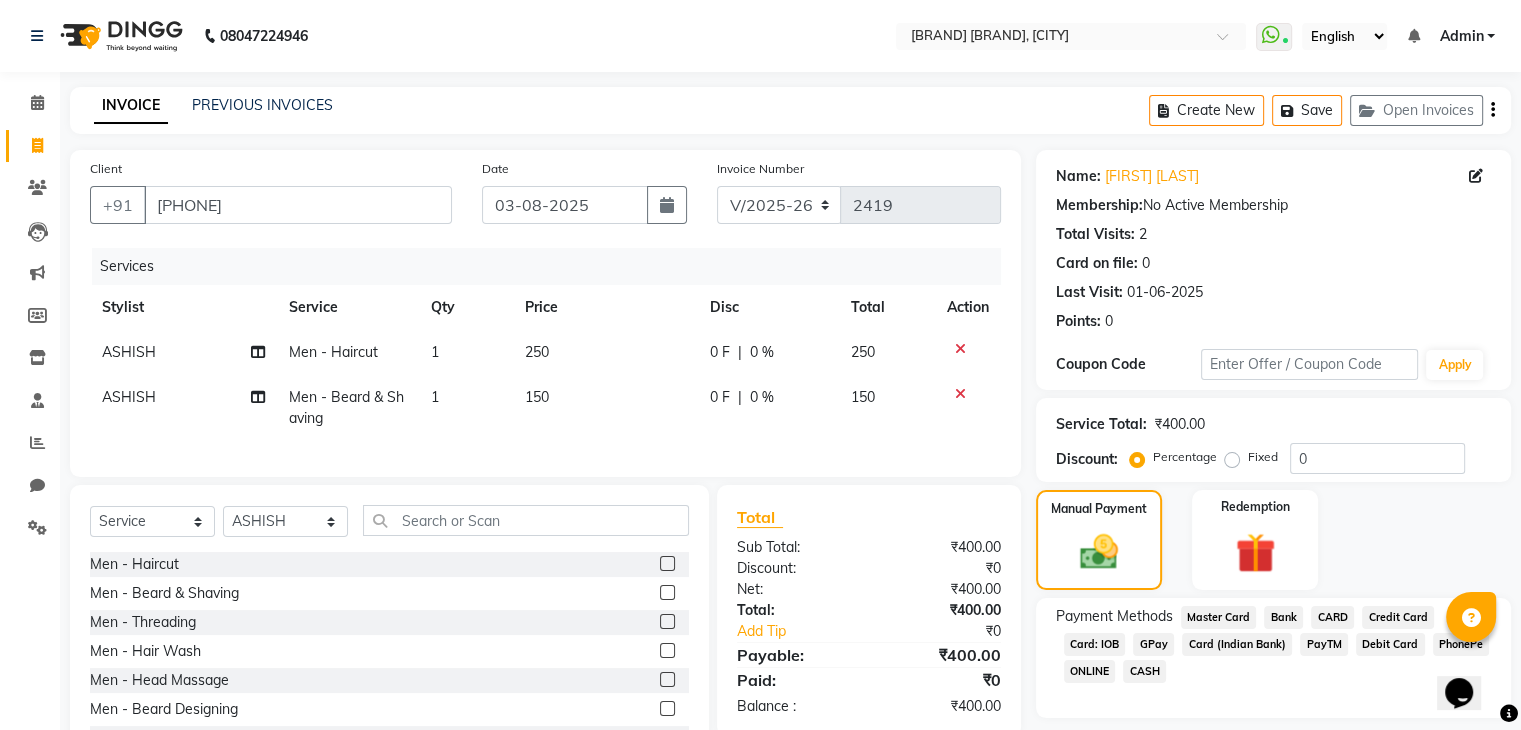 click on "CASH" 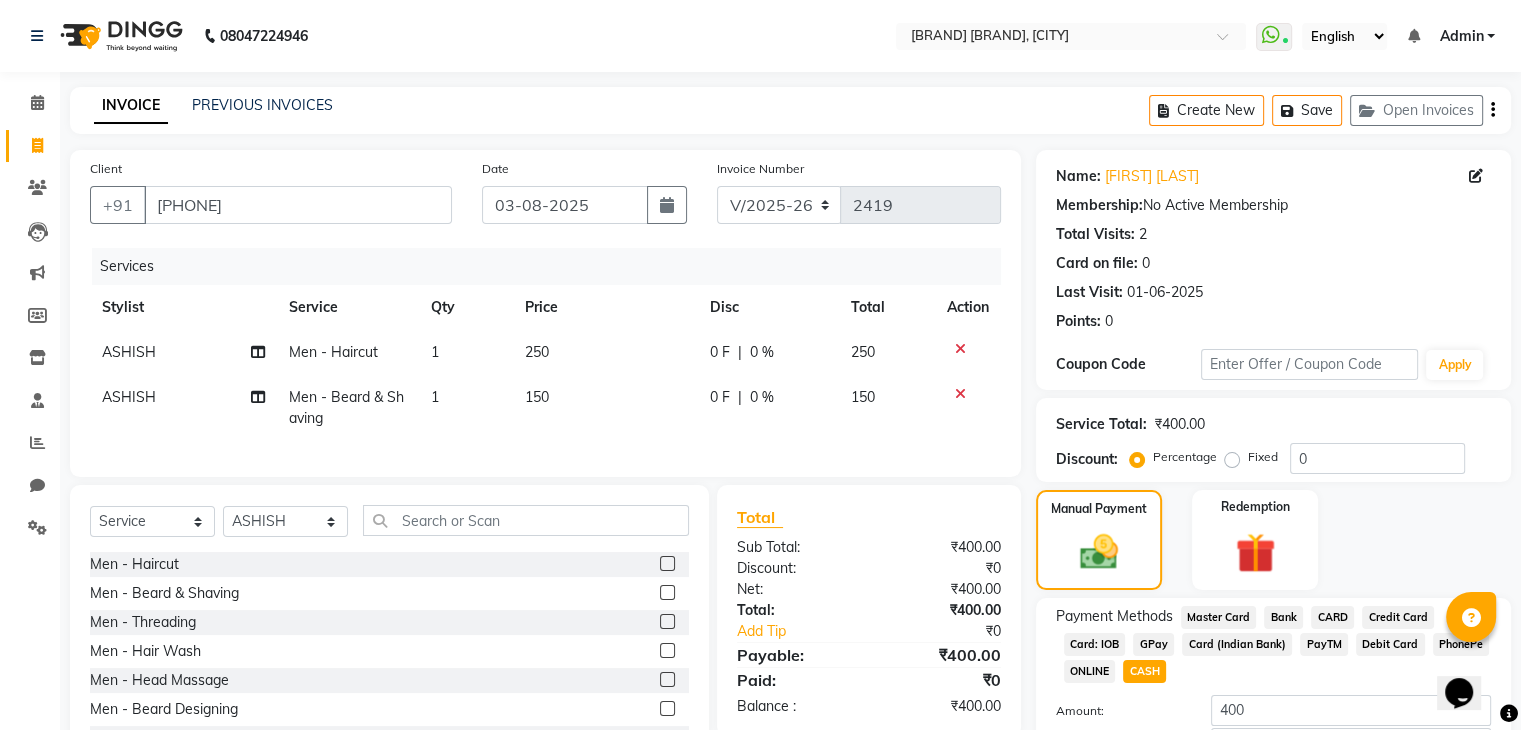 scroll, scrollTop: 145, scrollLeft: 0, axis: vertical 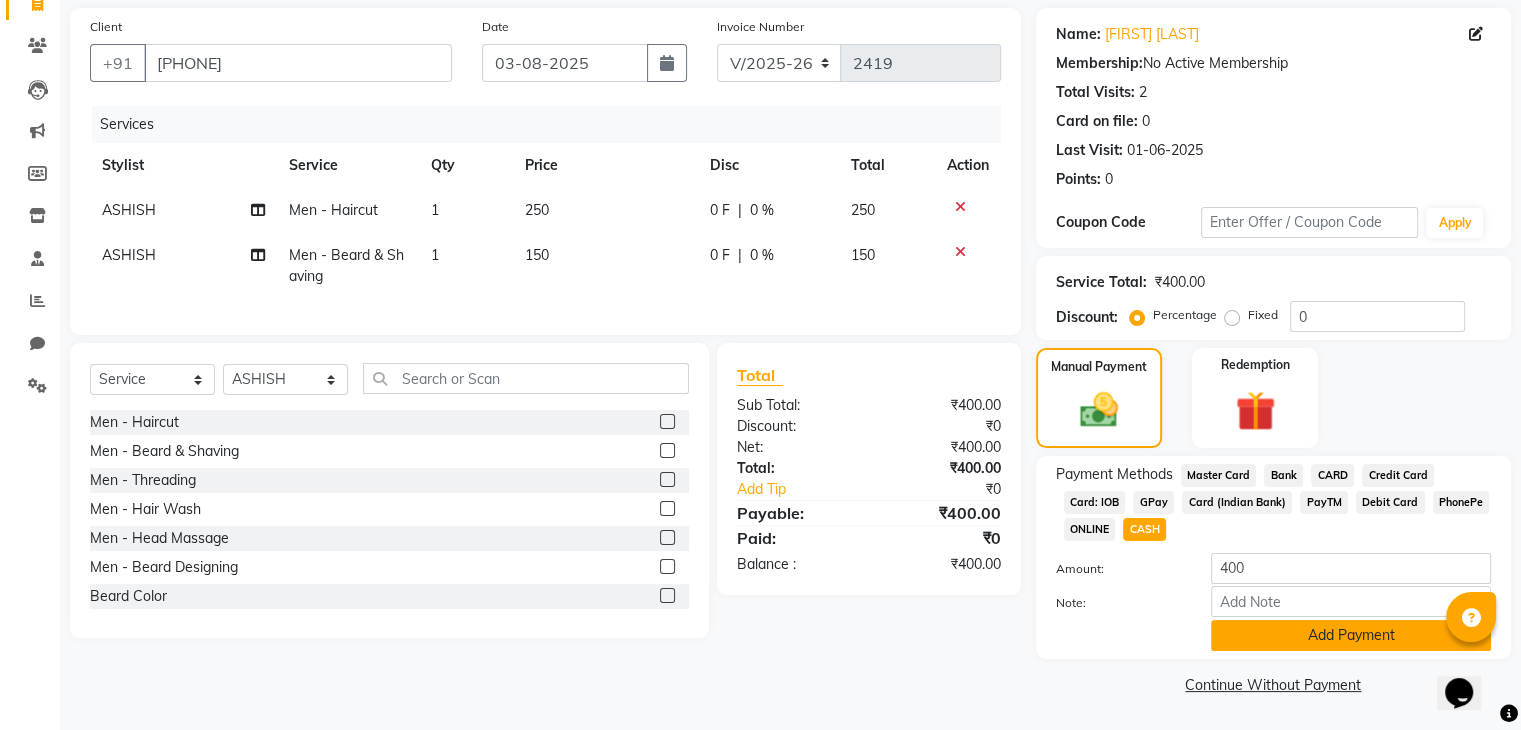 click on "Add Payment" 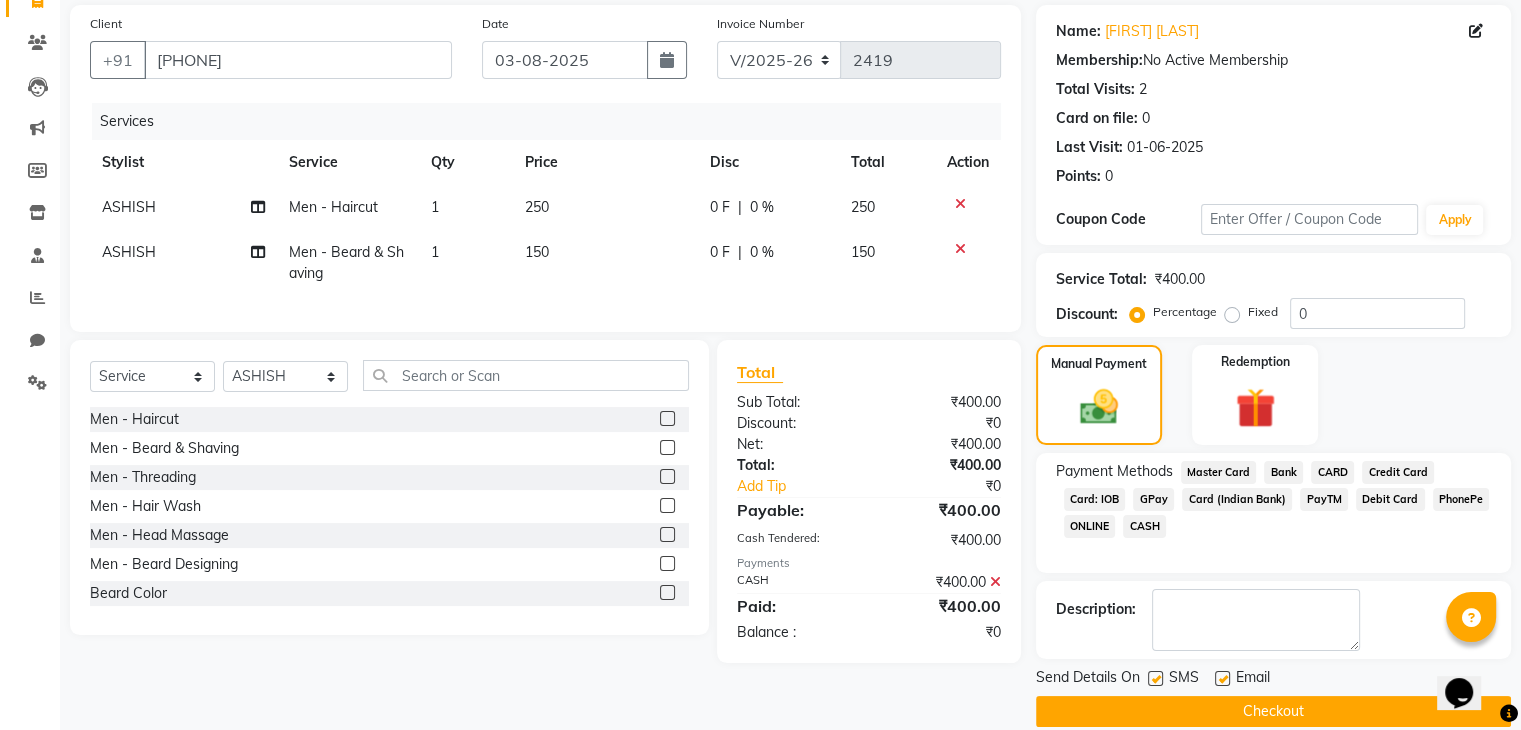 click on "Checkout" 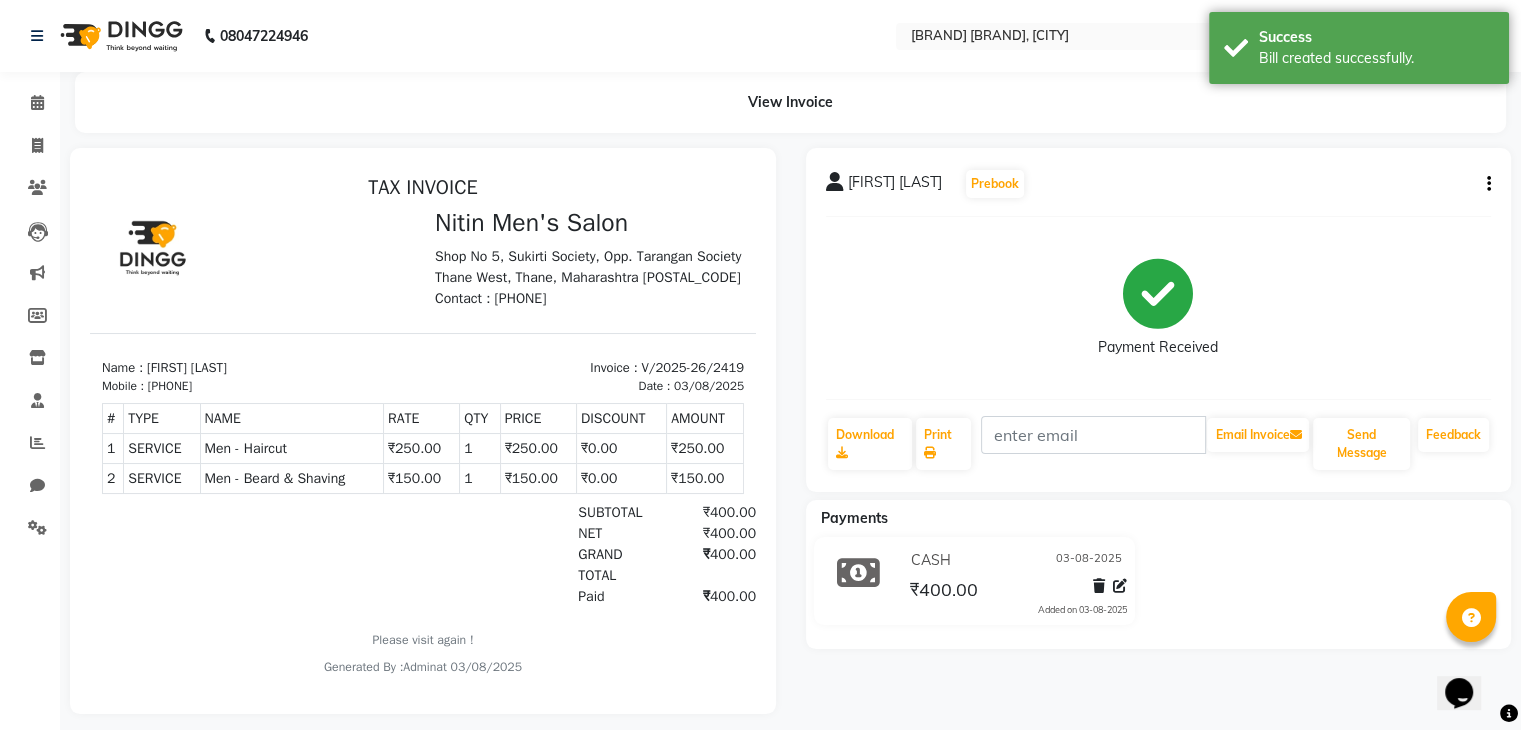 scroll, scrollTop: 0, scrollLeft: 0, axis: both 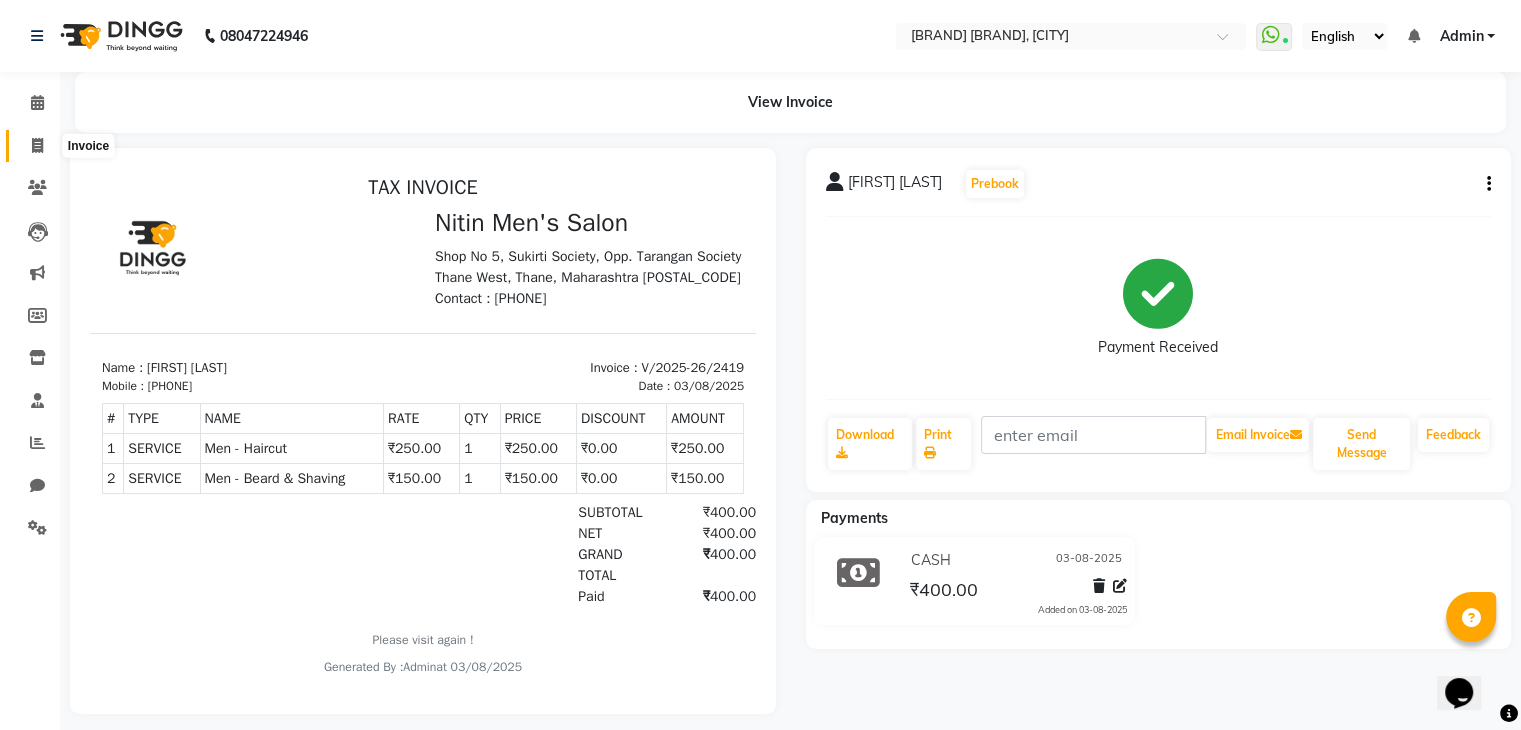 click 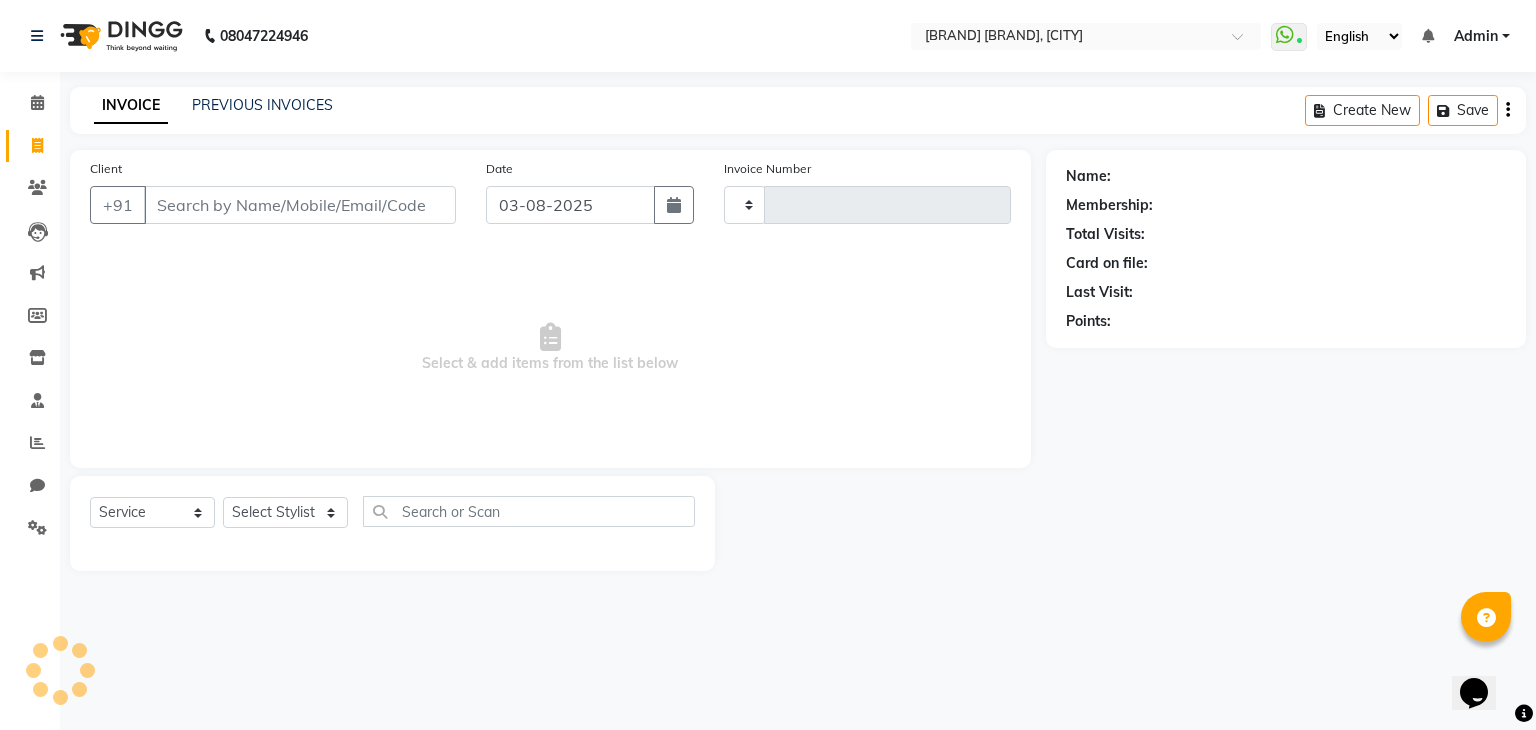 type on "2420" 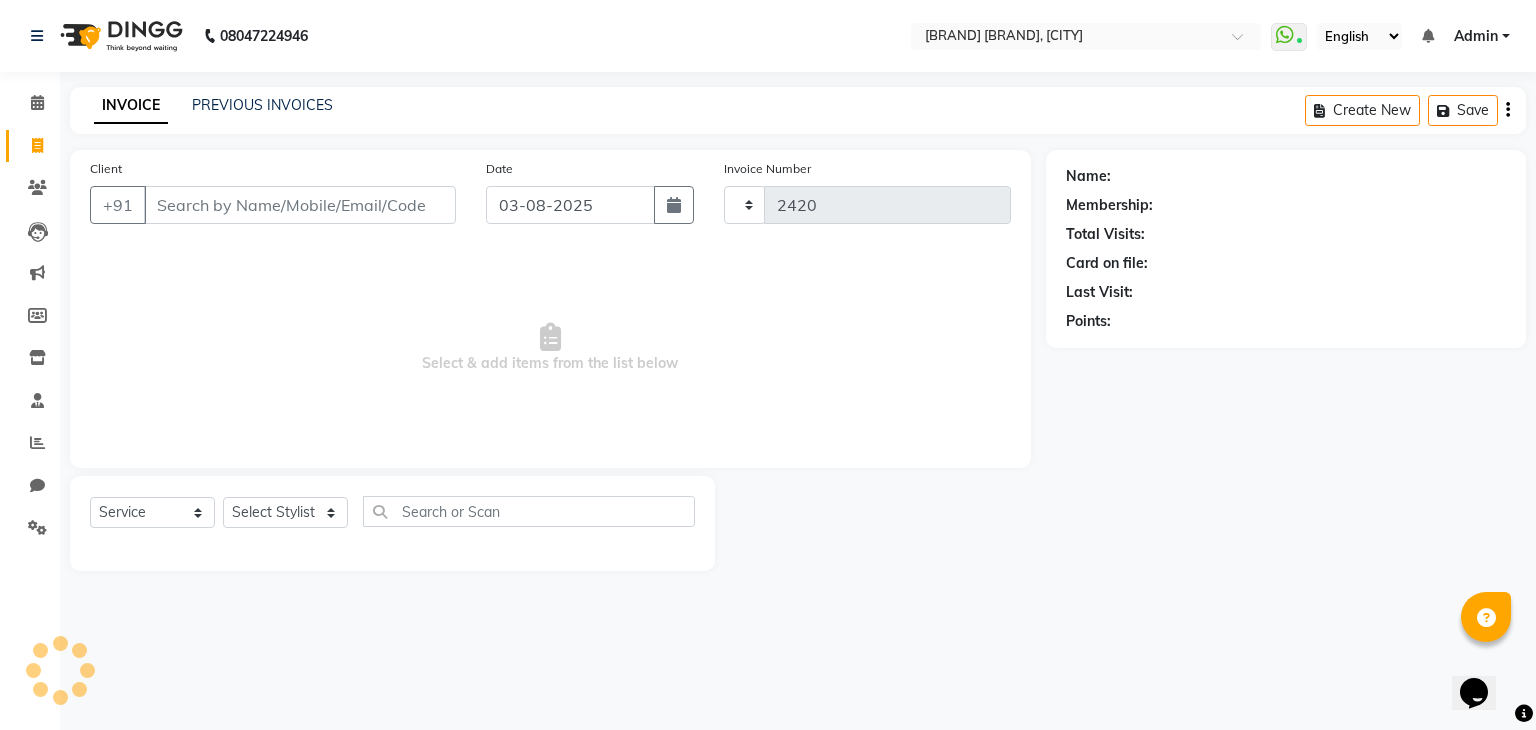 select on "7981" 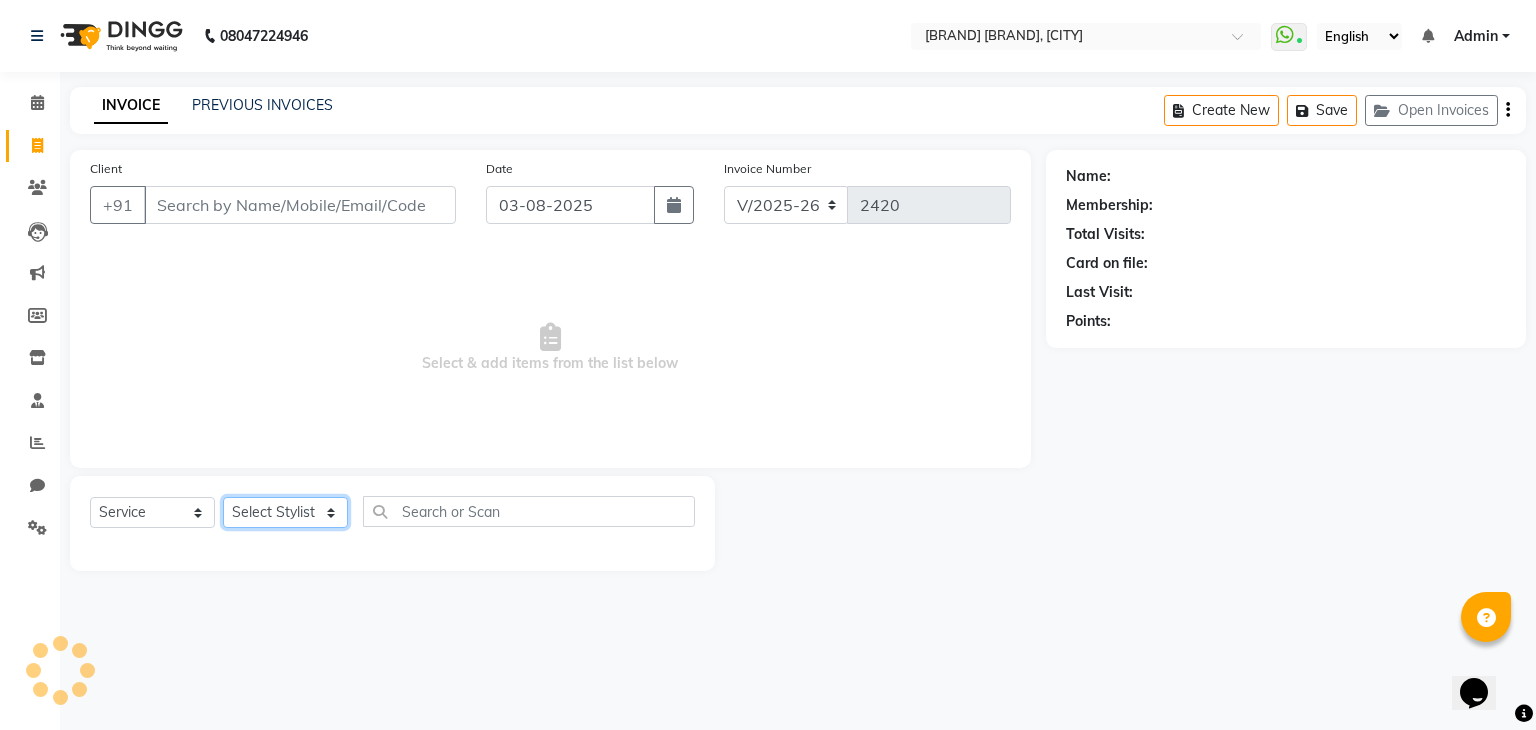 click on "Select Stylist ALAM ASHISH DEEPA HASIB JITU MEENAKSHI NITIN SIR PRAJAKTA Rupa SANDEEP SHAHIM YASEEN" 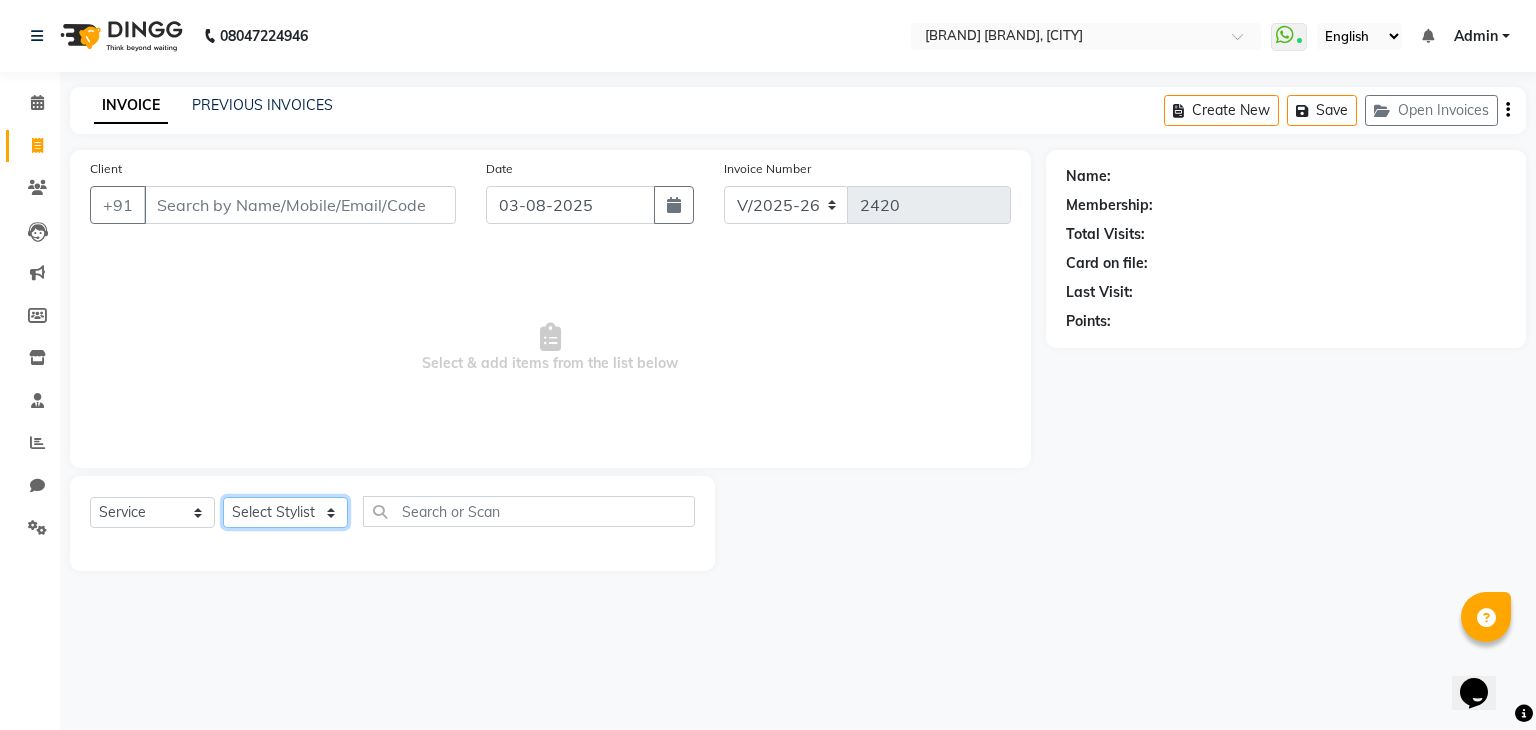 select on "82599" 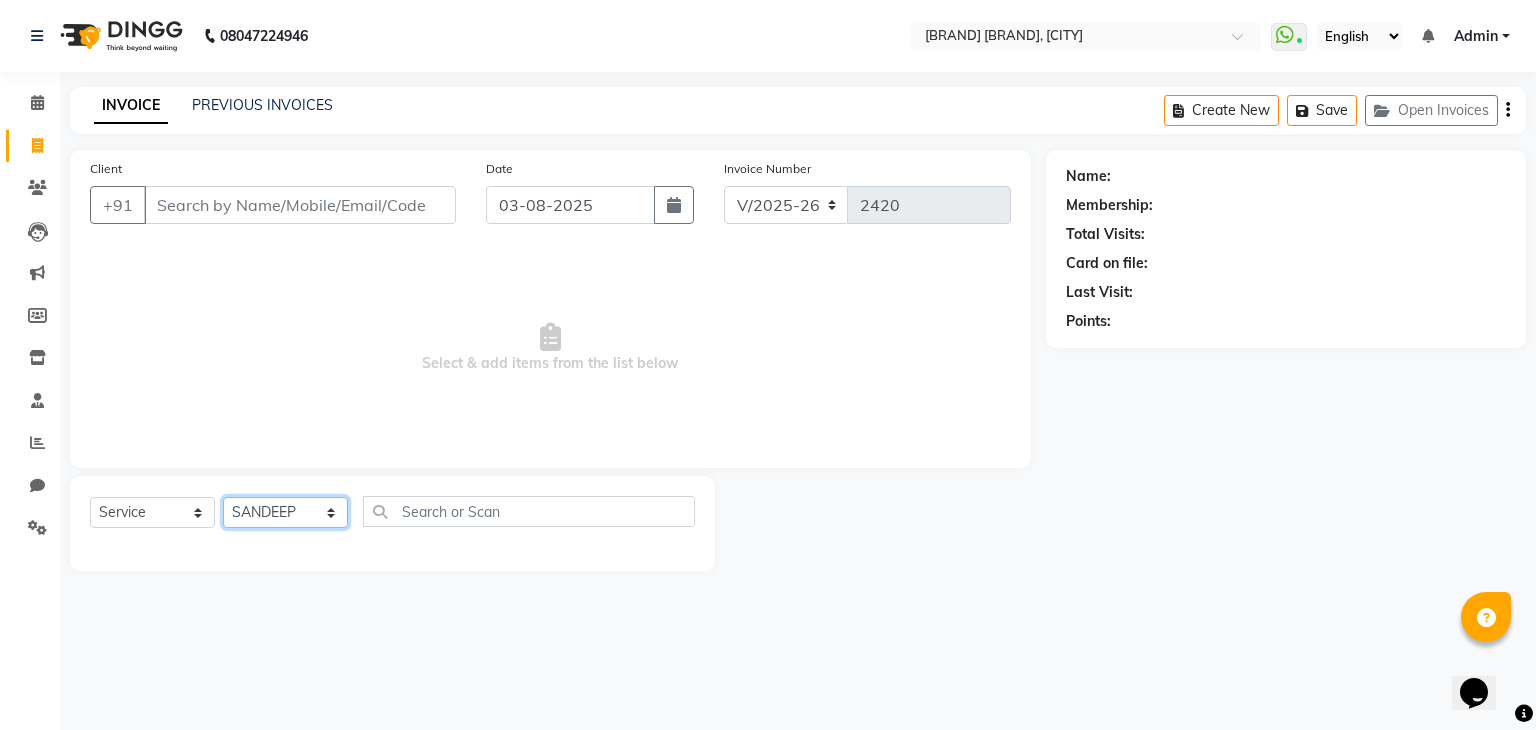 click on "Select Stylist ALAM ASHISH DEEPA HASIB JITU MEENAKSHI NITIN SIR PRAJAKTA Rupa SANDEEP SHAHIM YASEEN" 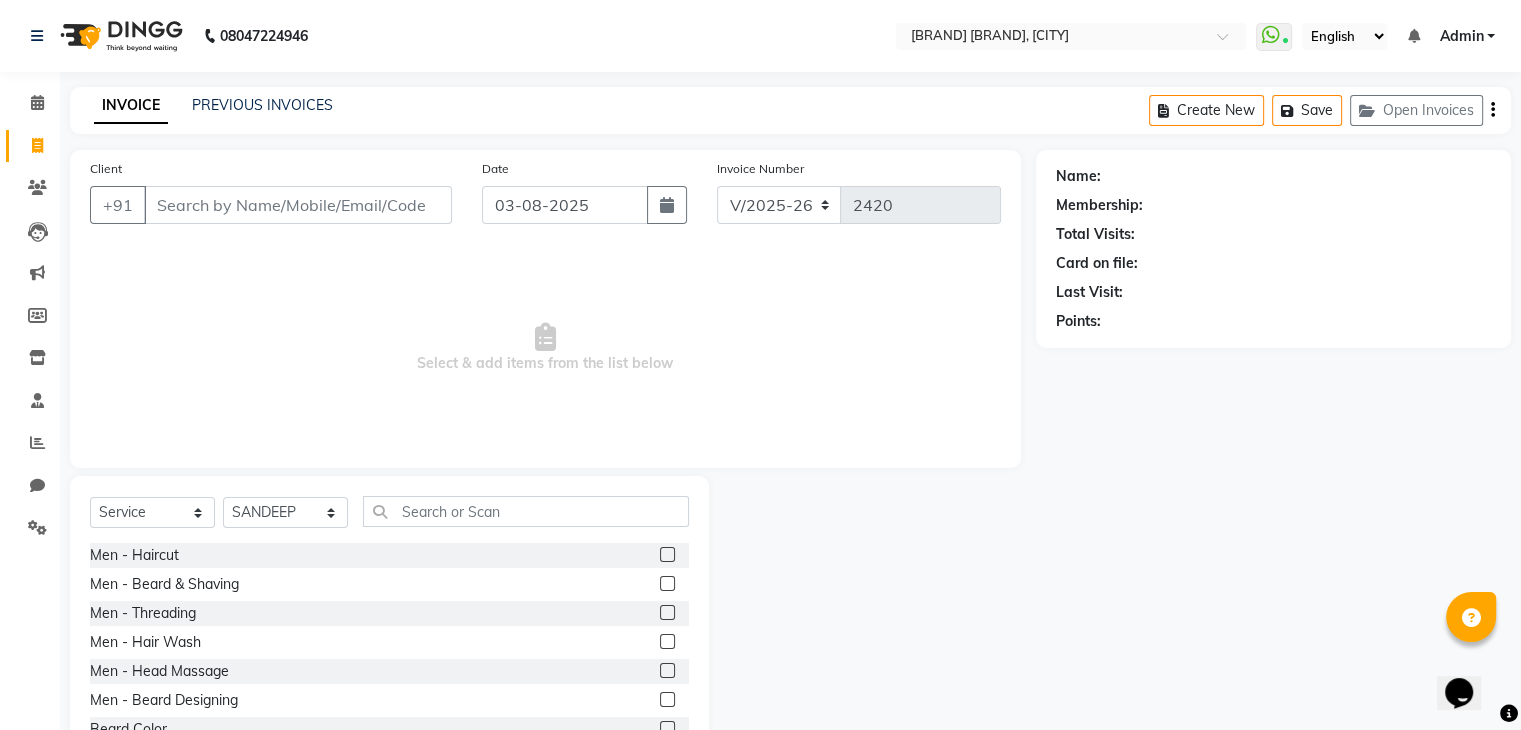 click 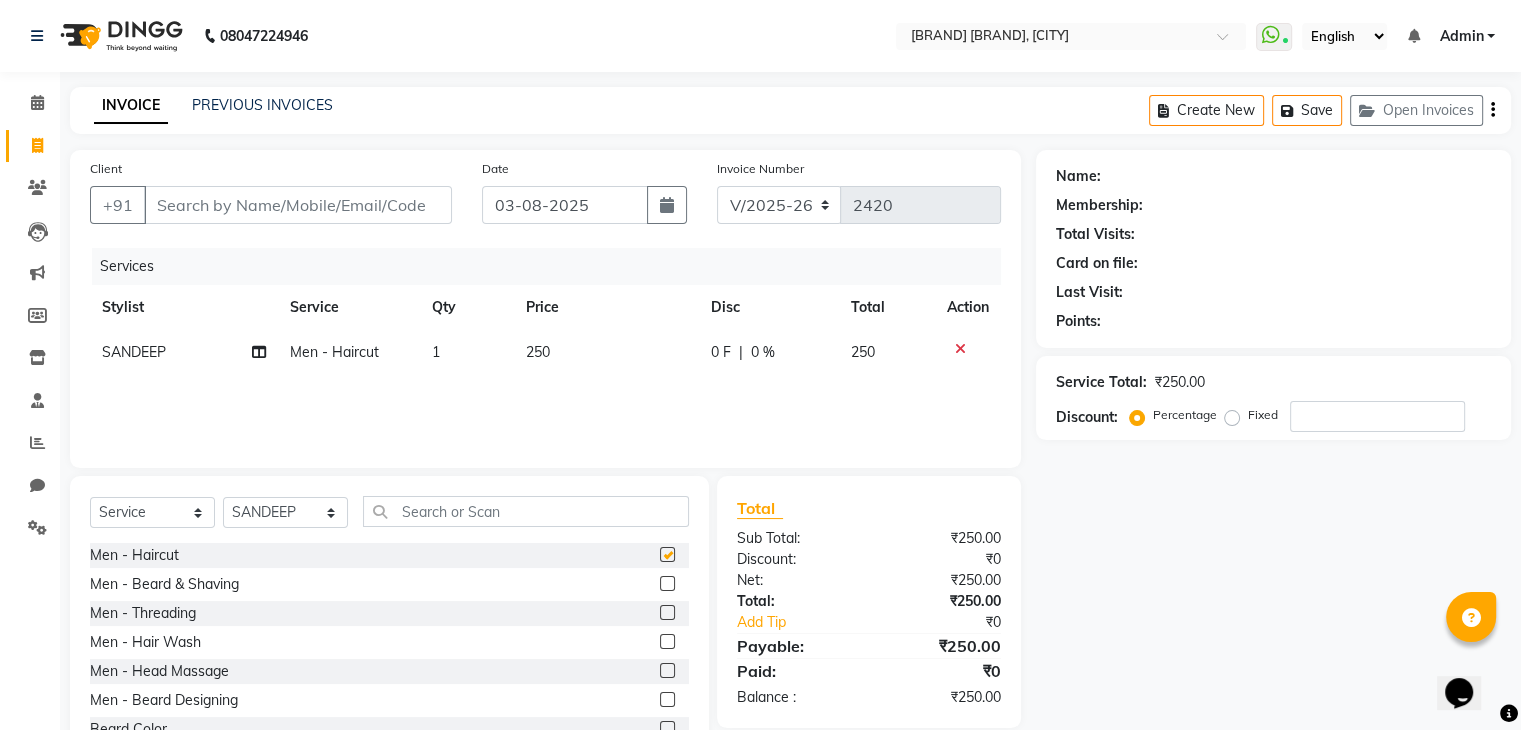 checkbox on "false" 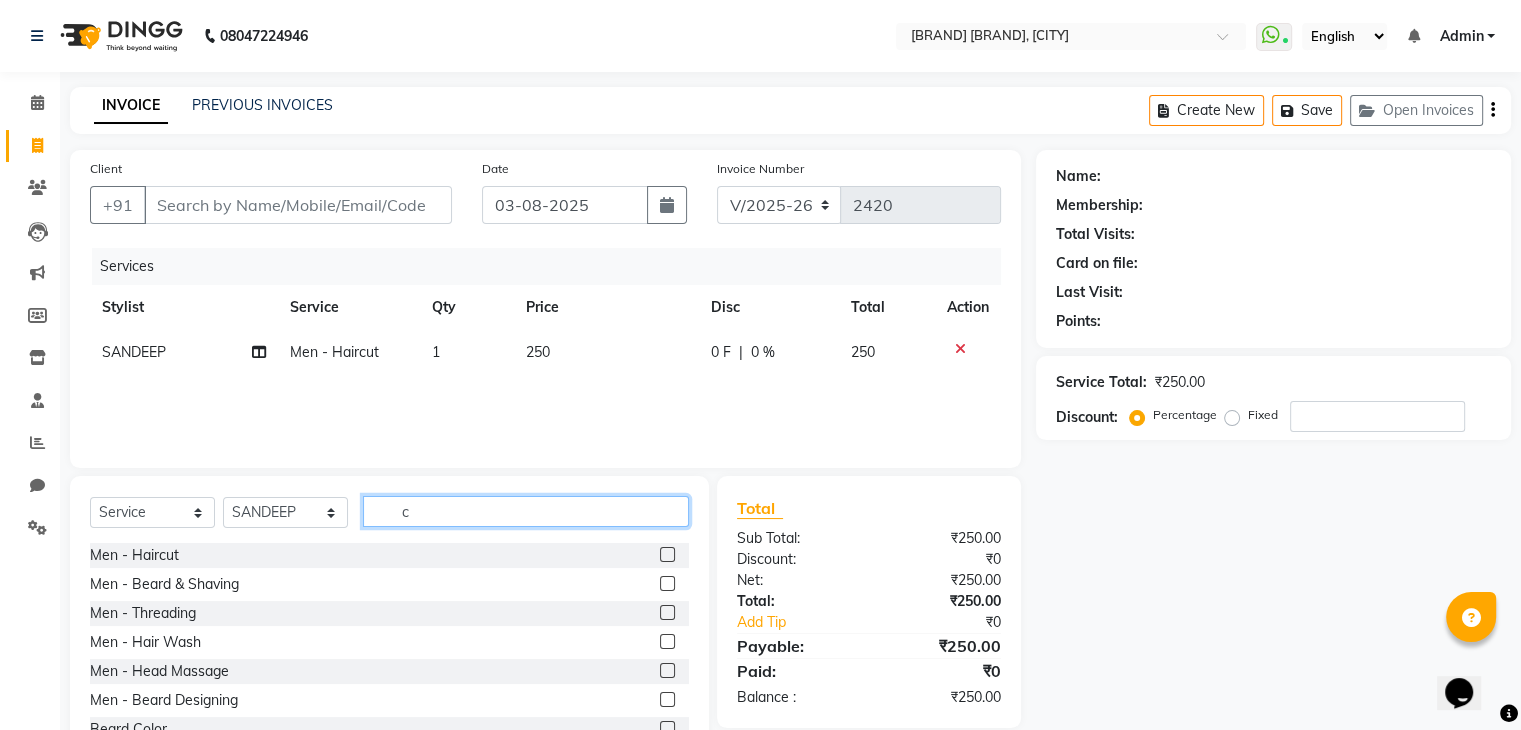 click on "c" 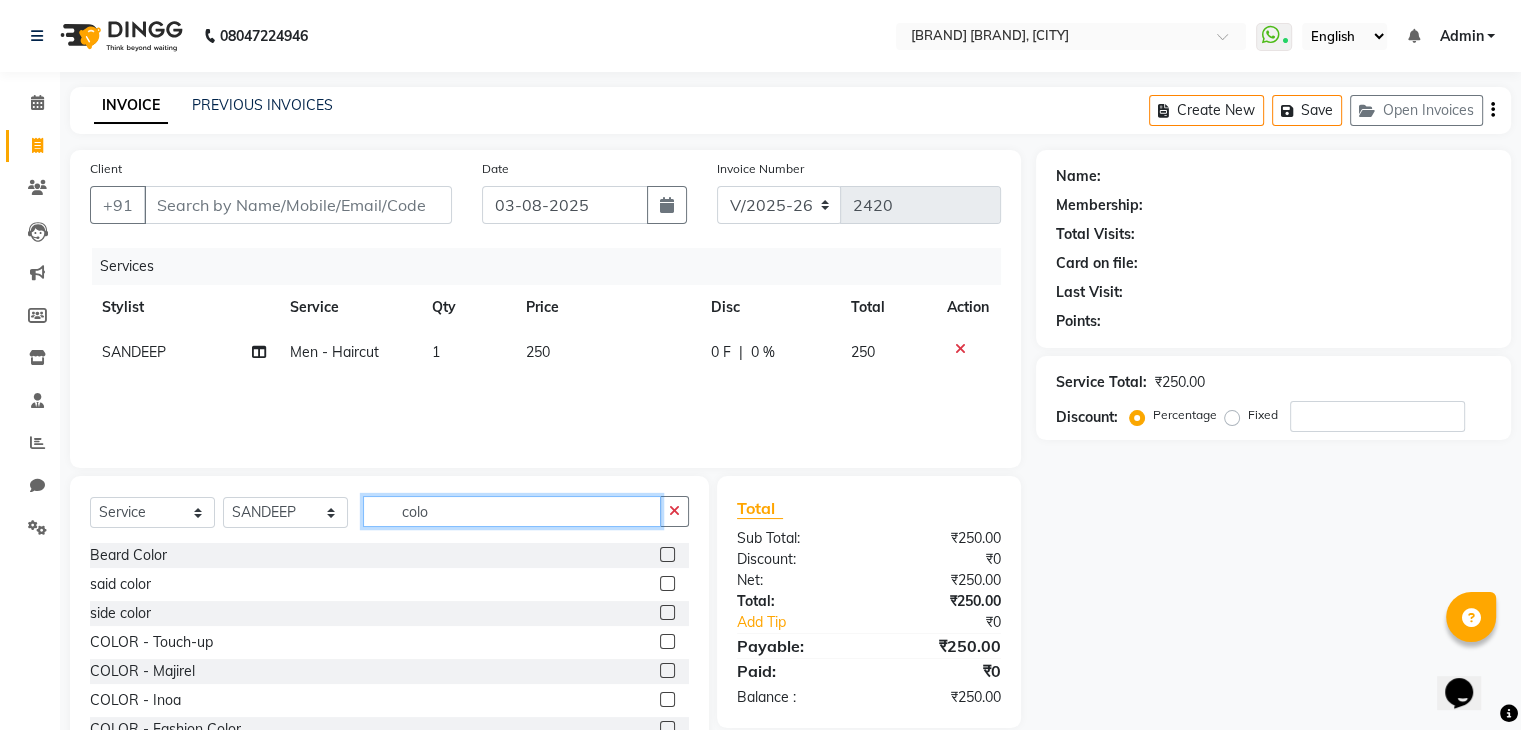 type on "colo" 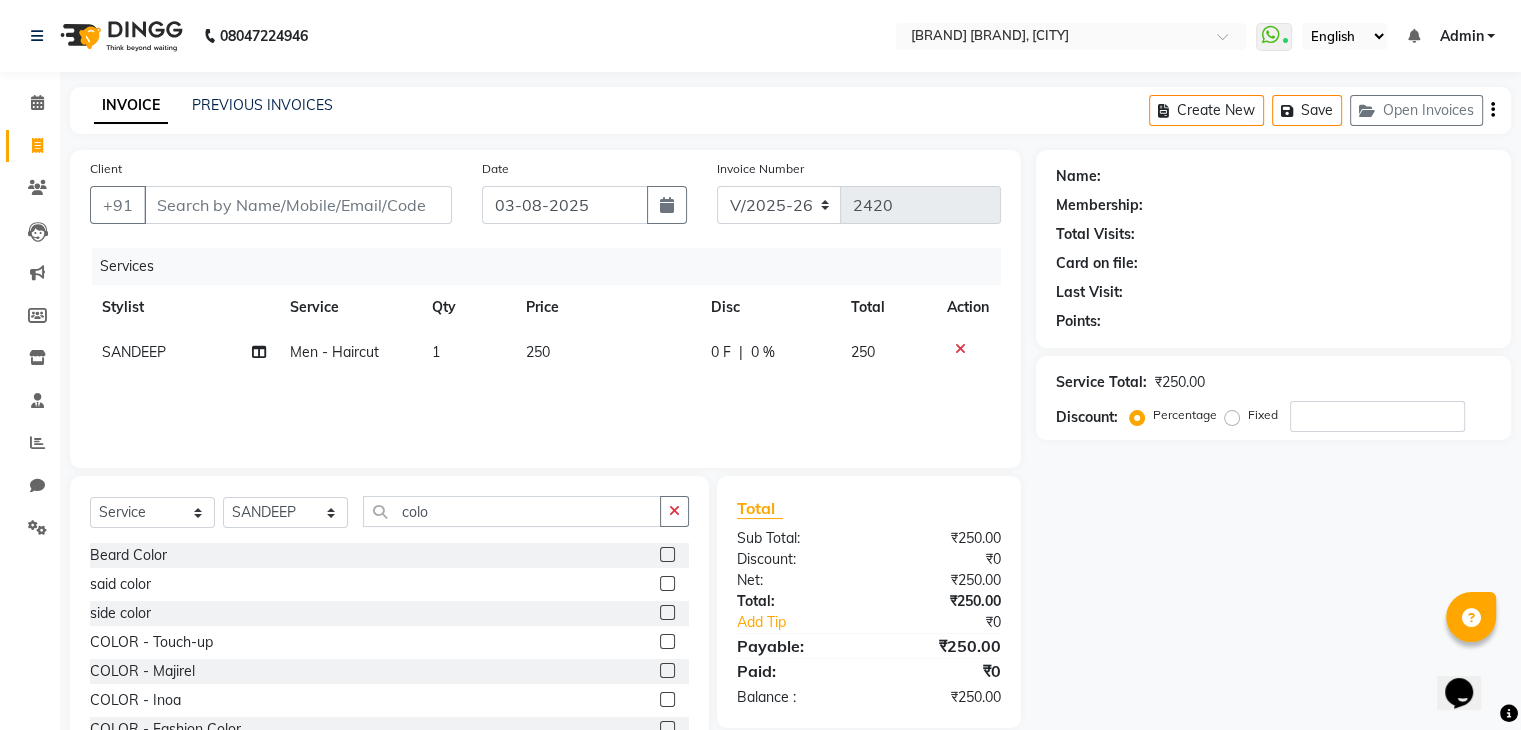 click 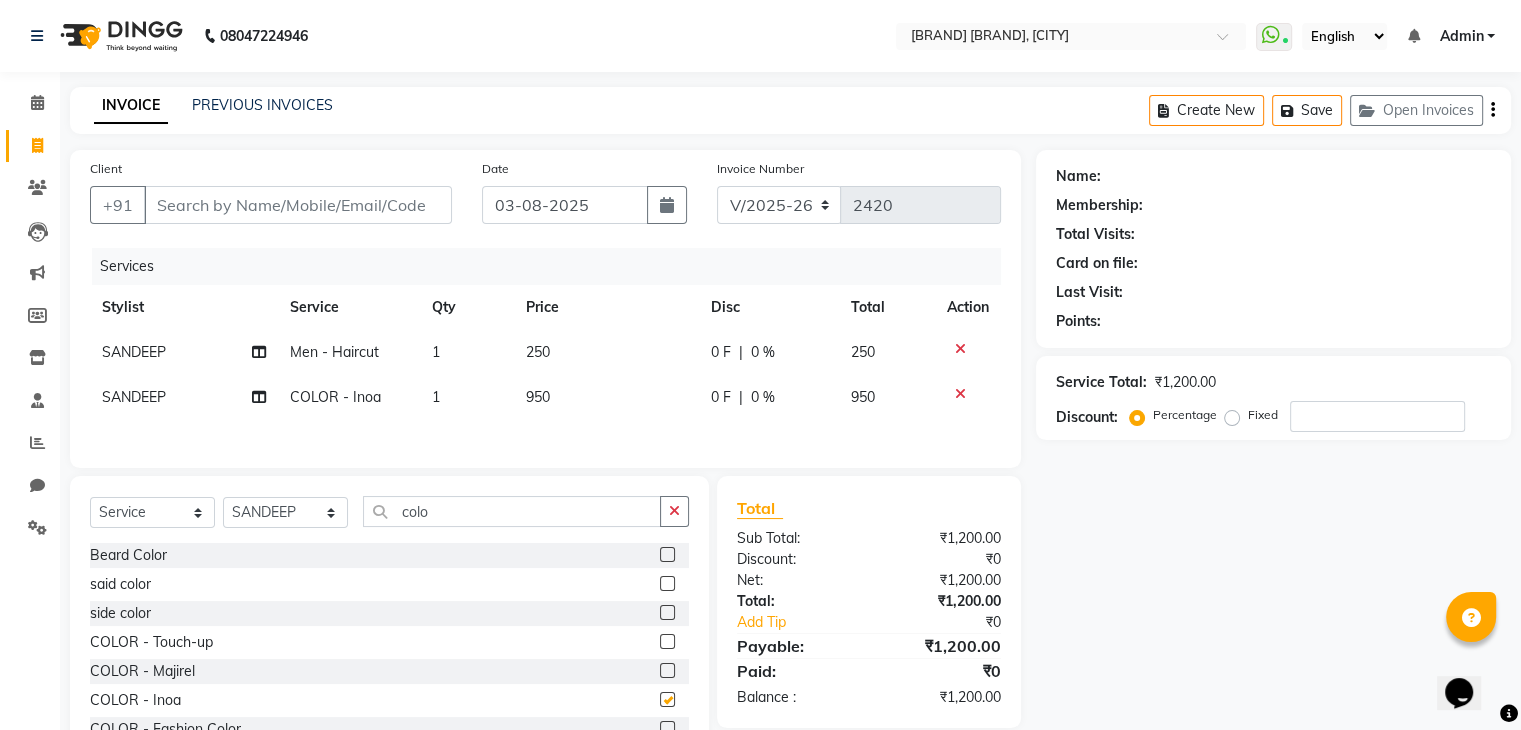 checkbox on "false" 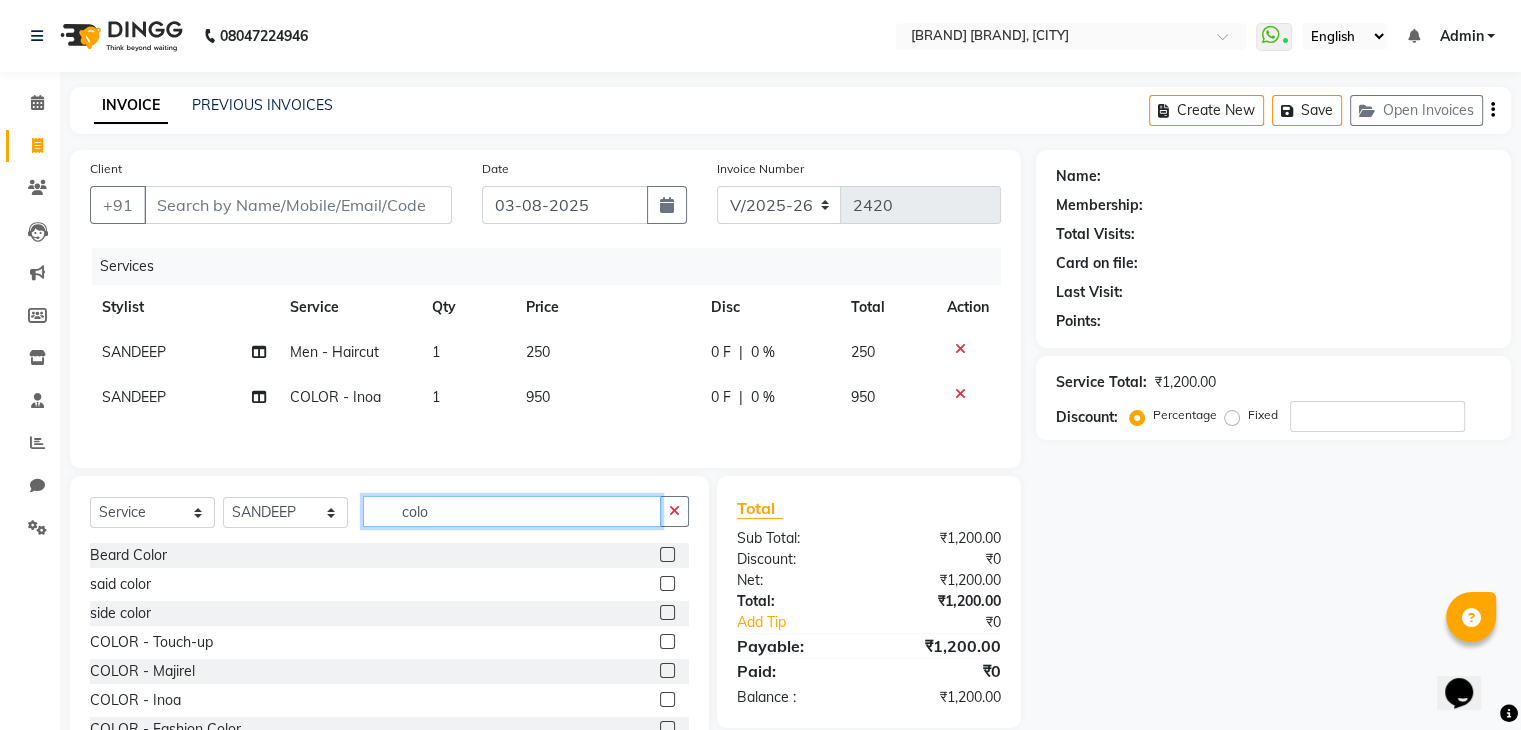 click on "colo" 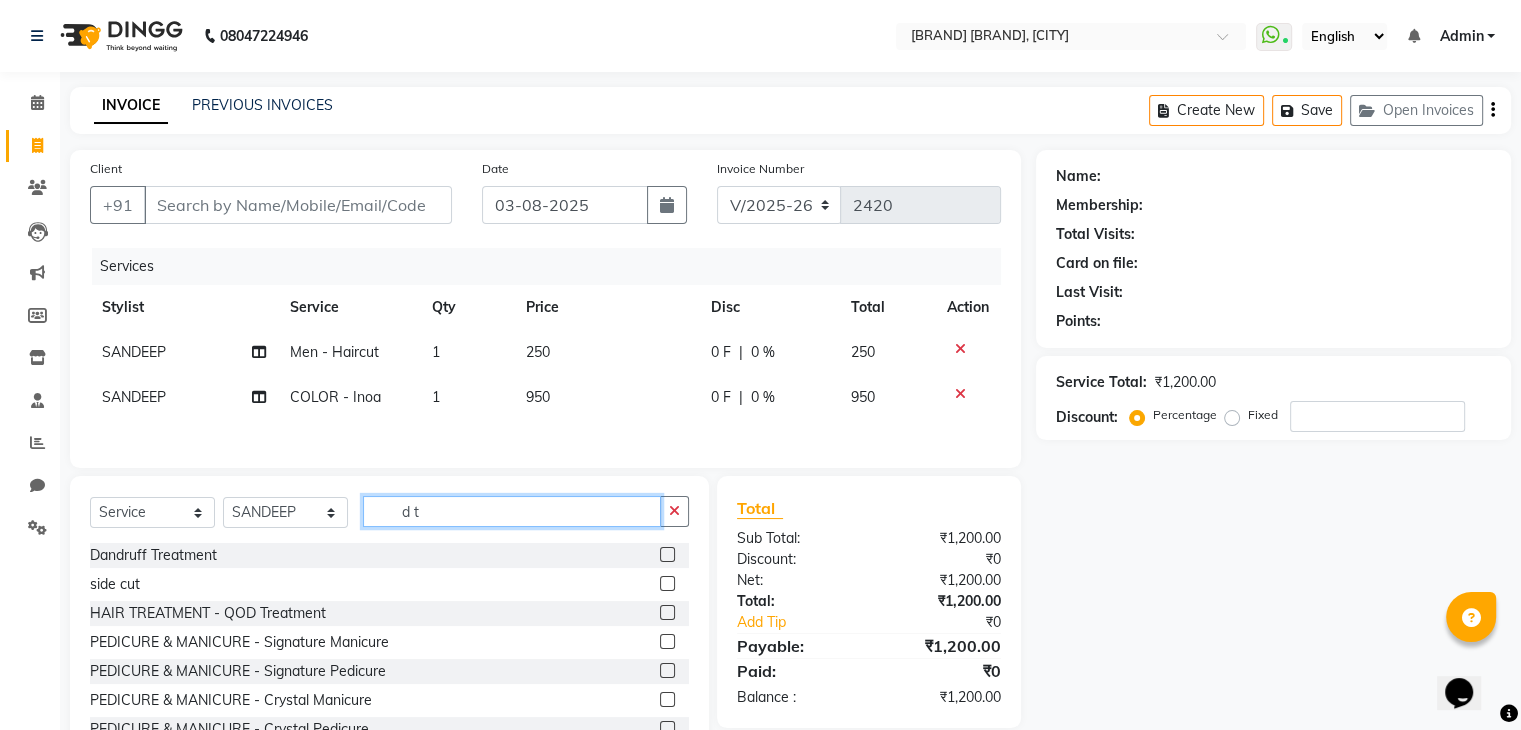 scroll, scrollTop: 119, scrollLeft: 0, axis: vertical 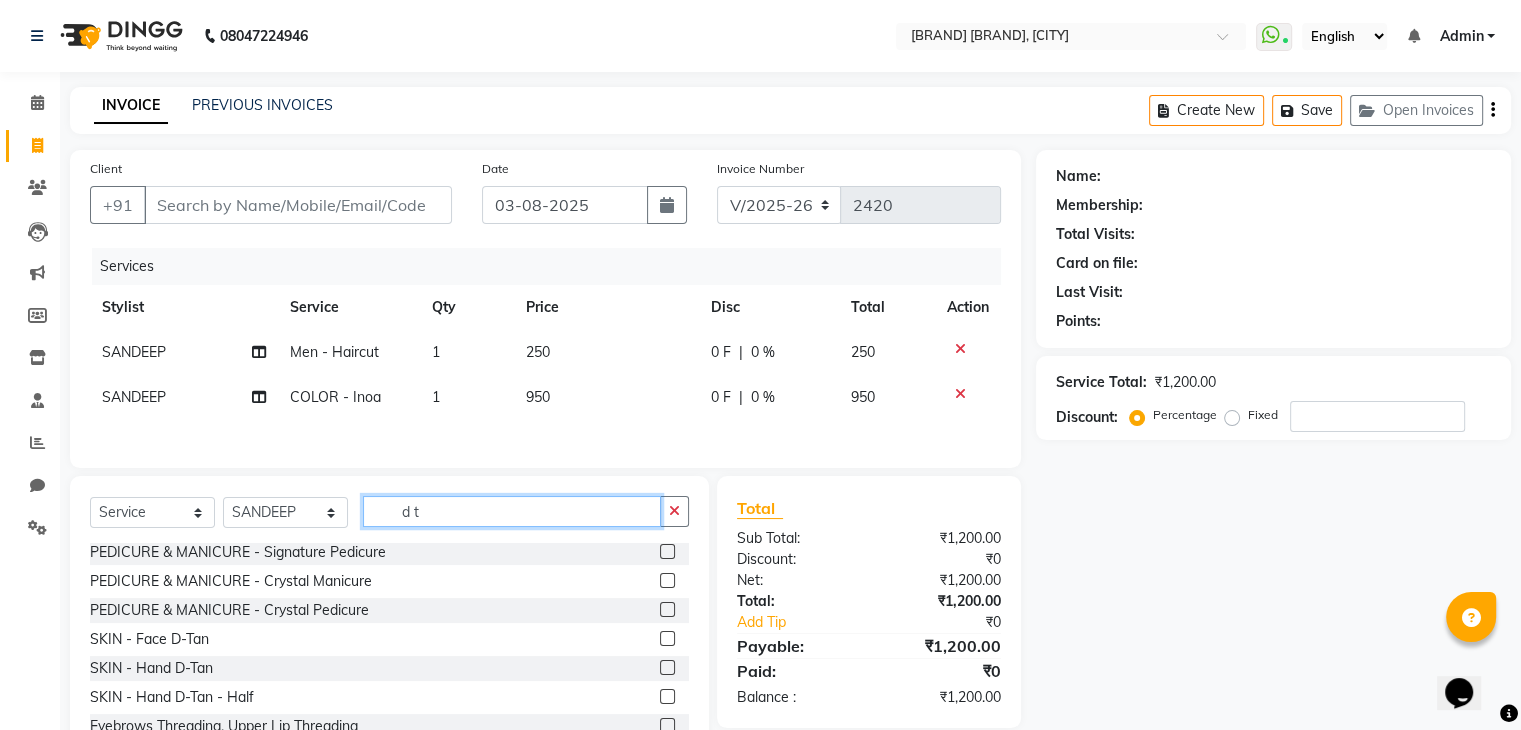 type on "d t" 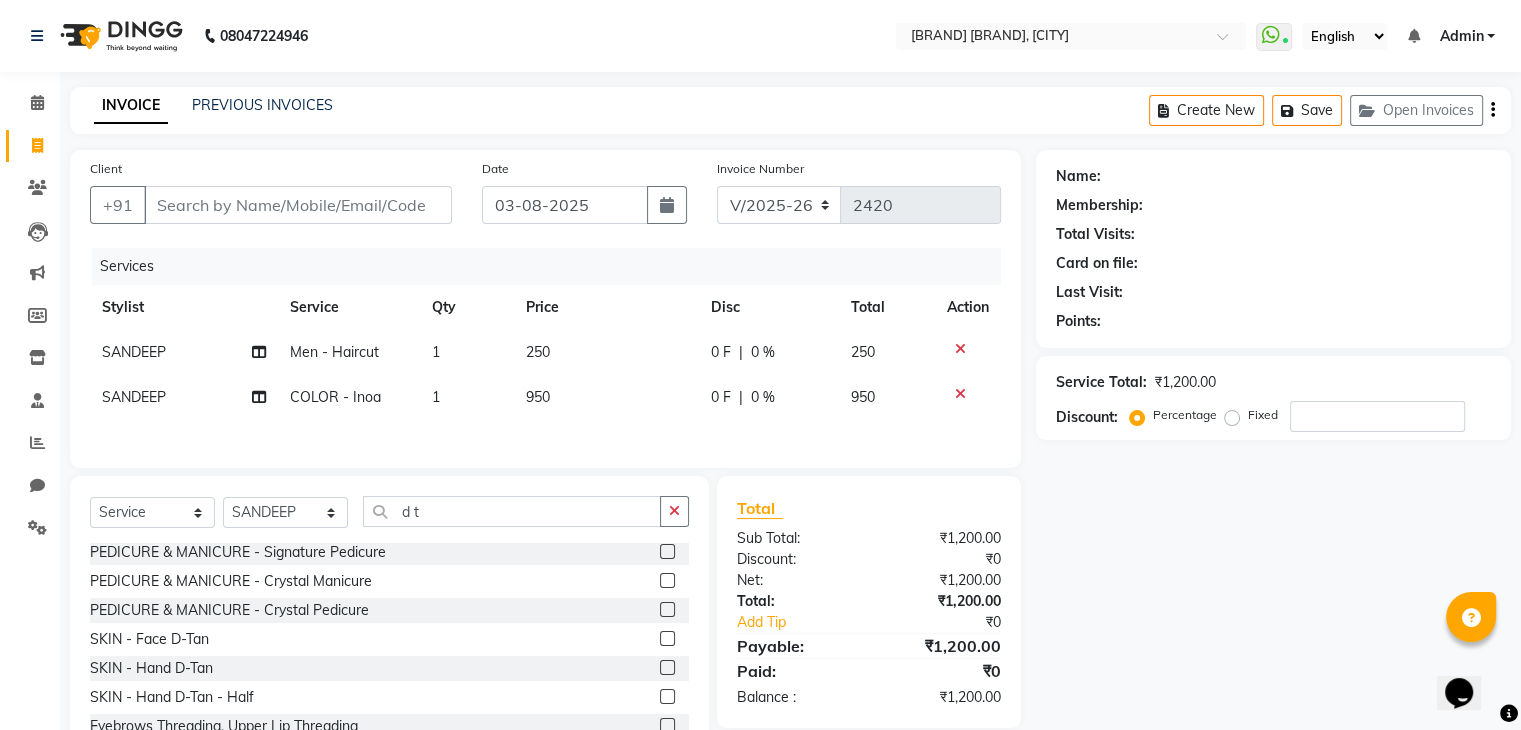 click 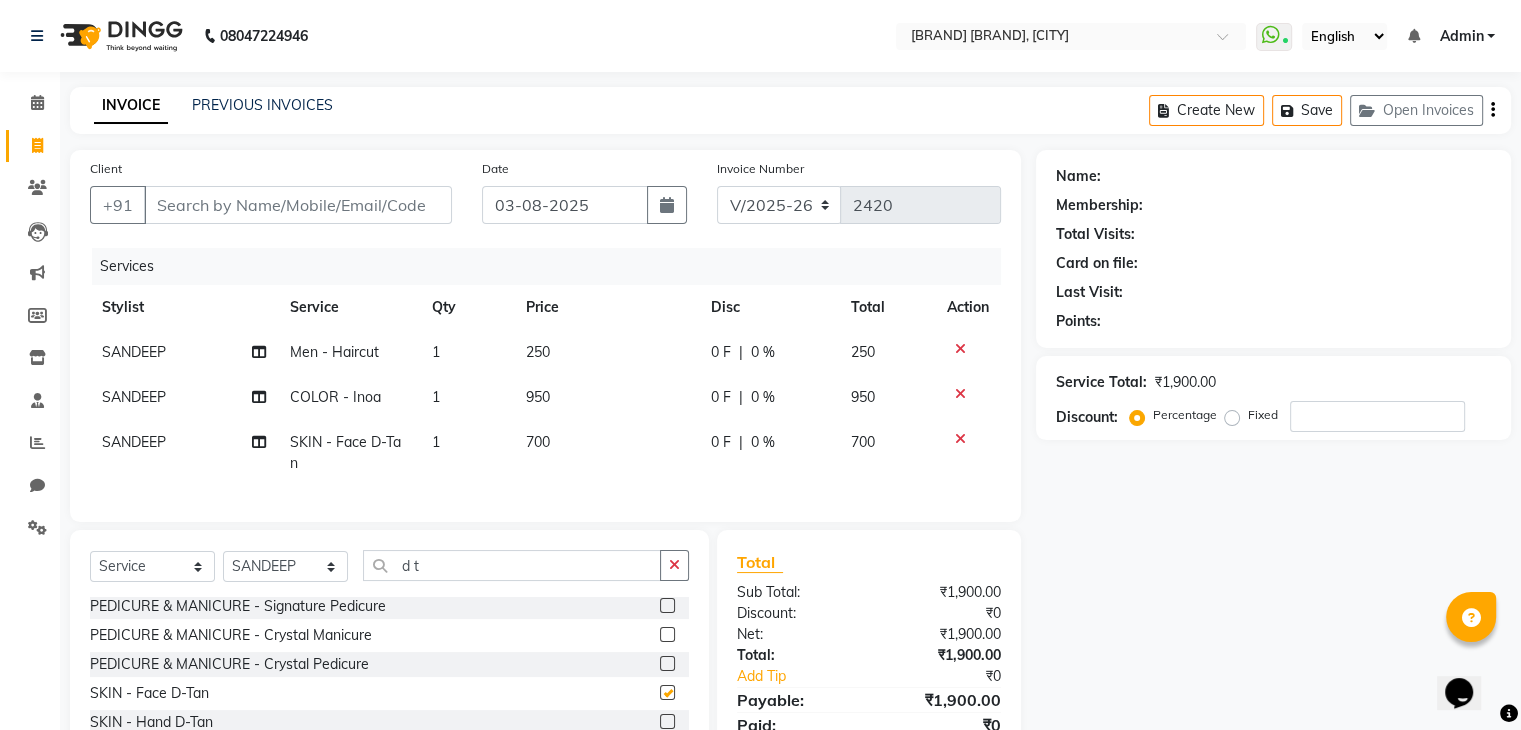 checkbox on "false" 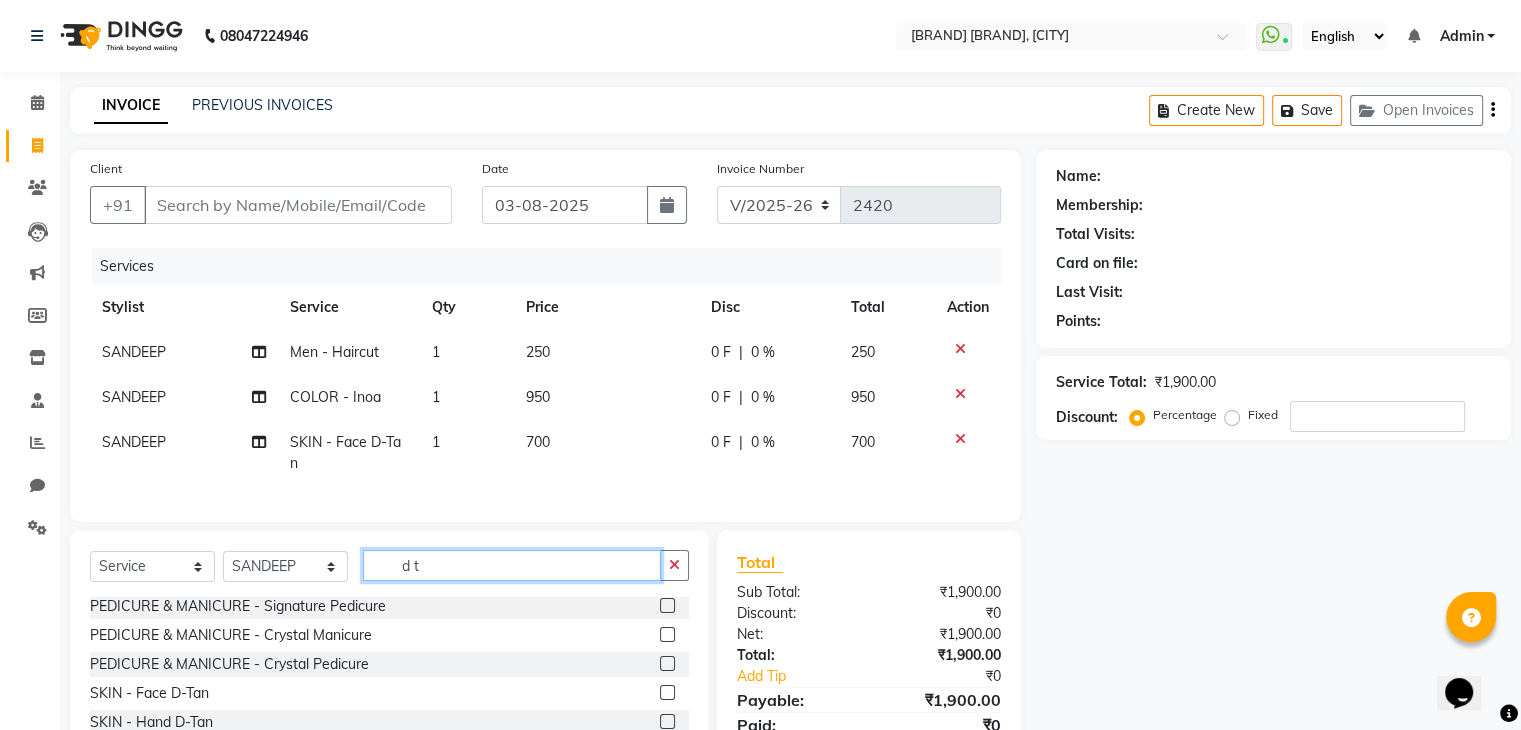 click on "d t" 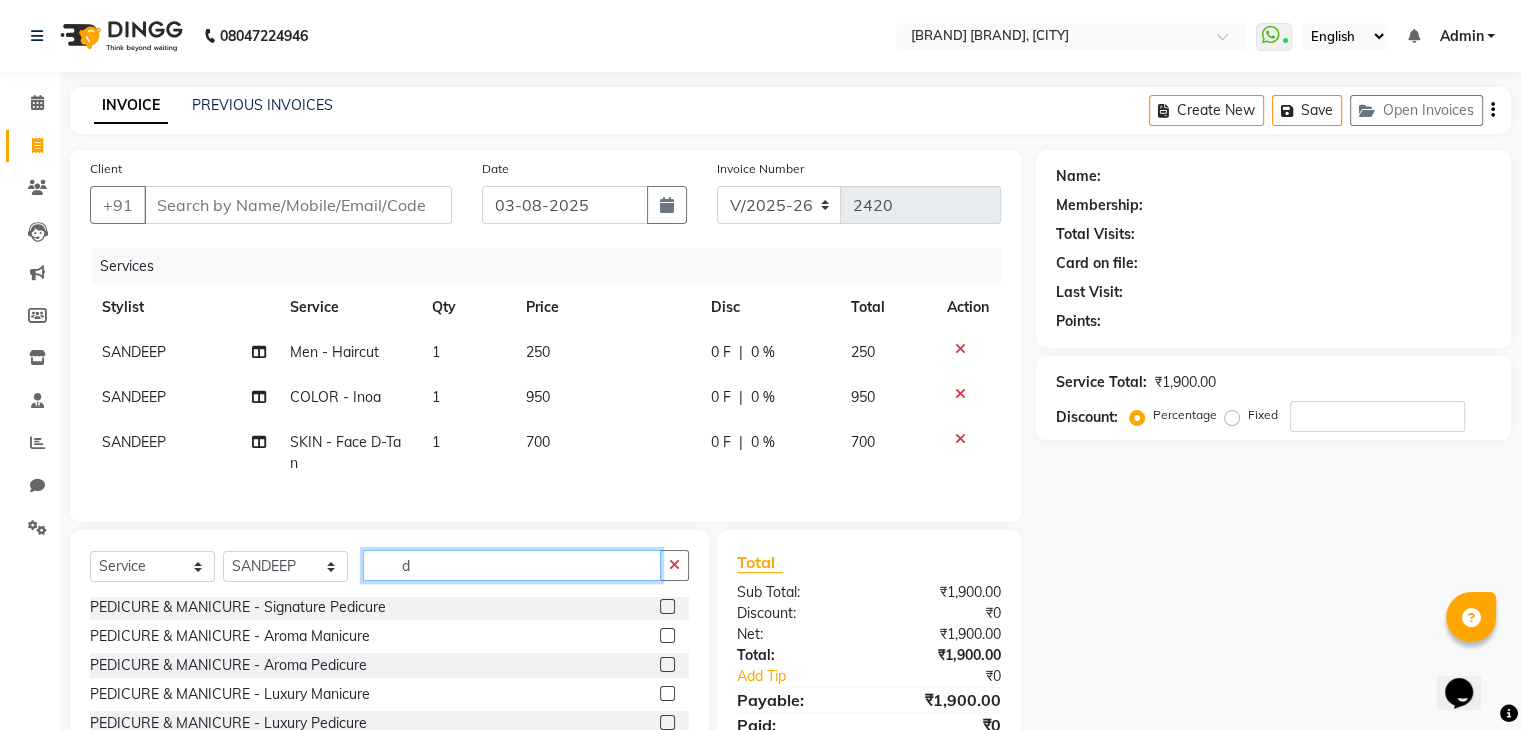 type on "d" 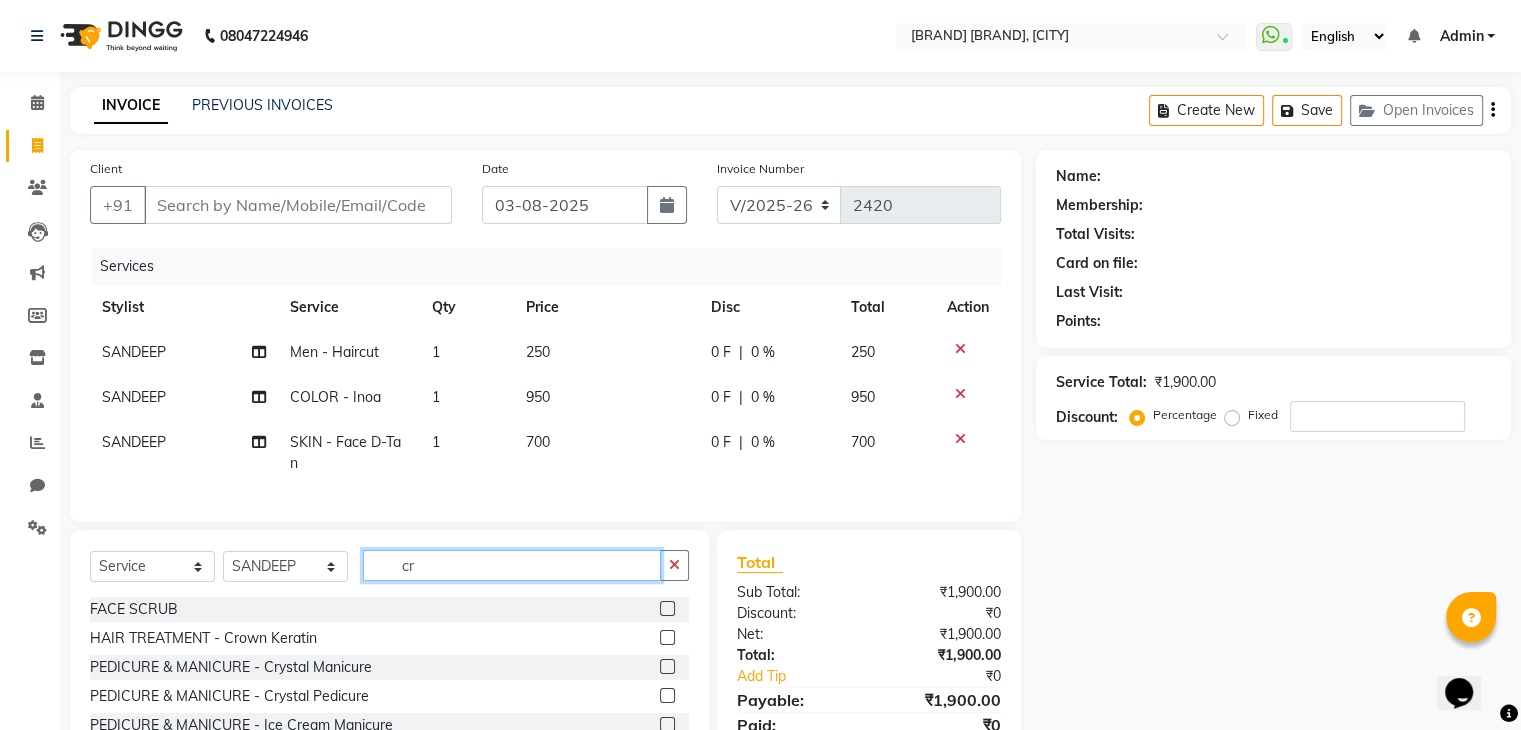 scroll, scrollTop: 0, scrollLeft: 0, axis: both 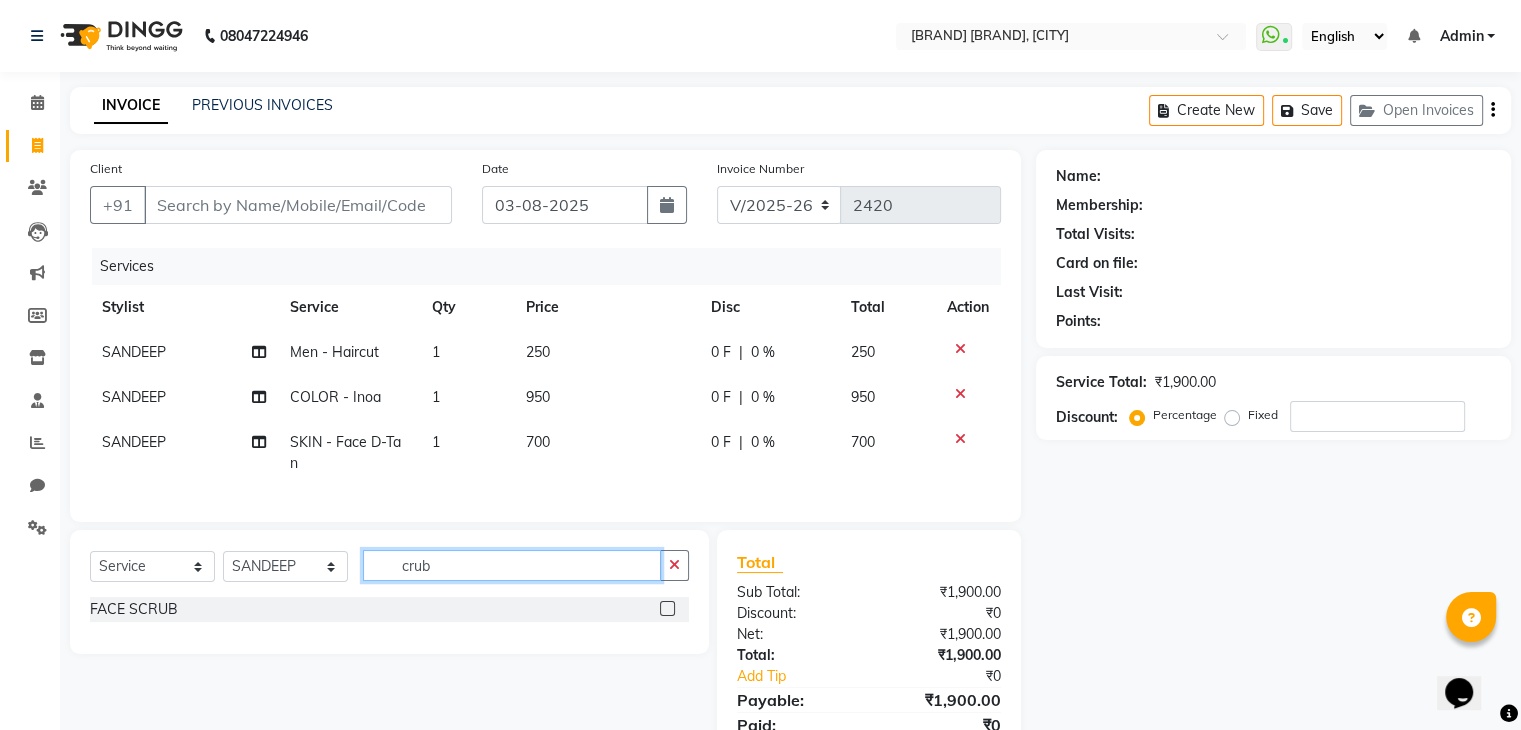 type on "crub" 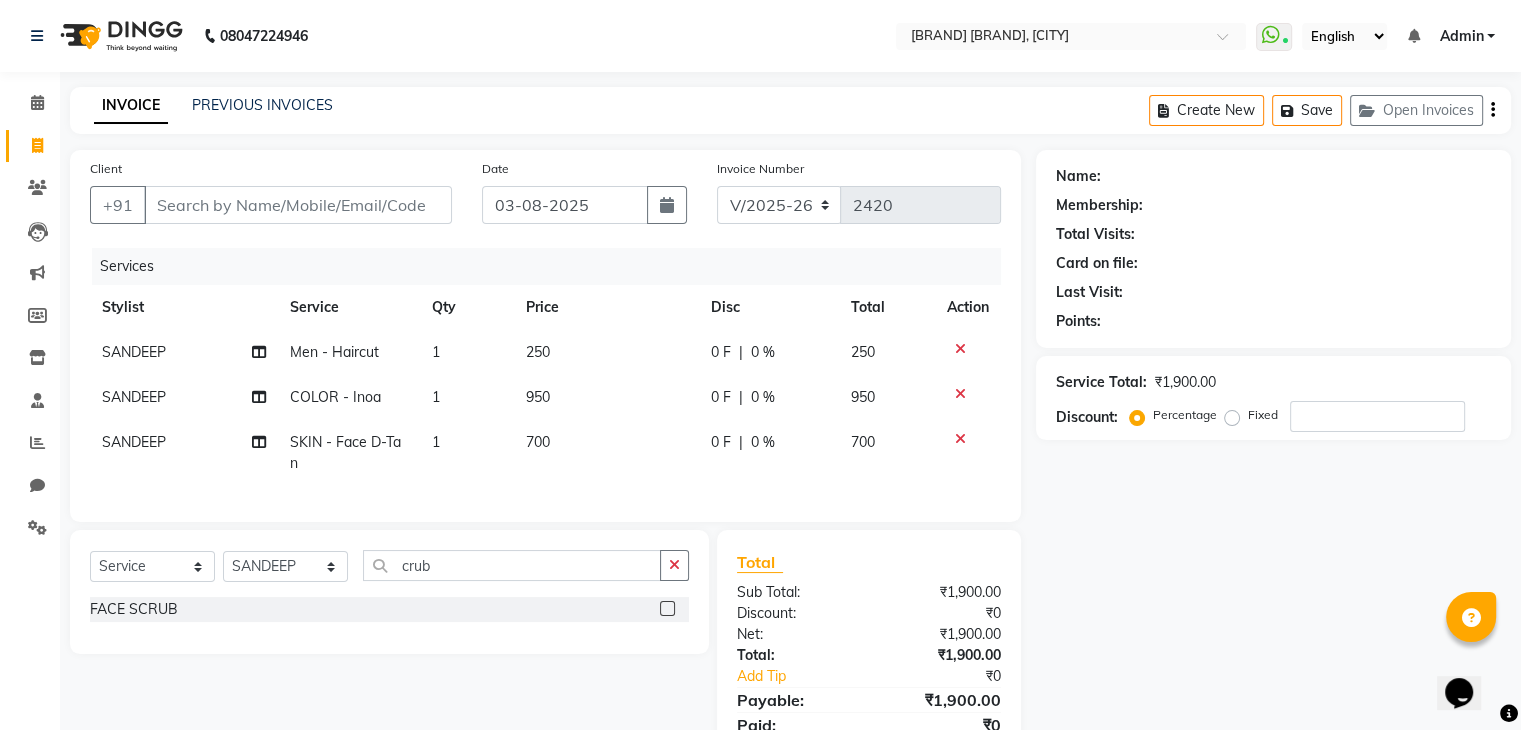 click 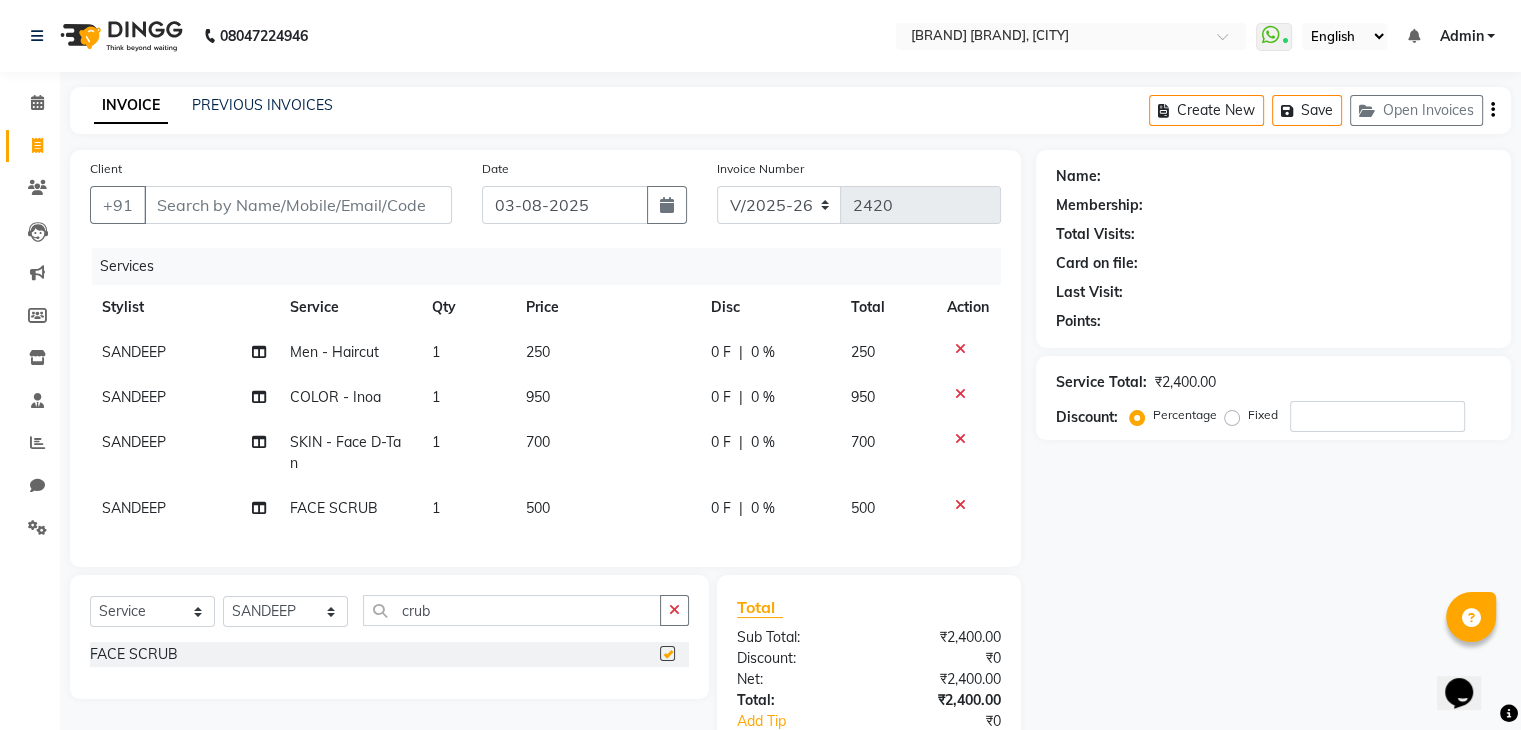 checkbox on "false" 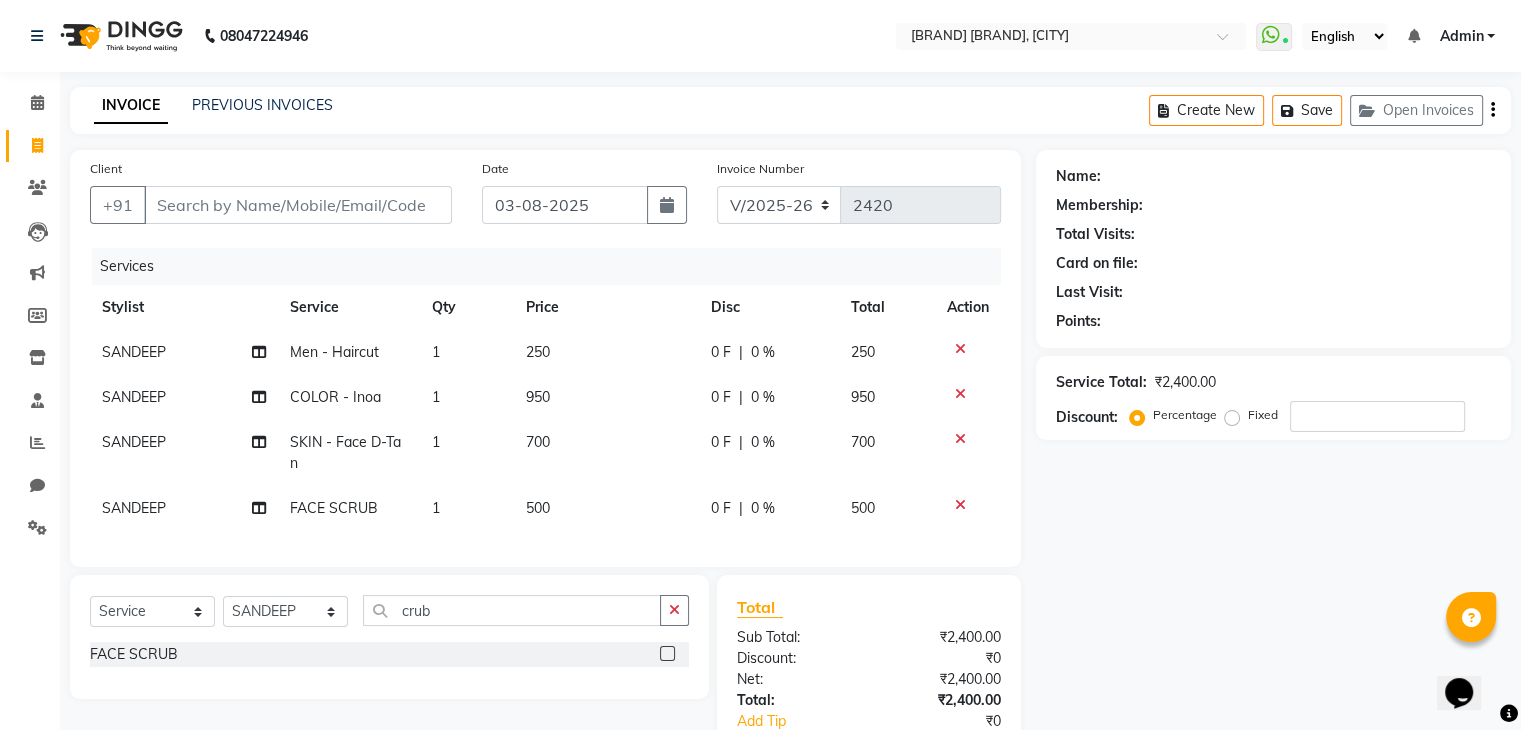 click on "700" 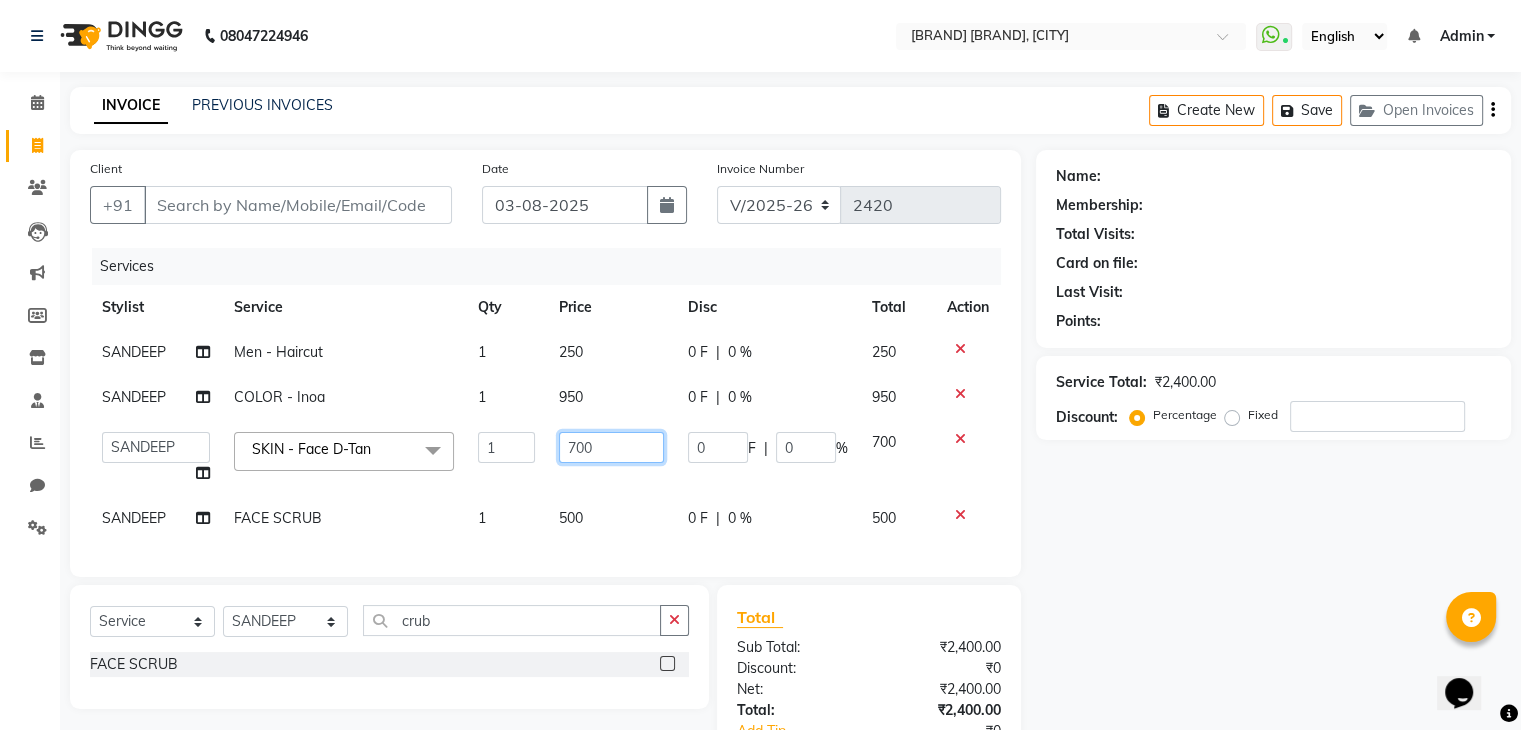 click on "700" 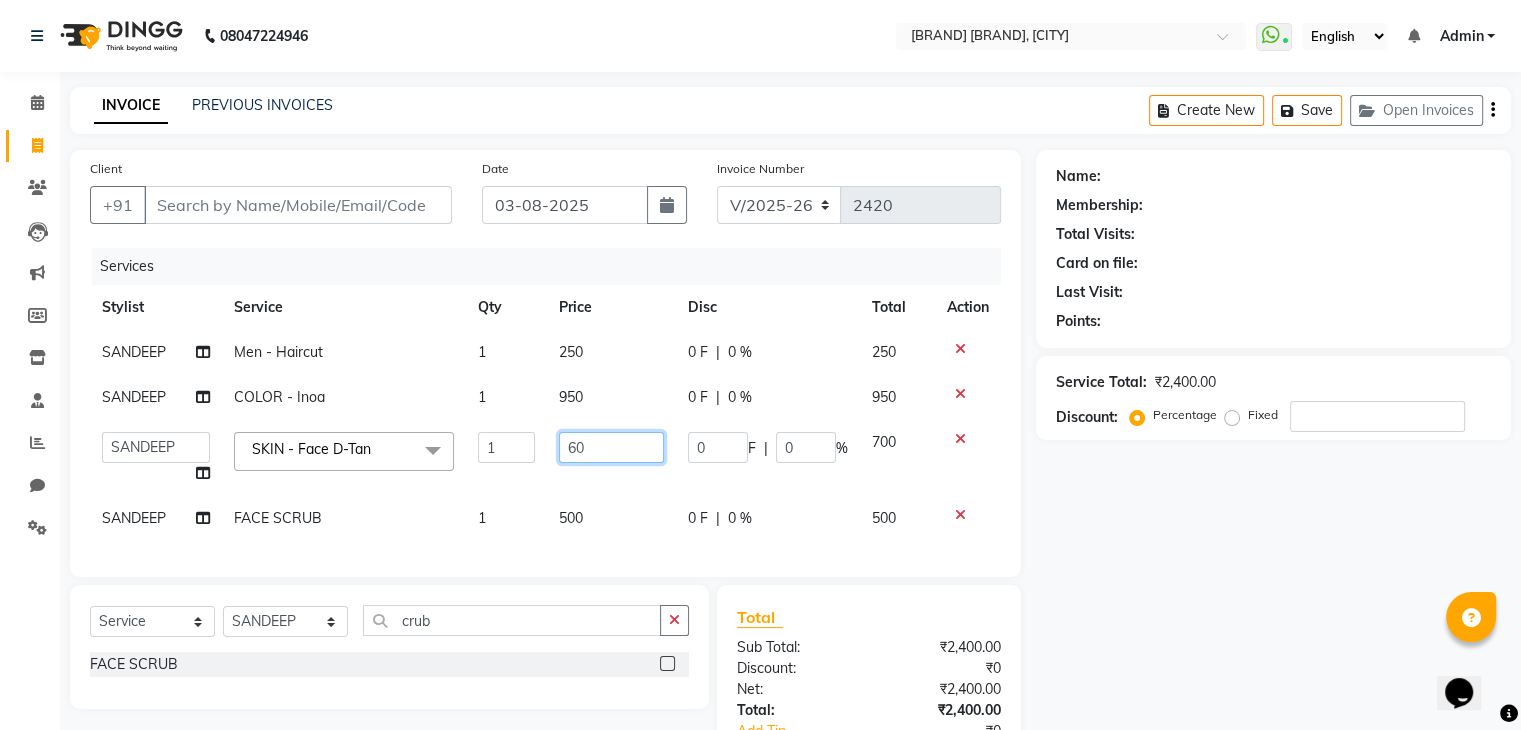 type on "600" 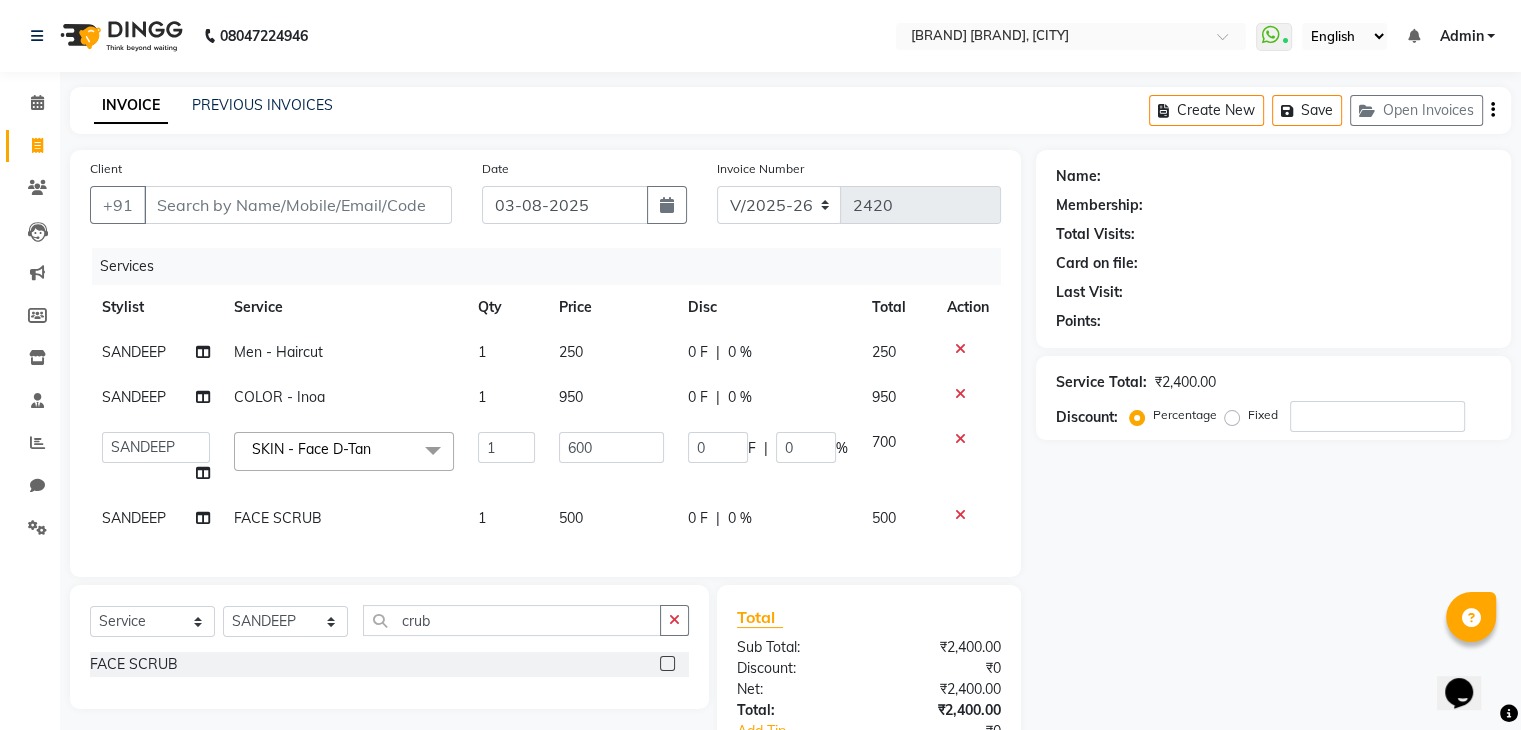 click on "SANDEEP Men - Haircut 1 250 0 F | 0 % 250 SANDEEP COLOR - Inoa 1 950 0 F | 0 % 950  ALAM   ASHISH   DEEPA   HASIB   JITU   MEENAKSHI   NITIN SIR   PRAJAKTA   Rupa   SANDEEP   SHAHIM   YASEEN  SKIN - Face D-Tan  x Men - Haircut Men - Beard & Shaving Men - Threading Men - Hair Wash Men - Head Massage Men - Beard Designing Beard Color foot massage Men - Haircut ( NITIN SIR ) said color Mustache  face wash hair set Nail Cut Dandruff Treatment side color HAIR IRONING FACE MSG side cut Female Hair Cut BRAZILIAN WAX FEMALE HAIR WASH FEMALE BLOW DRY CHEEKS THREADING EAR THREADING FACE SCRUB SPA & MORE - Hair Spa SPA & MORE - Olaplex SPA & MORE - Moroccan Spa SPA & MORE - Tea Tree Spa SPA & MORE - Botox Spa SPA & MORE - Nash Argan Spa SPA & MORE - Nash Filler COLOR - Touch-up COLOR - Majirel COLOR - Inoa COLOR - Fashion Color COLOR - Highlights HAIR TREATMENT - Crown Keratin HAIR TREATMENT - Global Keratin HAIR TREATMENT - Cysteine Treatment HAIR TREATMENT - QOD Treatment HAIR TREATMENT - Smoothing SKIN - Face Bleach" 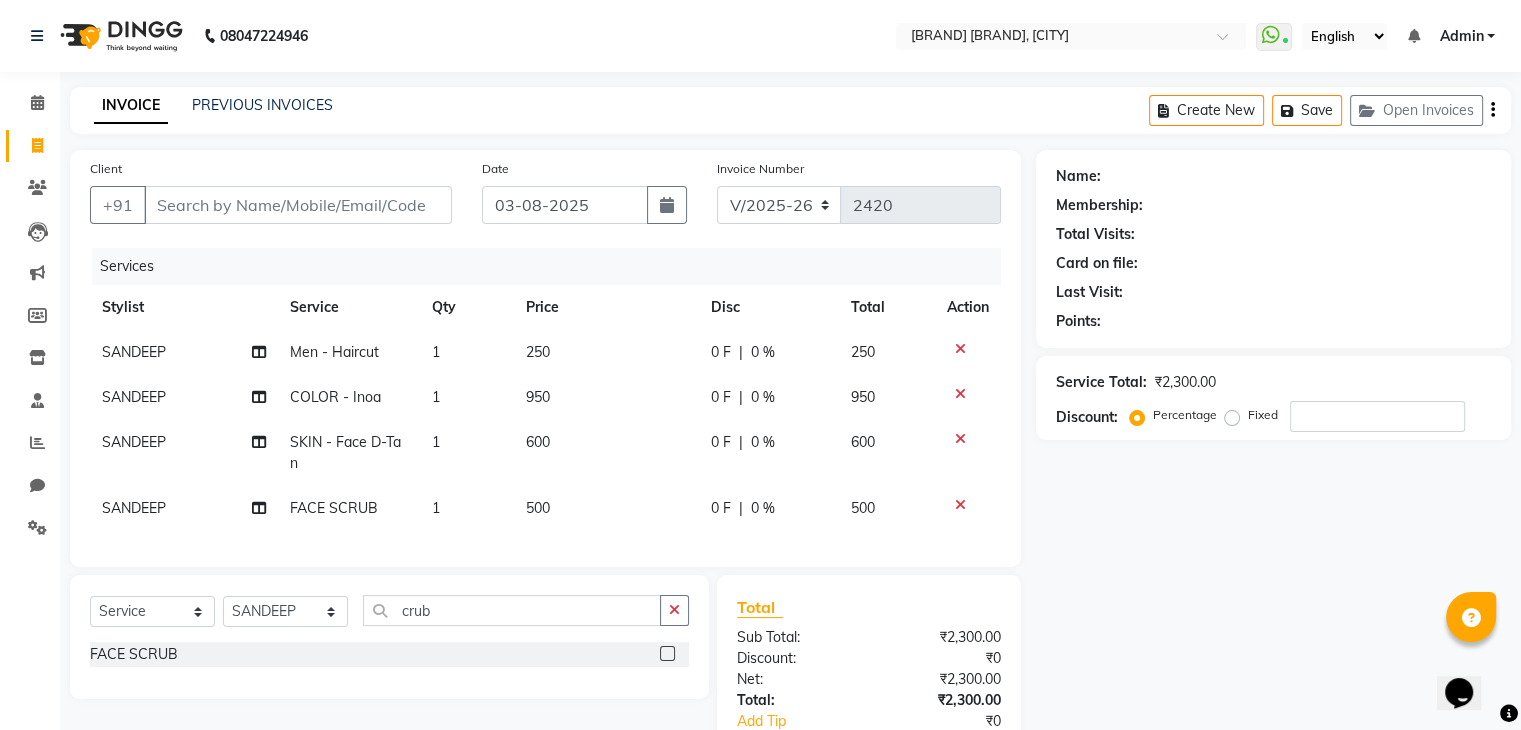 scroll, scrollTop: 143, scrollLeft: 0, axis: vertical 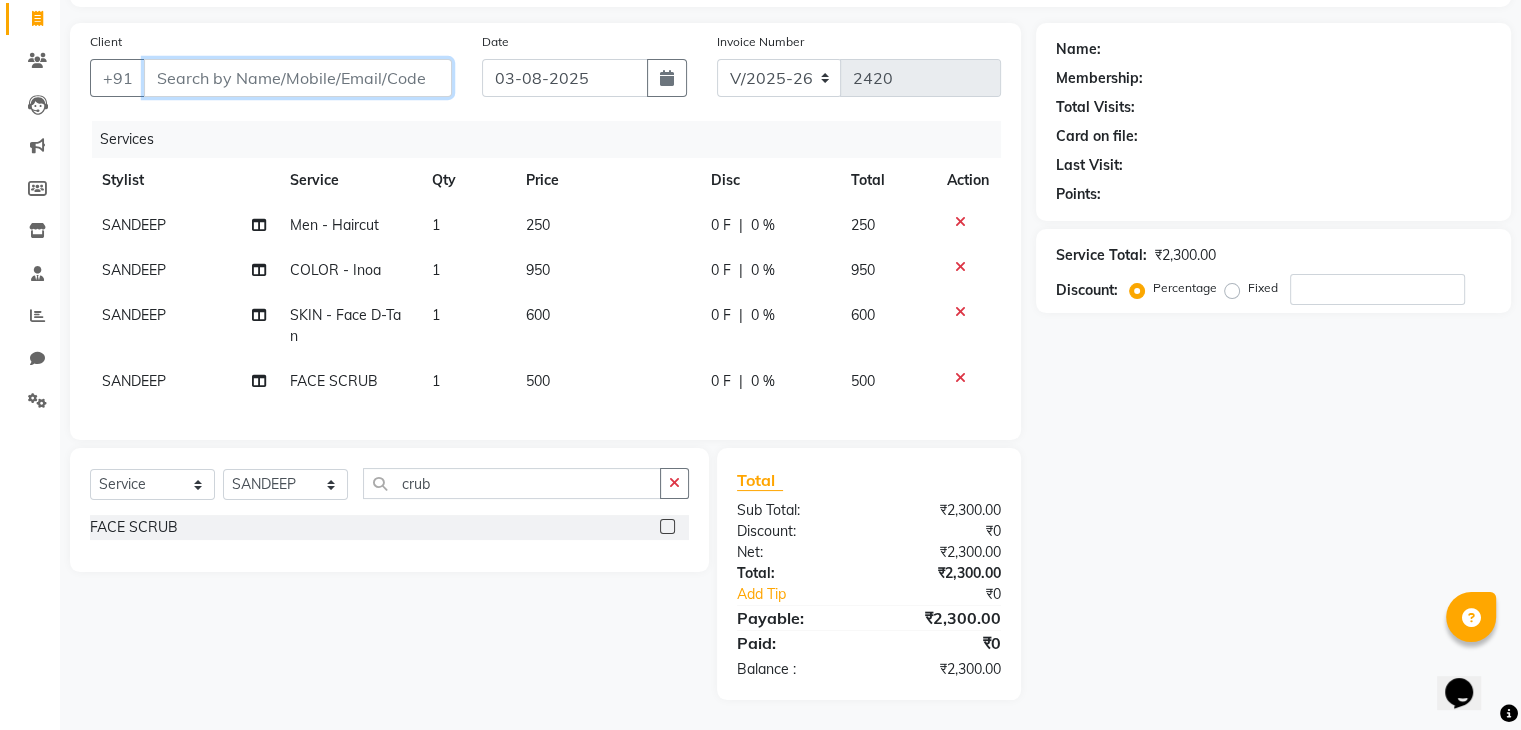 click on "Client" at bounding box center (298, 78) 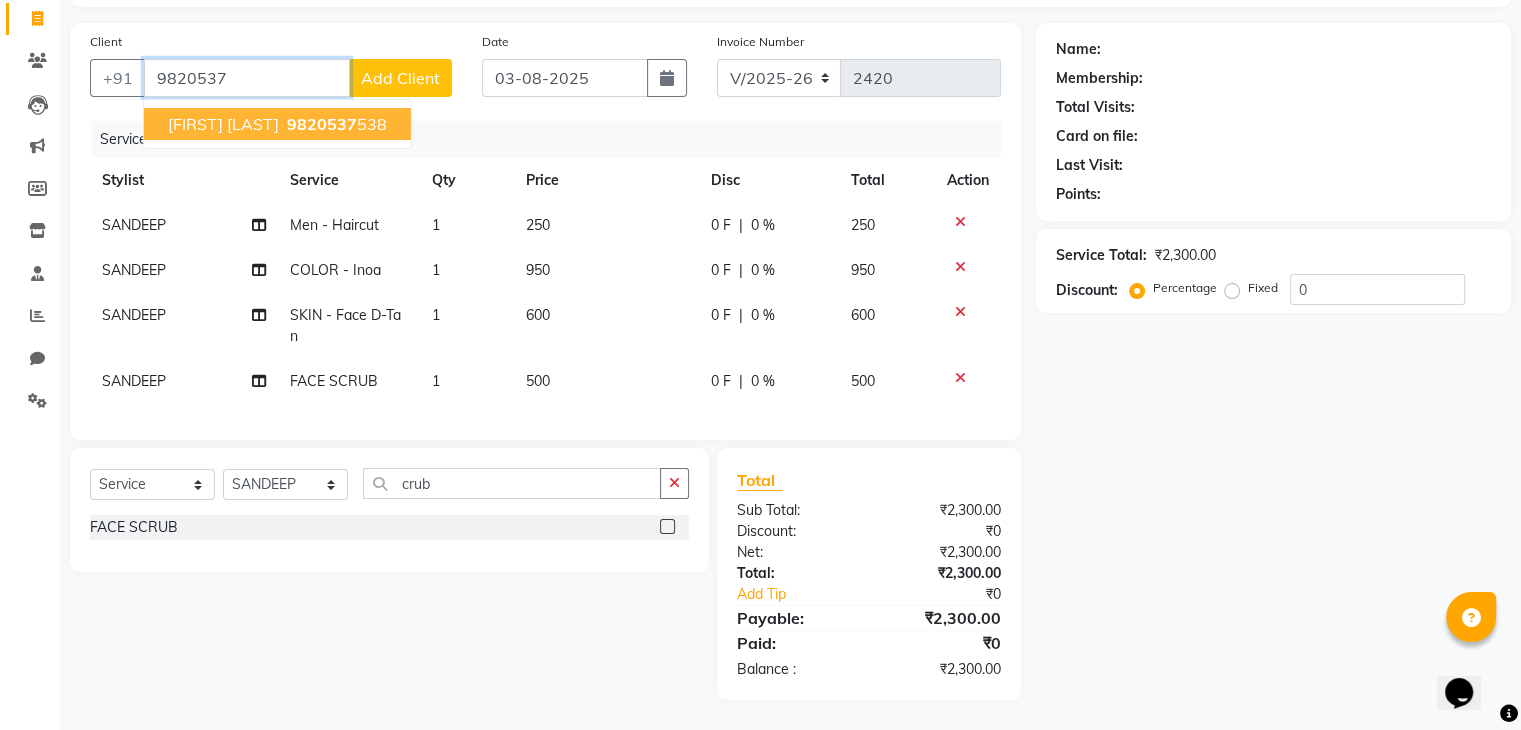 click on "[FIRST] [LAST]" at bounding box center [223, 124] 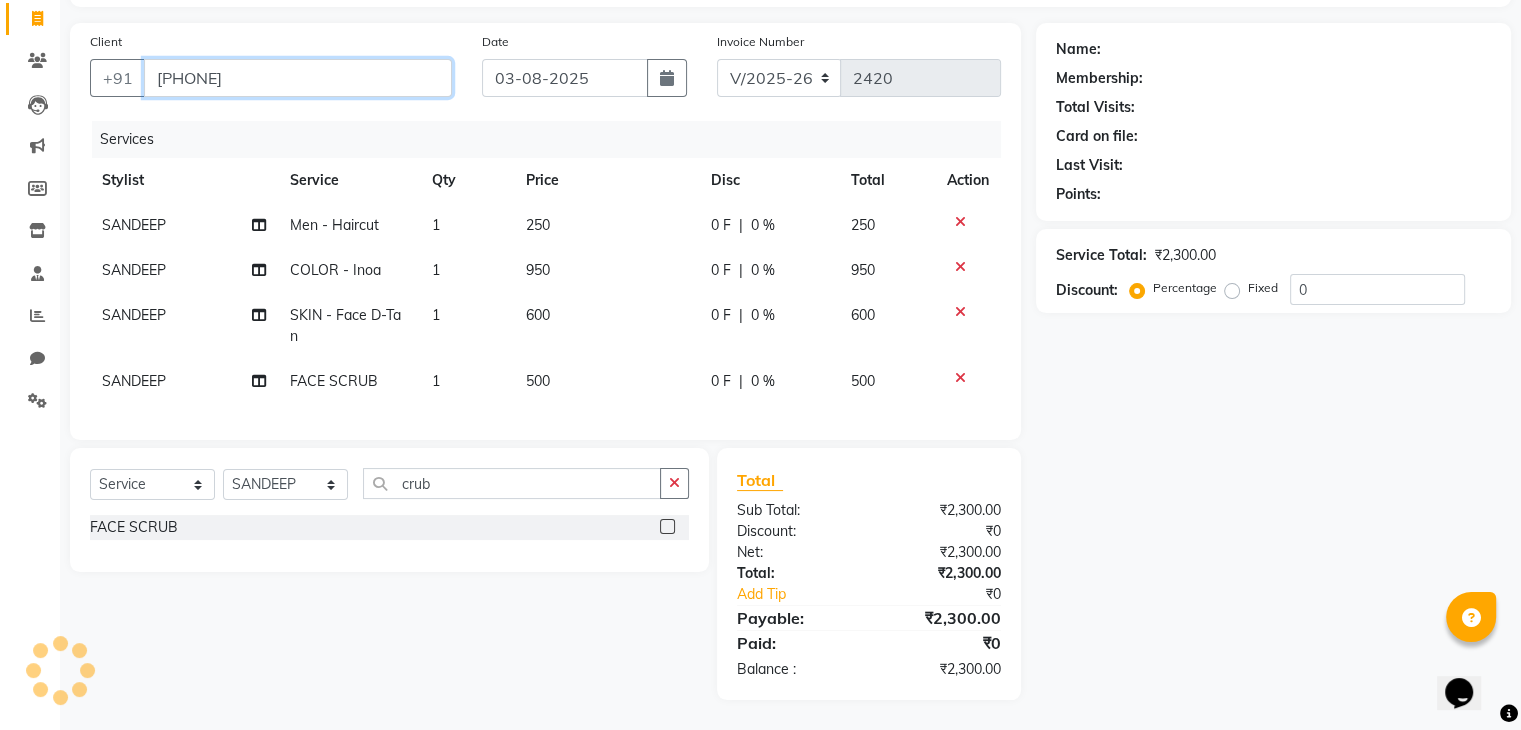 type on "[PHONE]" 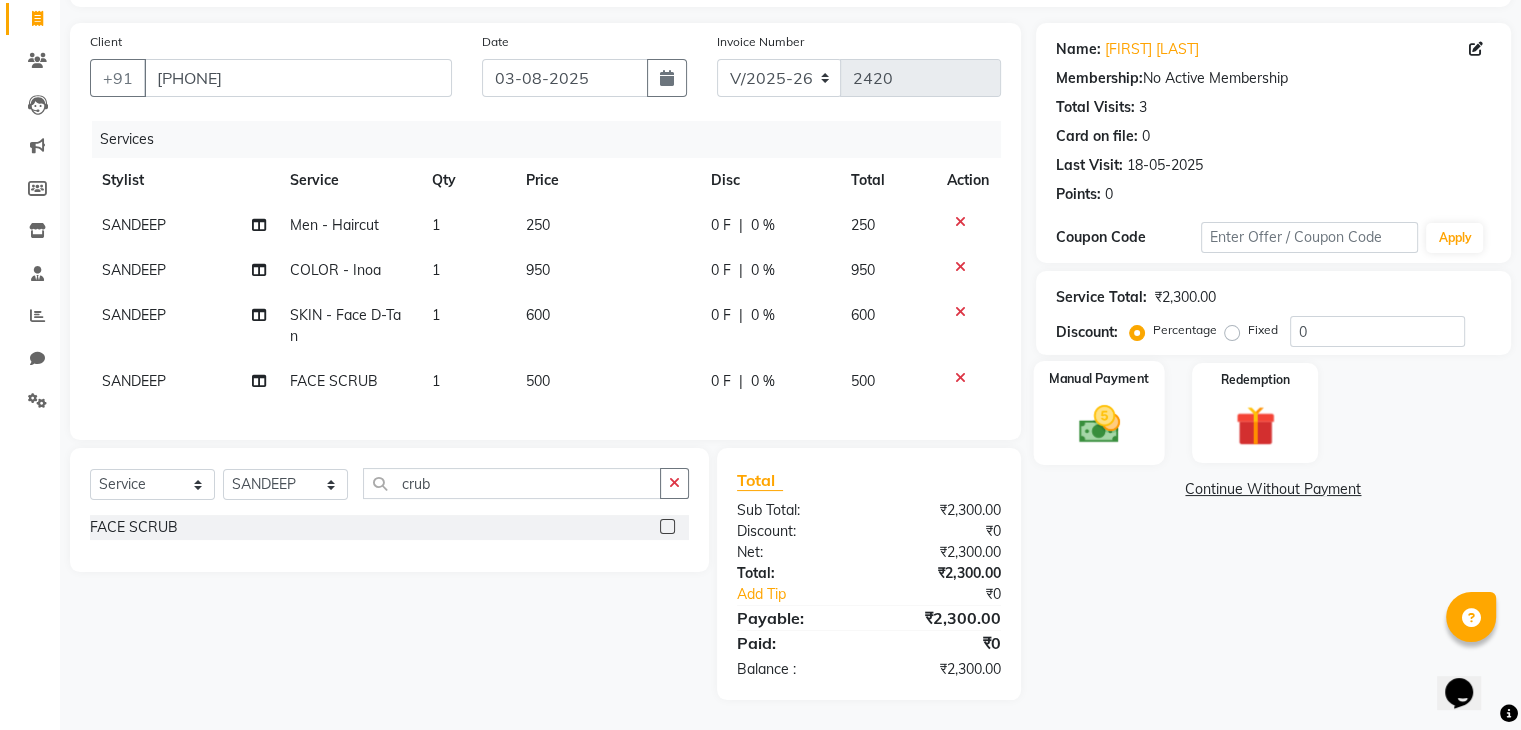 click on "Manual Payment" 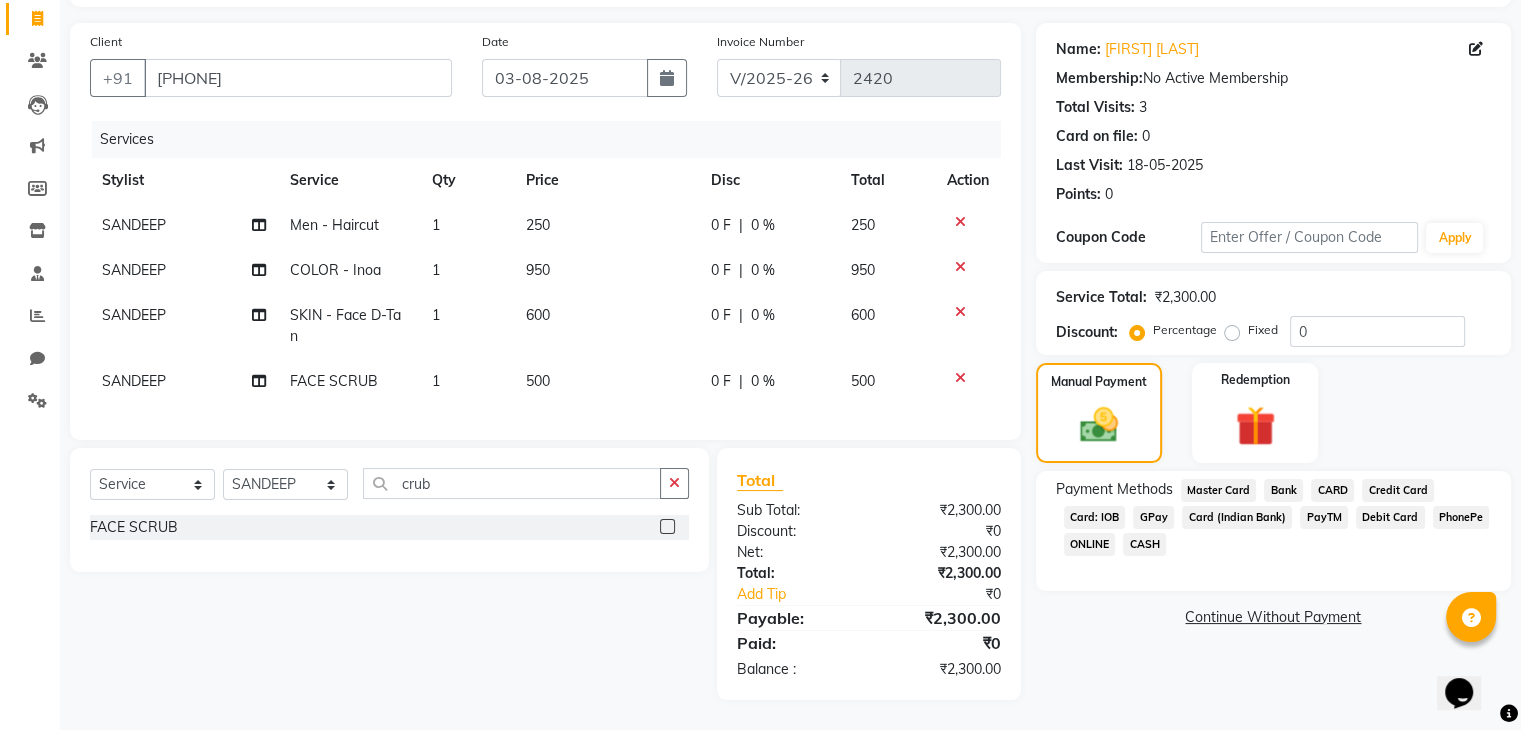 click on "GPay" 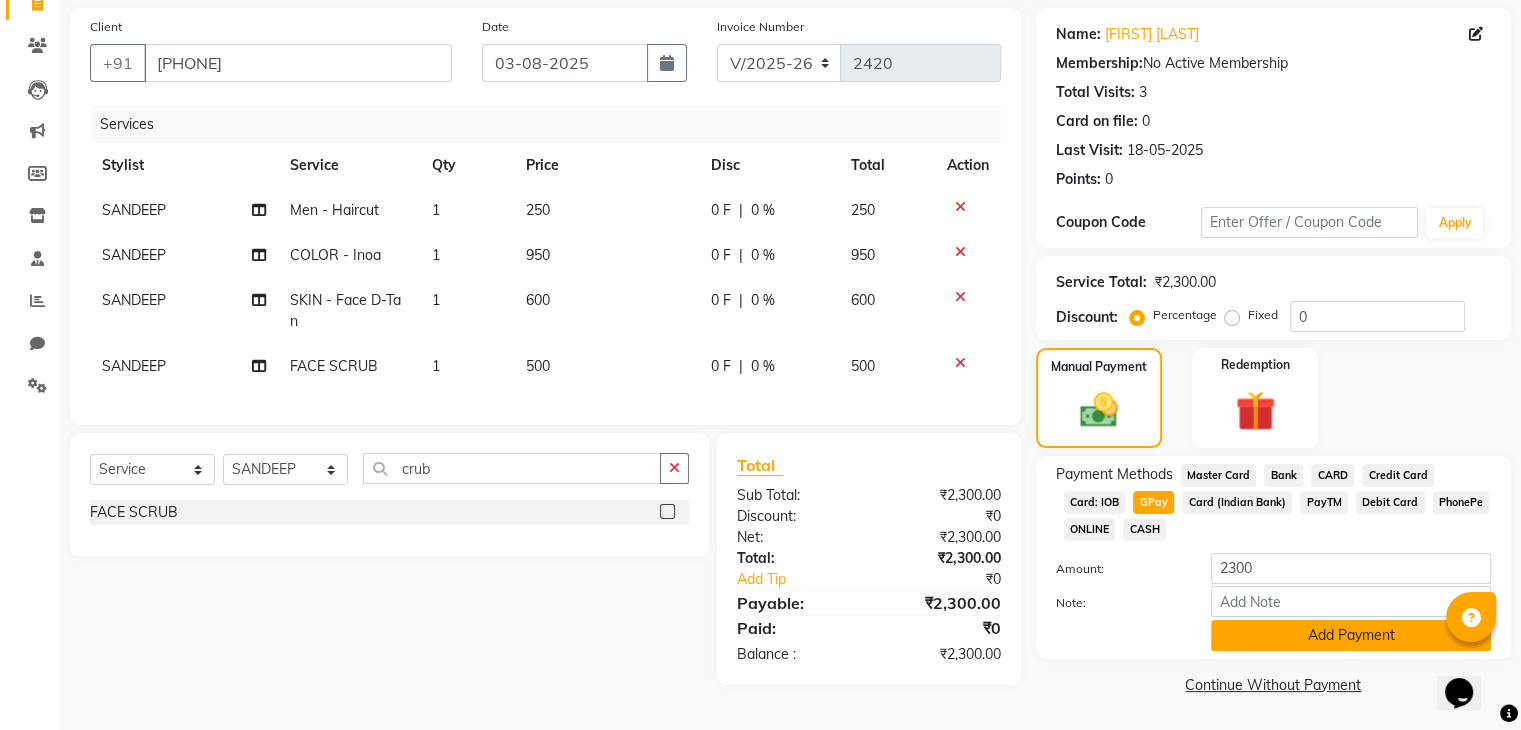 click on "Add Payment" 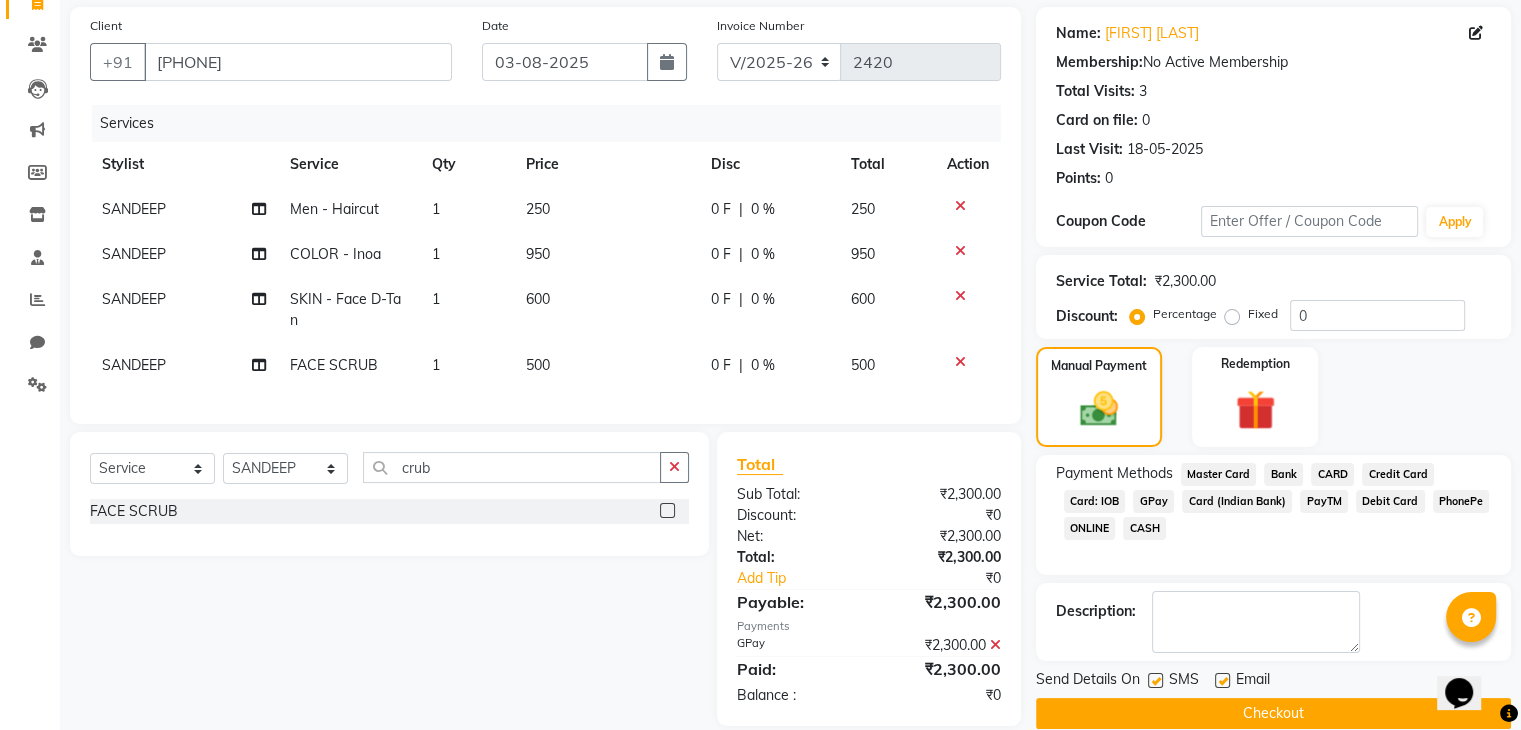 scroll, scrollTop: 184, scrollLeft: 0, axis: vertical 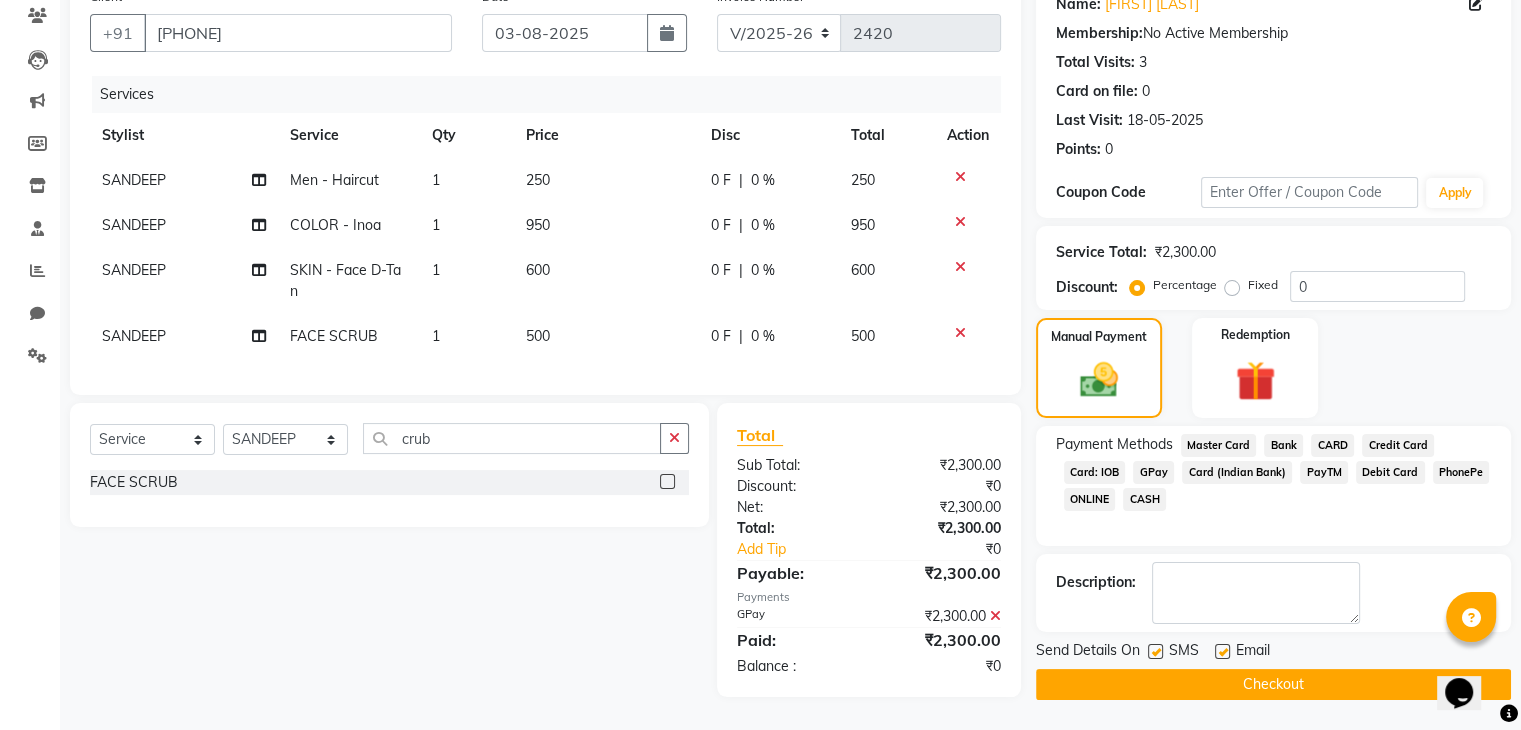click 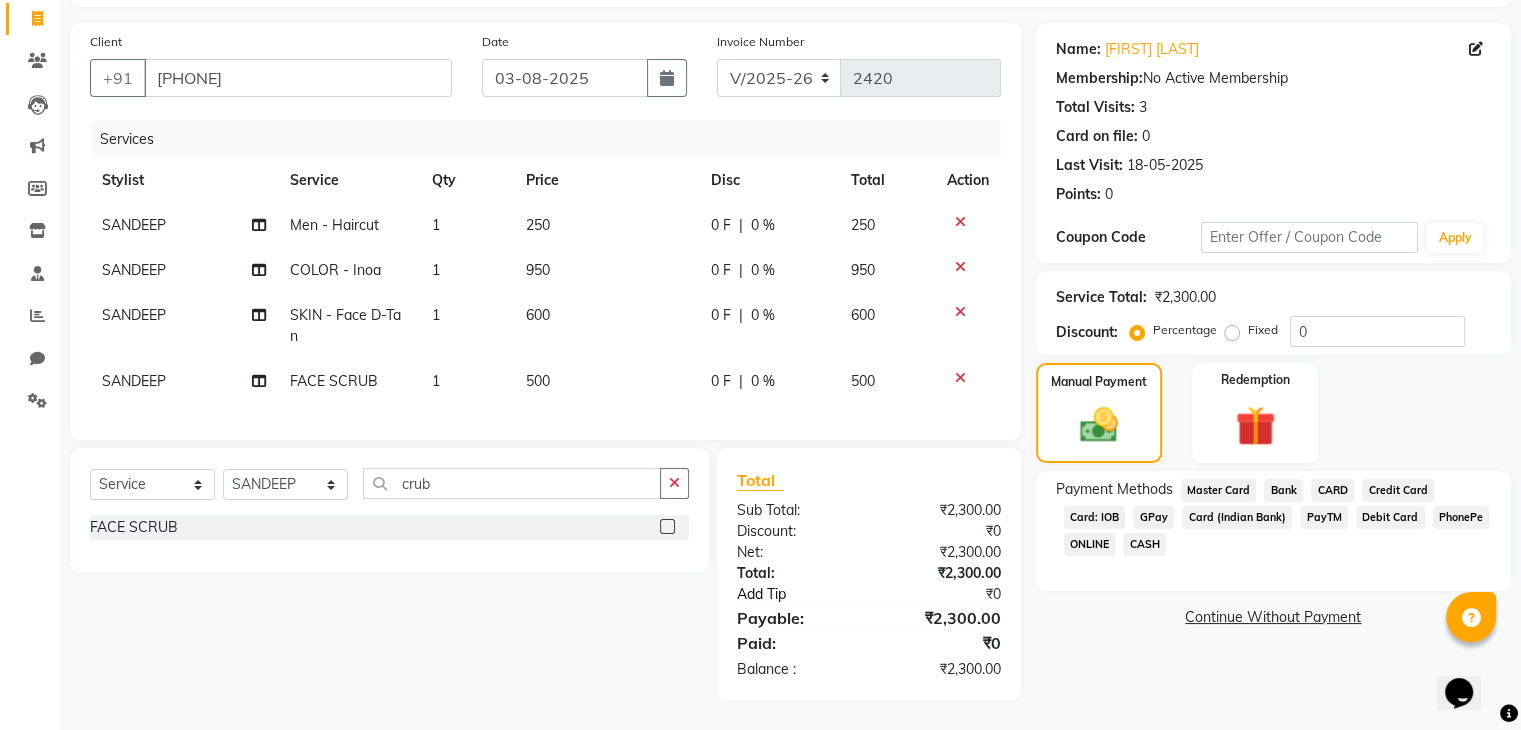 click on "Add Tip" 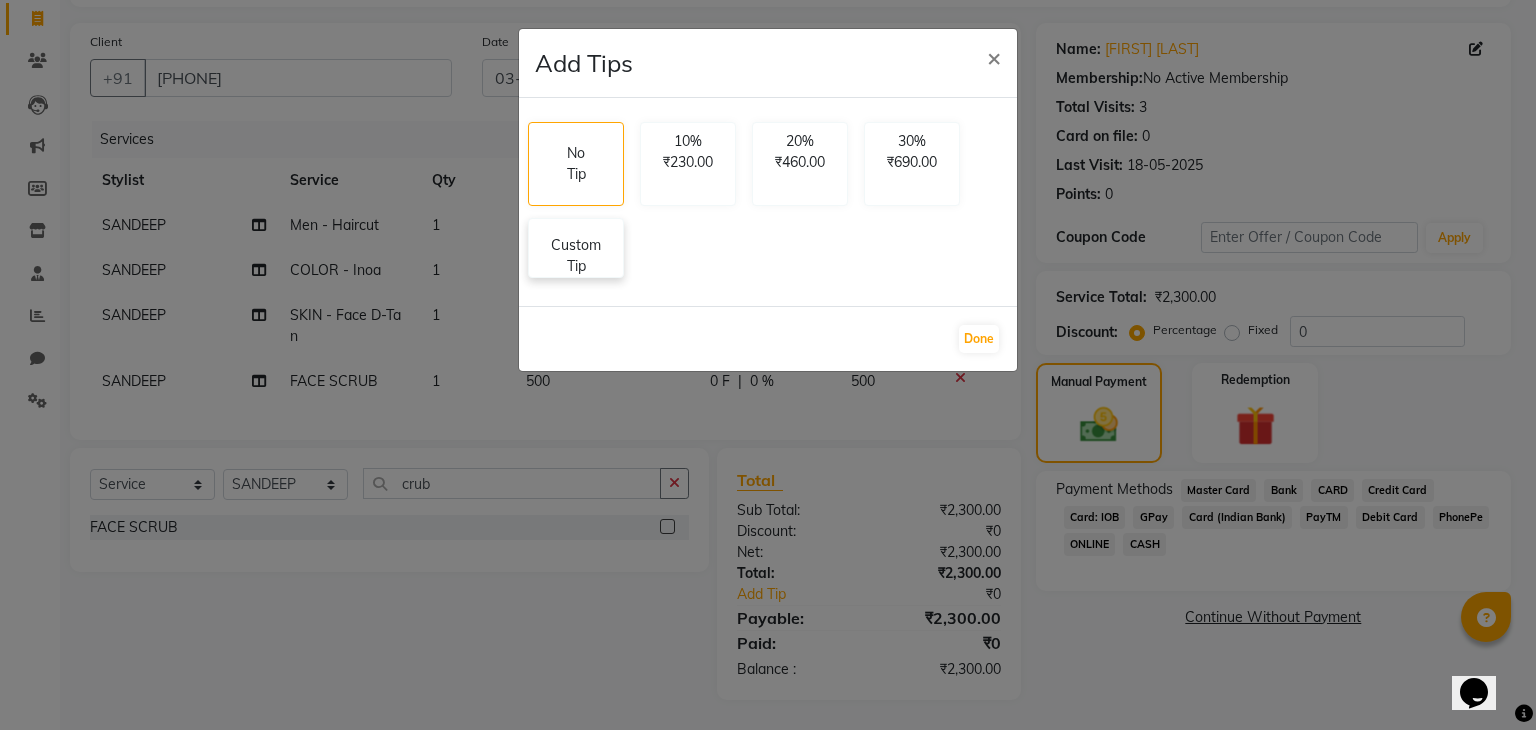 click on "Custom Tip" 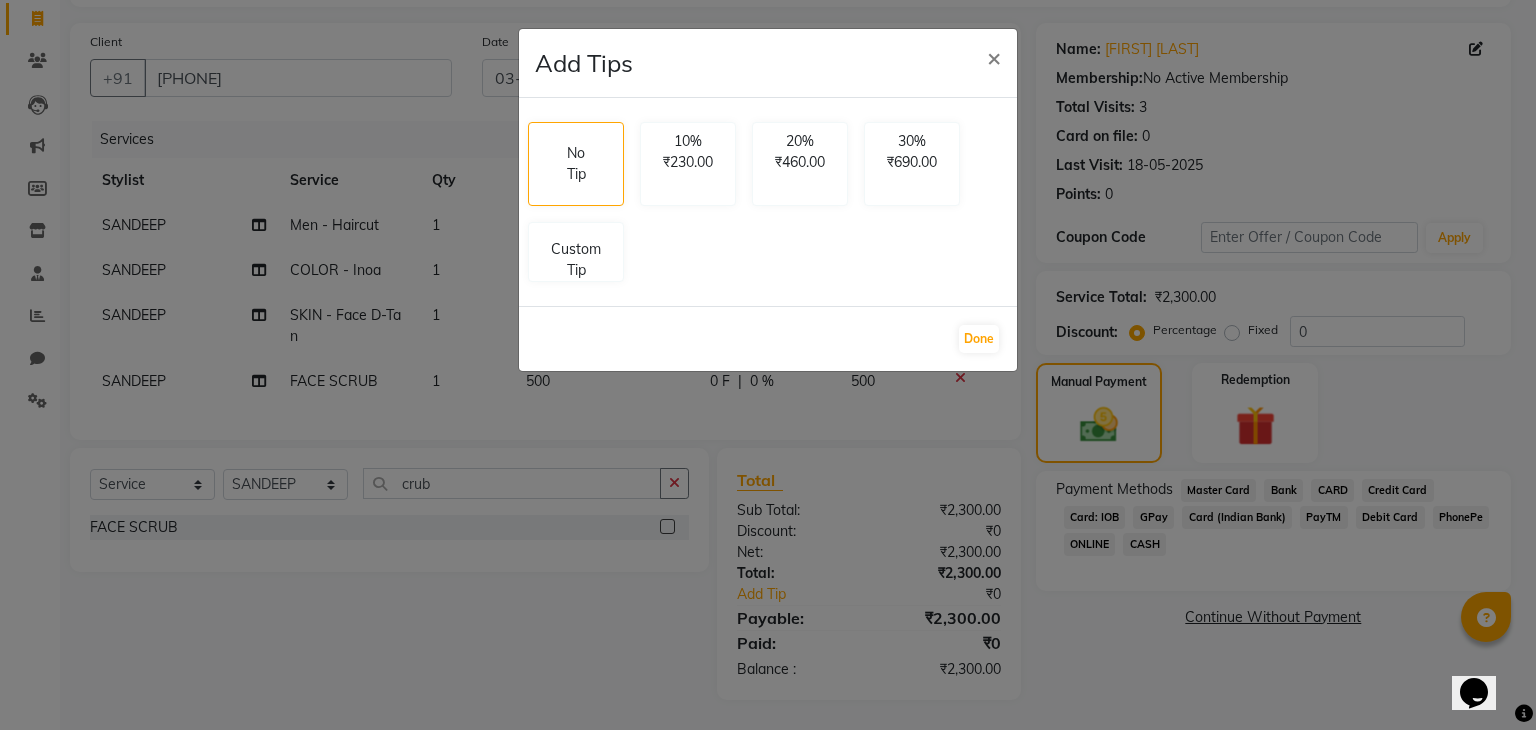 select on "82599" 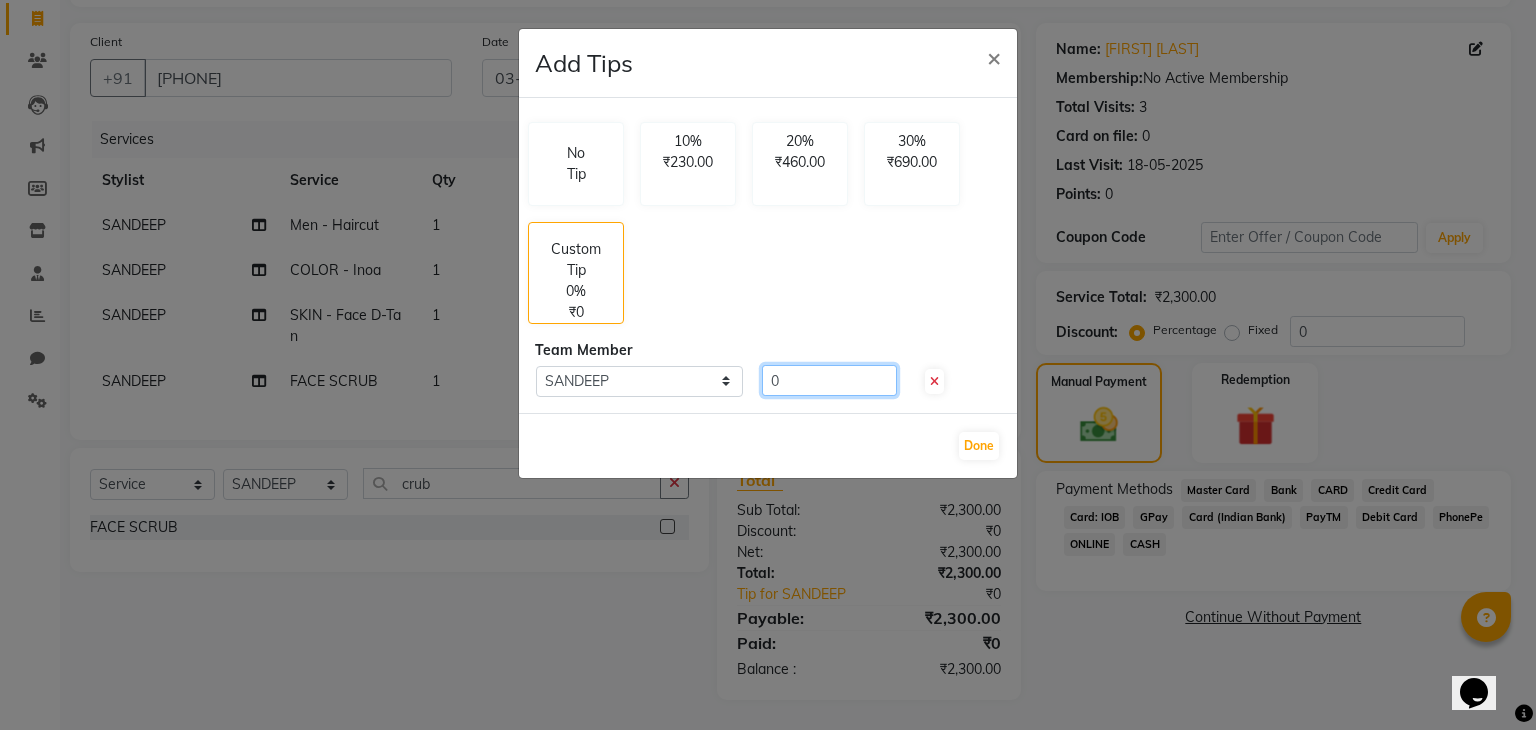 click on "0" 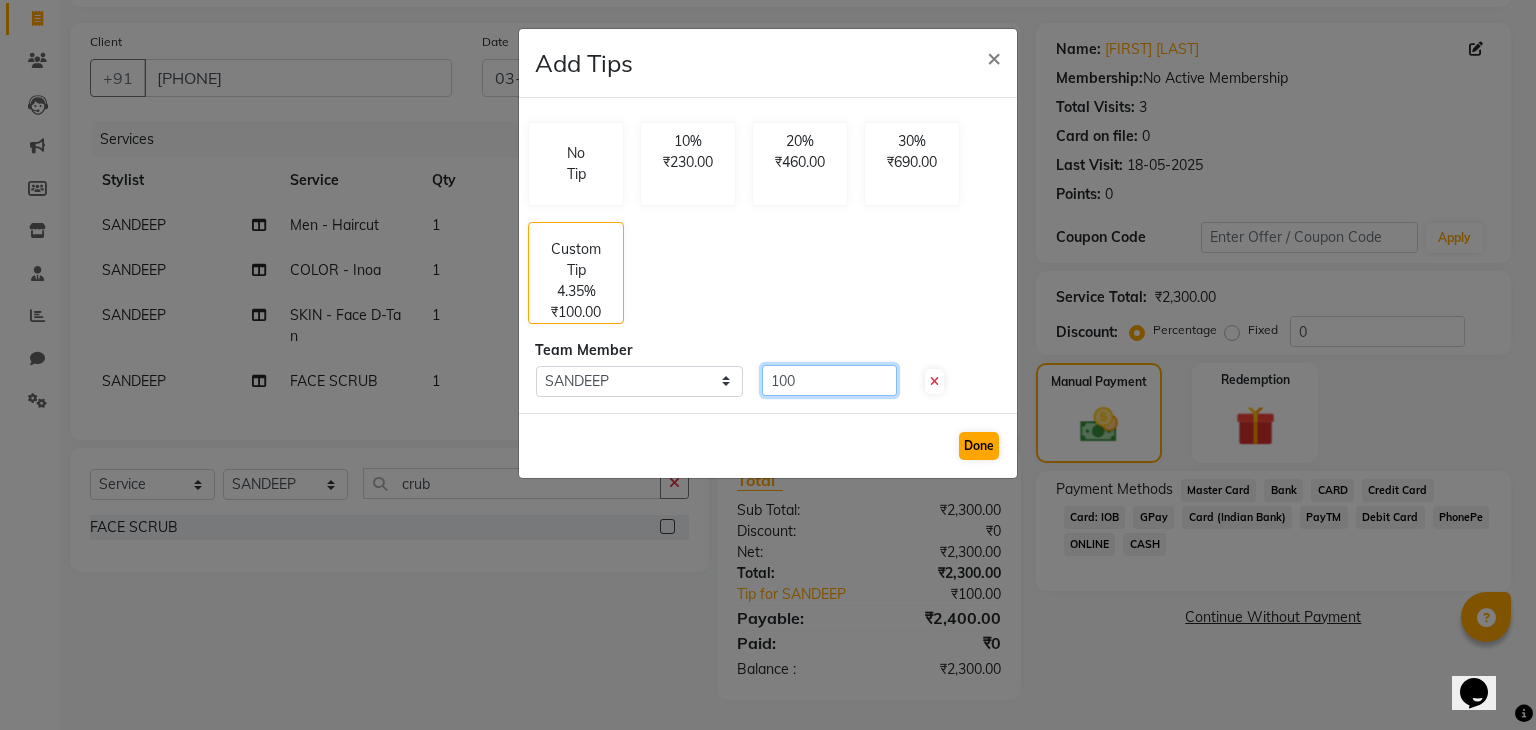 type on "100" 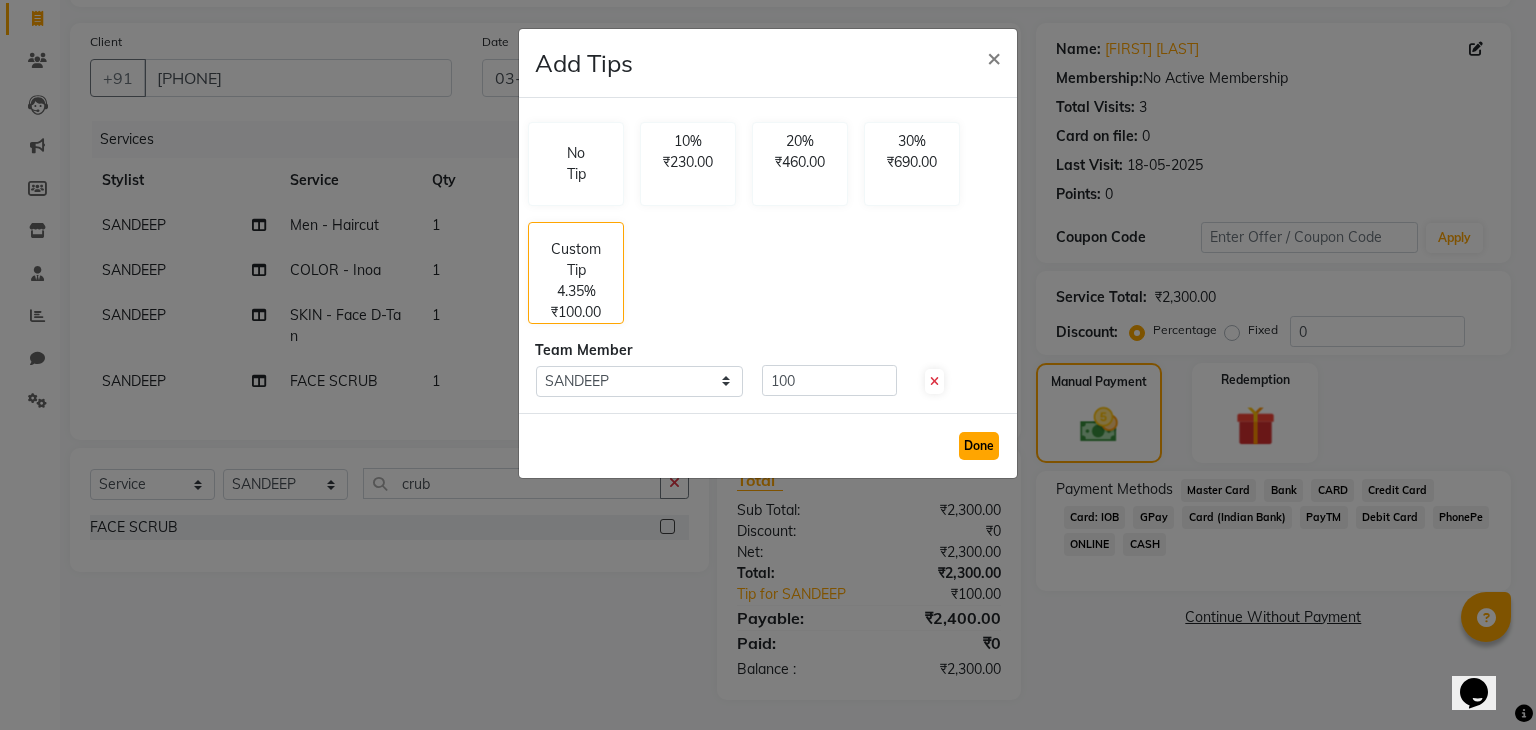 click on "Done" 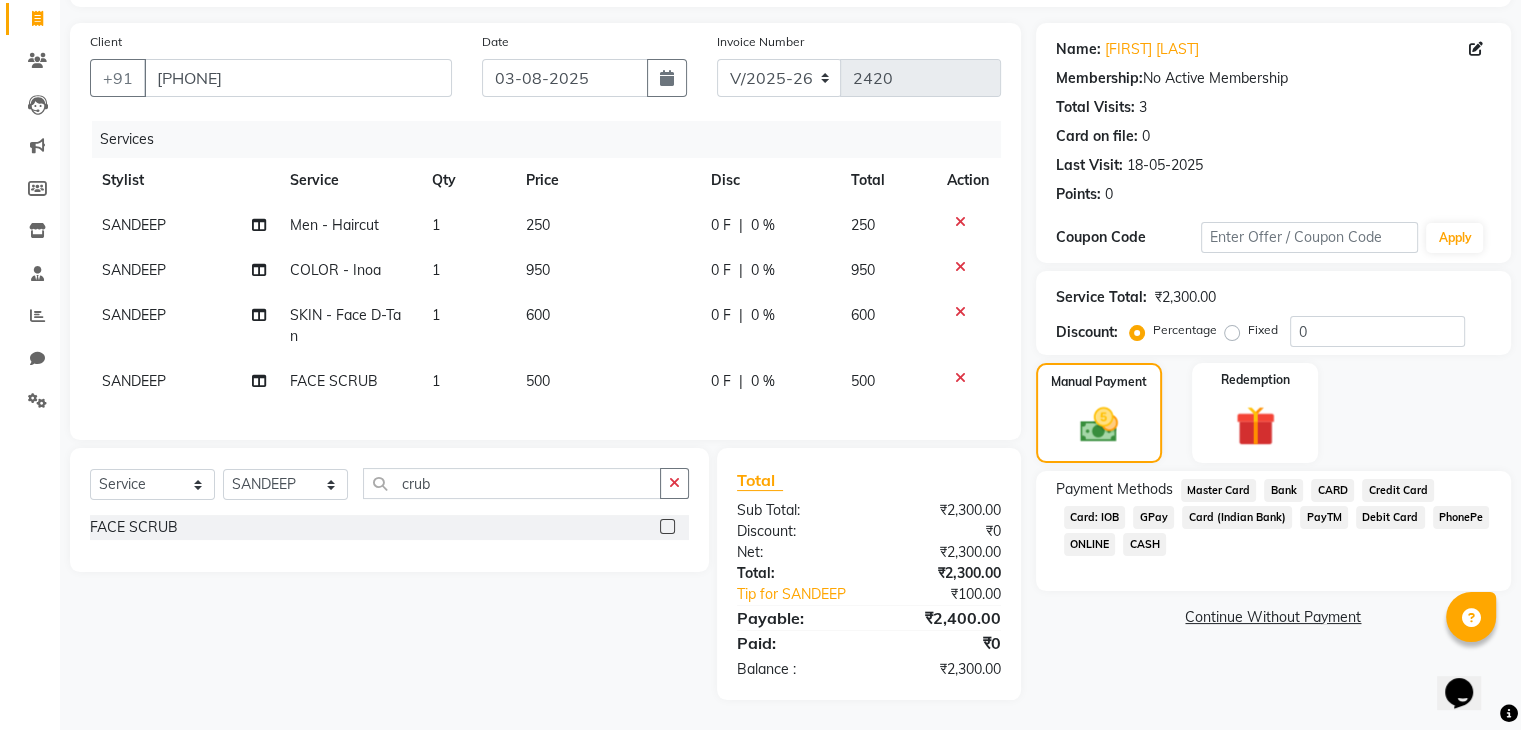 click on "GPay" 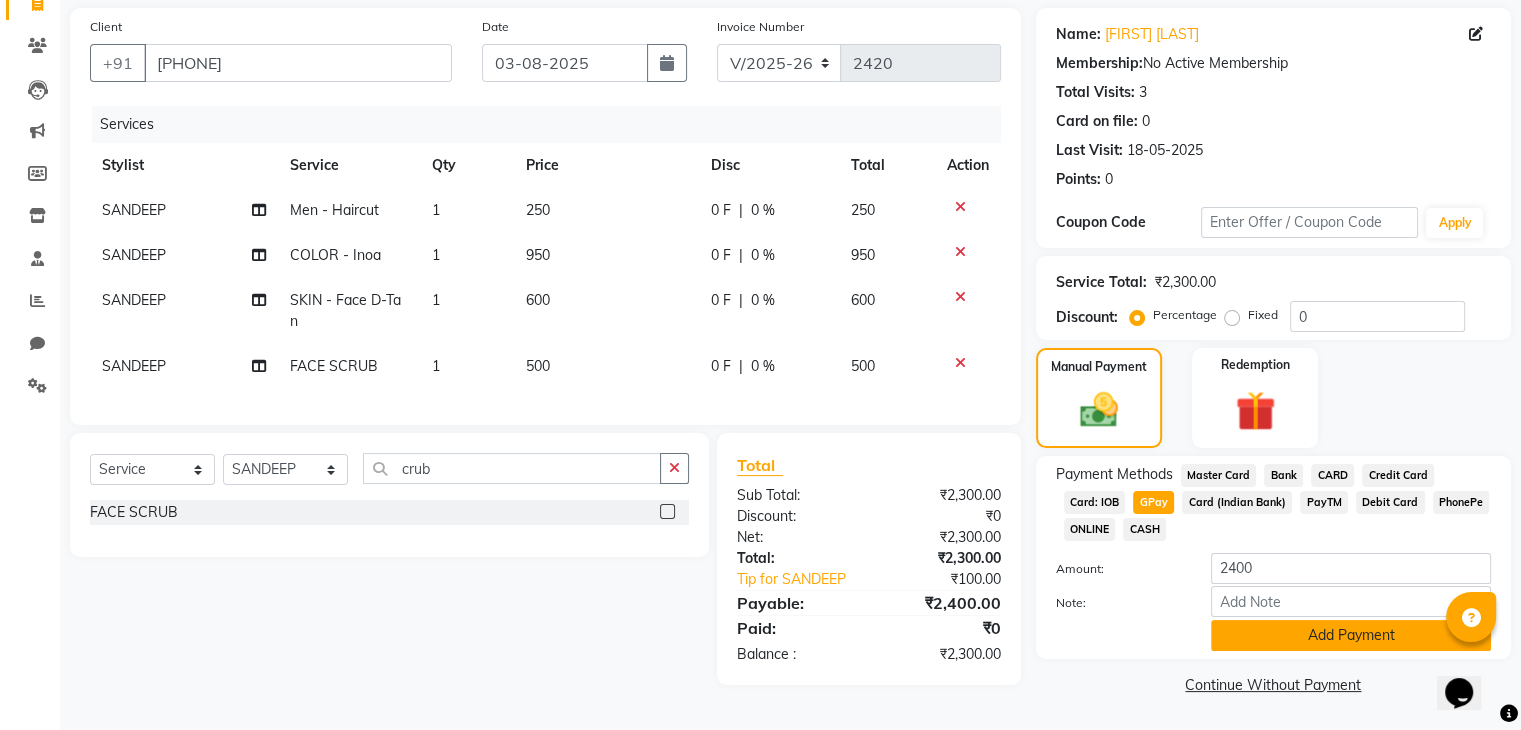 click on "Add Payment" 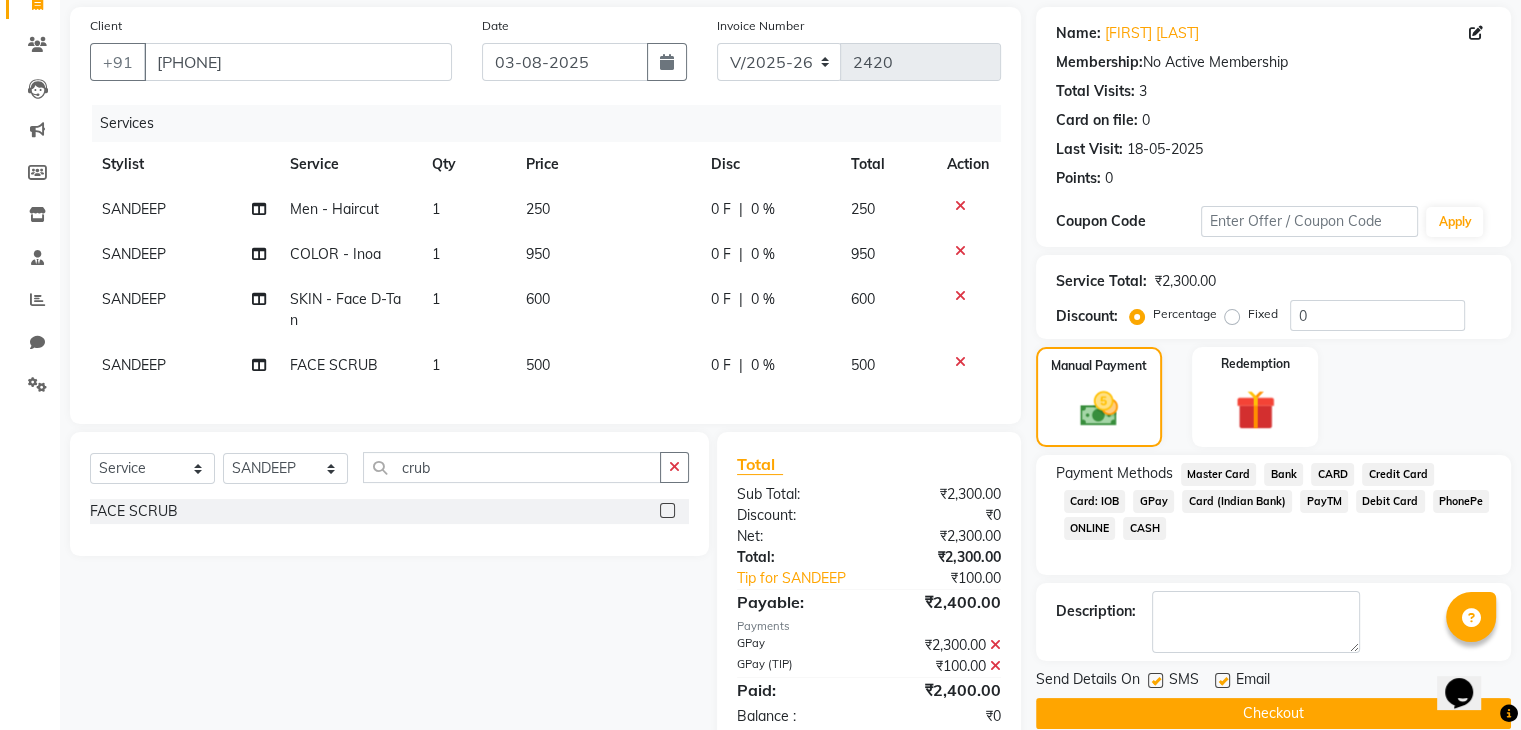 scroll, scrollTop: 205, scrollLeft: 0, axis: vertical 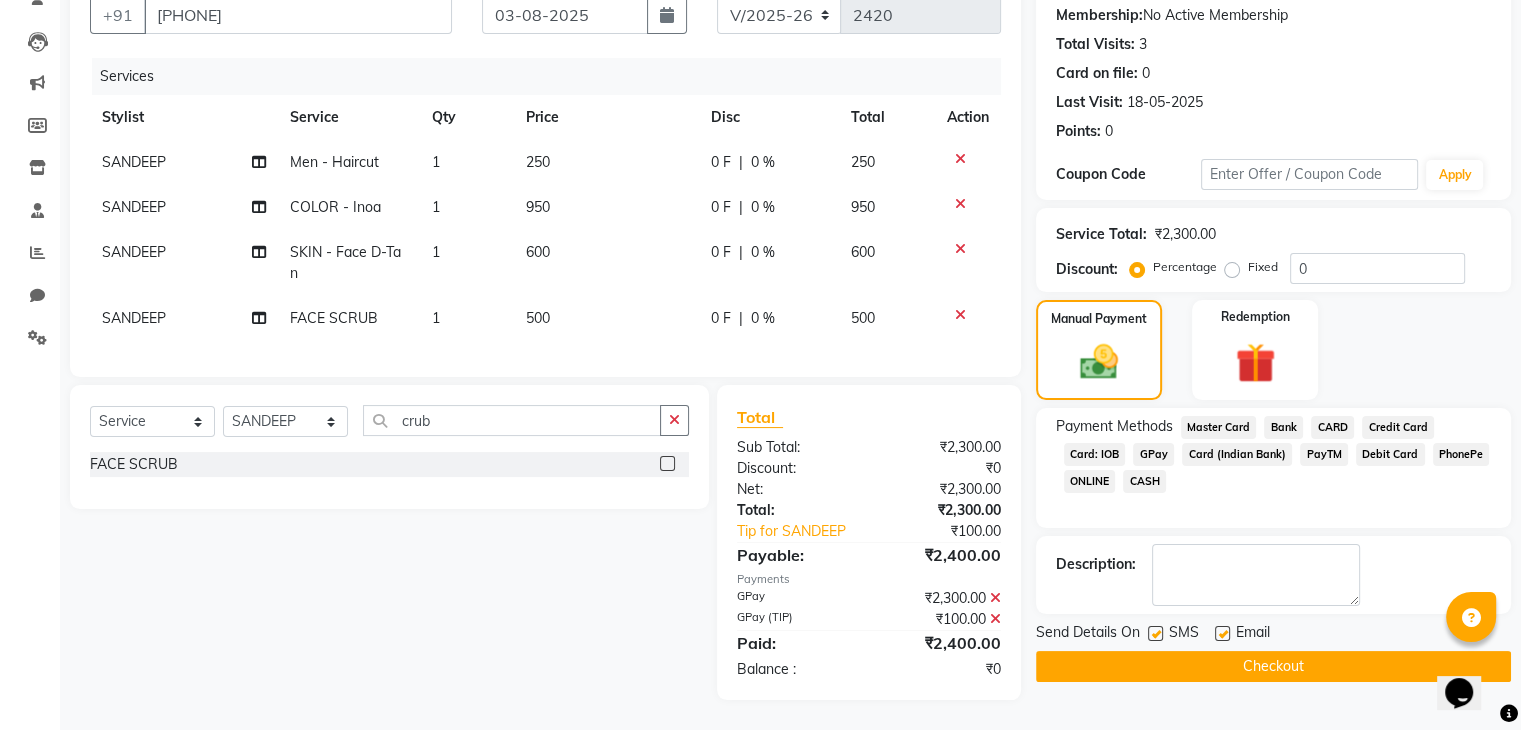 click on "Checkout" 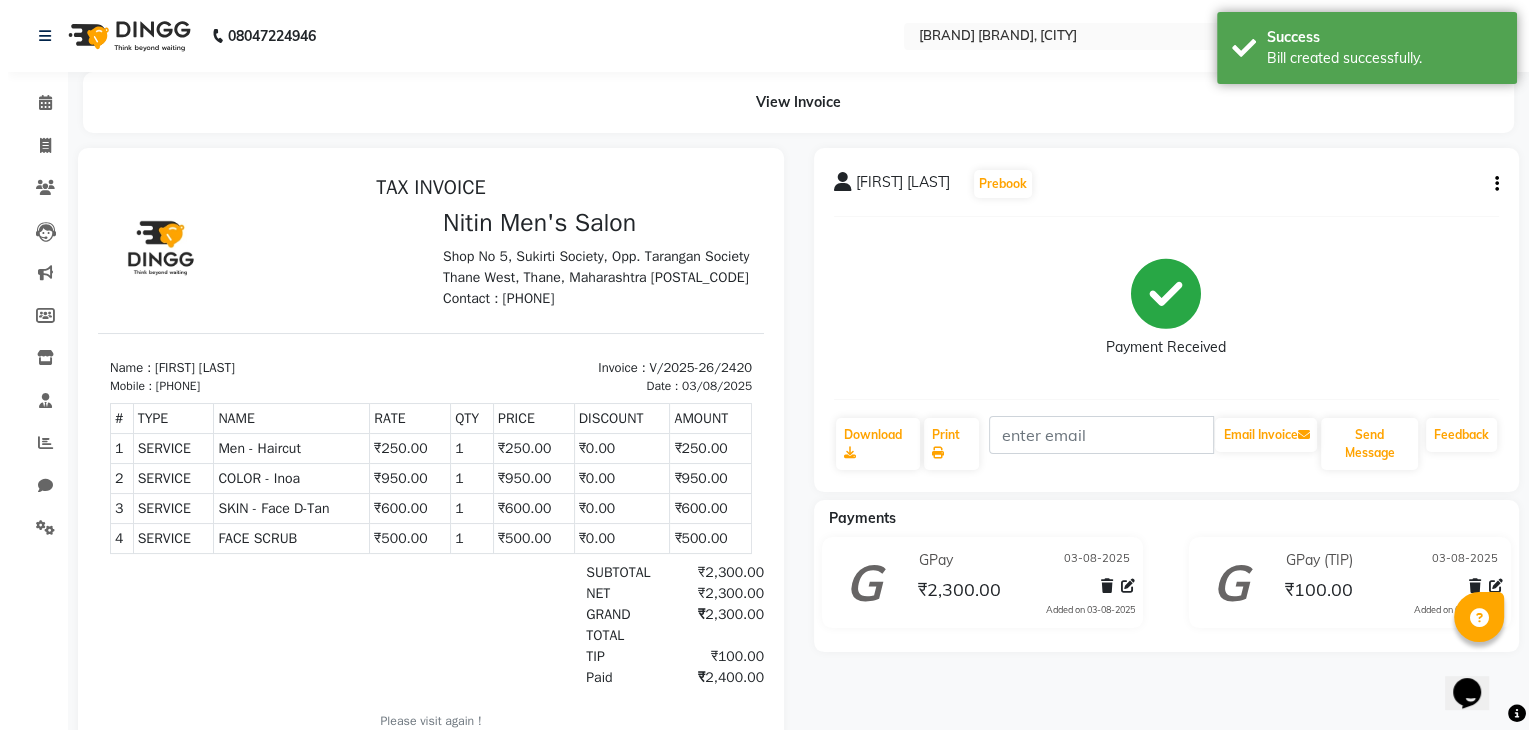 scroll, scrollTop: 0, scrollLeft: 0, axis: both 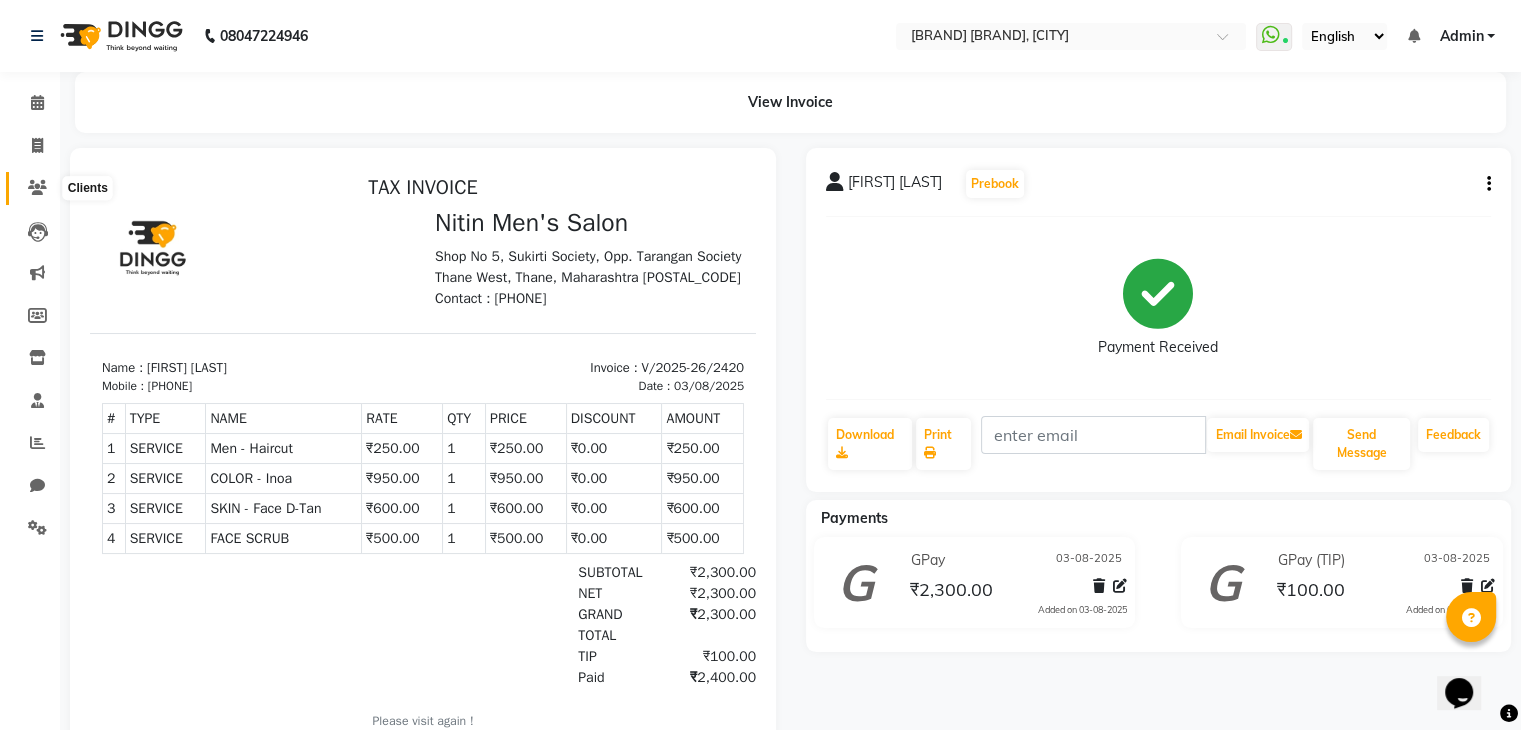 click 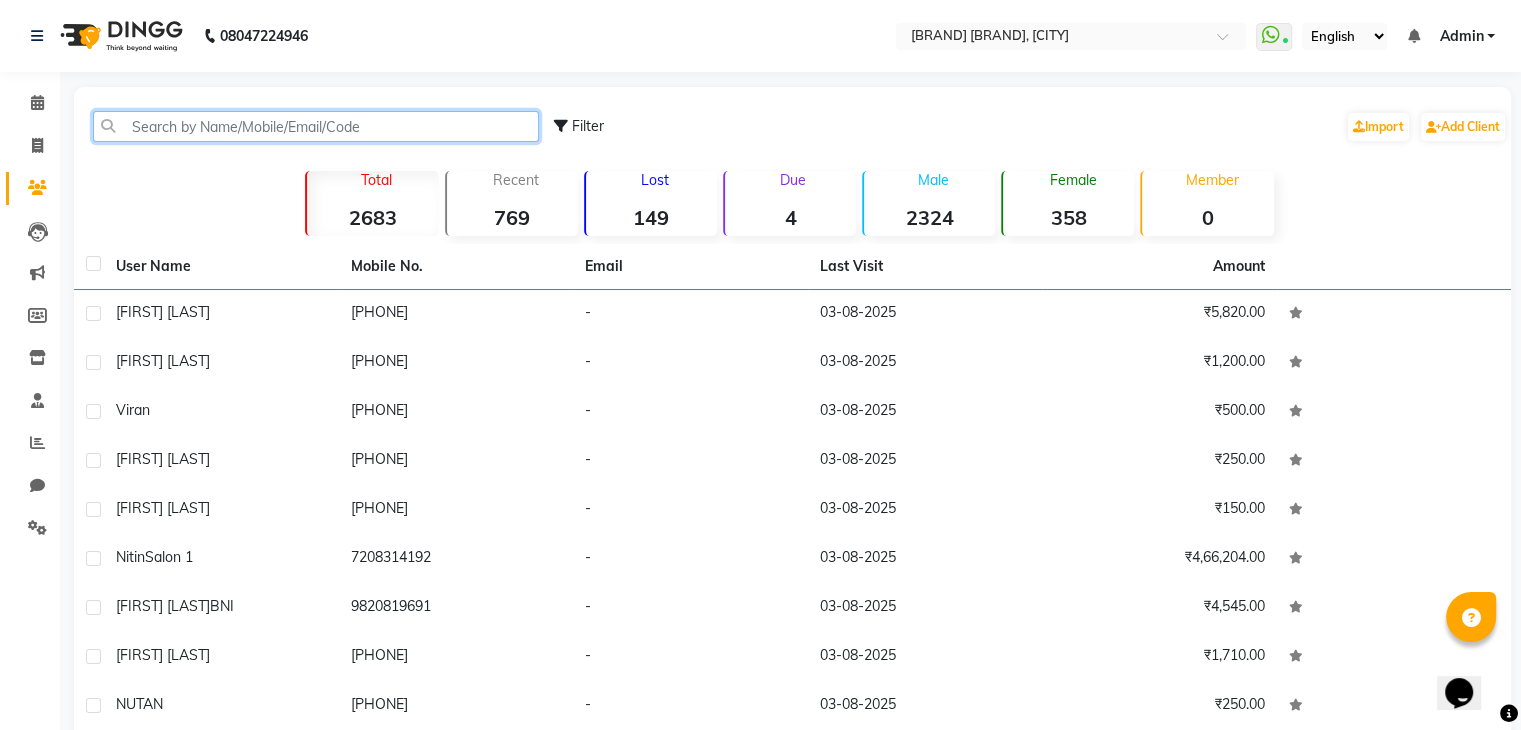 click 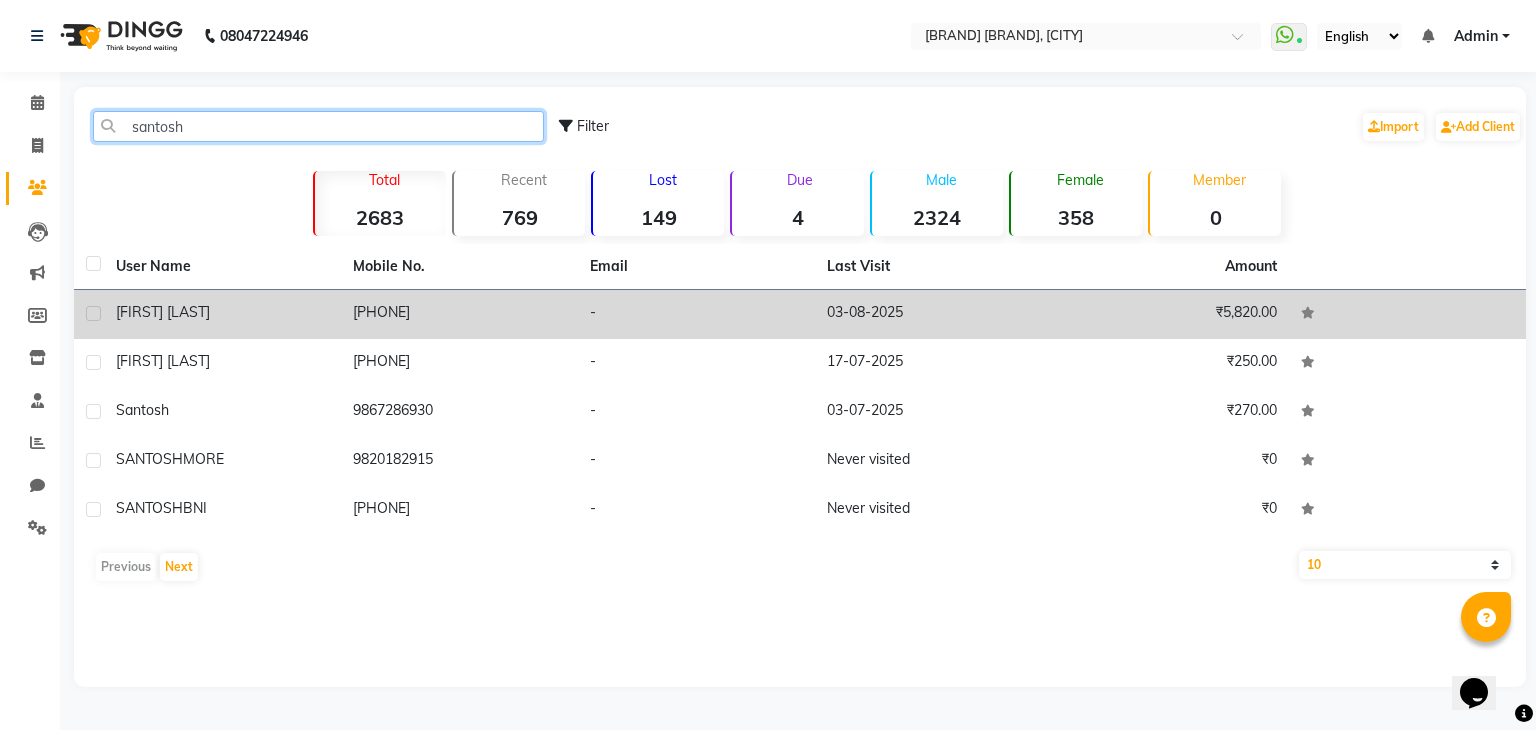 type on "santosh" 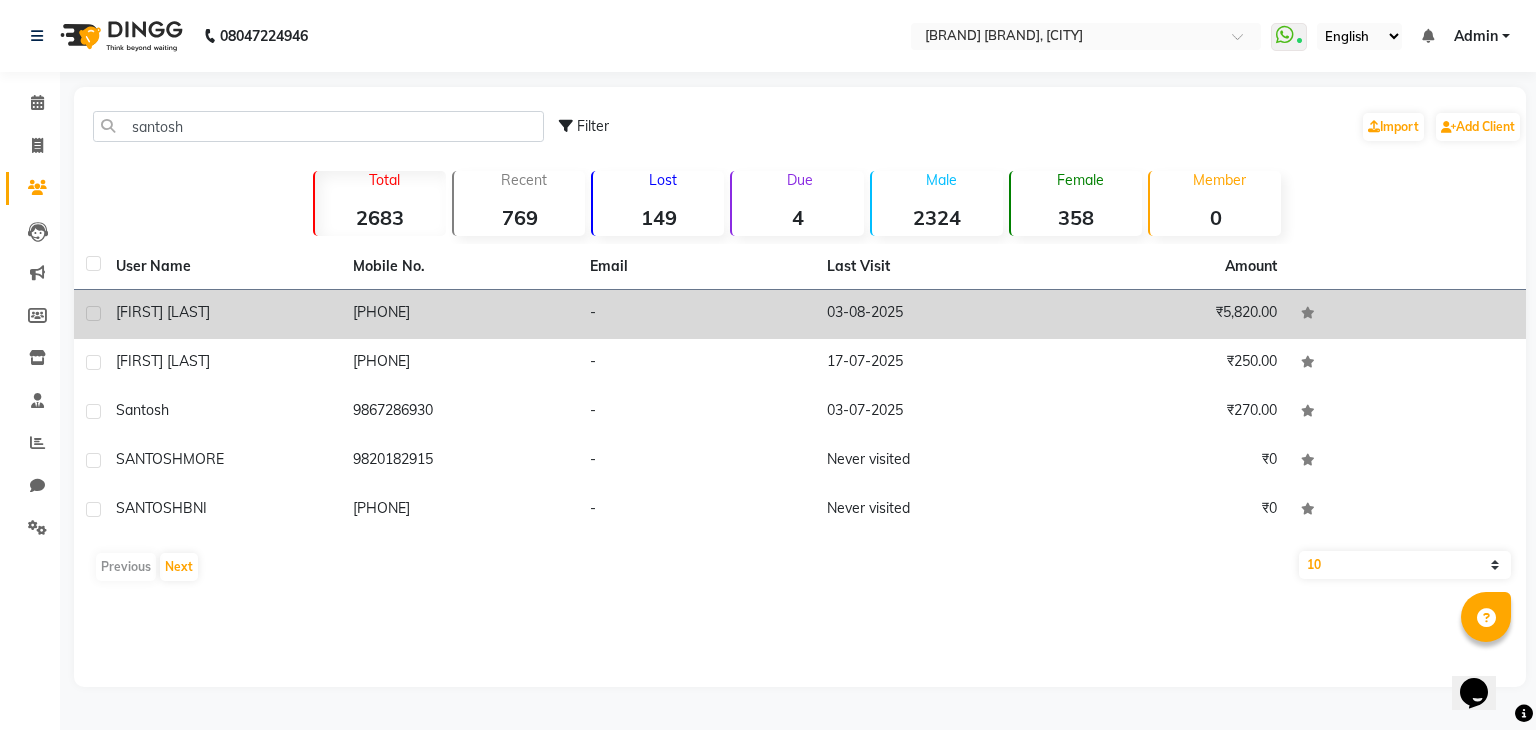click on "[PHONE]" 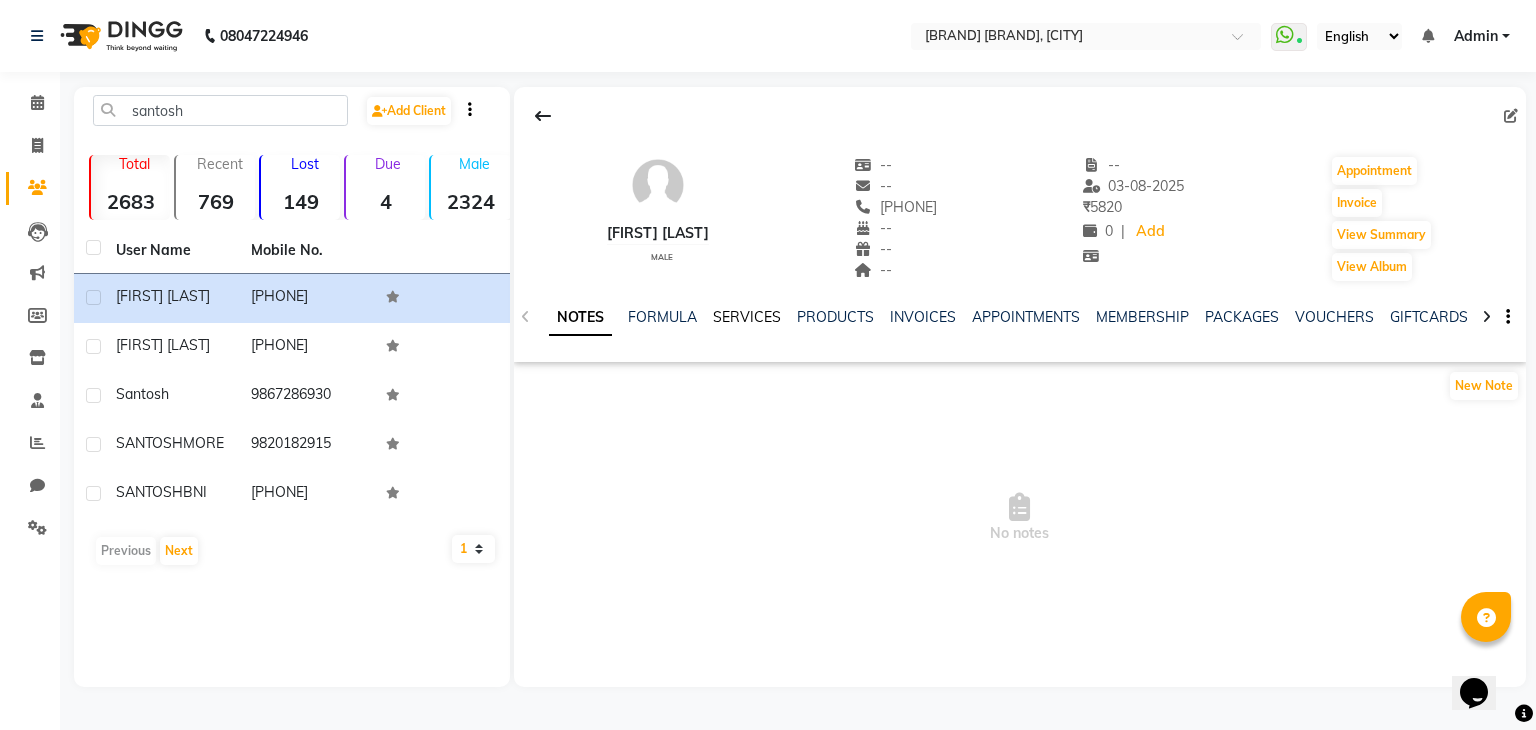 click on "SERVICES" 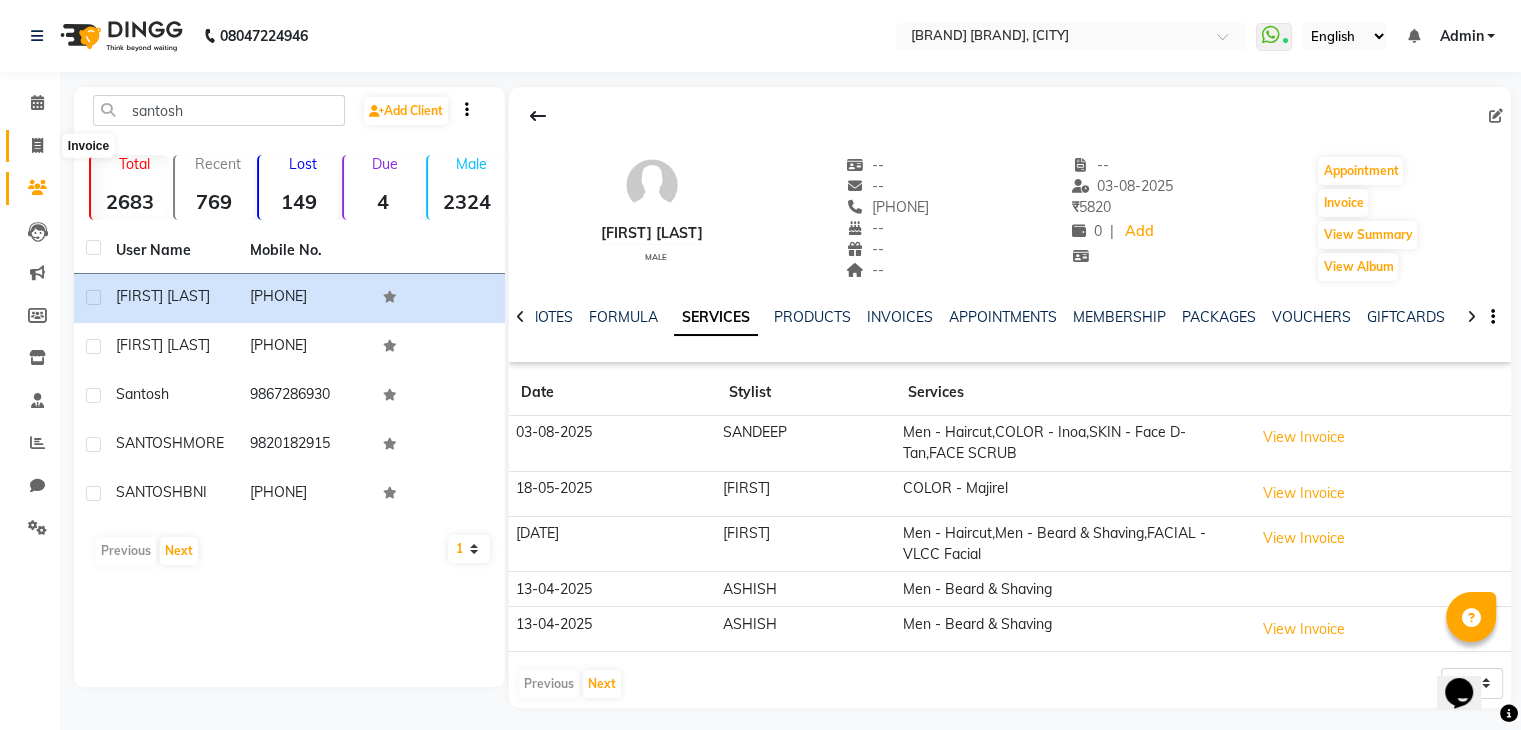 click 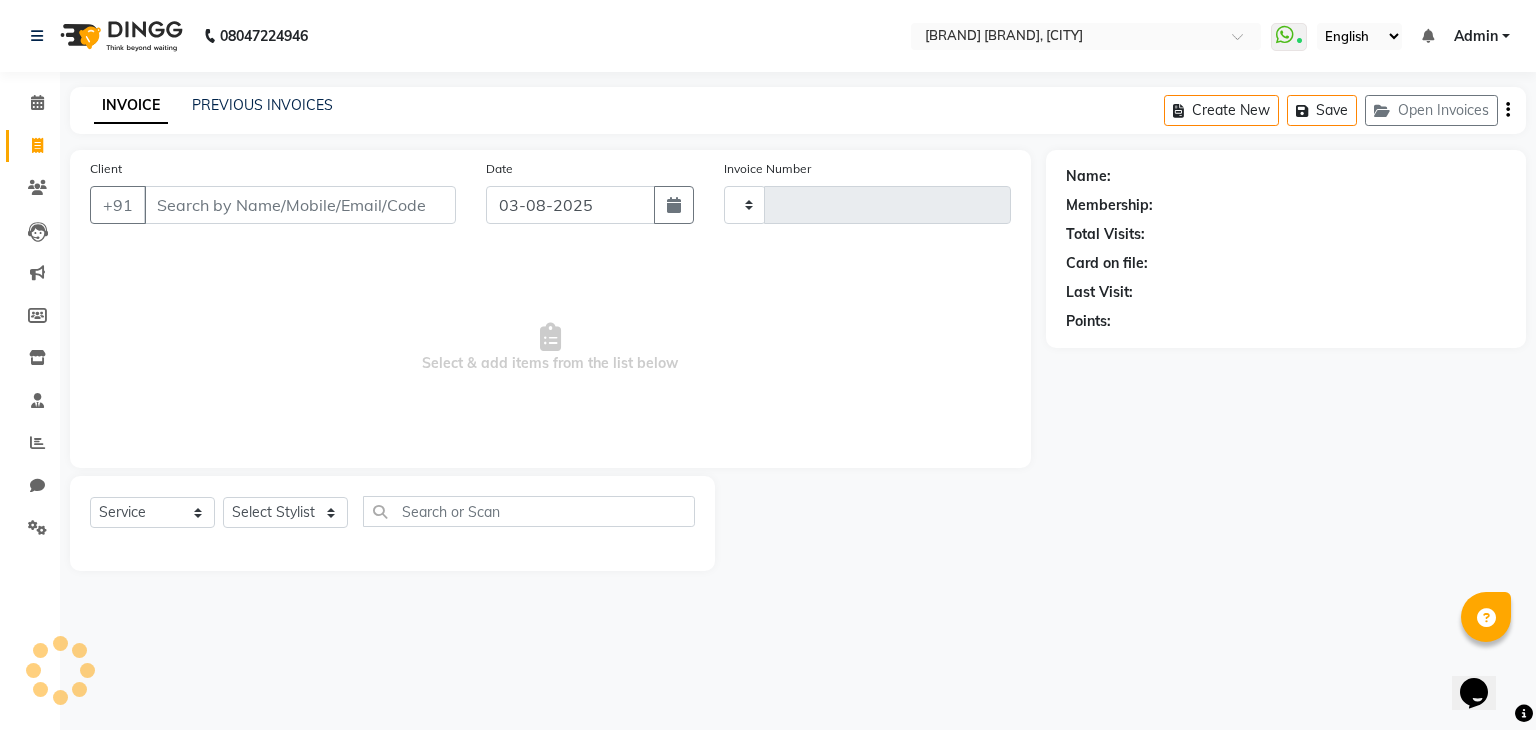 type on "2421" 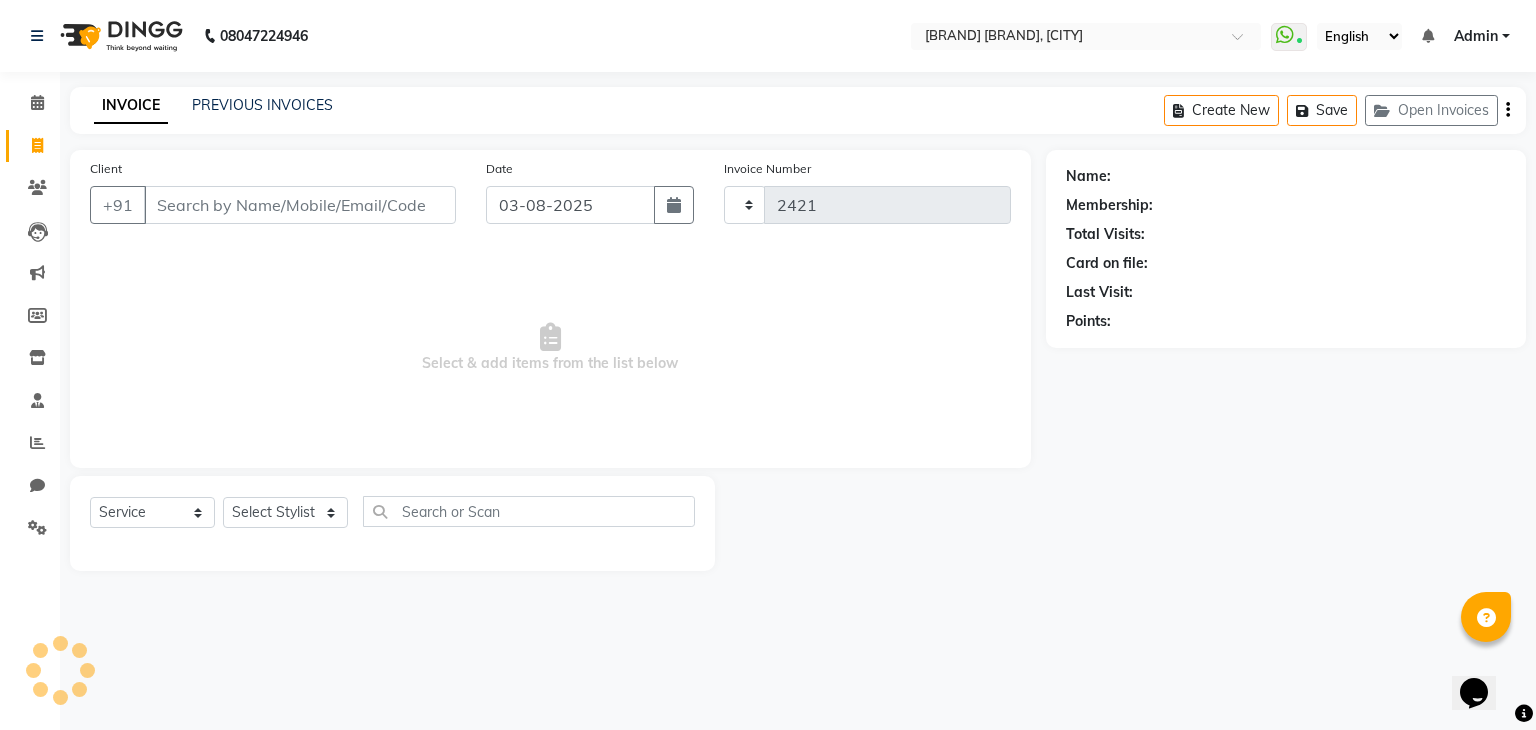 select on "7981" 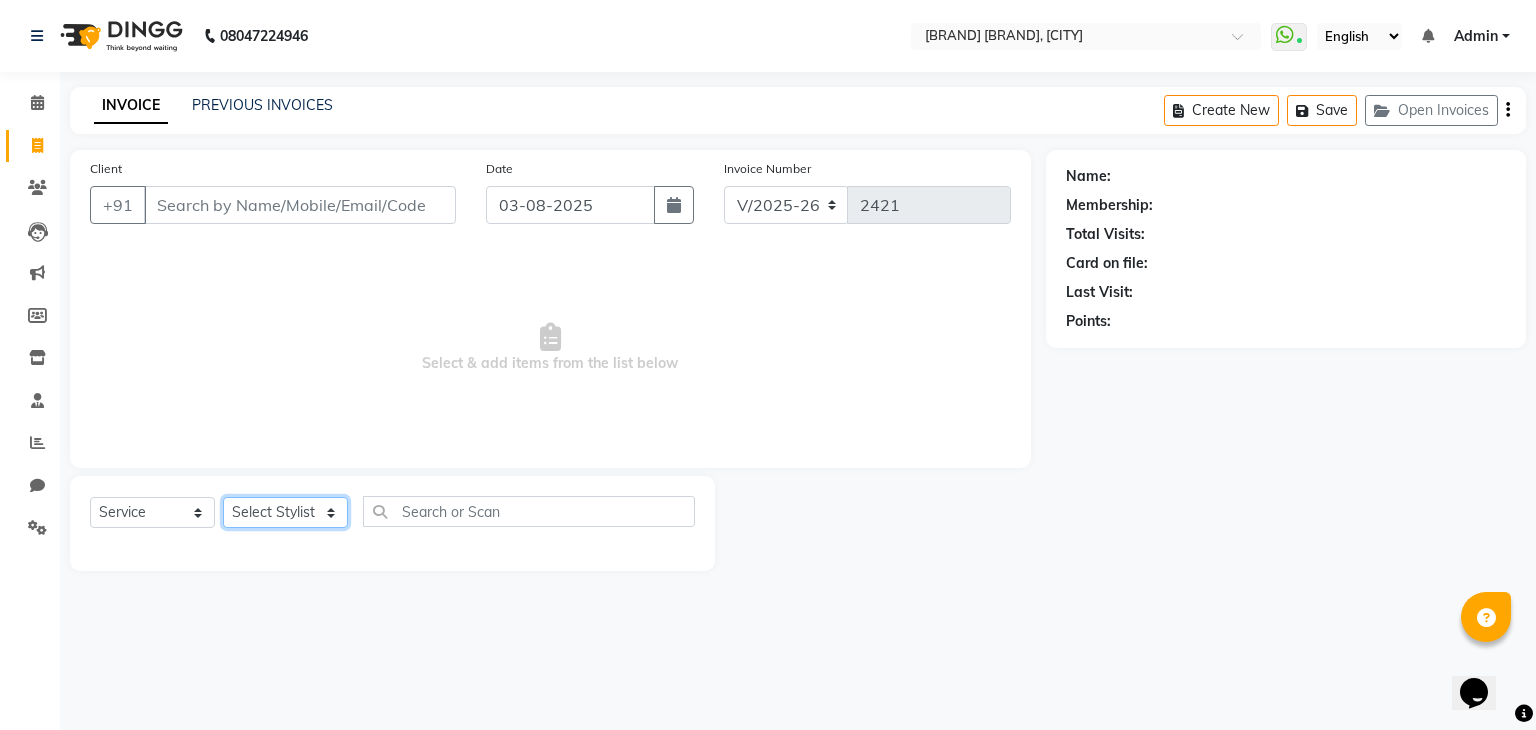 click on "Select Stylist ALAM ASHISH DEEPA HASIB JITU MEENAKSHI NITIN SIR PRAJAKTA Rupa SANDEEP SHAHIM YASEEN" 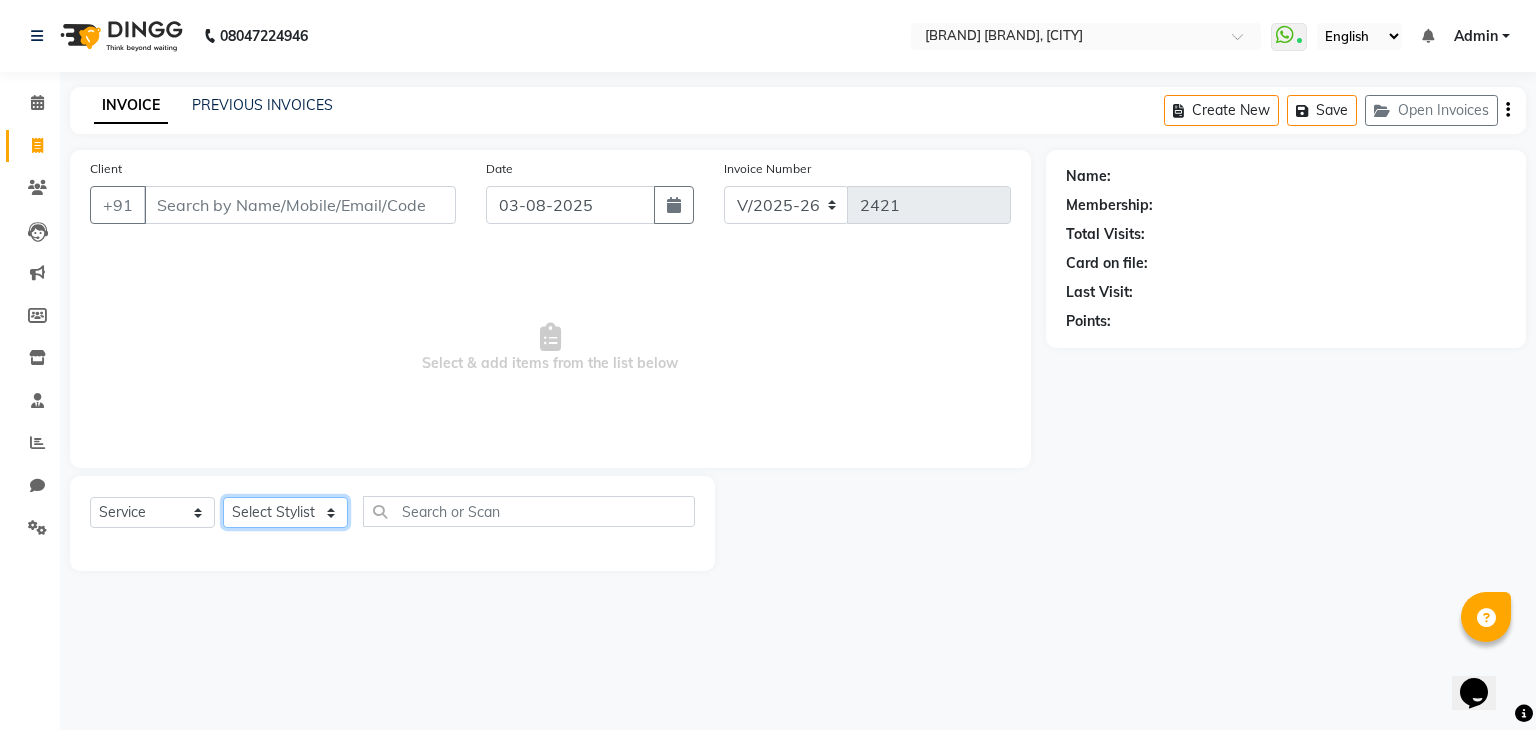 select on "75699" 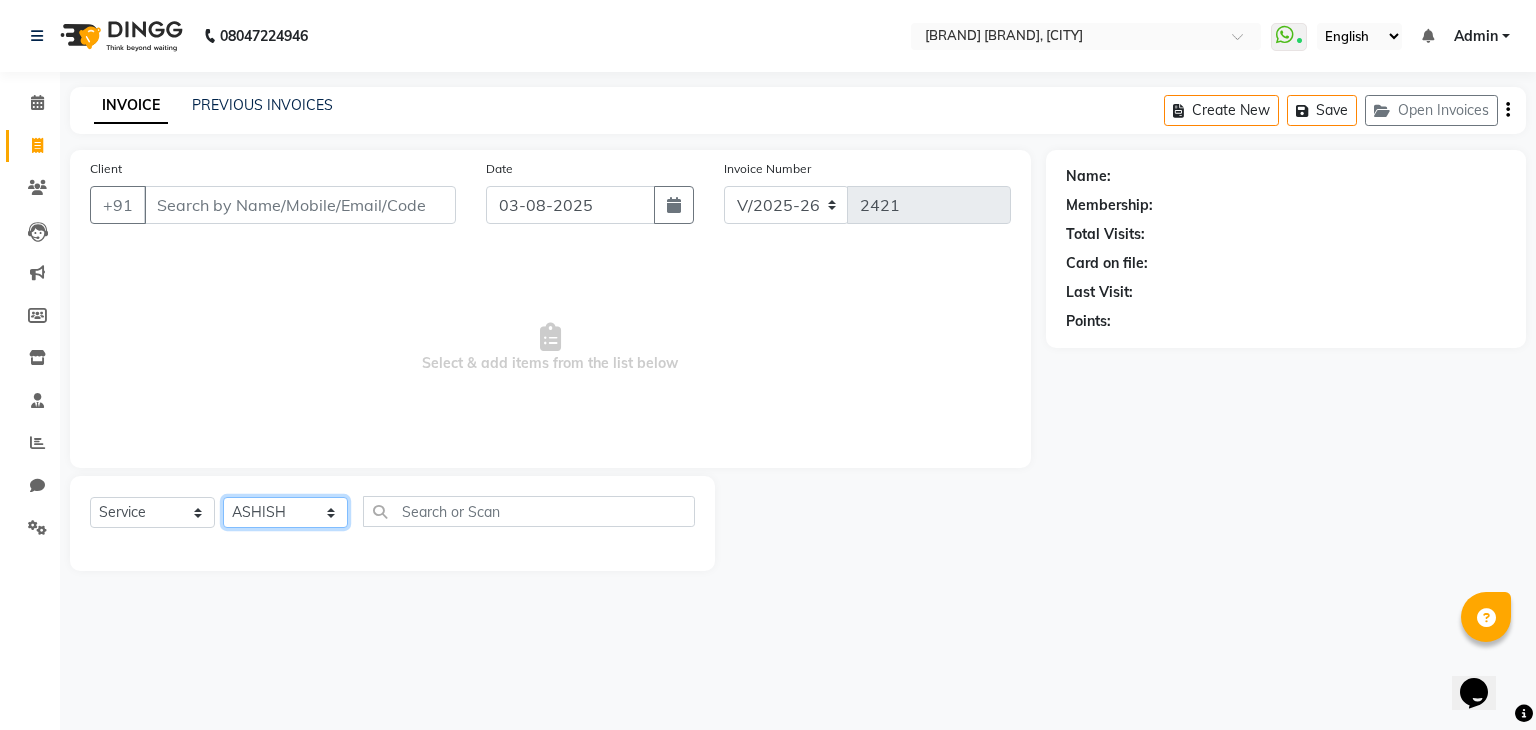 click on "Select Stylist ALAM ASHISH DEEPA HASIB JITU MEENAKSHI NITIN SIR PRAJAKTA Rupa SANDEEP SHAHIM YASEEN" 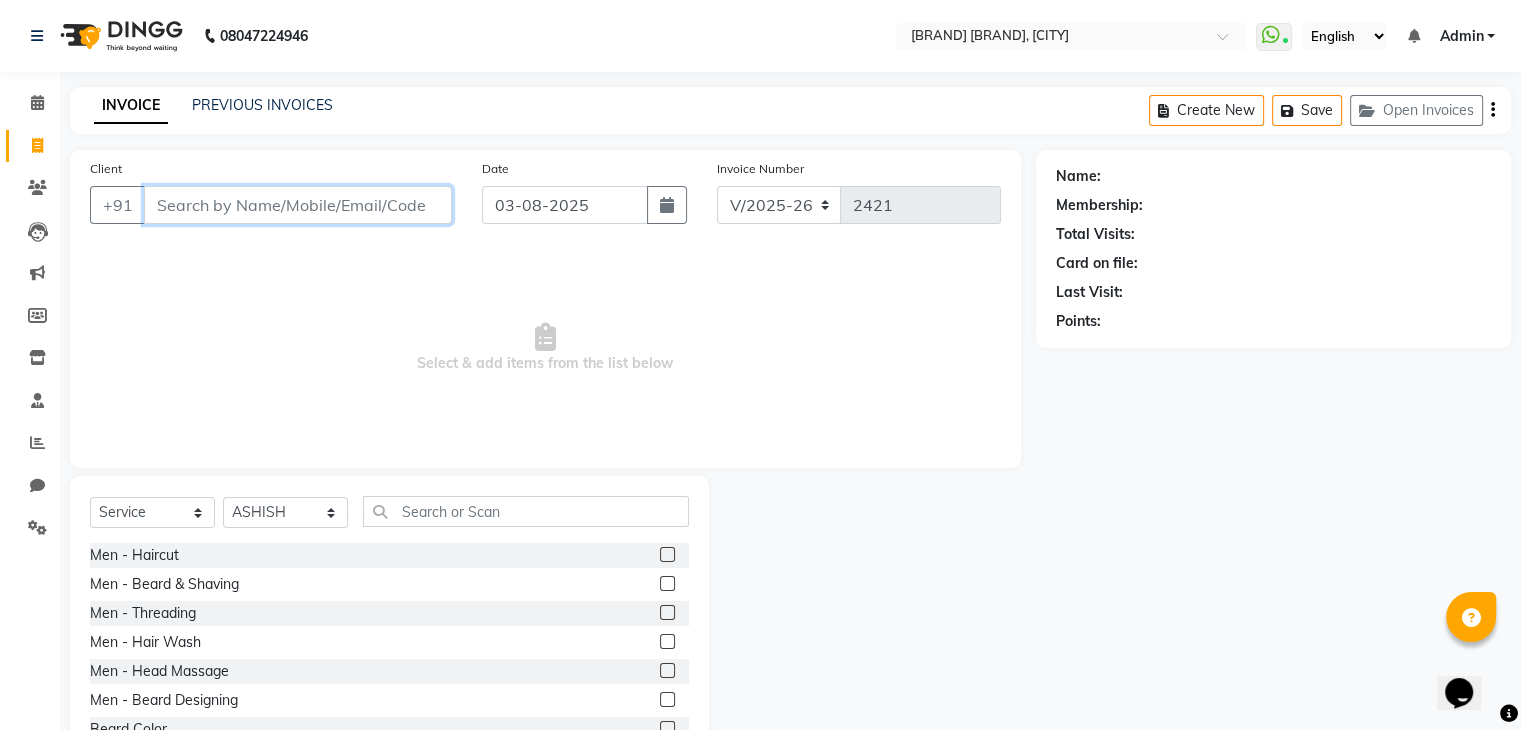 click on "Client" at bounding box center (298, 205) 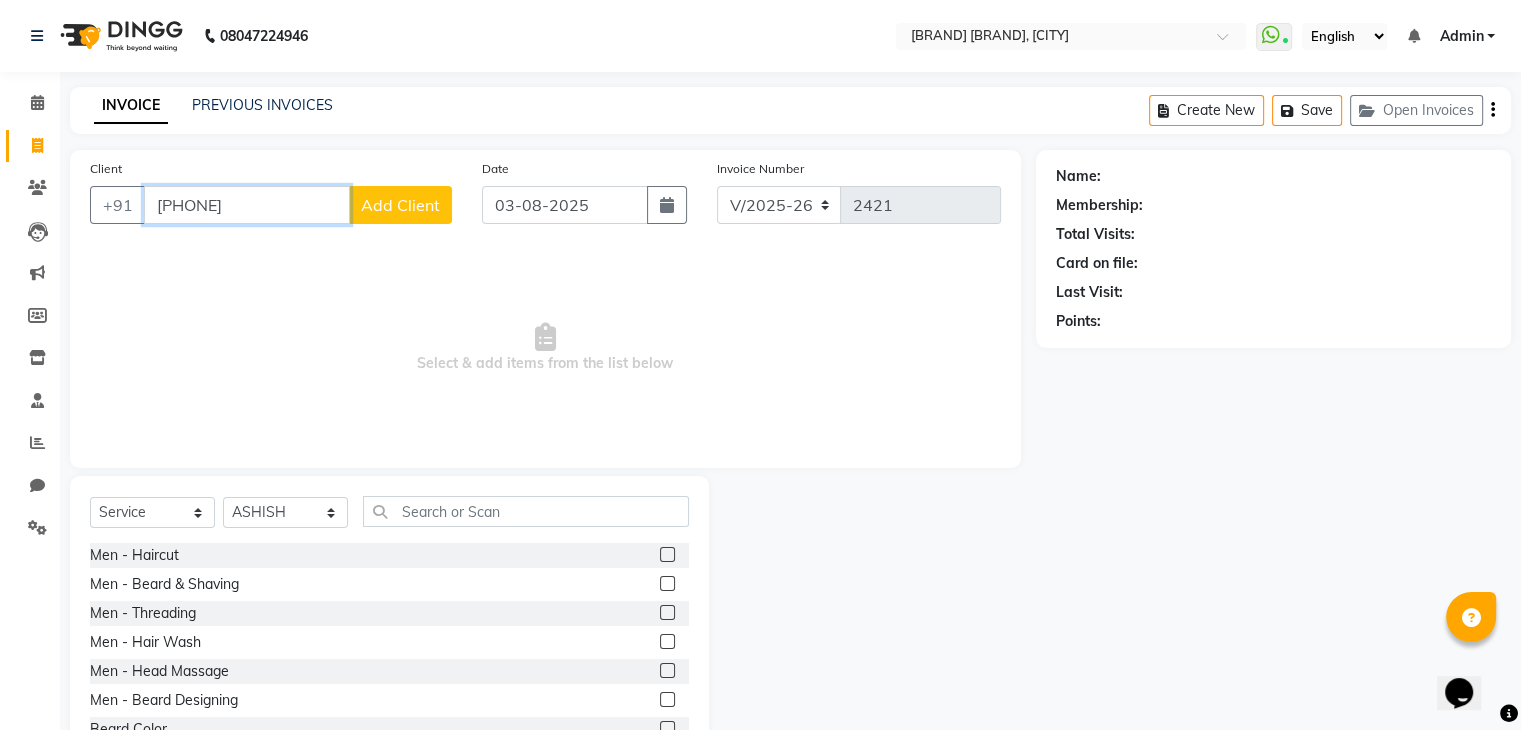 type on "[PHONE]" 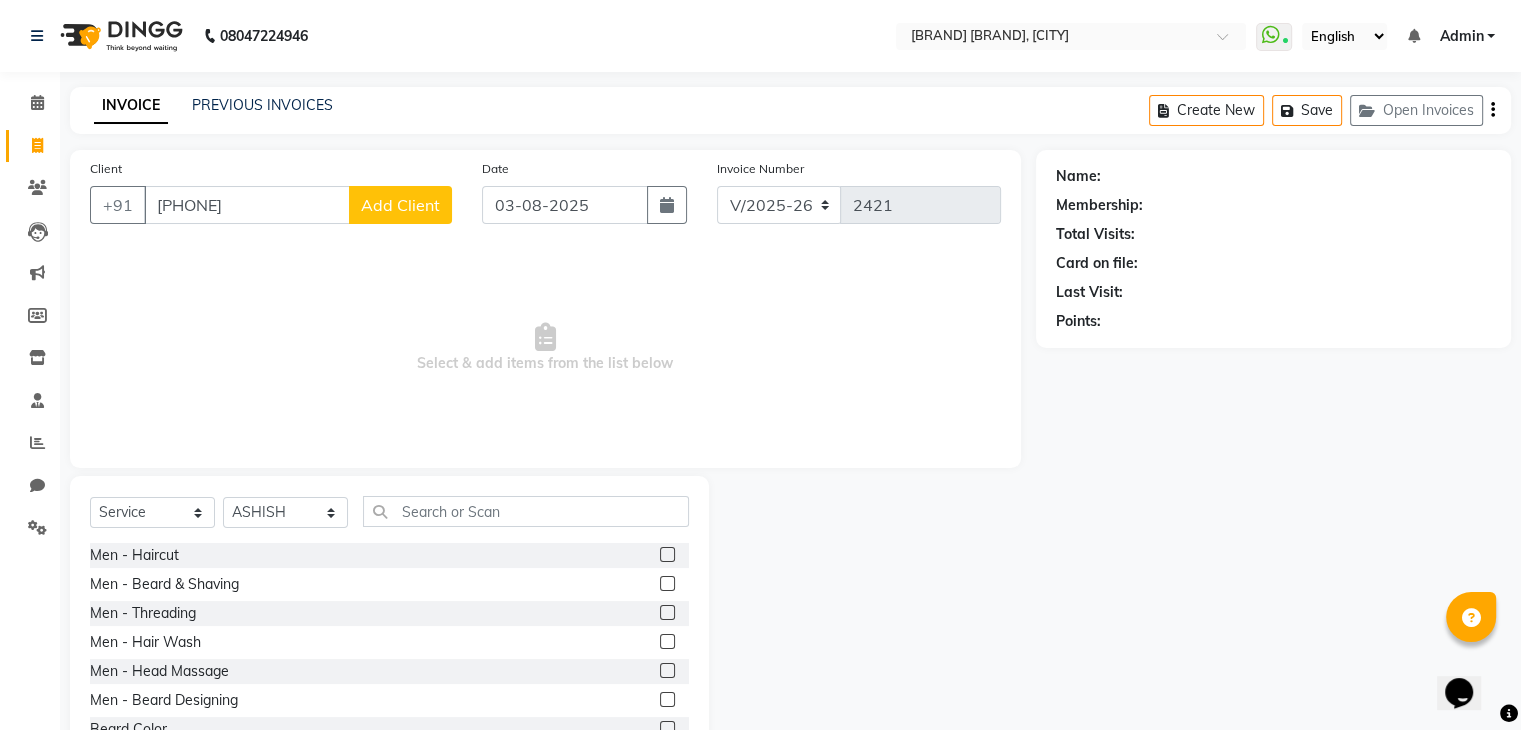 click on "Add Client" 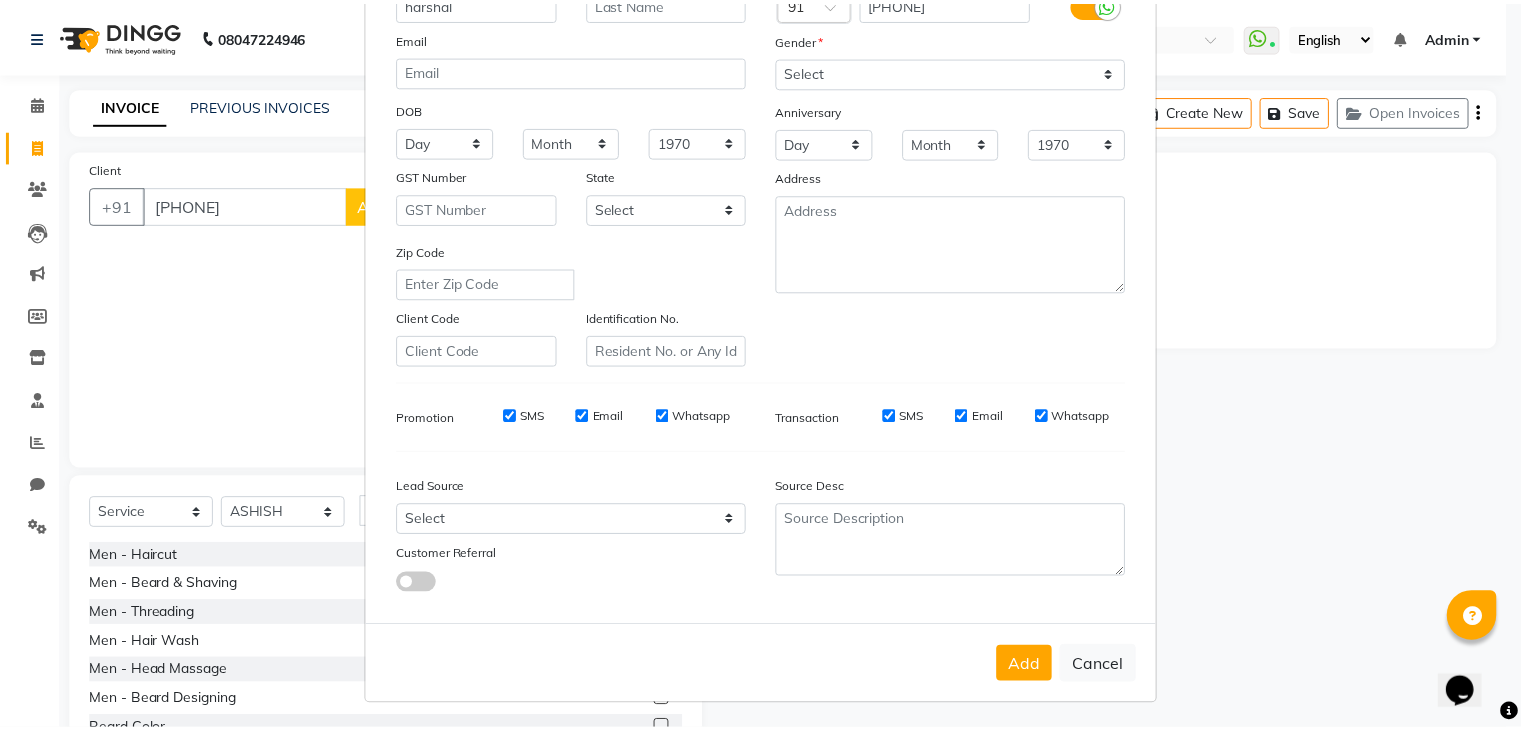 scroll, scrollTop: 203, scrollLeft: 0, axis: vertical 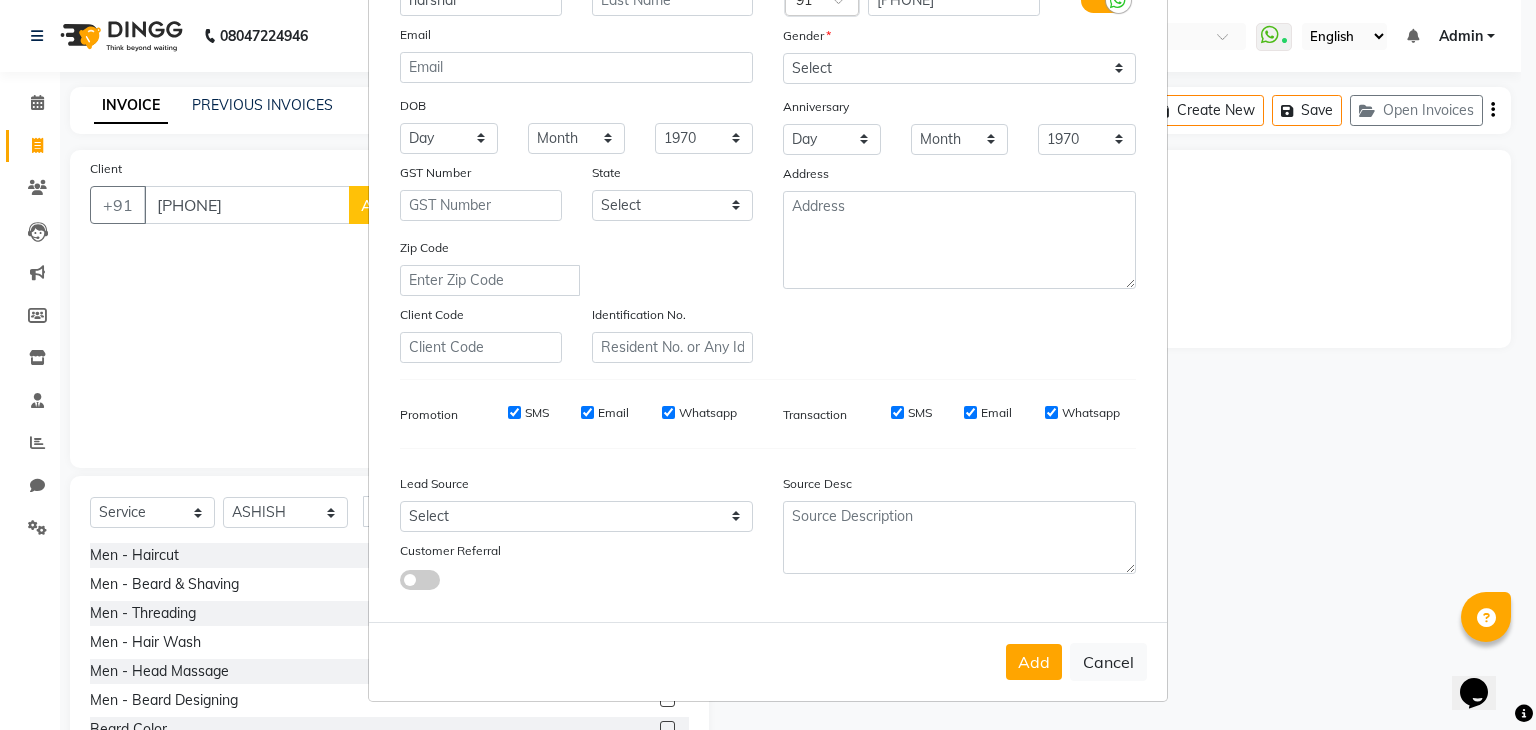 type on "harshal" 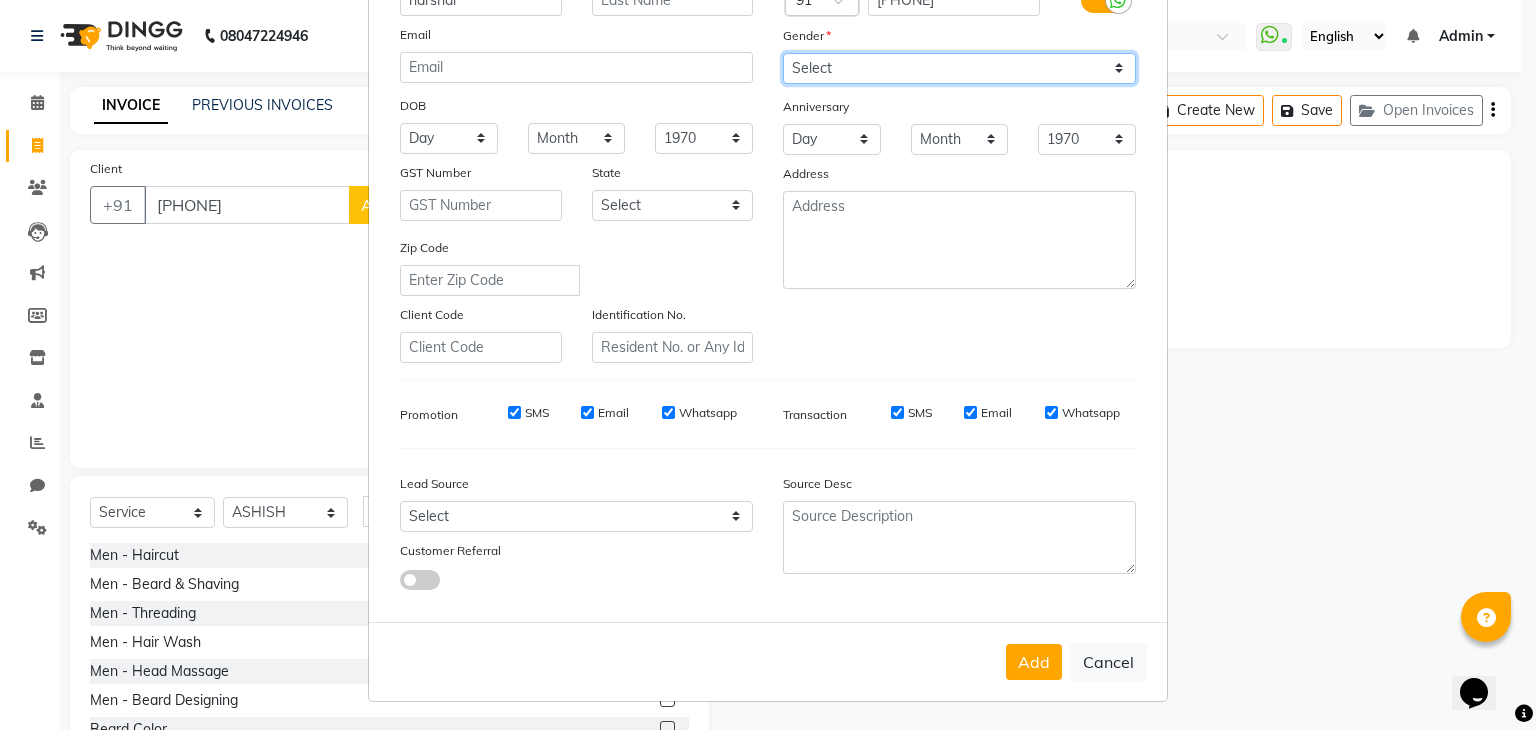 click on "Select Male Female Other Prefer Not To Say" at bounding box center [959, 68] 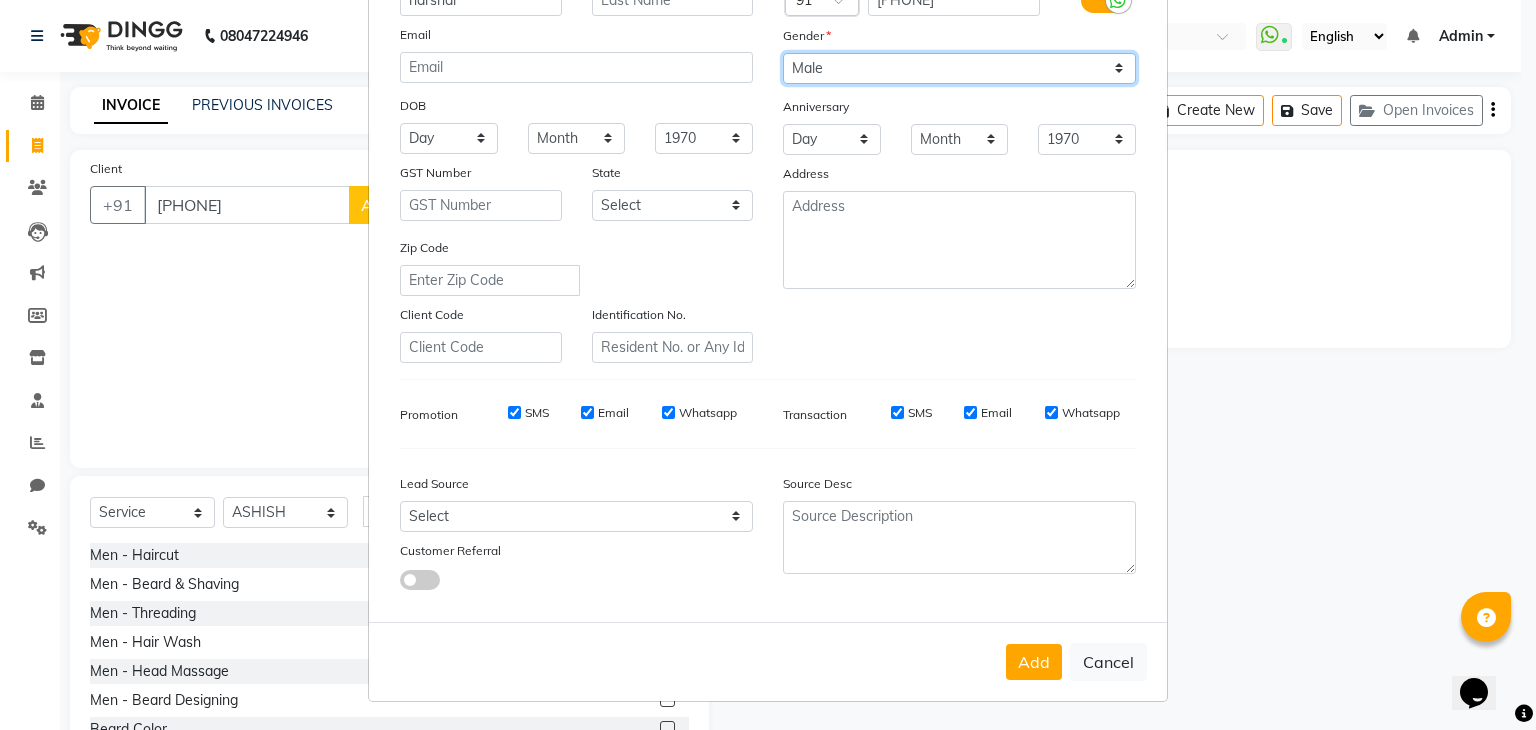 click on "Select Male Female Other Prefer Not To Say" at bounding box center [959, 68] 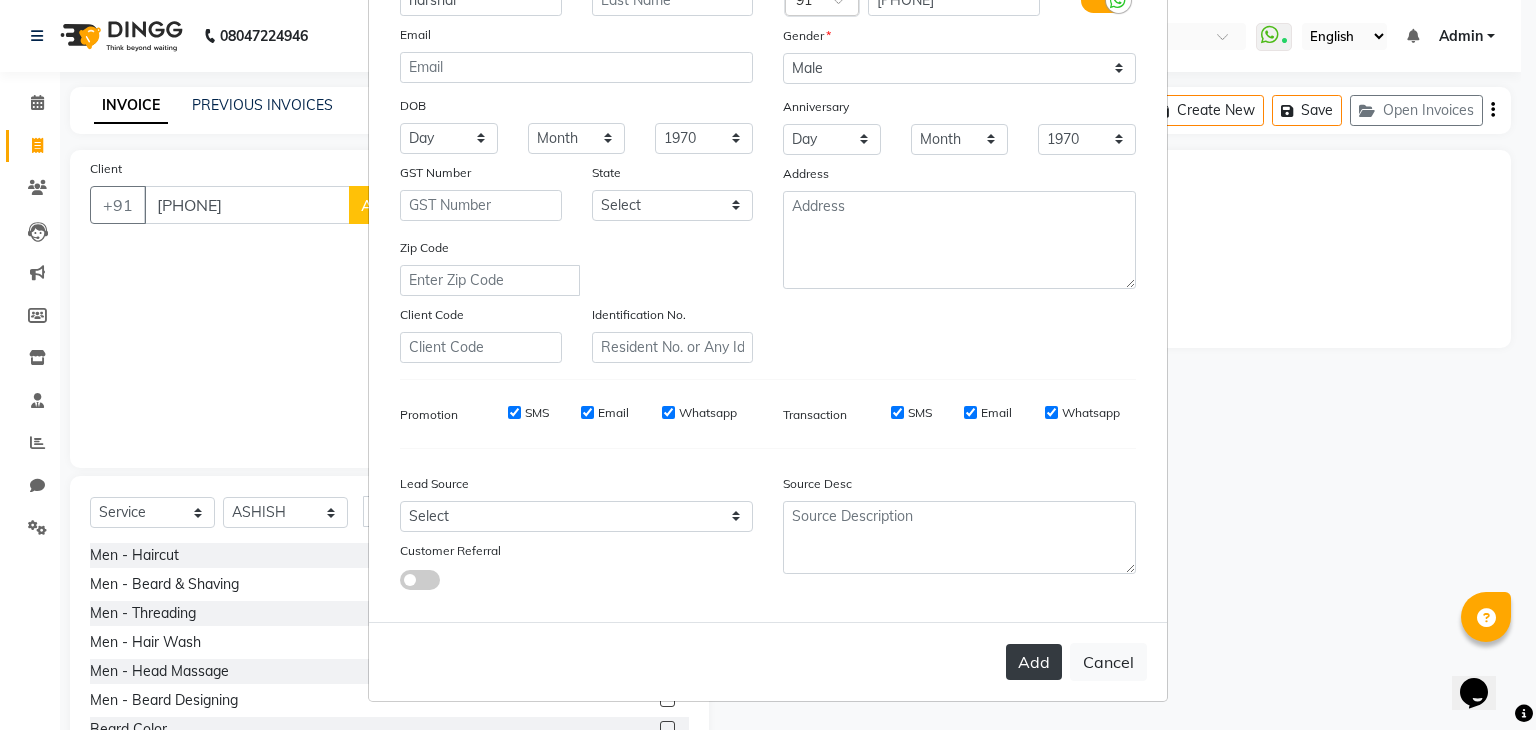 click on "Add" at bounding box center [1034, 662] 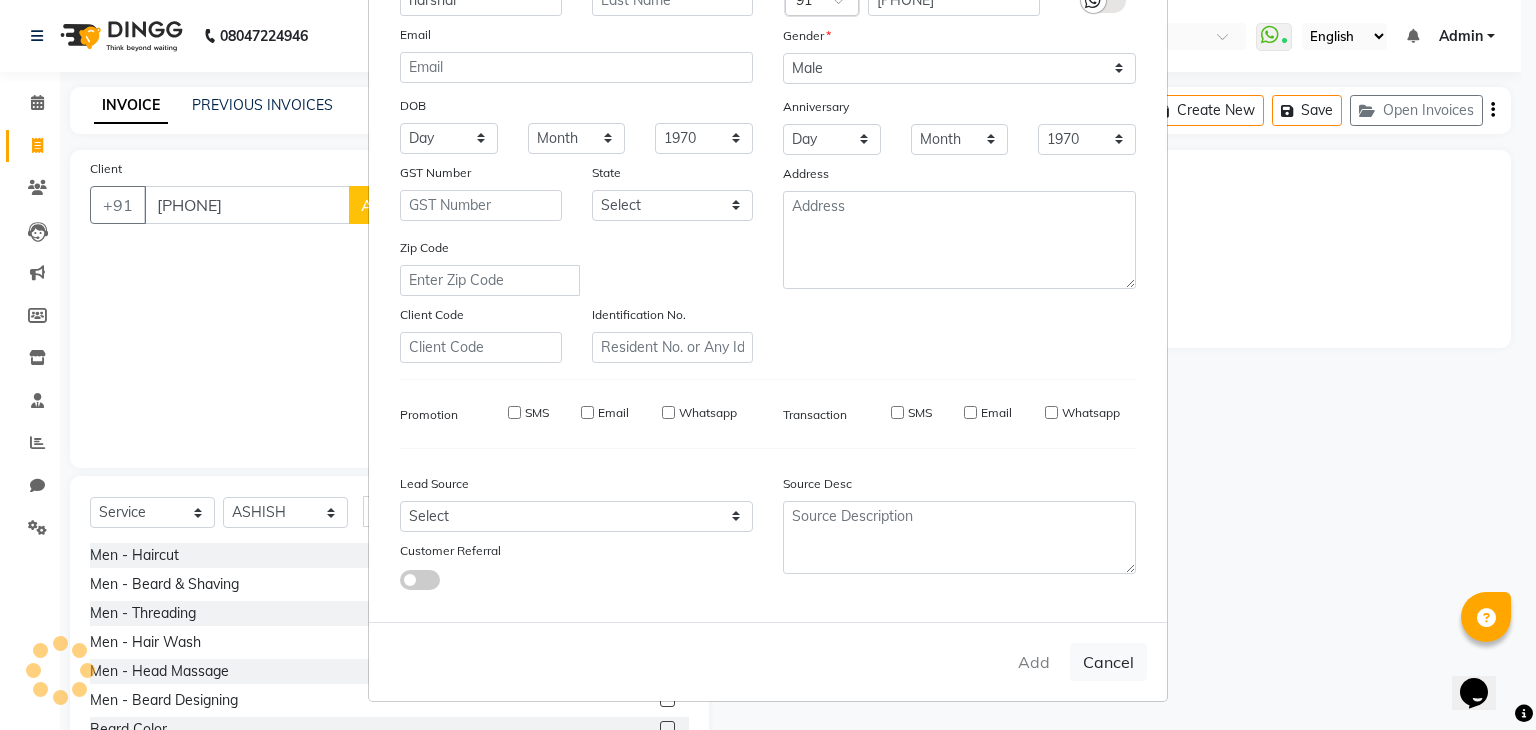 type 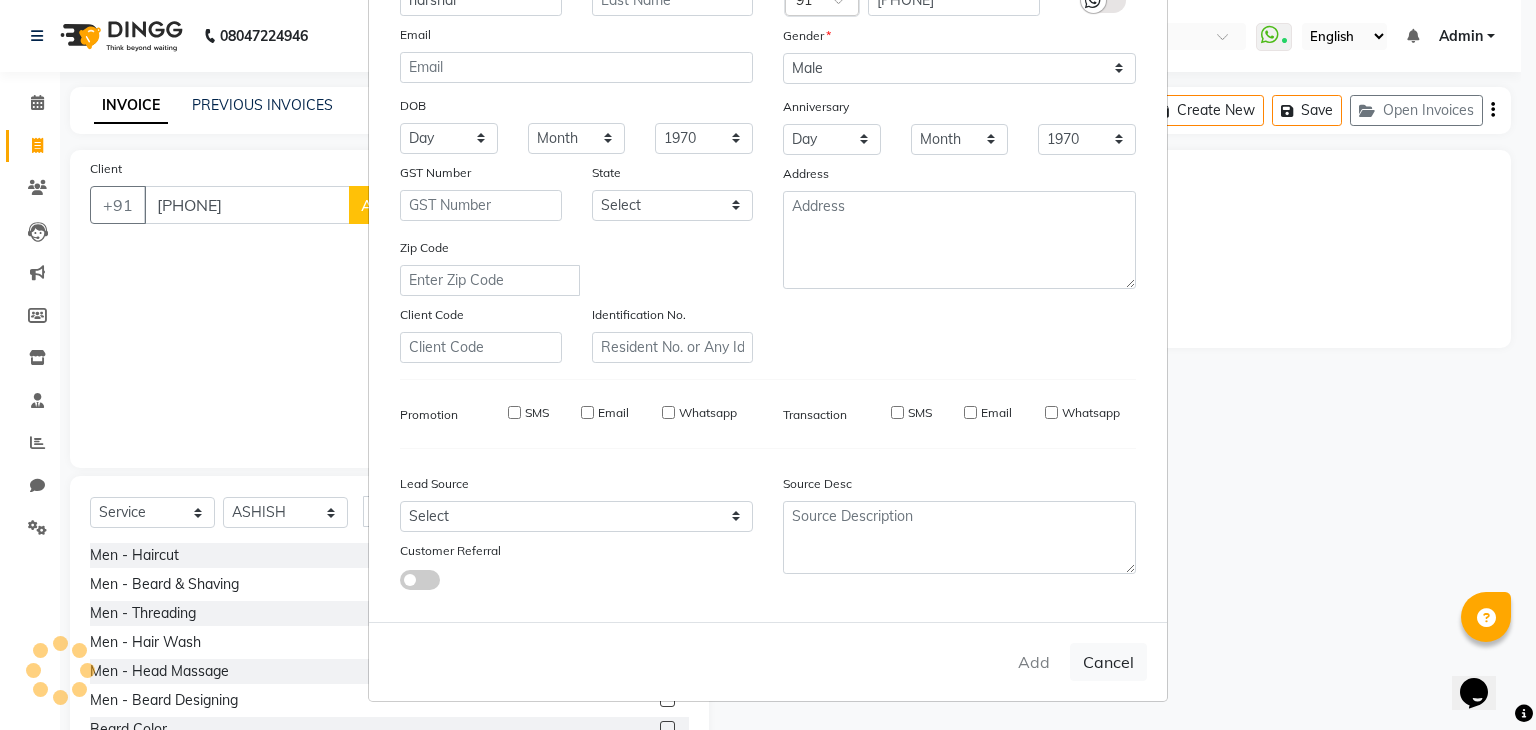 select 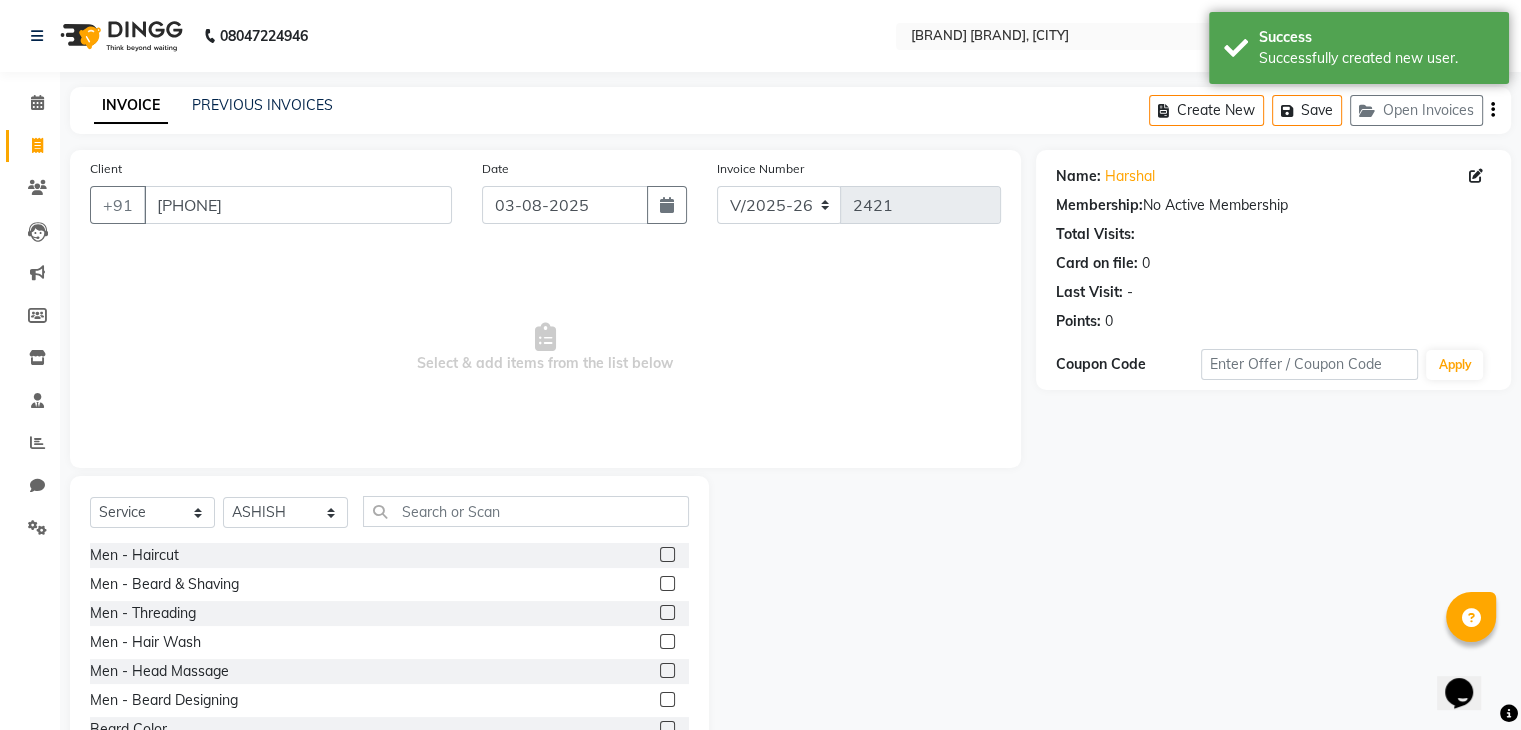 click 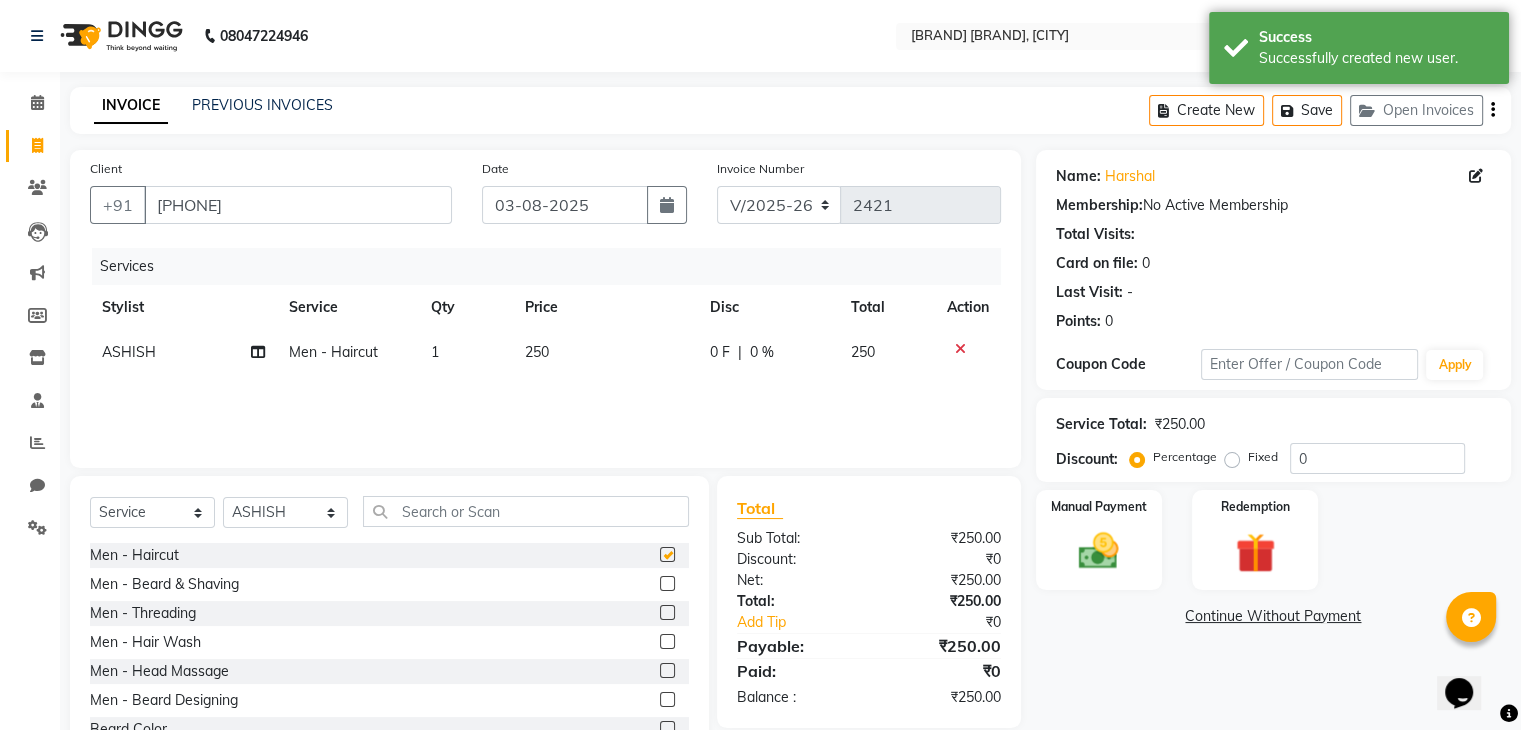checkbox on "false" 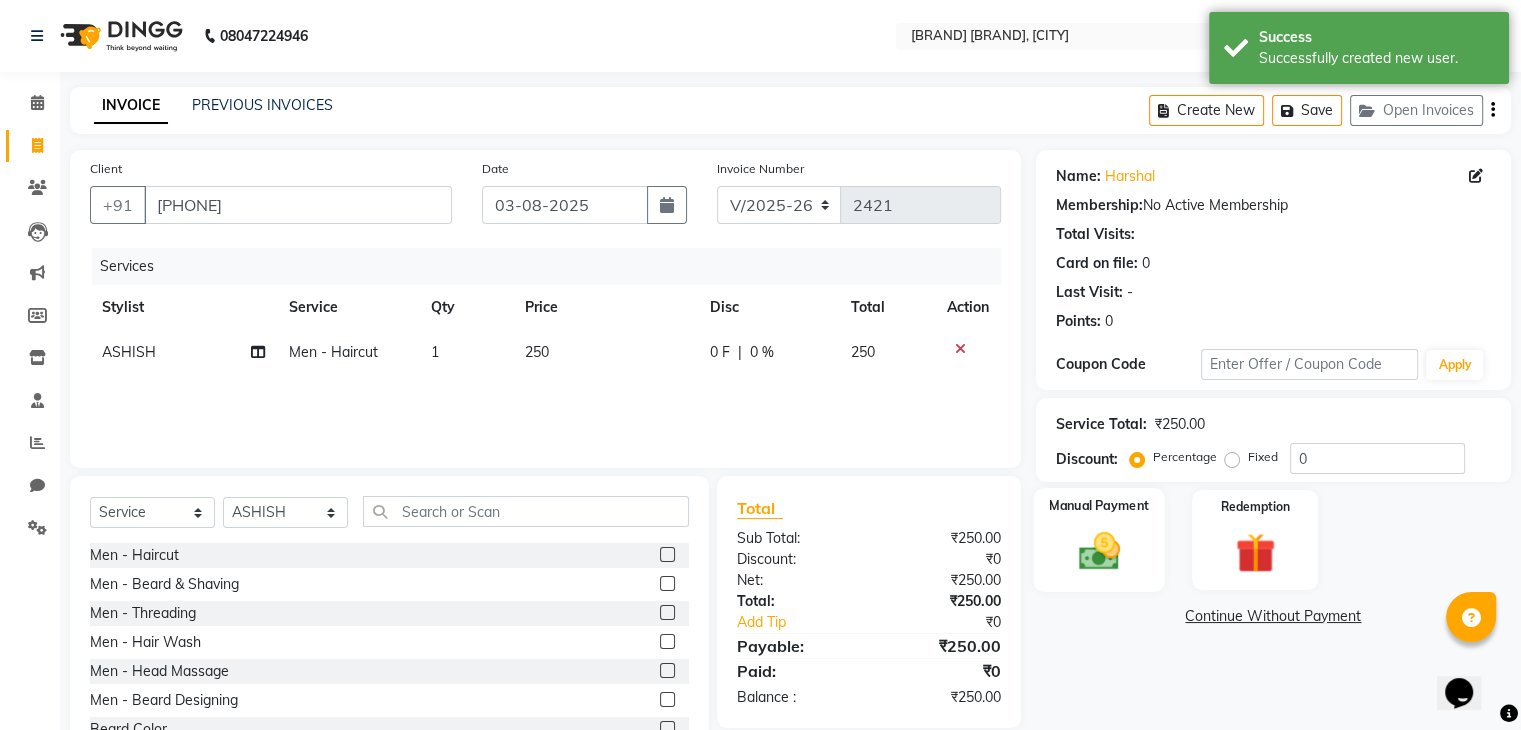 click 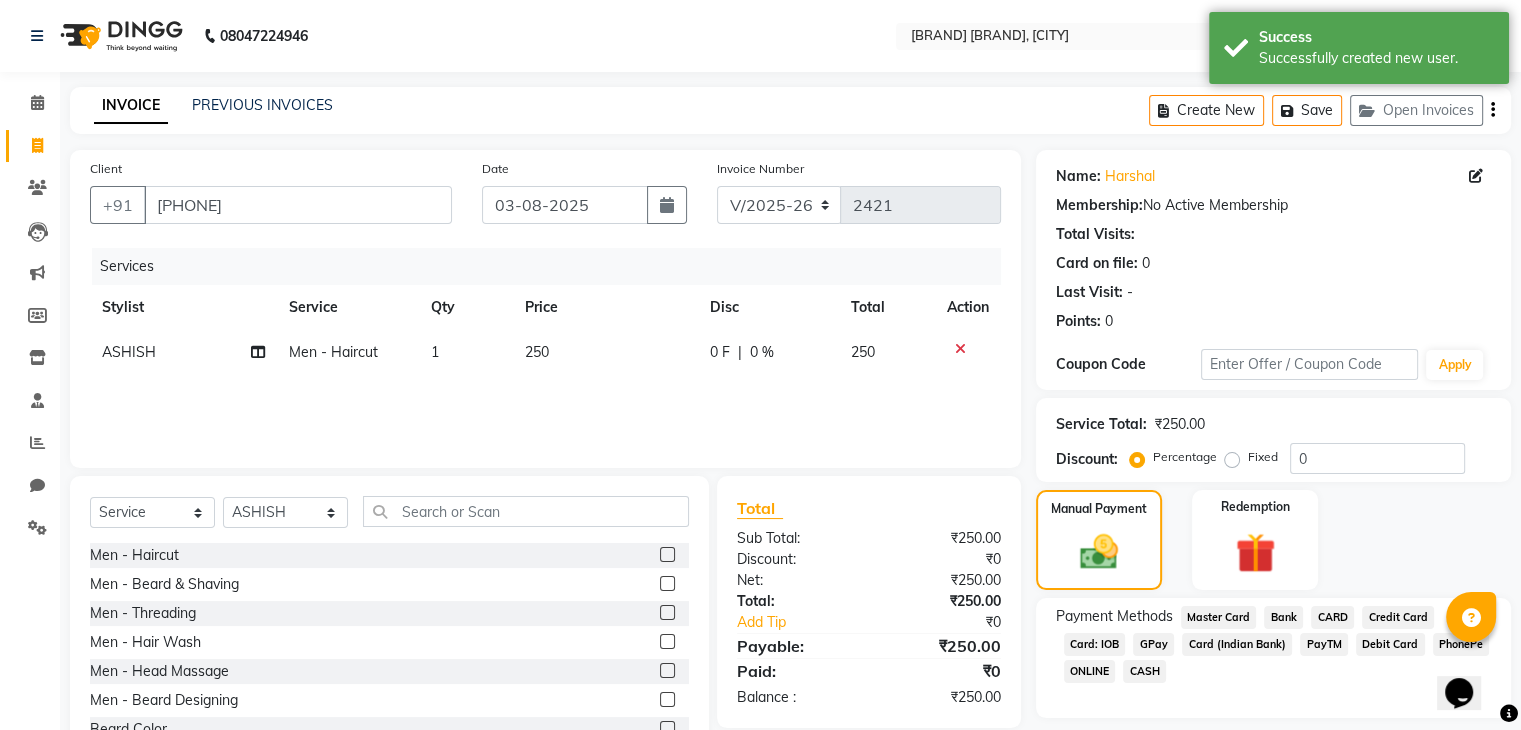 click on "CASH" 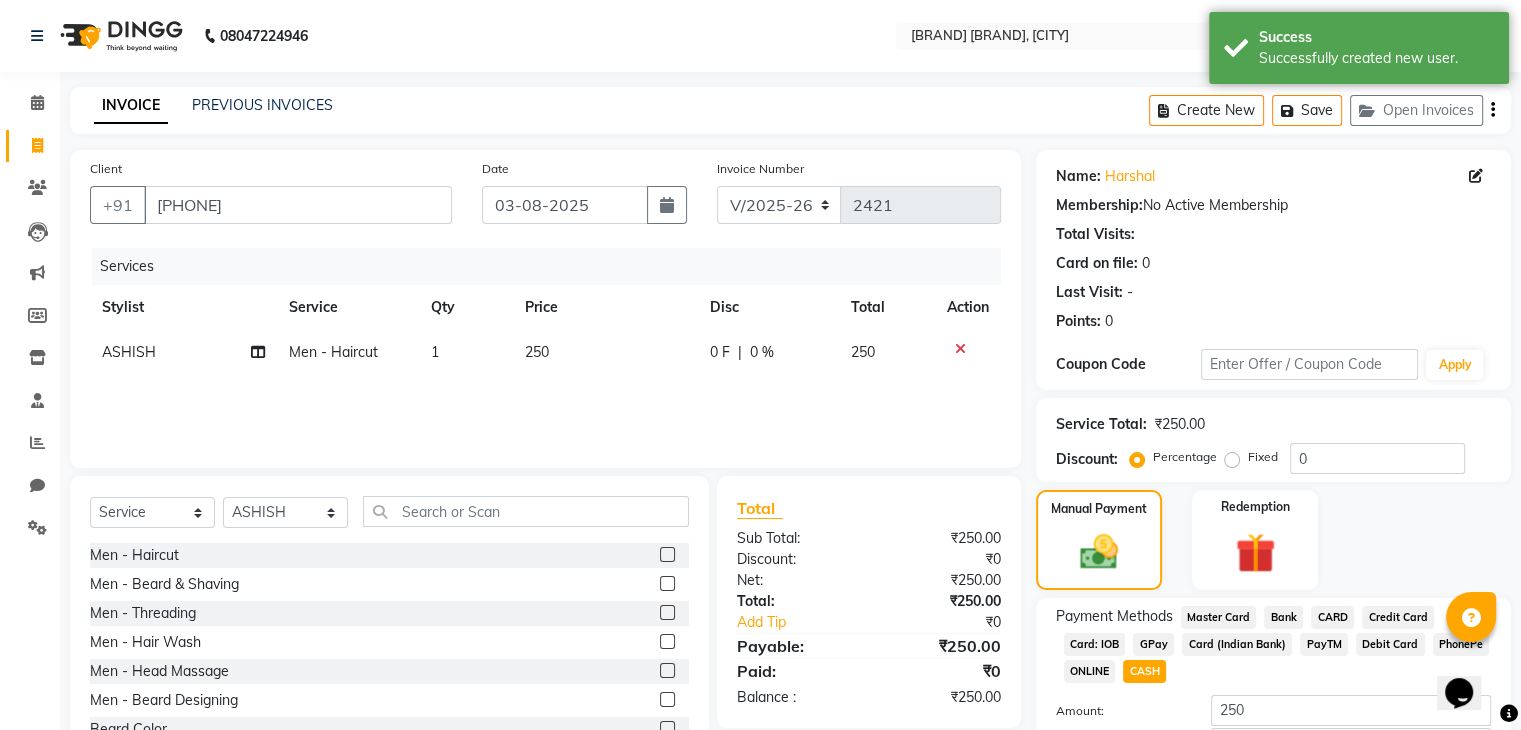 scroll, scrollTop: 145, scrollLeft: 0, axis: vertical 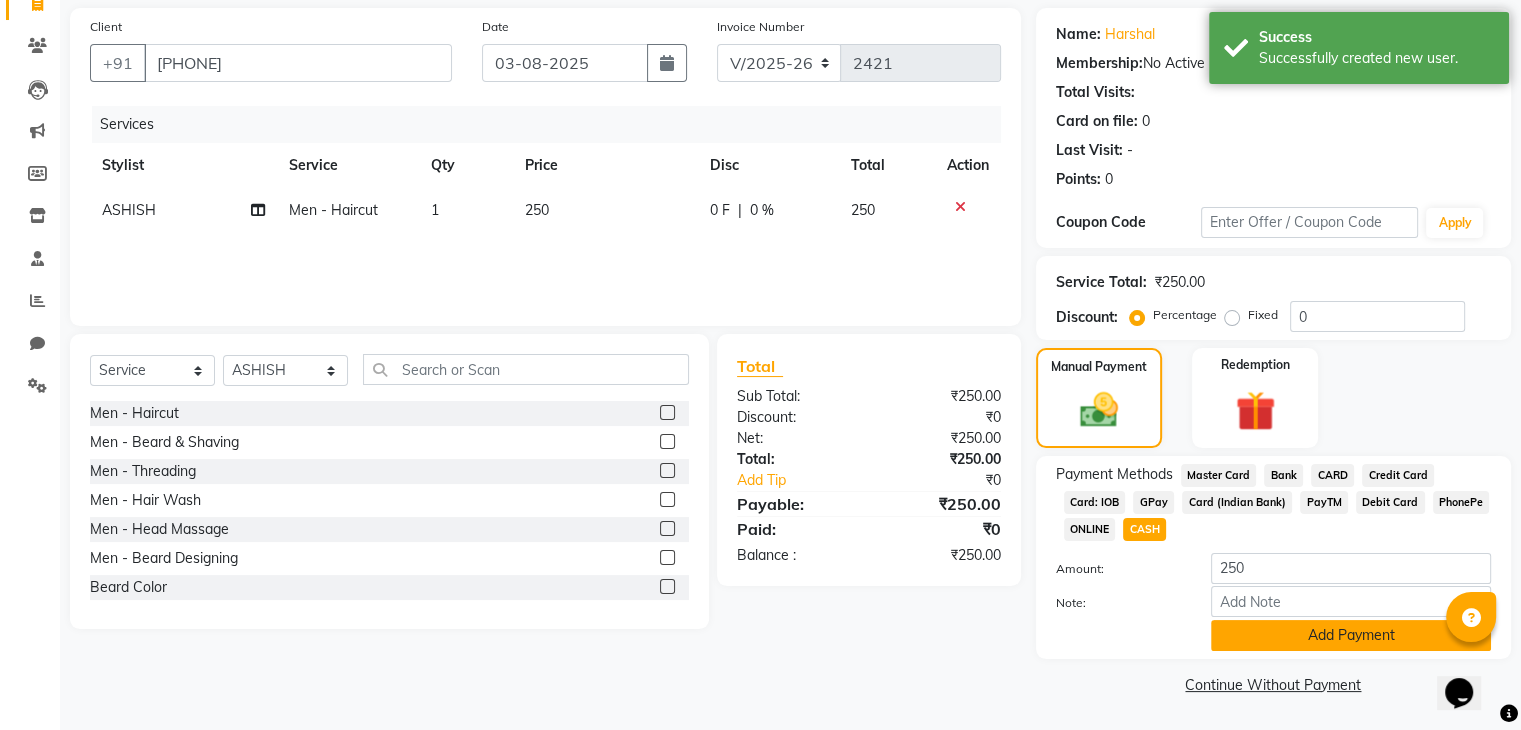 drag, startPoint x: 1249, startPoint y: 661, endPoint x: 1256, endPoint y: 621, distance: 40.60788 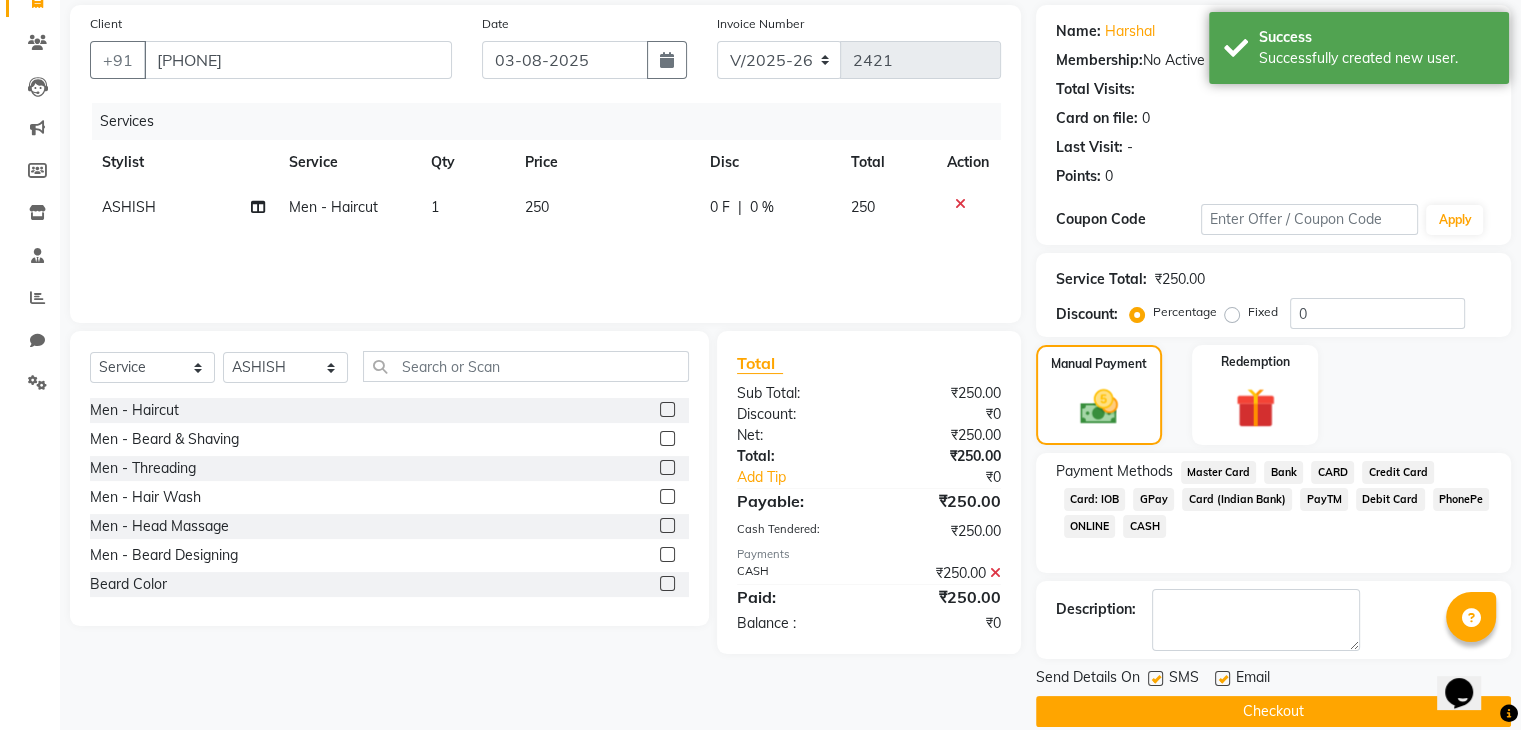 scroll, scrollTop: 171, scrollLeft: 0, axis: vertical 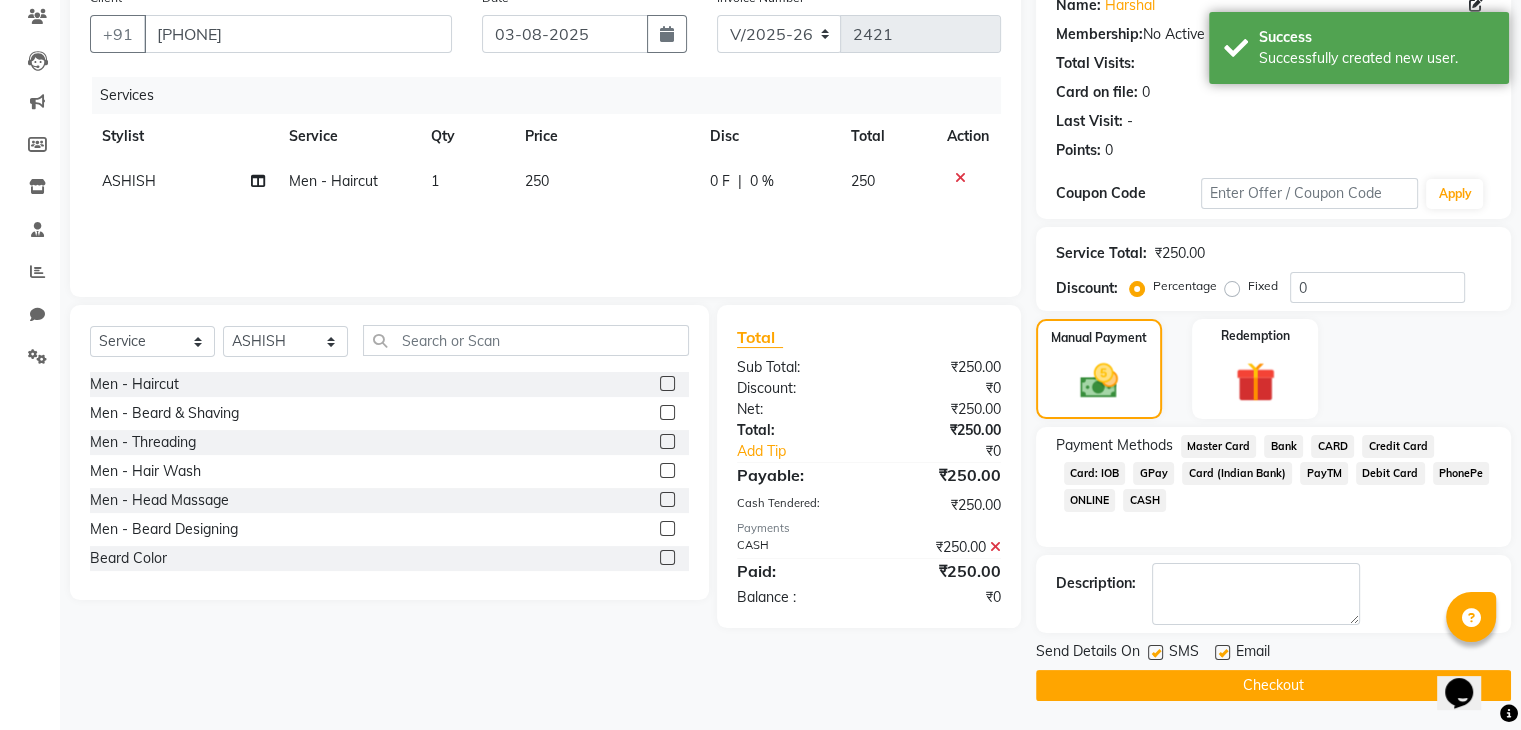 click on "Checkout" 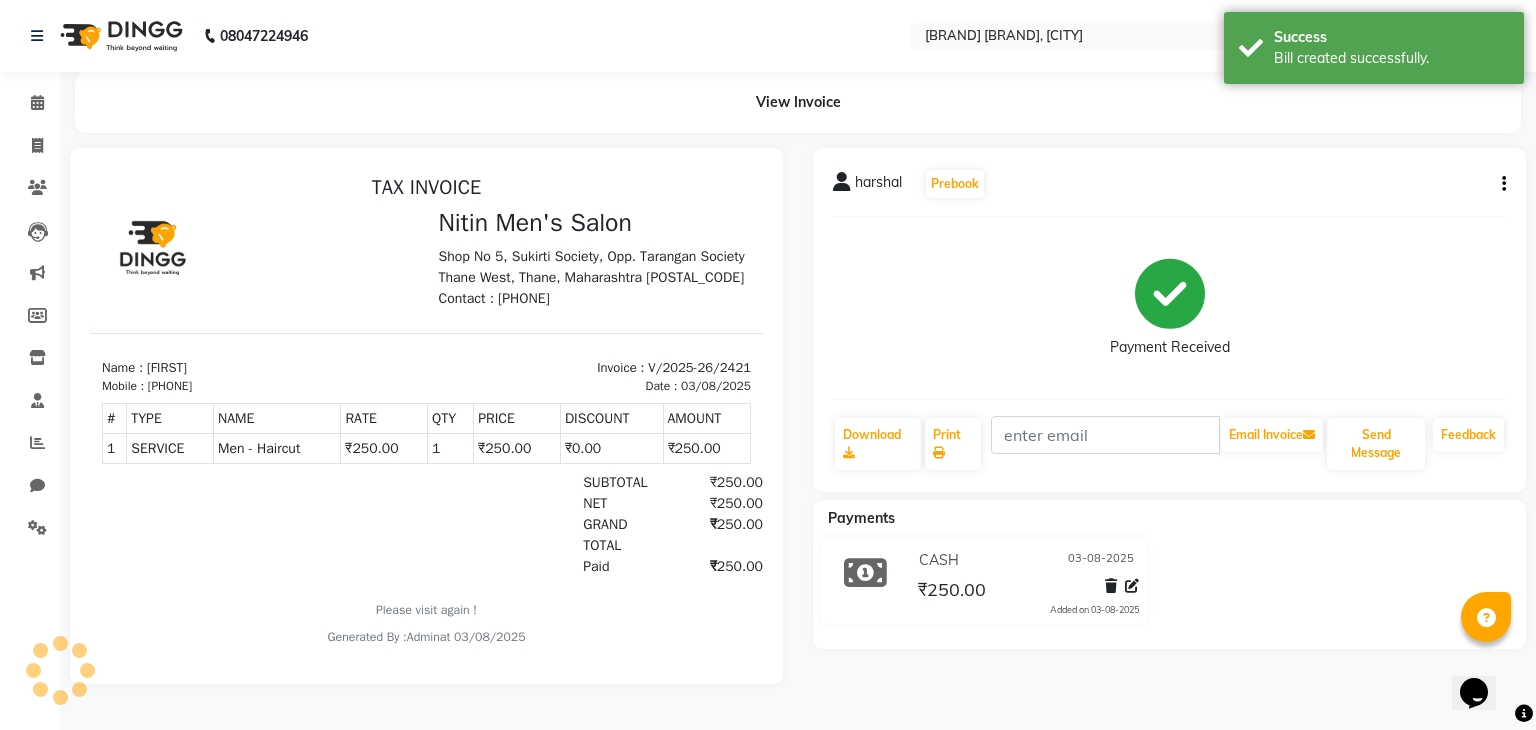 scroll, scrollTop: 0, scrollLeft: 0, axis: both 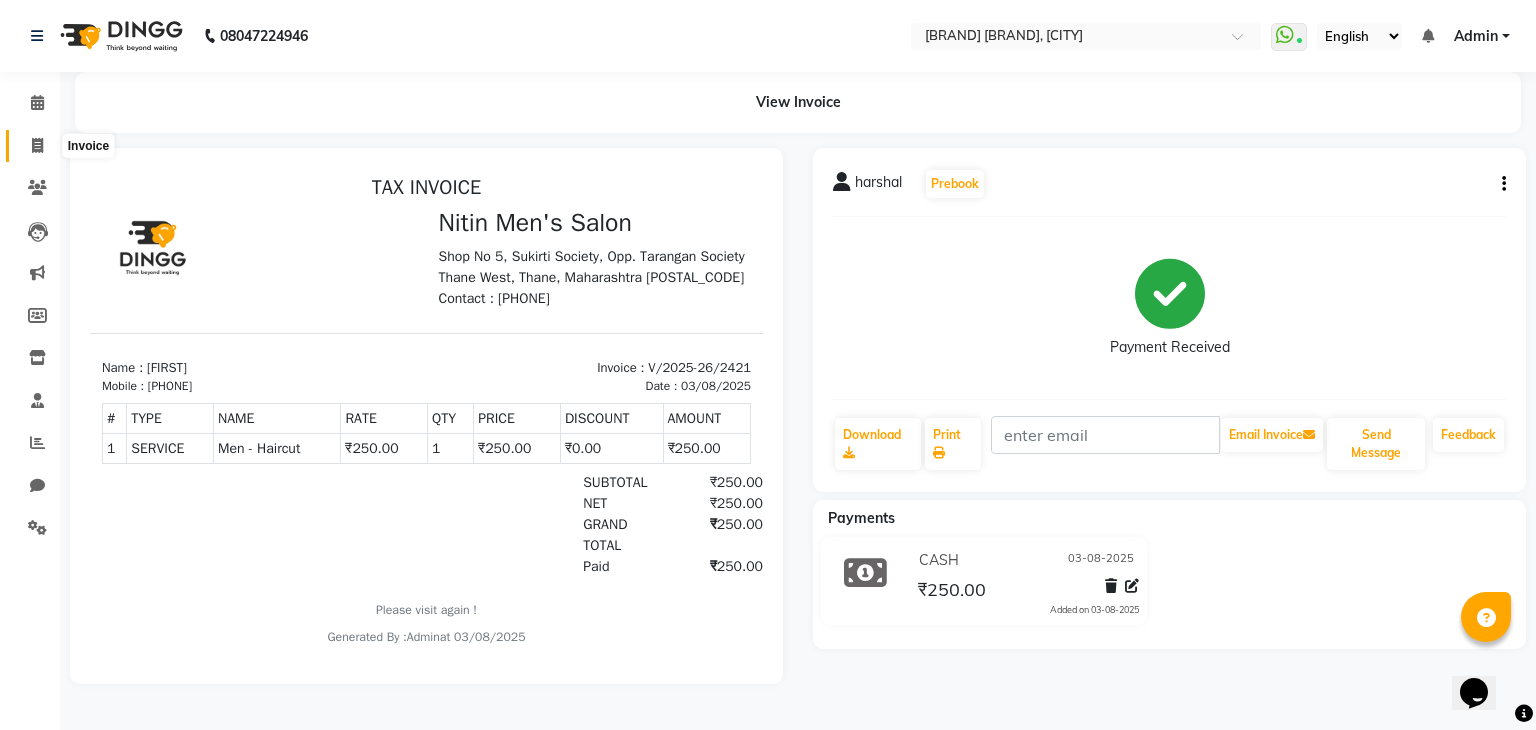 click 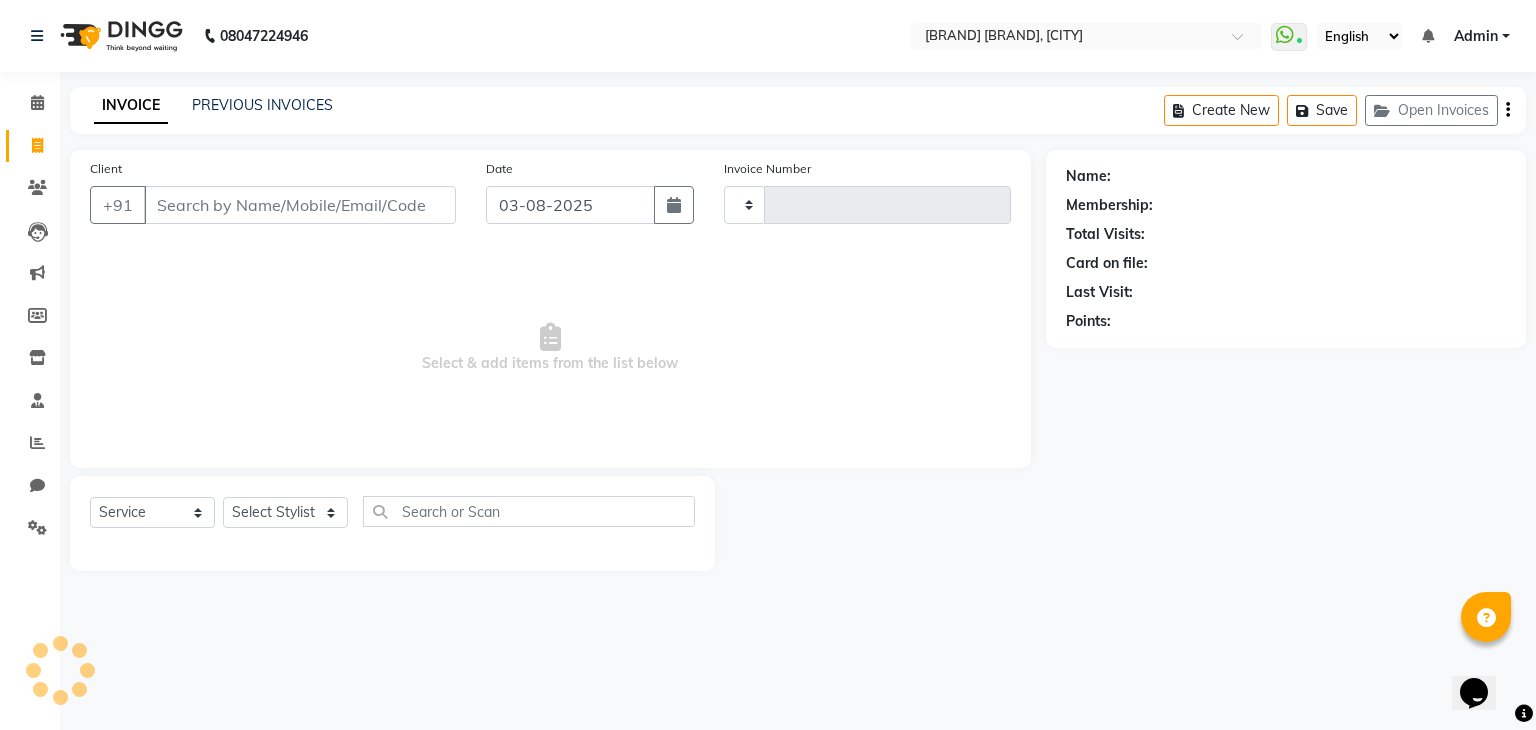 type on "2422" 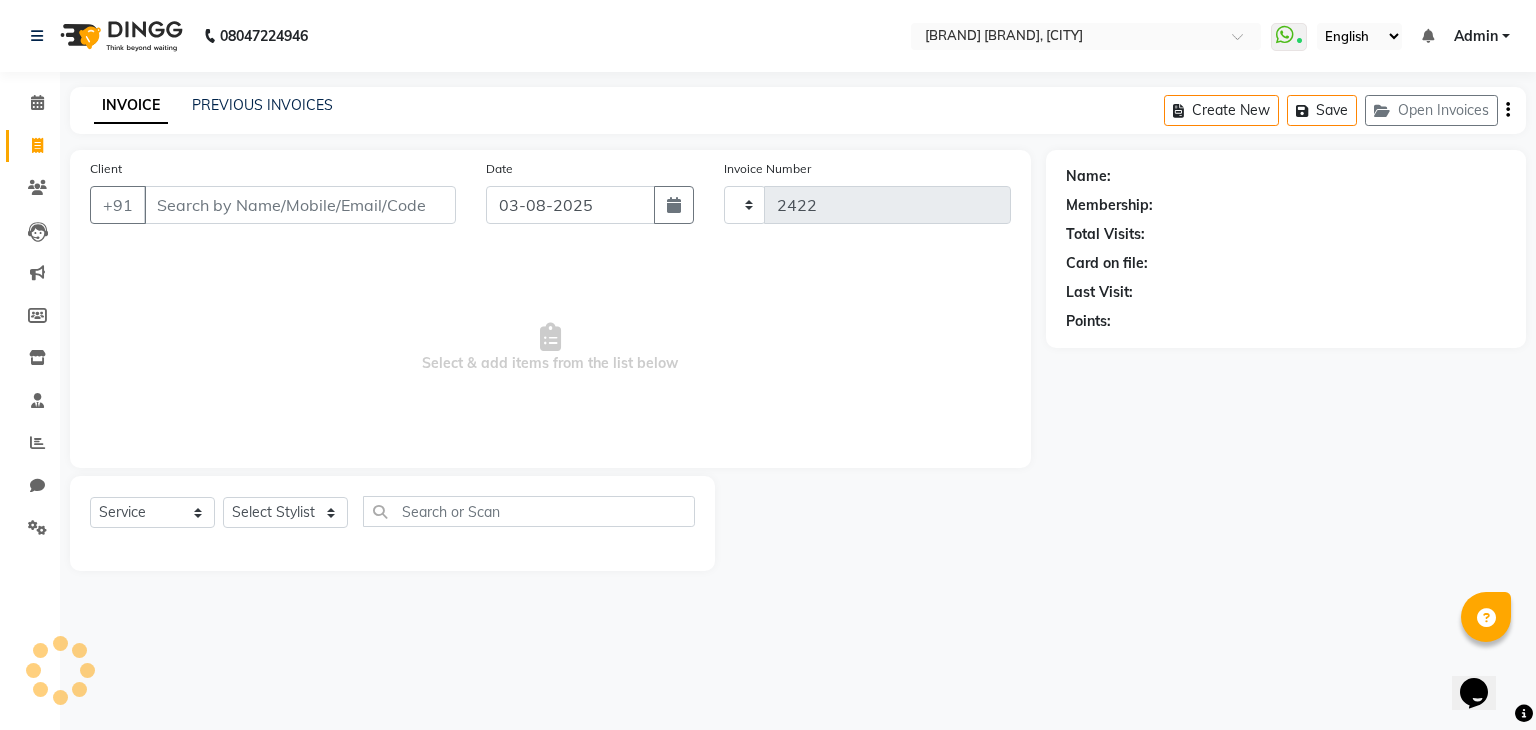 select on "7981" 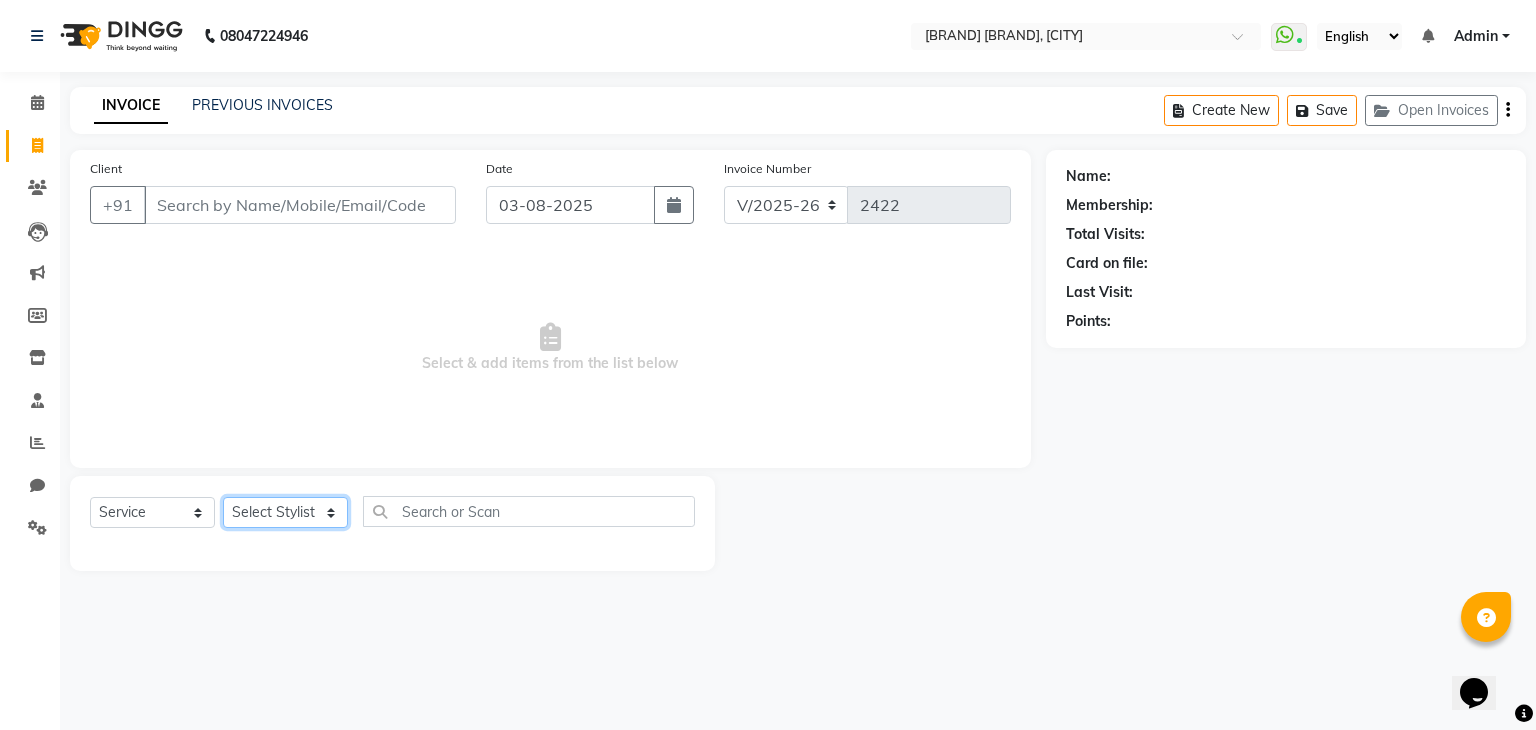 click on "Select Stylist ALAM ASHISH DEEPA HASIB JITU MEENAKSHI NITIN SIR PRAJAKTA Rupa SANDEEP SHAHIM YASEEN" 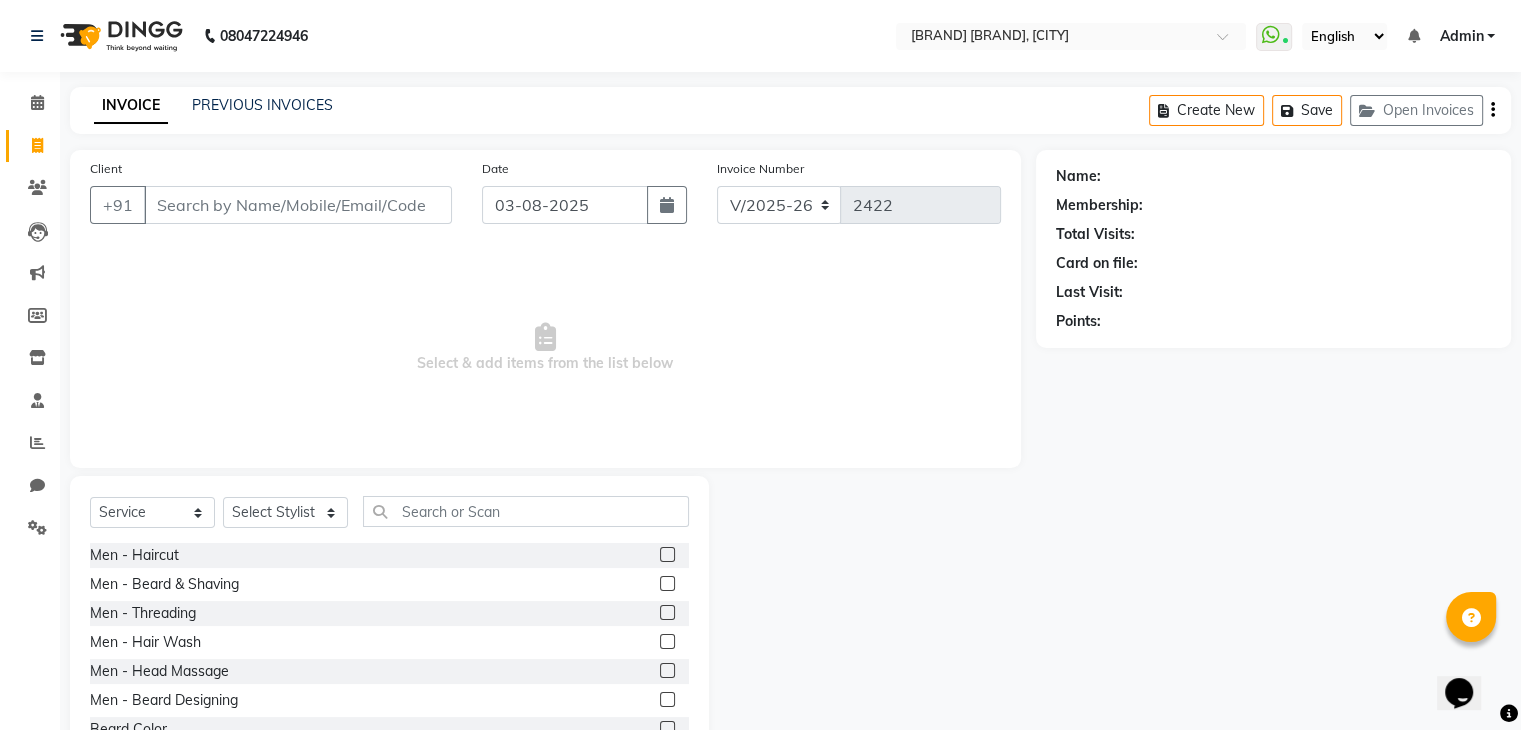 click 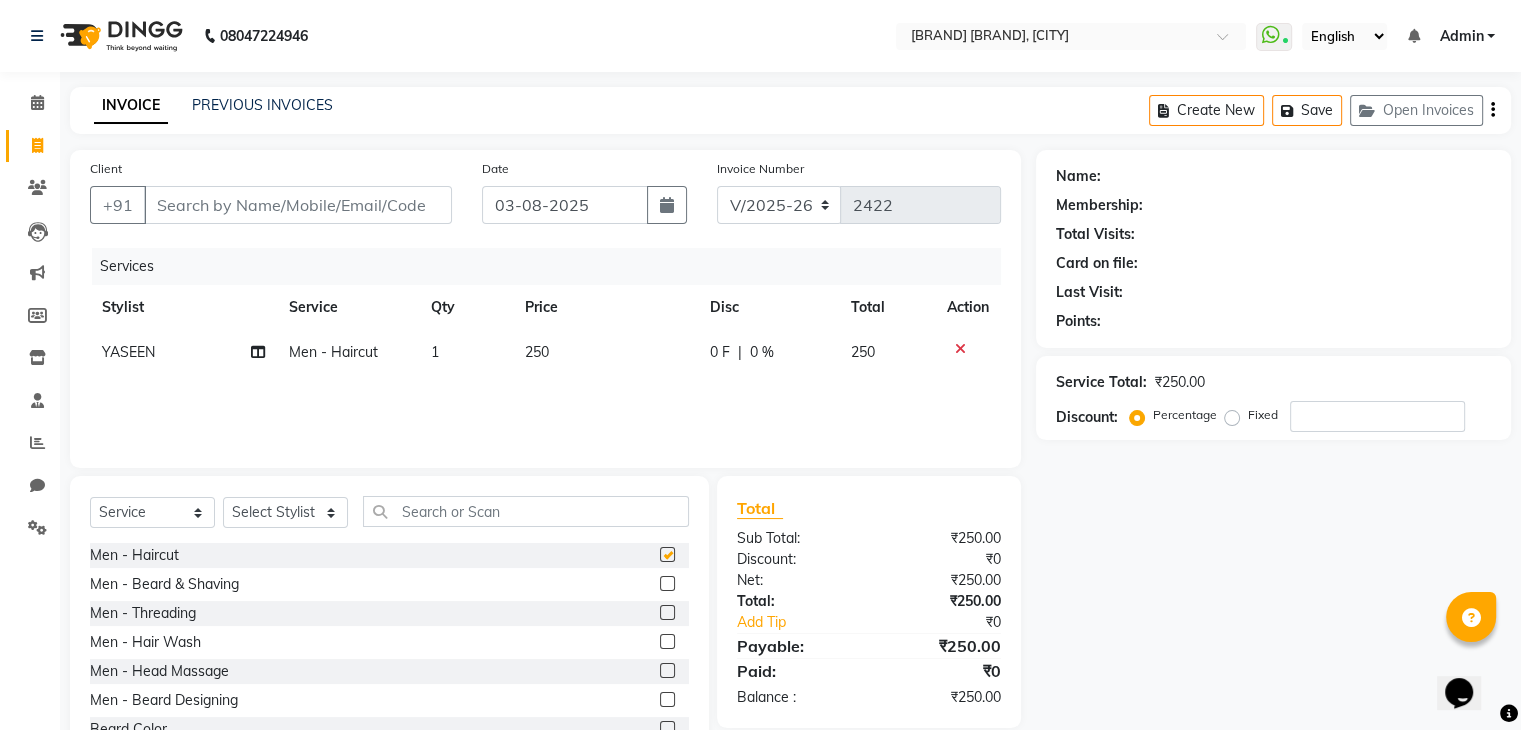 checkbox on "false" 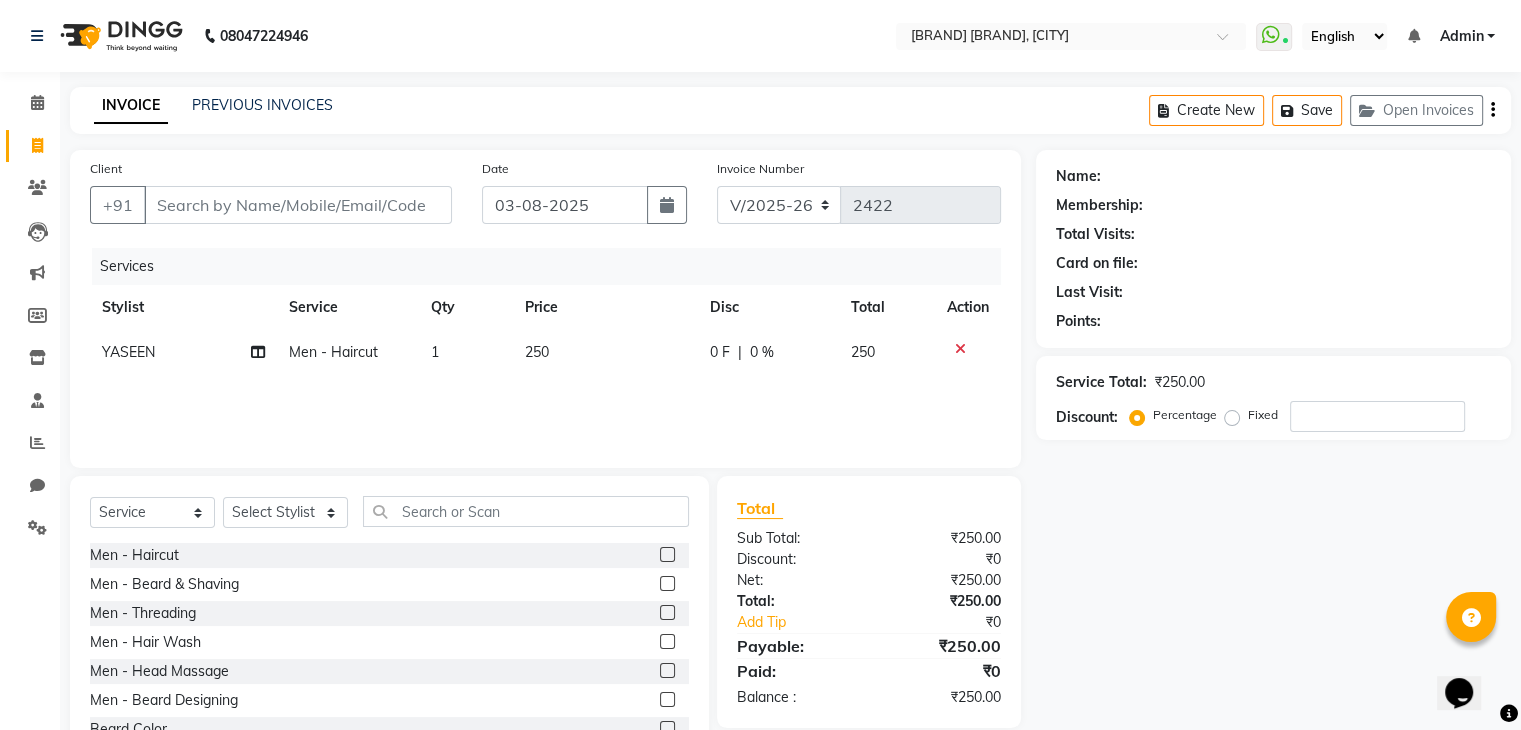 click 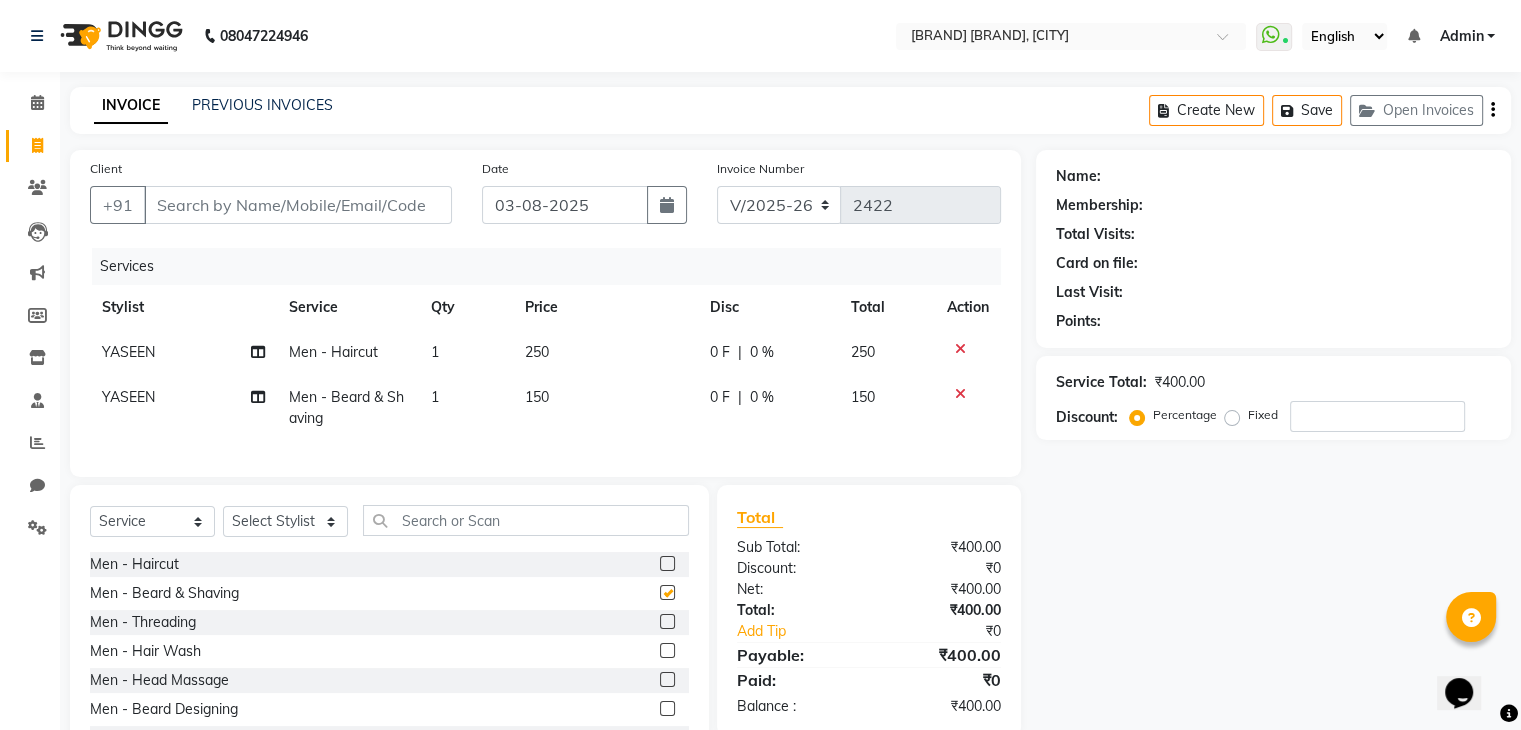 checkbox on "false" 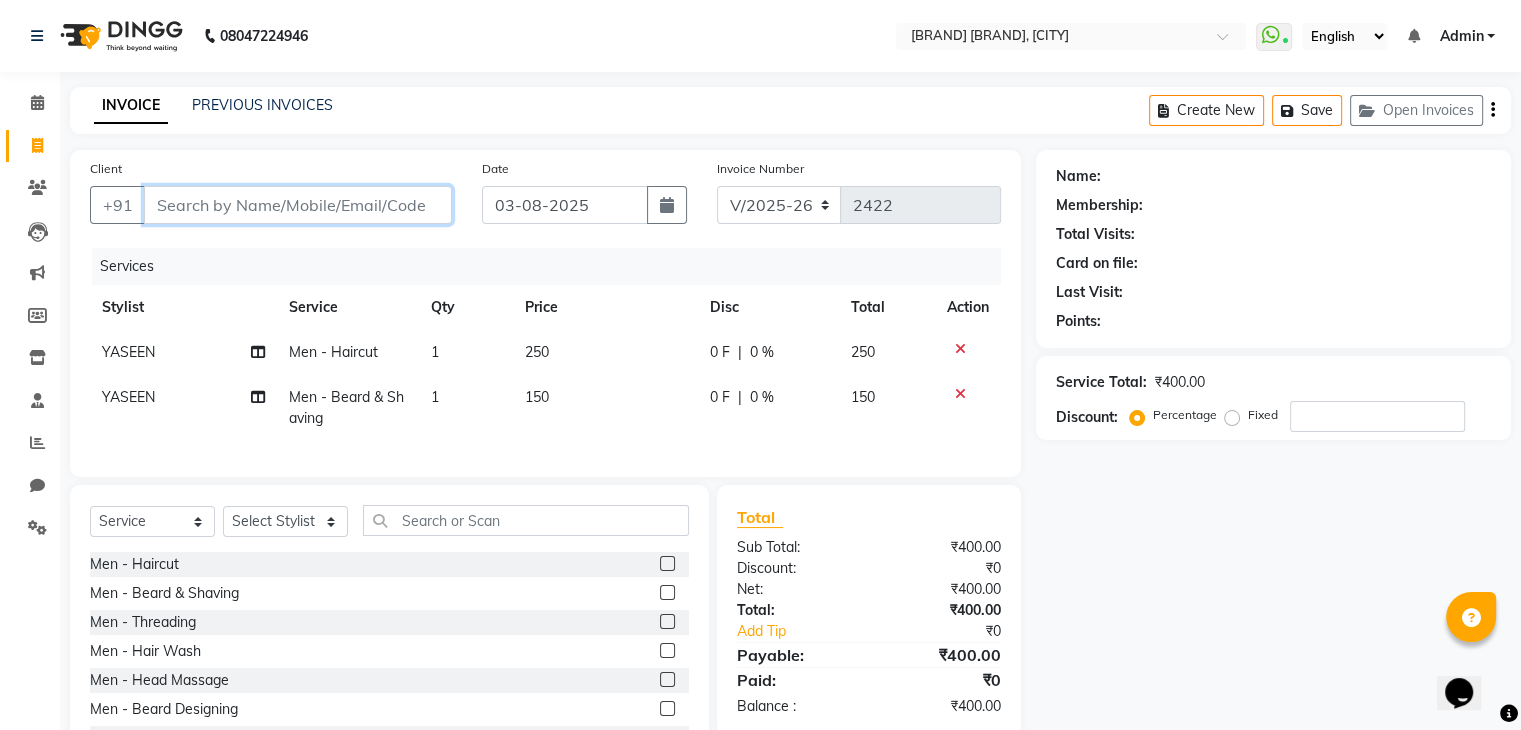 click on "Client" at bounding box center [298, 205] 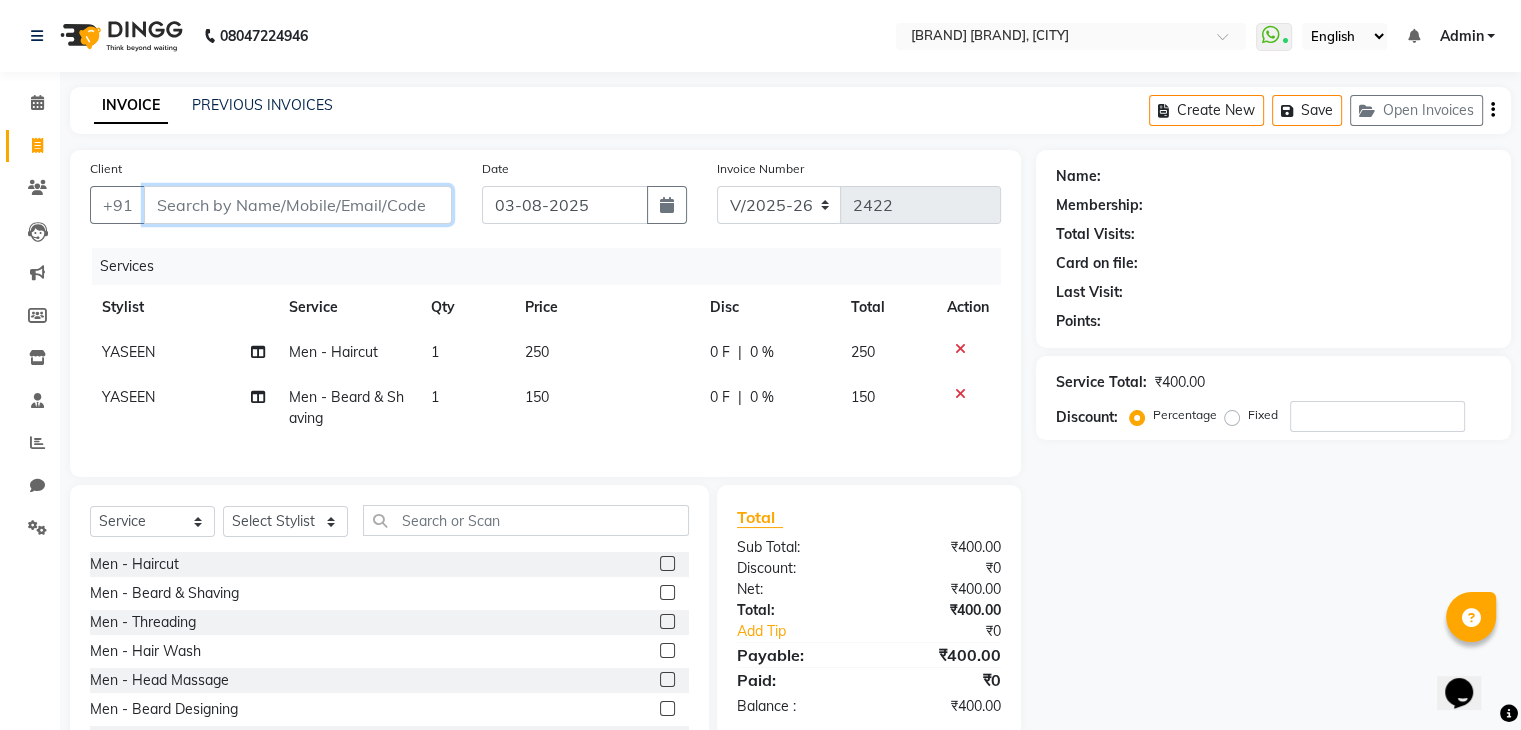 type on "9" 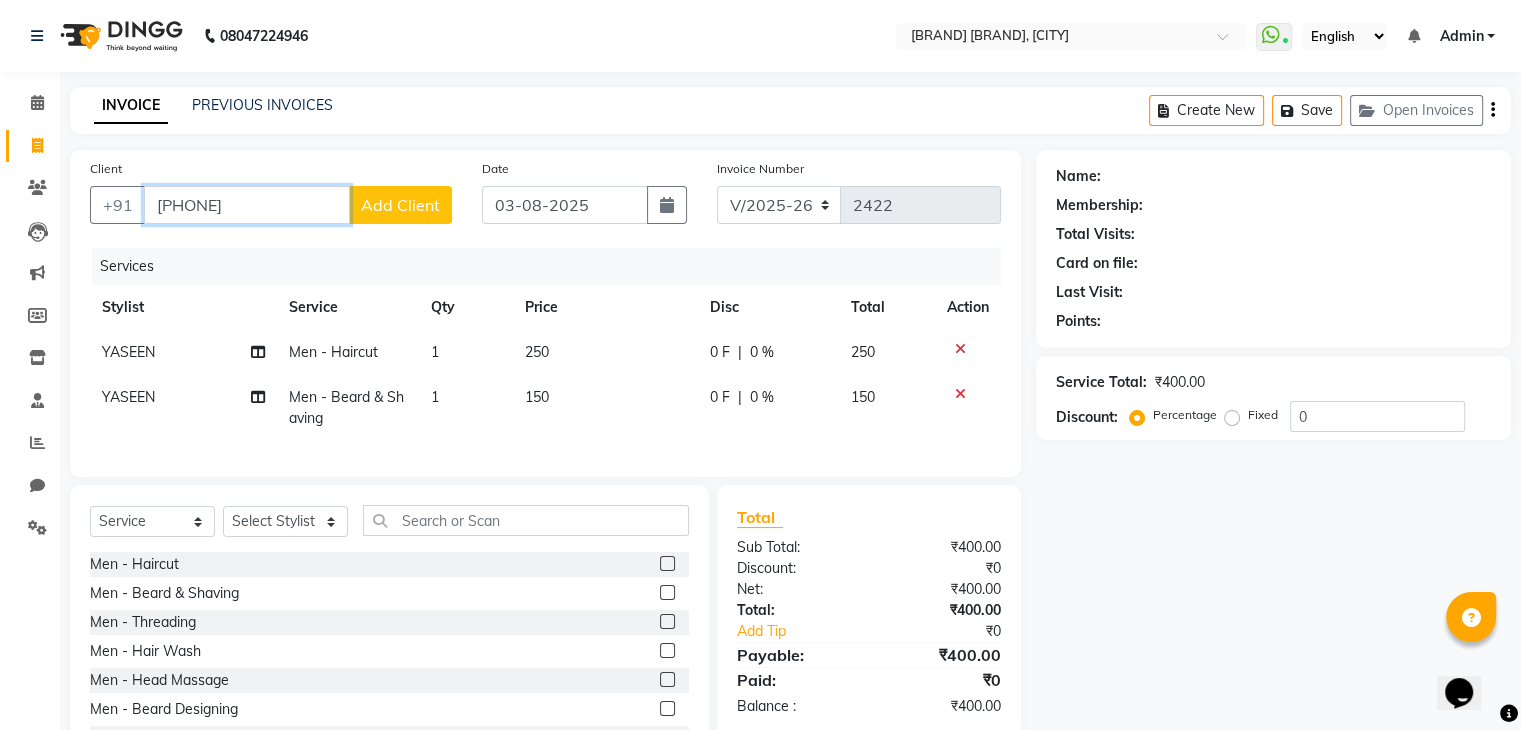 type on "[PHONE]" 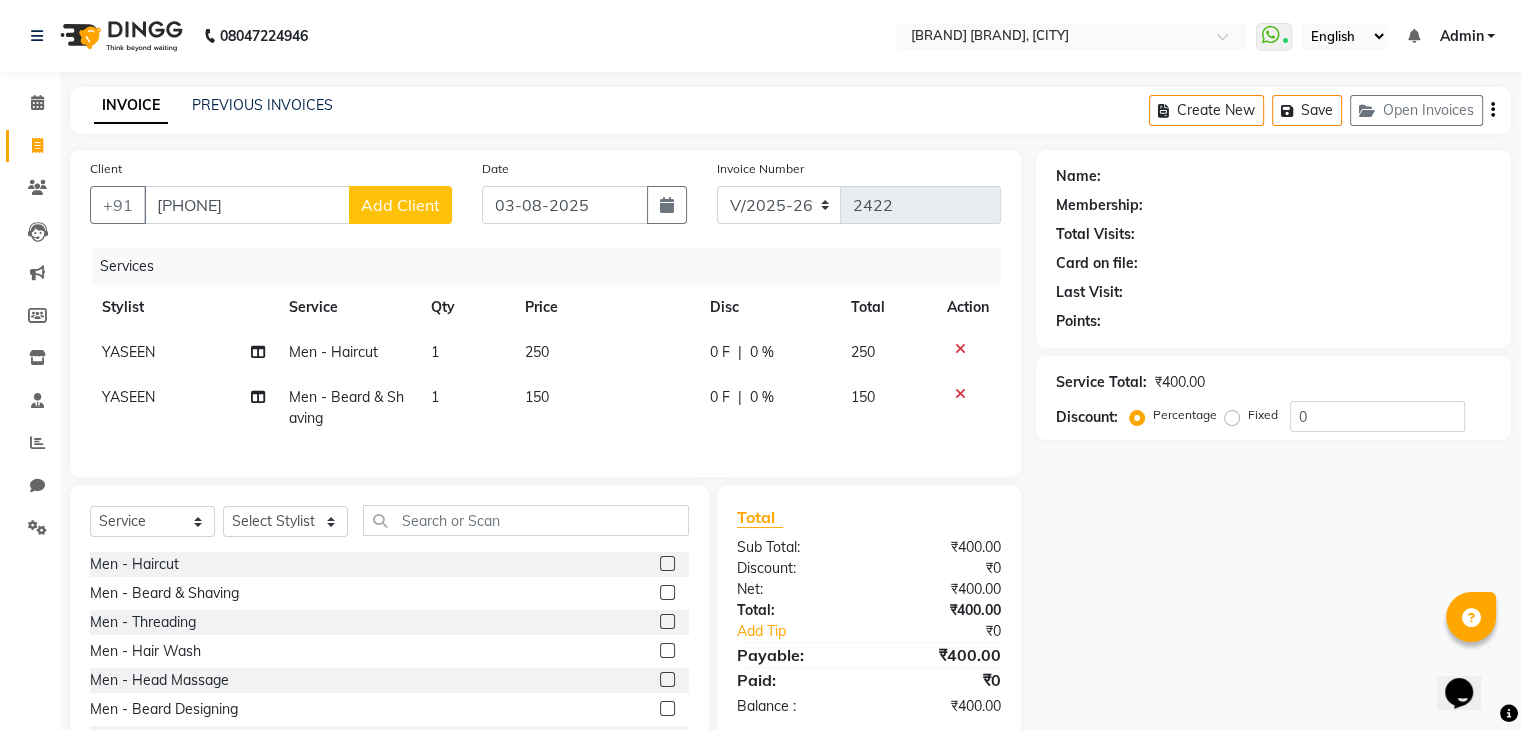 click on "Add Client" 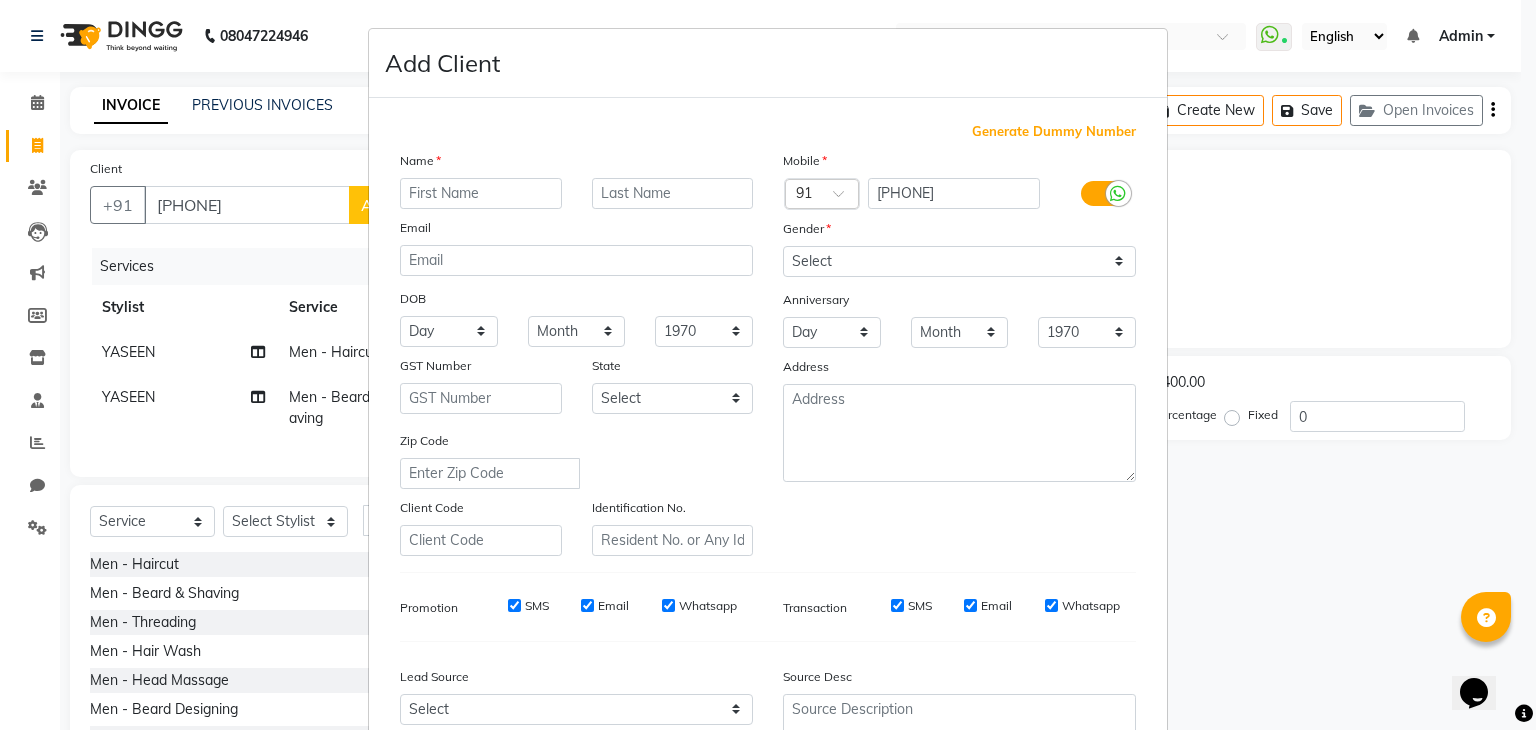 click on "Generate Dummy Number Name Email DOB Day 01 02 03 04 05 06 07 08 09 10 11 12 13 14 15 16 17 18 19 20 21 22 23 24 25 26 27 28 29 30 31 Month January February March April May June July August September October November December 1940 1941 1942 1943 1944 1945 1946 1947 1948 1949 1950 1951 1952 1953 1954 1955 1956 1957 1958 1959 1960 1961 1962 1963 1964 1965 1966 1967 1968 1969 1970 1971 1972 1973 1974 1975 1976 1977 1978 1979 1980 1981 1982 1983 1984 1985 1986 1987 1988 1989 1990 1991 1992 1993 1994 1995 1996 1997 1998 1999 2000 2001 2002 2003 2004 2005 2006 2007 2008 2009 2010 2011 2012 2013 2014 2015 2016 2017 2018 2019 2020 2021 2022 2023 2024 GST Number State Select Andaman and Nicobar Islands Andhra Pradesh Arunachal Pradesh Assam Bihar Chandigarh Chhattisgarh Dadra and Nagar Haveli Daman and Diu Delhi Goa Gujarat Haryana Himachal Pradesh Jammu and Kashmir Jharkhand Karnataka Kerala Lakshadweep Madhya Pradesh Maharashtra Manipur Meghalaya Mizoram Nagaland Odisha Pondicherry Punjab Rajasthan Sikkim Tamil Nadu" at bounding box center (768, 456) 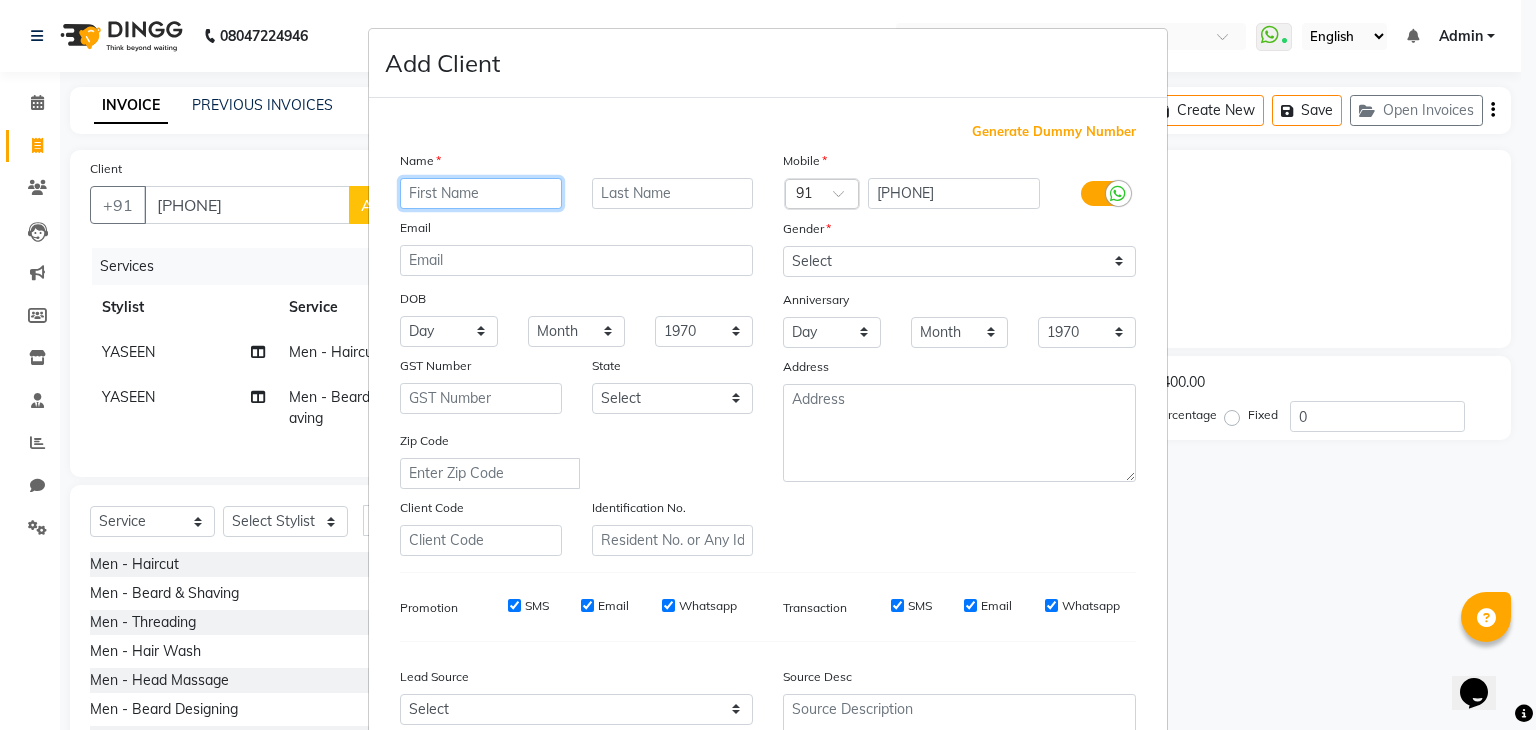 click at bounding box center (481, 193) 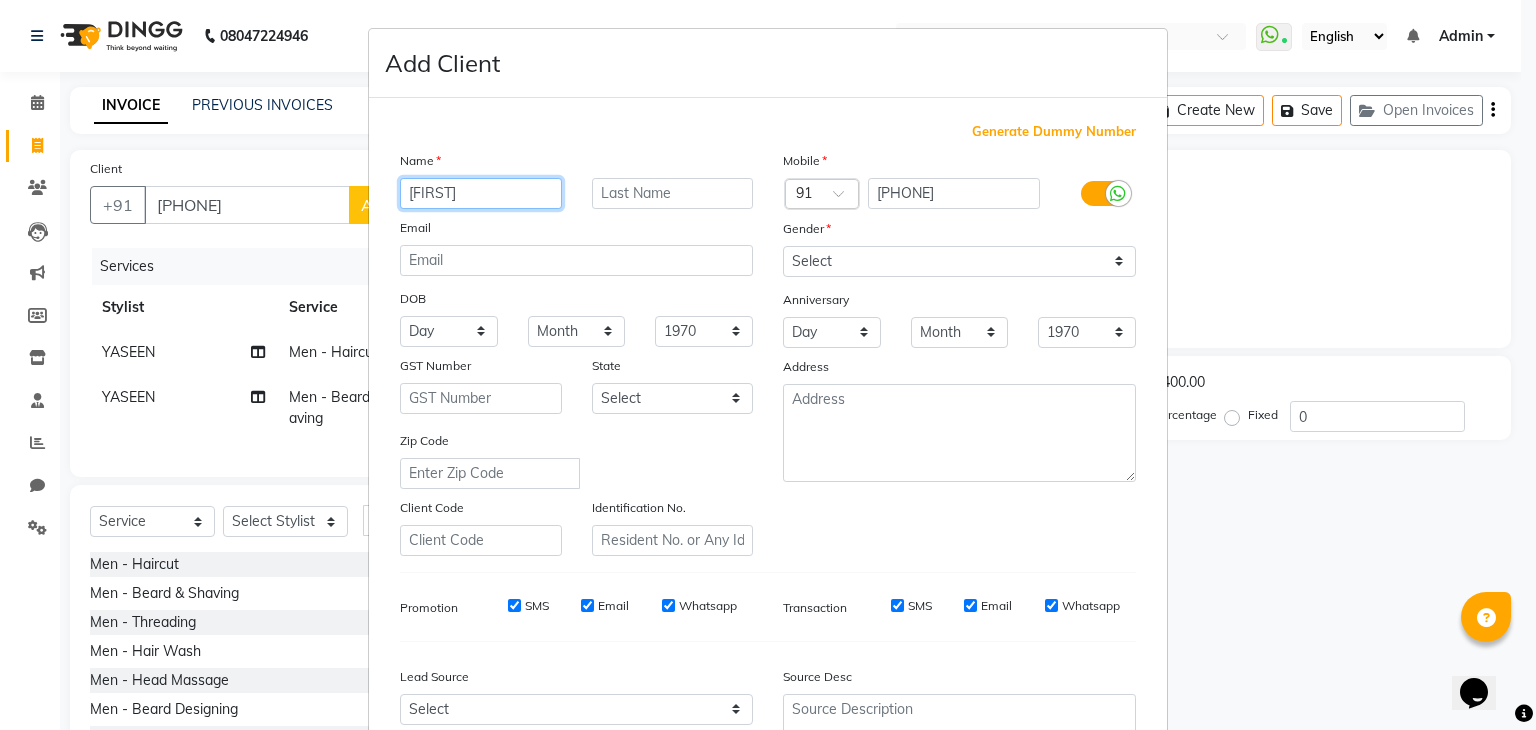 type on "[FIRST]" 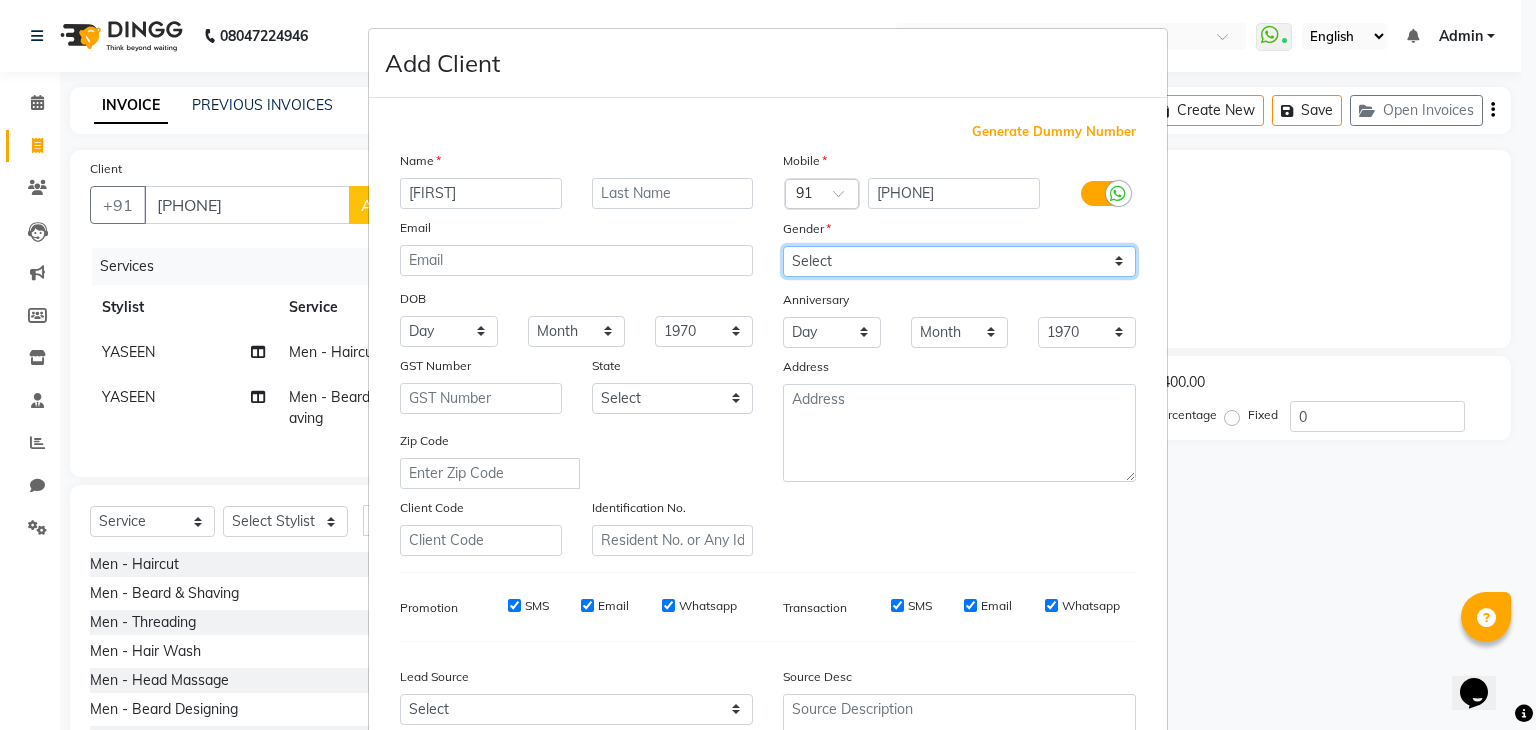 drag, startPoint x: 838, startPoint y: 254, endPoint x: 814, endPoint y: 314, distance: 64.62198 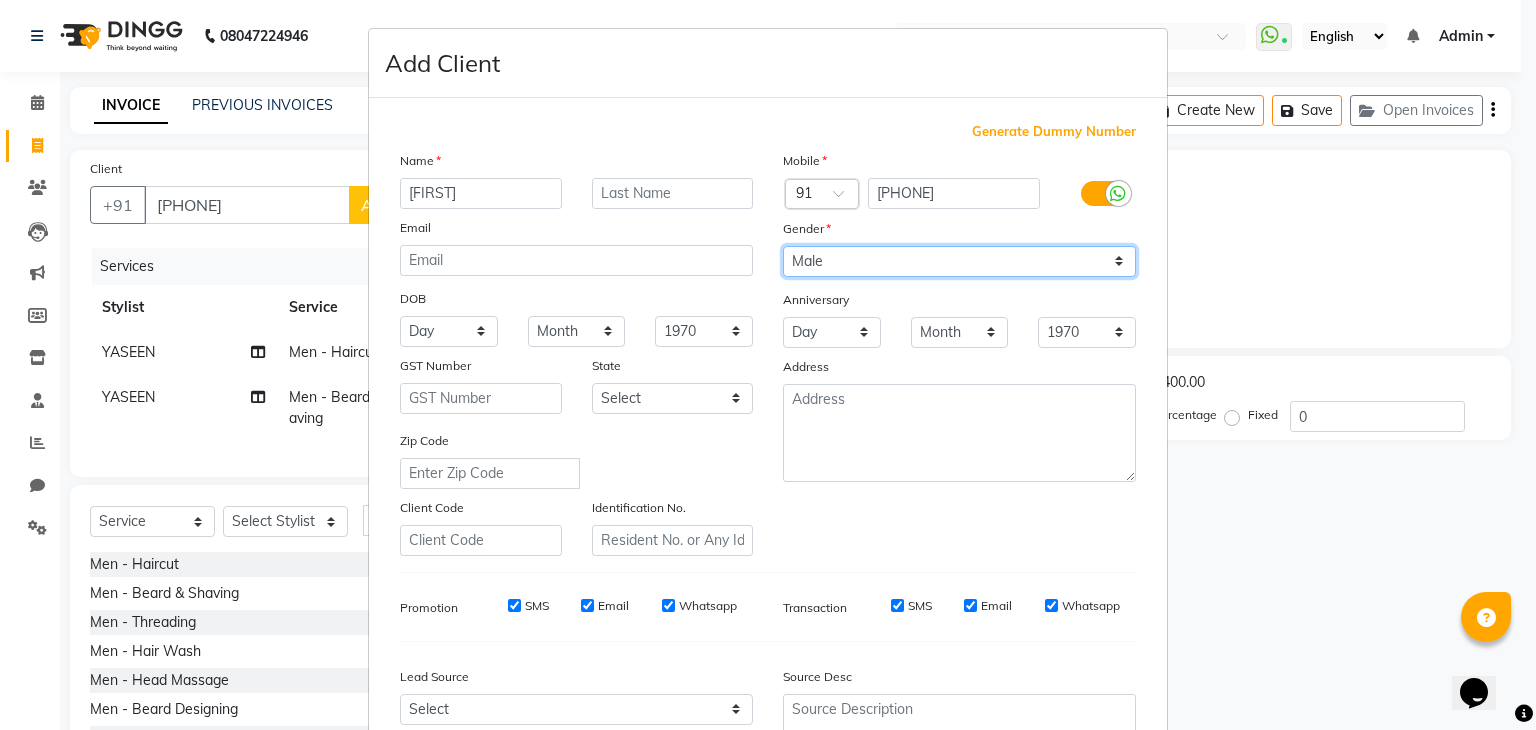 click on "Select Male Female Other Prefer Not To Say" at bounding box center [959, 261] 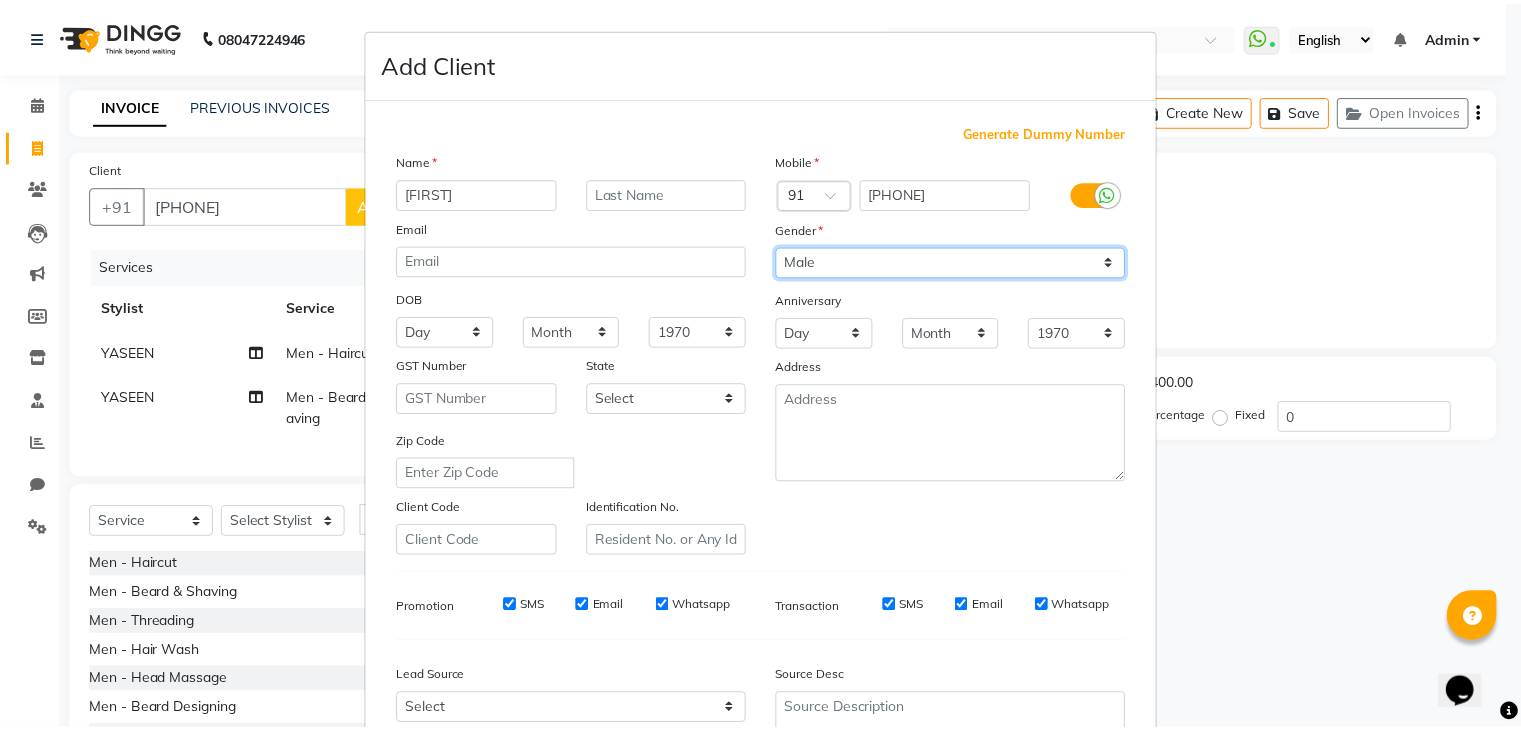 scroll, scrollTop: 203, scrollLeft: 0, axis: vertical 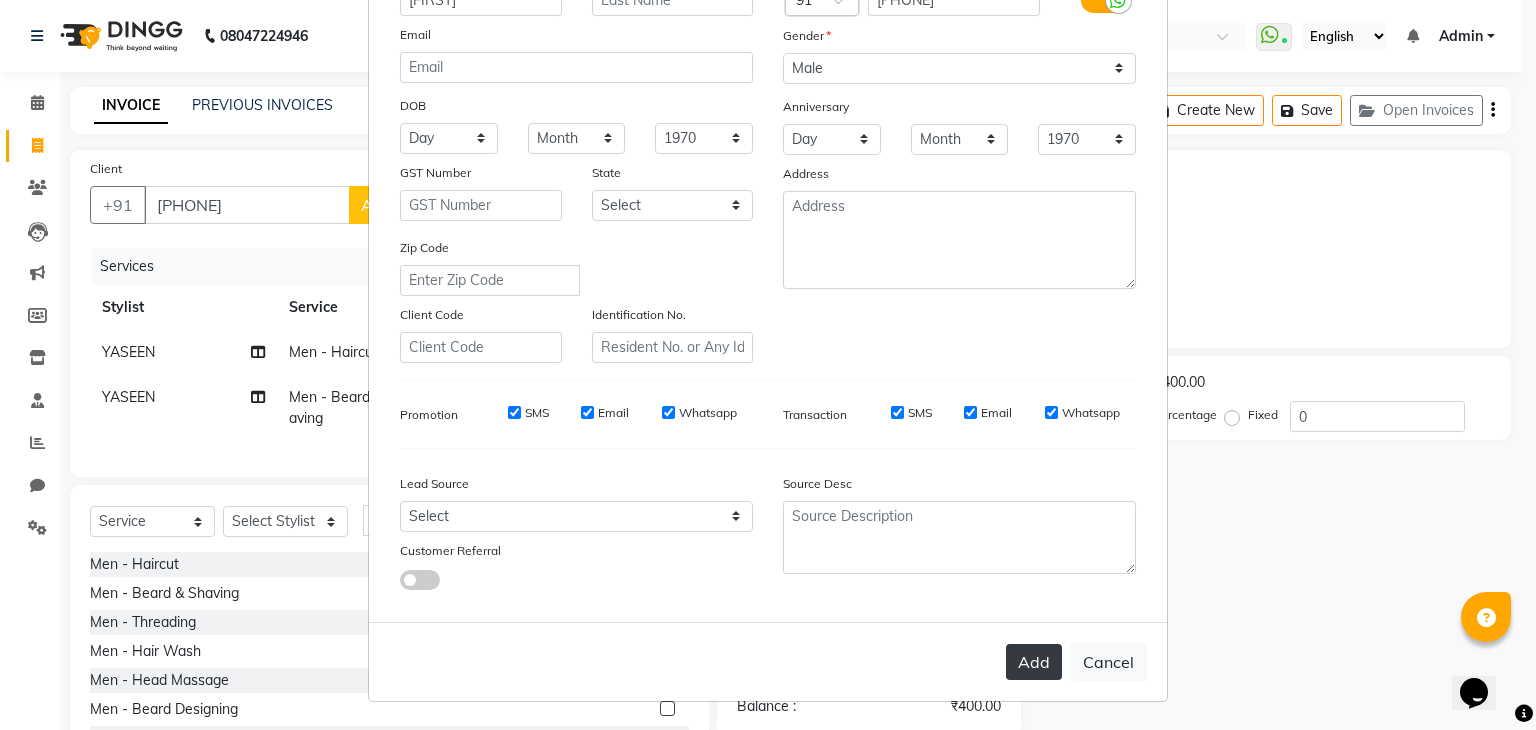 click on "Add" at bounding box center [1034, 662] 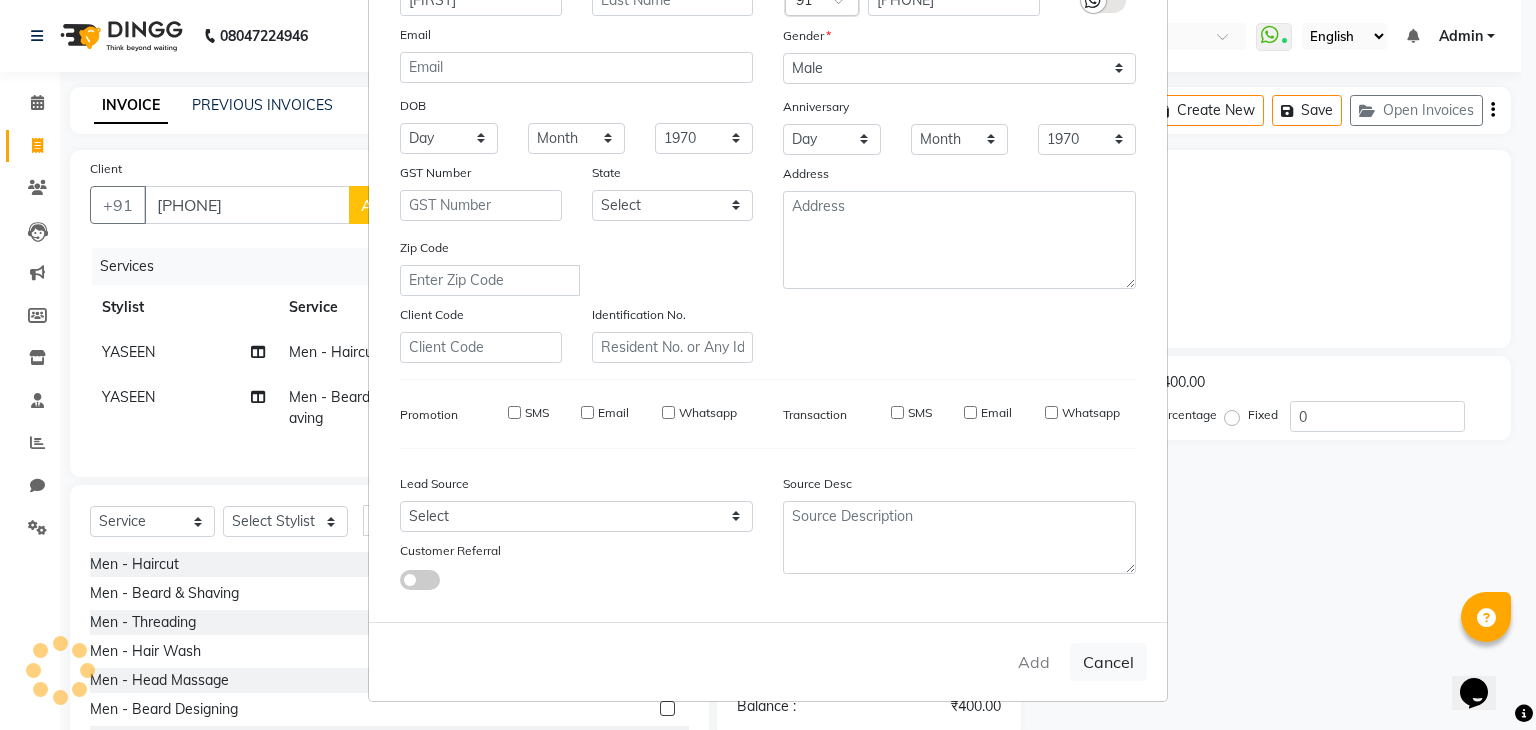 type 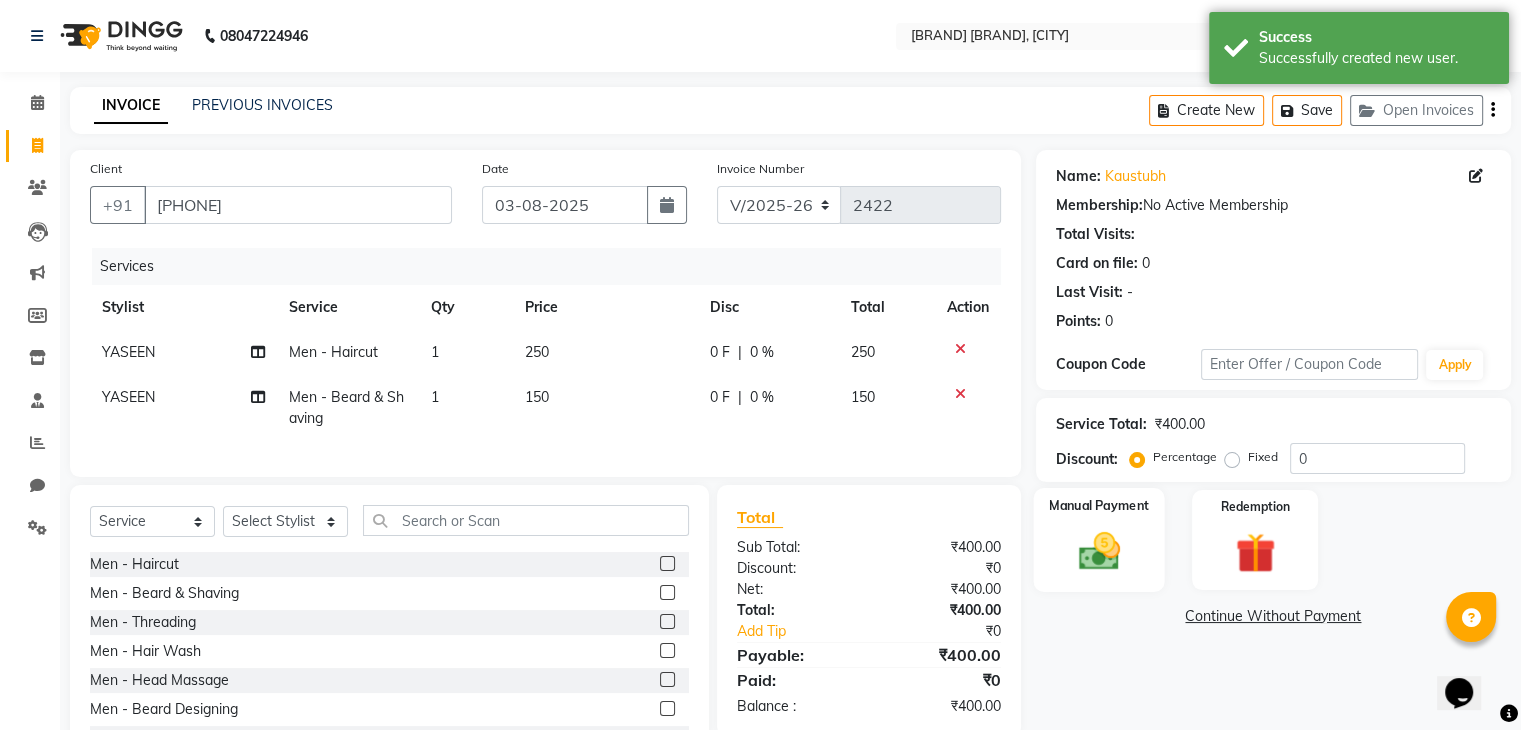 click 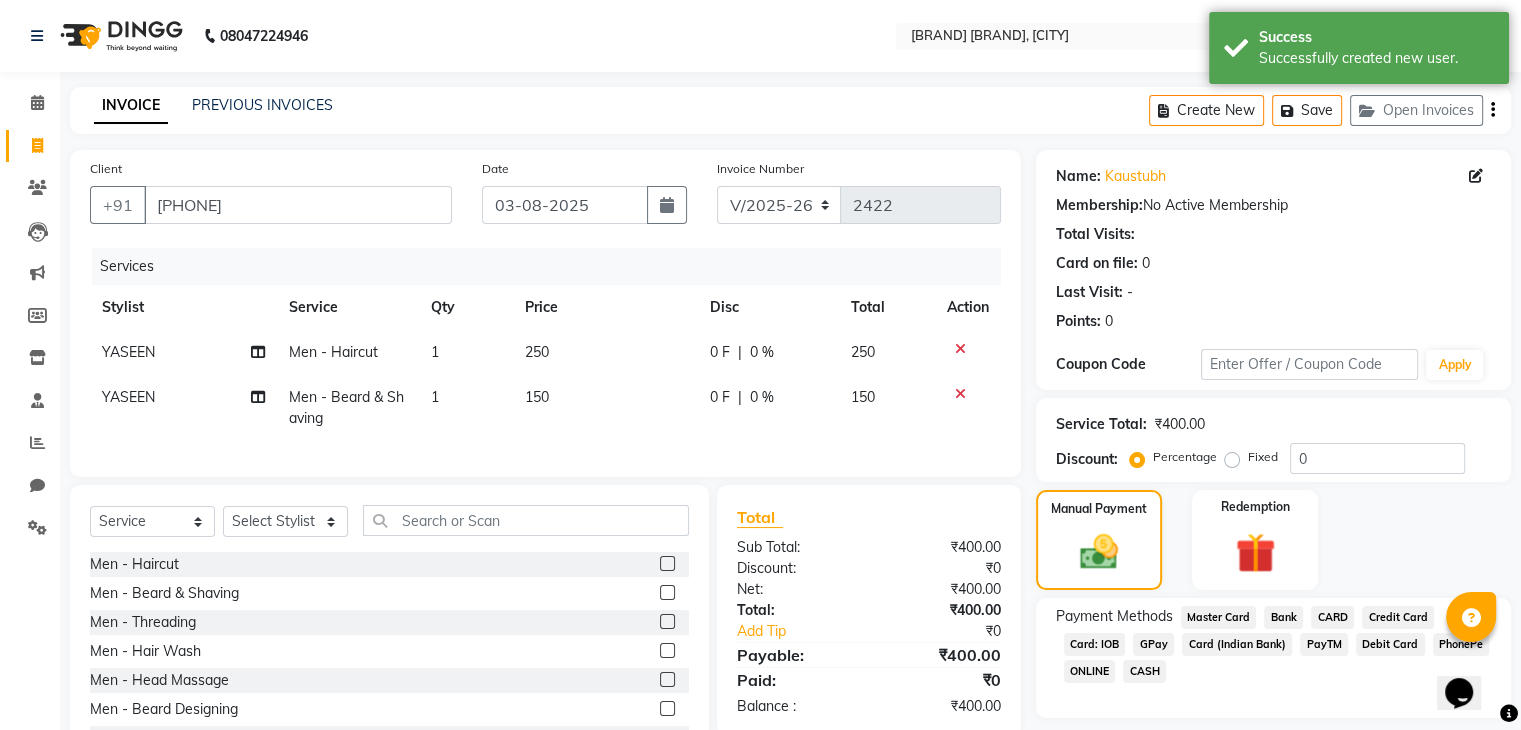 click on "GPay" 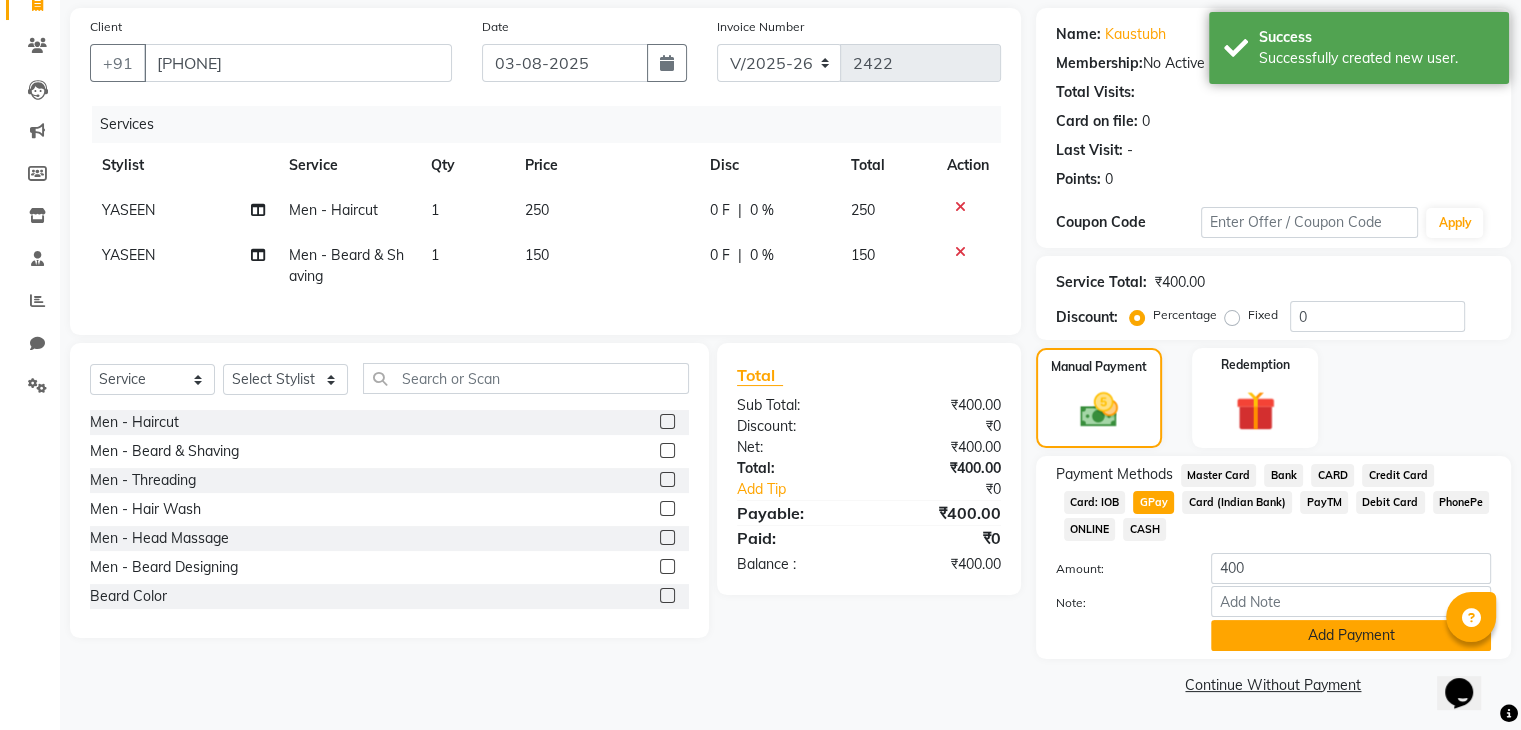 click on "Add Payment" 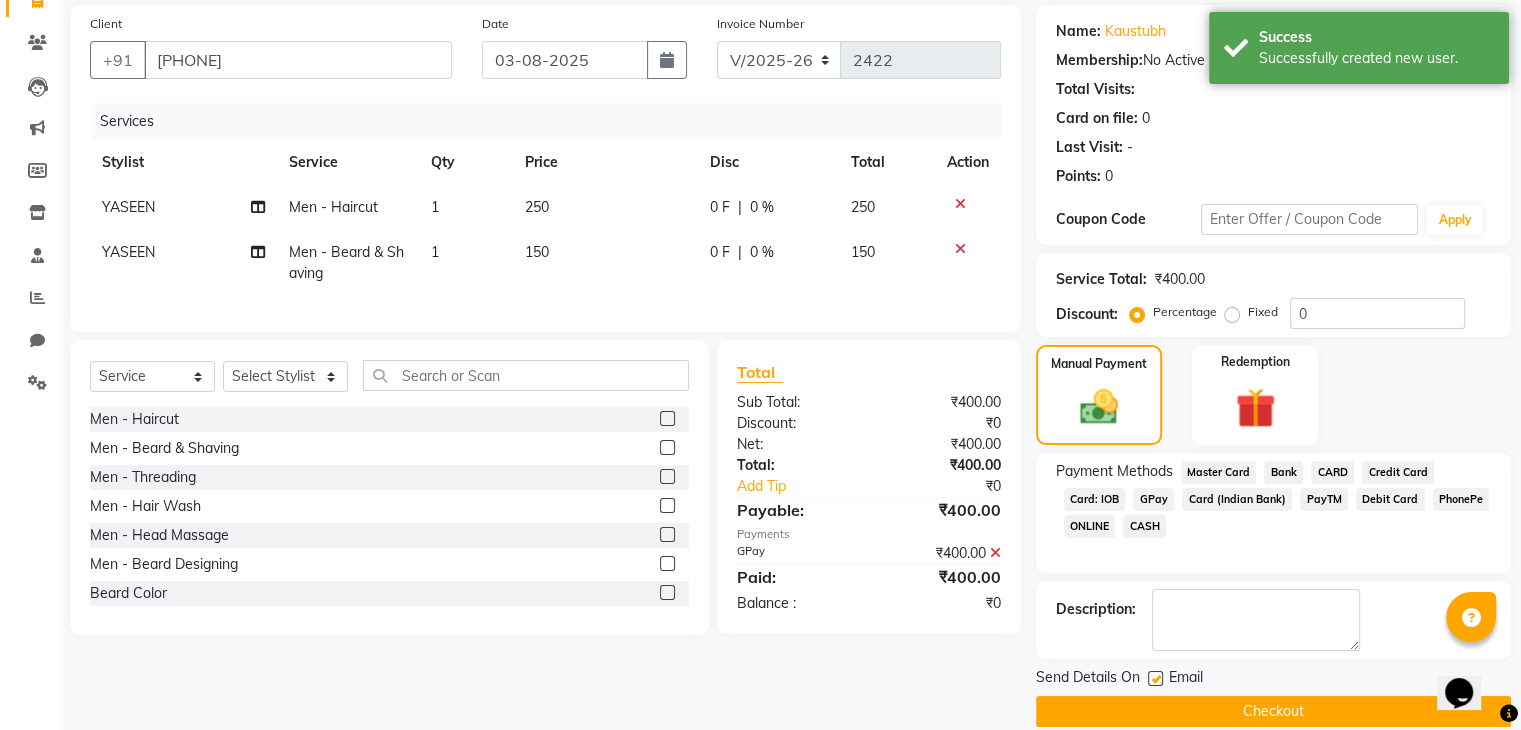 scroll, scrollTop: 171, scrollLeft: 0, axis: vertical 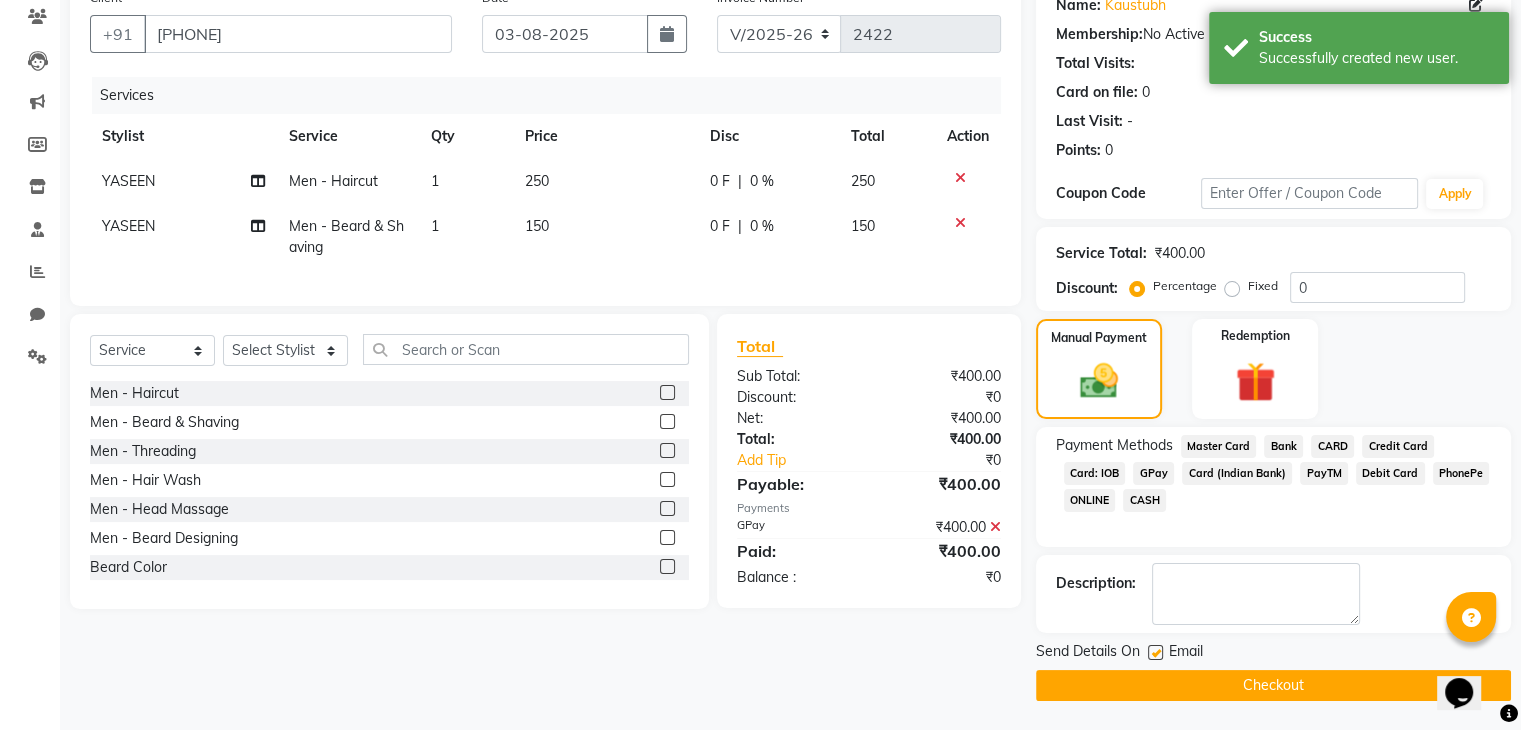 click on "Checkout" 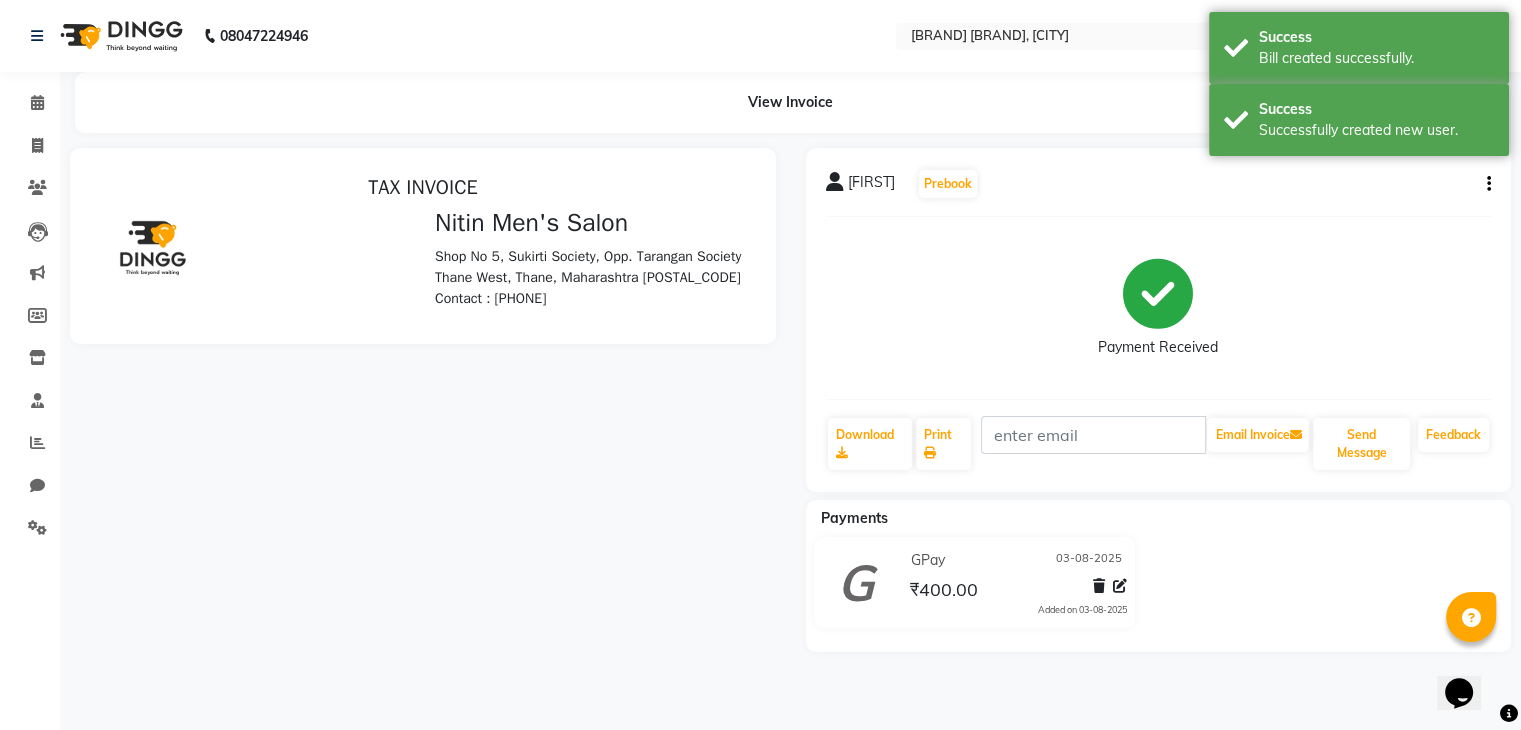 scroll, scrollTop: 0, scrollLeft: 0, axis: both 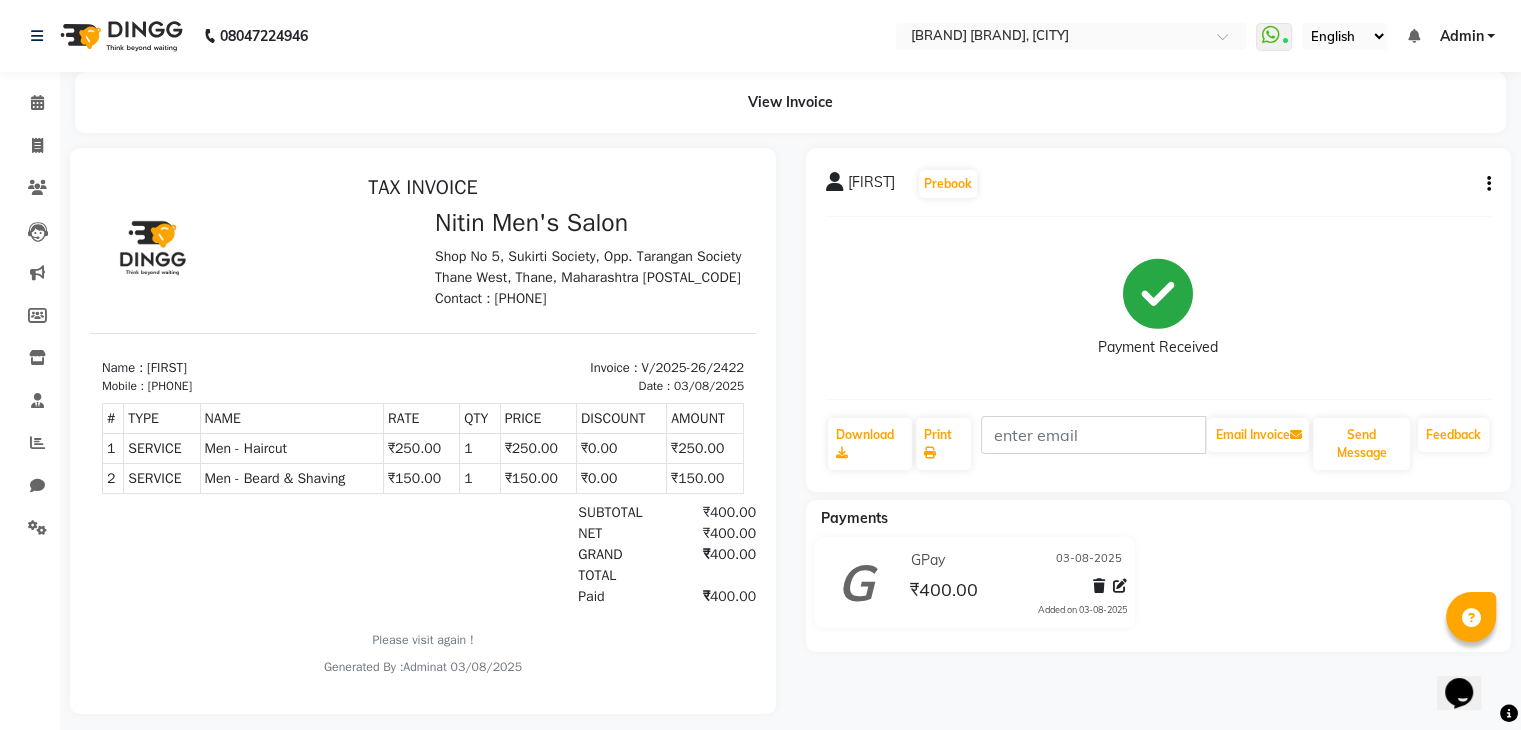 click on "Invoice" 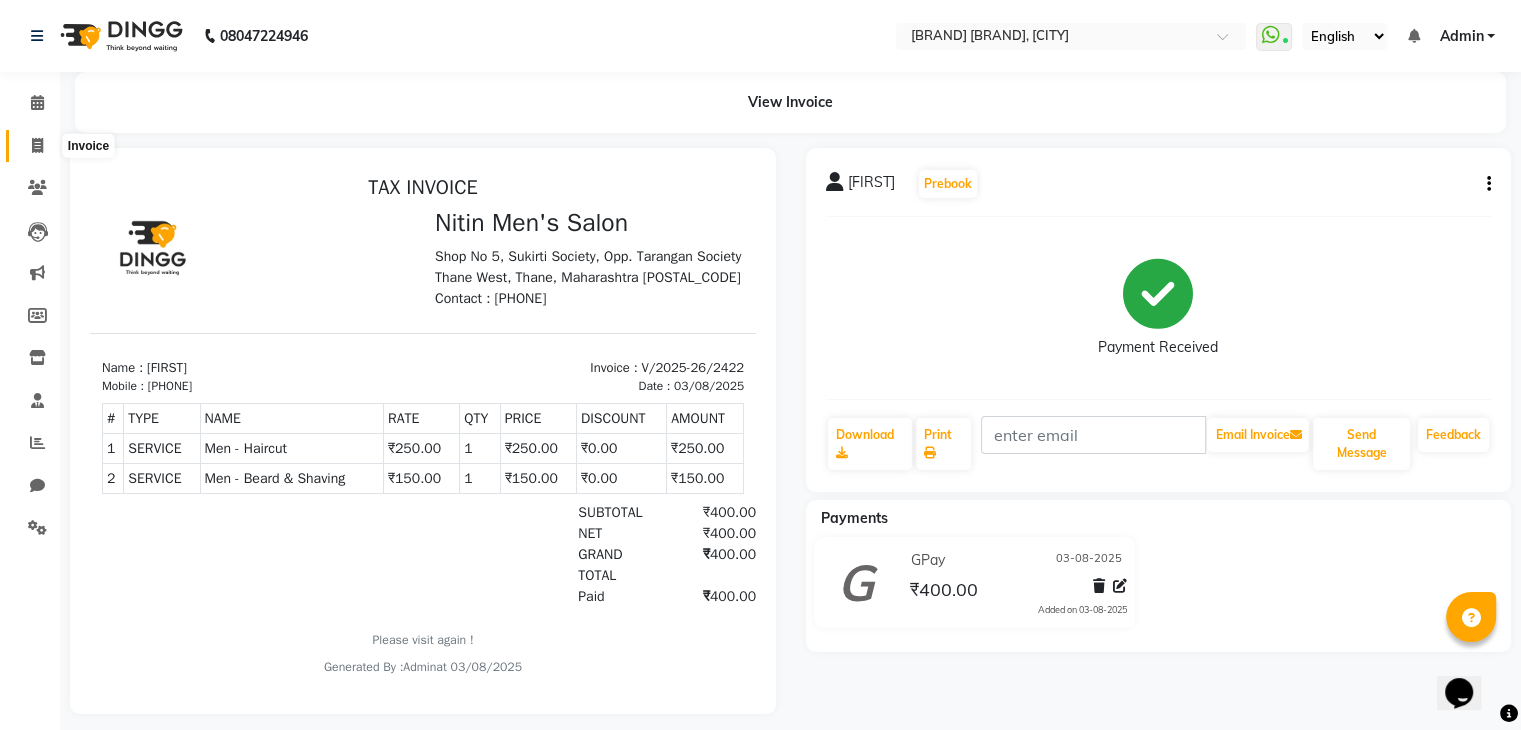 click 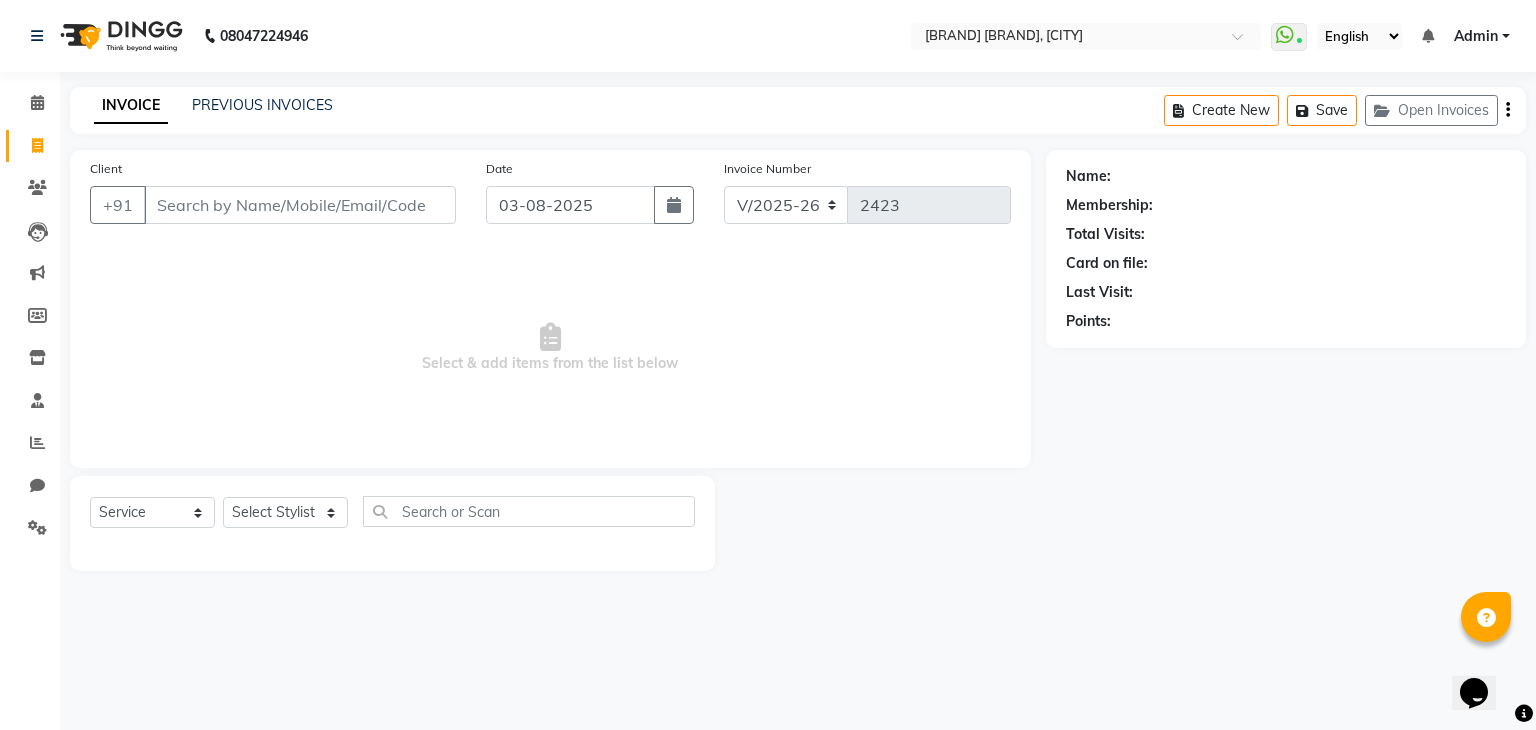 click on "Client" at bounding box center (300, 205) 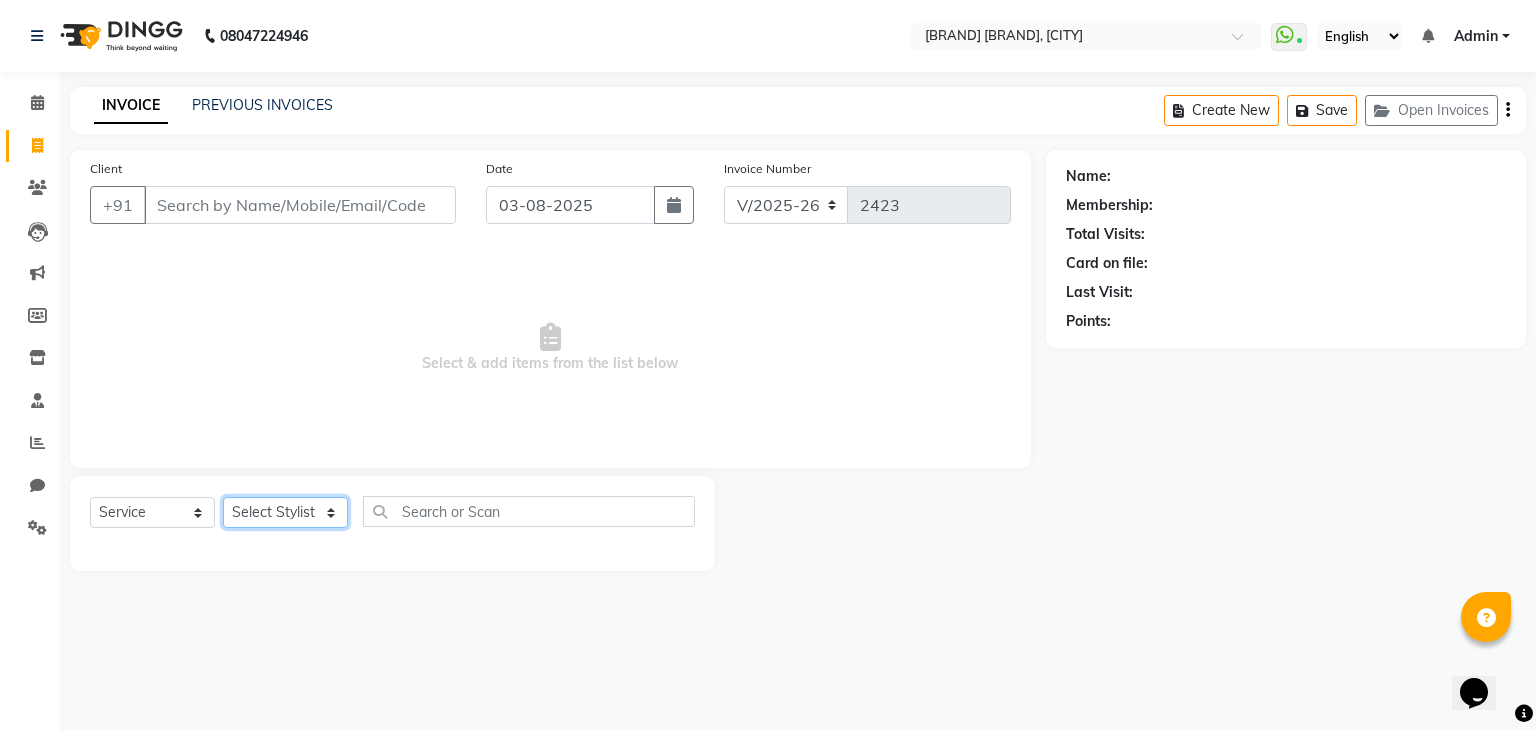 click on "Select Stylist ALAM ASHISH DEEPA HASIB JITU MEENAKSHI NITIN SIR PRAJAKTA Rupa SANDEEP SHAHIM YASEEN" 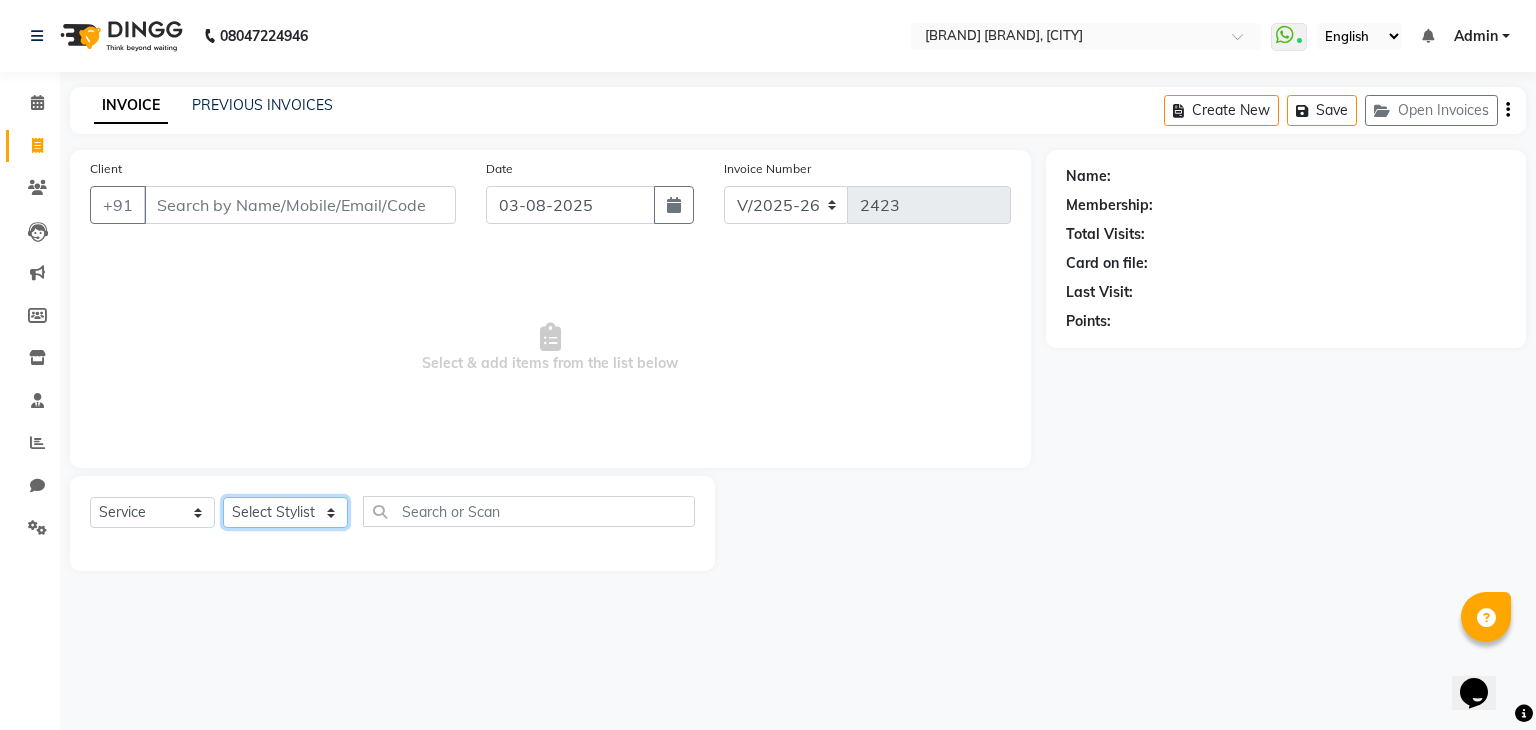 select on "82599" 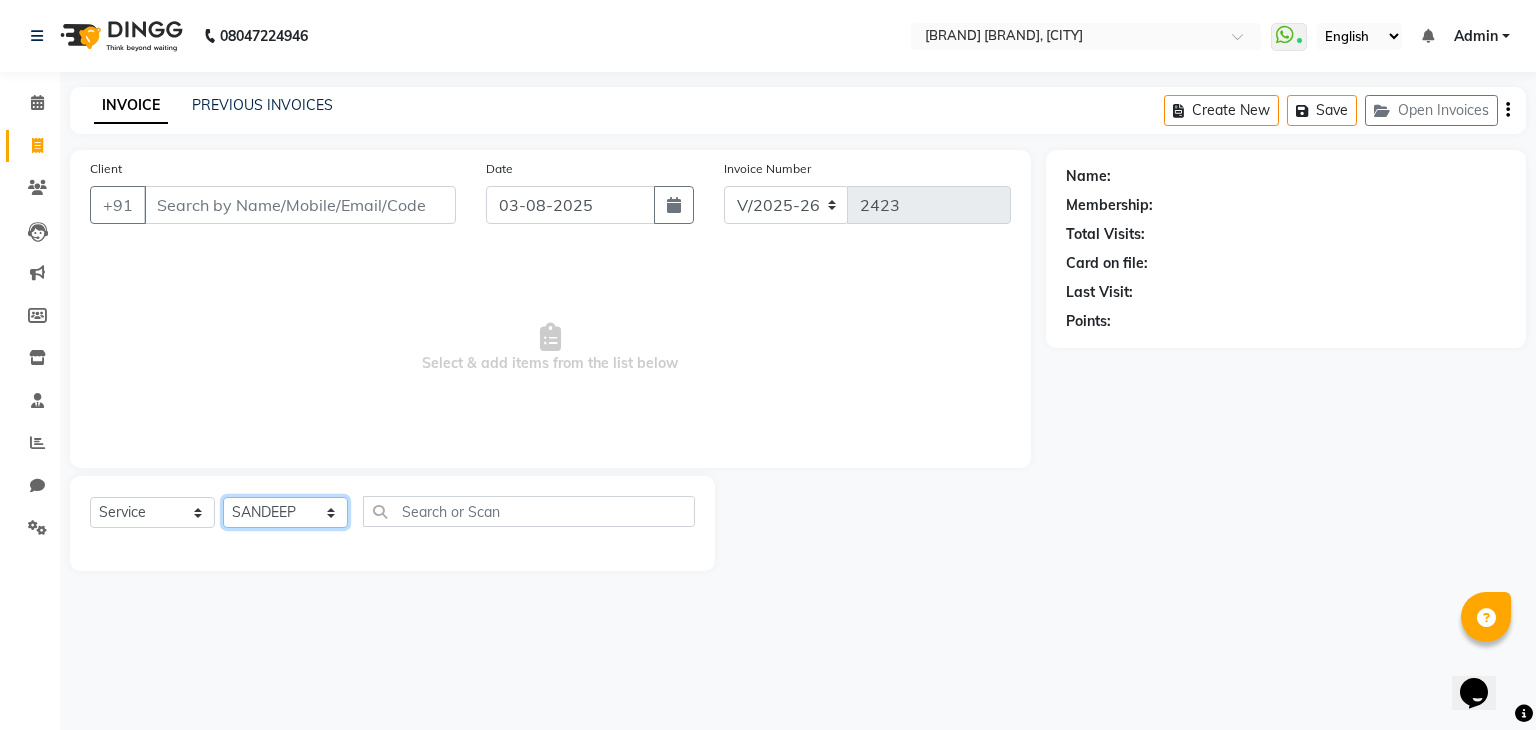 click on "Select Stylist ALAM ASHISH DEEPA HASIB JITU MEENAKSHI NITIN SIR PRAJAKTA Rupa SANDEEP SHAHIM YASEEN" 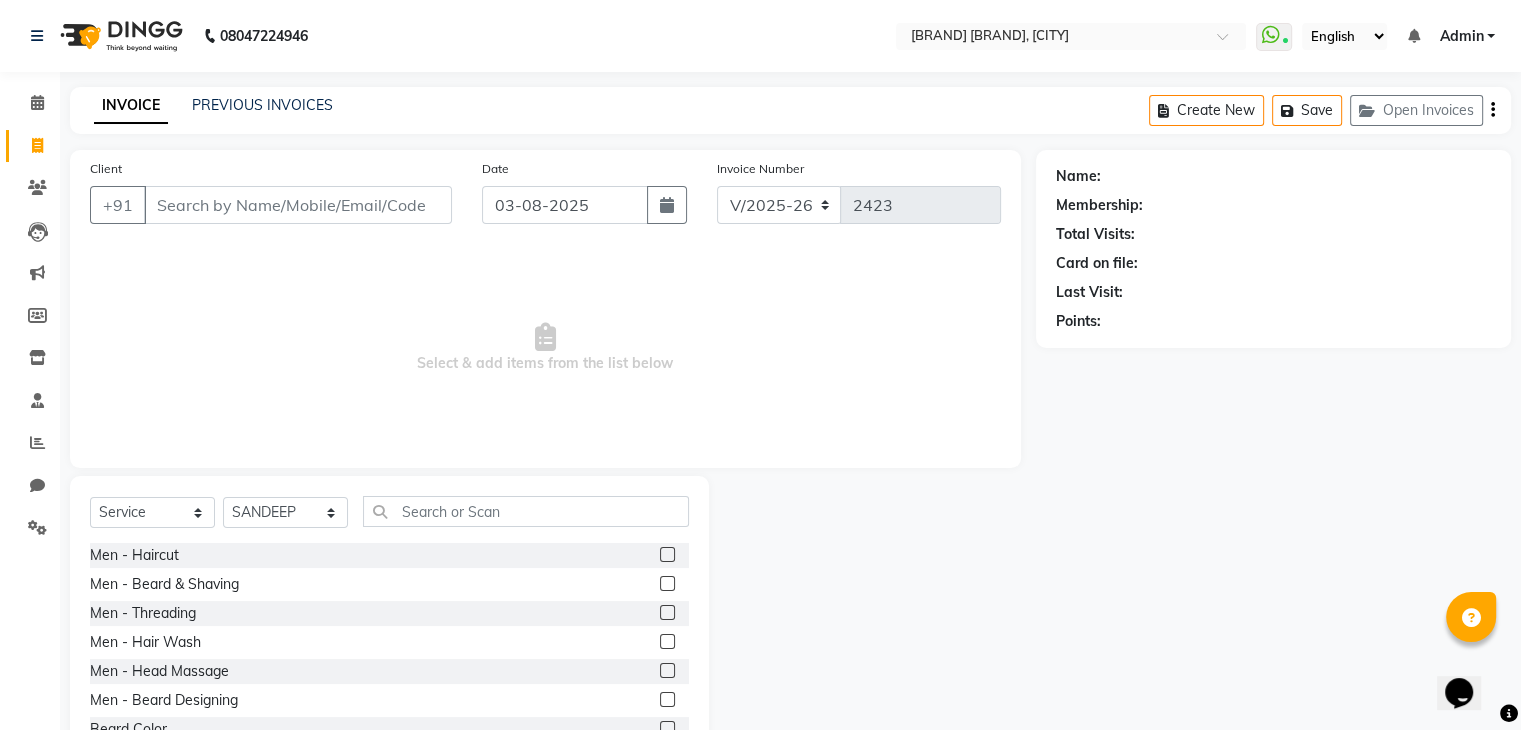 click 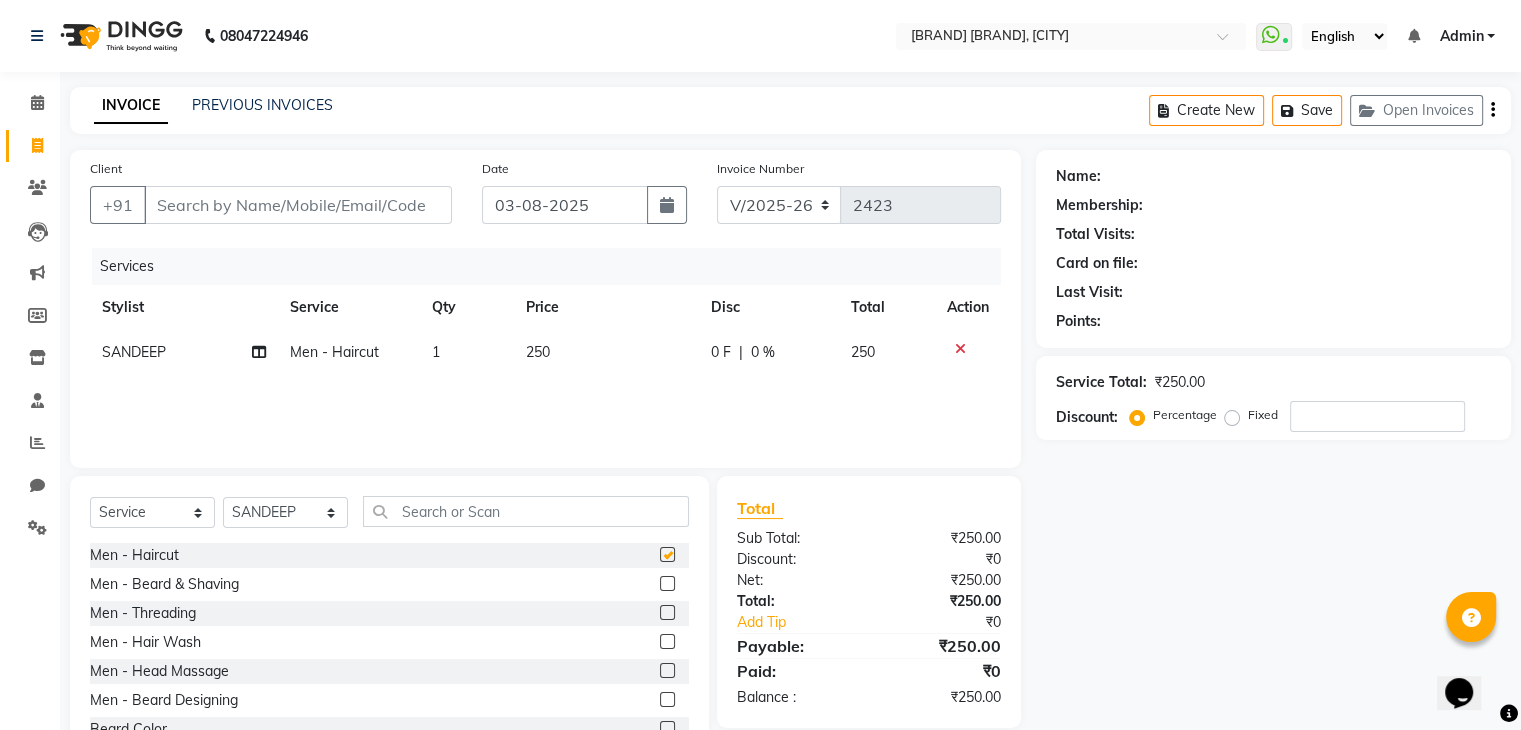 checkbox on "false" 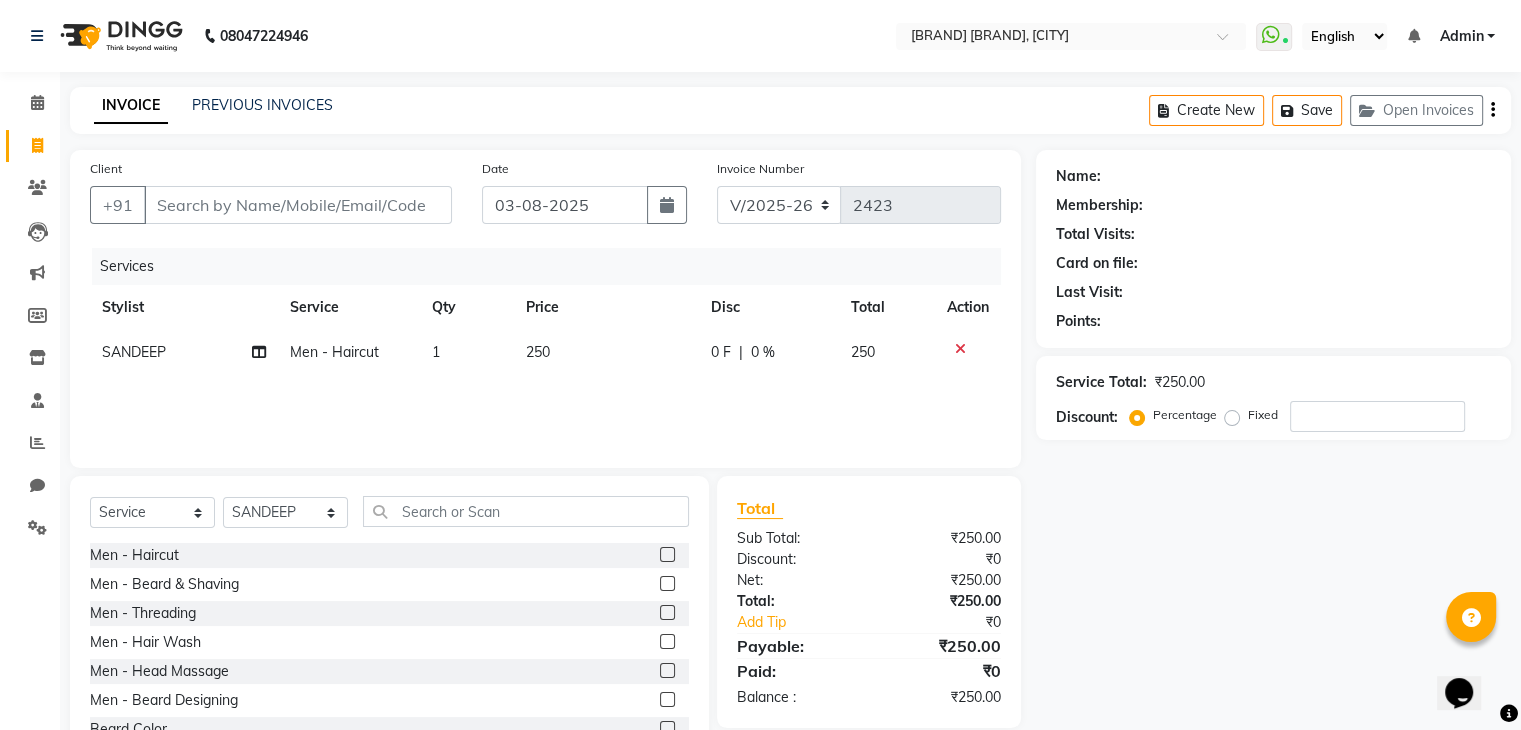 click 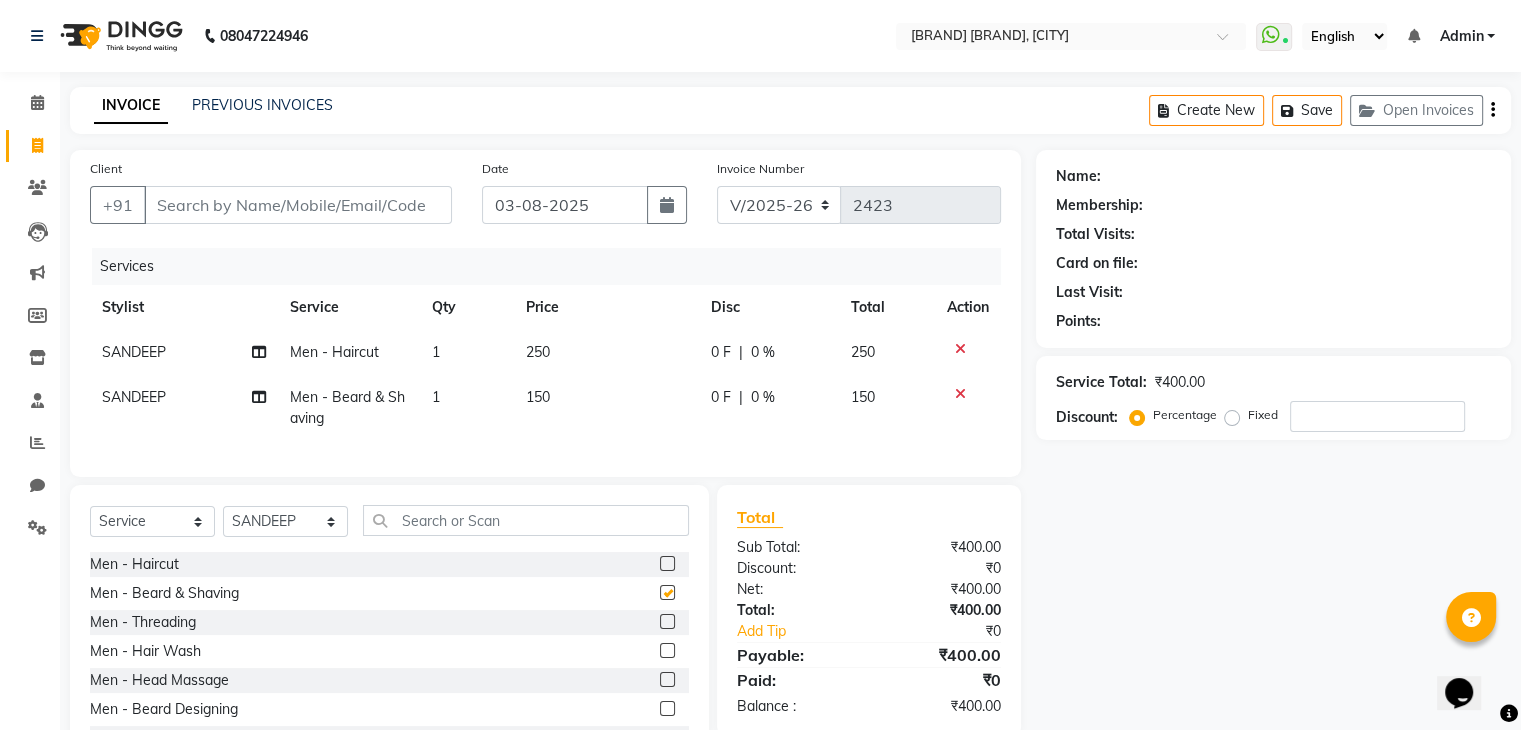 checkbox on "false" 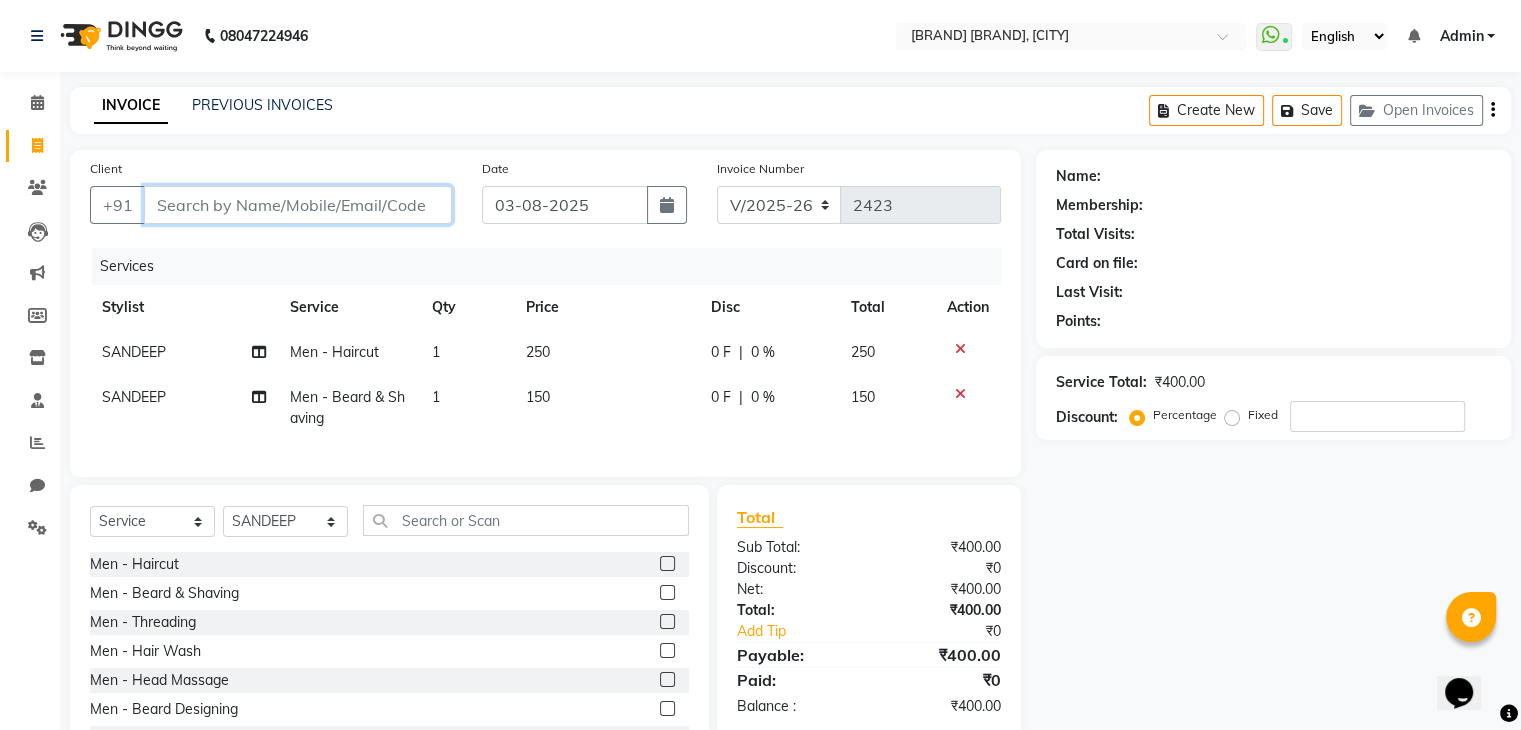 click on "Client" at bounding box center (298, 205) 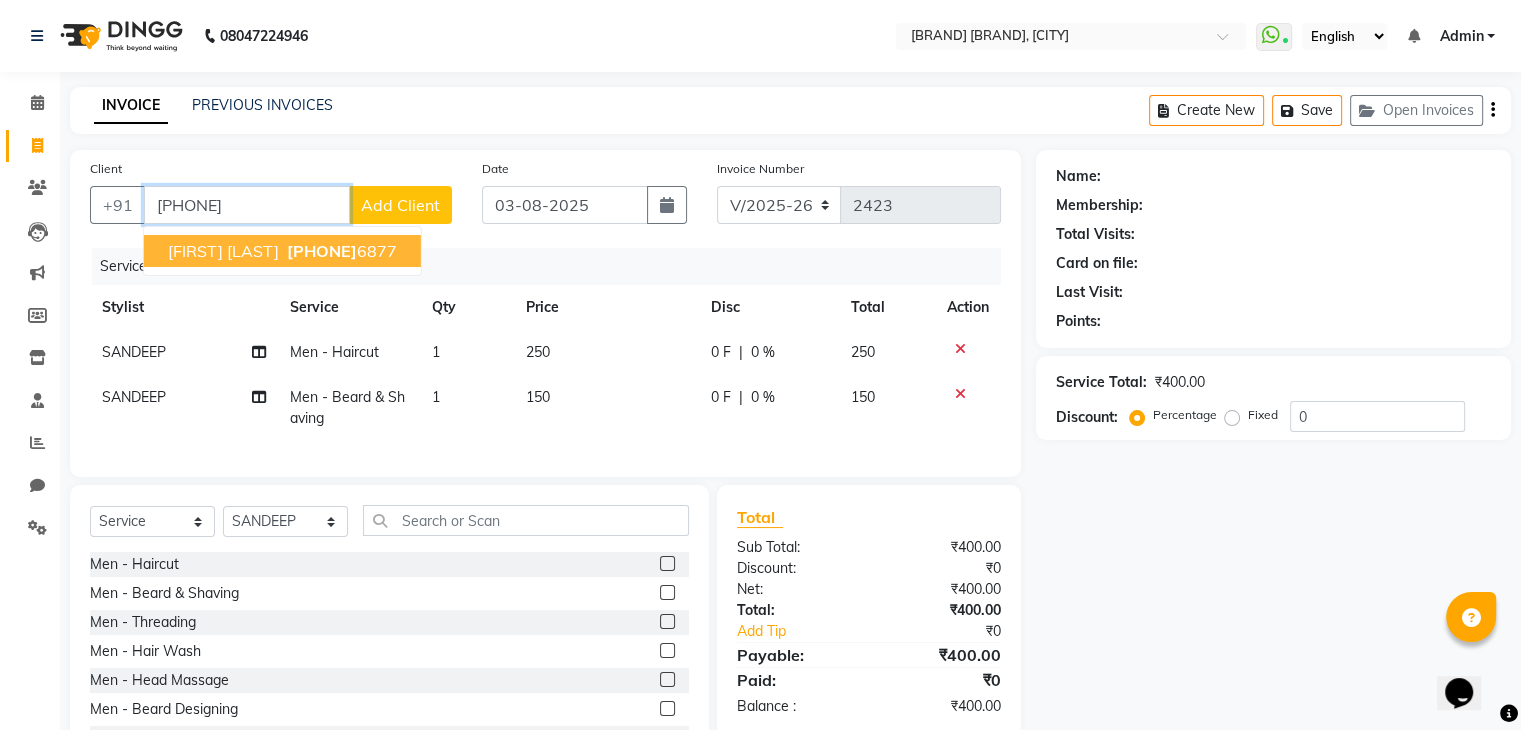 click on "959455" at bounding box center (322, 251) 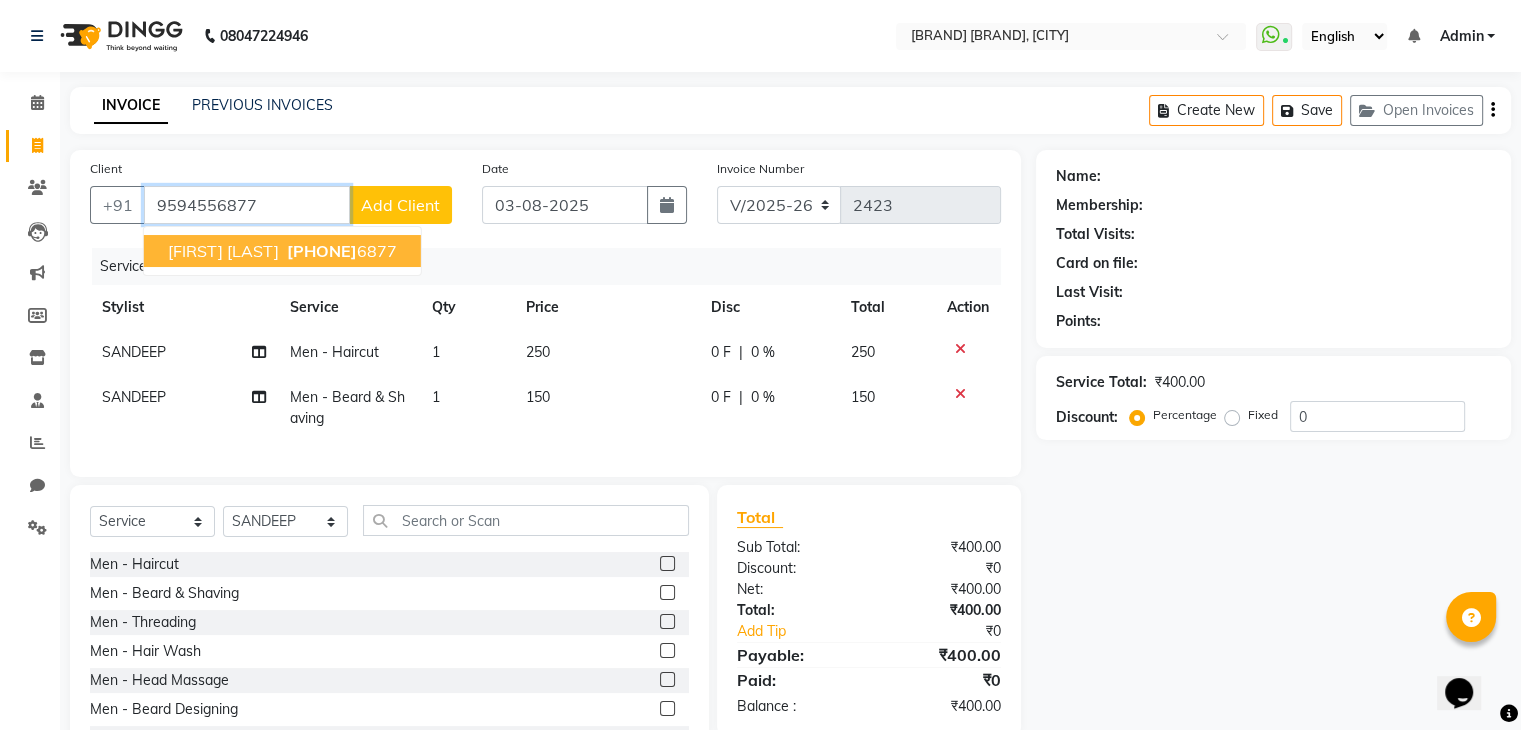 type on "9594556877" 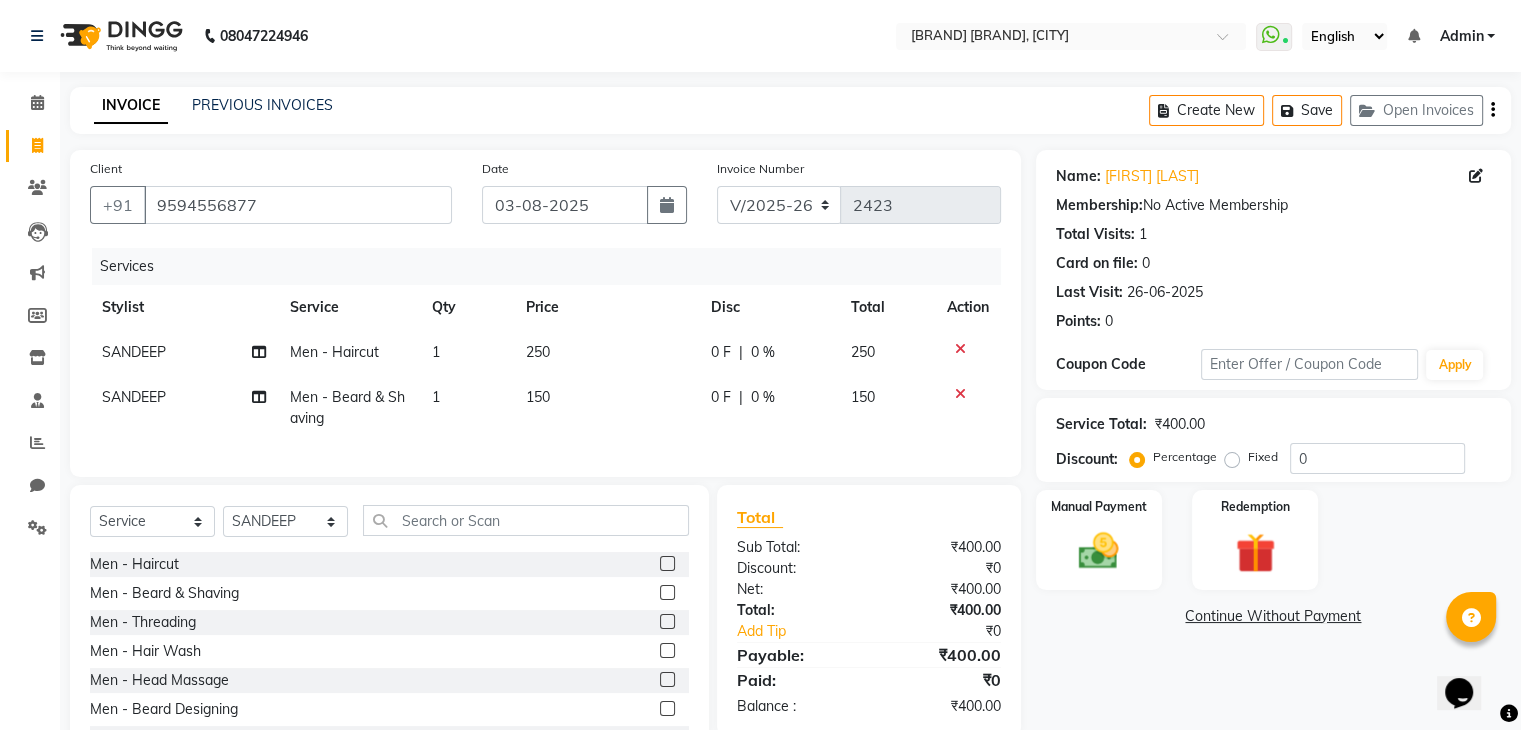 scroll, scrollTop: 96, scrollLeft: 0, axis: vertical 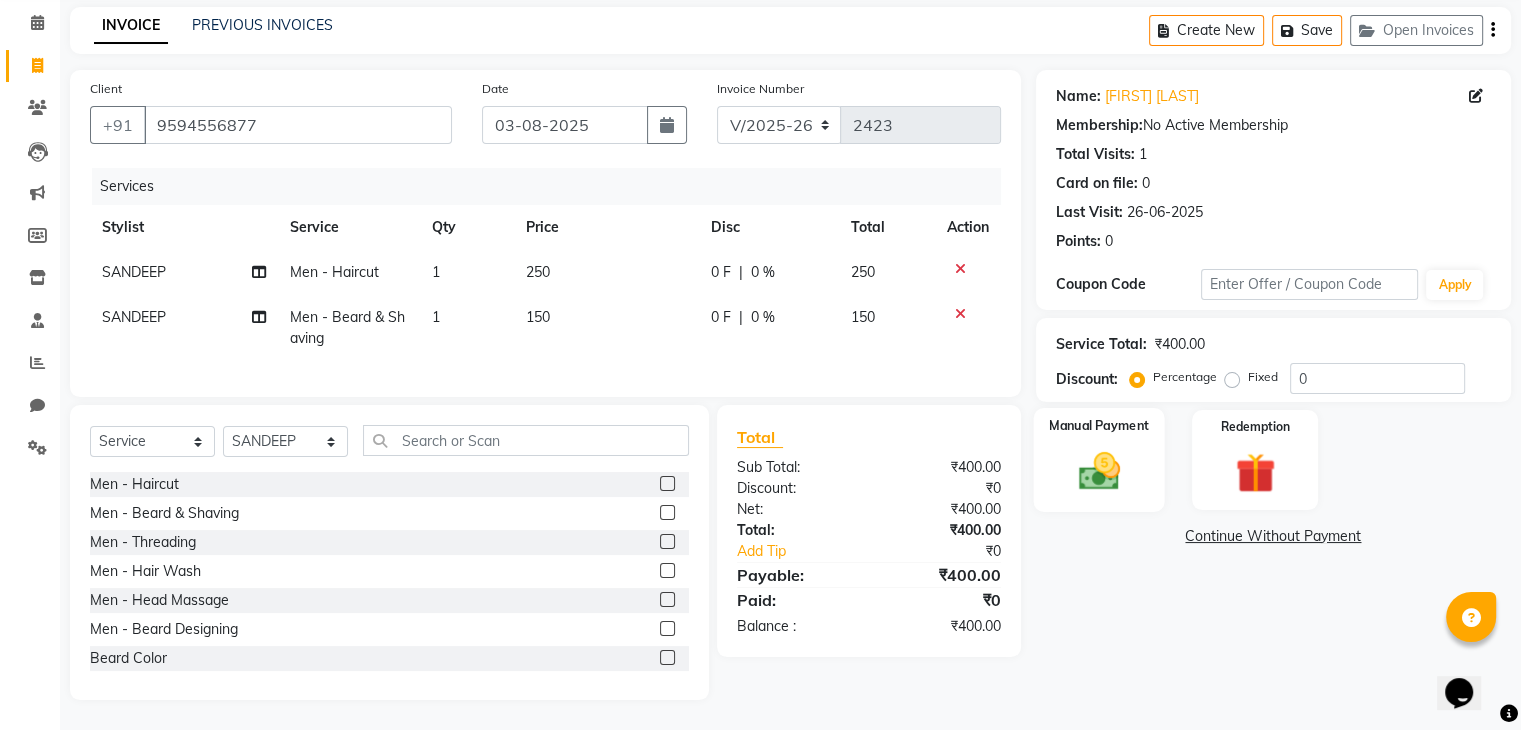 click 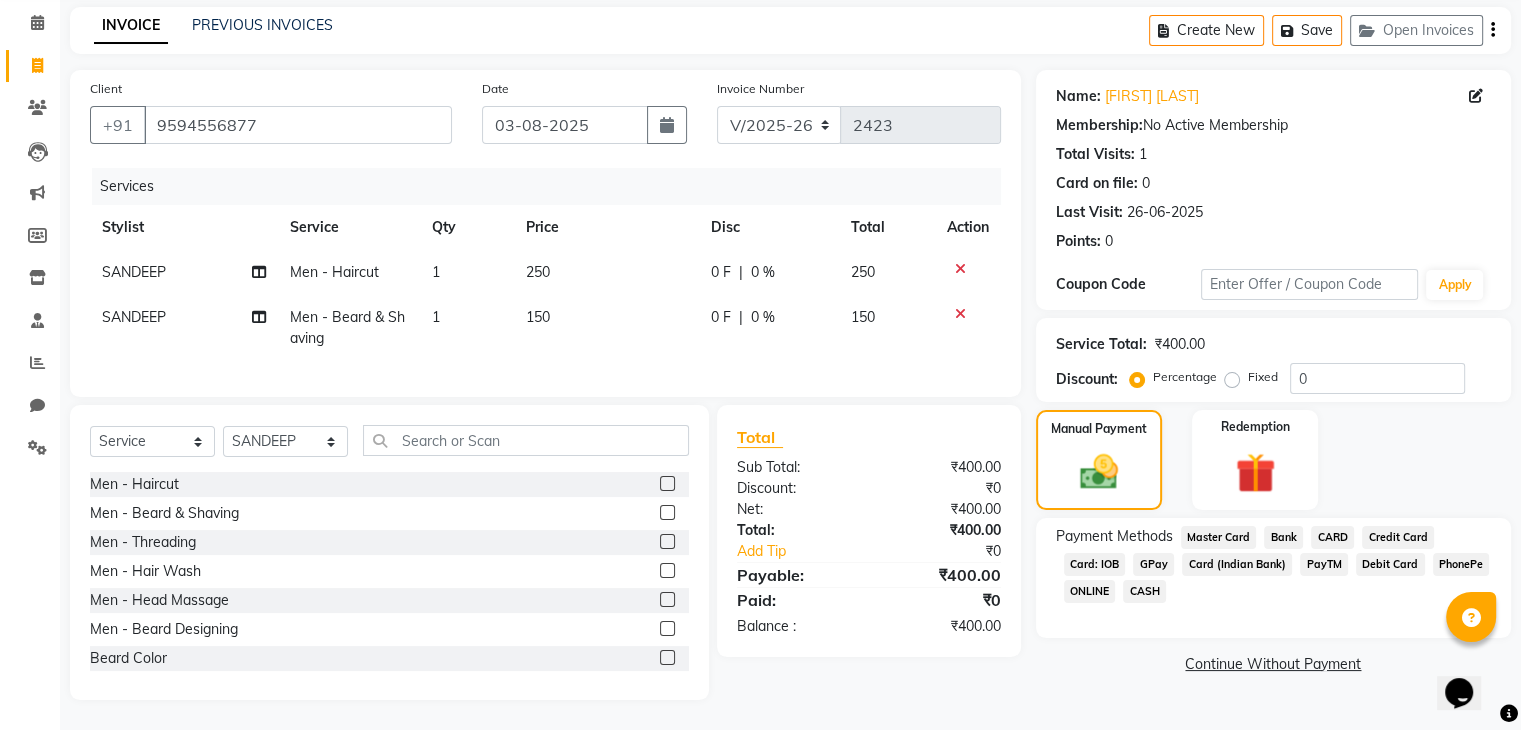click on "GPay" 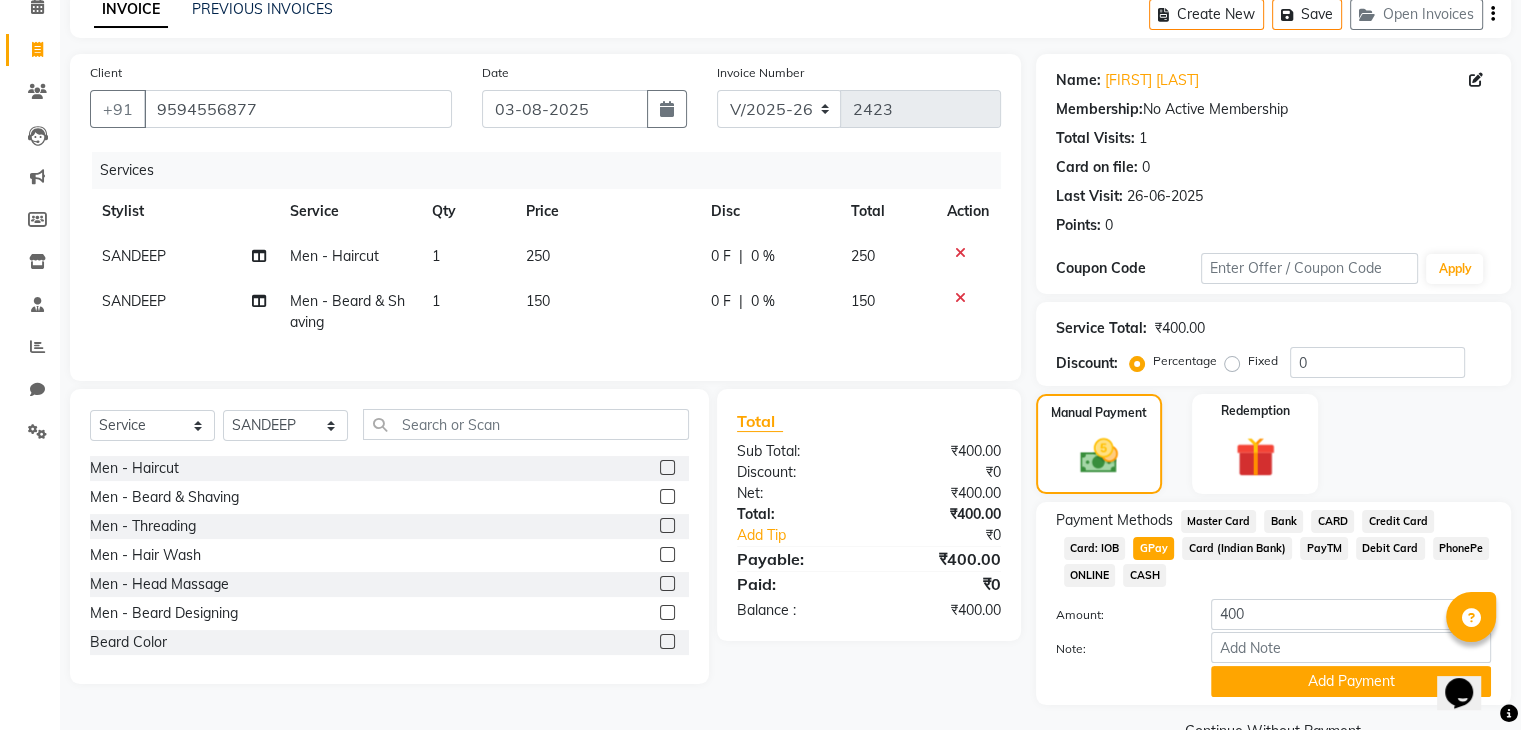 scroll, scrollTop: 145, scrollLeft: 0, axis: vertical 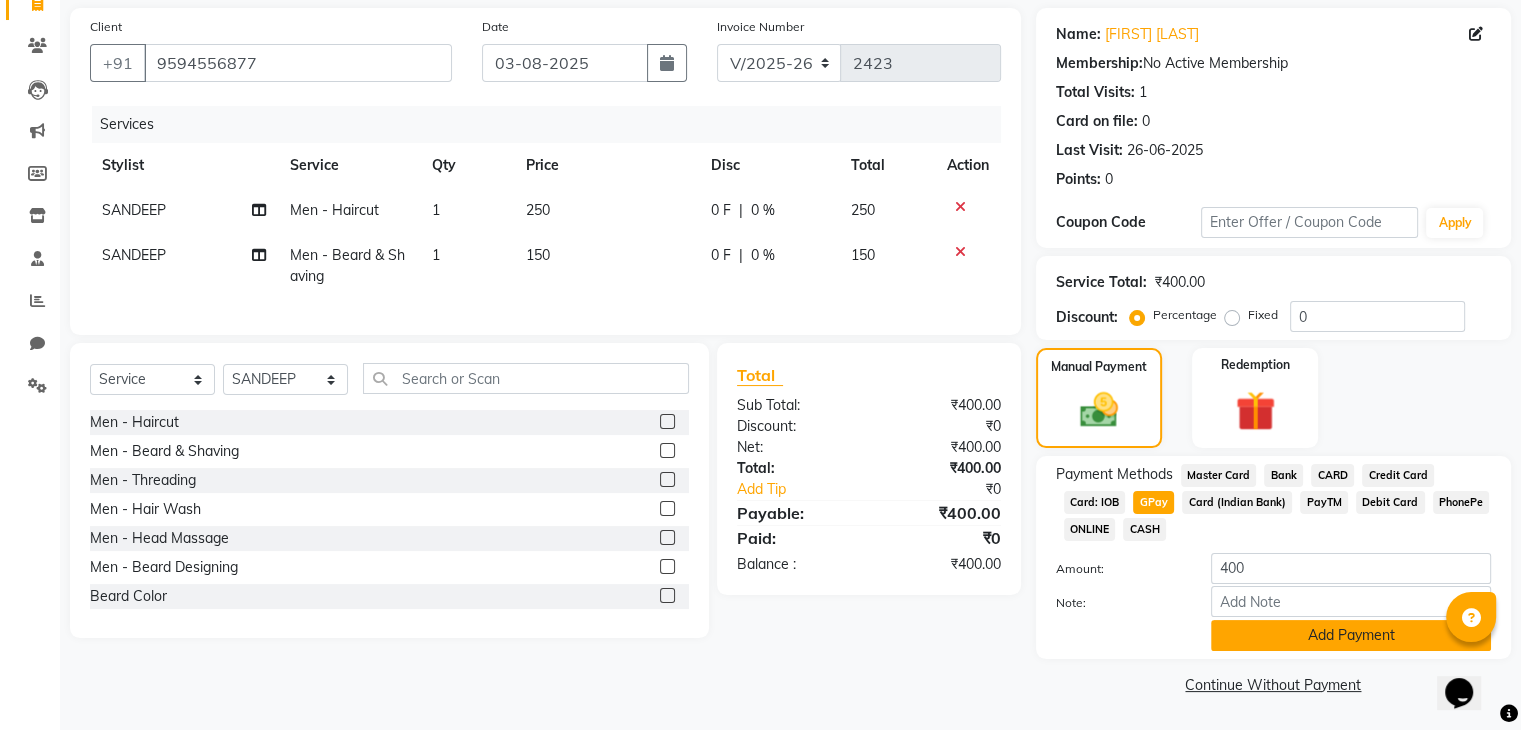 click on "Add Payment" 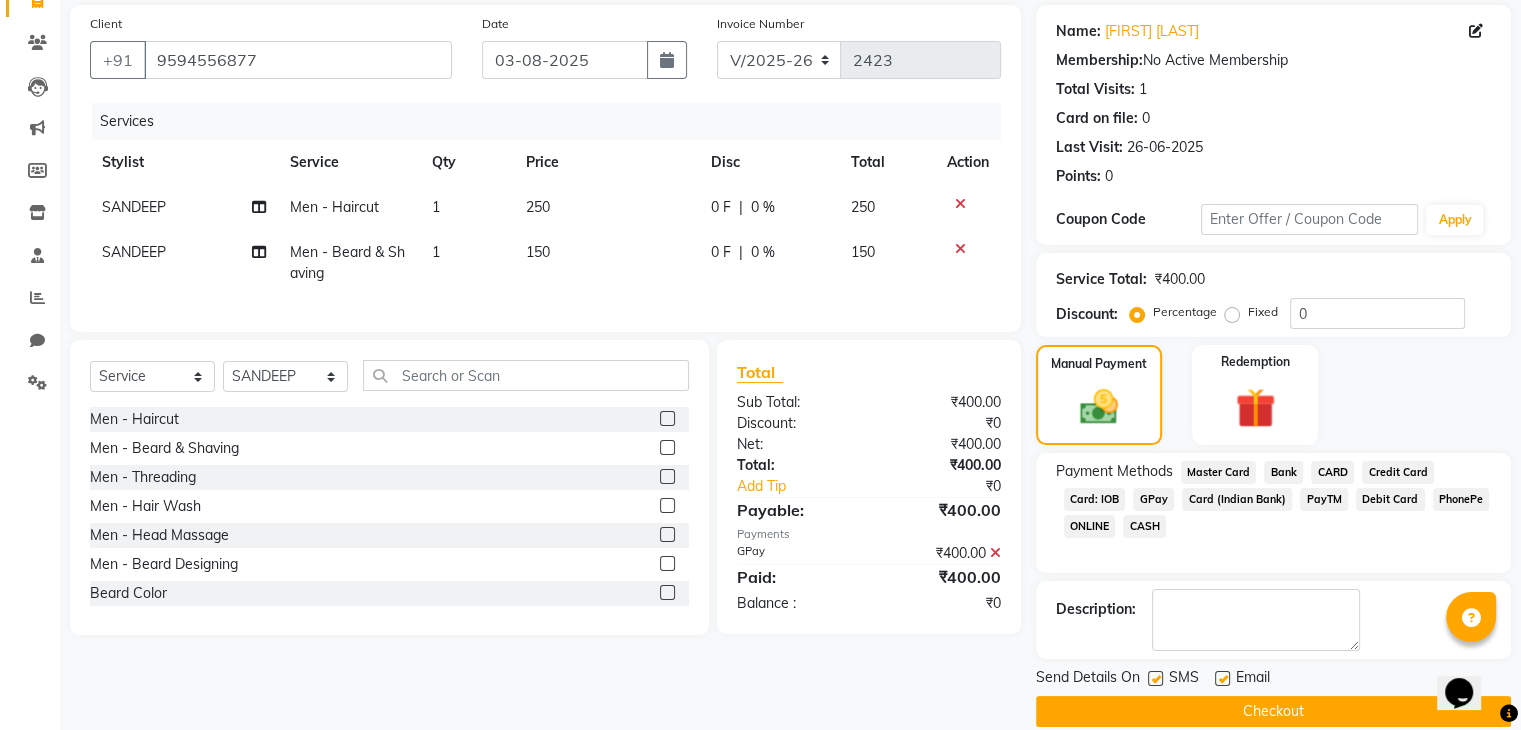 click on "Checkout" 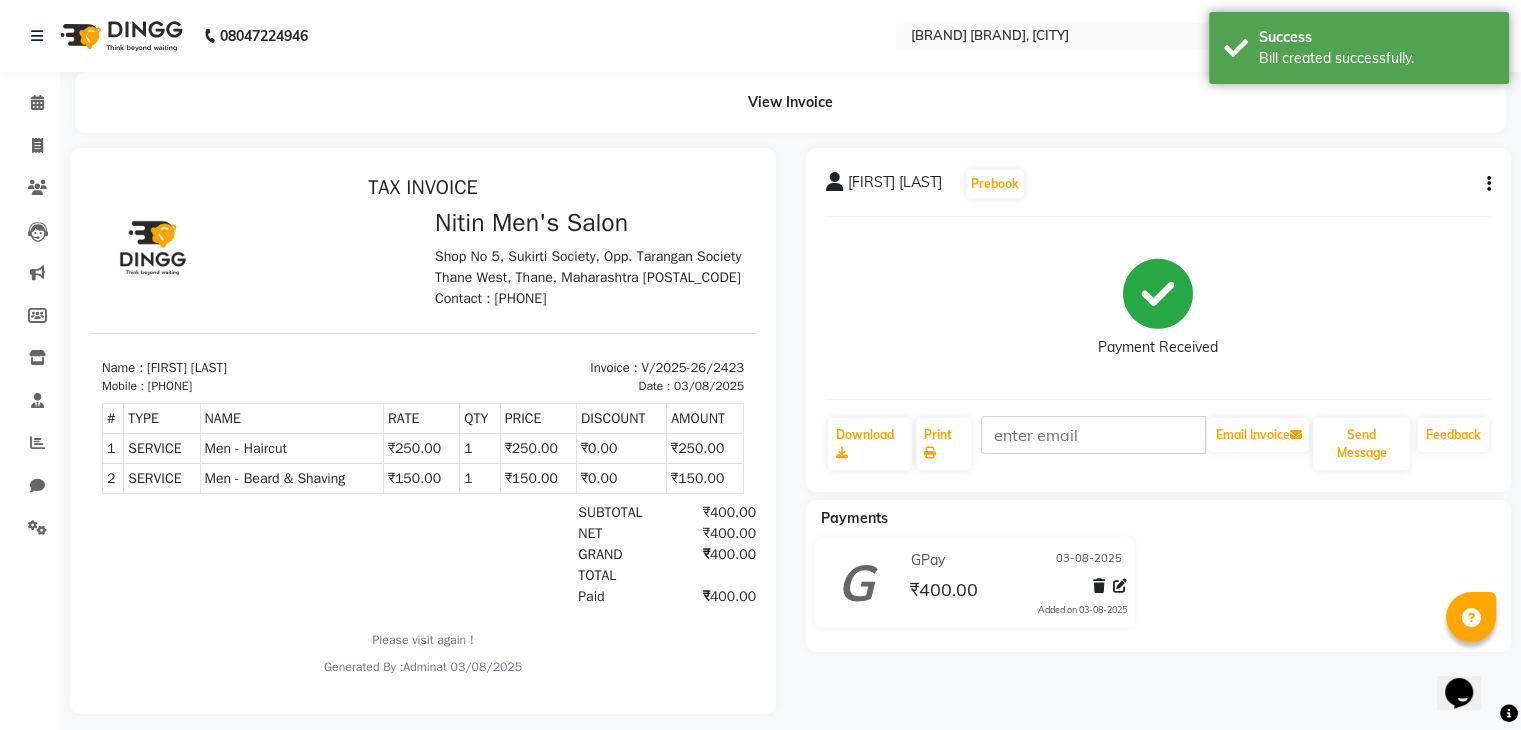 scroll, scrollTop: 0, scrollLeft: 0, axis: both 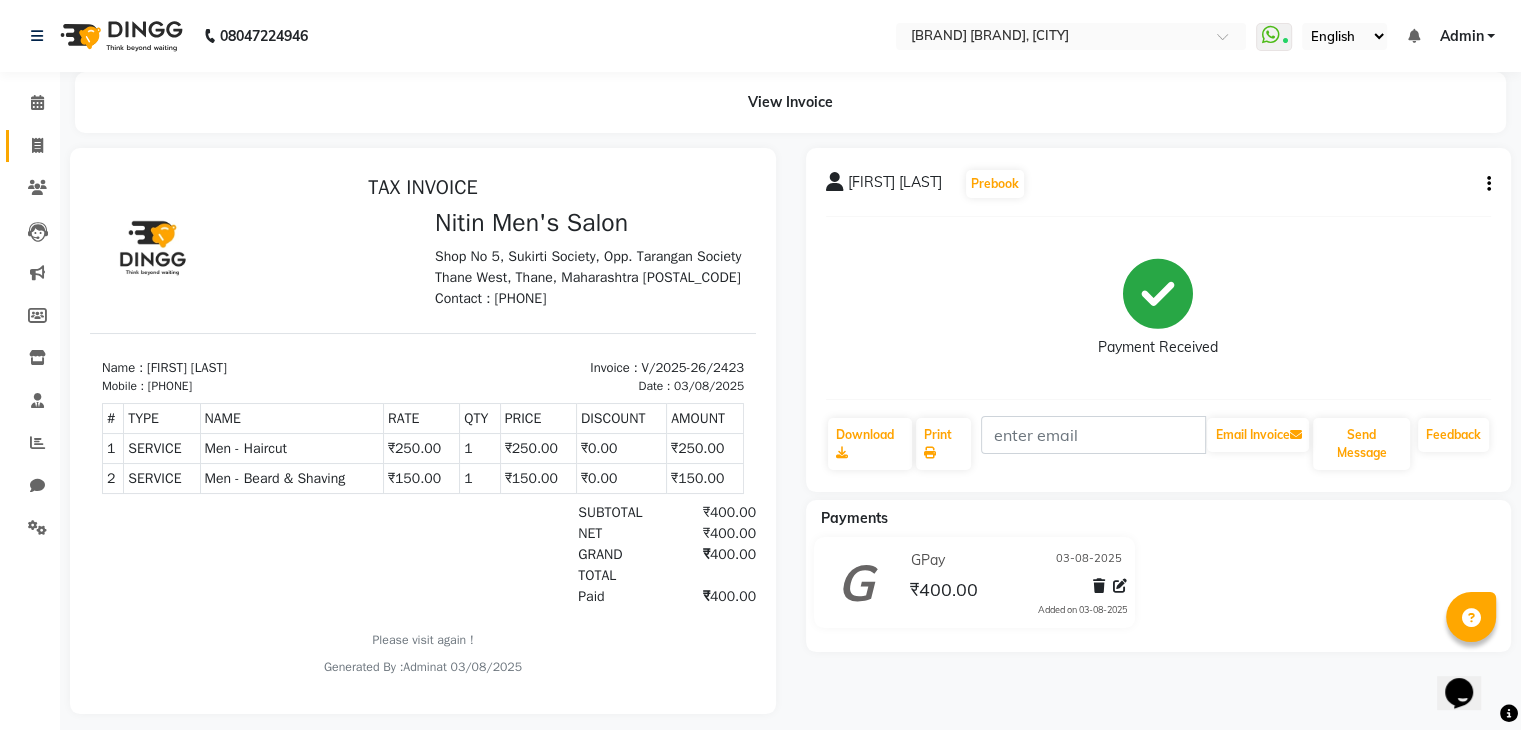 click on "Invoice" 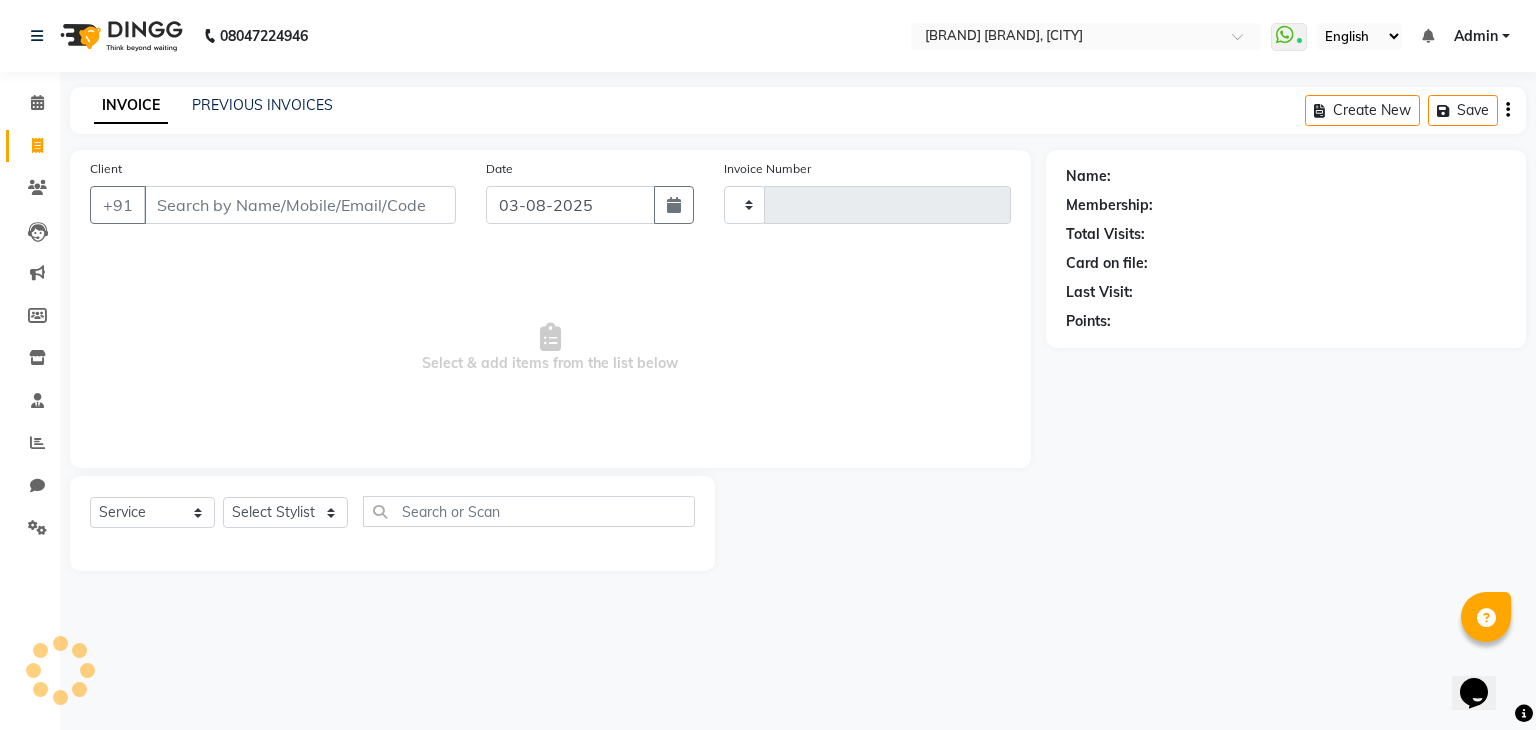 type on "2424" 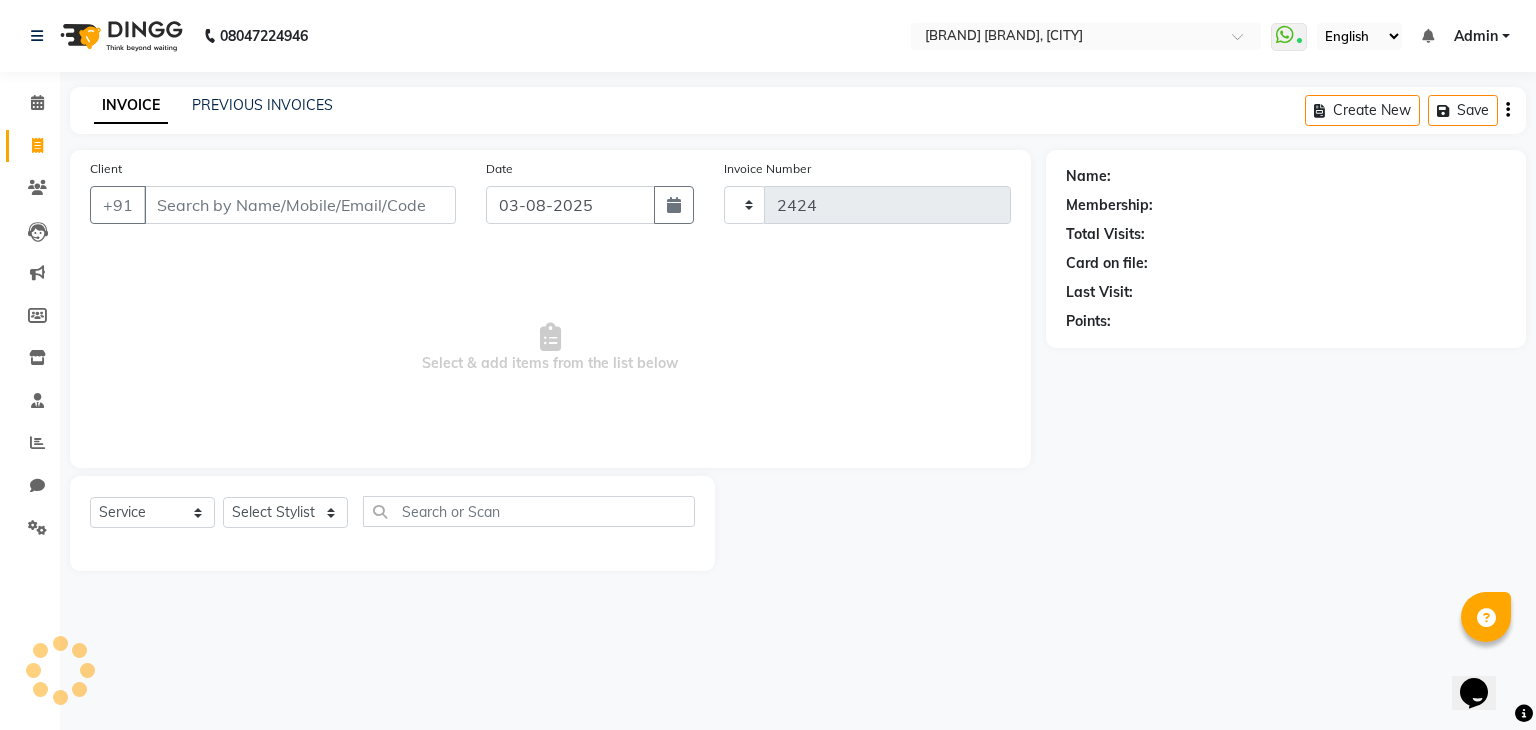 select on "7981" 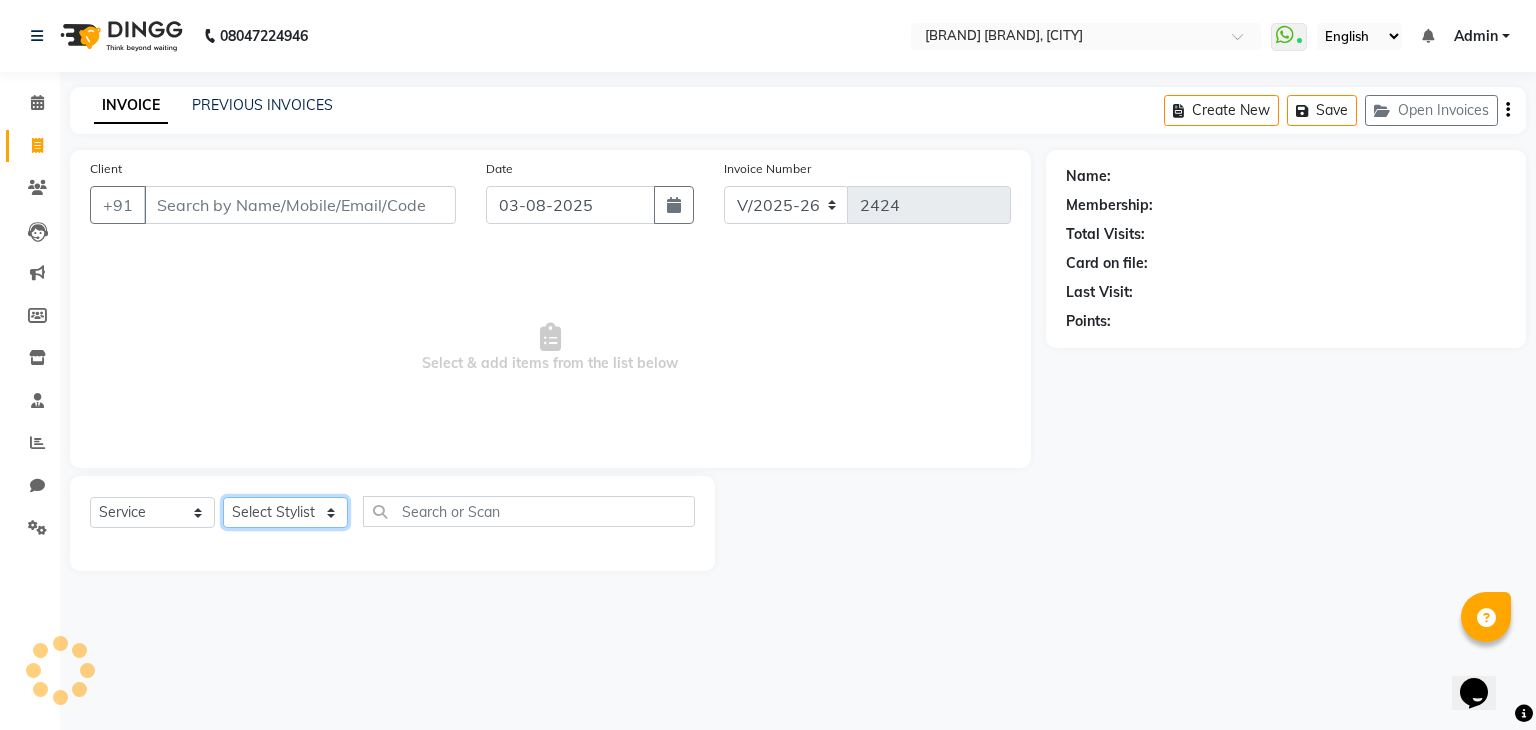 click on "Select Stylist ALAM ASHISH DEEPA HASIB JITU MEENAKSHI NITIN SIR PRAJAKTA Rupa SANDEEP SHAHIM YASEEN" 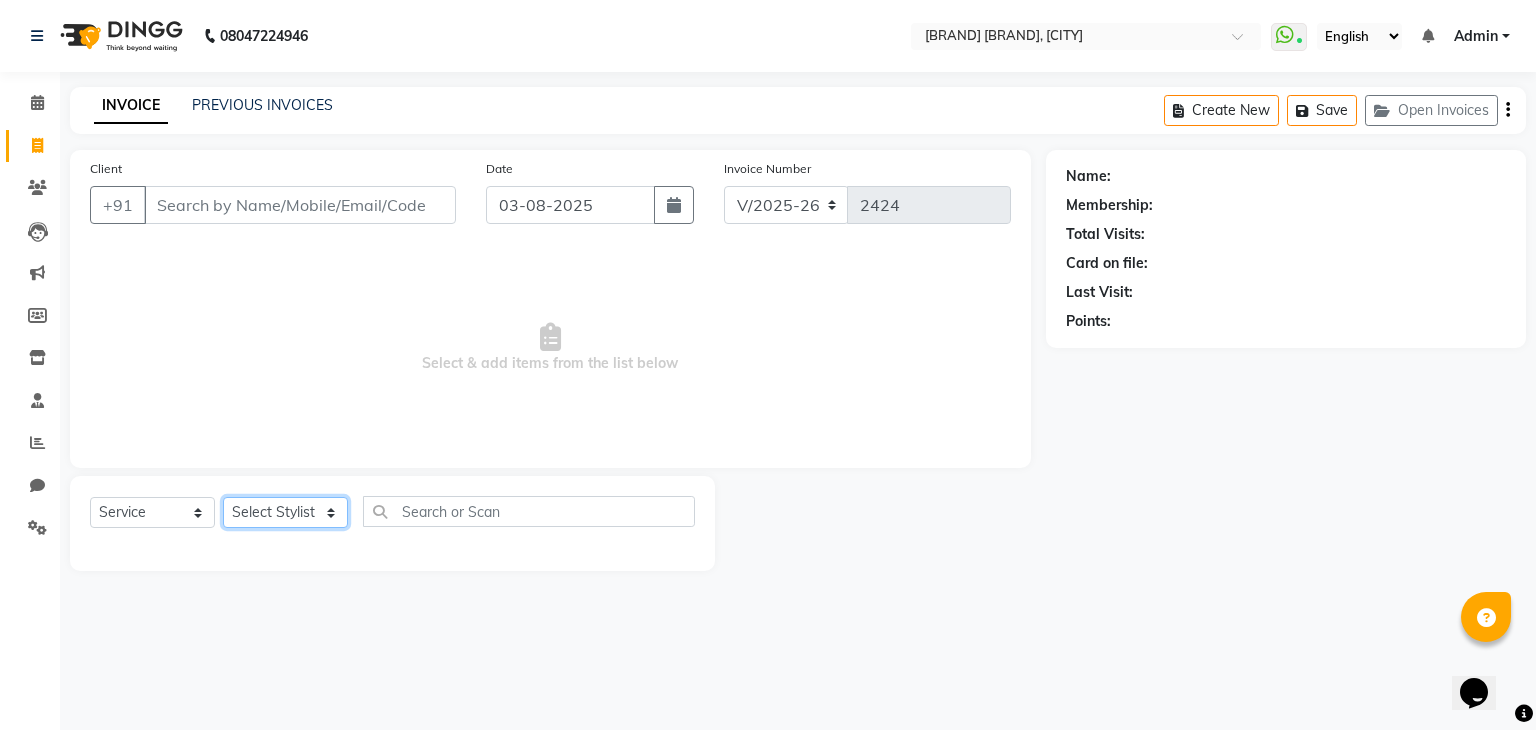 select on "85157" 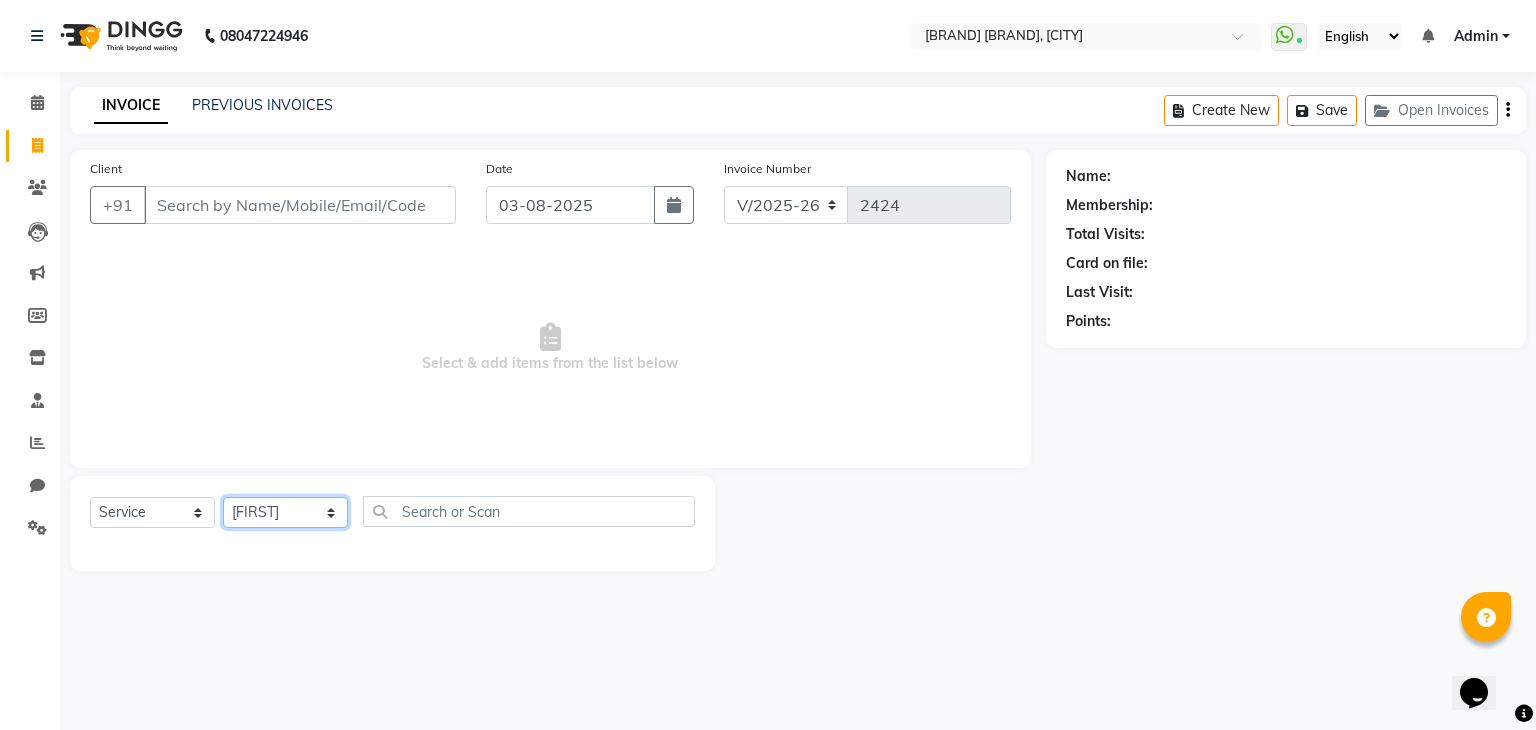 click on "Select Stylist ALAM ASHISH DEEPA HASIB JITU MEENAKSHI NITIN SIR PRAJAKTA Rupa SANDEEP SHAHIM YASEEN" 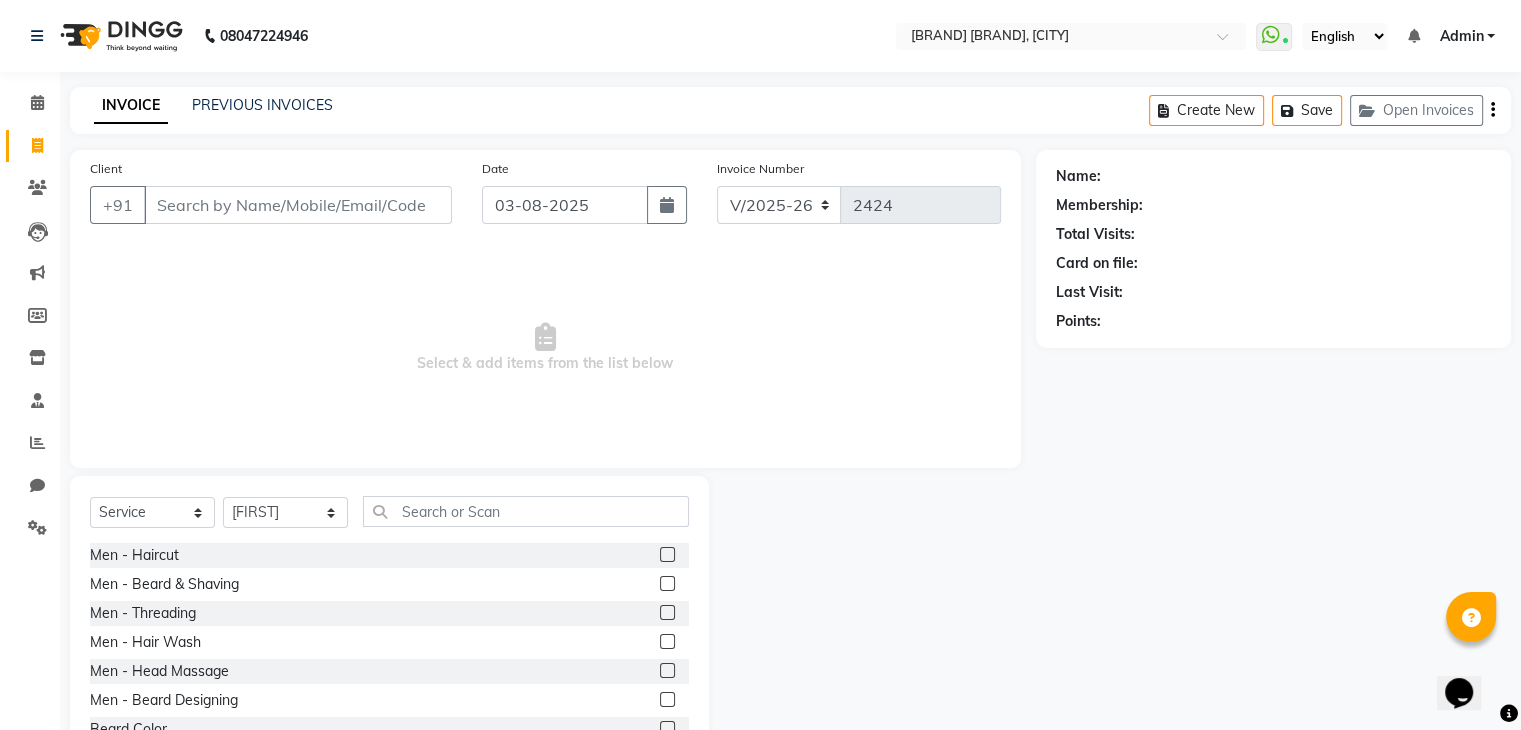 click 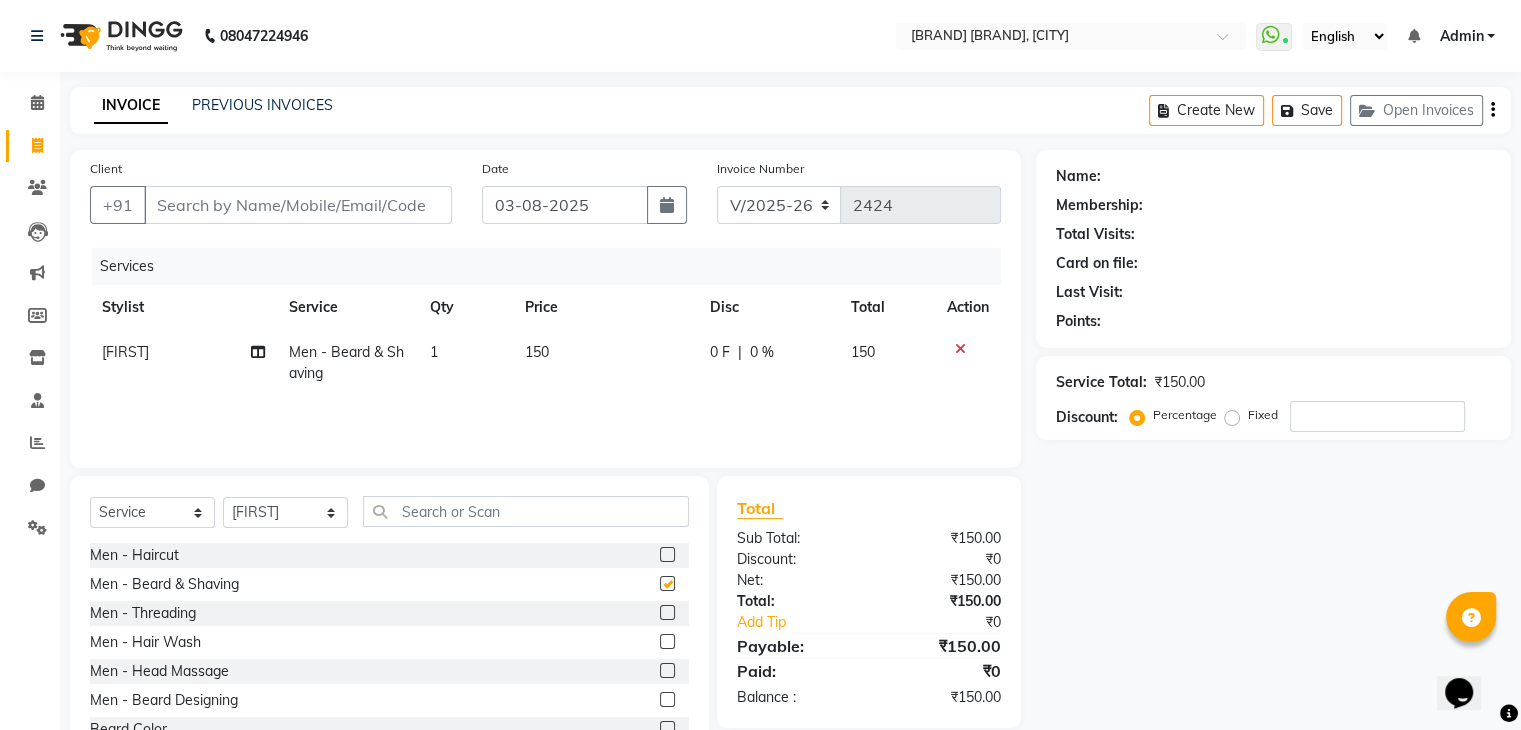 checkbox on "false" 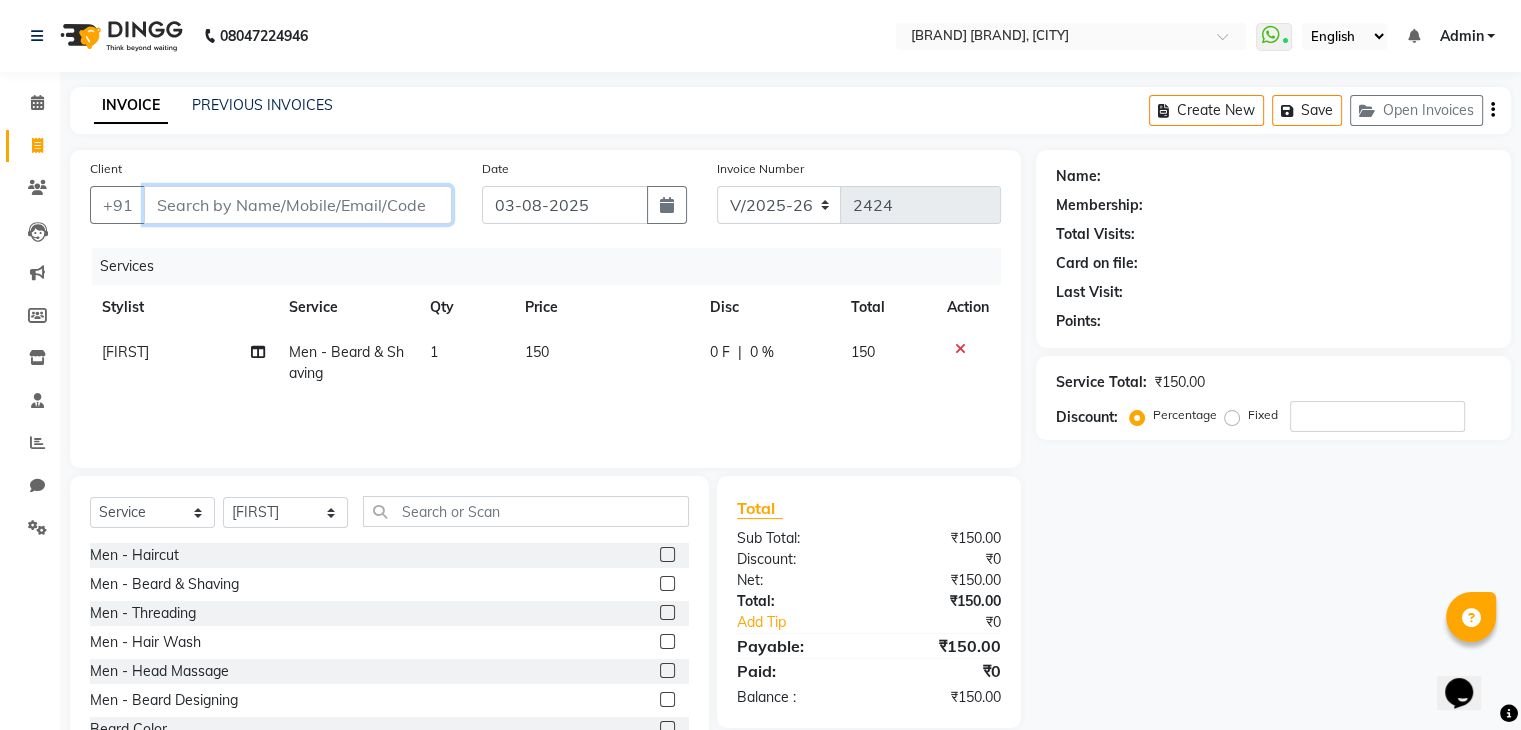 click on "Client" at bounding box center (298, 205) 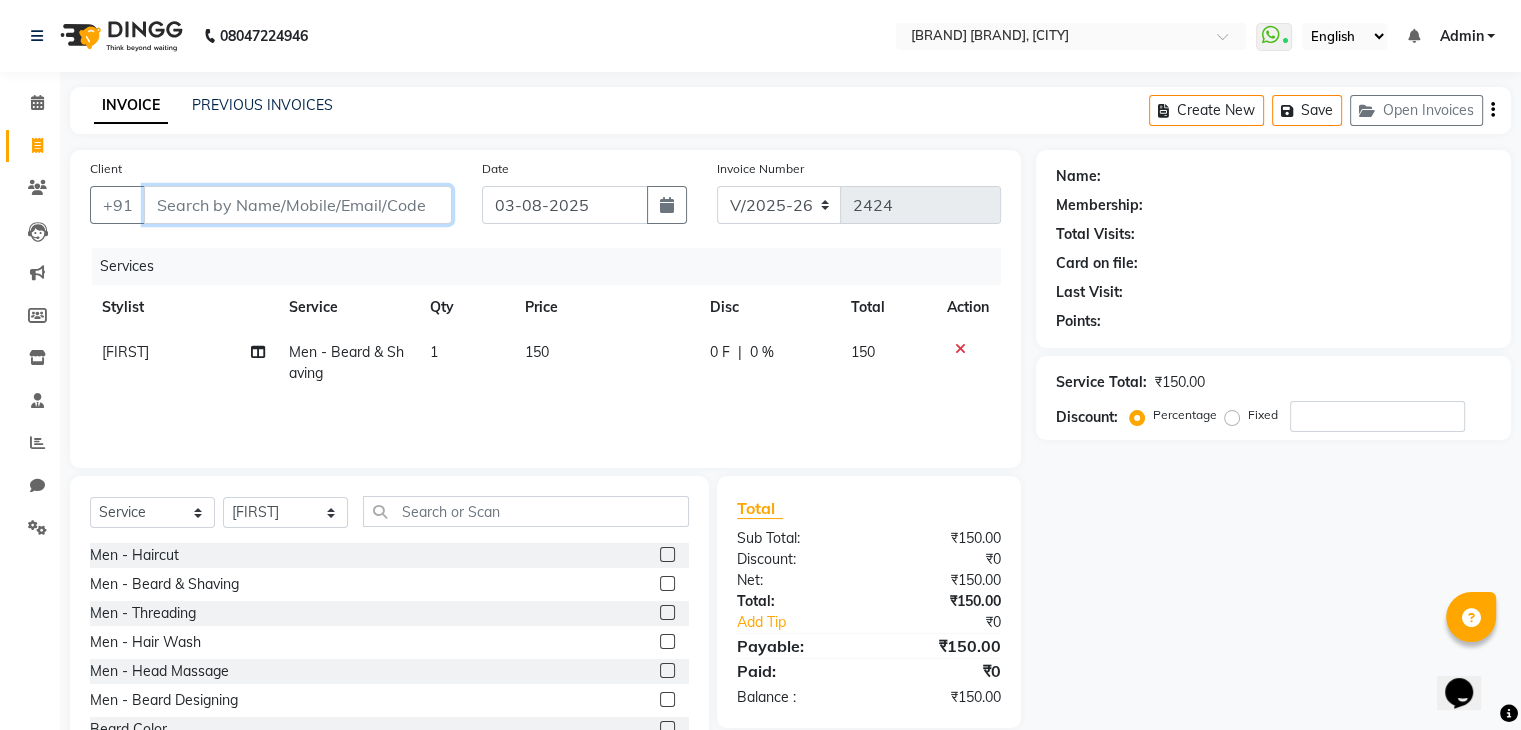 click on "Client" at bounding box center (298, 205) 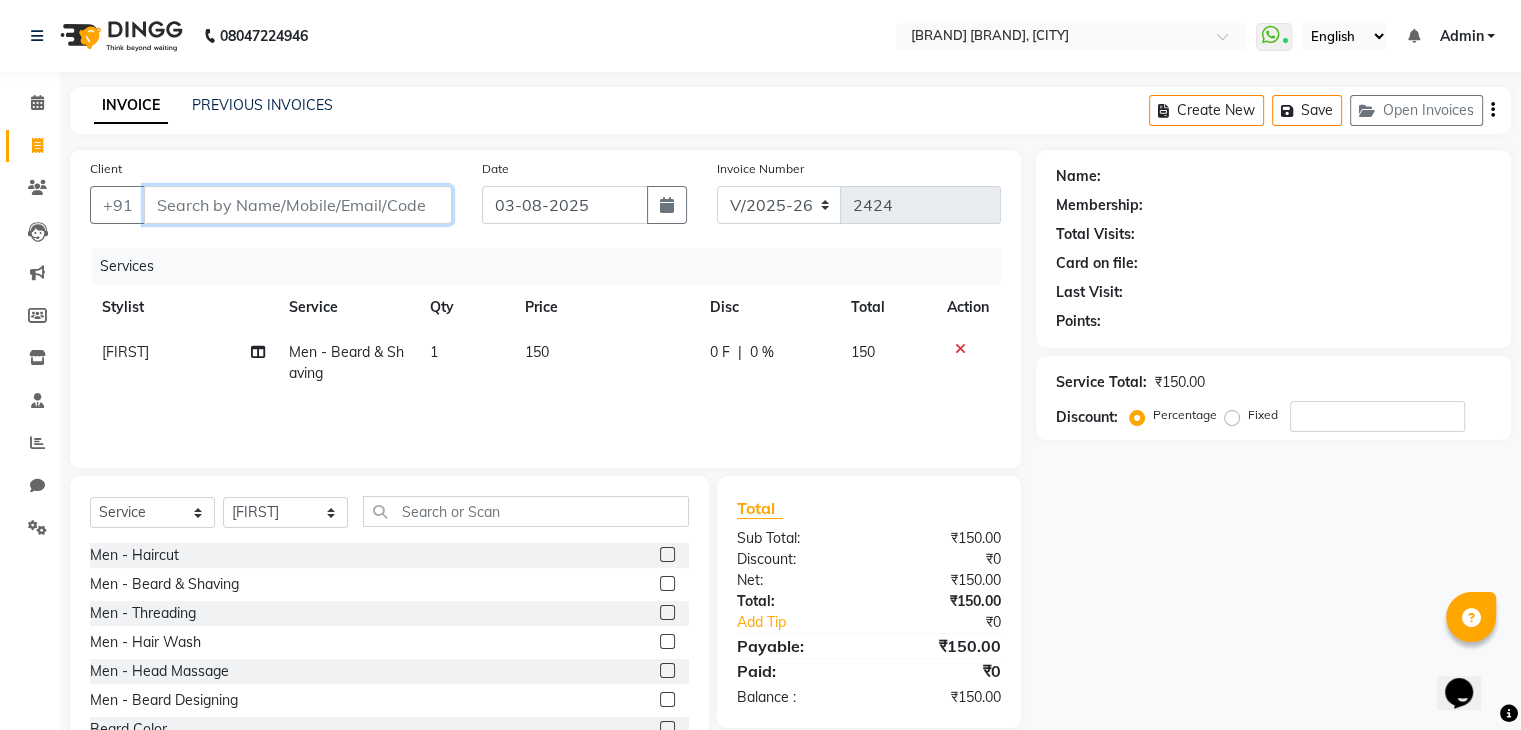 type on "b" 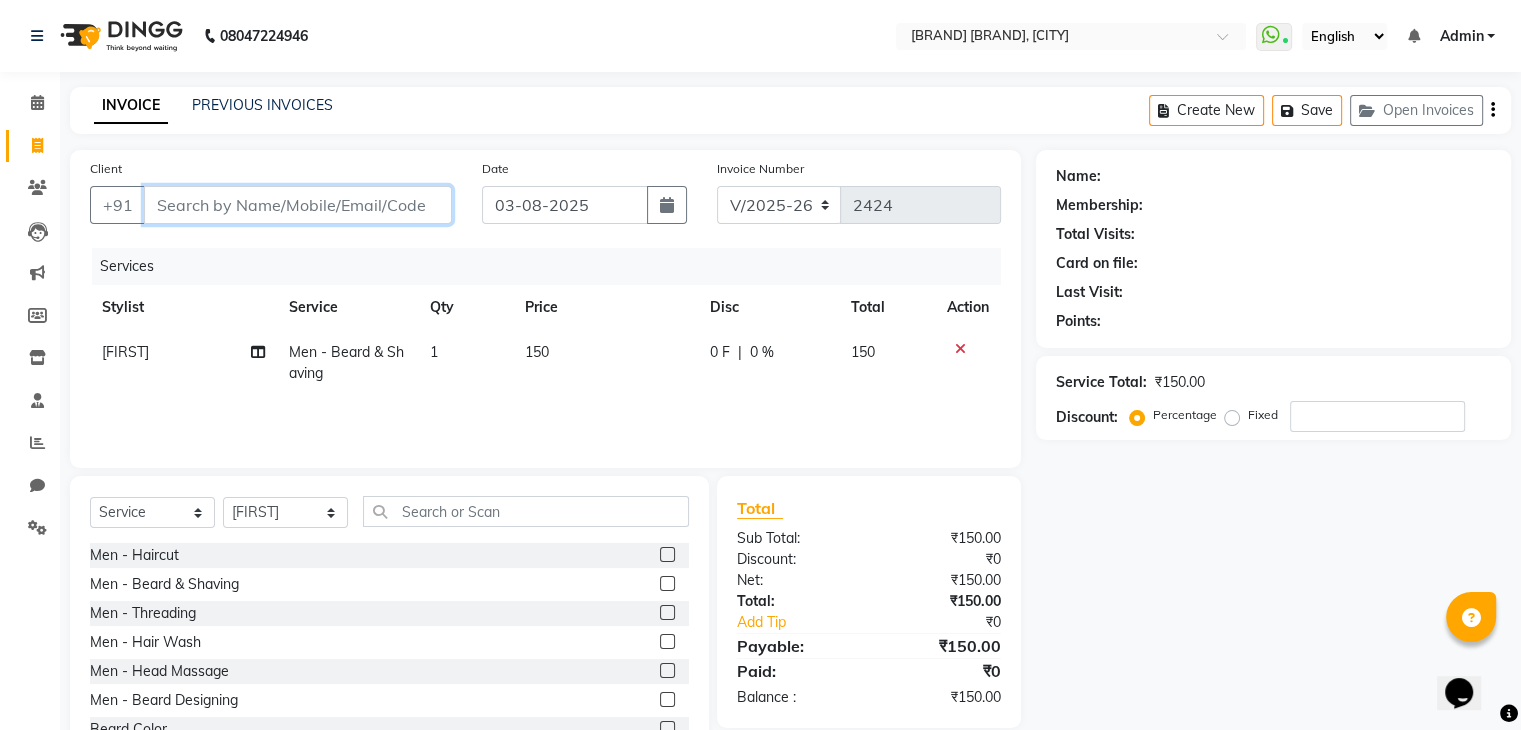 type on "0" 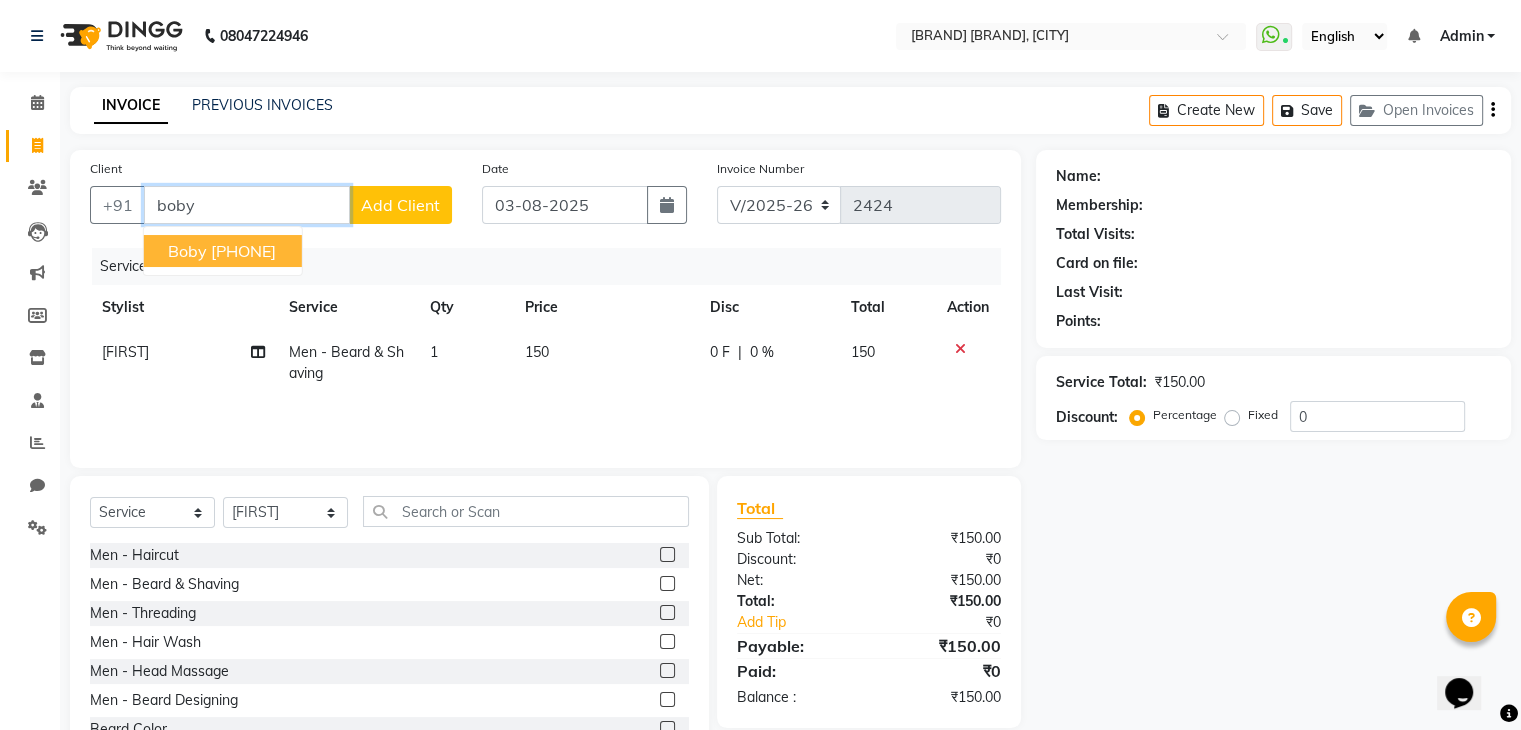 click on "[PHONE]" at bounding box center (243, 251) 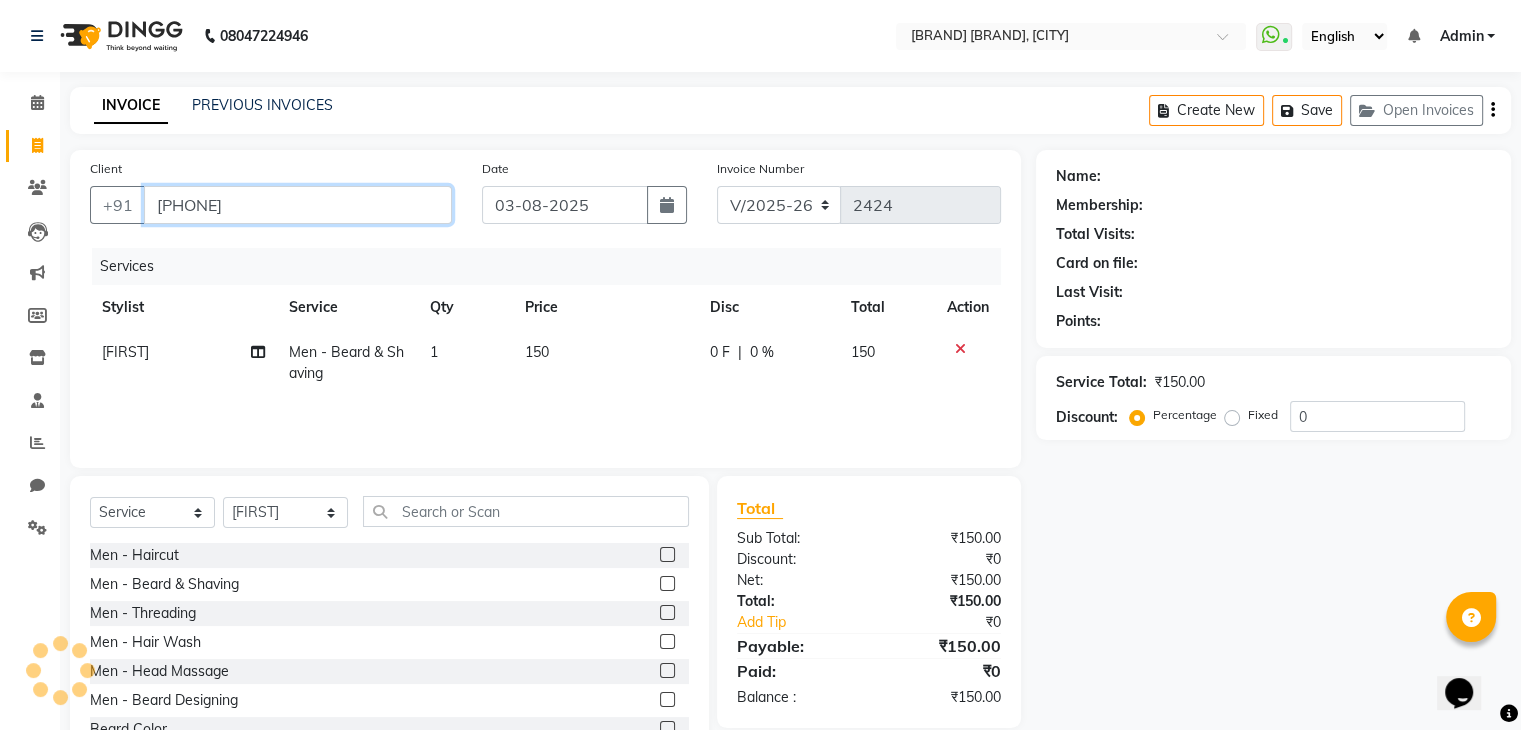 type on "[PHONE]" 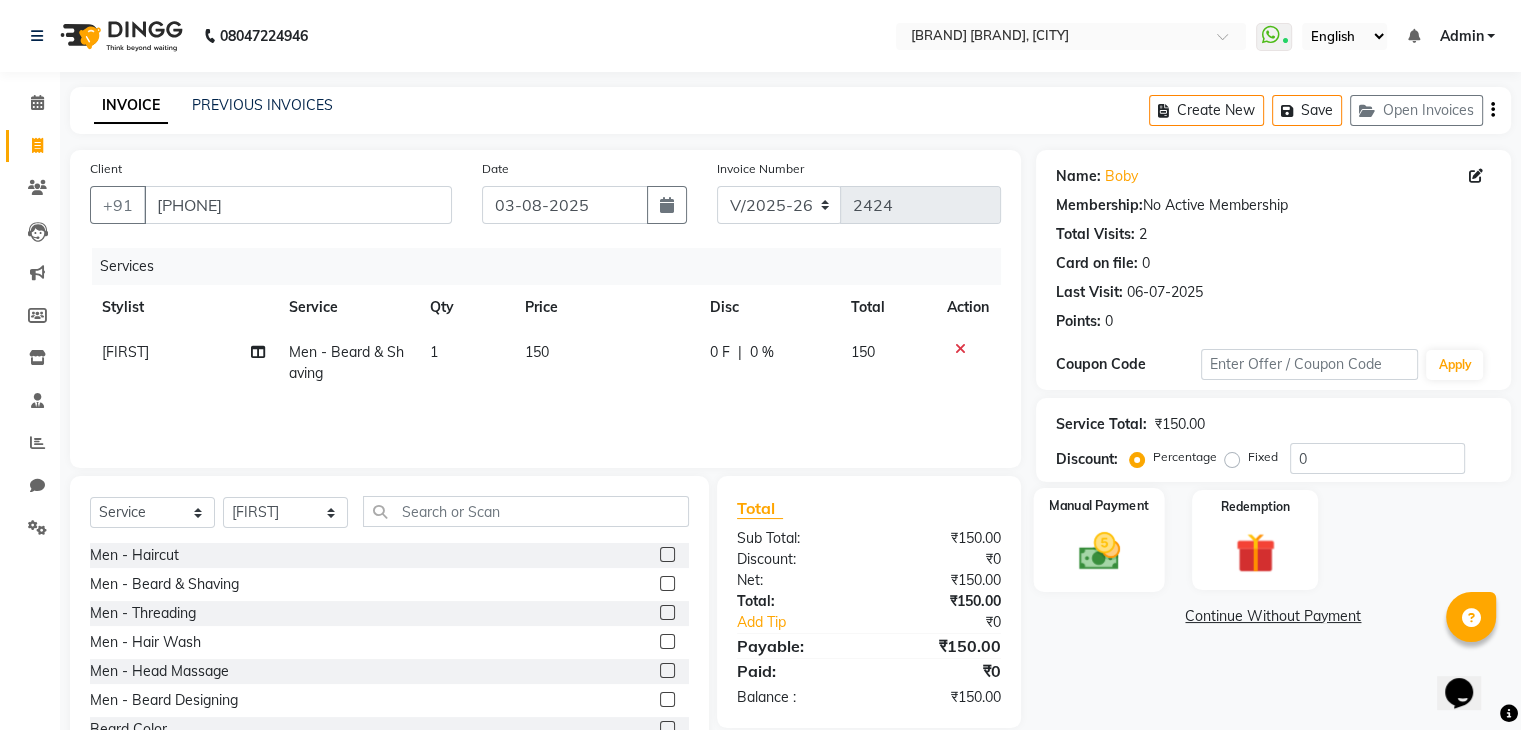 click 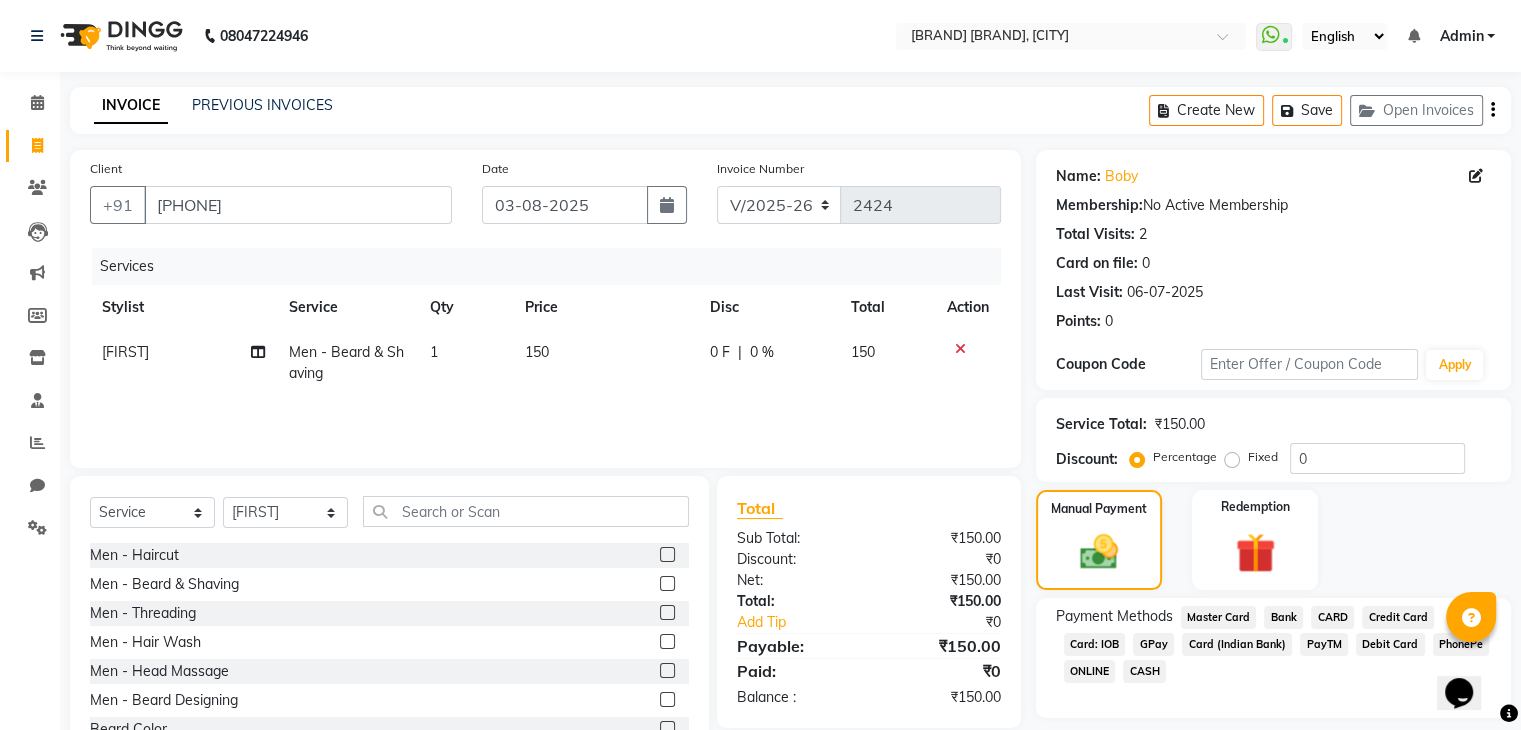 click on "GPay" 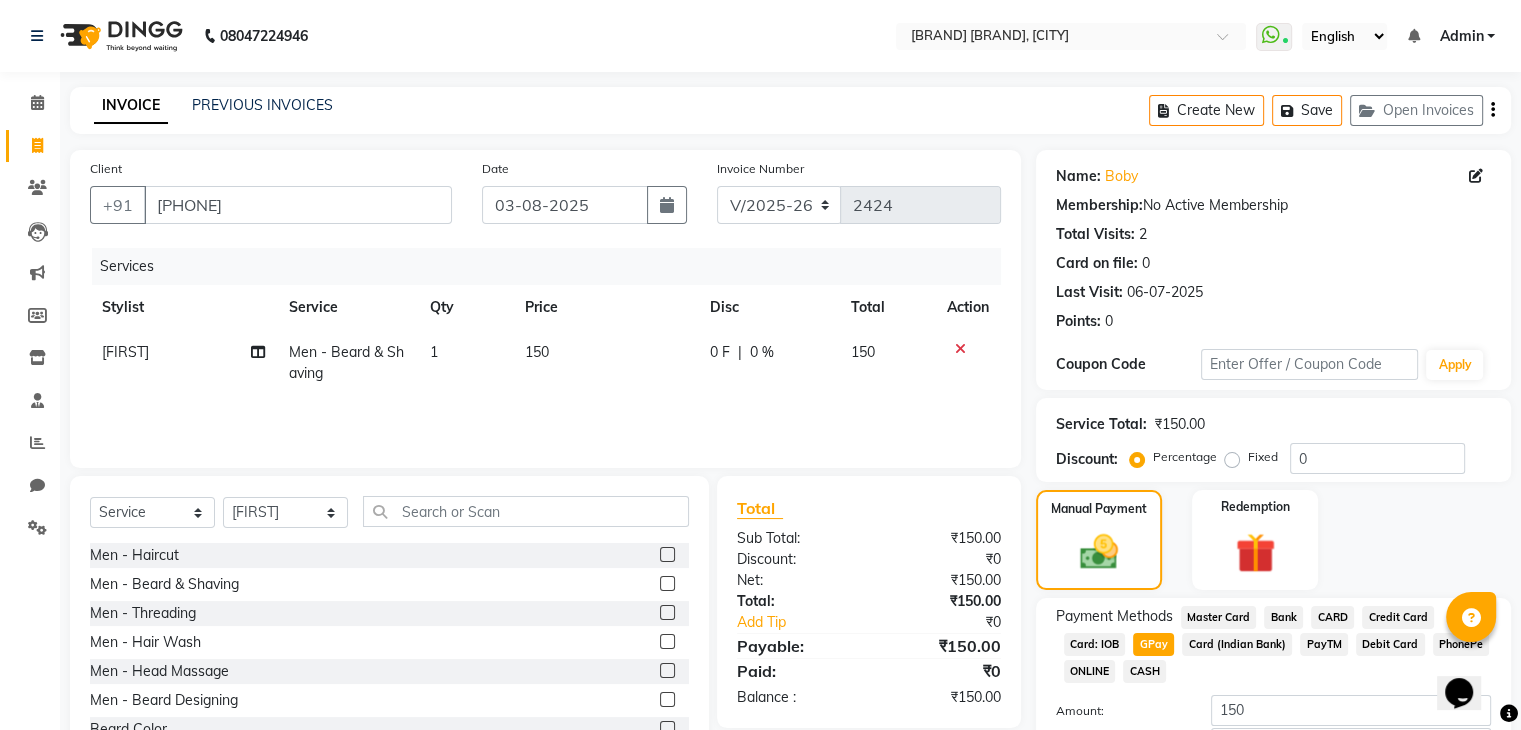 scroll, scrollTop: 145, scrollLeft: 0, axis: vertical 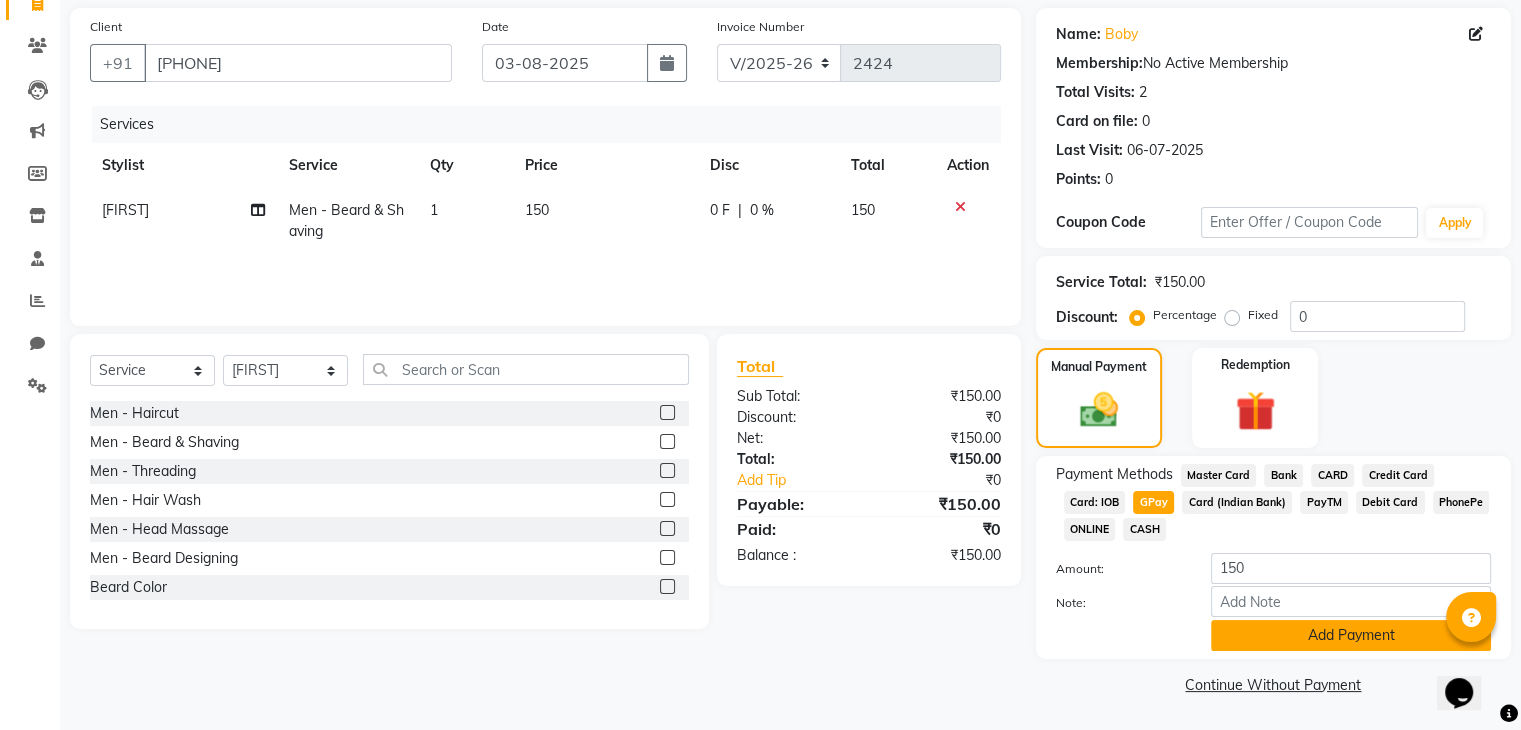 click on "Add Payment" 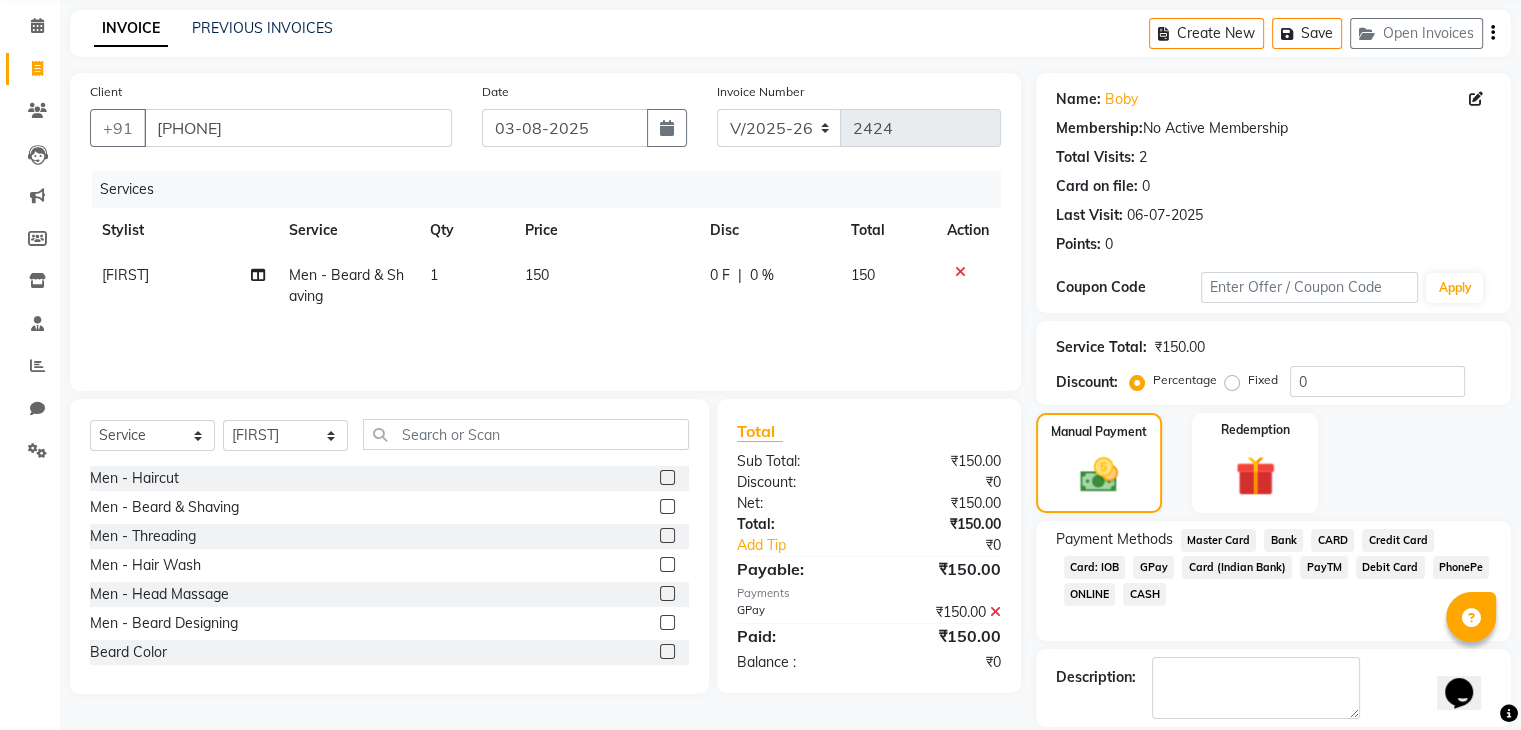 scroll, scrollTop: 171, scrollLeft: 0, axis: vertical 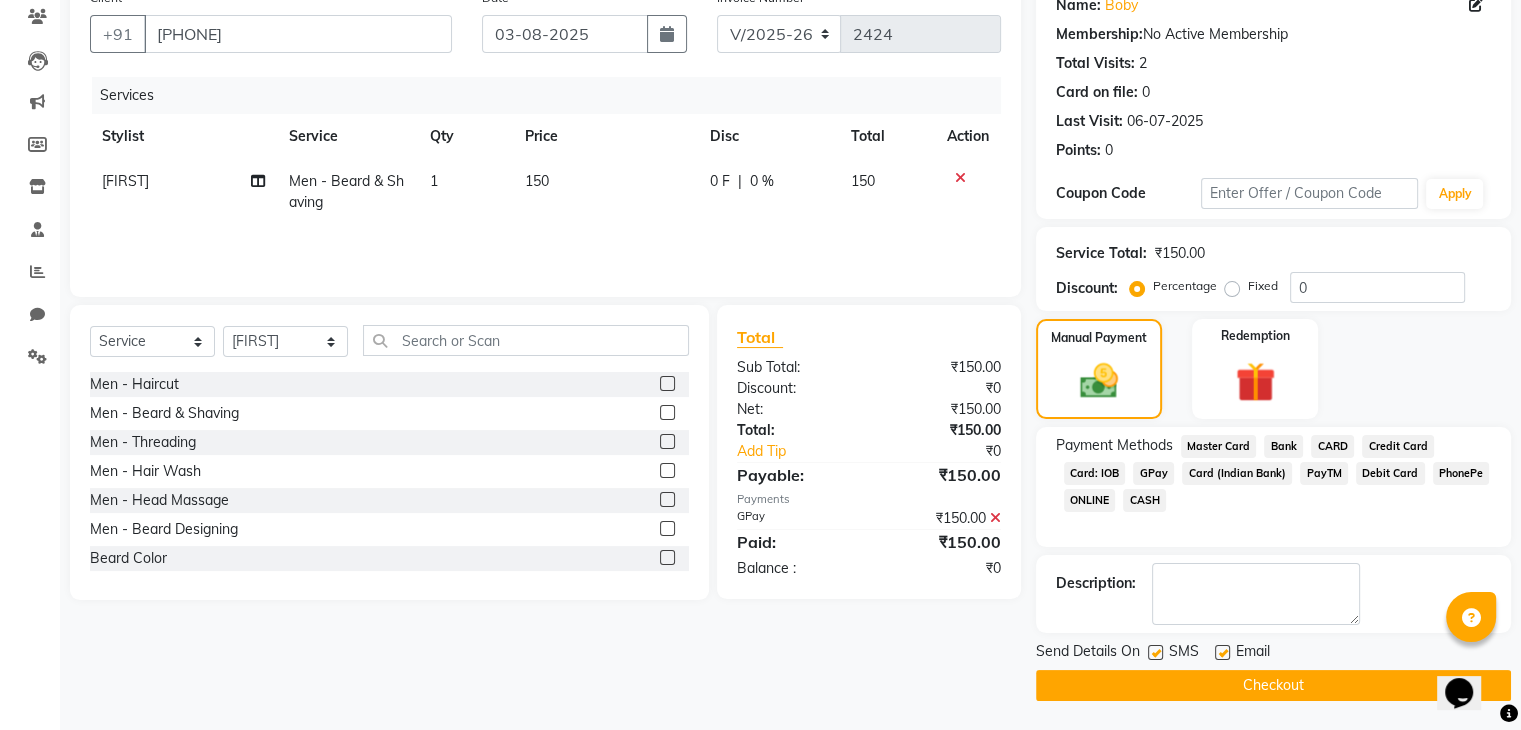 click on "Checkout" 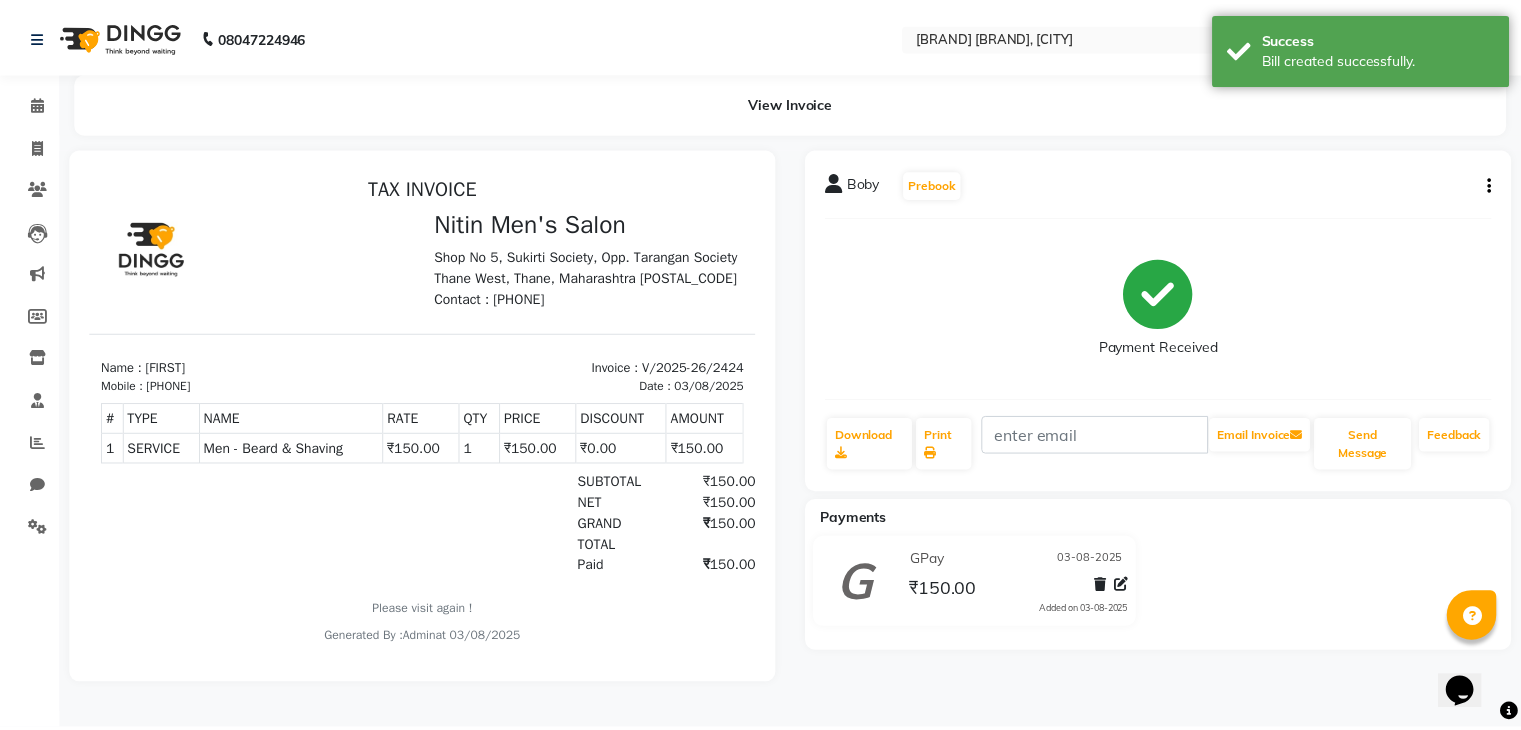 scroll, scrollTop: 0, scrollLeft: 0, axis: both 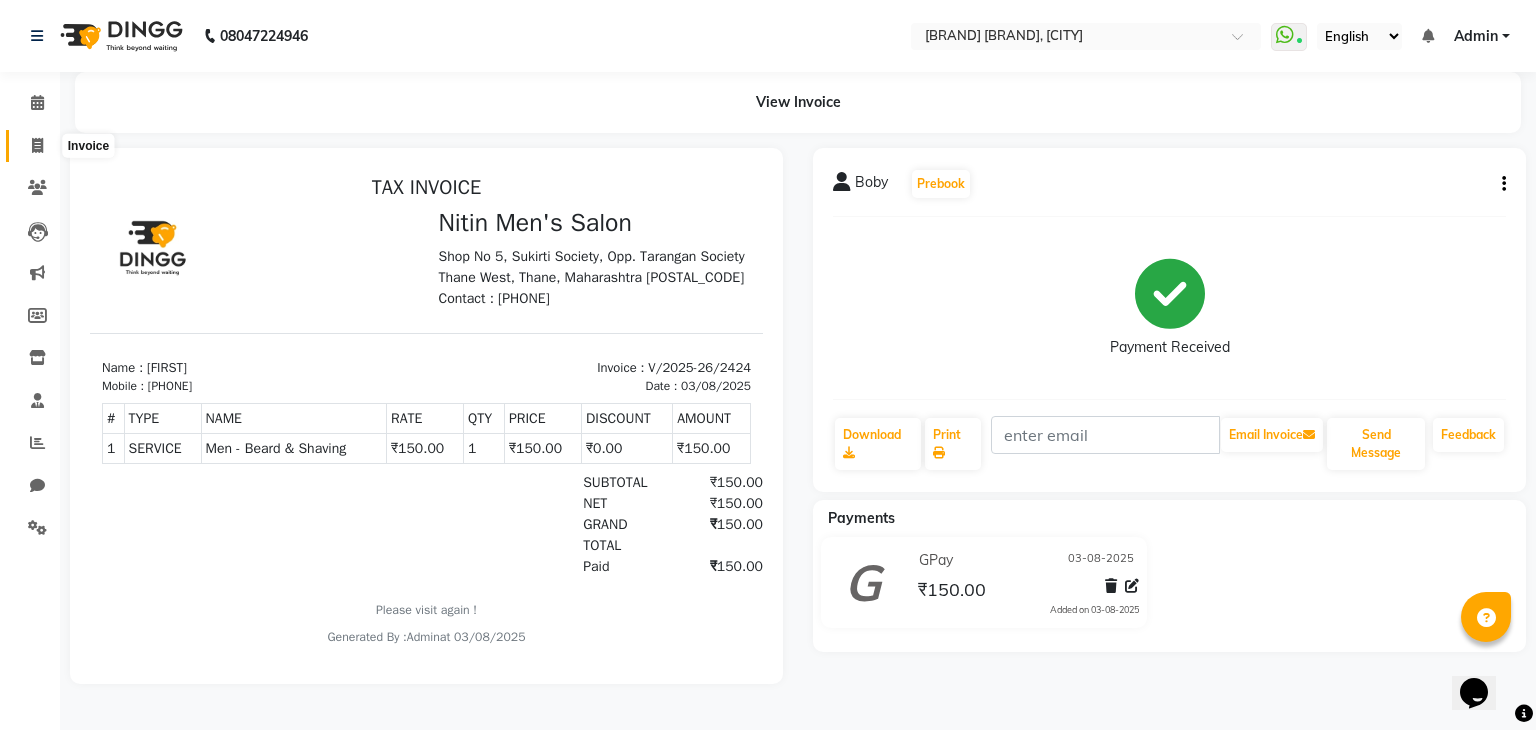 click 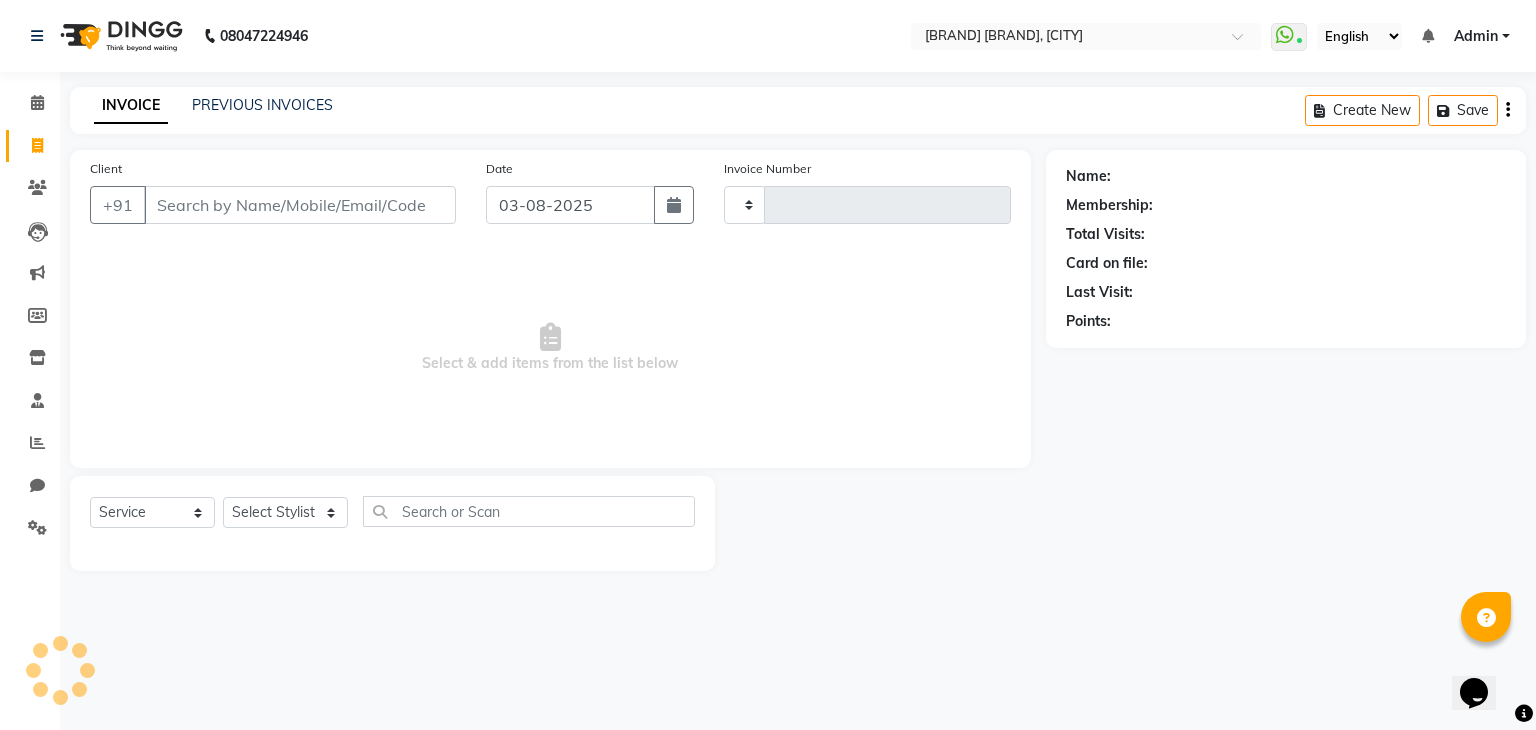 type on "2425" 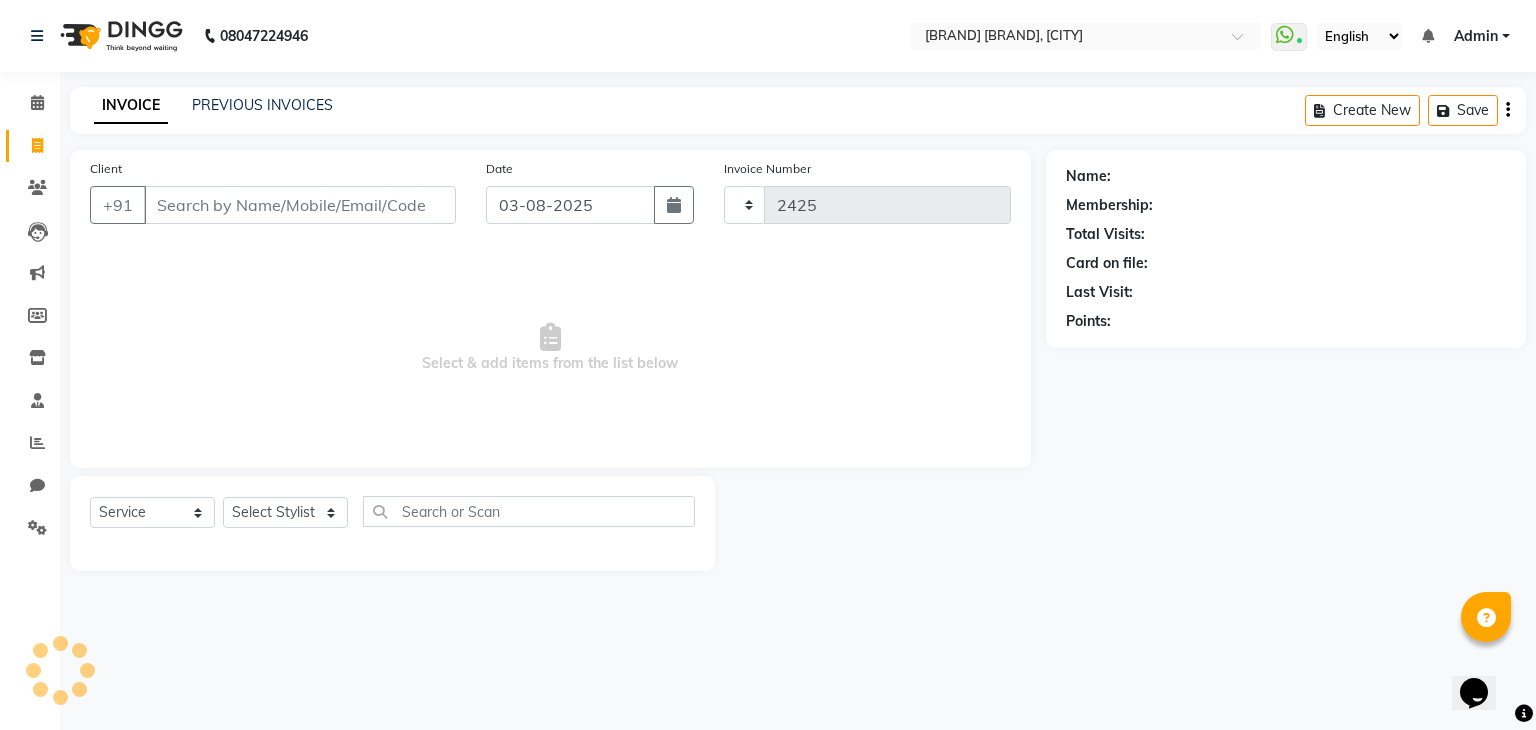 select on "7981" 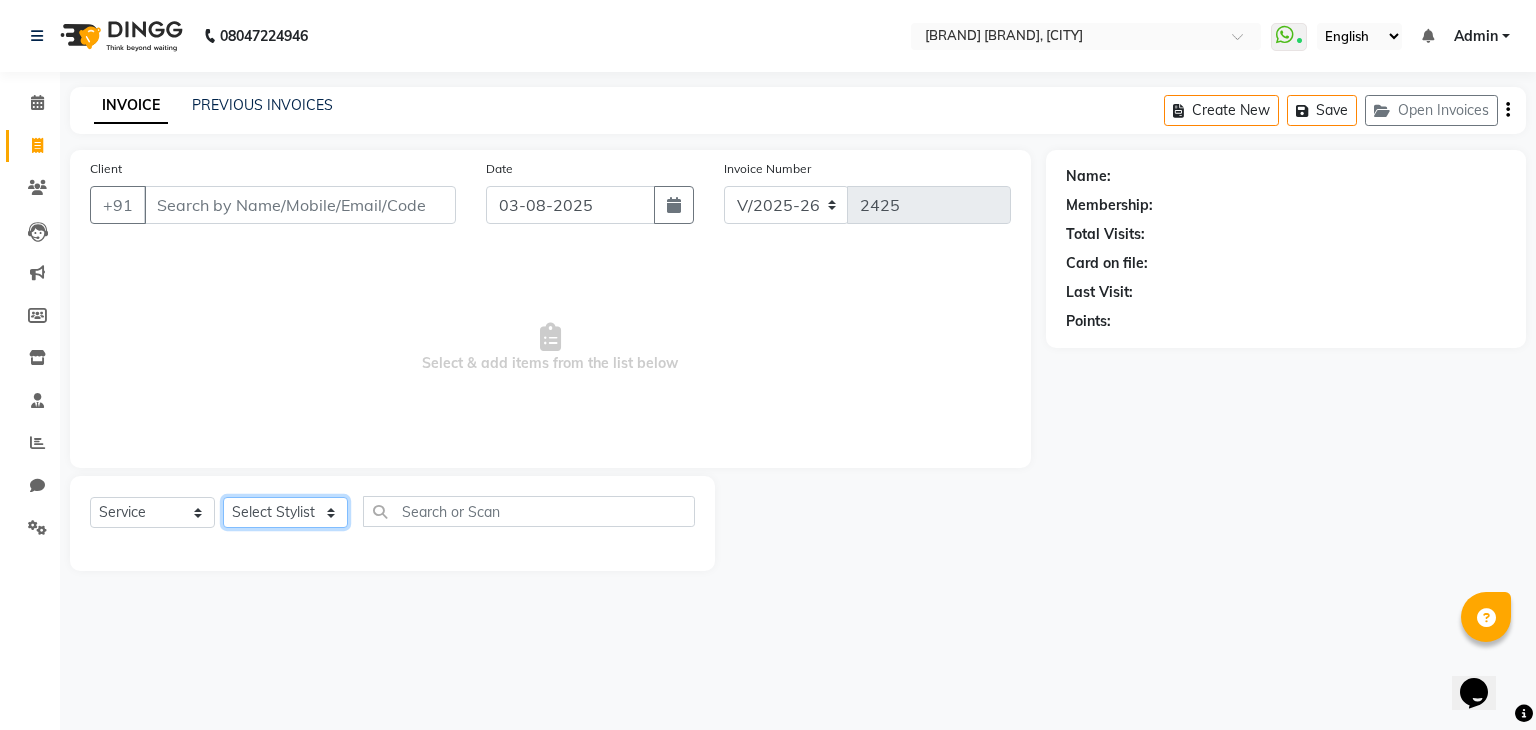 click on "Select Stylist ALAM ASHISH DEEPA HASIB JITU MEENAKSHI NITIN SIR PRAJAKTA Rupa SANDEEP SHAHIM YASEEN" 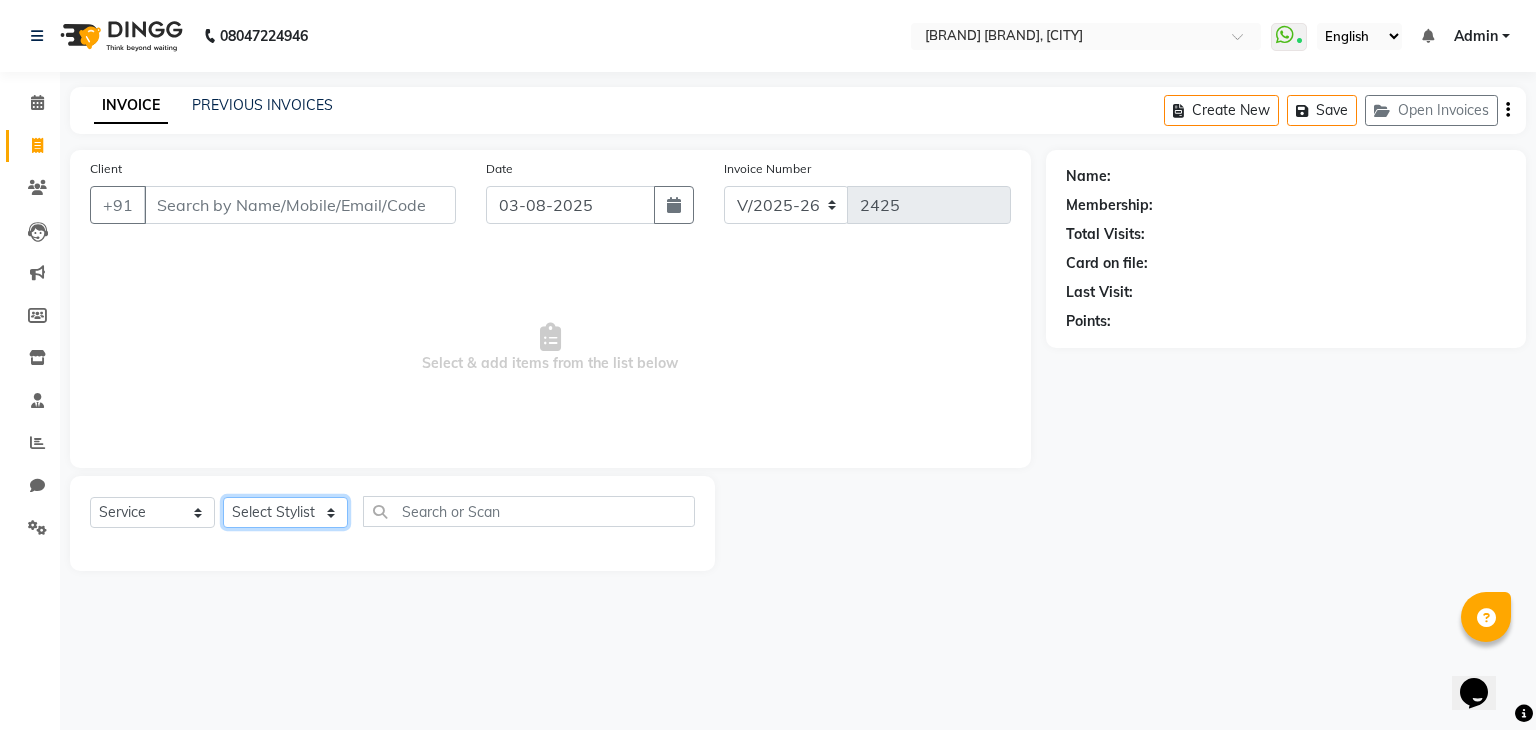 select on "75700" 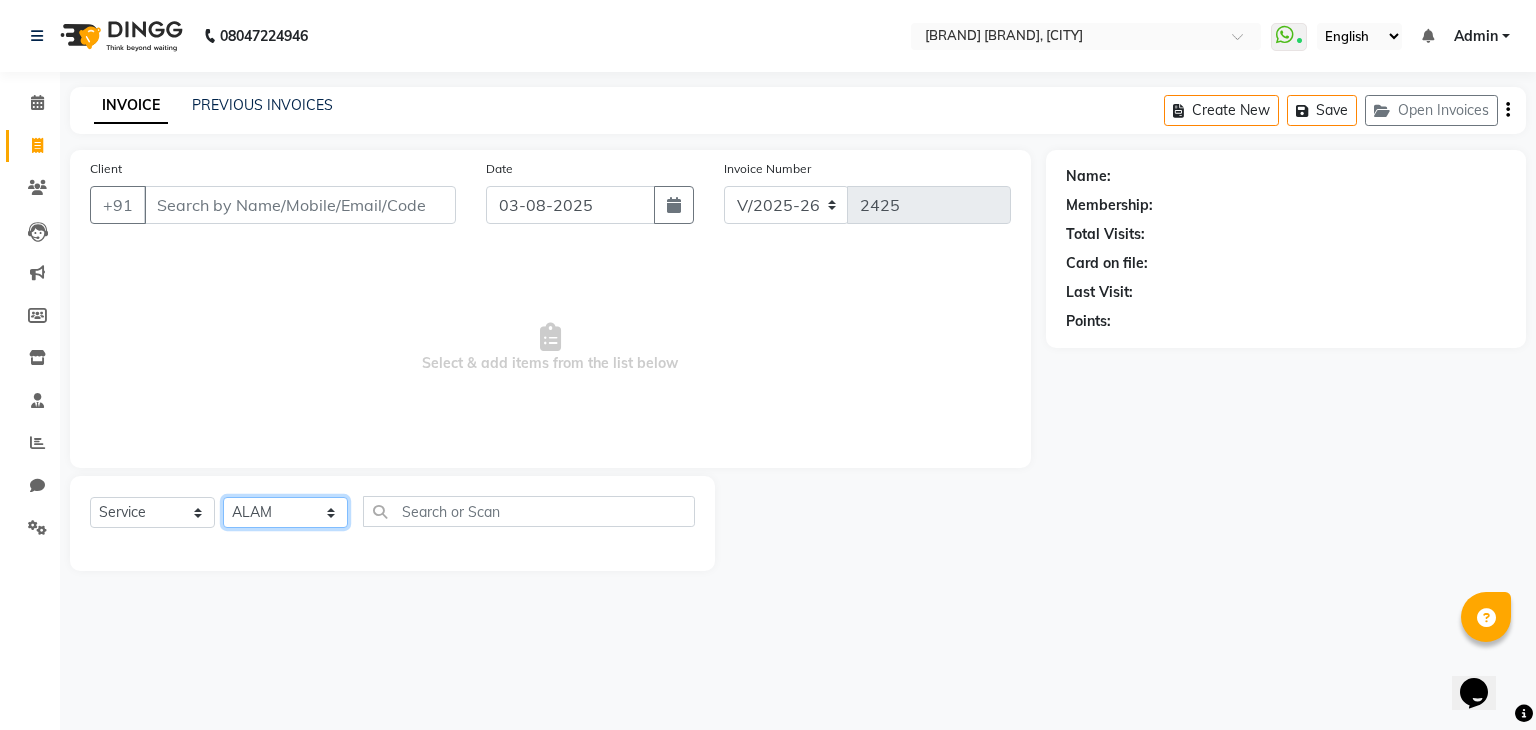 click on "Select Stylist ALAM ASHISH DEEPA HASIB JITU MEENAKSHI NITIN SIR PRAJAKTA Rupa SANDEEP SHAHIM YASEEN" 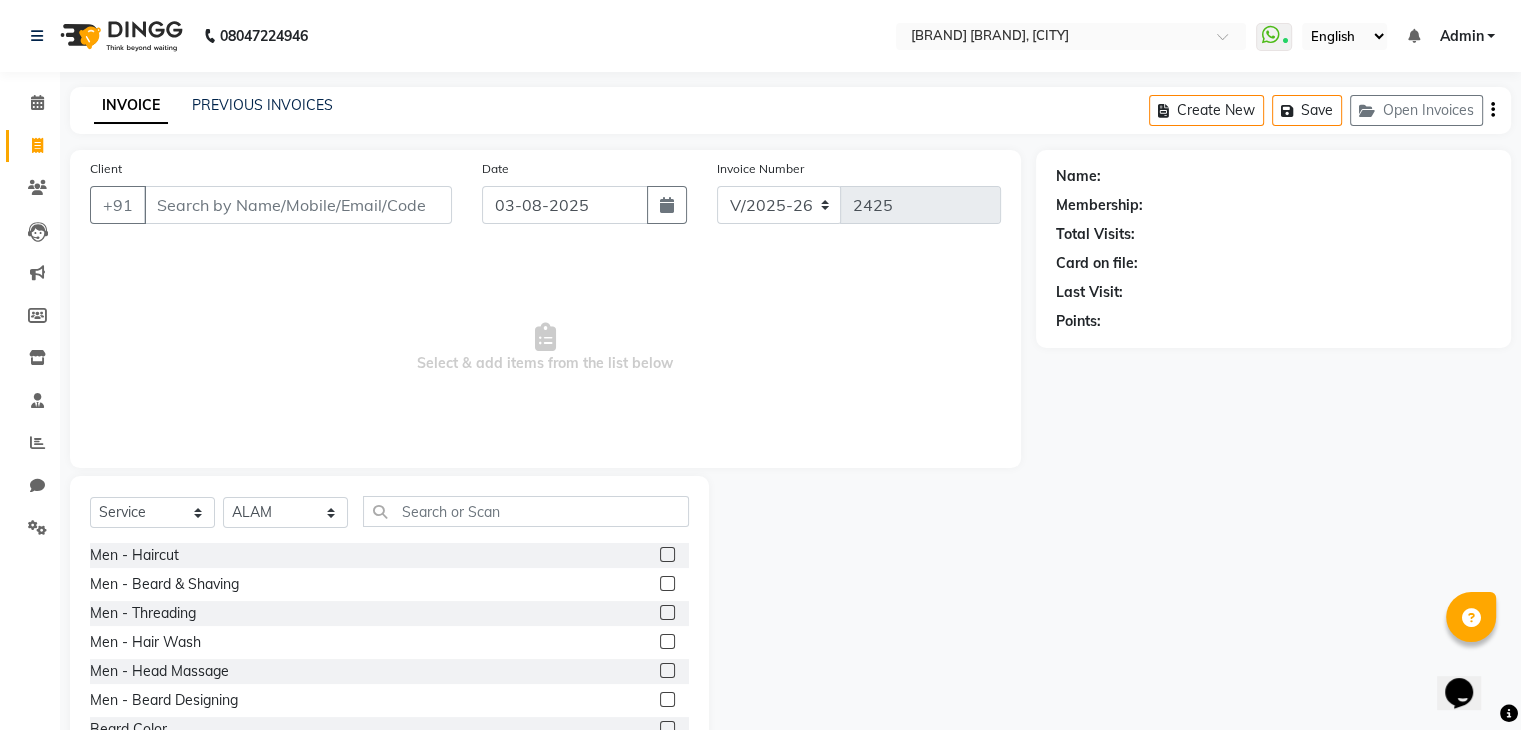 click 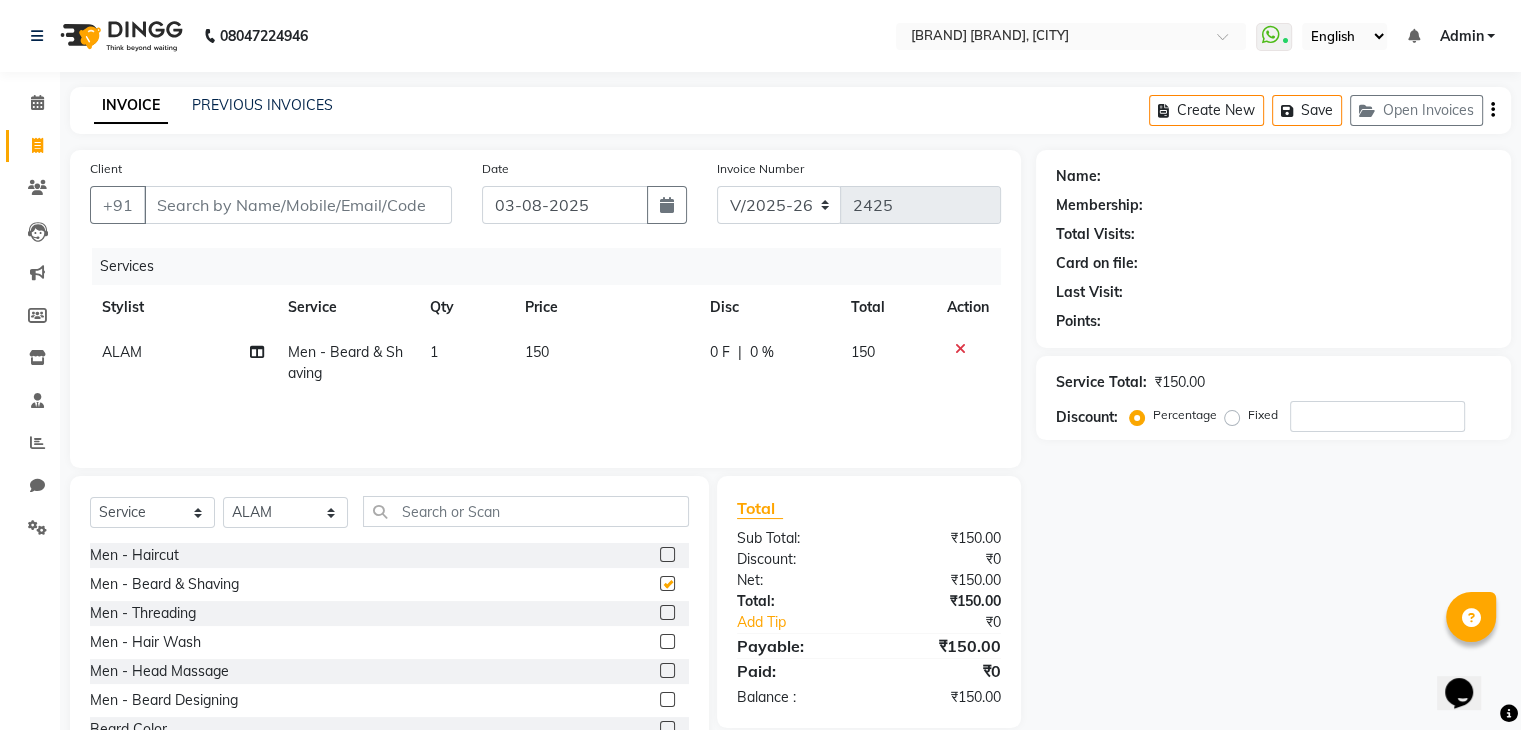 checkbox on "false" 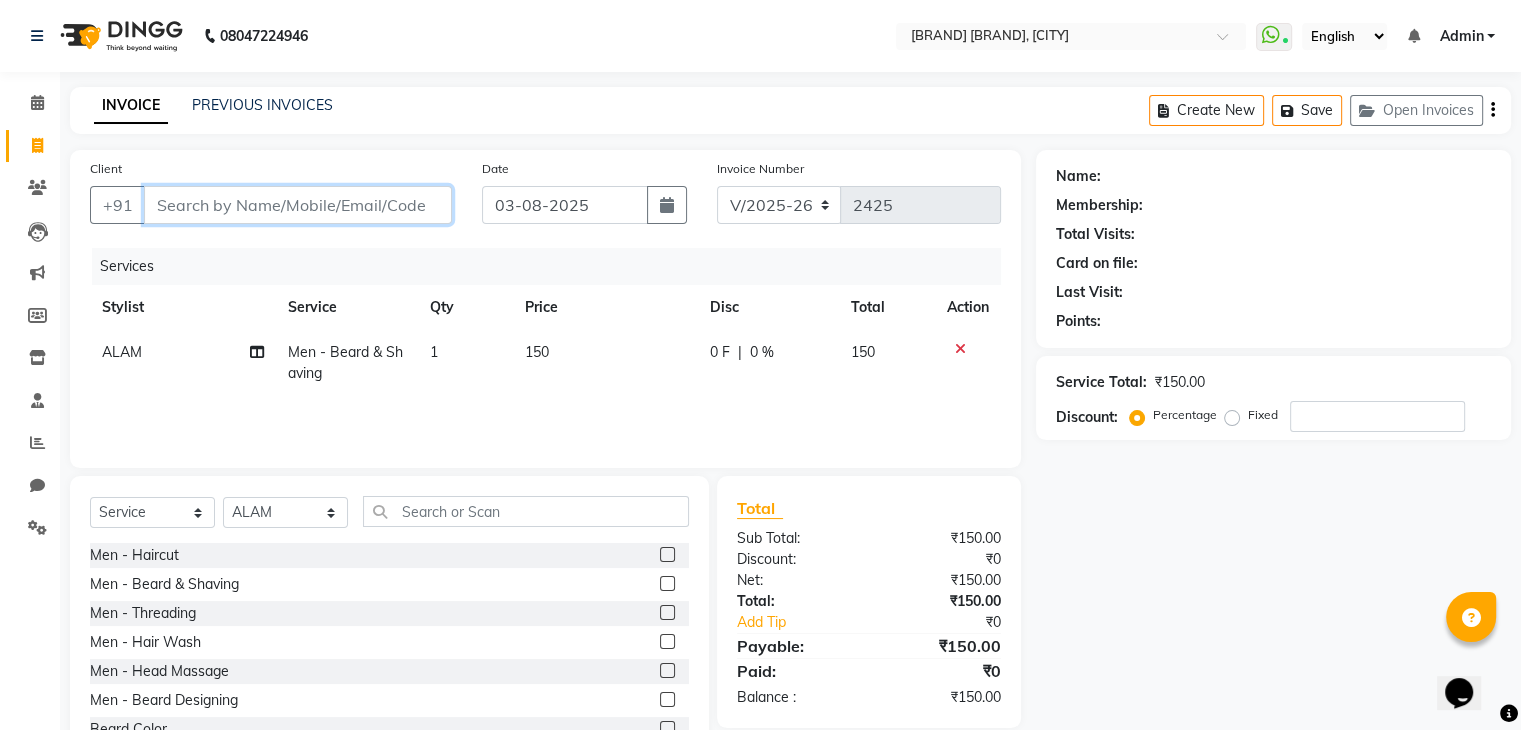 click on "Client" at bounding box center [298, 205] 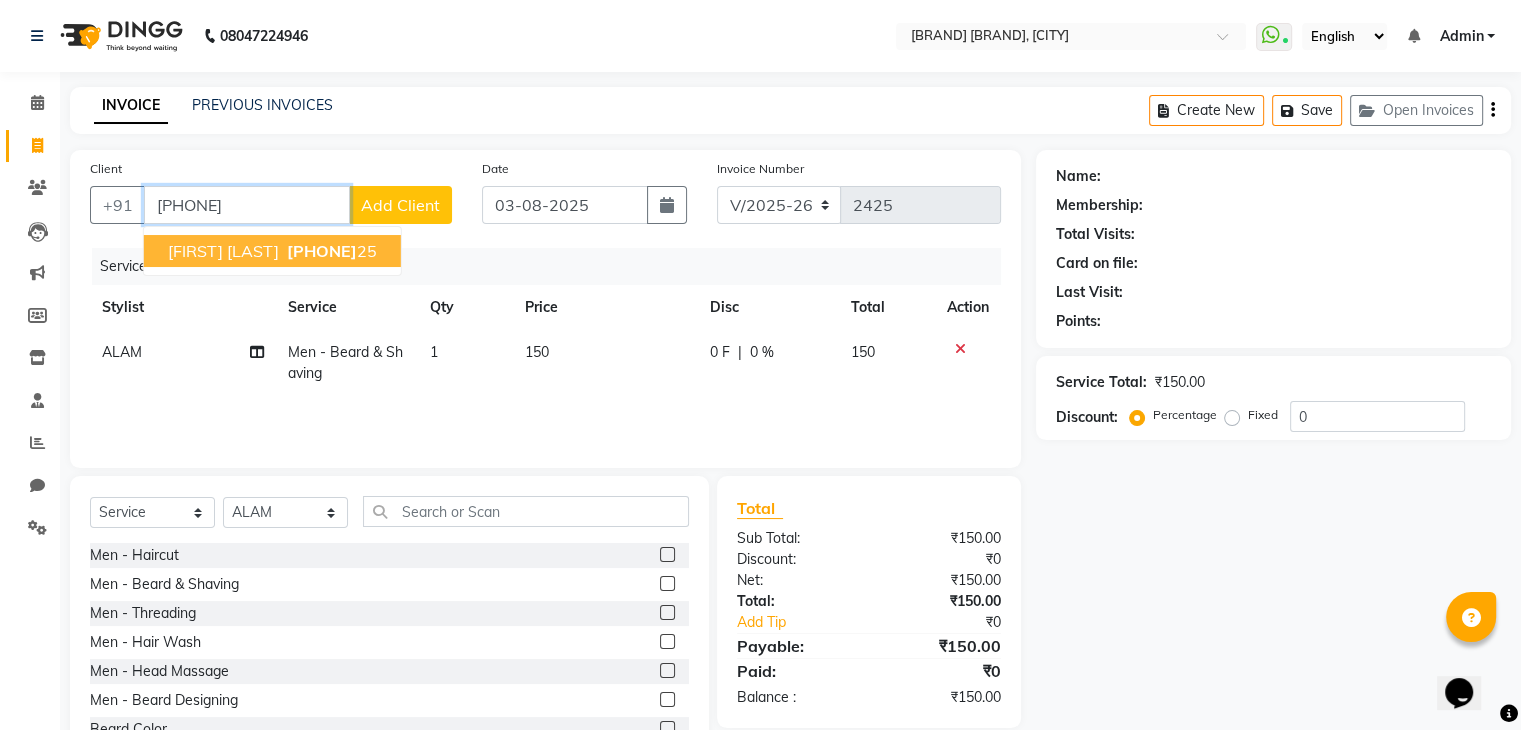 click on "ROHAN KADAM" at bounding box center [223, 251] 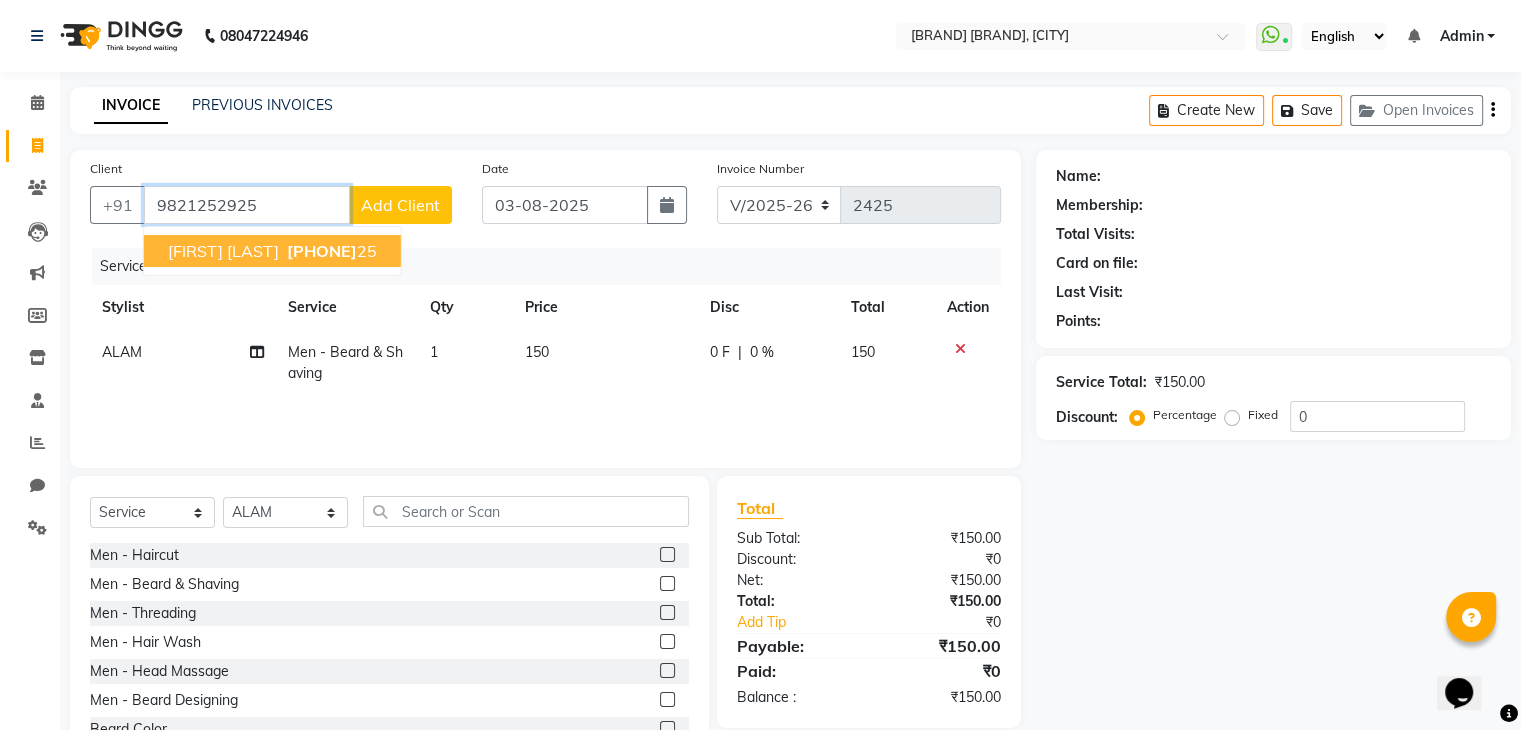type on "9821252925" 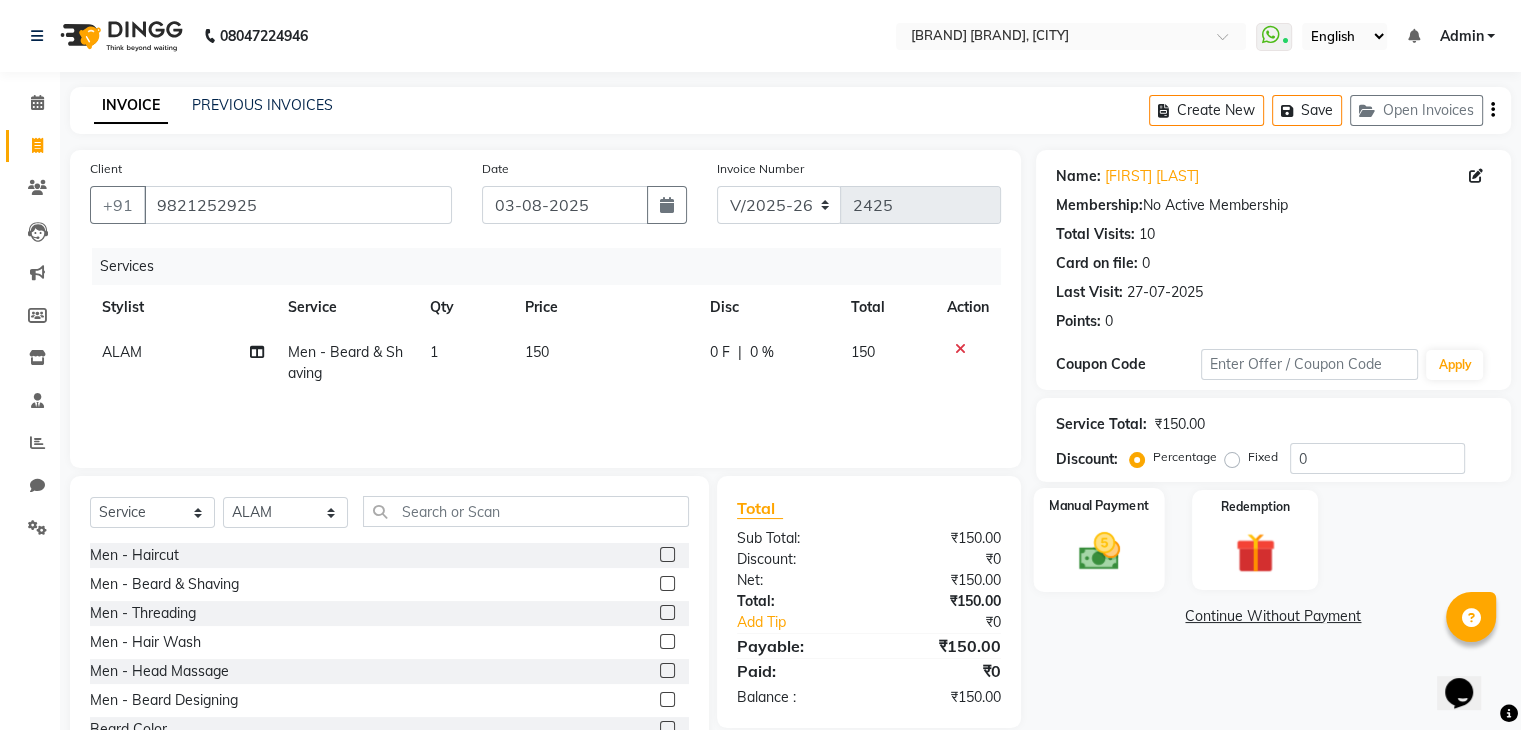 click on "Manual Payment" 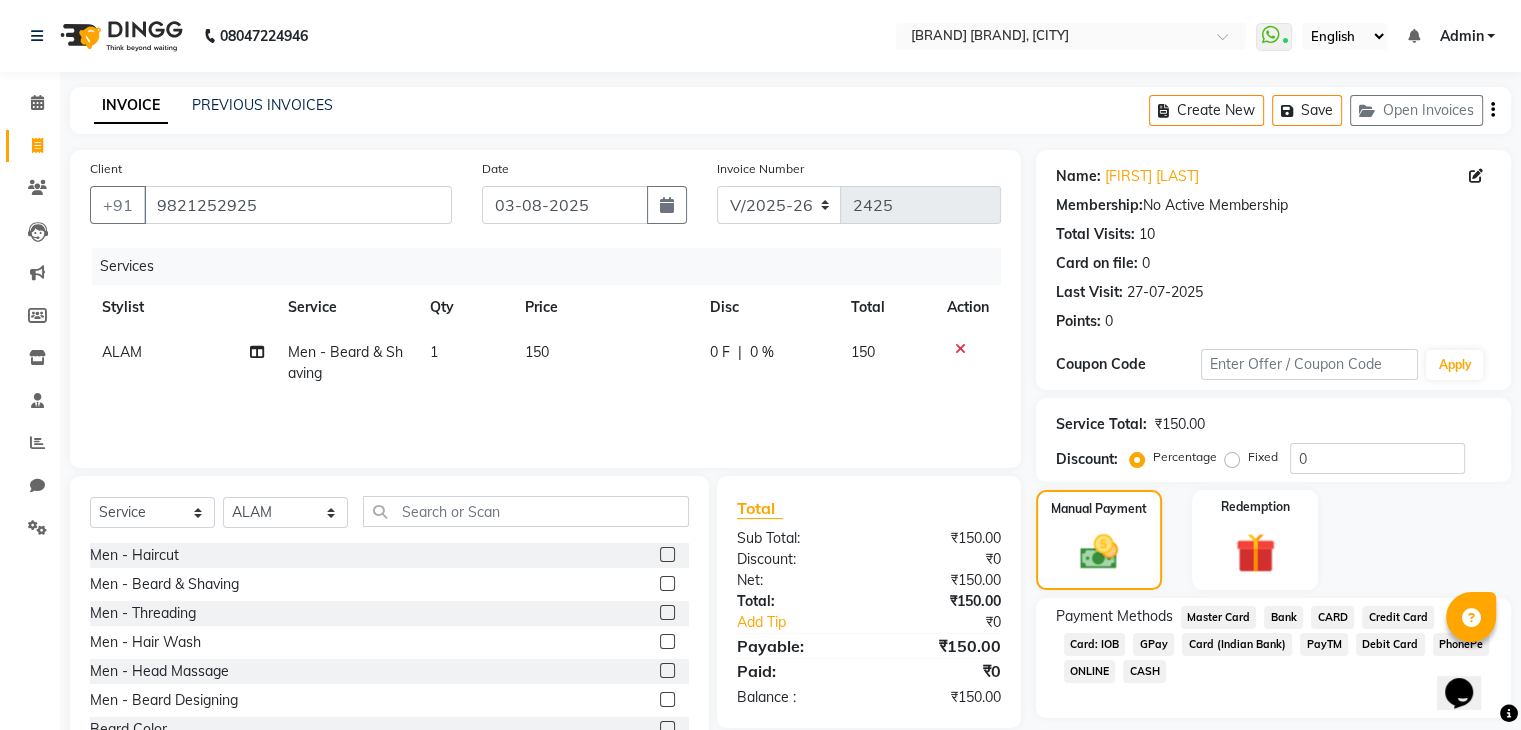 click on "GPay" 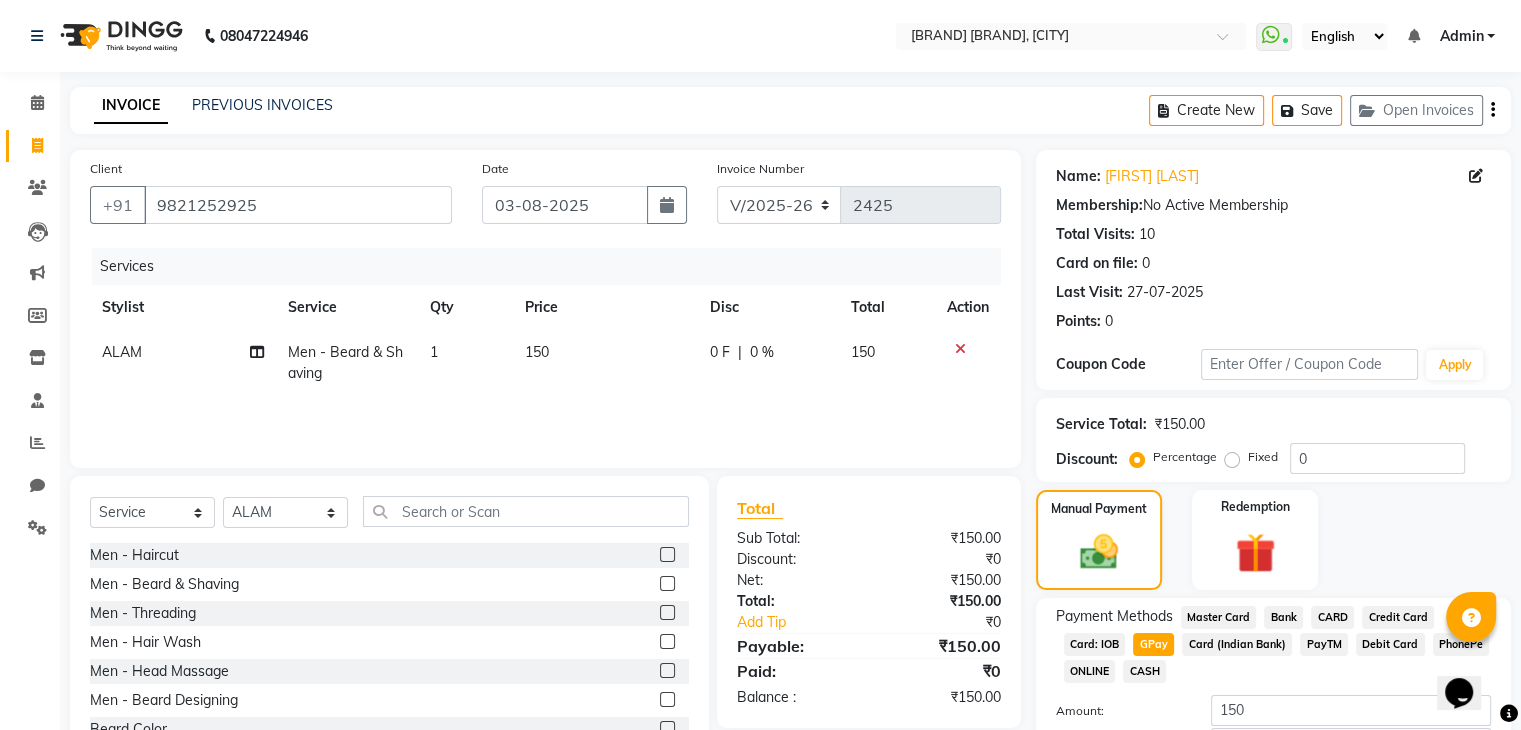 scroll, scrollTop: 145, scrollLeft: 0, axis: vertical 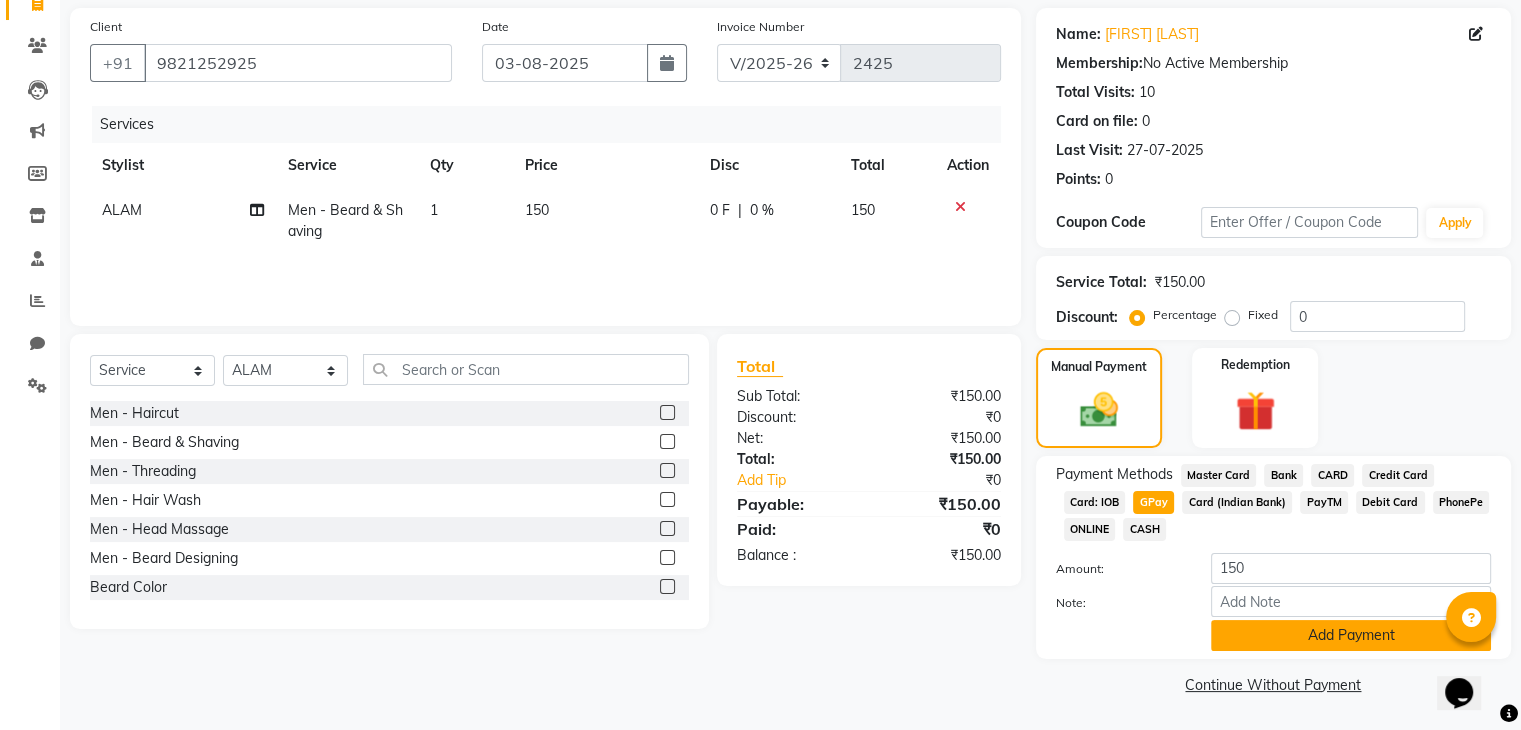 click on "Add Payment" 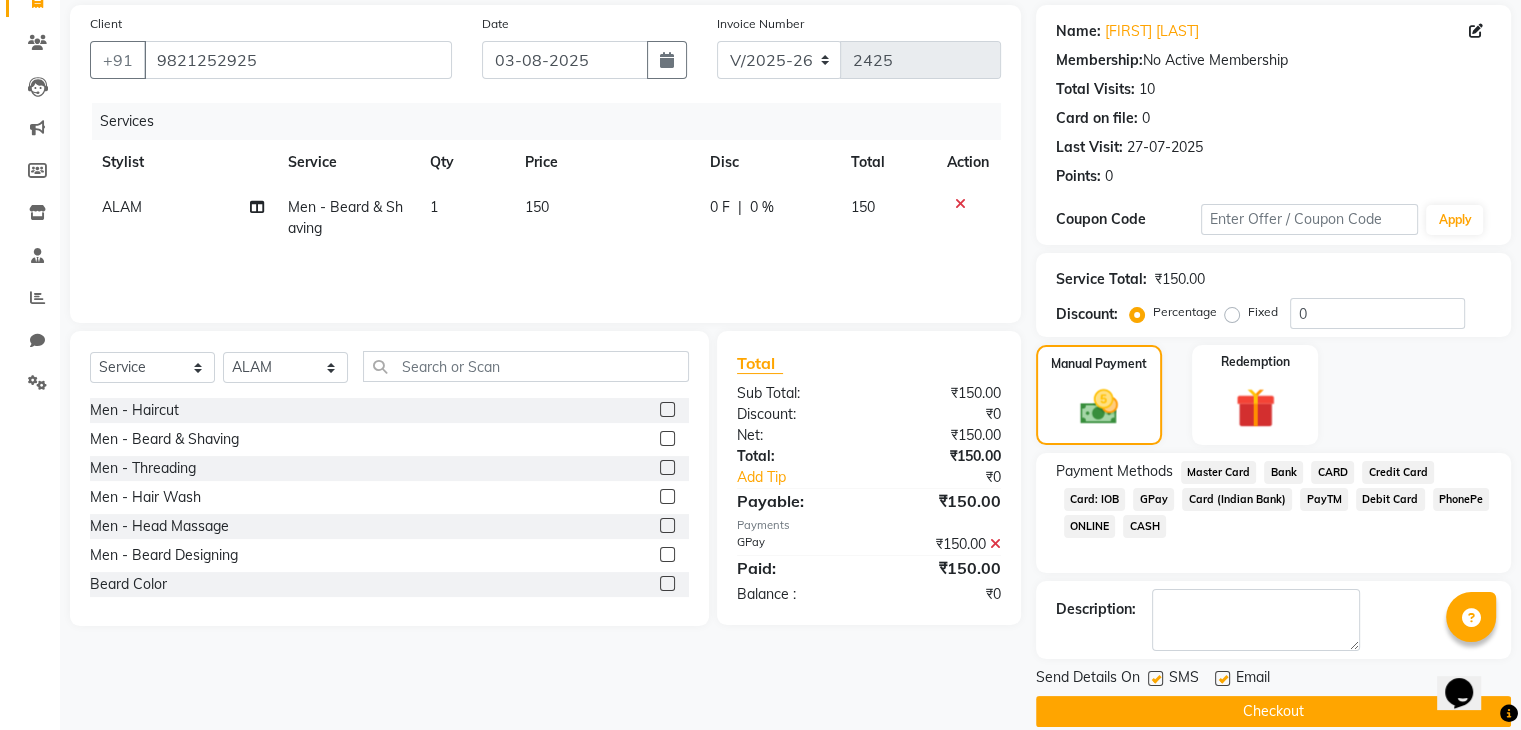 scroll, scrollTop: 171, scrollLeft: 0, axis: vertical 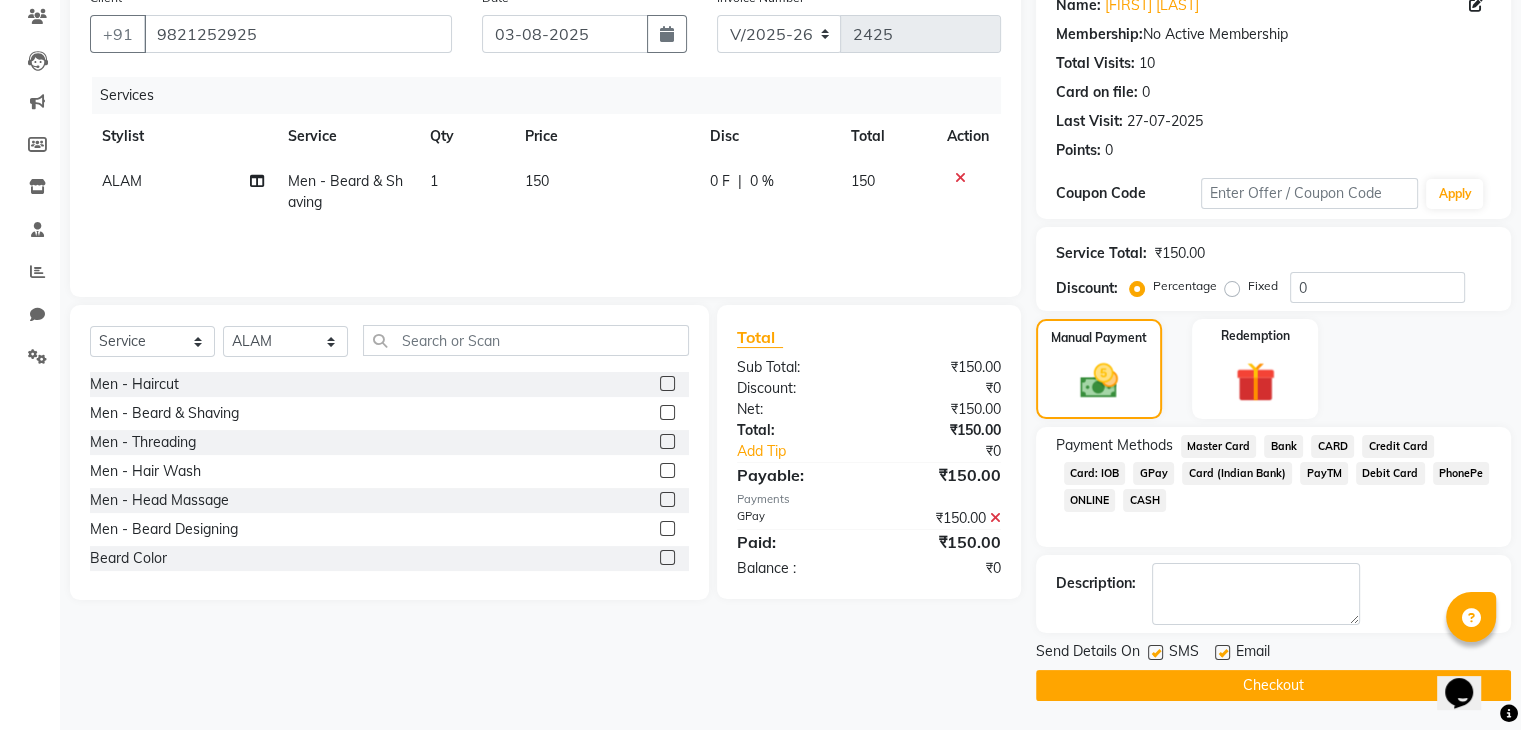 click on "Checkout" 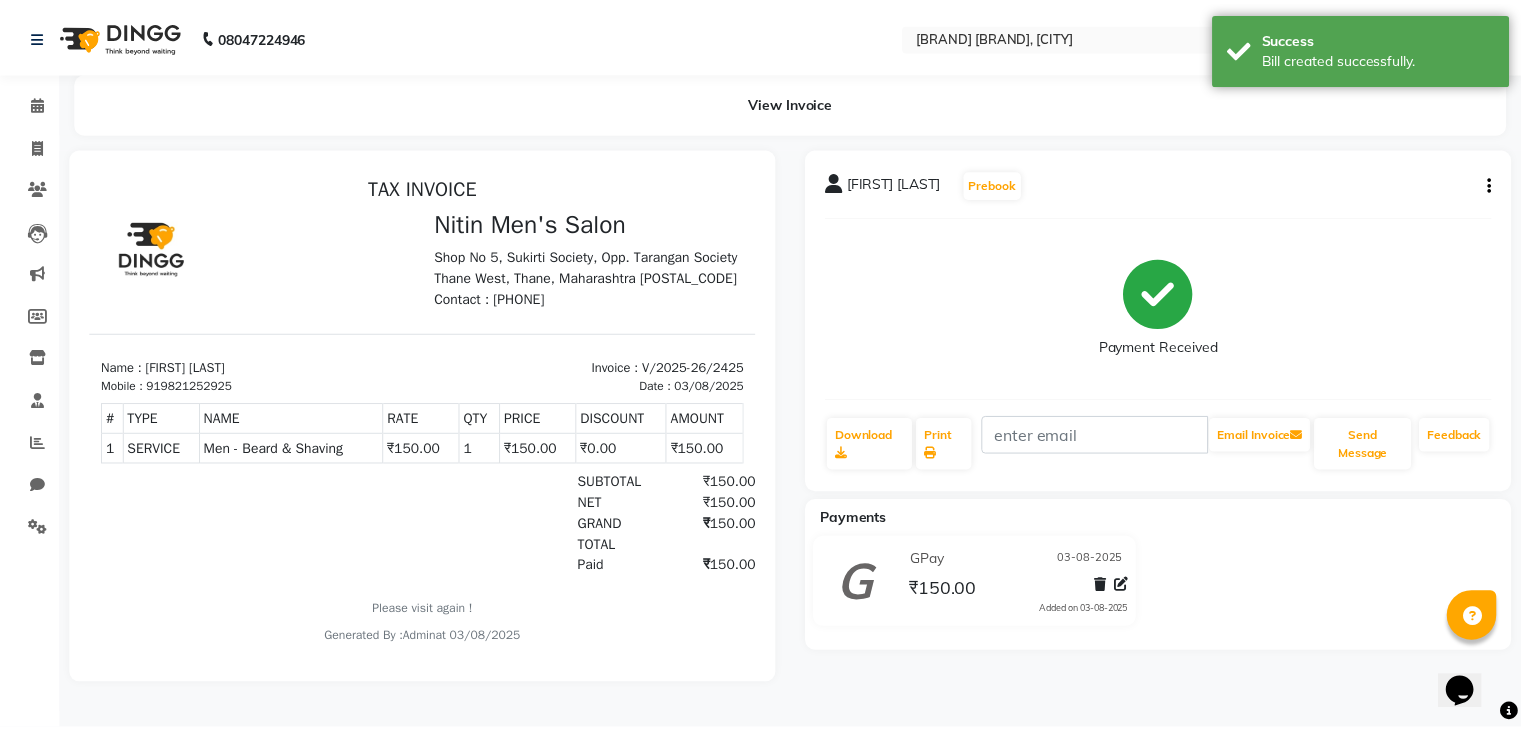 scroll, scrollTop: 0, scrollLeft: 0, axis: both 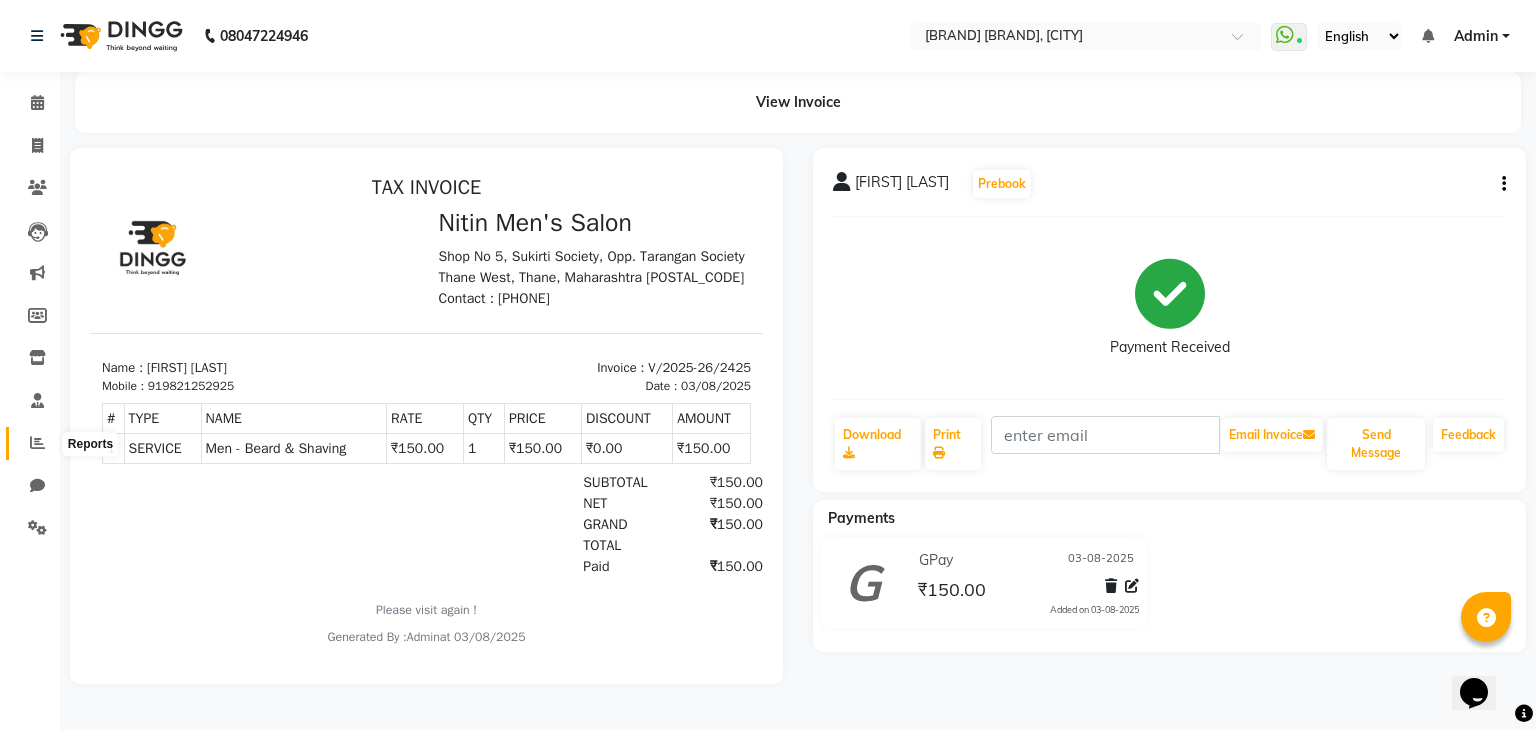 click 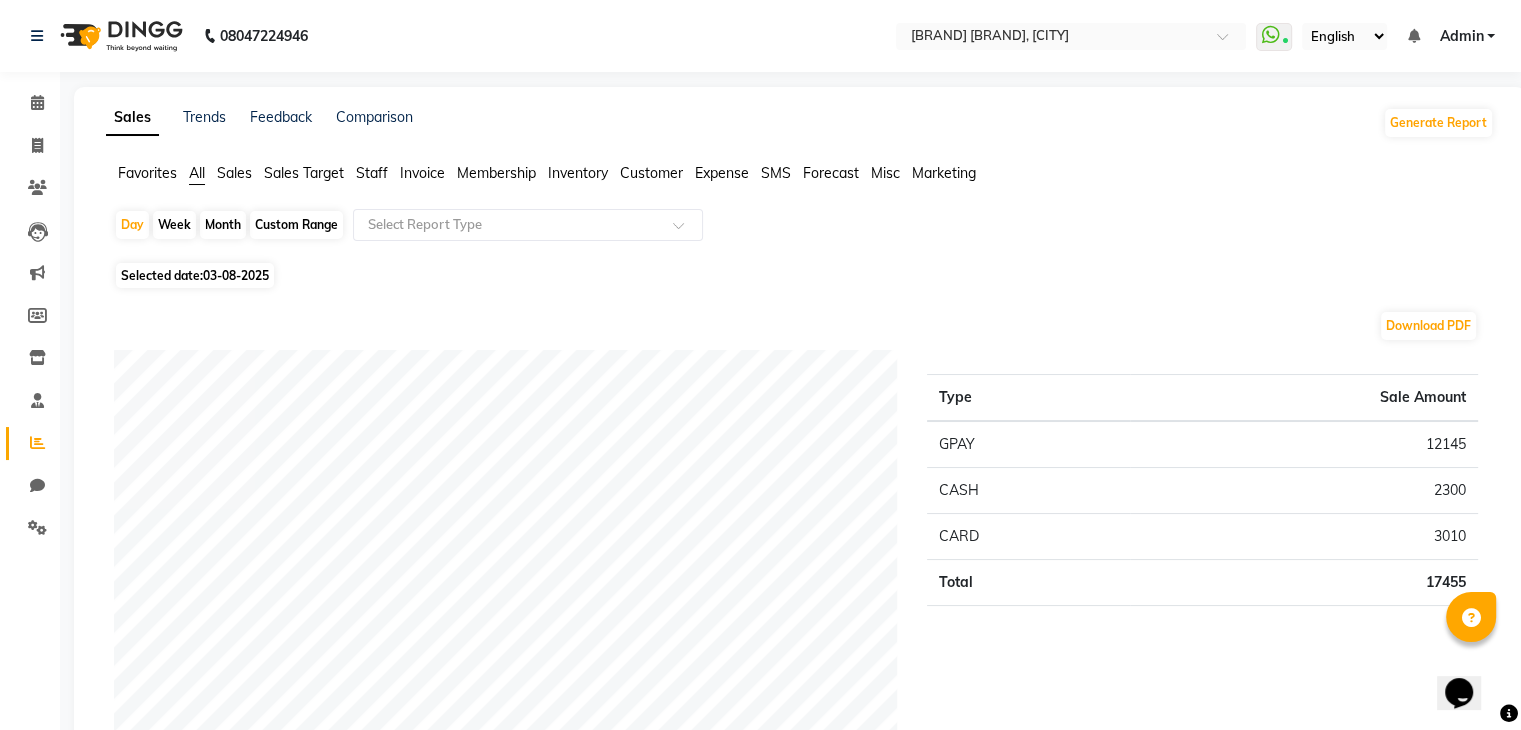 click on "Month" 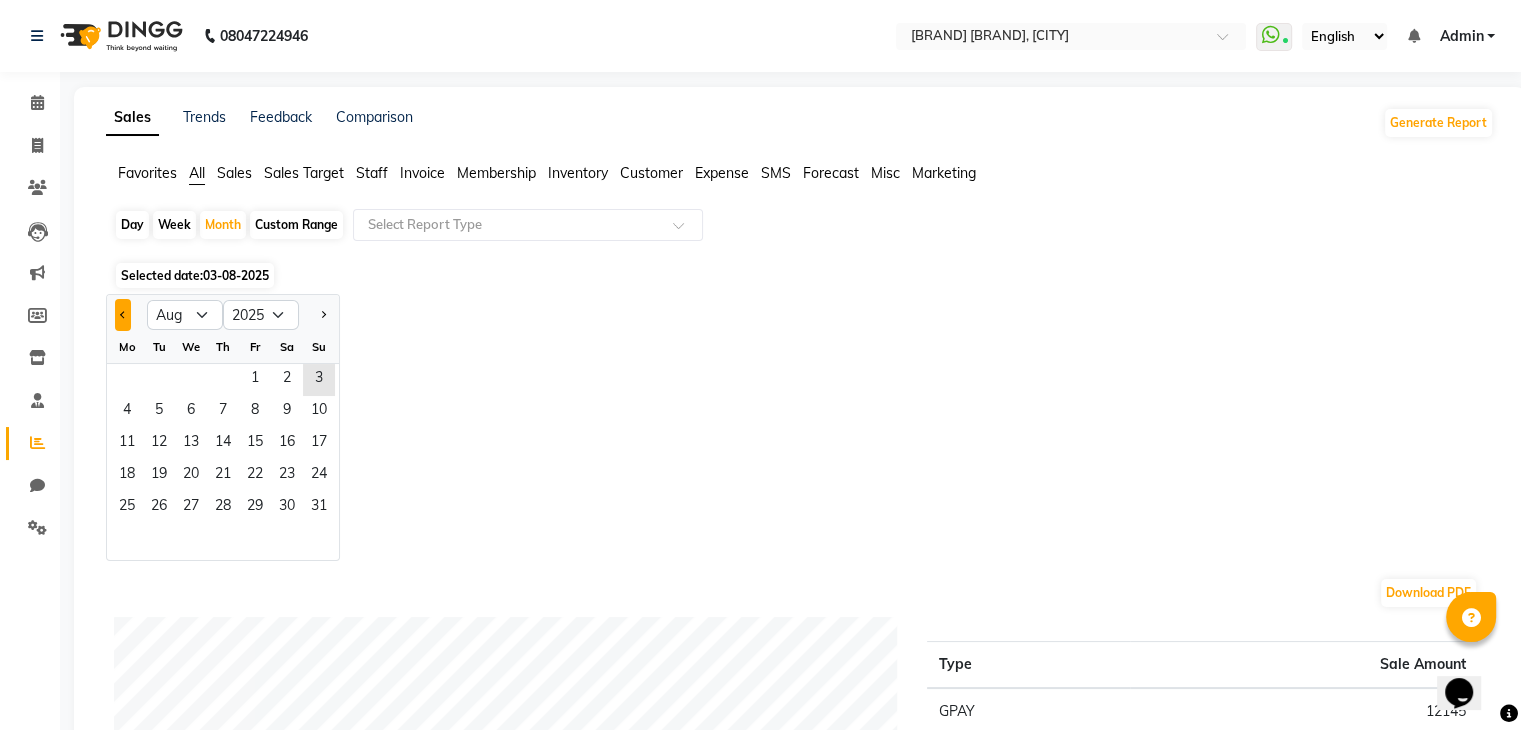 click 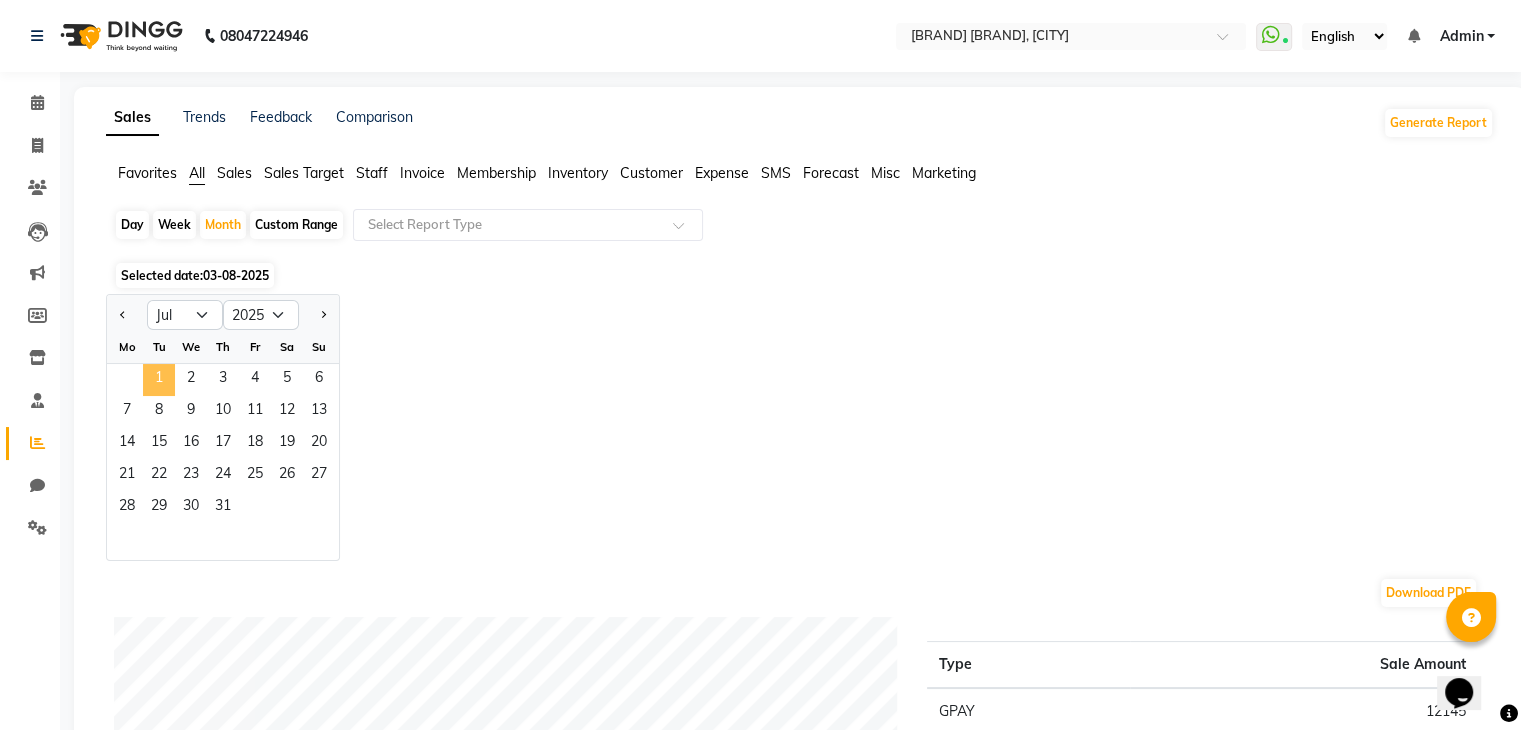 click on "1" 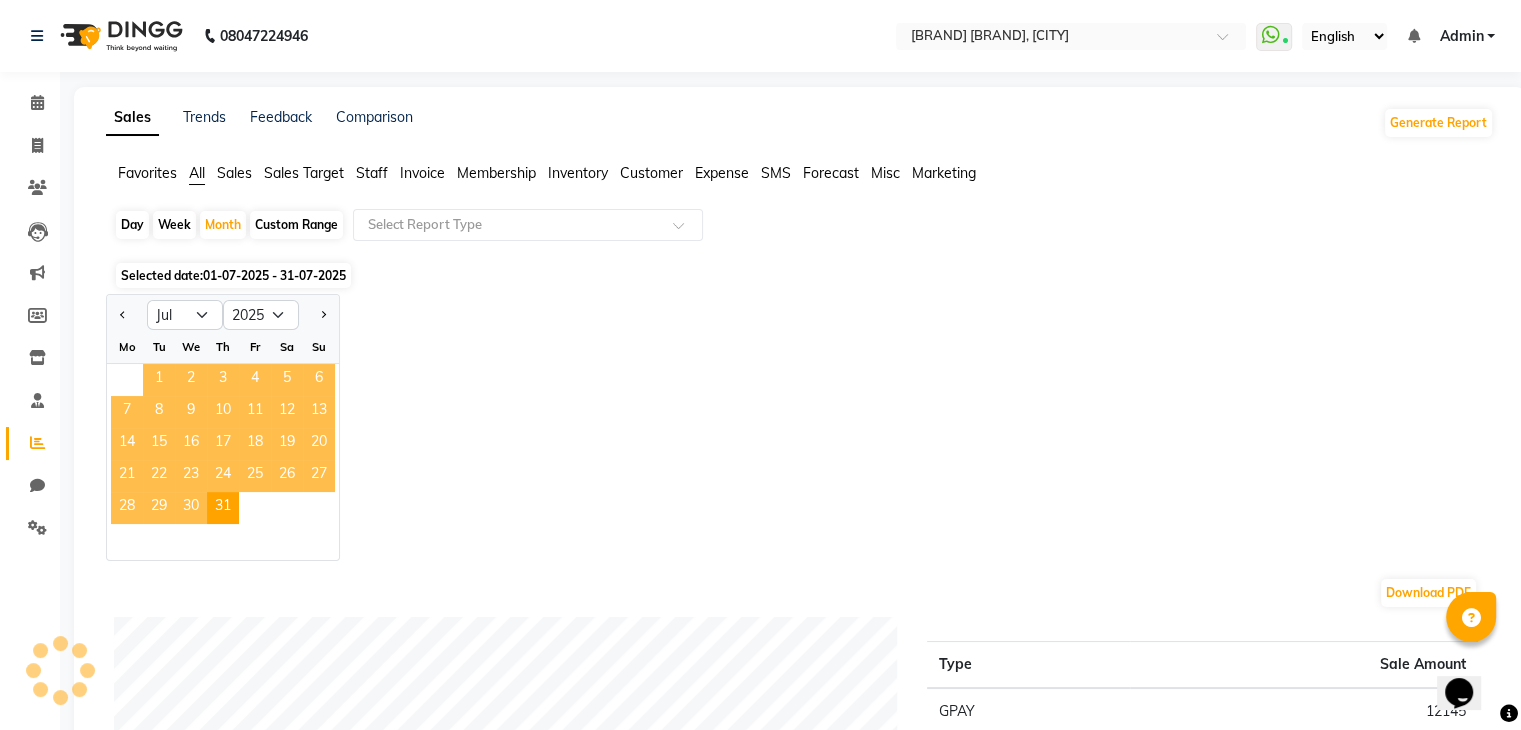 click on "1" 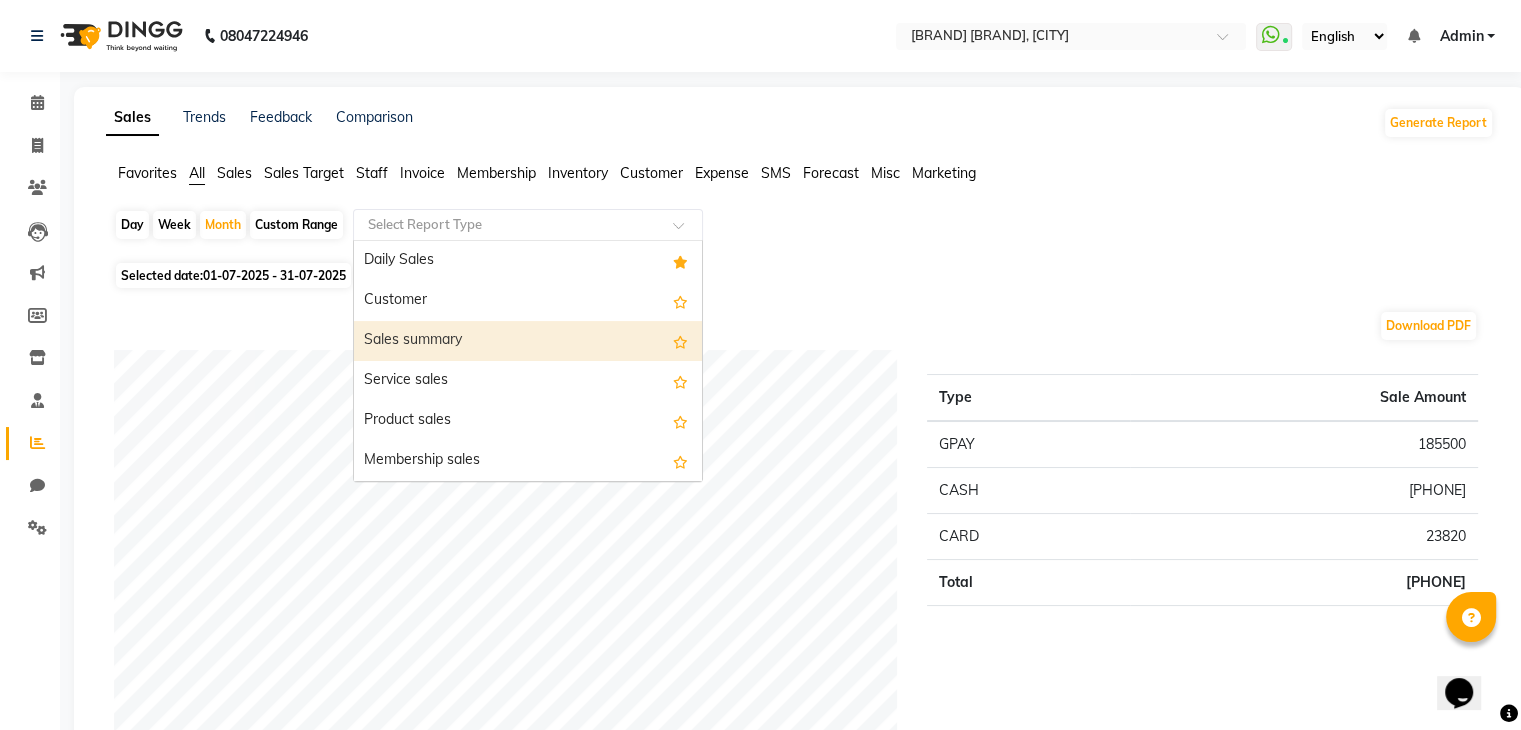 drag, startPoint x: 536, startPoint y: 225, endPoint x: 521, endPoint y: 365, distance: 140.80128 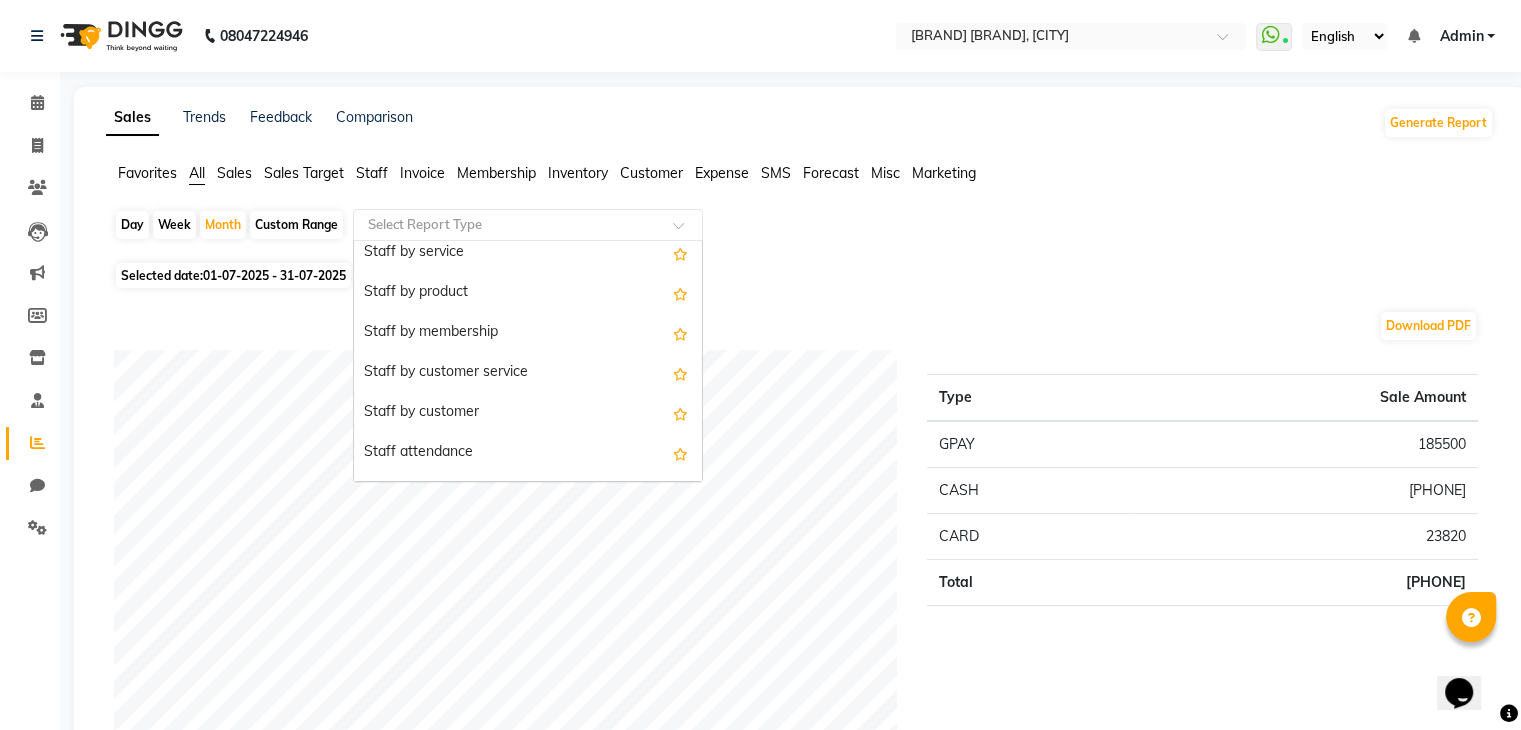 scroll, scrollTop: 771, scrollLeft: 0, axis: vertical 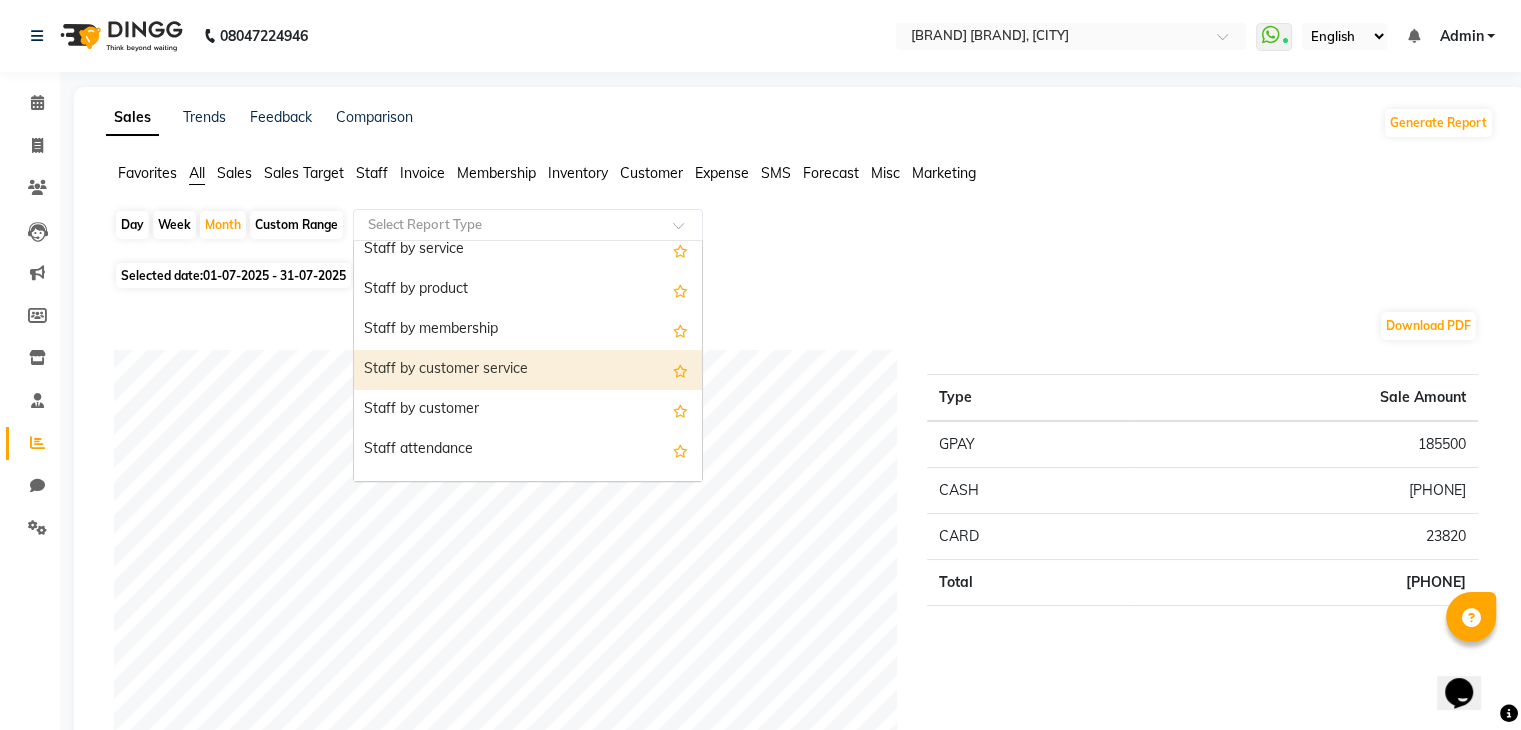 click on "Staff by customer service" at bounding box center (528, 370) 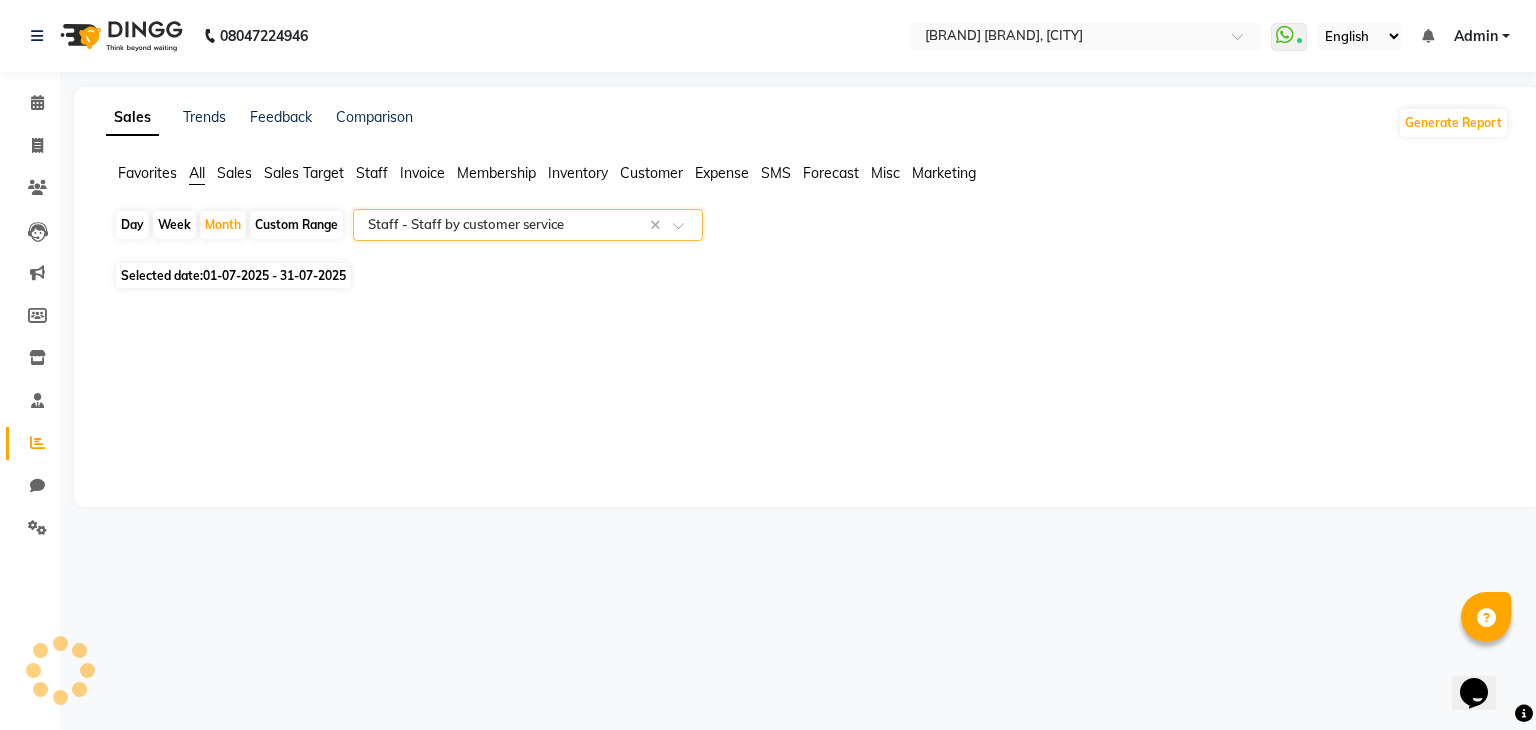 select on "full_report" 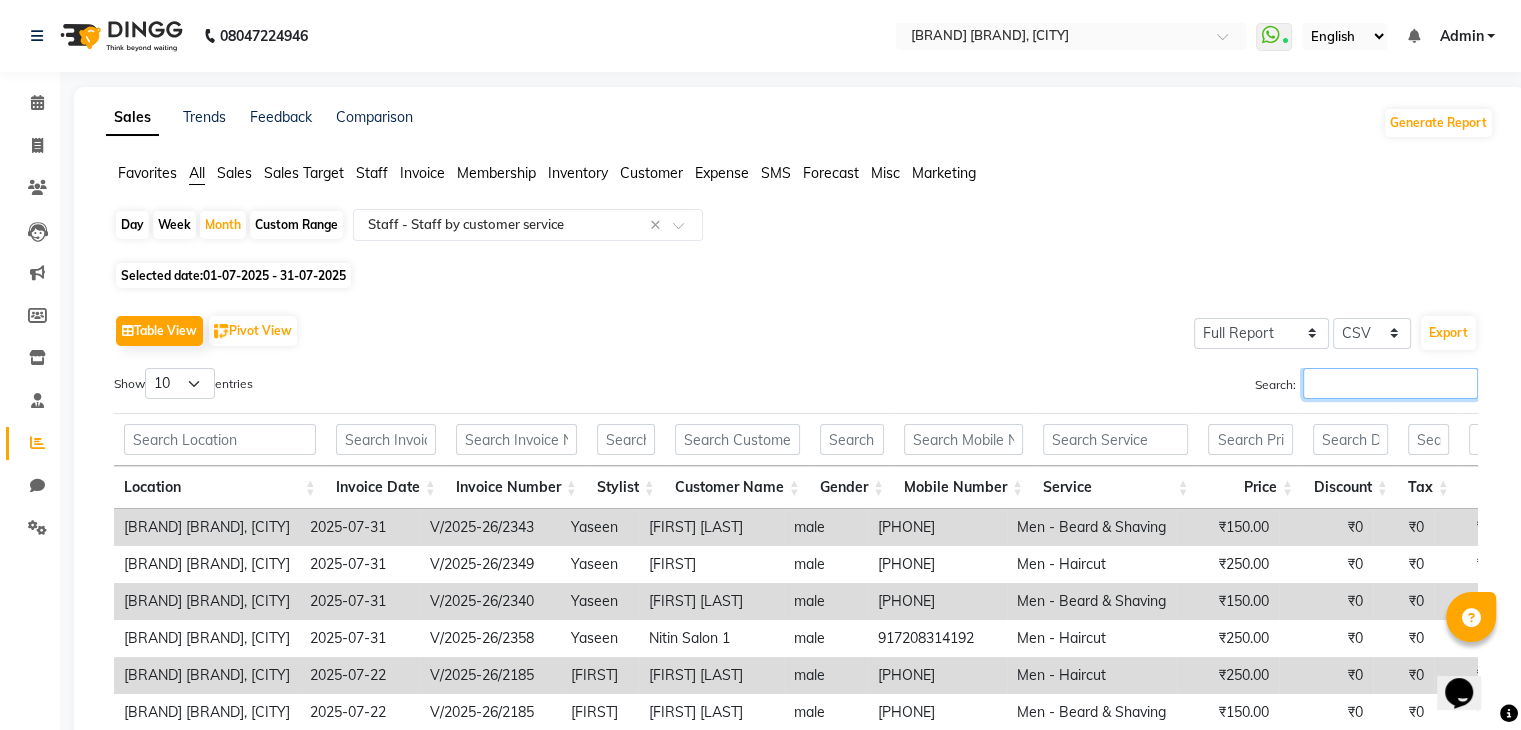 click on "Search:" at bounding box center [1390, 383] 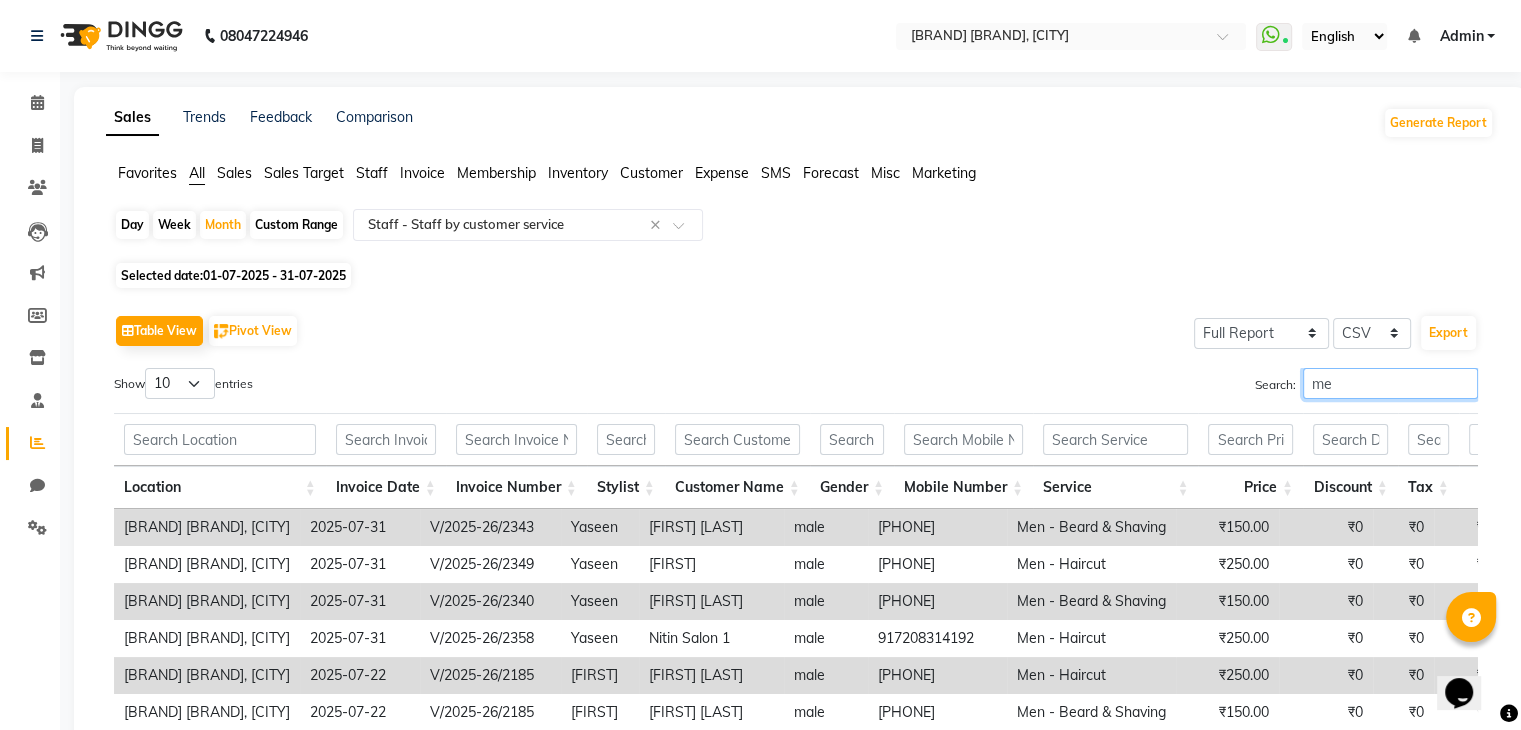 type on "m" 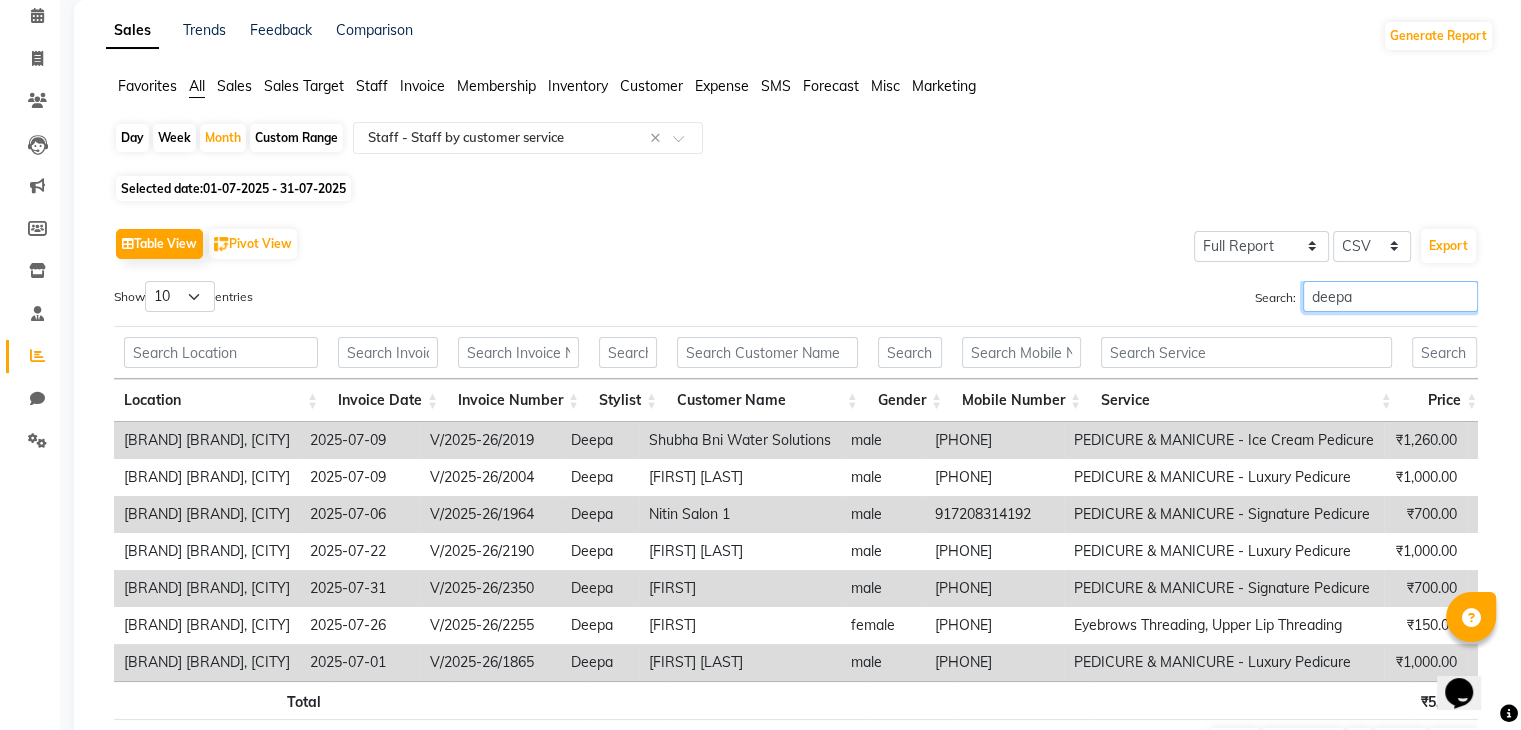 scroll, scrollTop: 88, scrollLeft: 0, axis: vertical 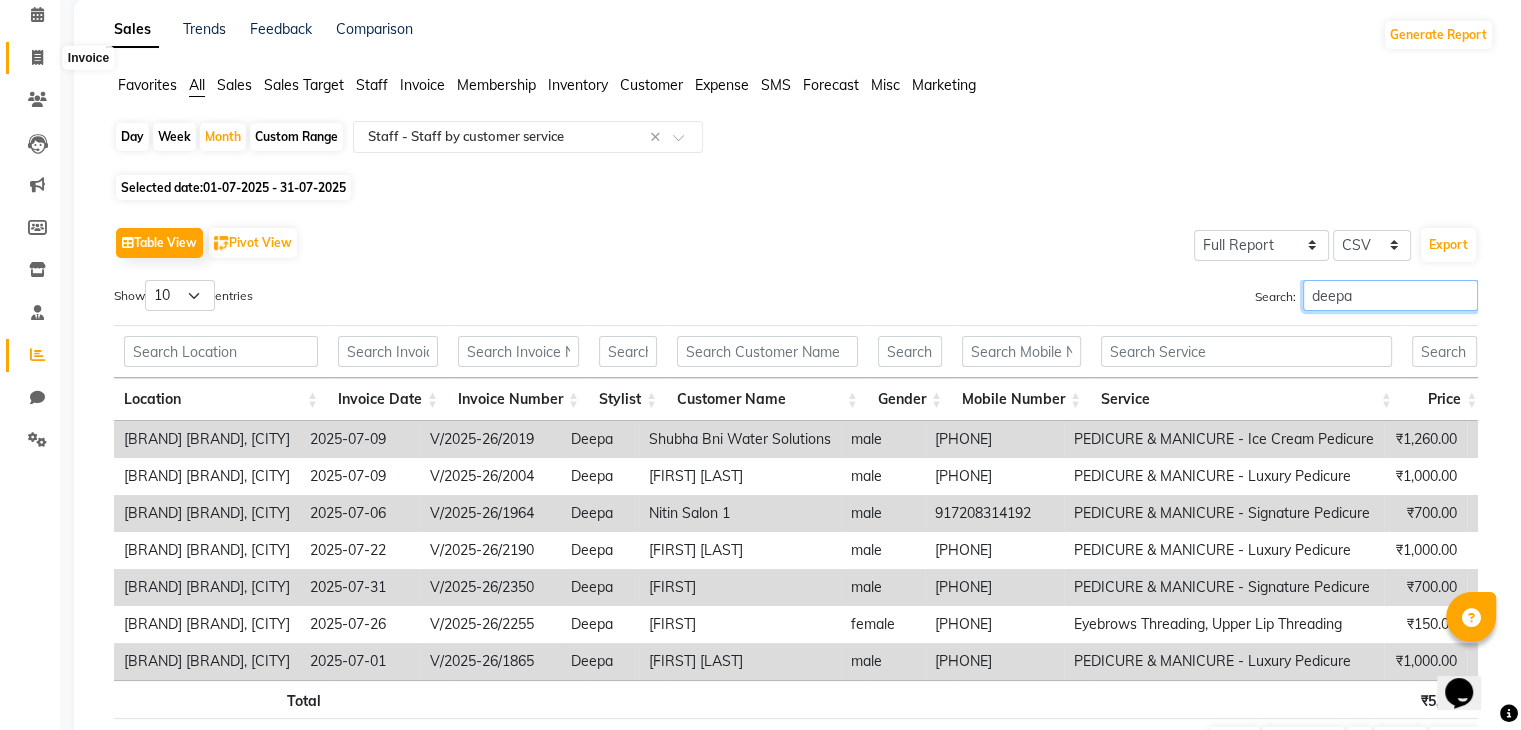 type on "deepa" 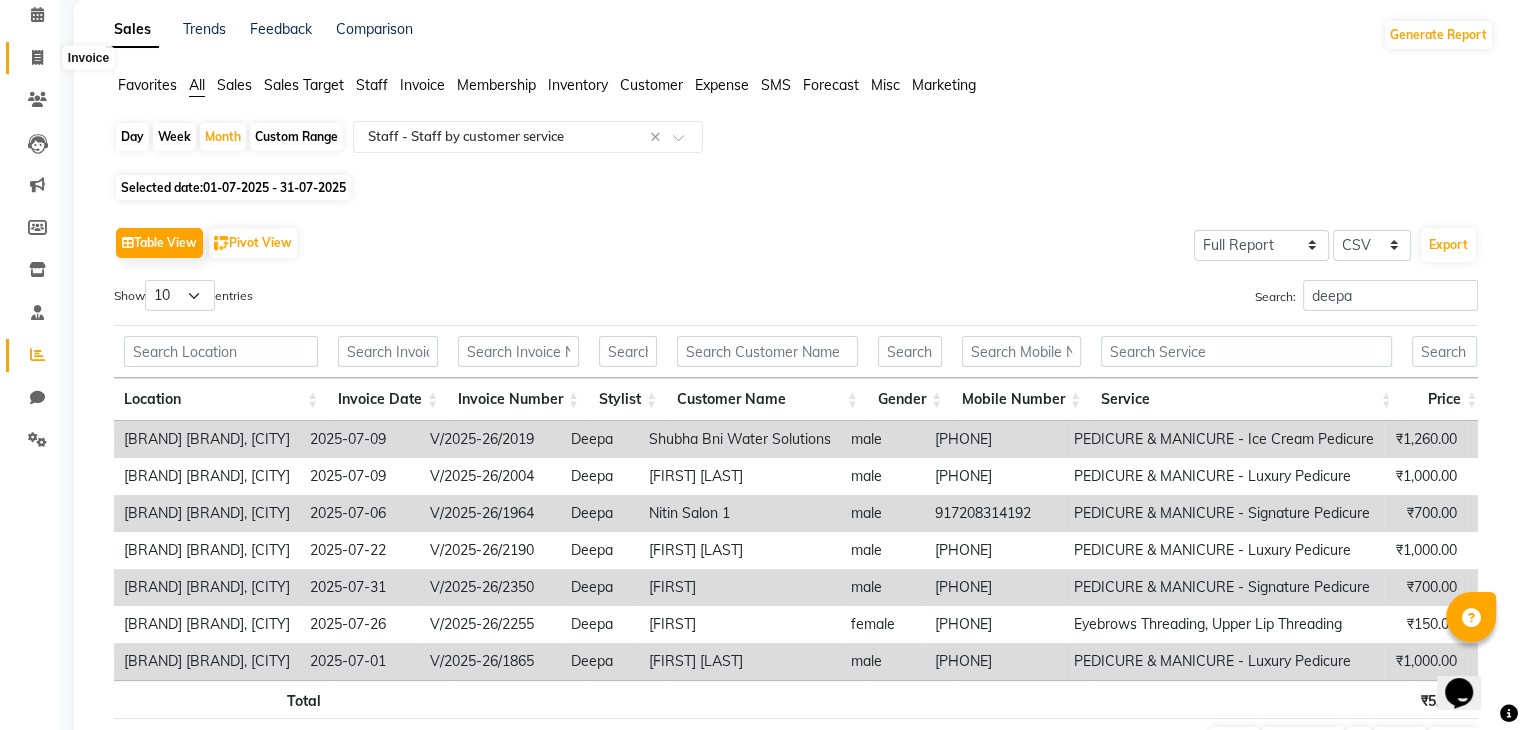 click 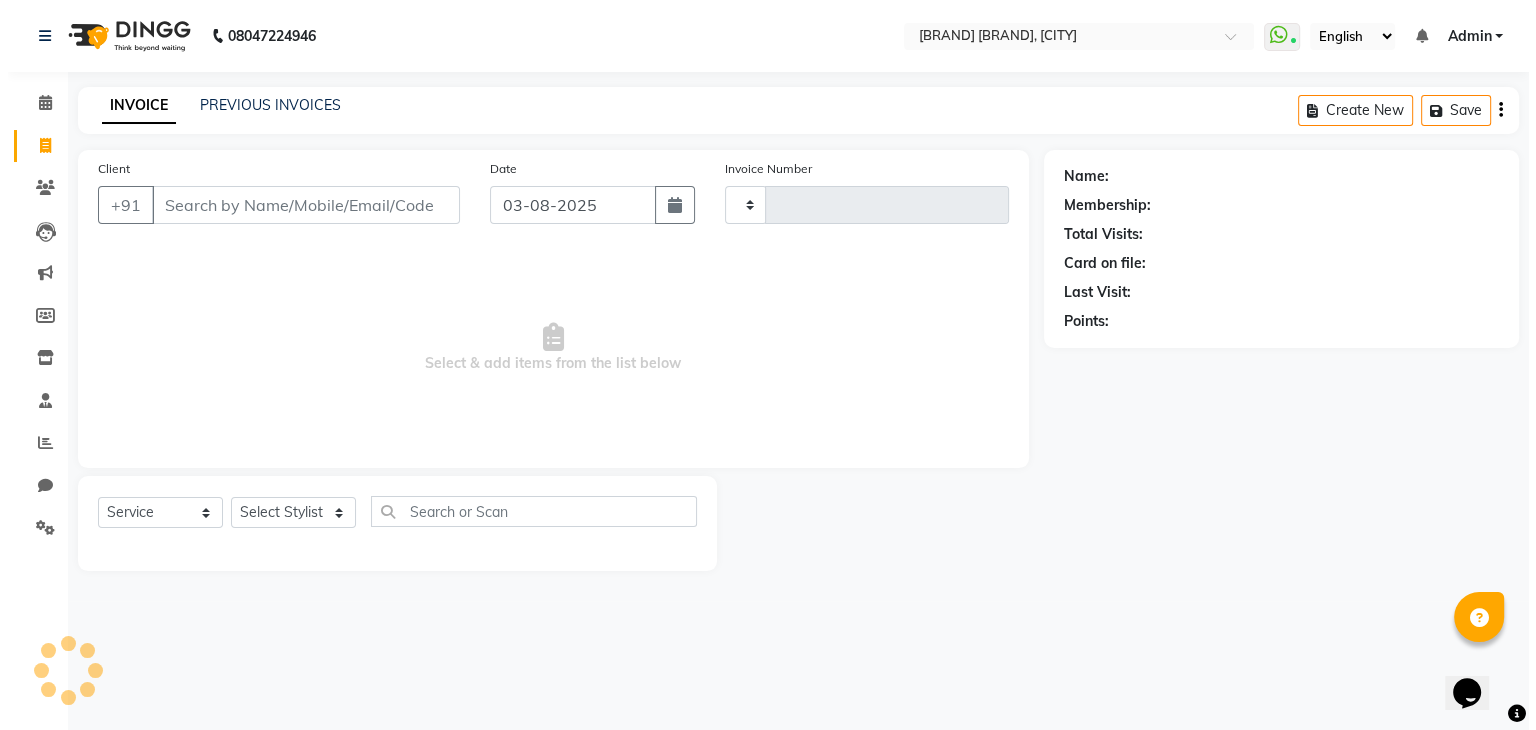 scroll, scrollTop: 0, scrollLeft: 0, axis: both 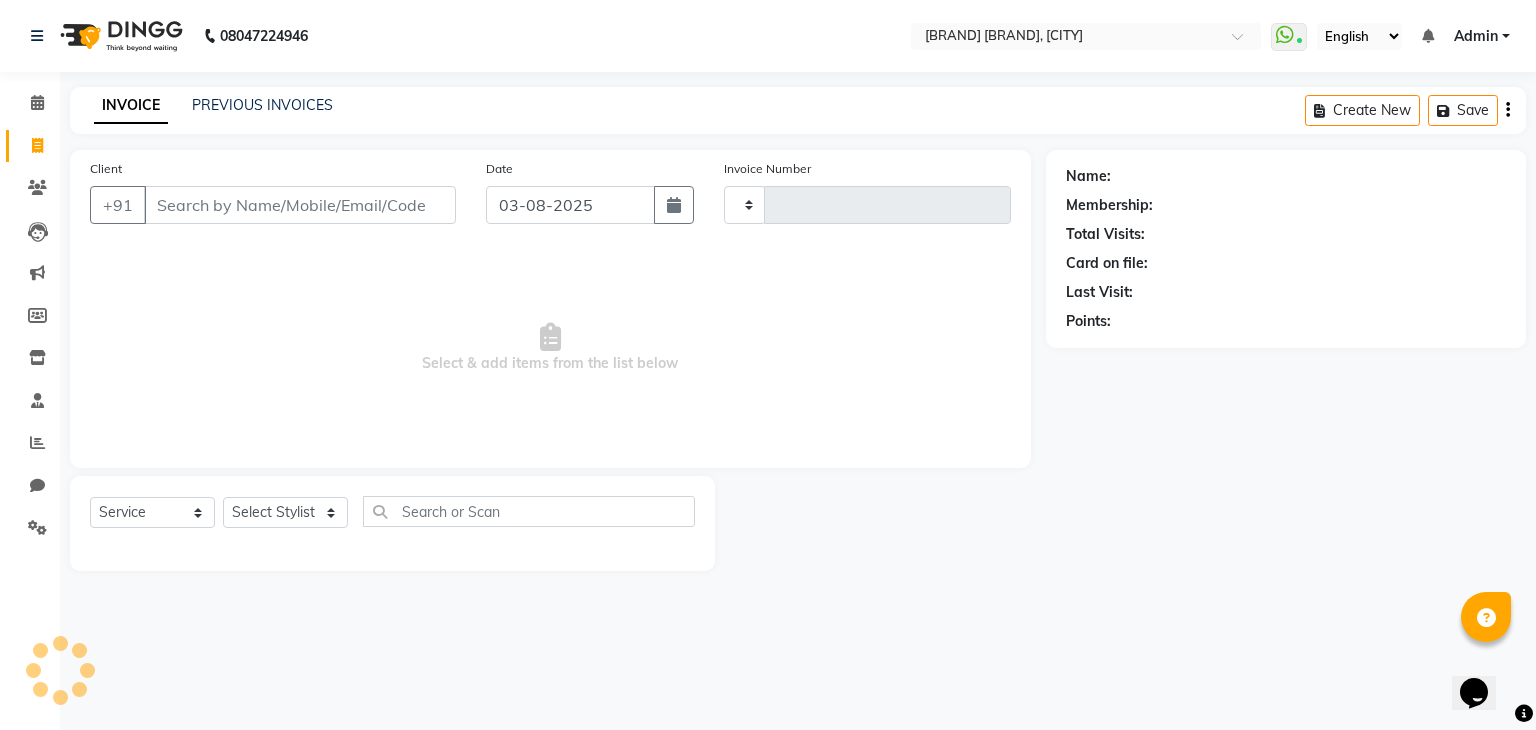 type on "2426" 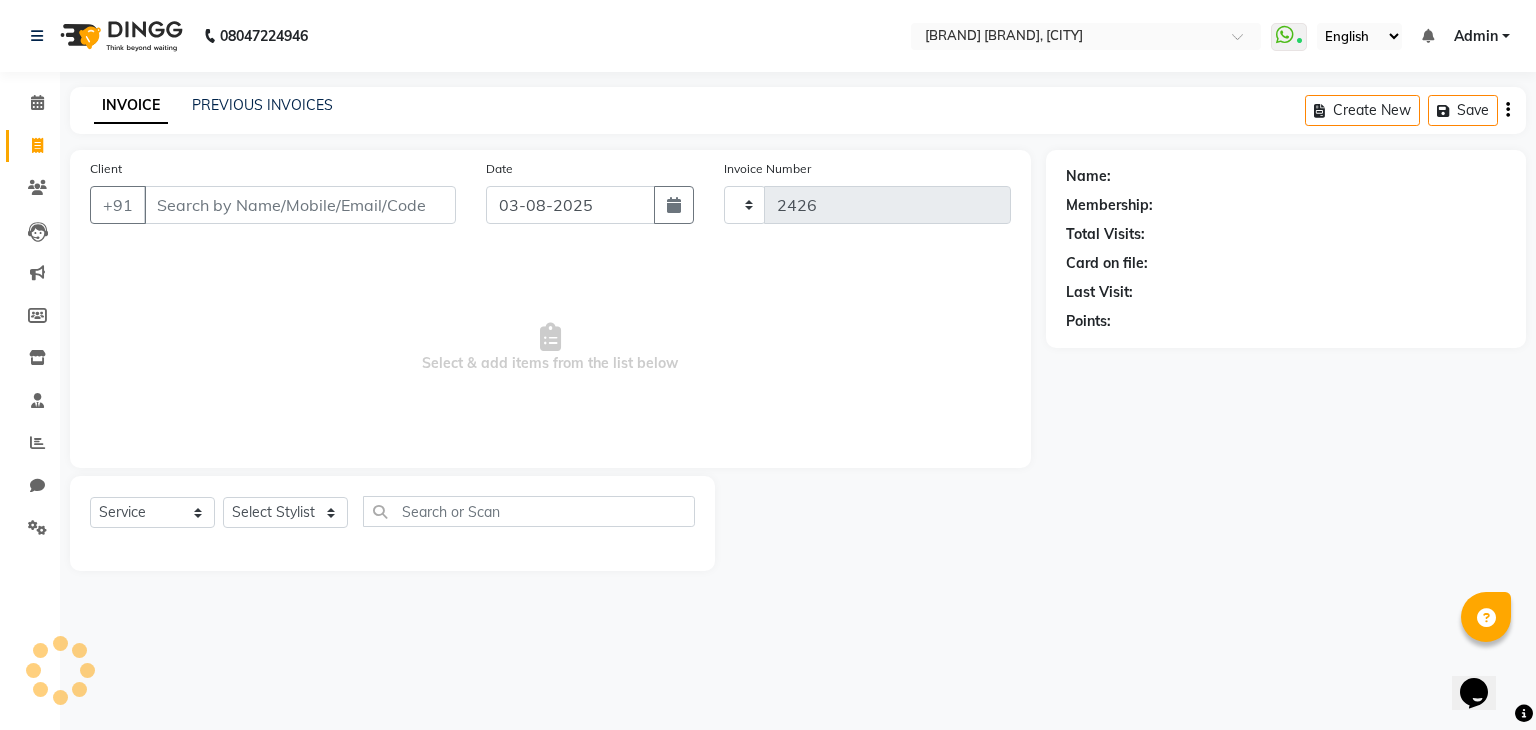 select on "7981" 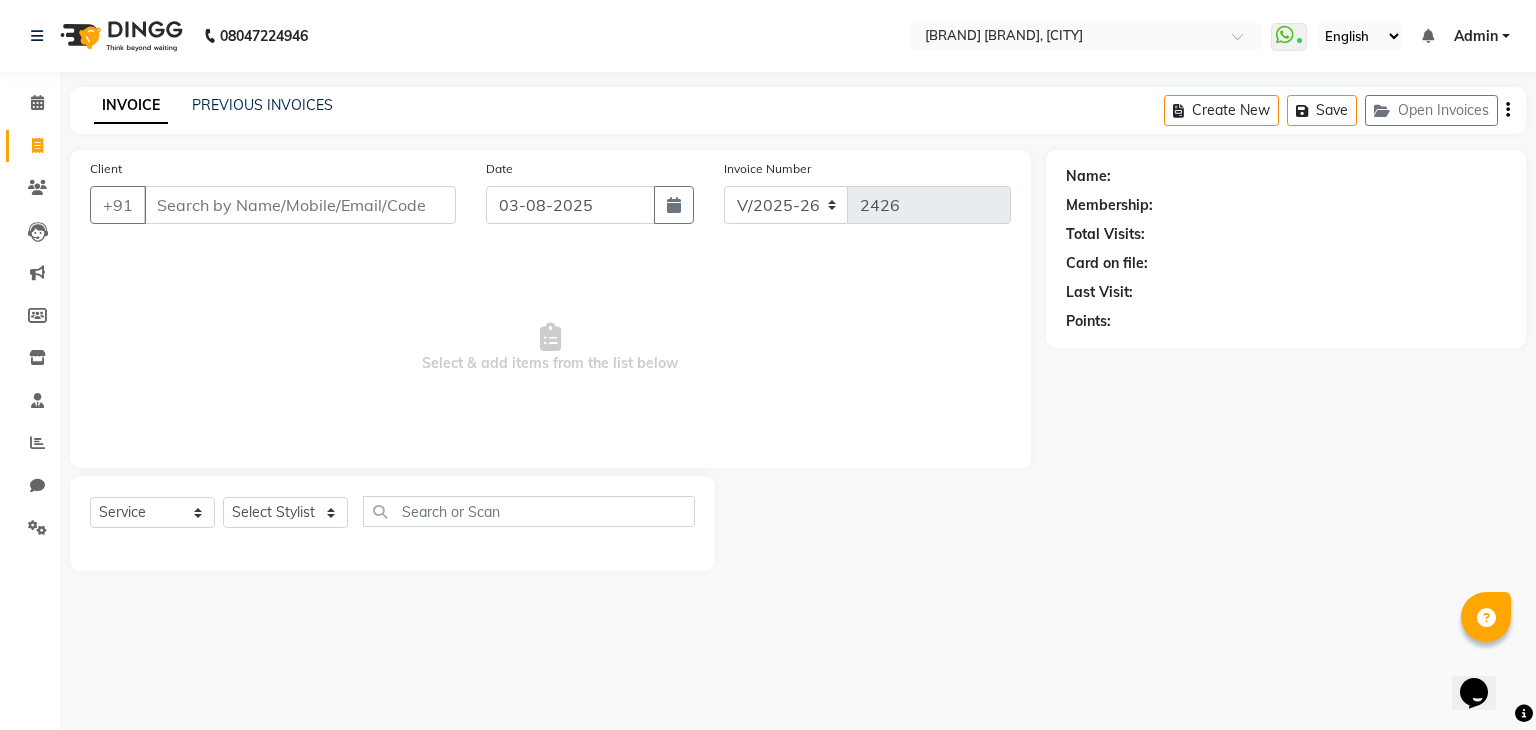 click on "Client" at bounding box center [300, 205] 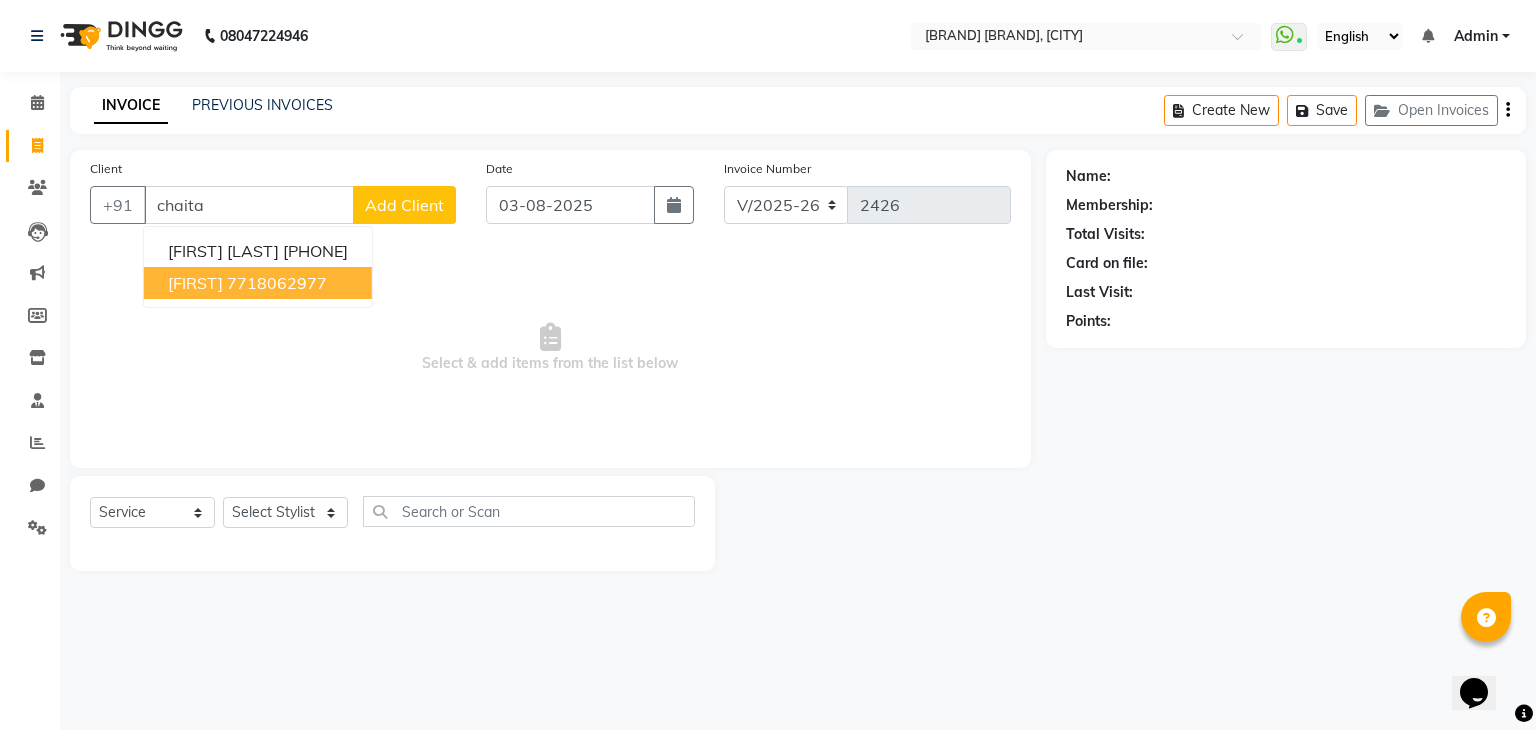 click on "7718062977" at bounding box center [277, 283] 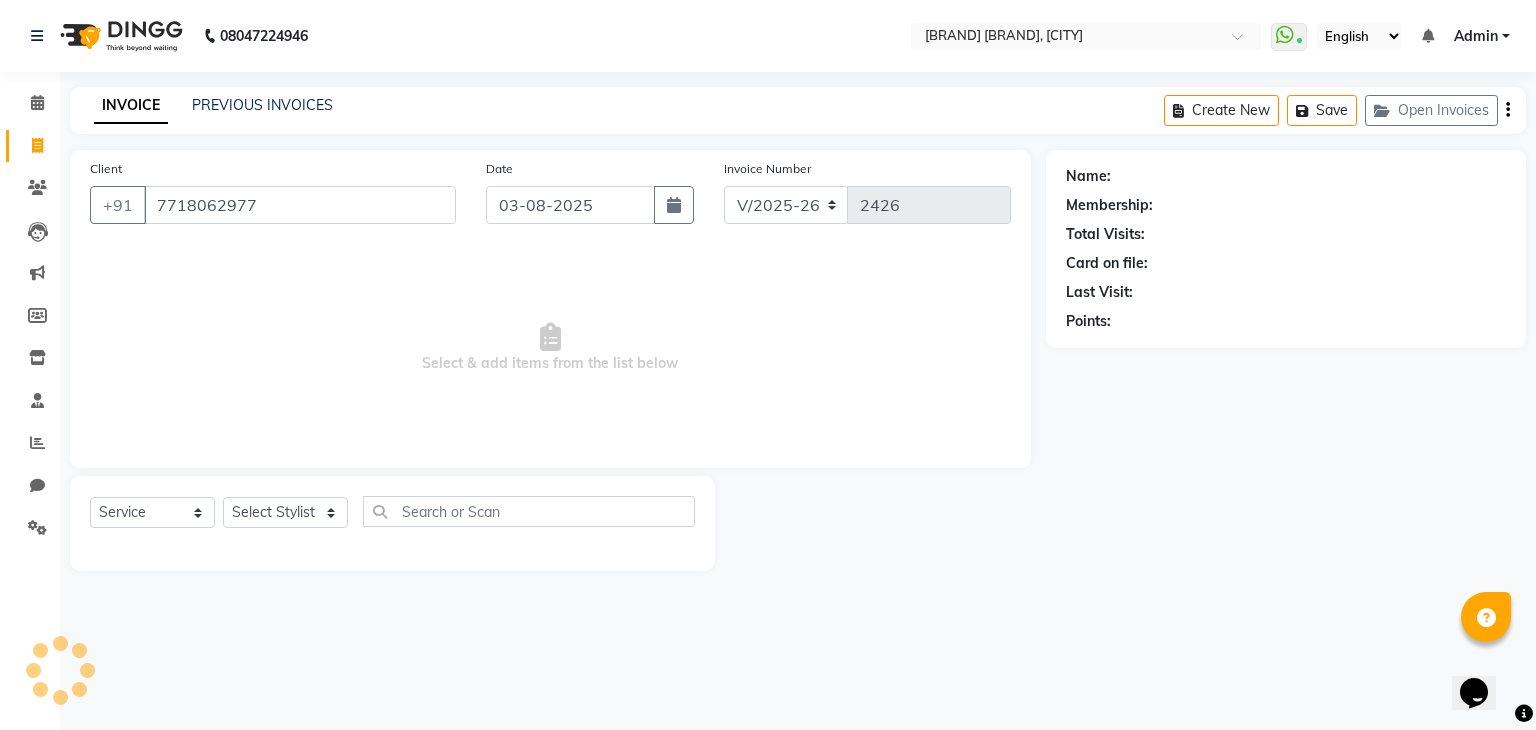 type on "7718062977" 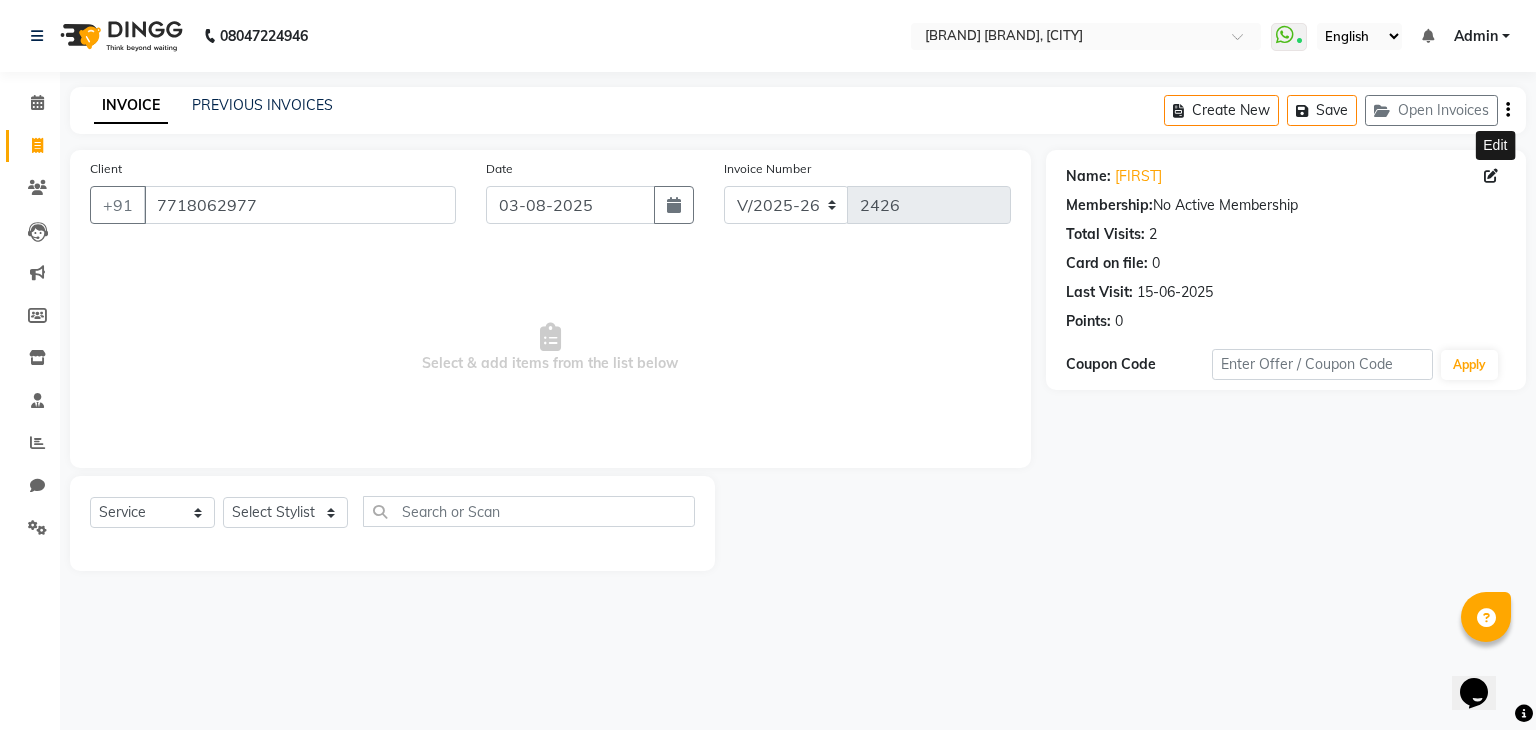 click 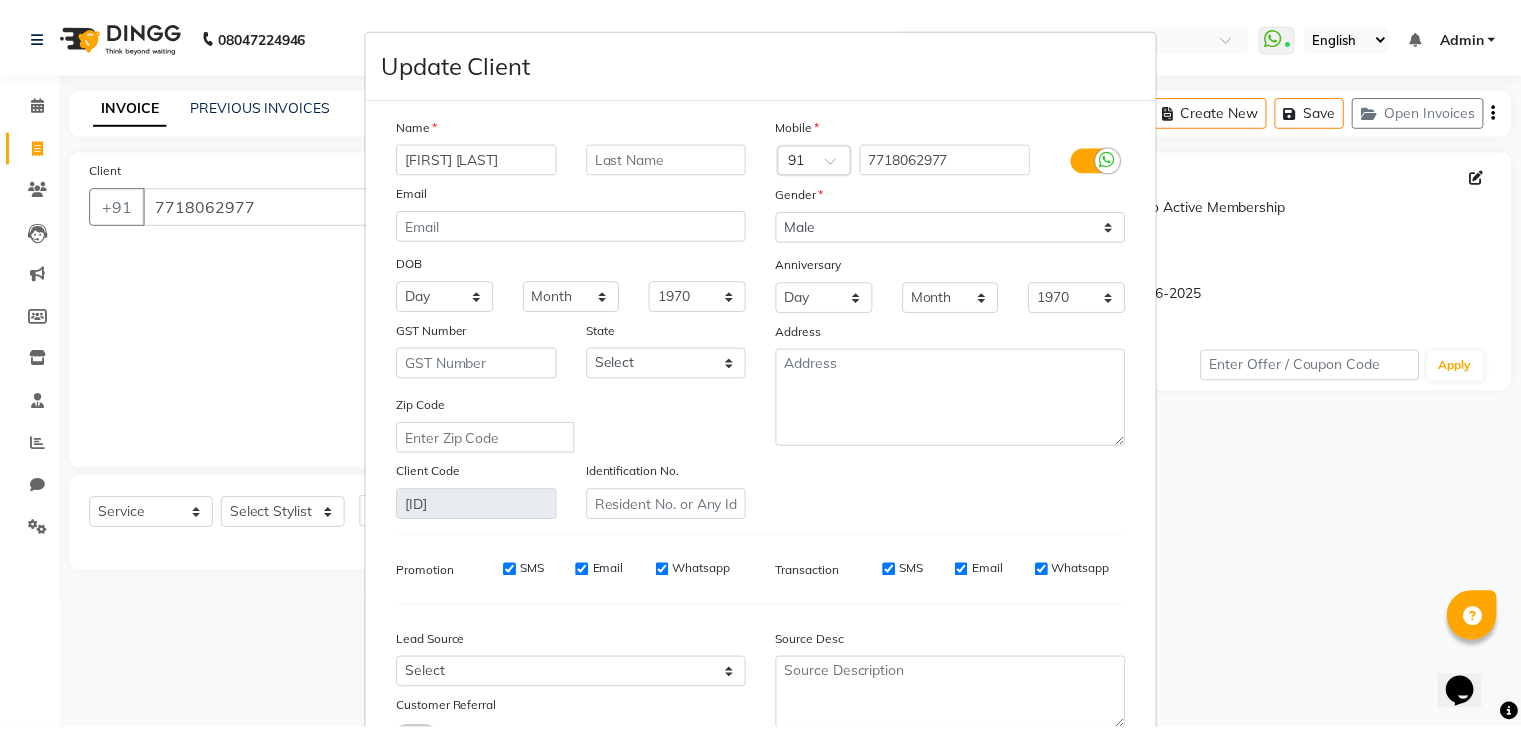 scroll, scrollTop: 168, scrollLeft: 0, axis: vertical 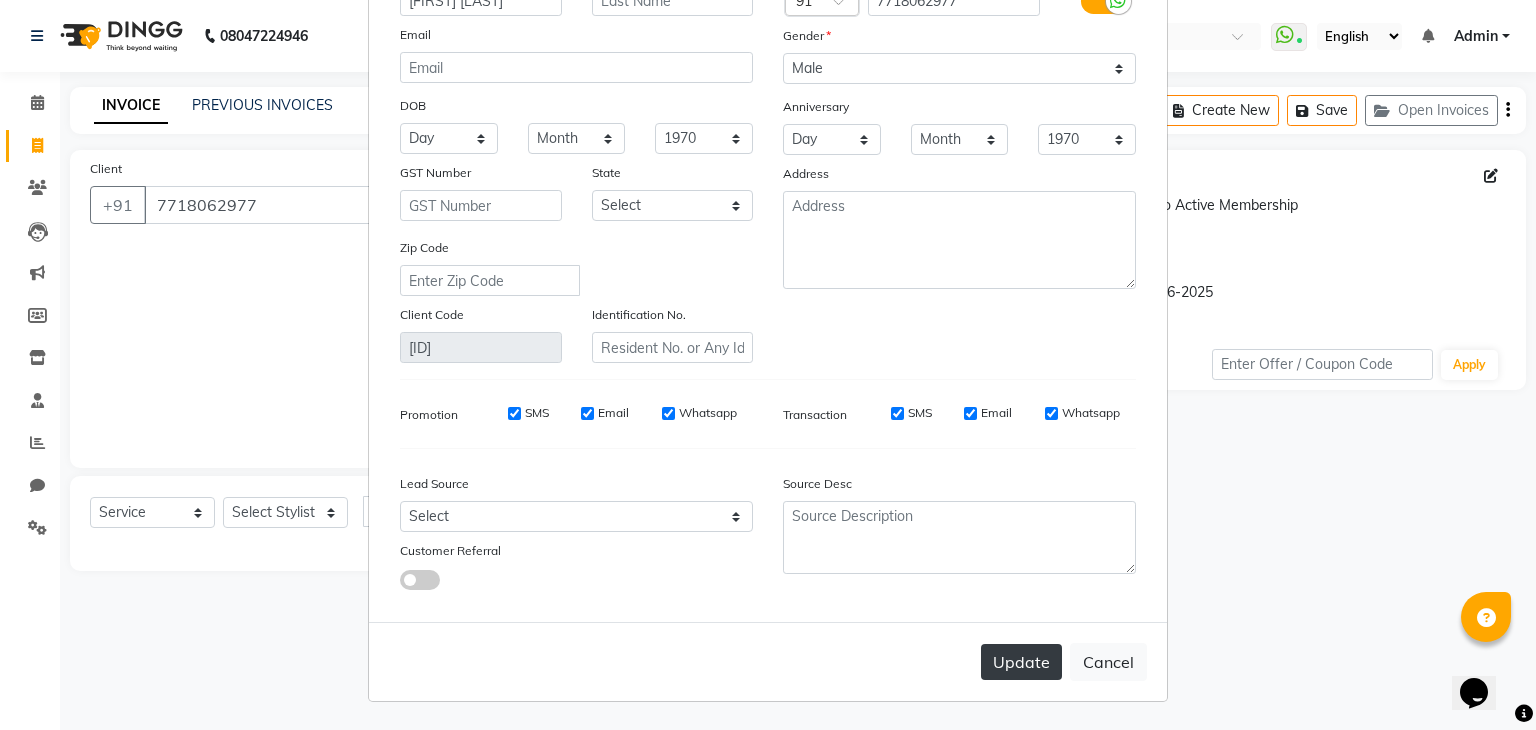 type on "[FIRST] [LAST]" 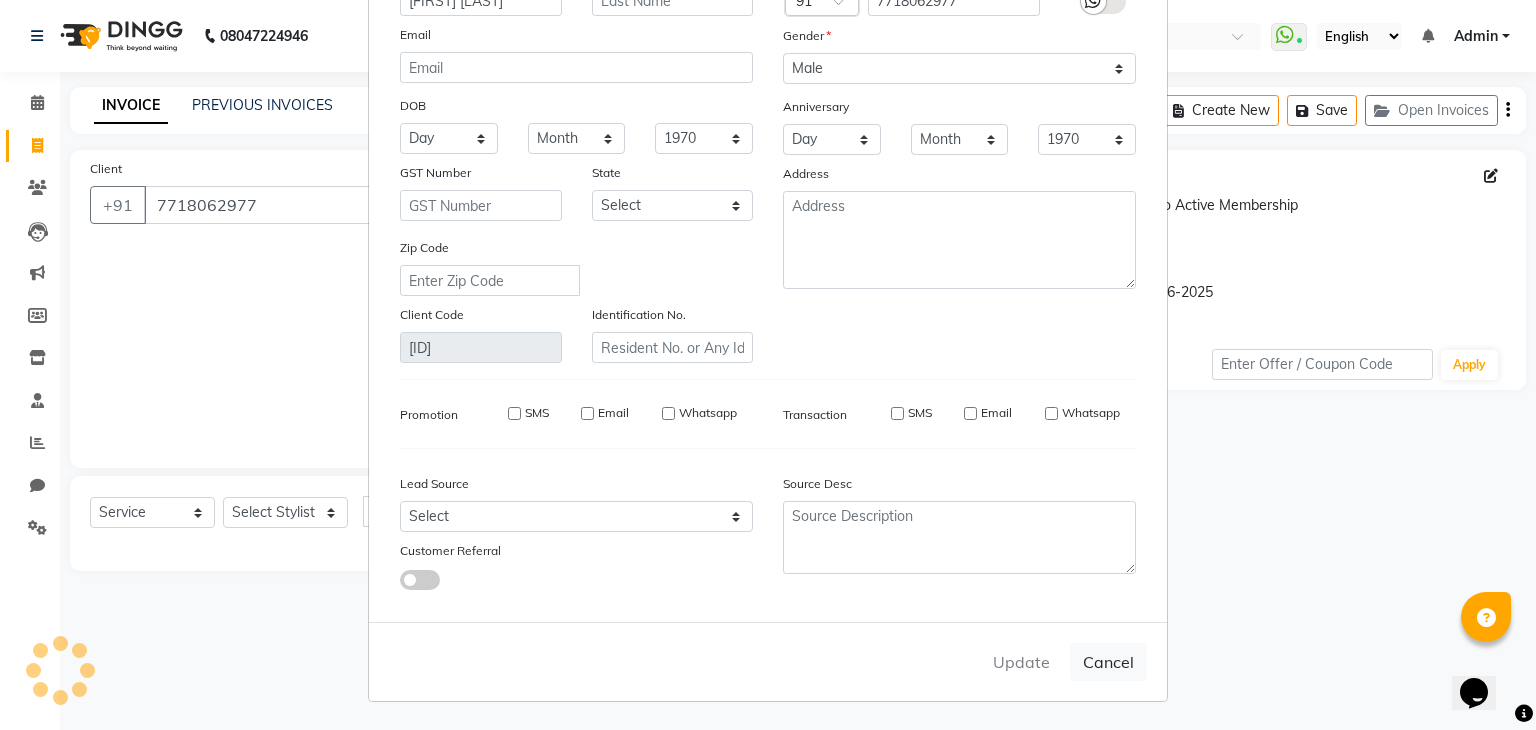 type 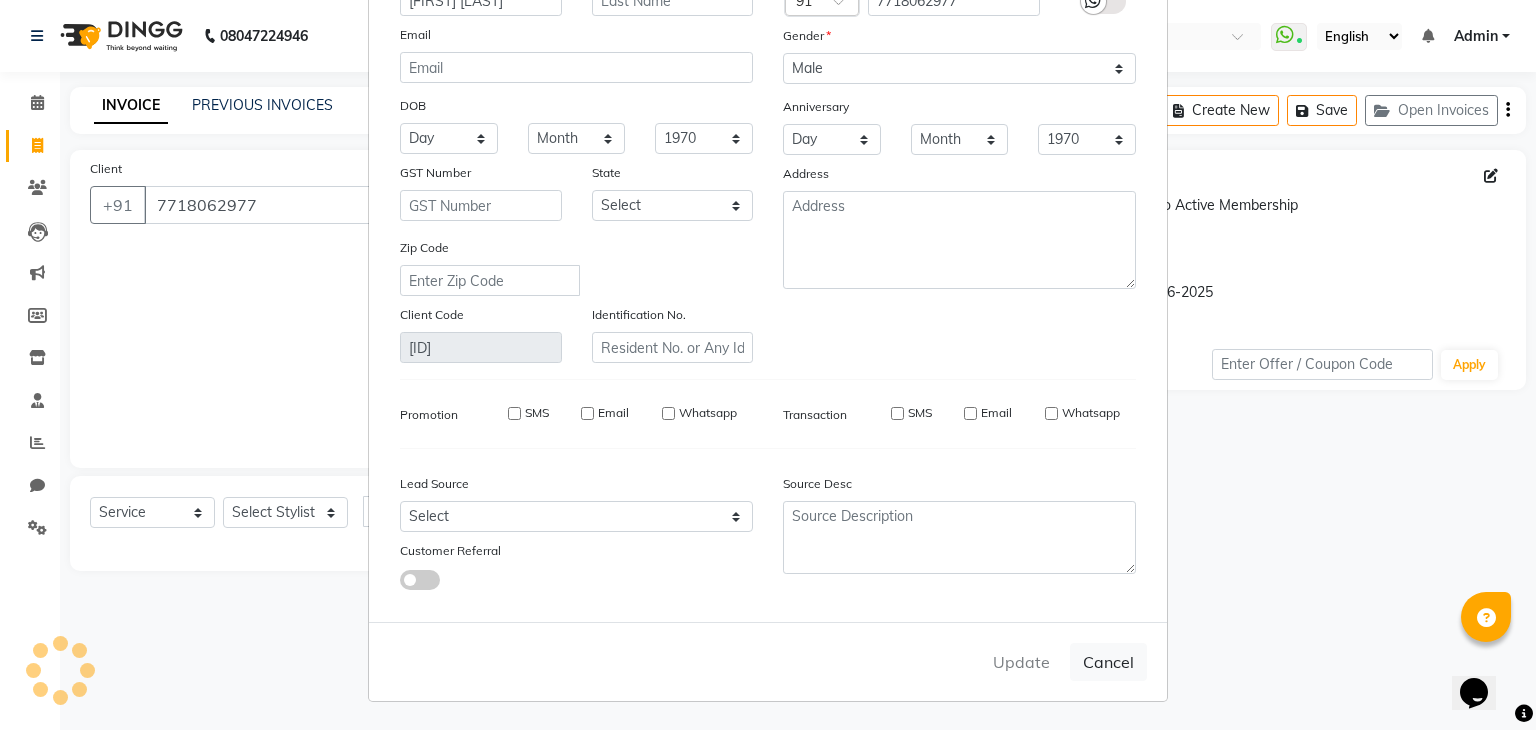 select 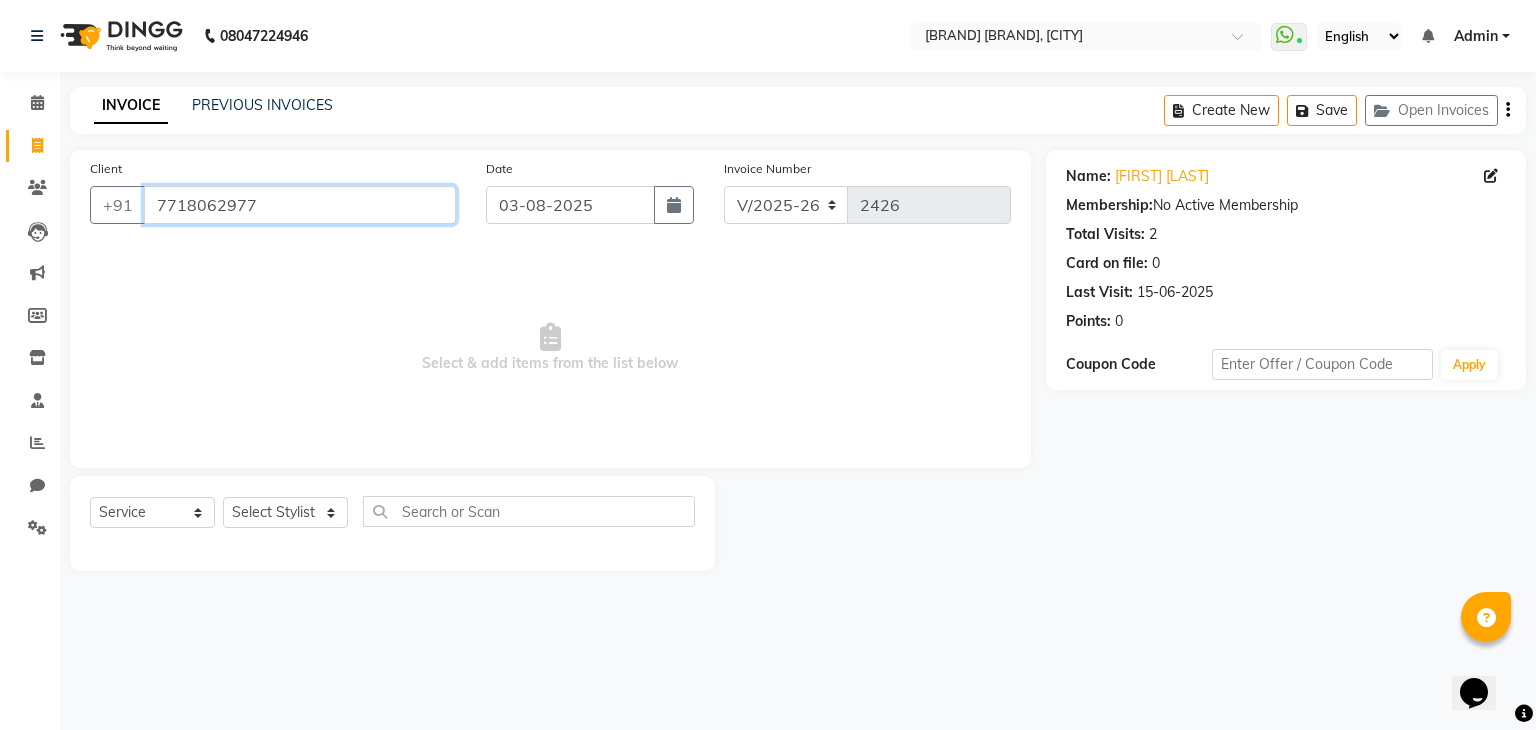 click on "7718062977" at bounding box center (300, 205) 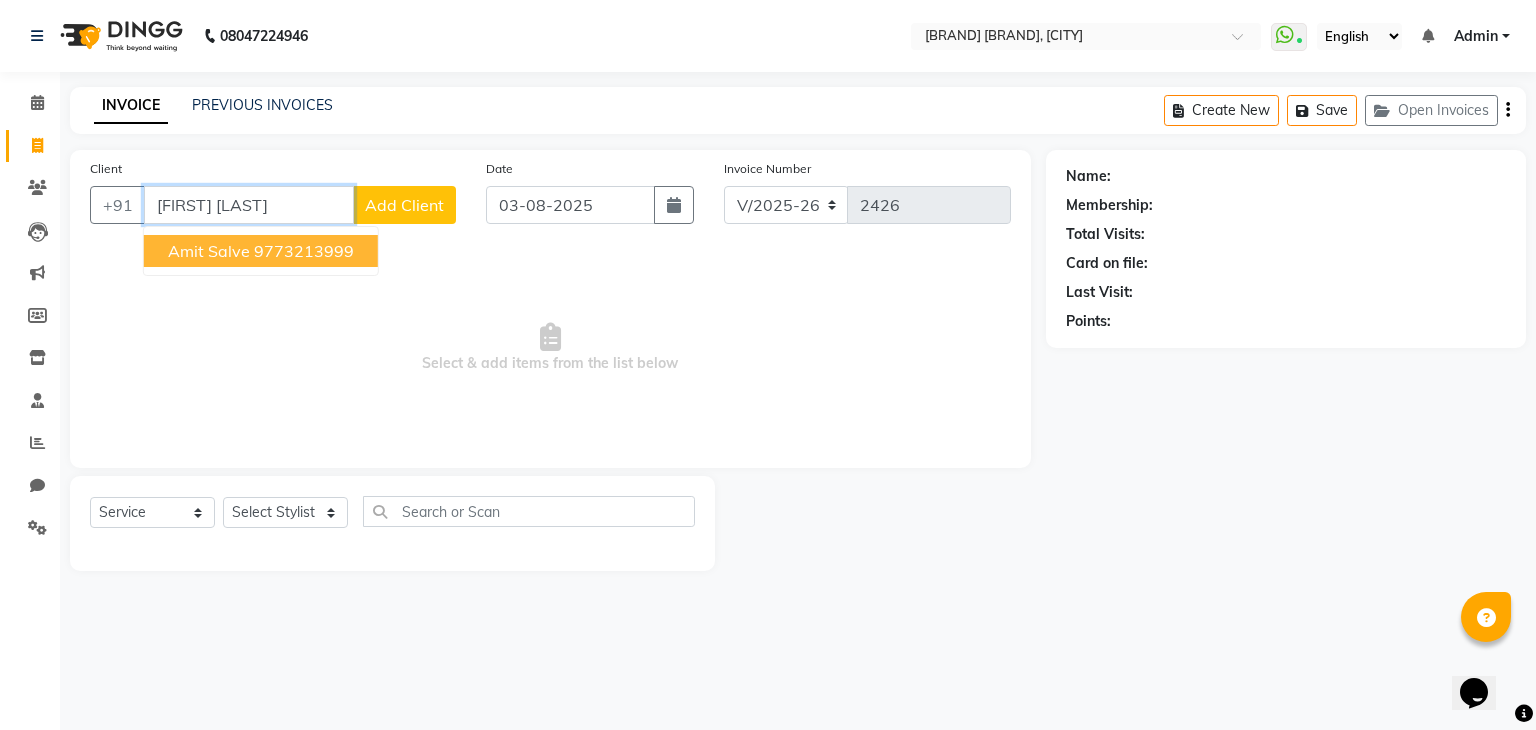 click on "amit salve  9773213999" at bounding box center (261, 251) 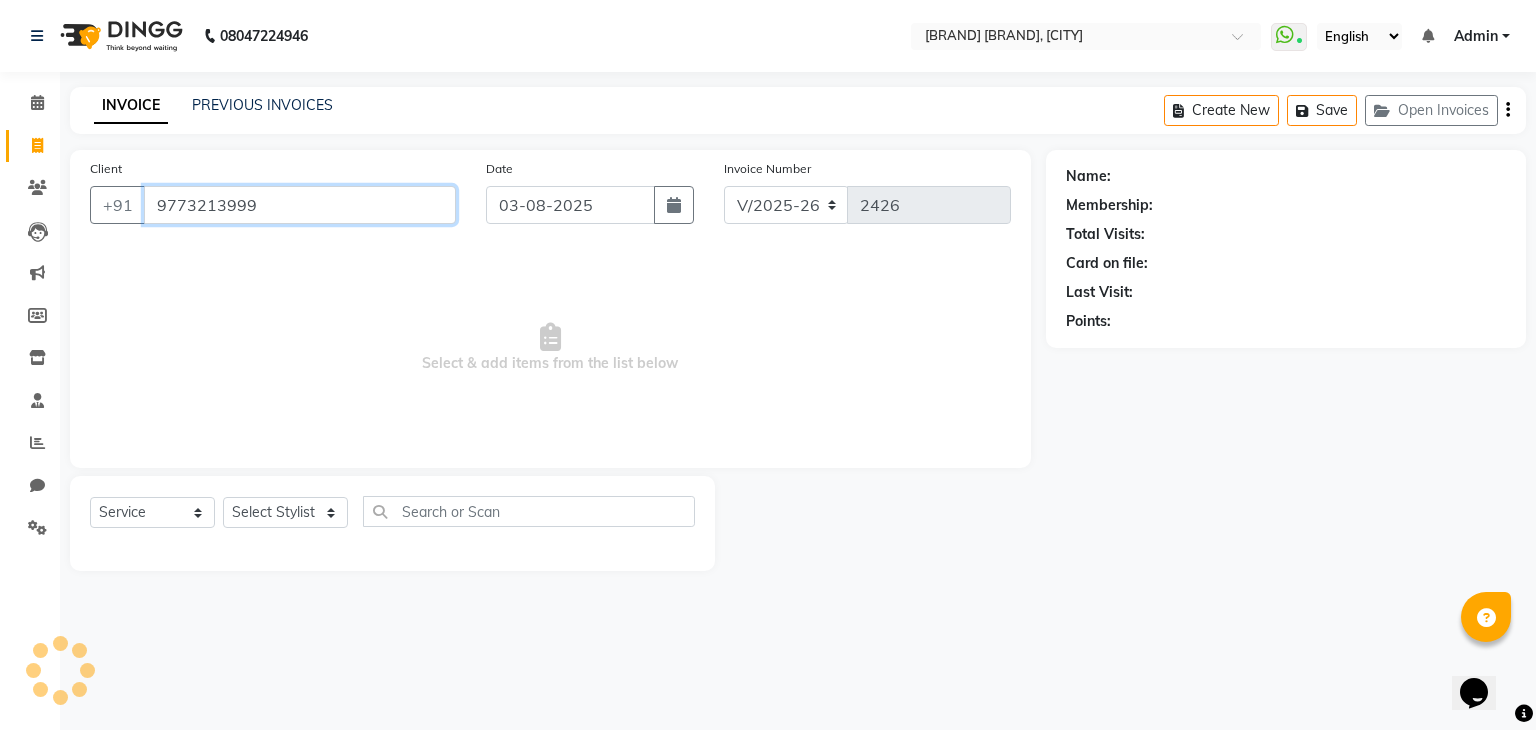 type on "9773213999" 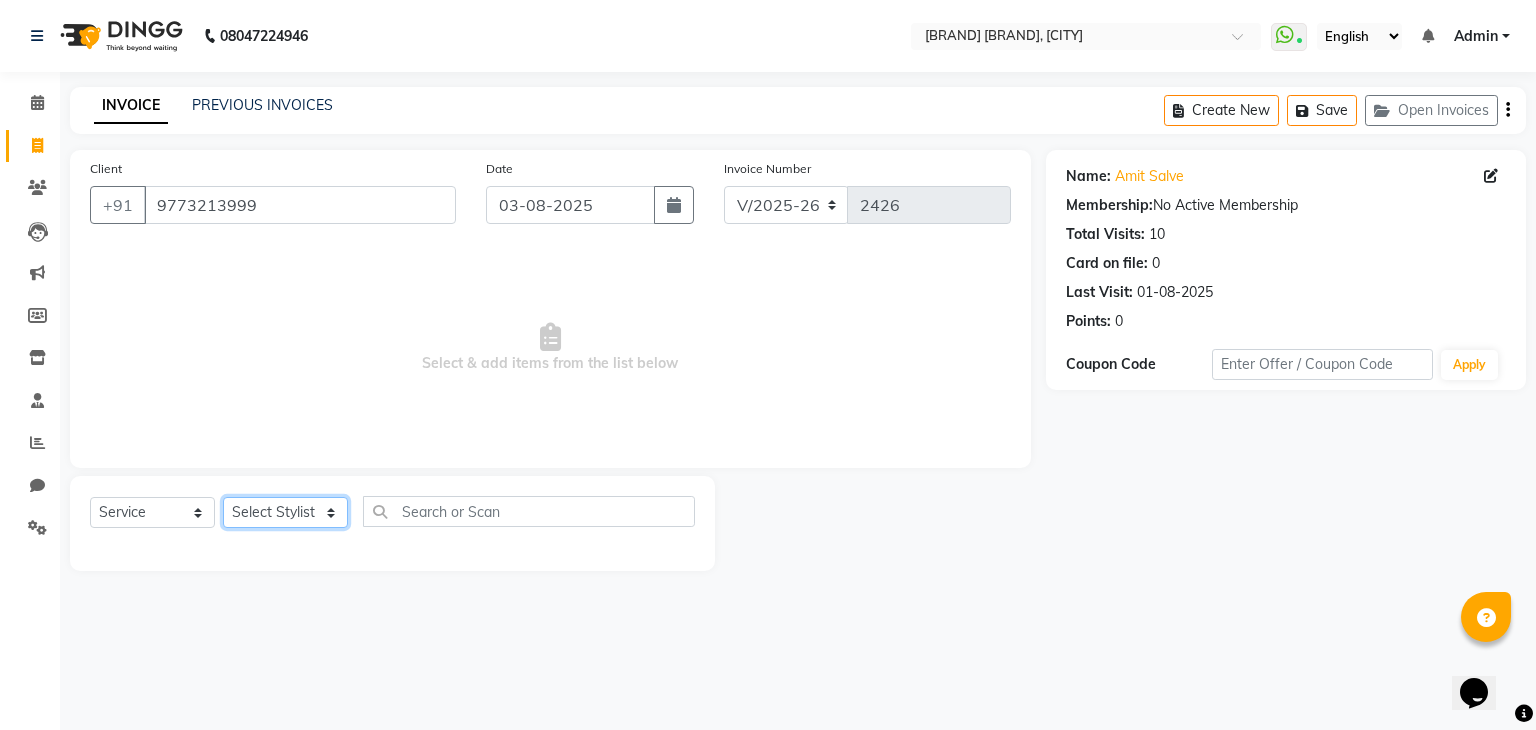 click on "Select Stylist ALAM ASHISH DEEPA HASIB JITU MEENAKSHI NITIN SIR PRAJAKTA Rupa SANDEEP SHAHIM YASEEN" 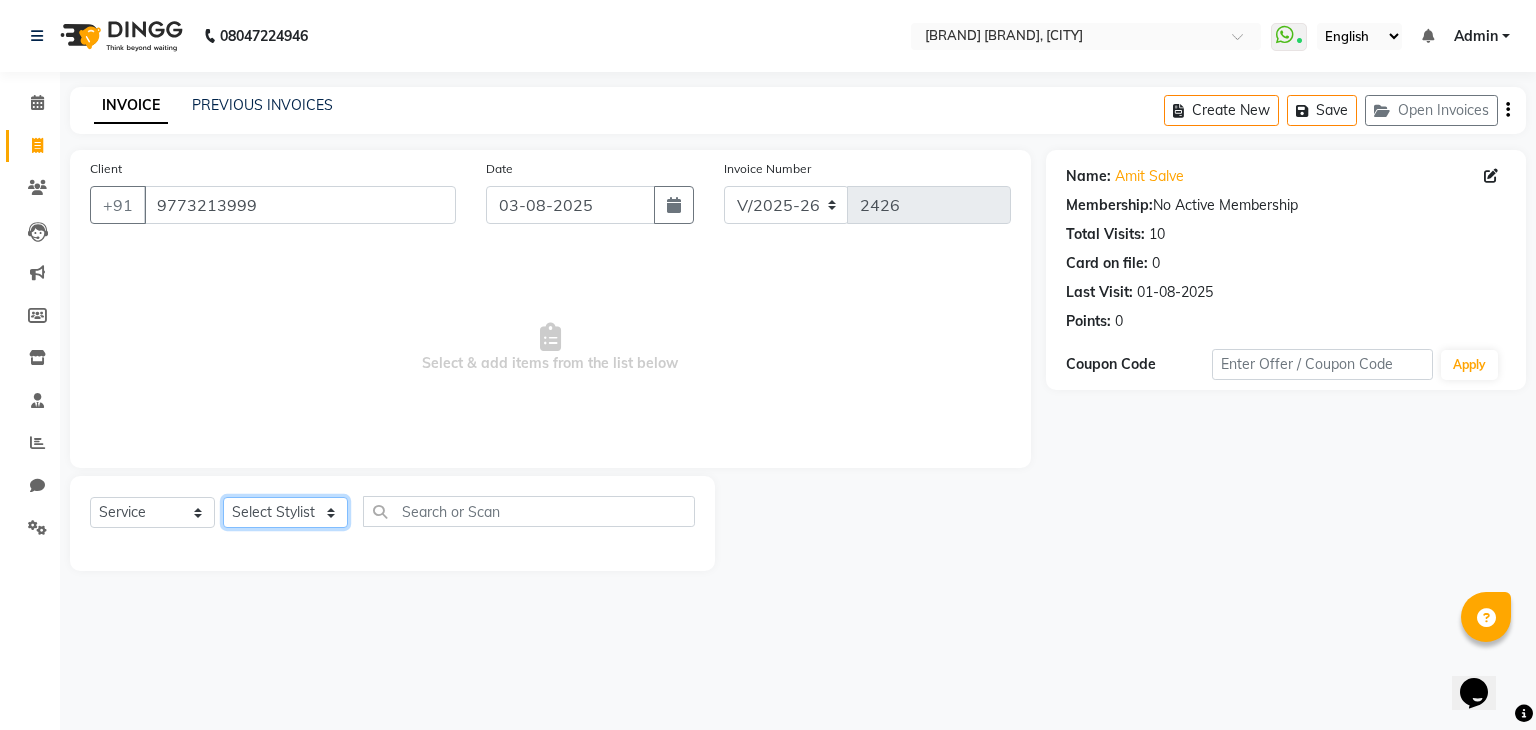 select on "75699" 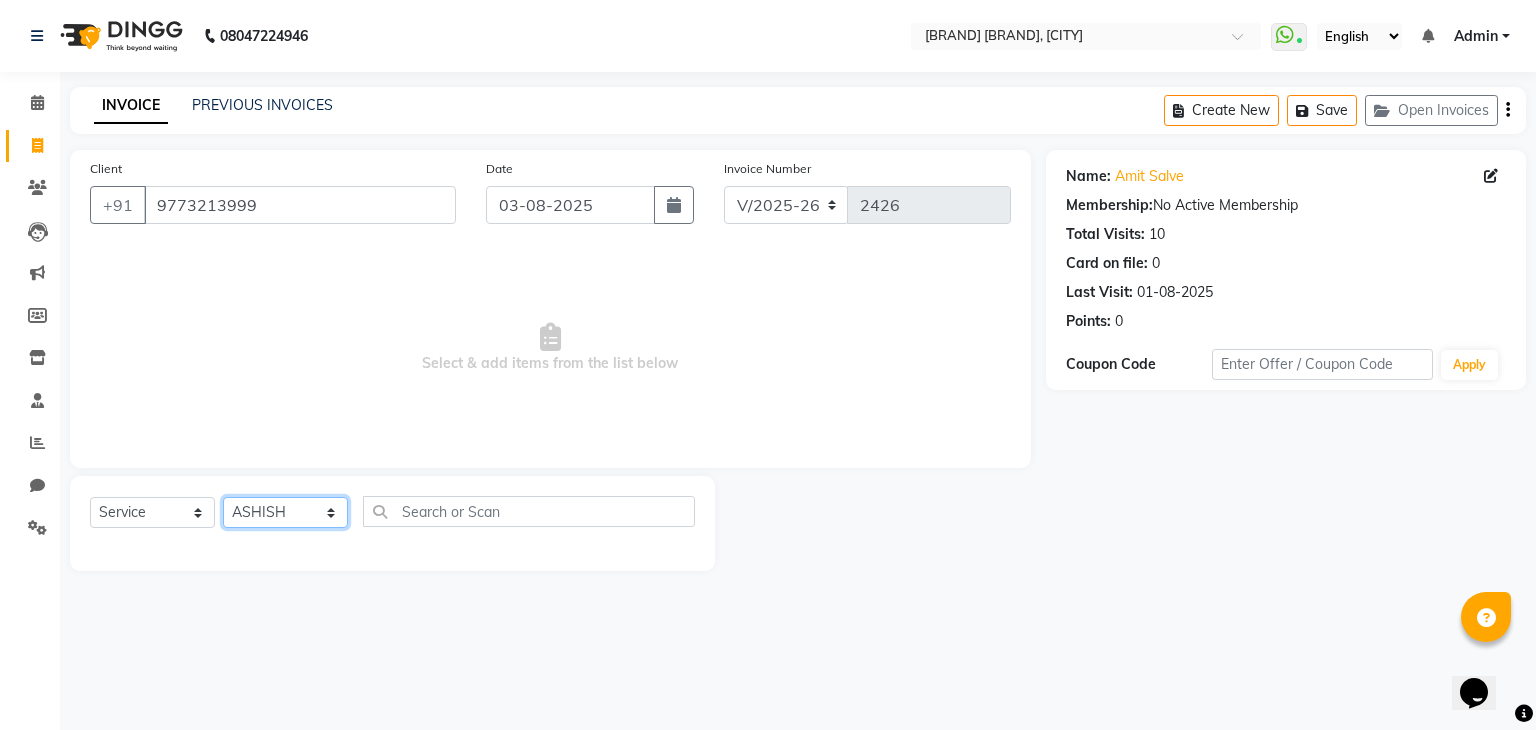 click on "Select Stylist ALAM ASHISH DEEPA HASIB JITU MEENAKSHI NITIN SIR PRAJAKTA Rupa SANDEEP SHAHIM YASEEN" 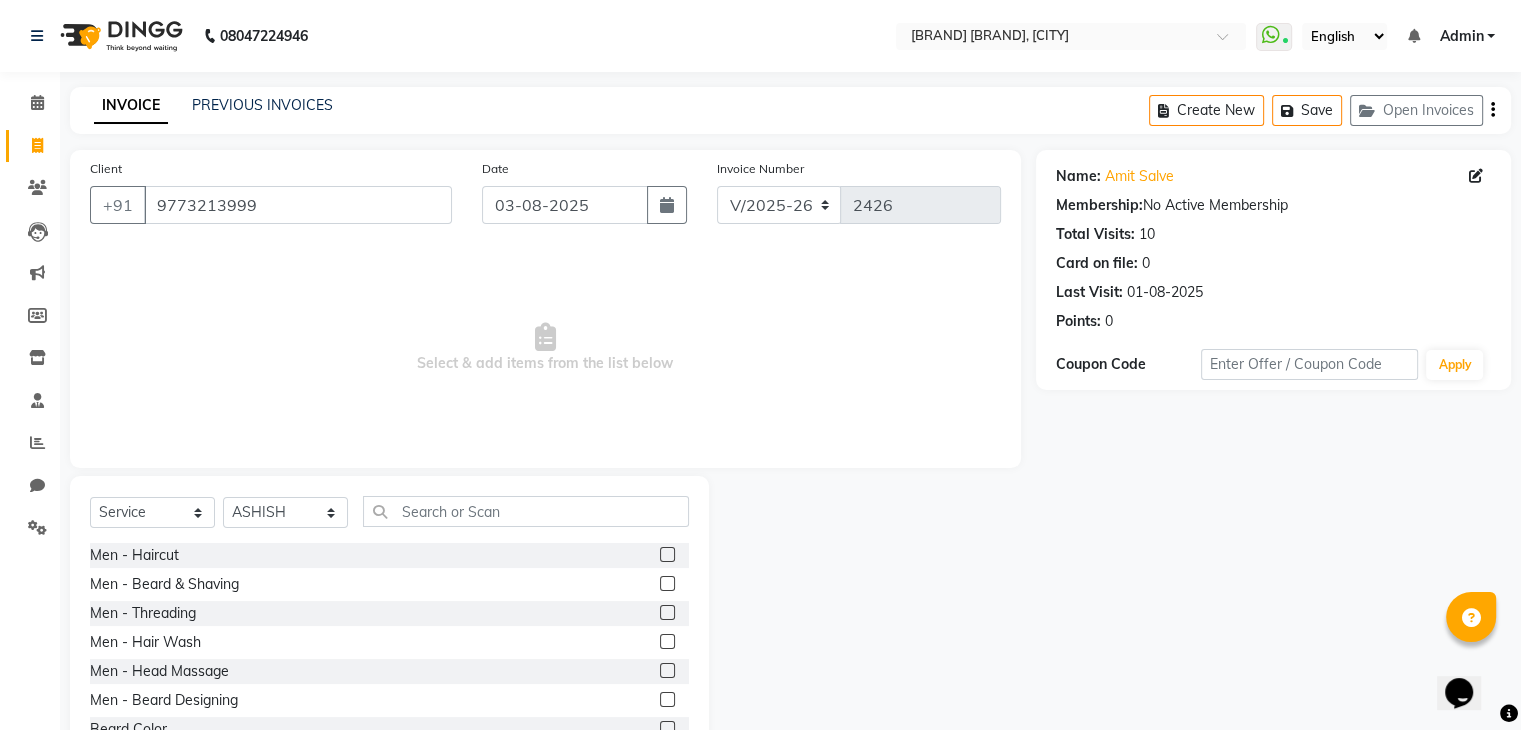 click 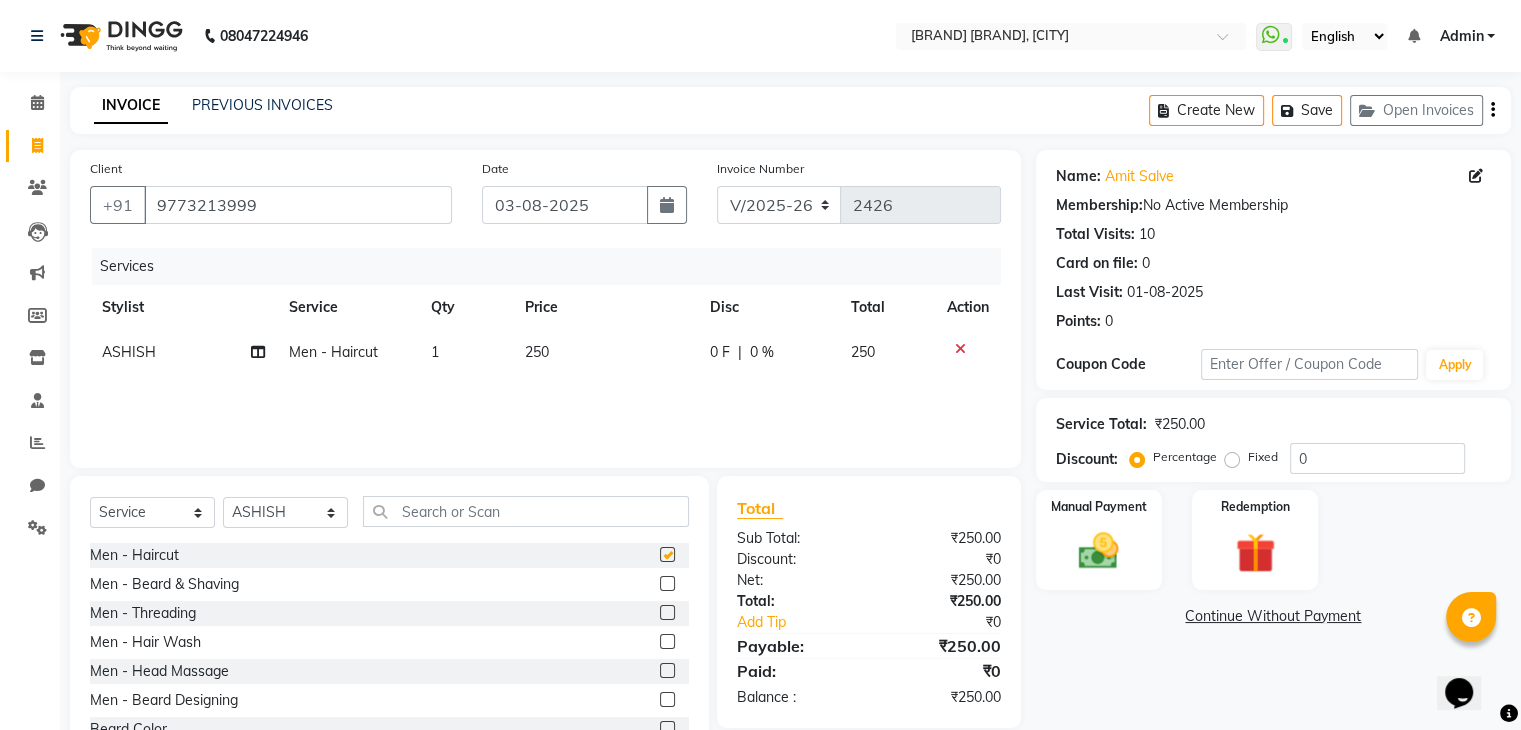 checkbox on "false" 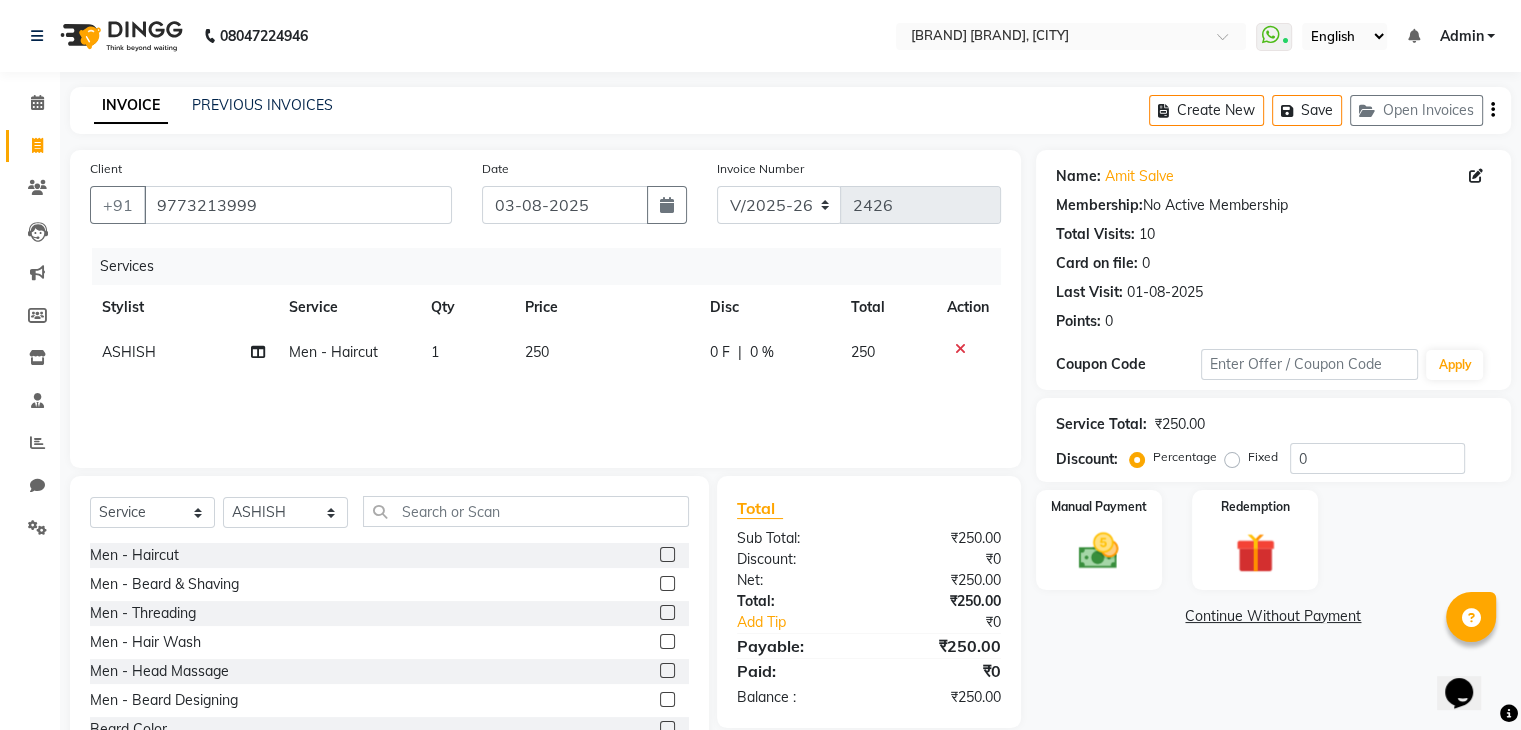 click 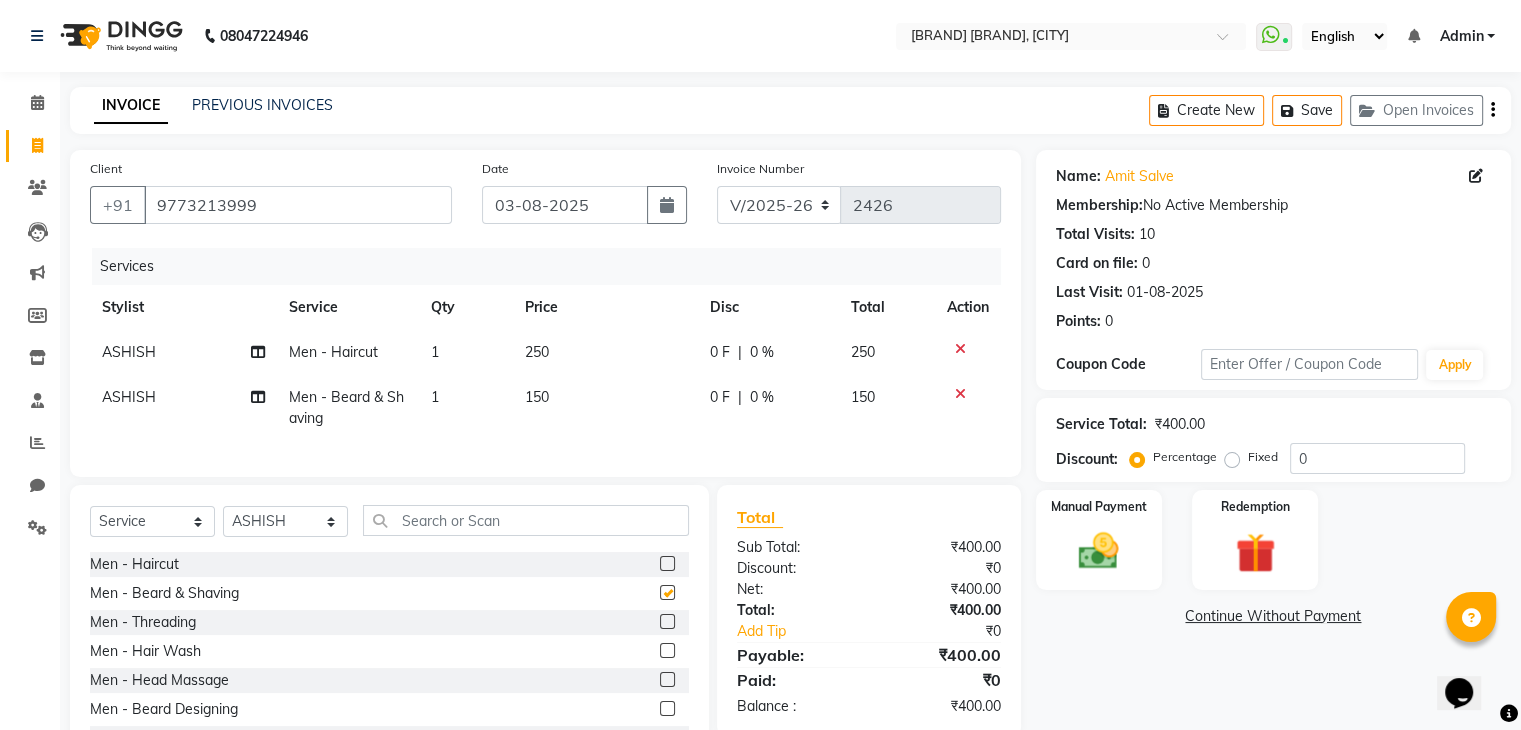 checkbox on "false" 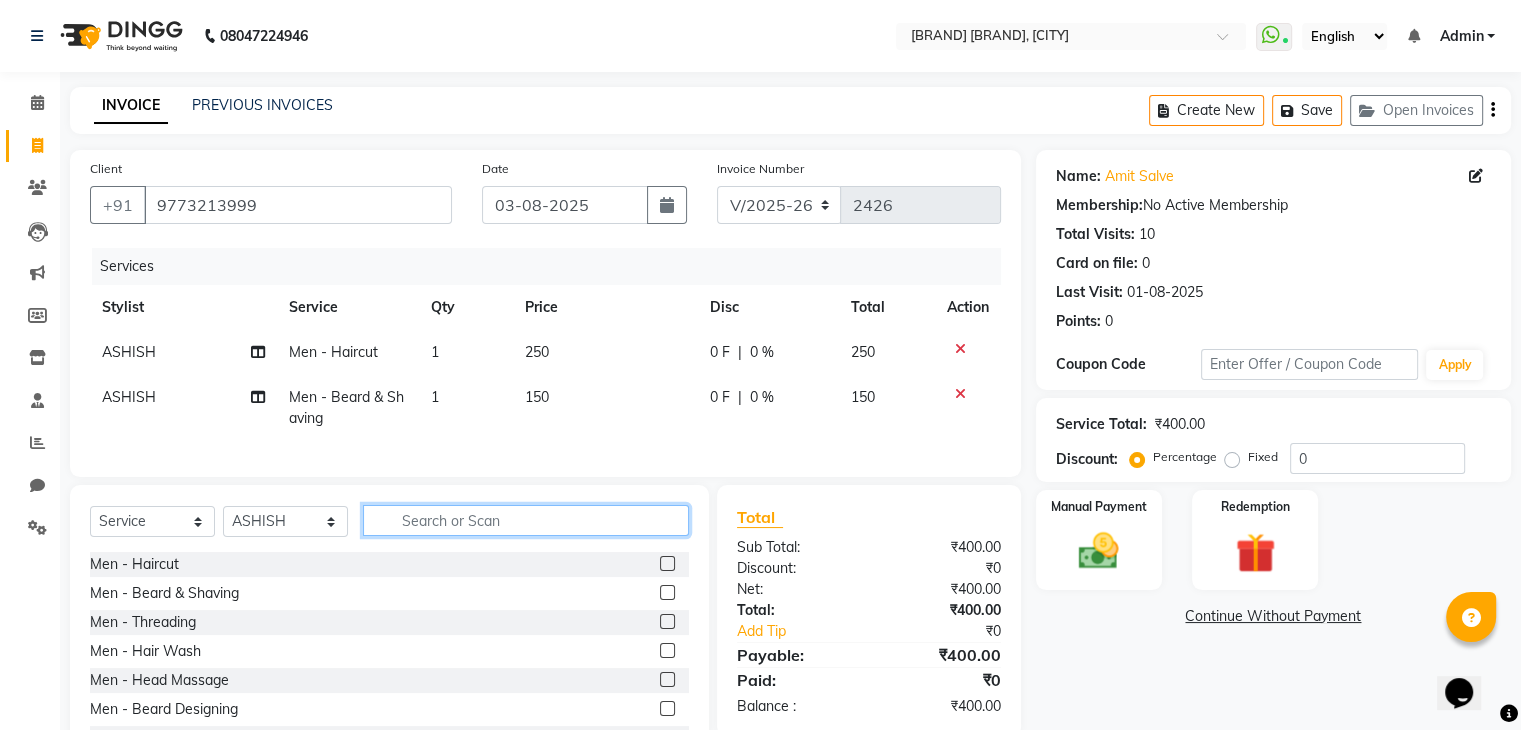 click 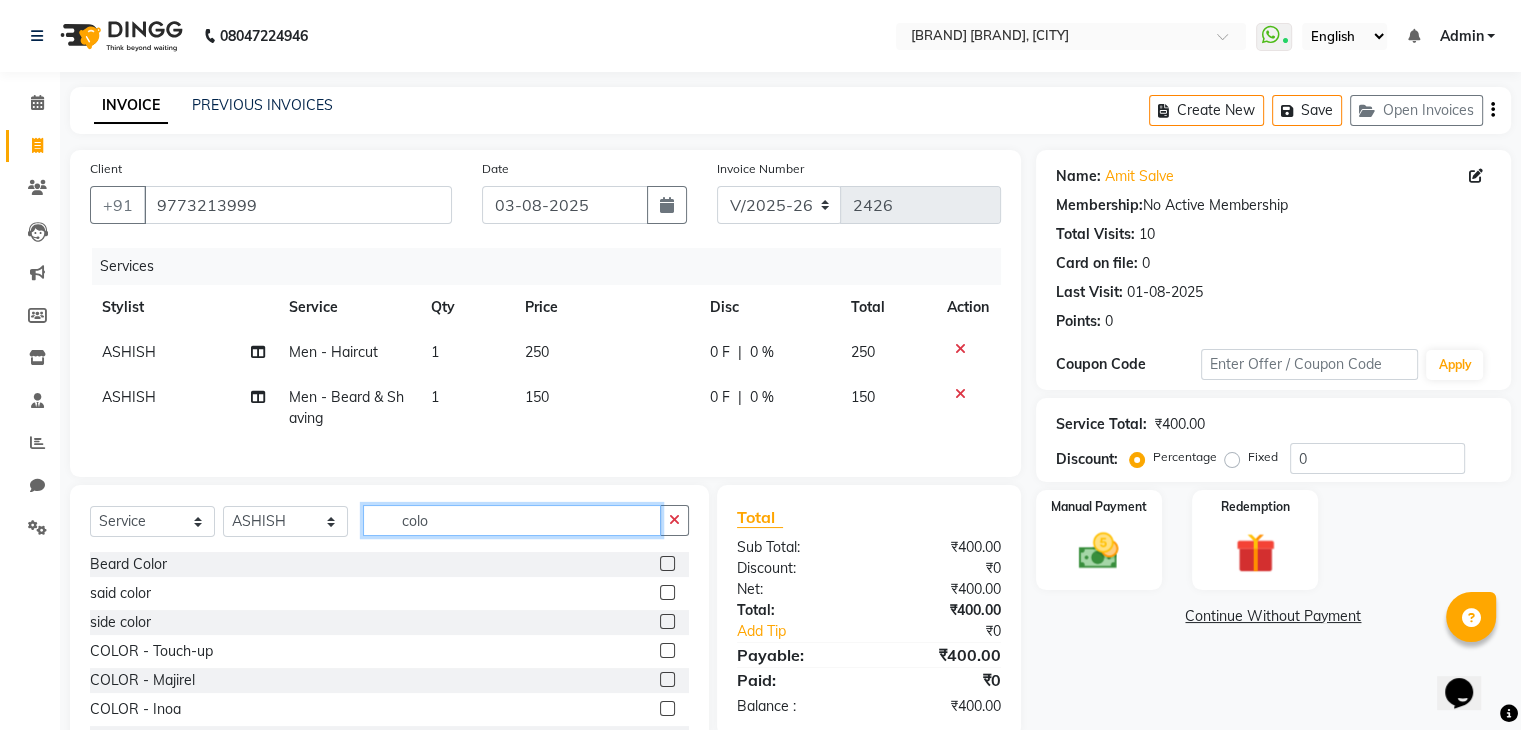 type on "colo" 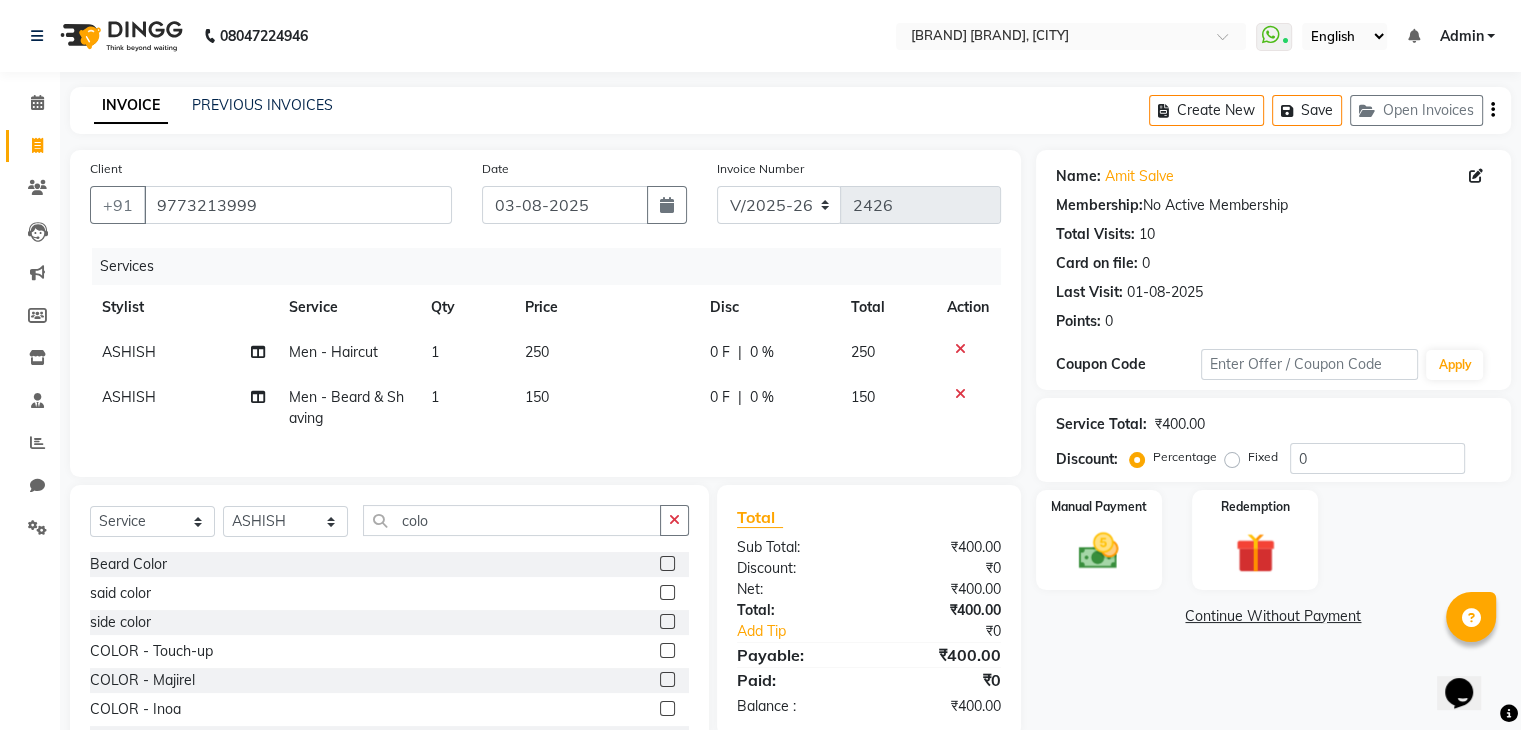 click 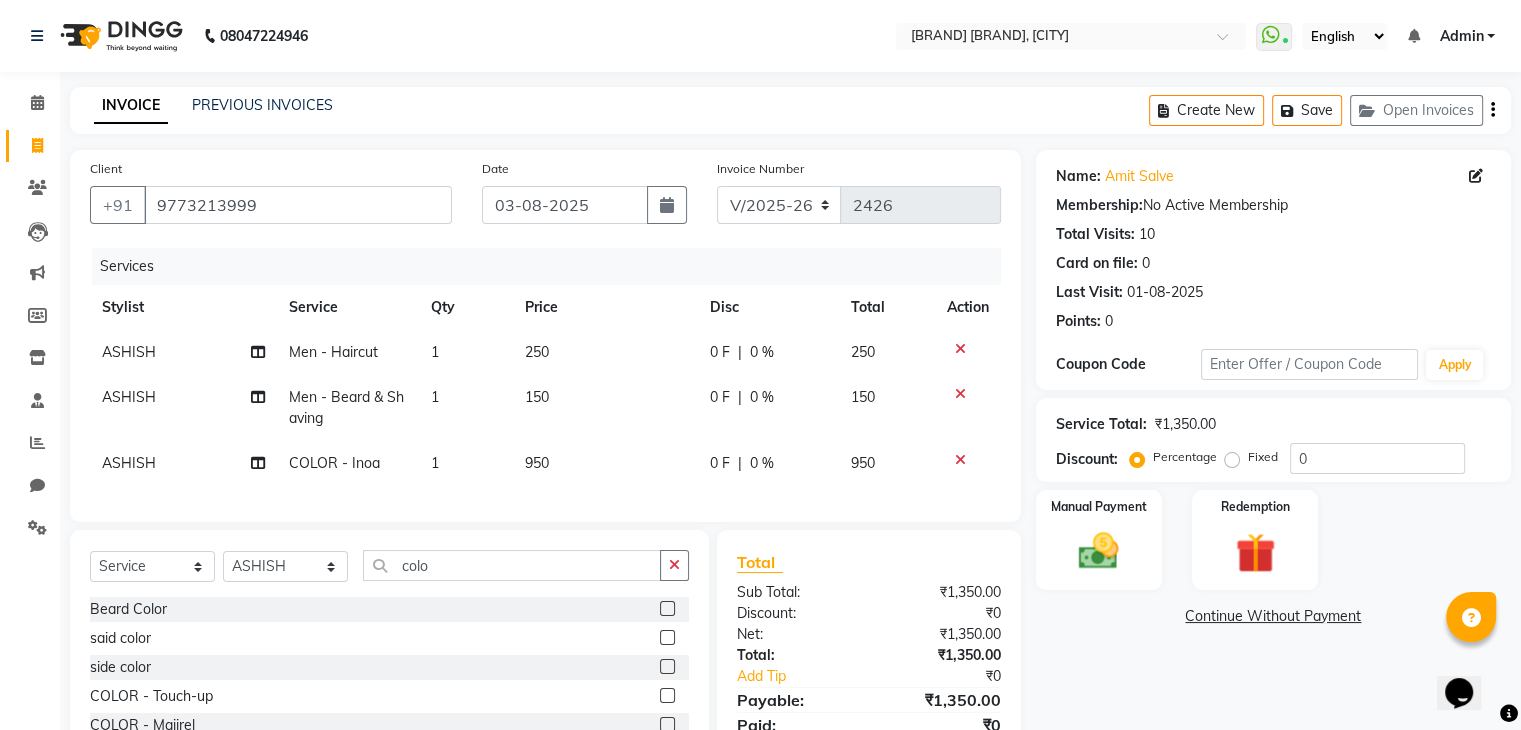 checkbox on "false" 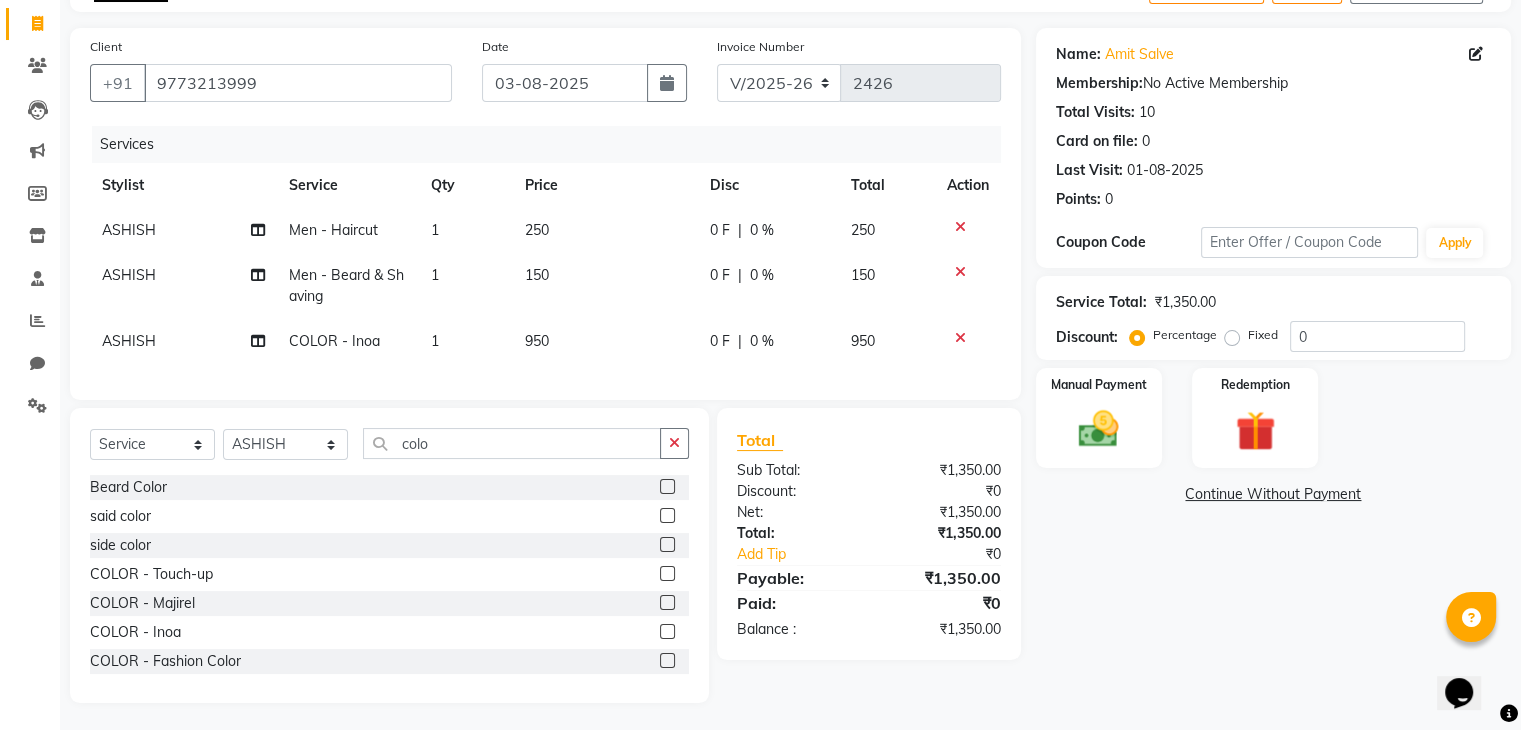 scroll, scrollTop: 141, scrollLeft: 0, axis: vertical 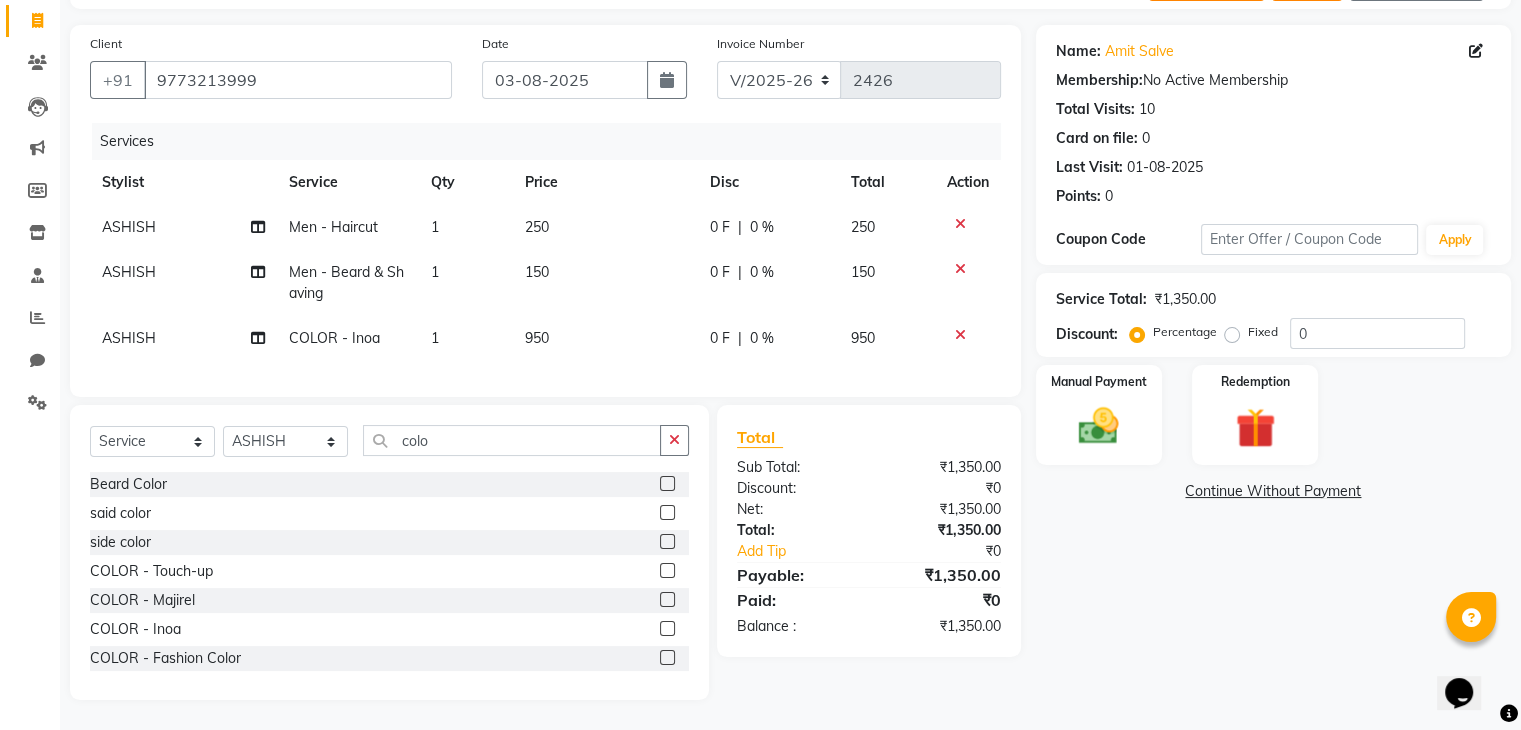 click 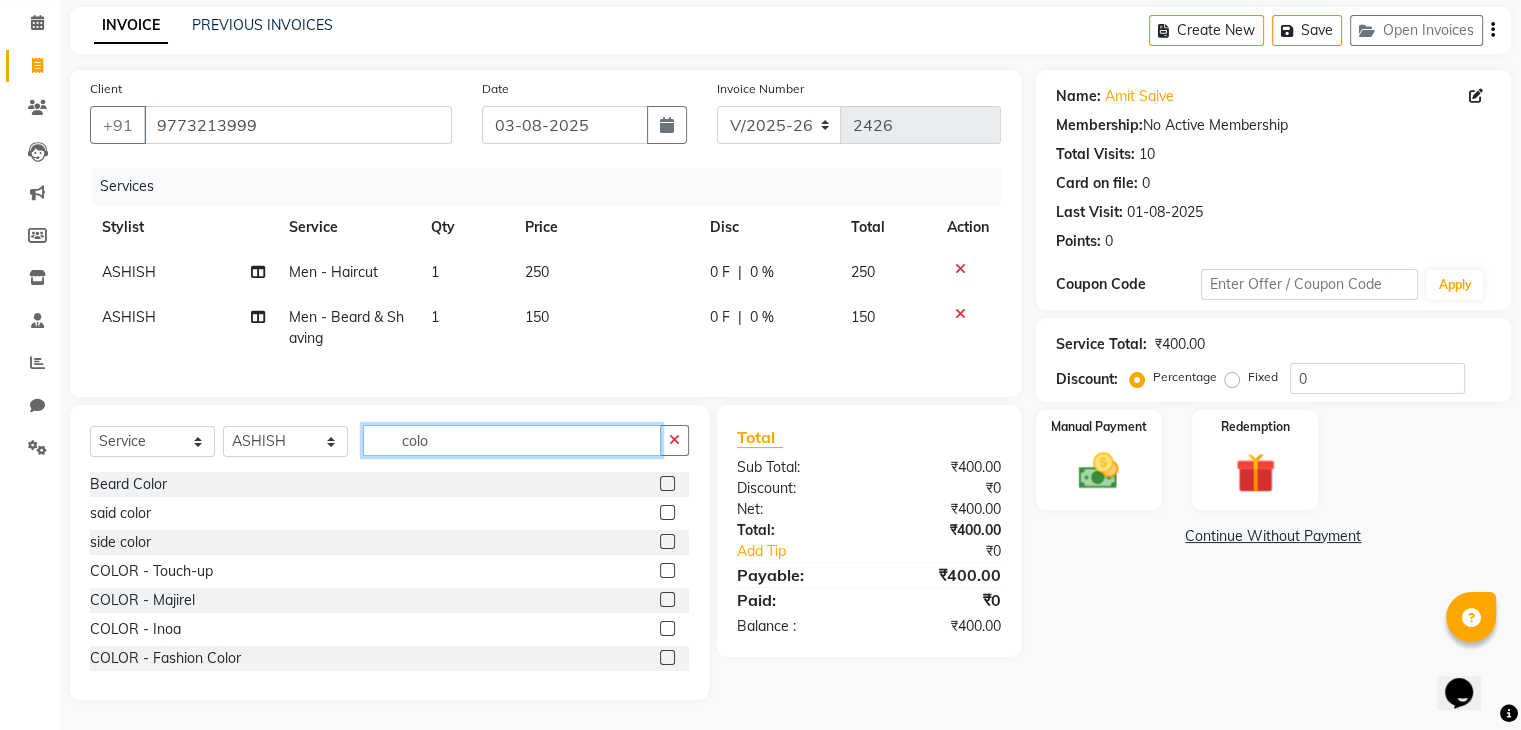 click on "colo" 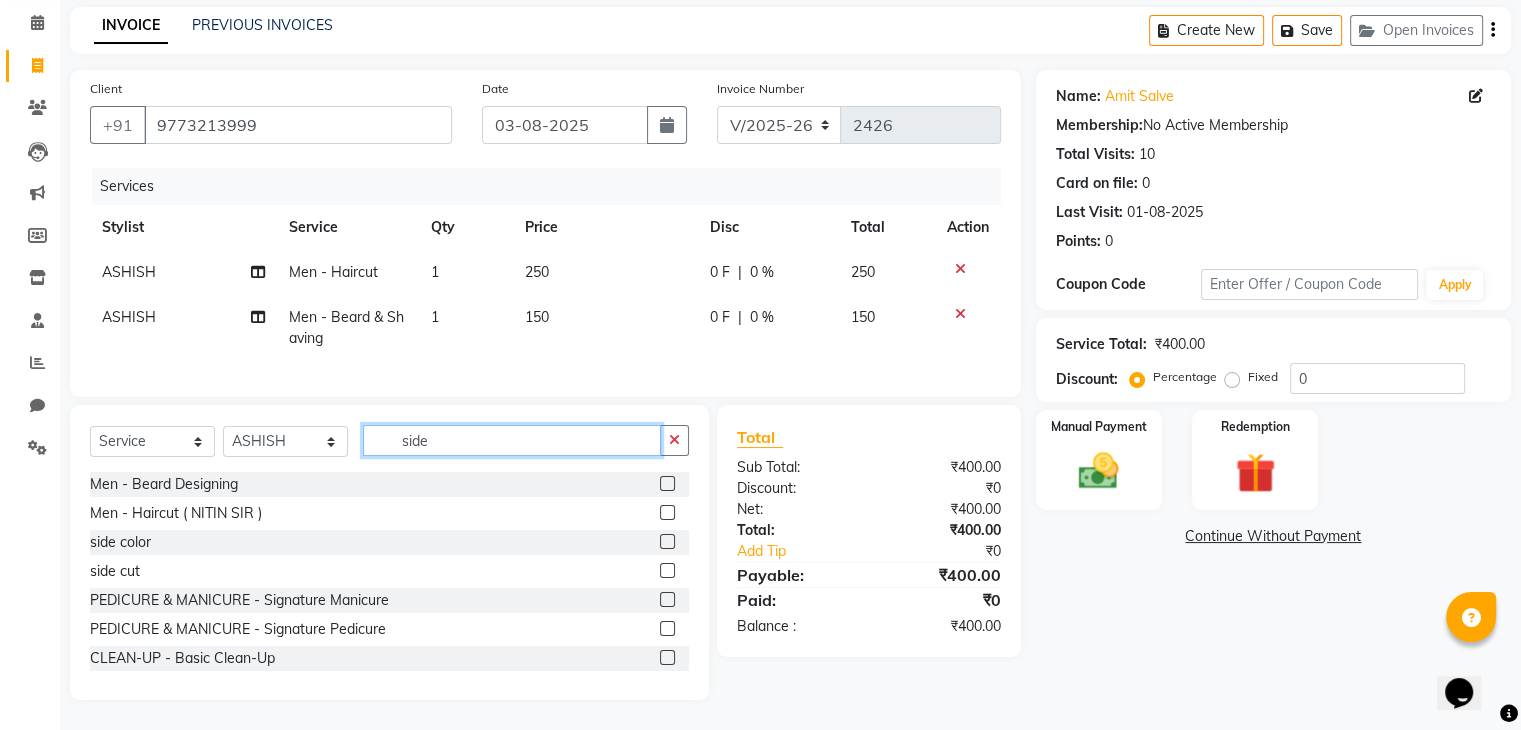 scroll, scrollTop: 52, scrollLeft: 0, axis: vertical 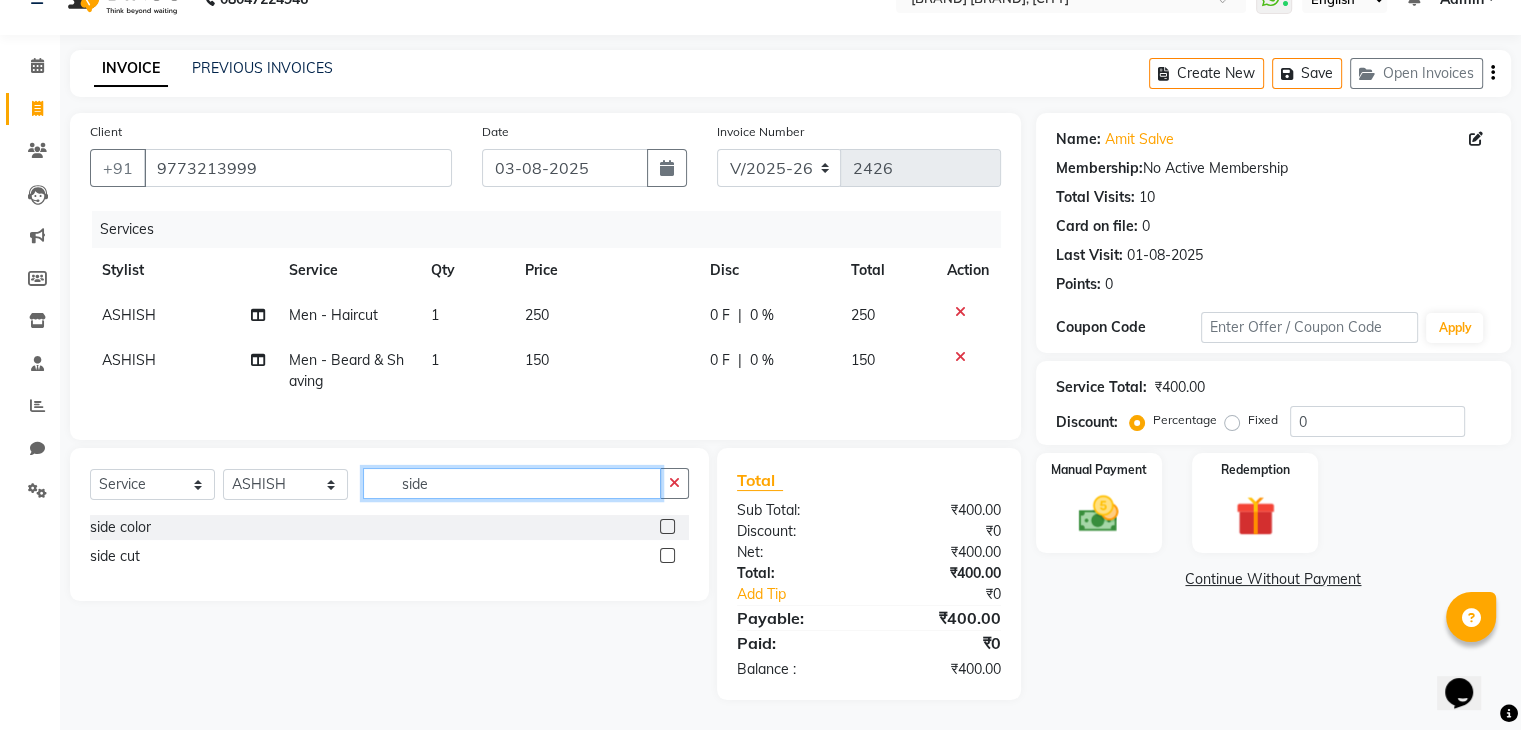 type on "side" 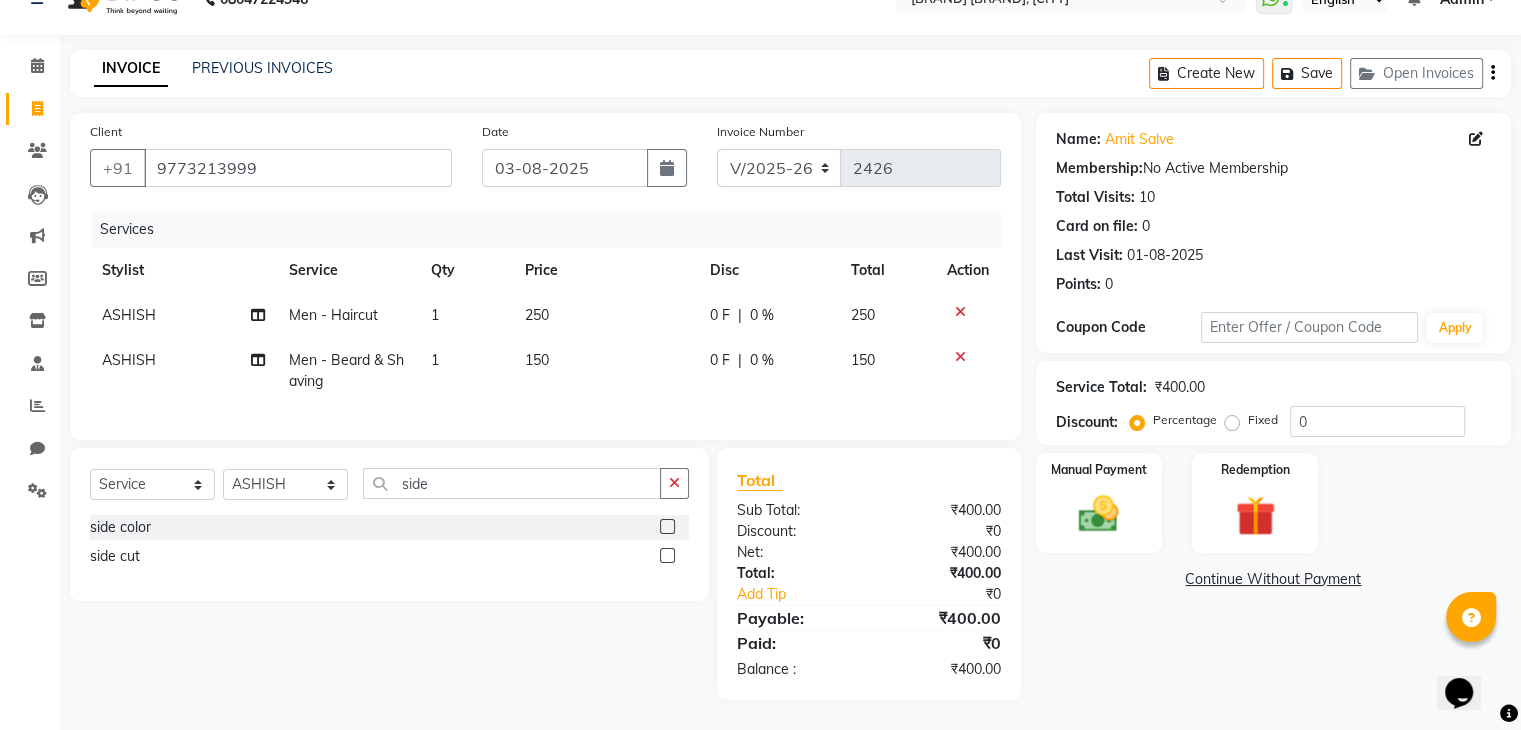 click 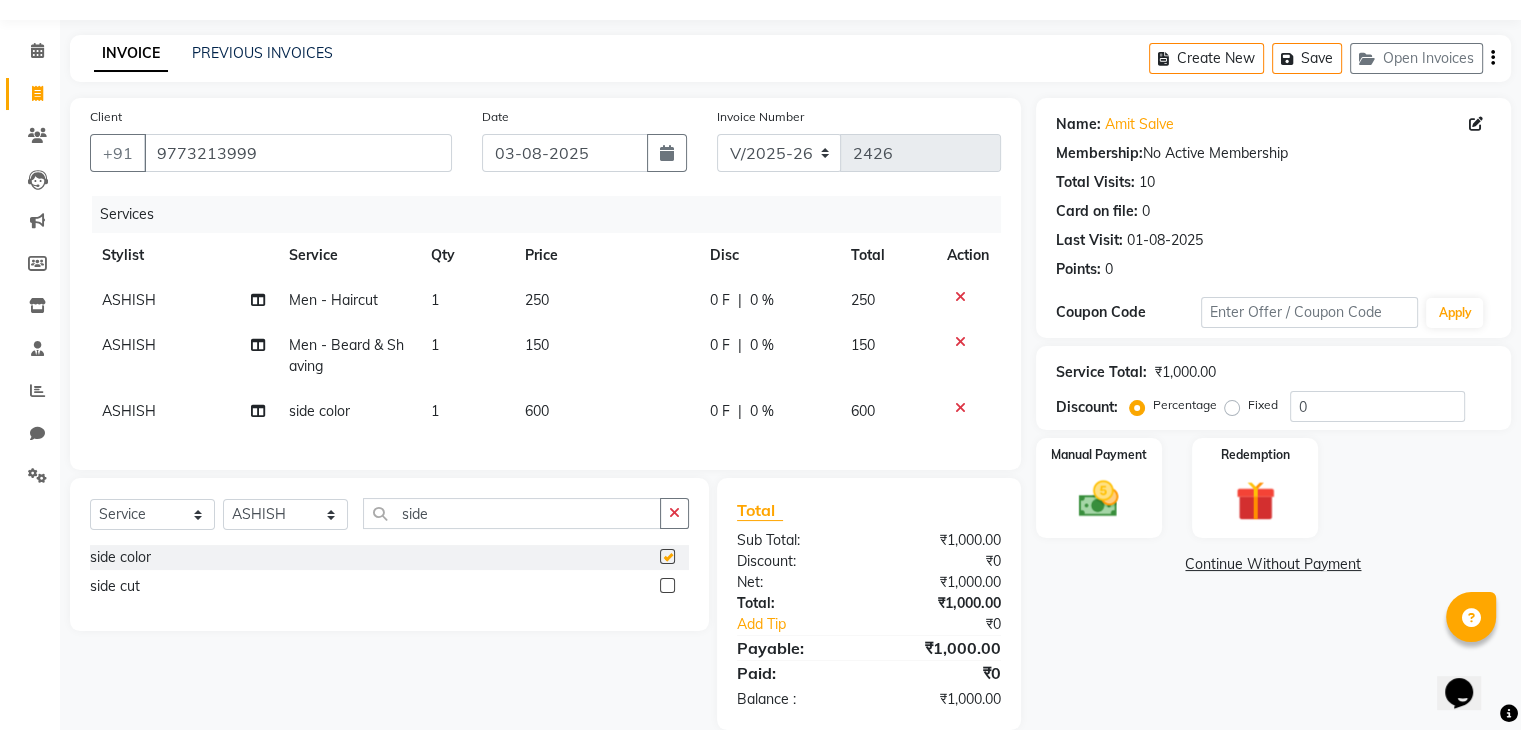 checkbox on "false" 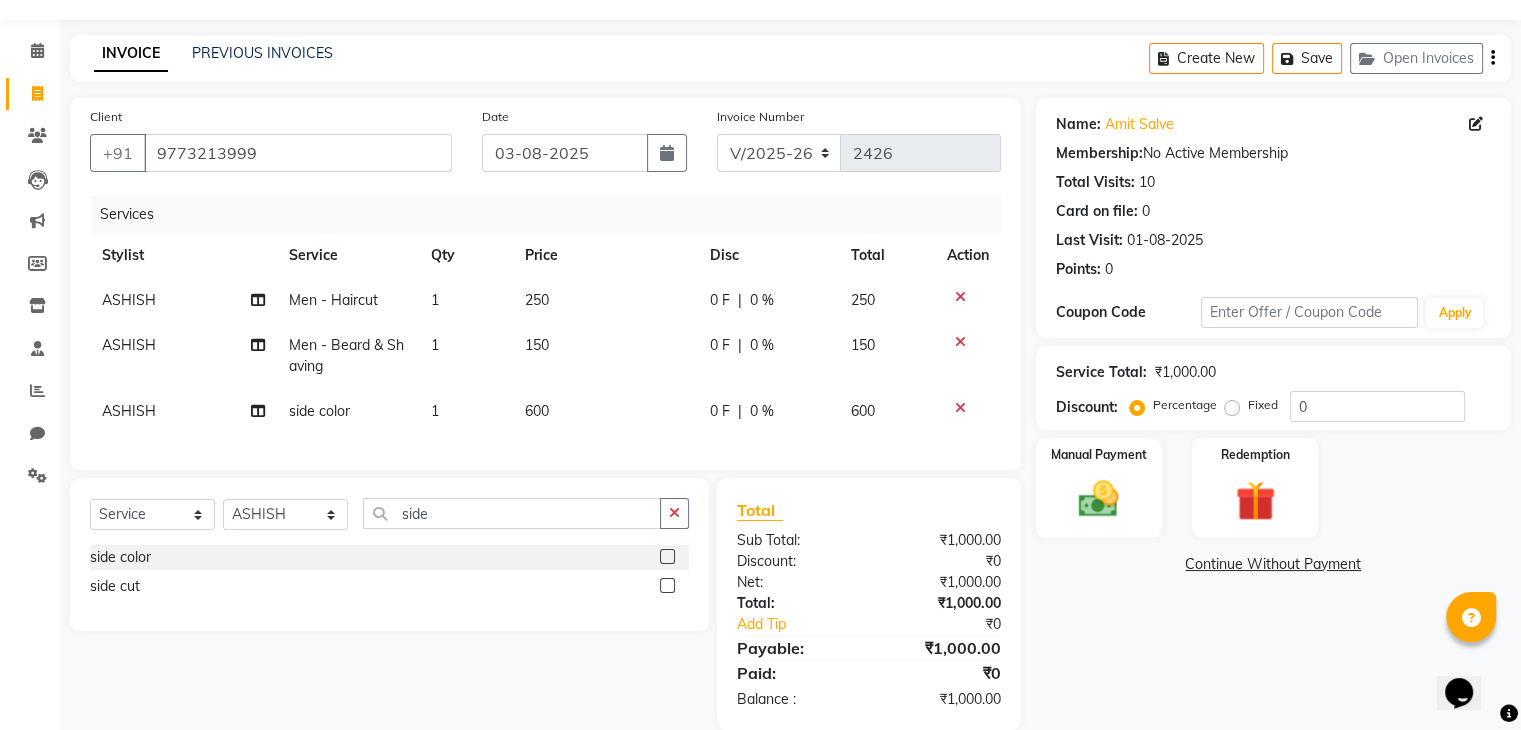 click 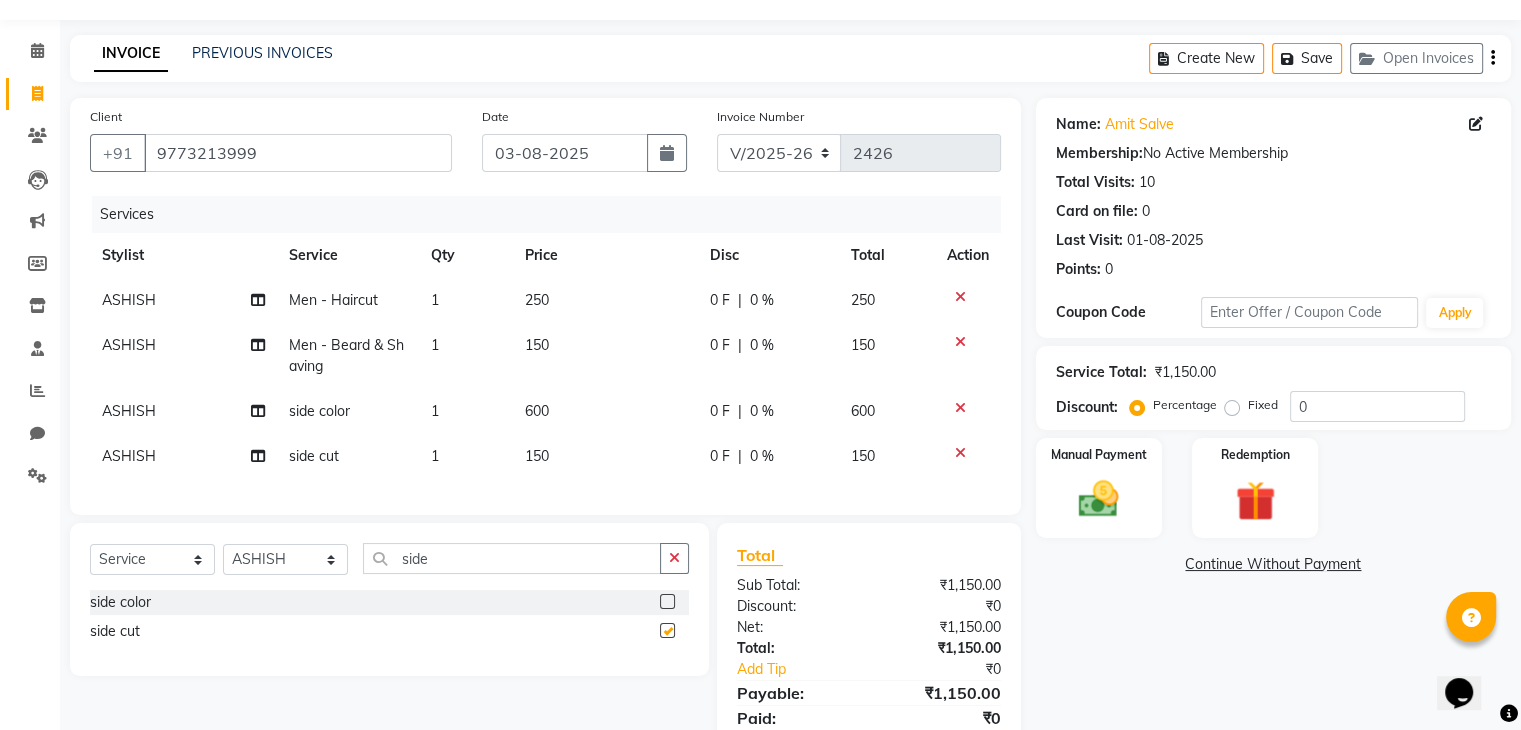 checkbox on "false" 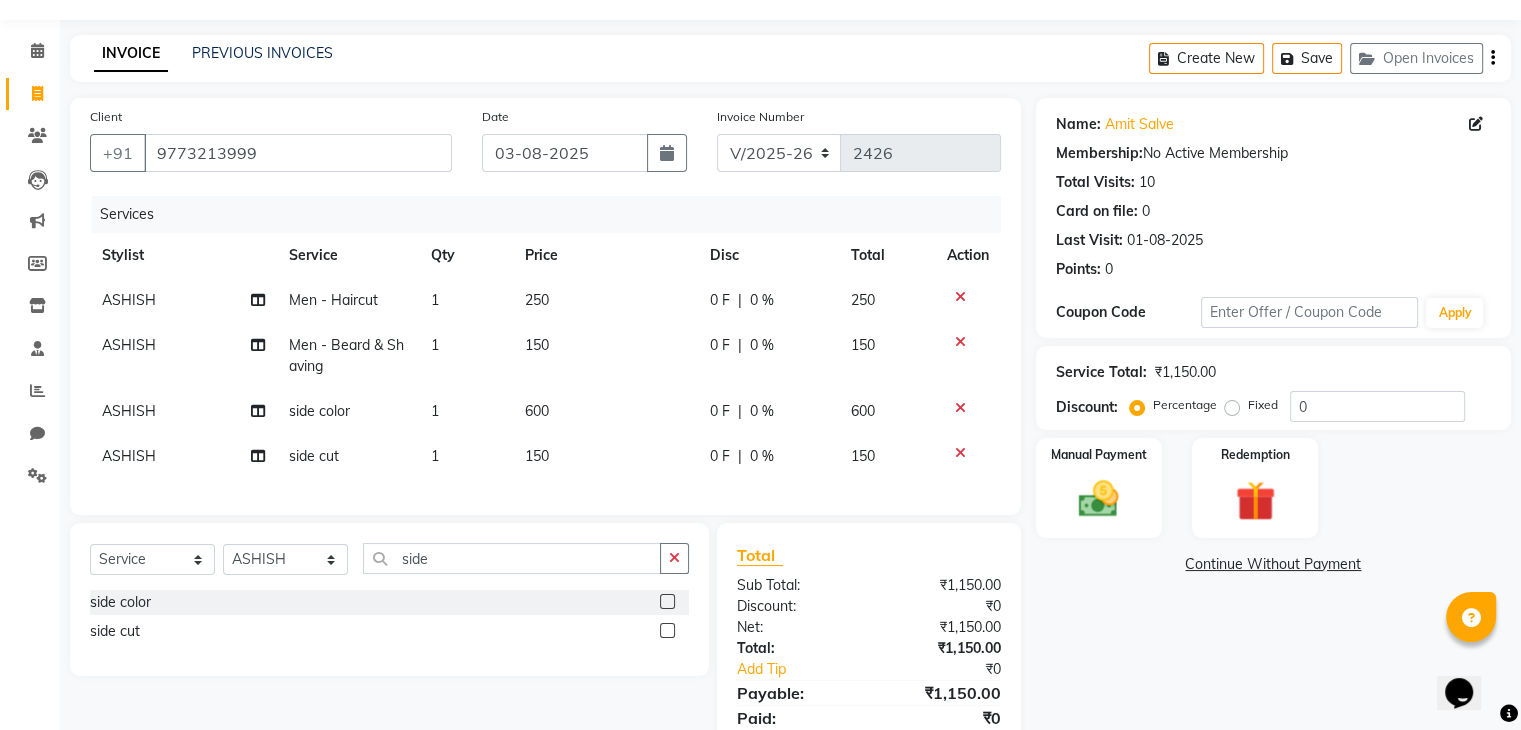 click 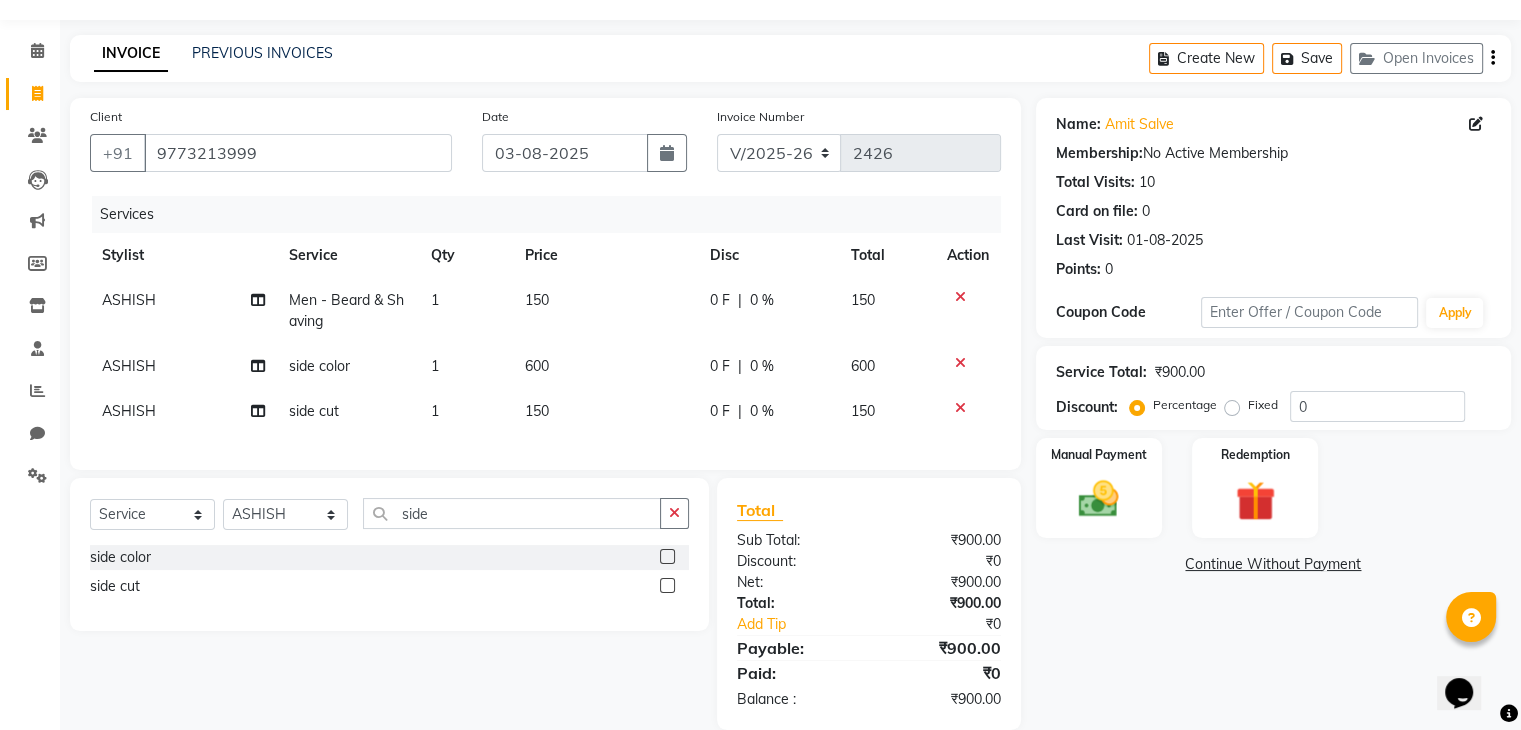 click on "600" 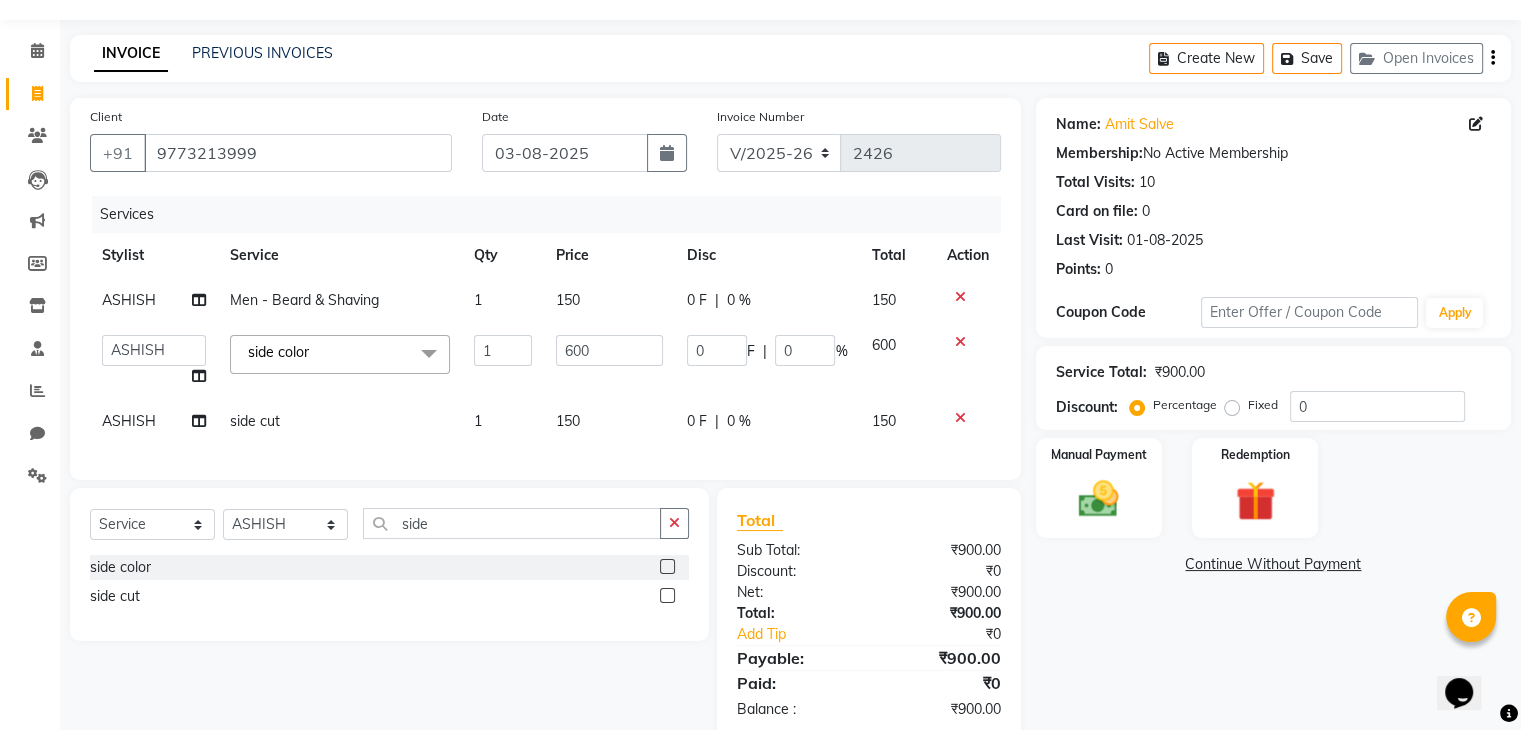 click on "600" 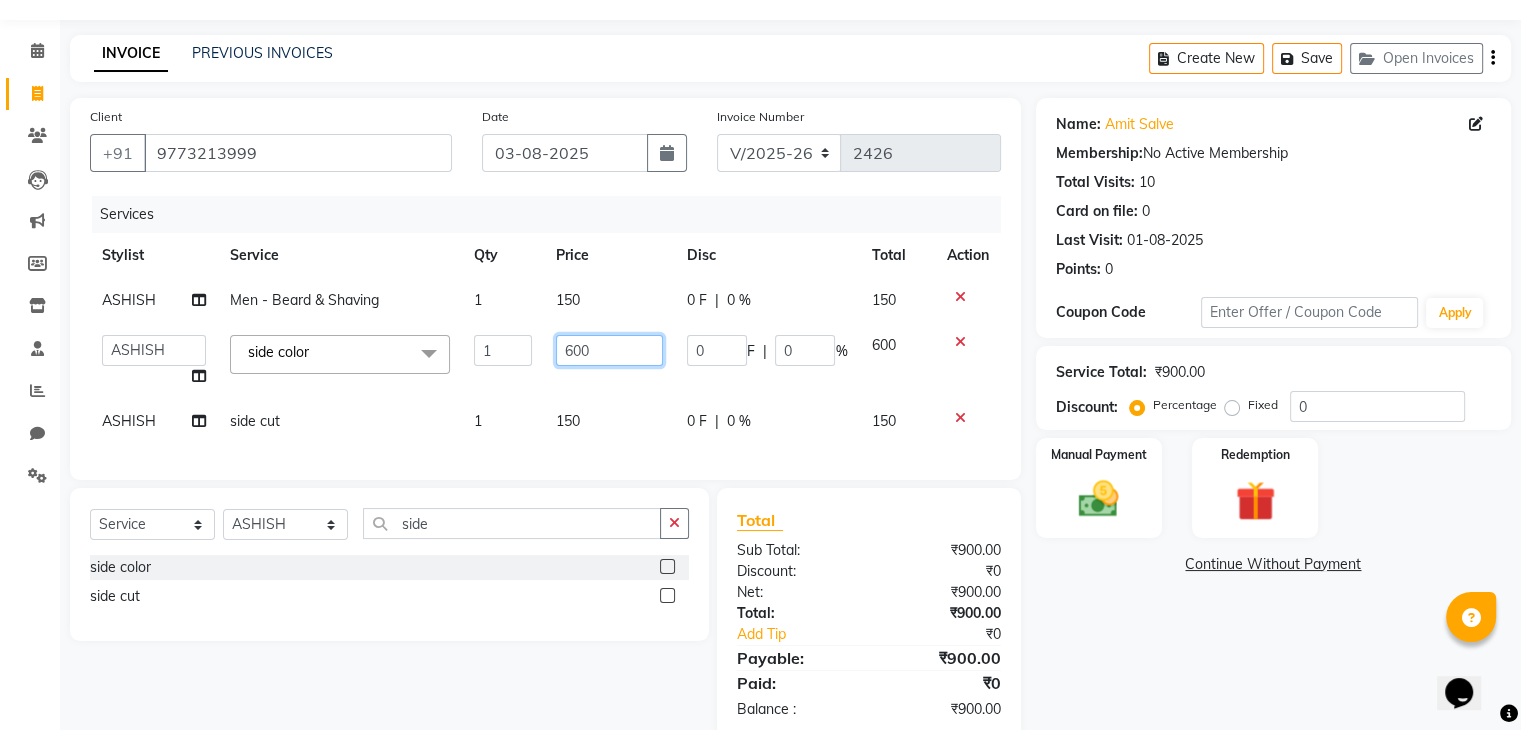 click on "600" 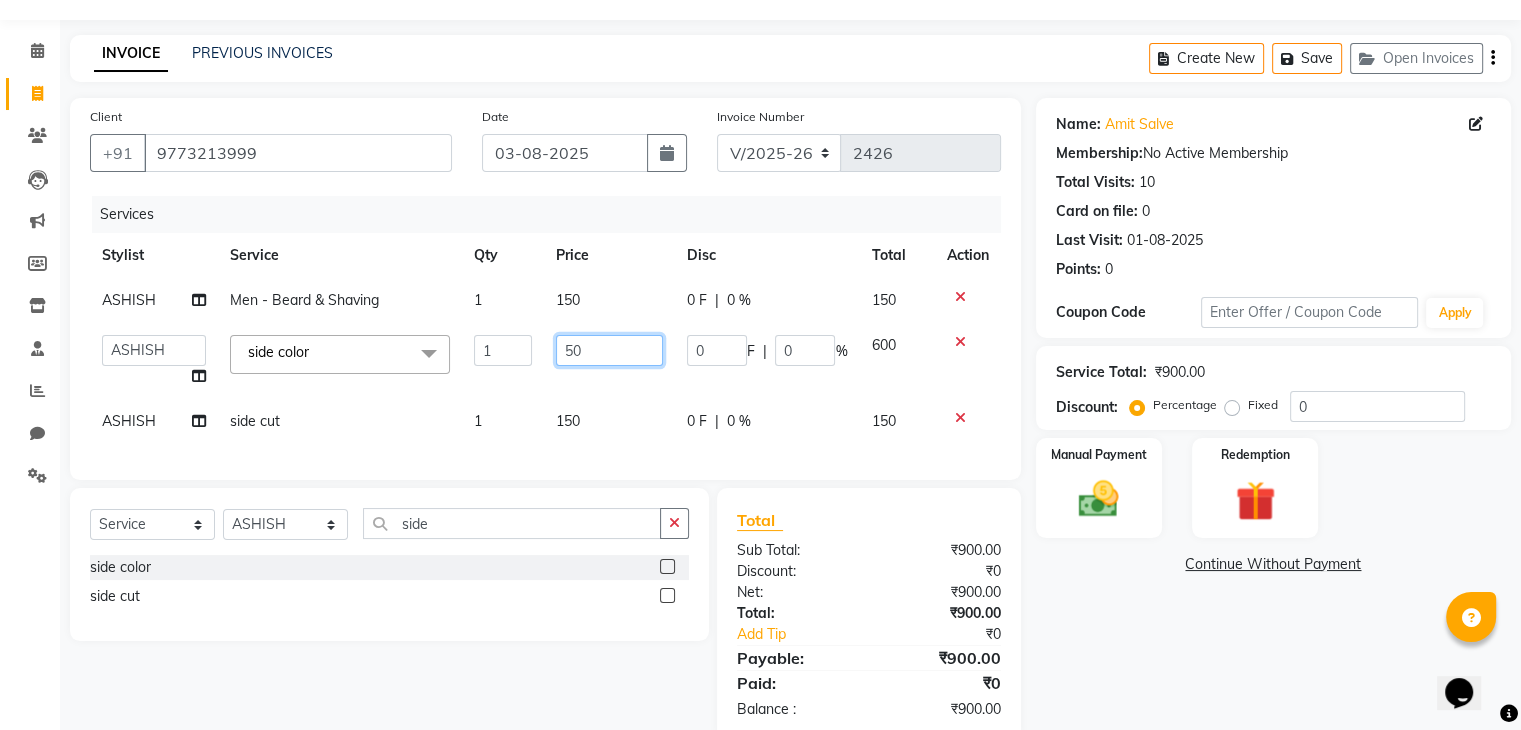 type on "500" 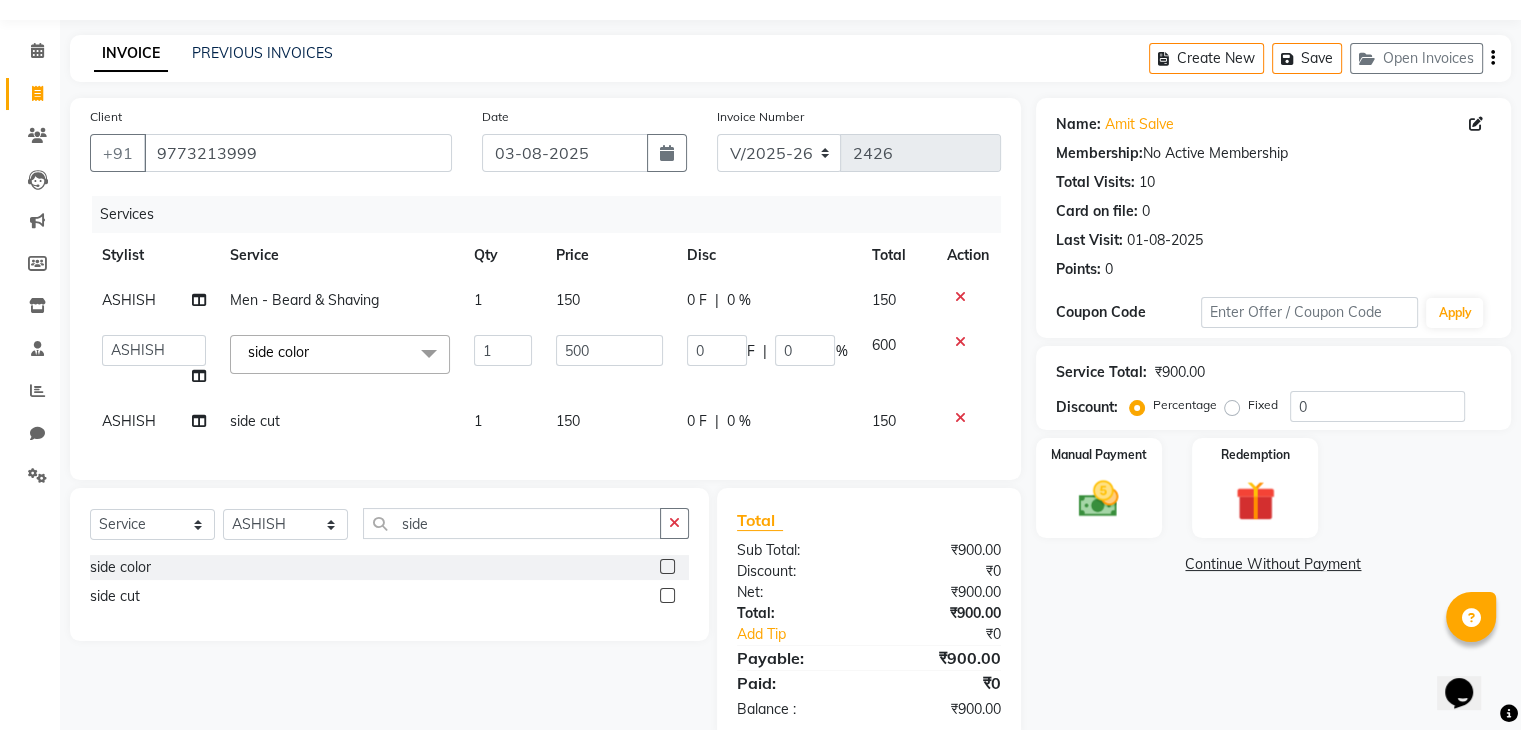 click on "150" 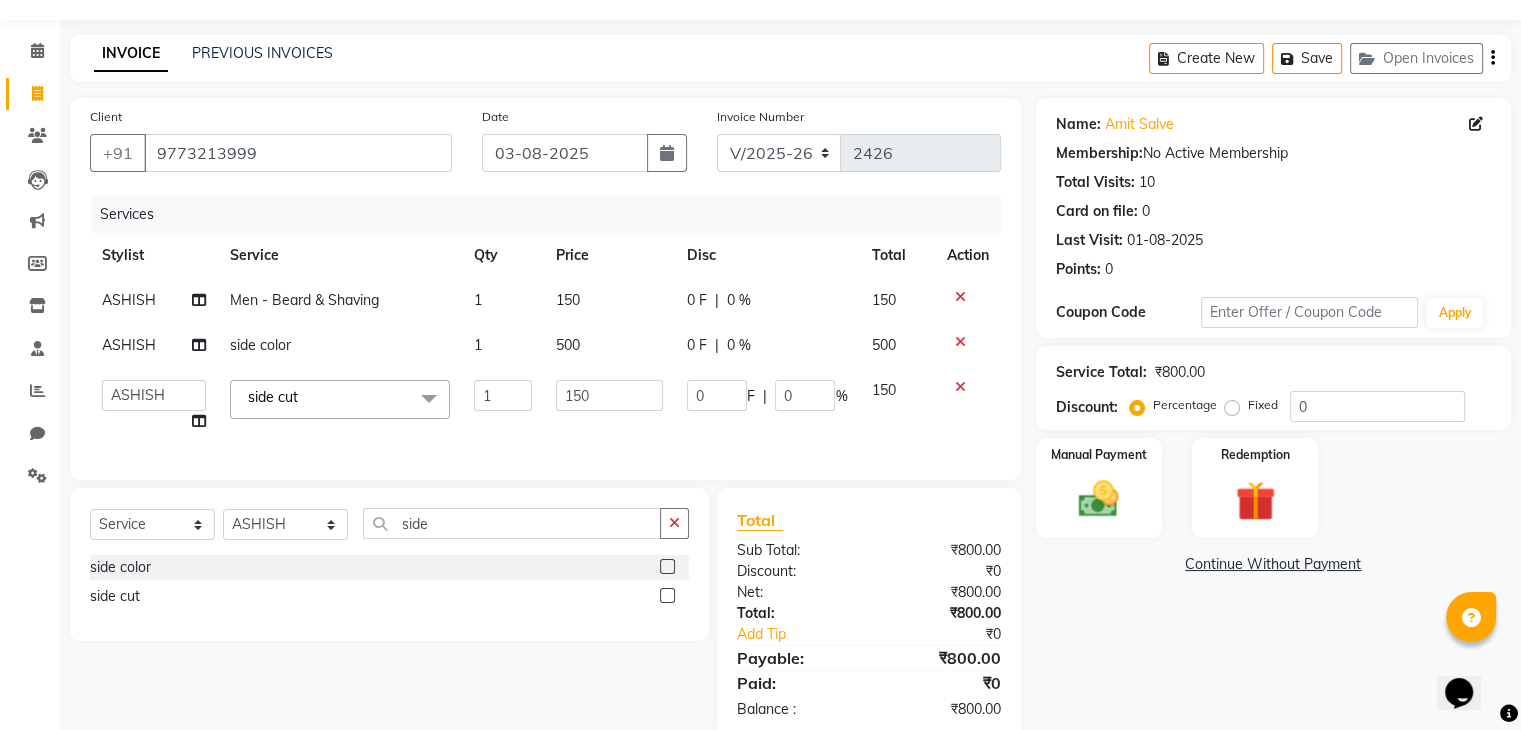 click on "150" 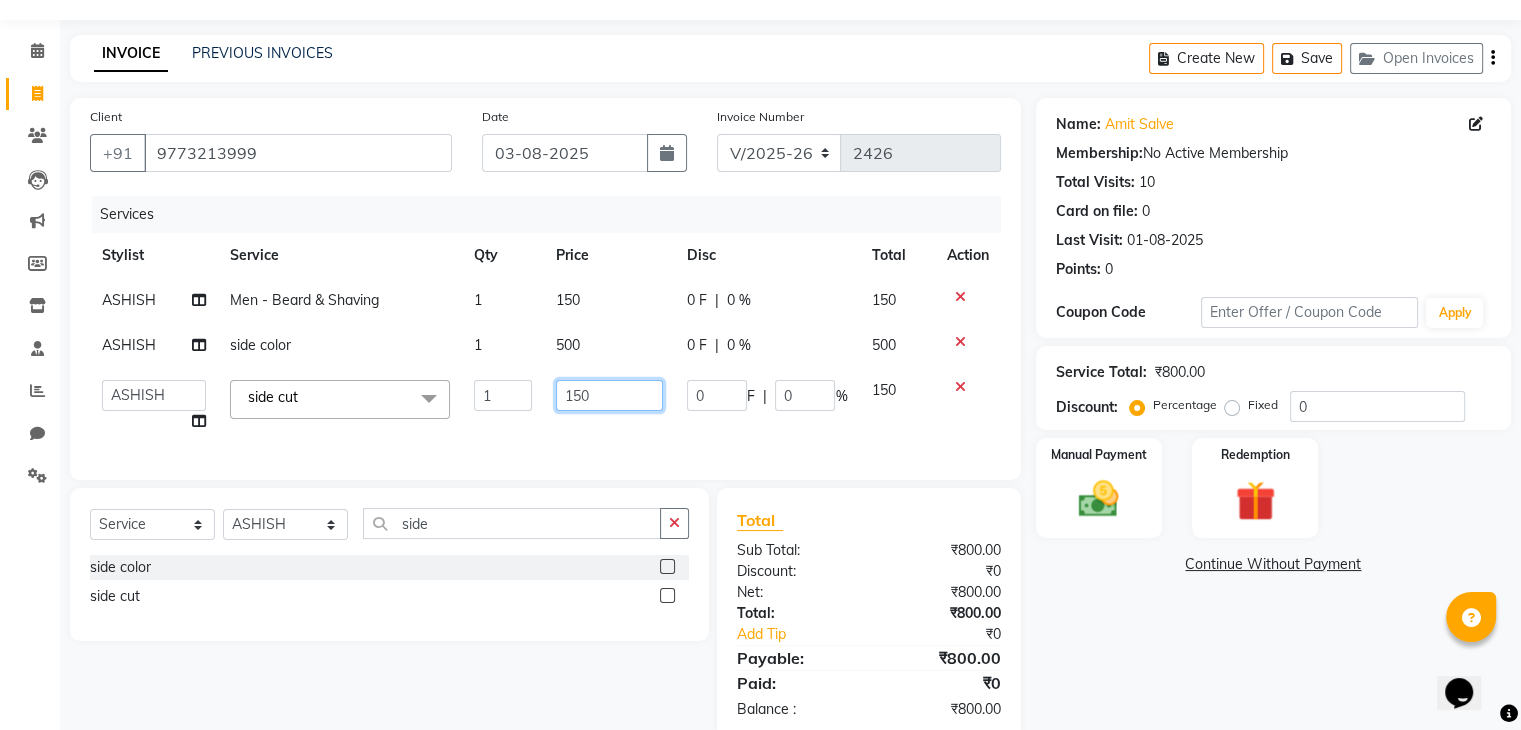 click on "150" 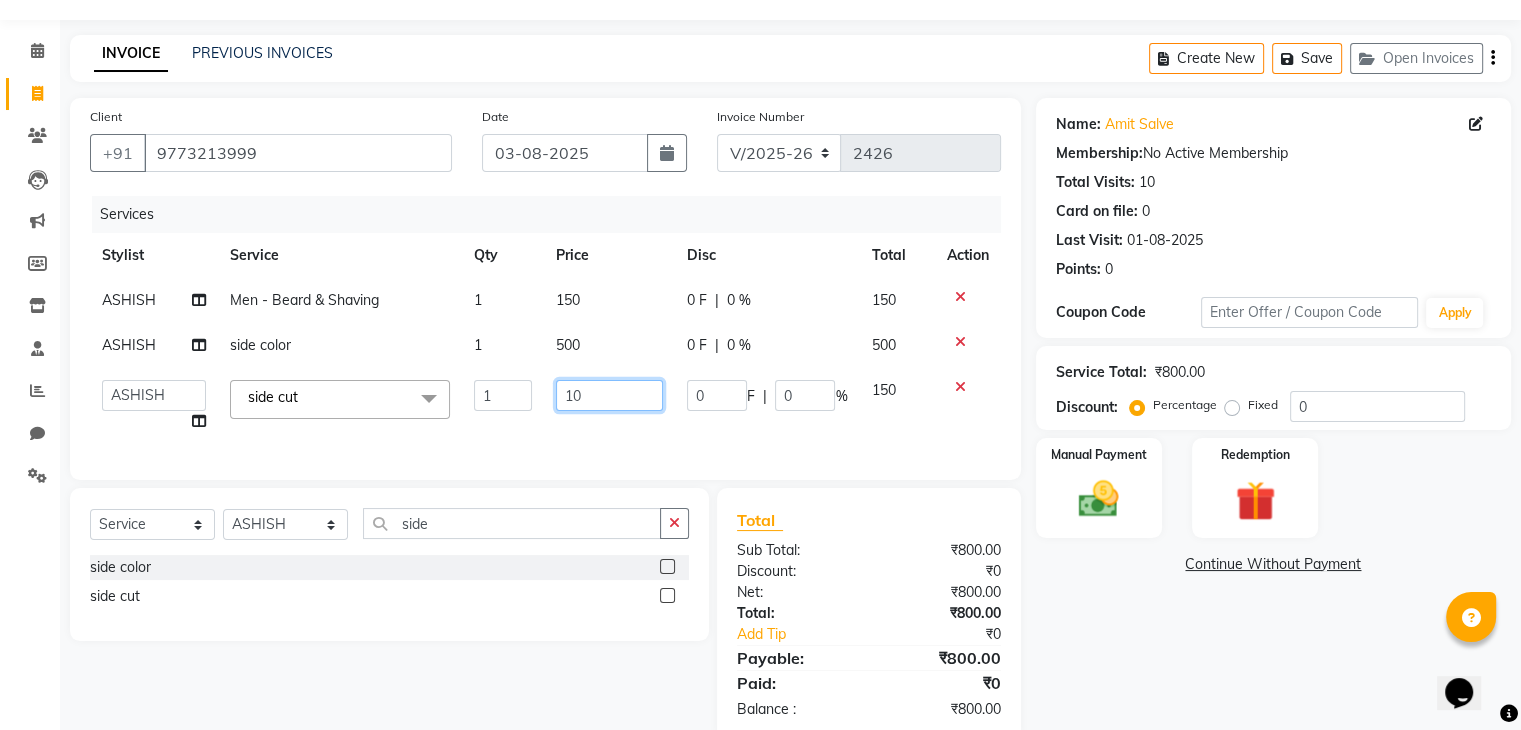 type on "100" 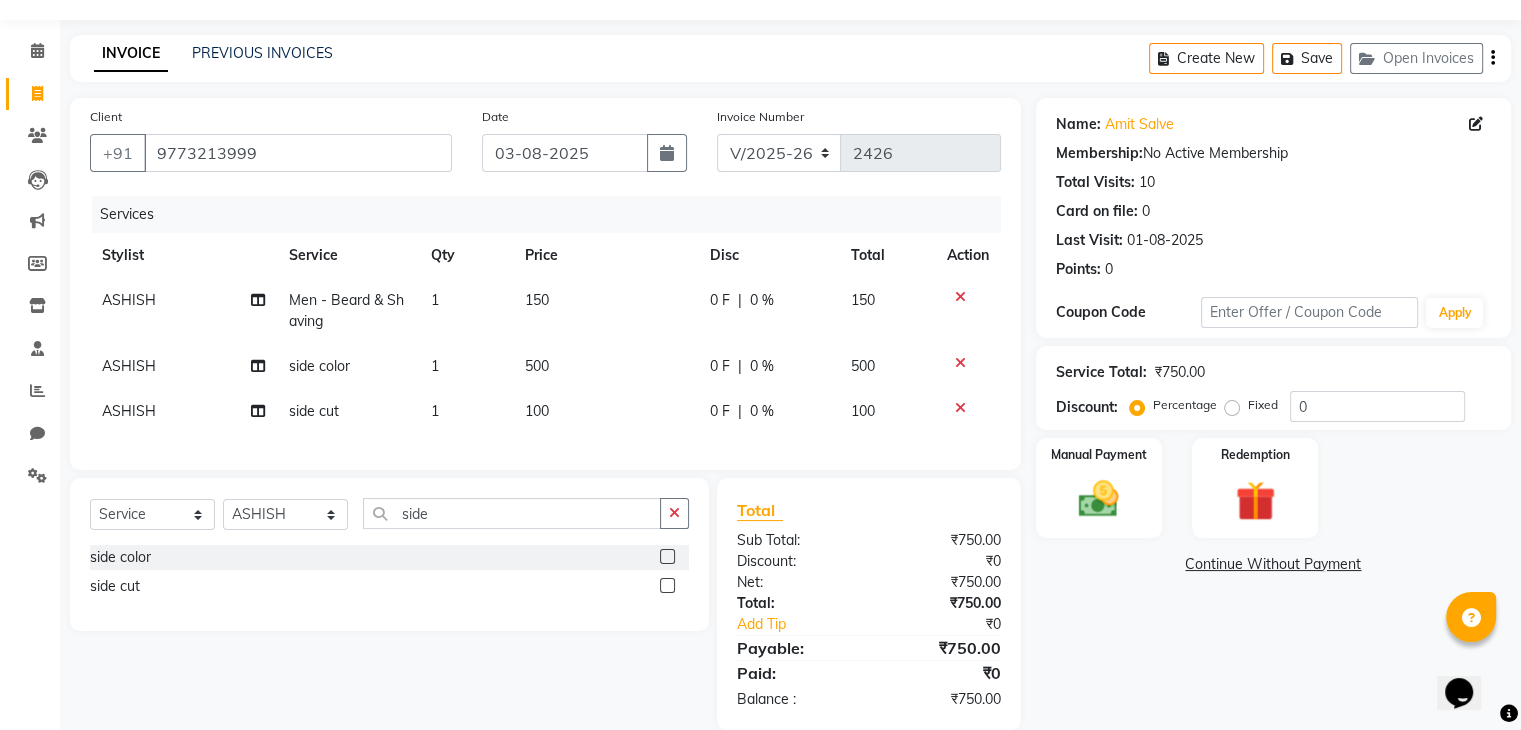 click on "100" 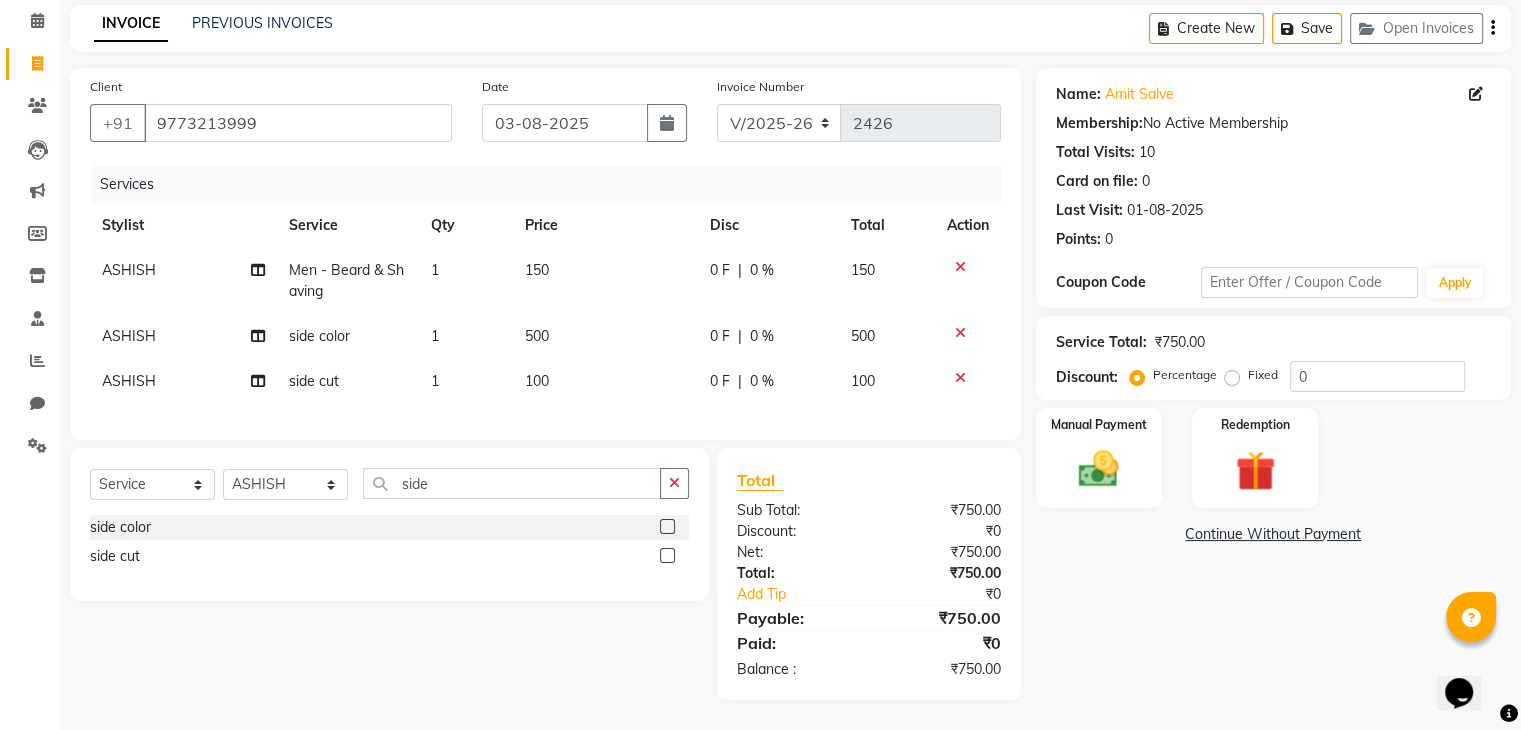 select on "75699" 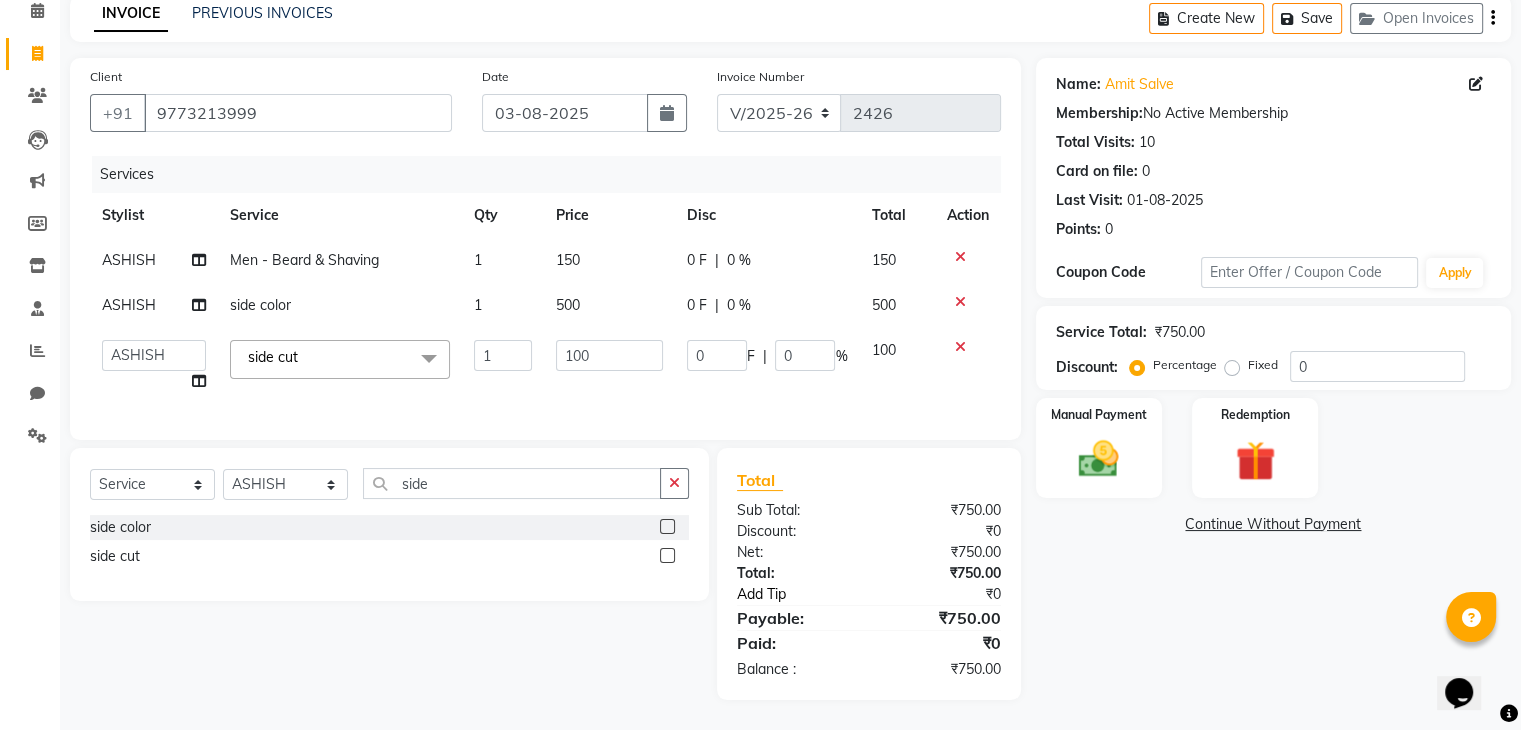 click on "Add Tip" 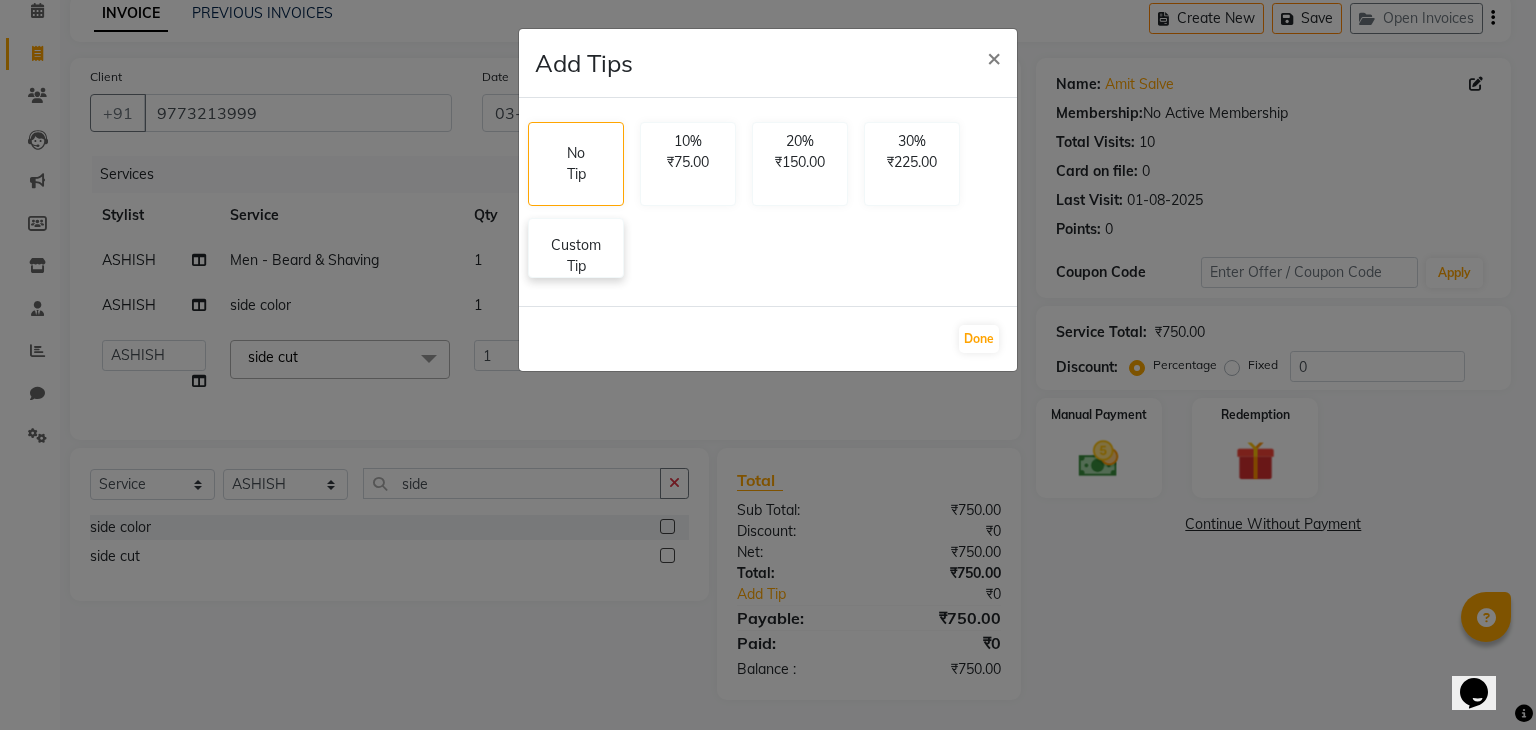 click on "Custom Tip" 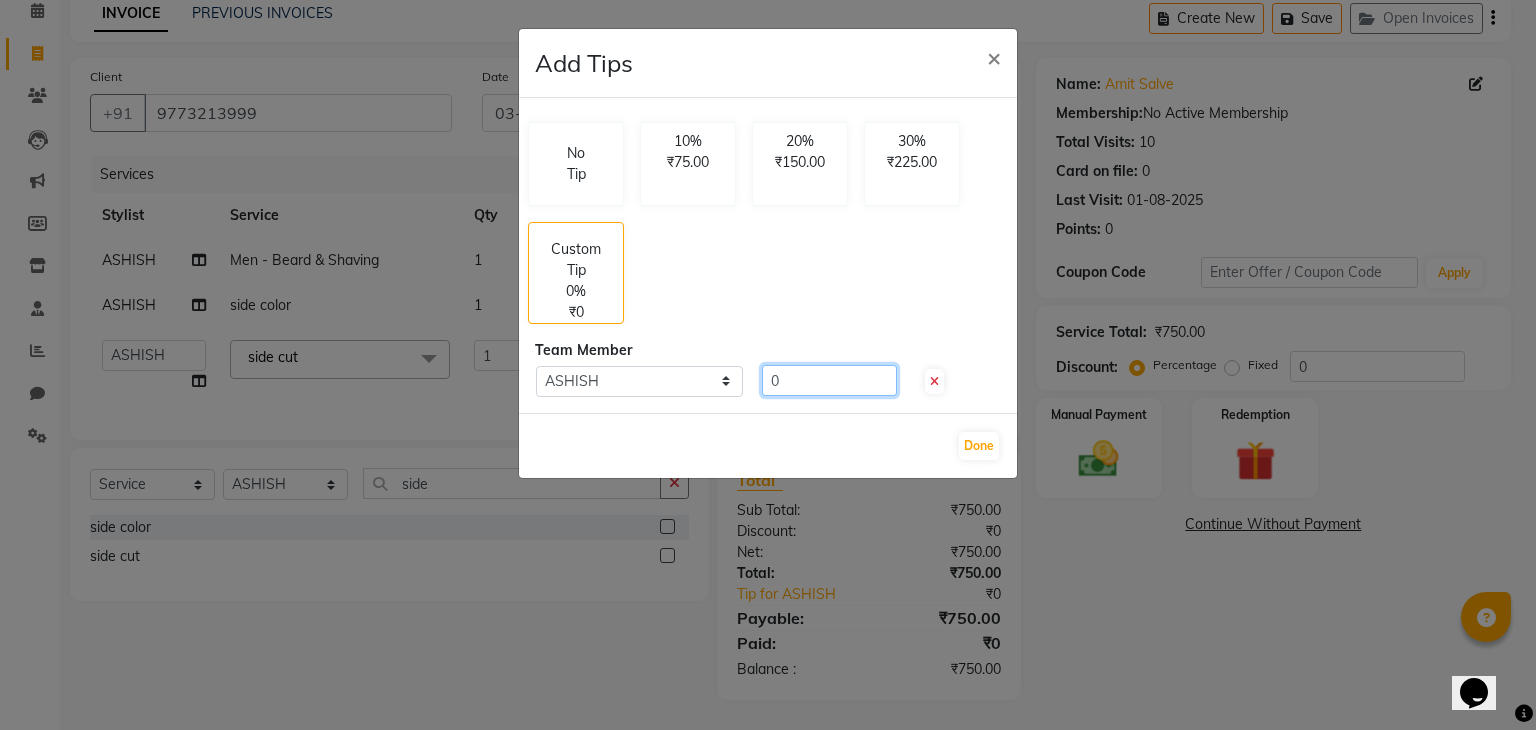 click on "0" 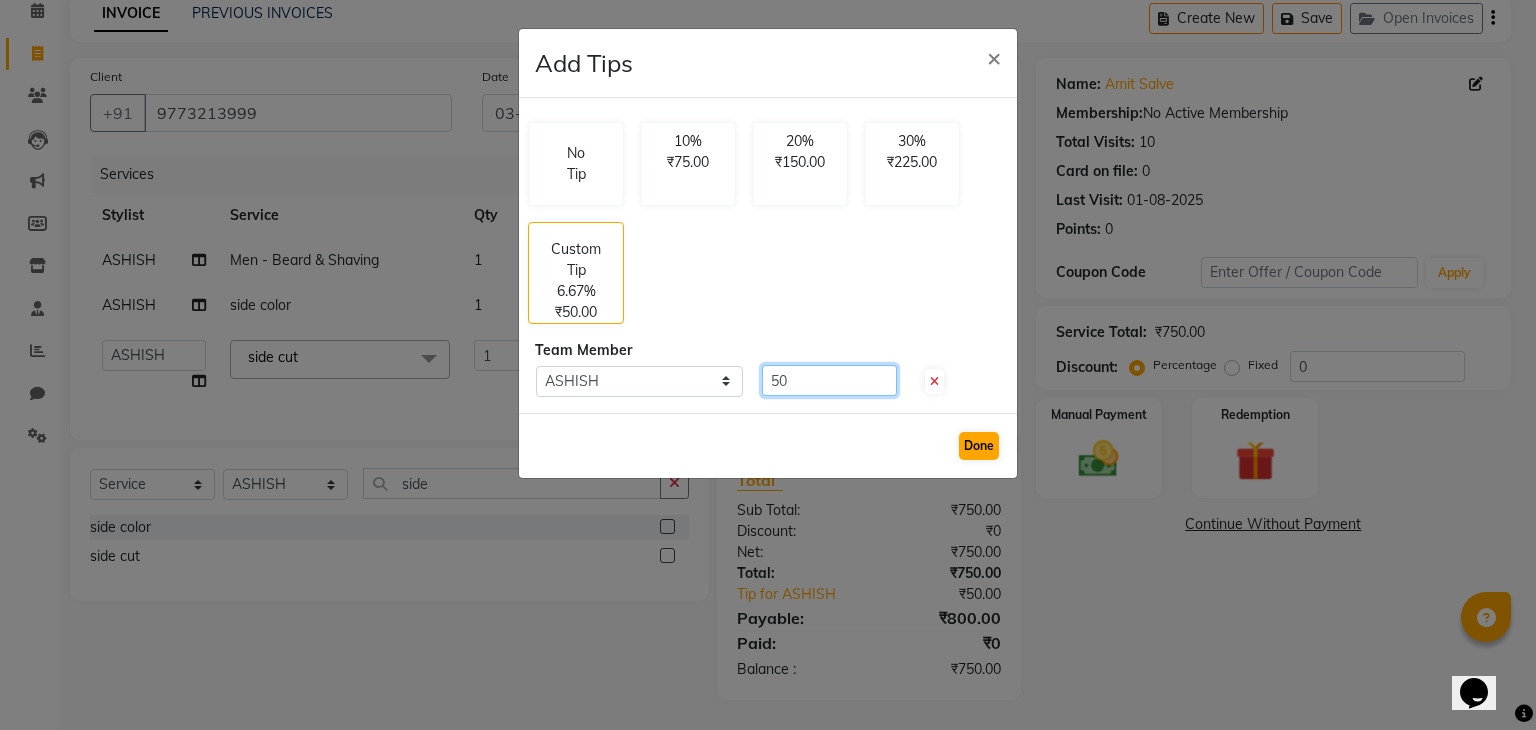 type on "50" 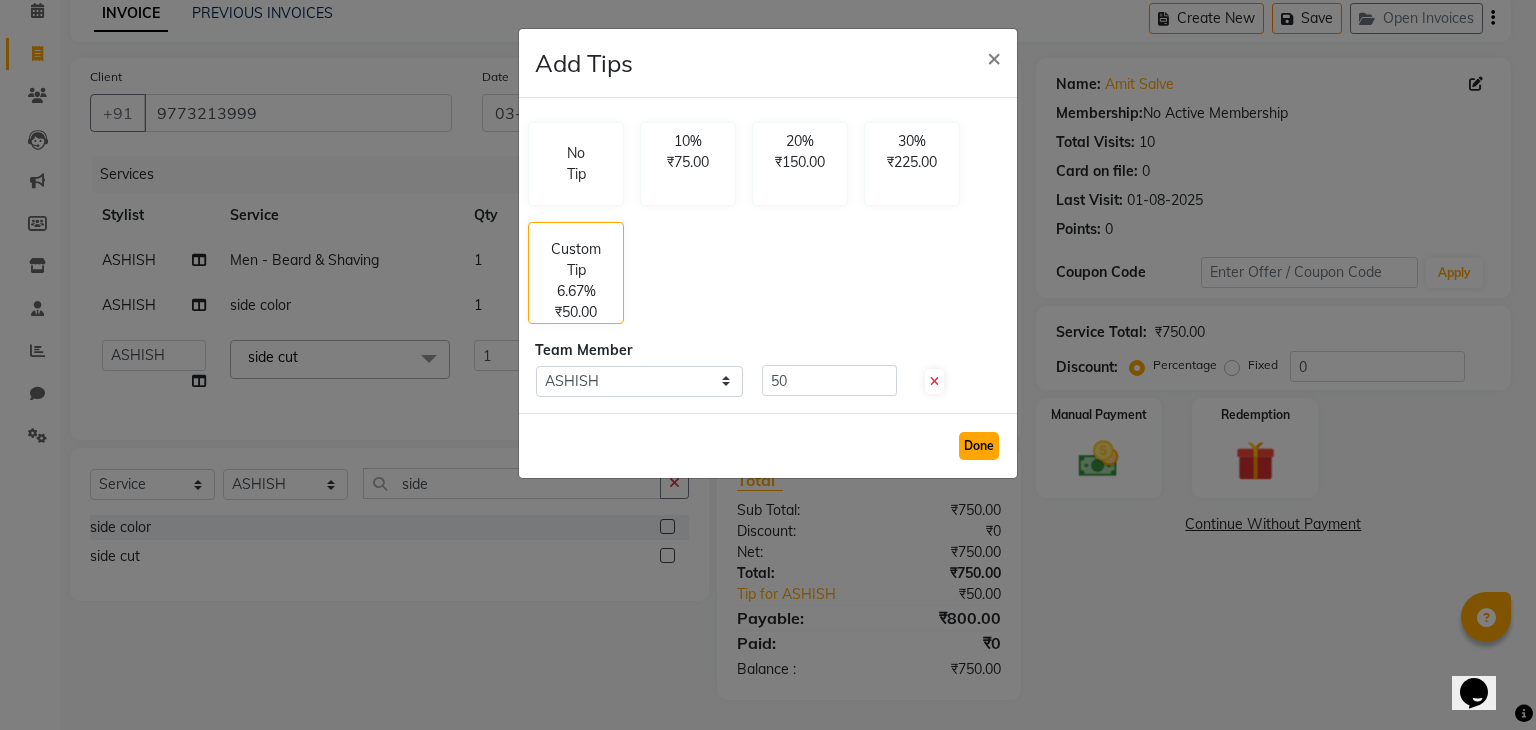 click on "Done" 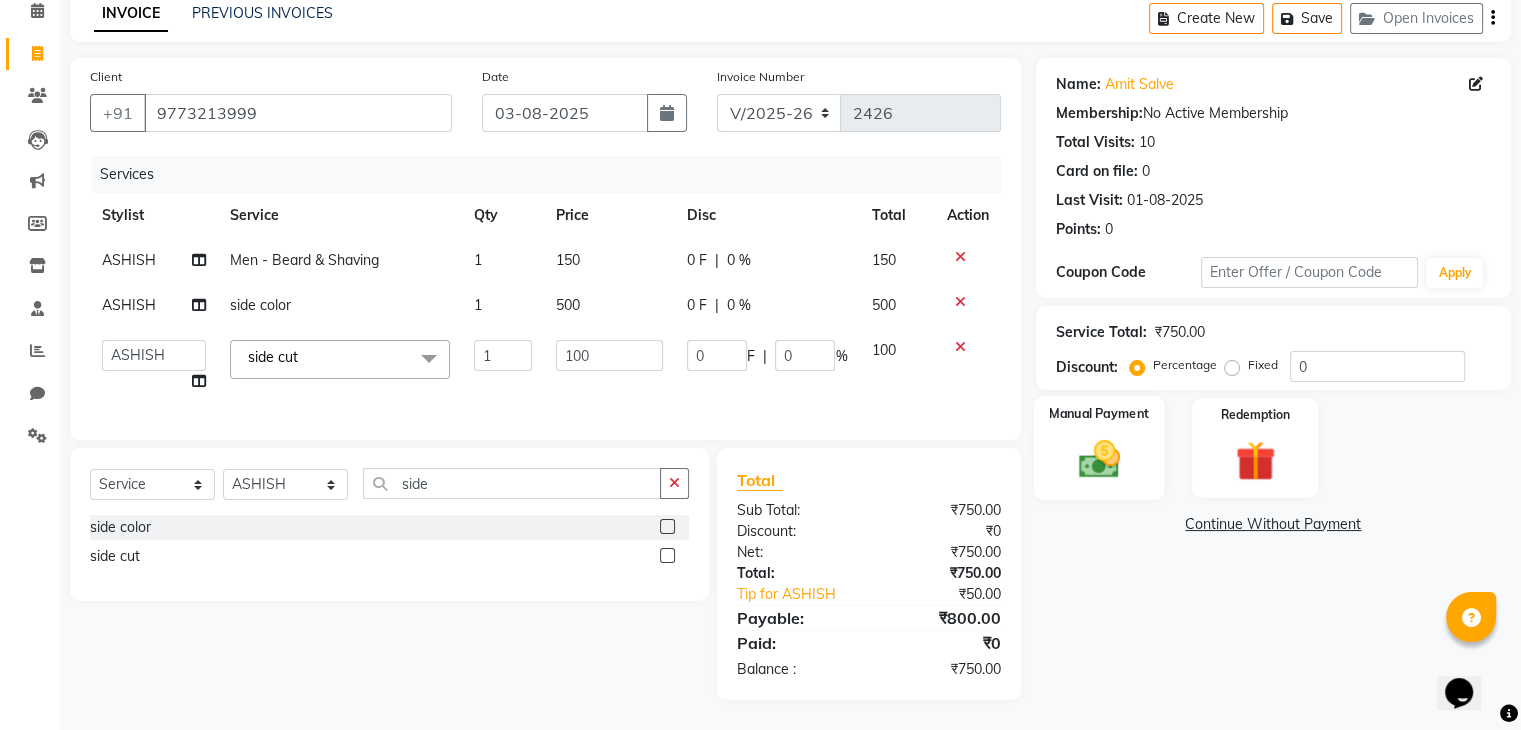 click on "Manual Payment" 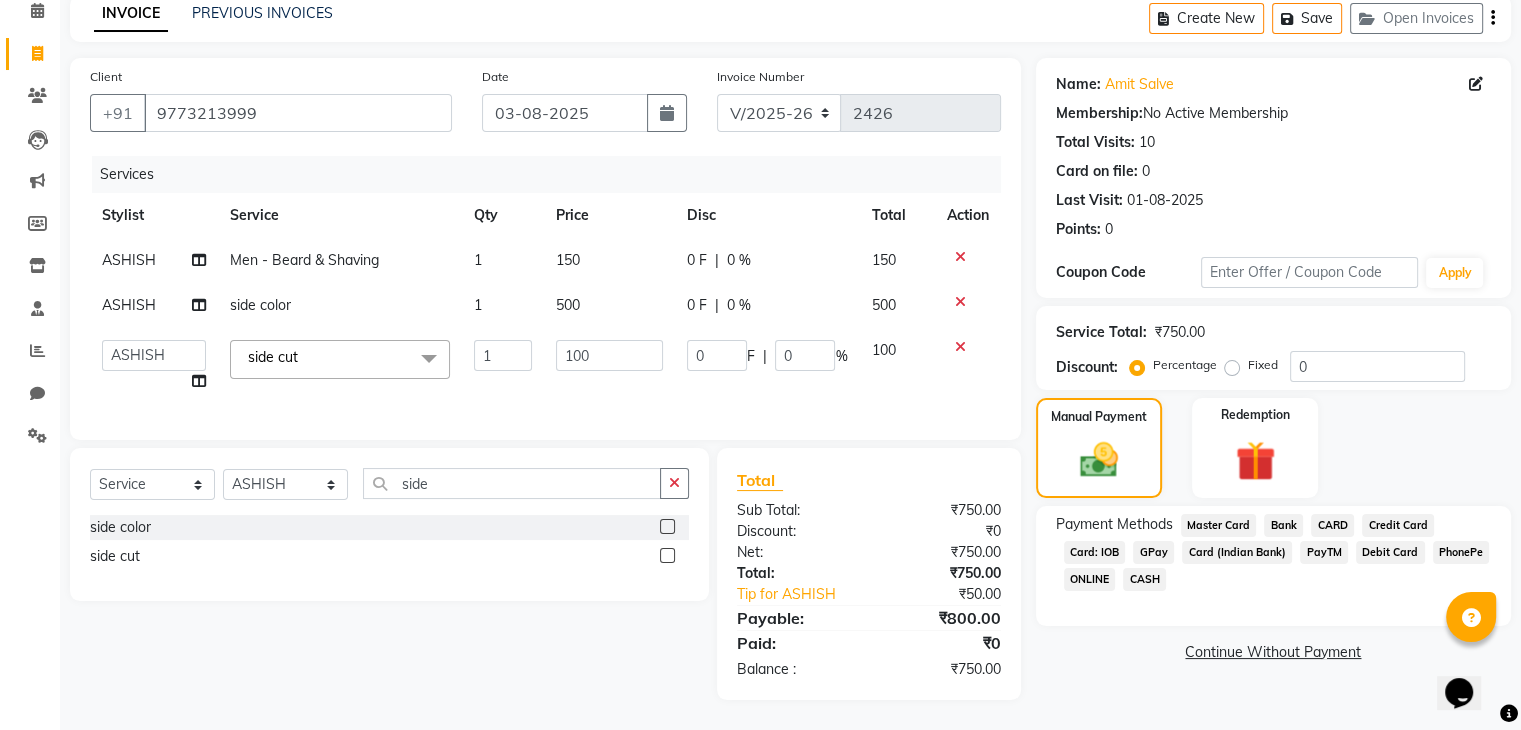 click on "GPay" 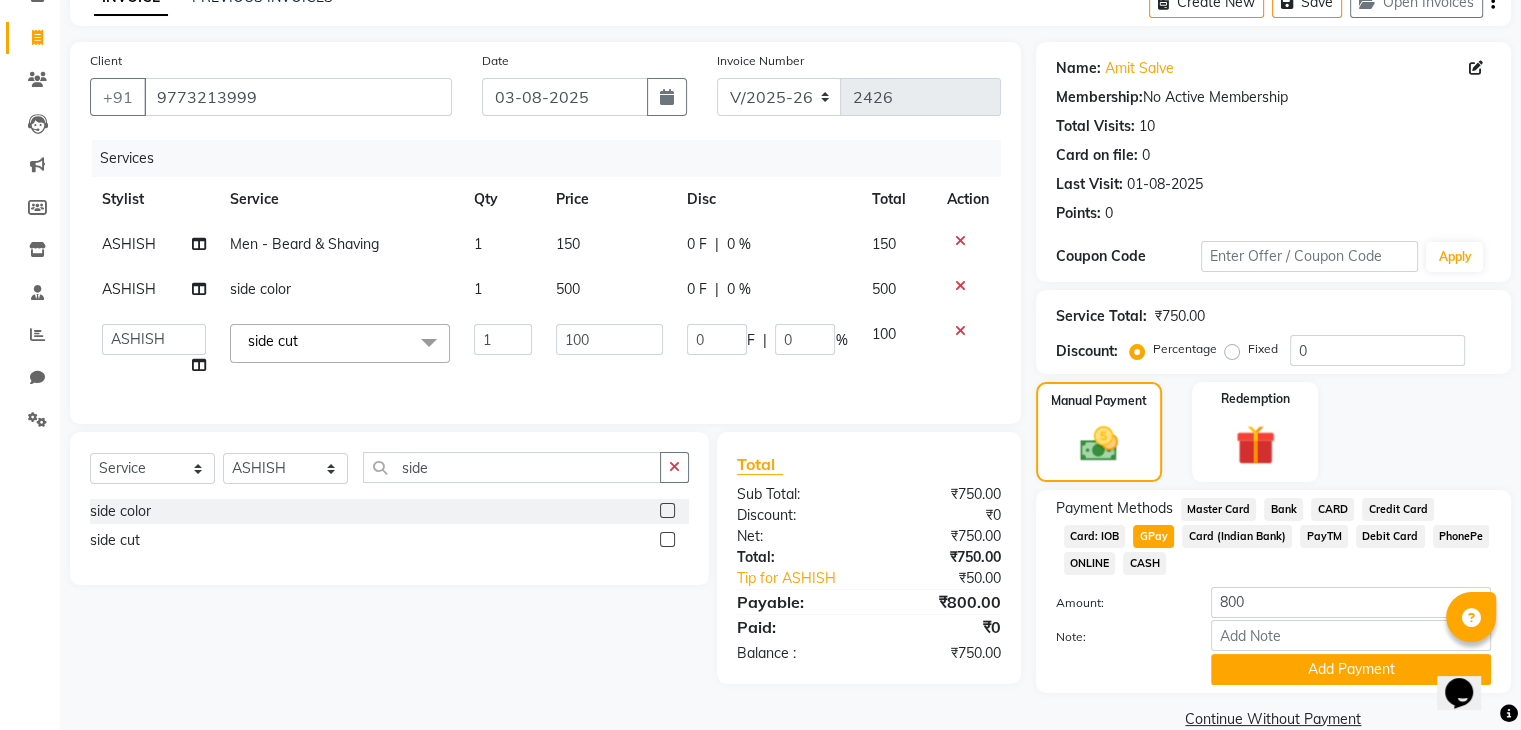 scroll, scrollTop: 145, scrollLeft: 0, axis: vertical 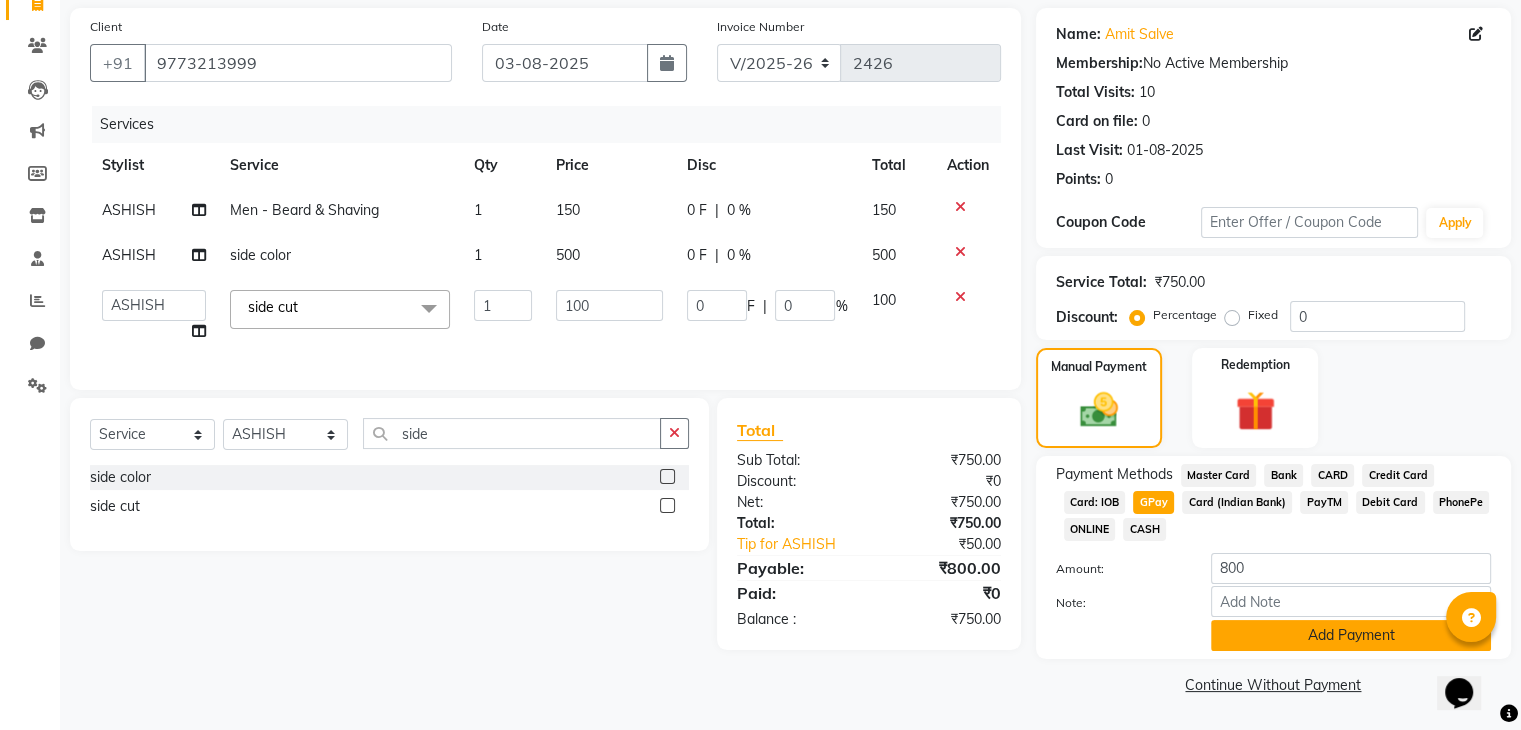 click on "Add Payment" 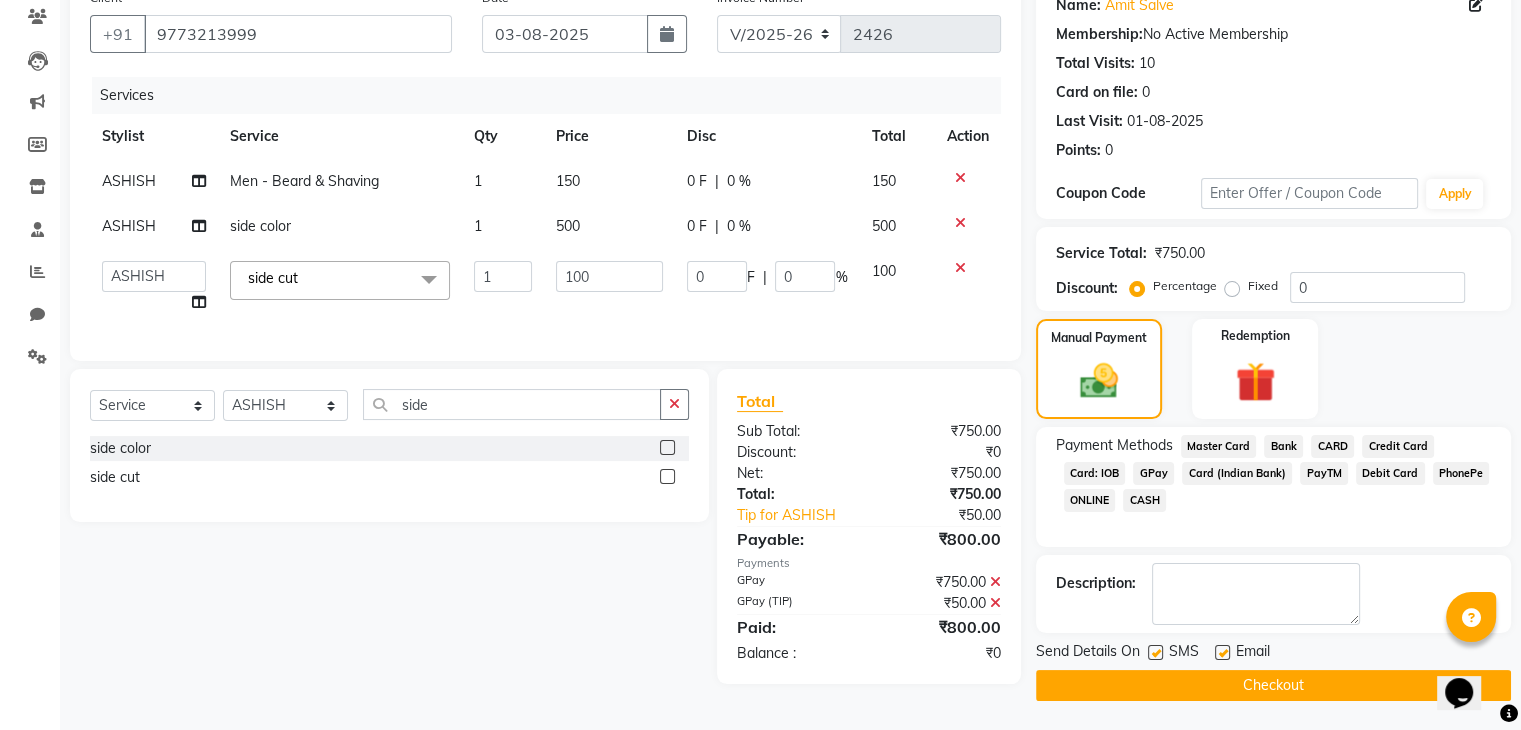 click on "Checkout" 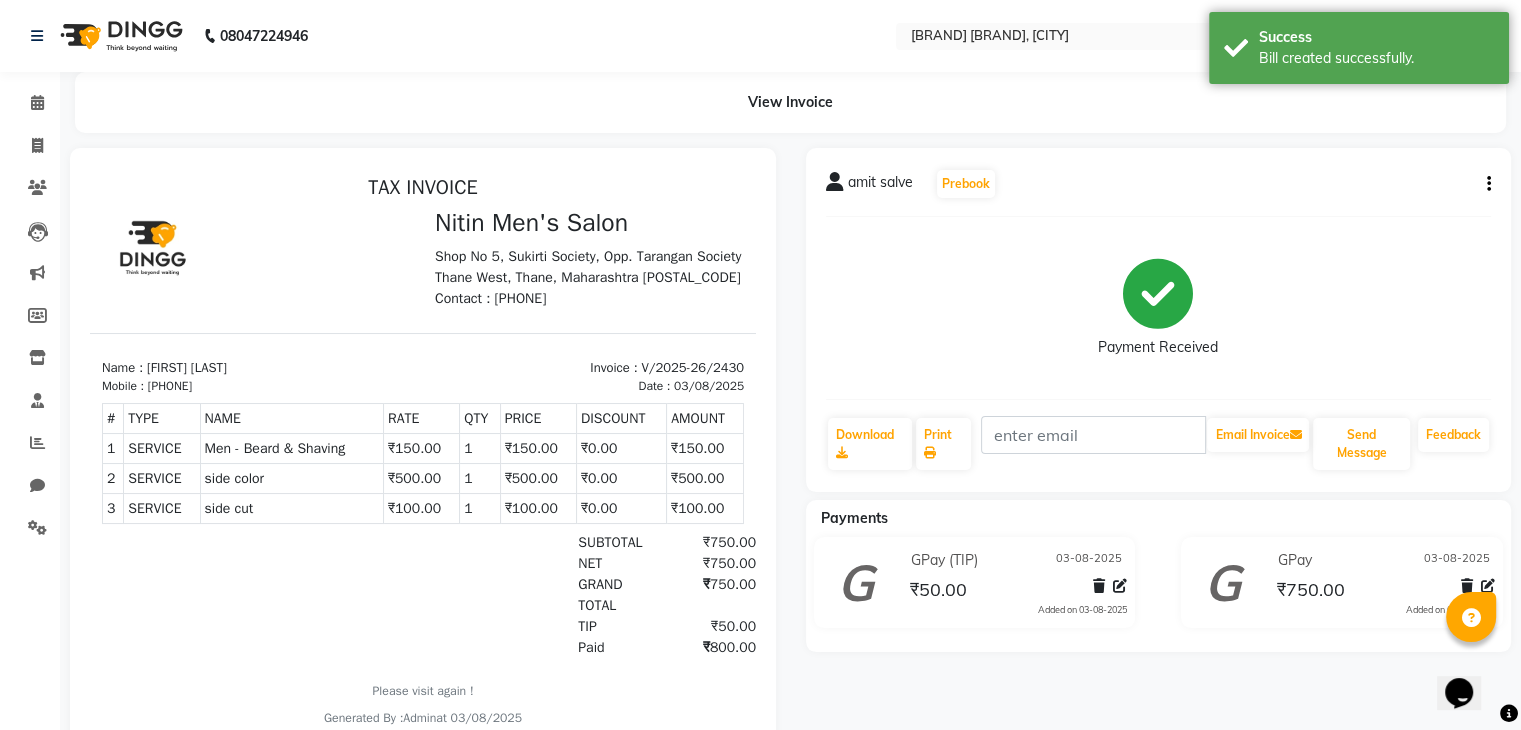 scroll, scrollTop: 0, scrollLeft: 0, axis: both 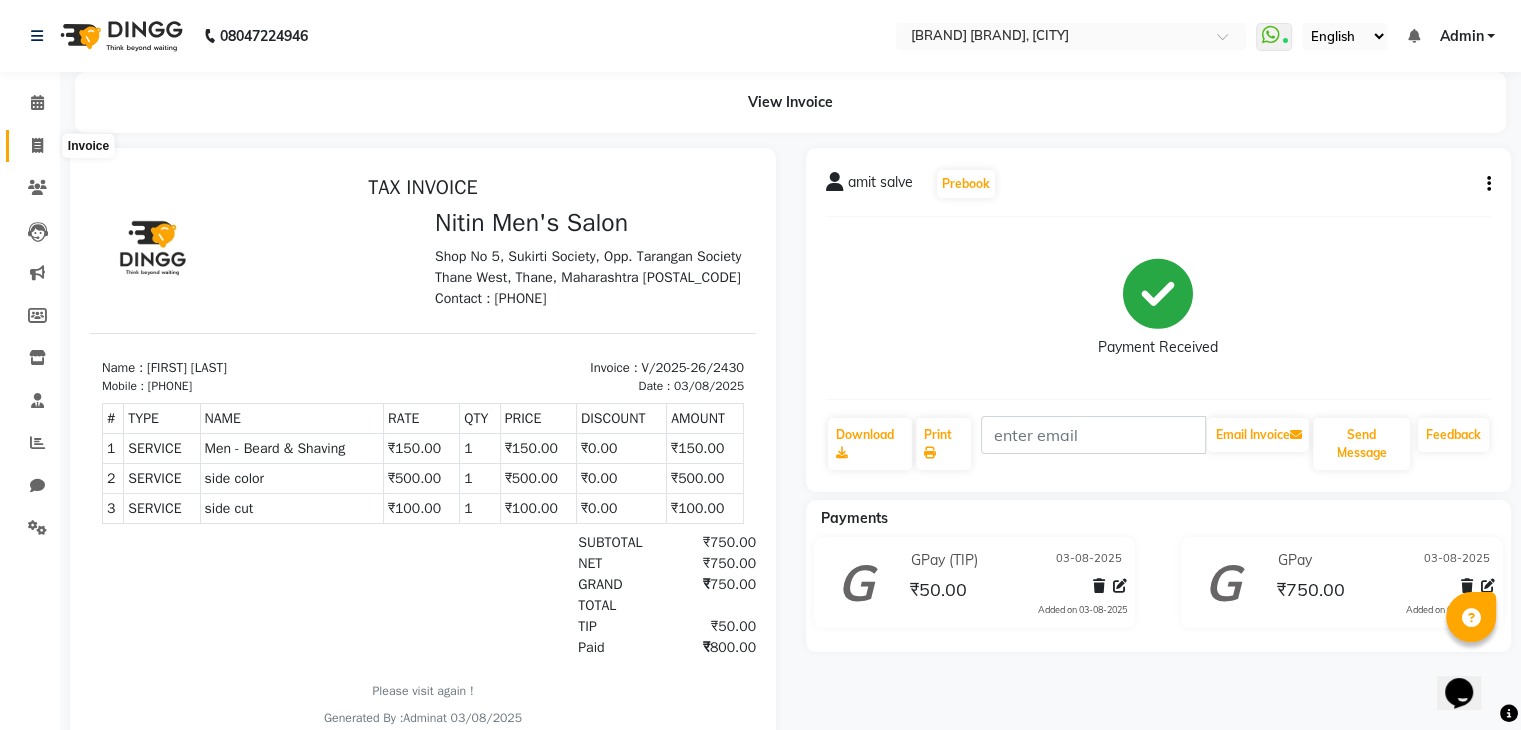 click 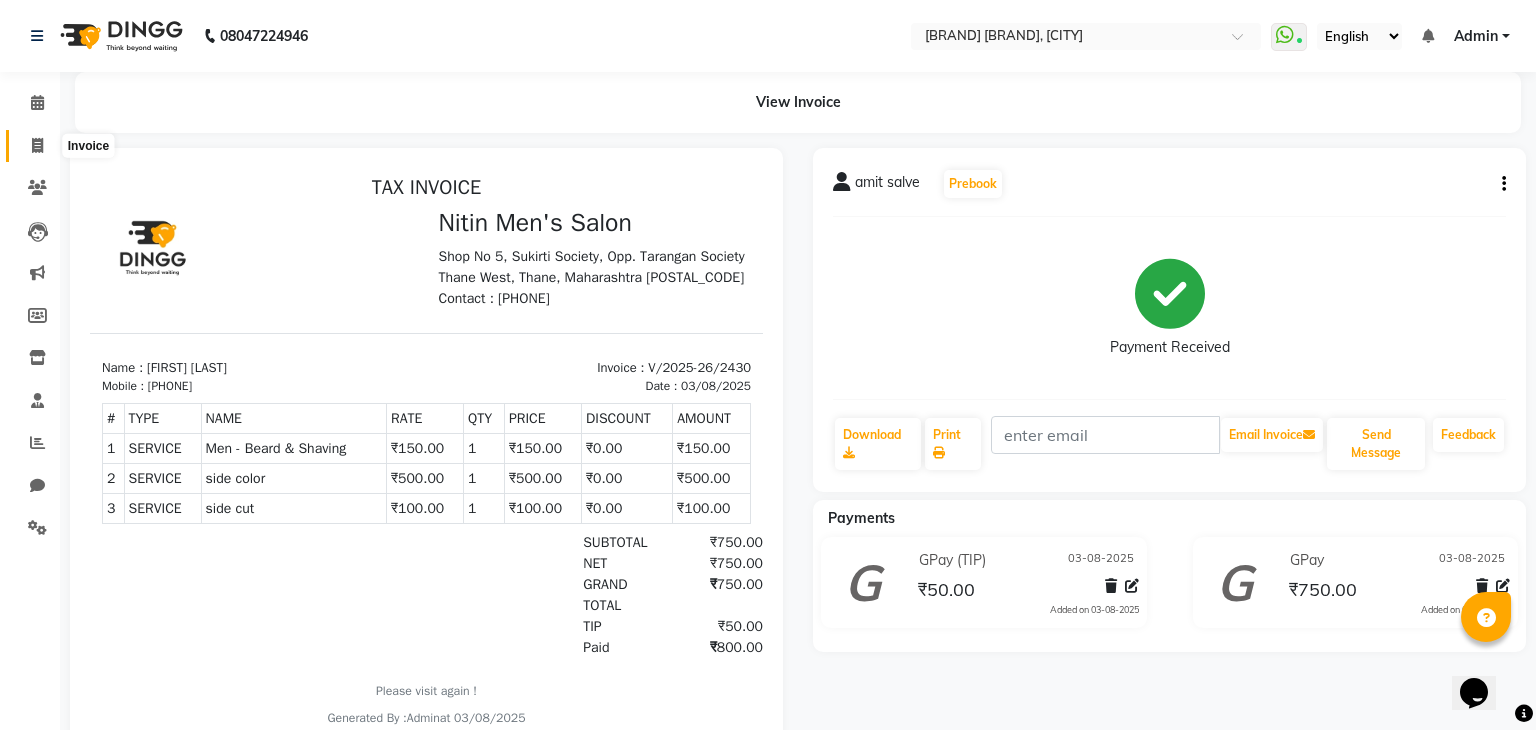 select on "service" 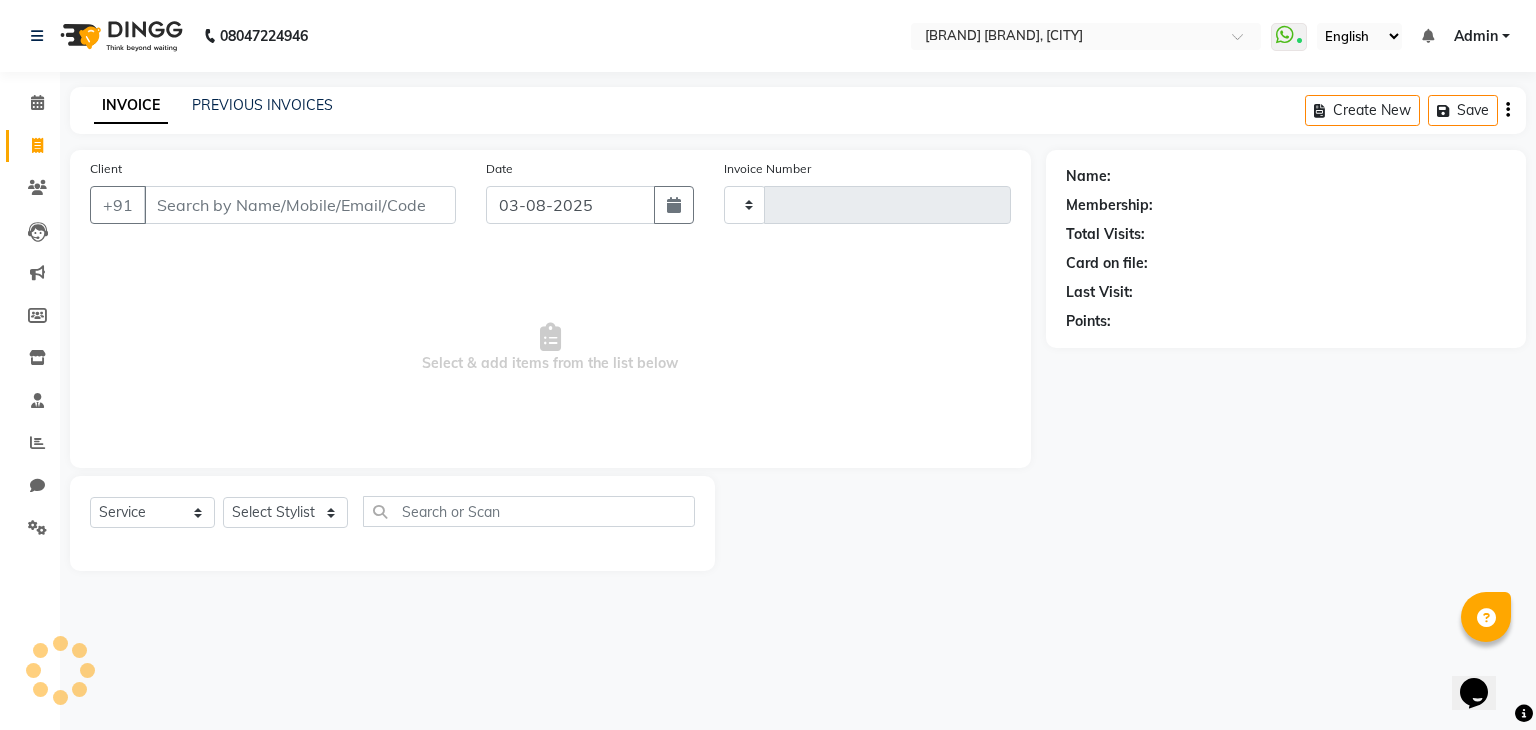 type on "2431" 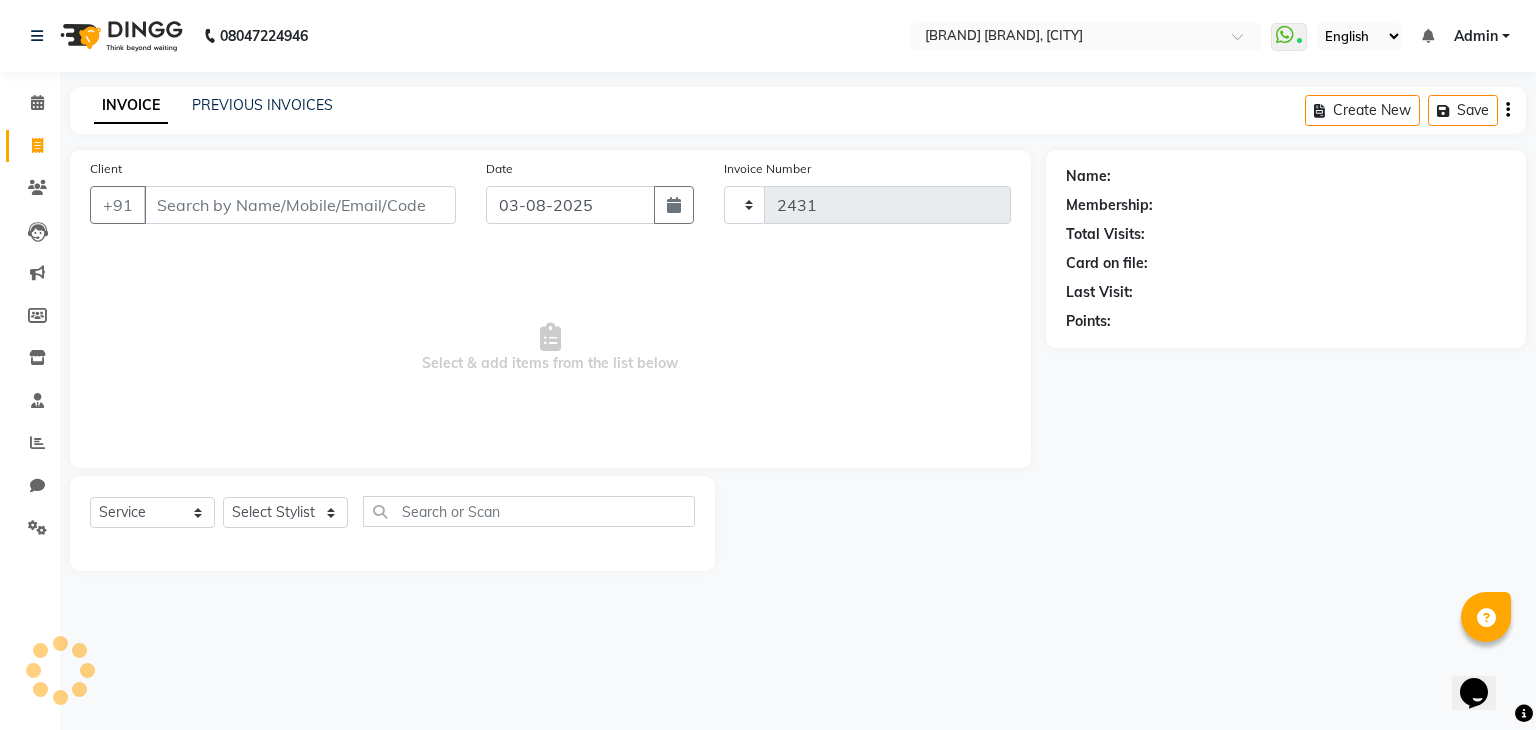 select on "7981" 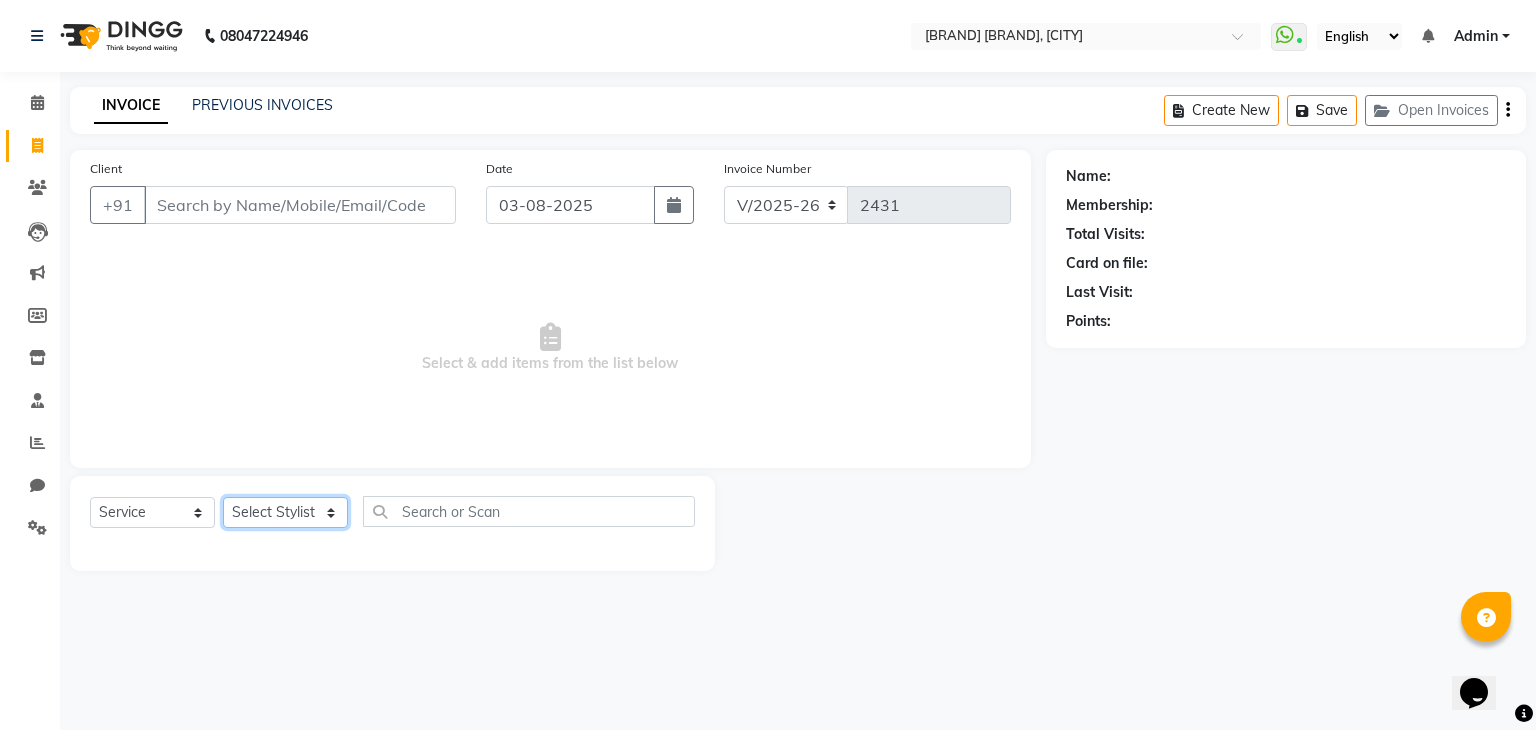 click on "Select Stylist ALAM ASHISH DEEPA HASIB JITU MEENAKSHI NITIN SIR PRAJAKTA Rupa SANDEEP SHAHIM YASEEN" 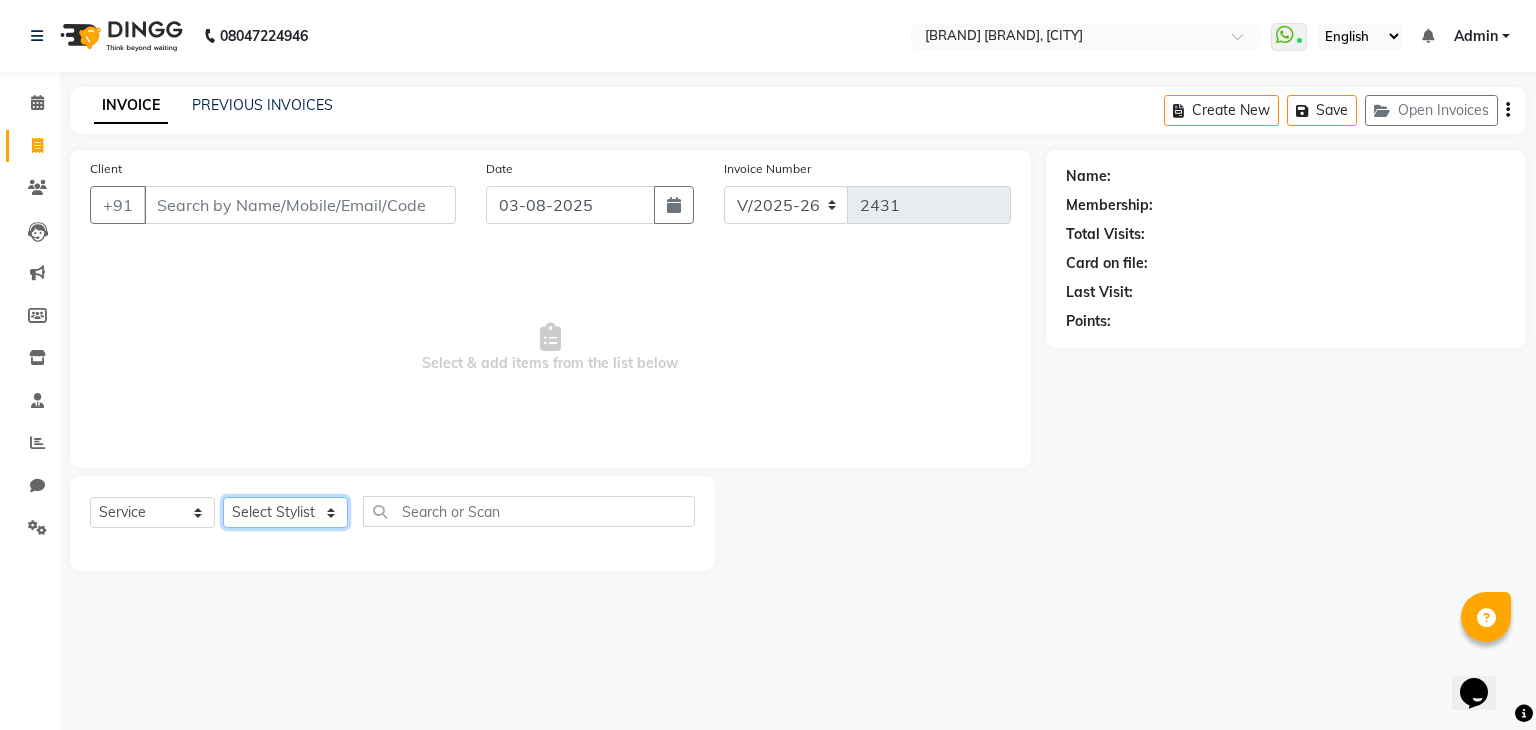 select on "87617" 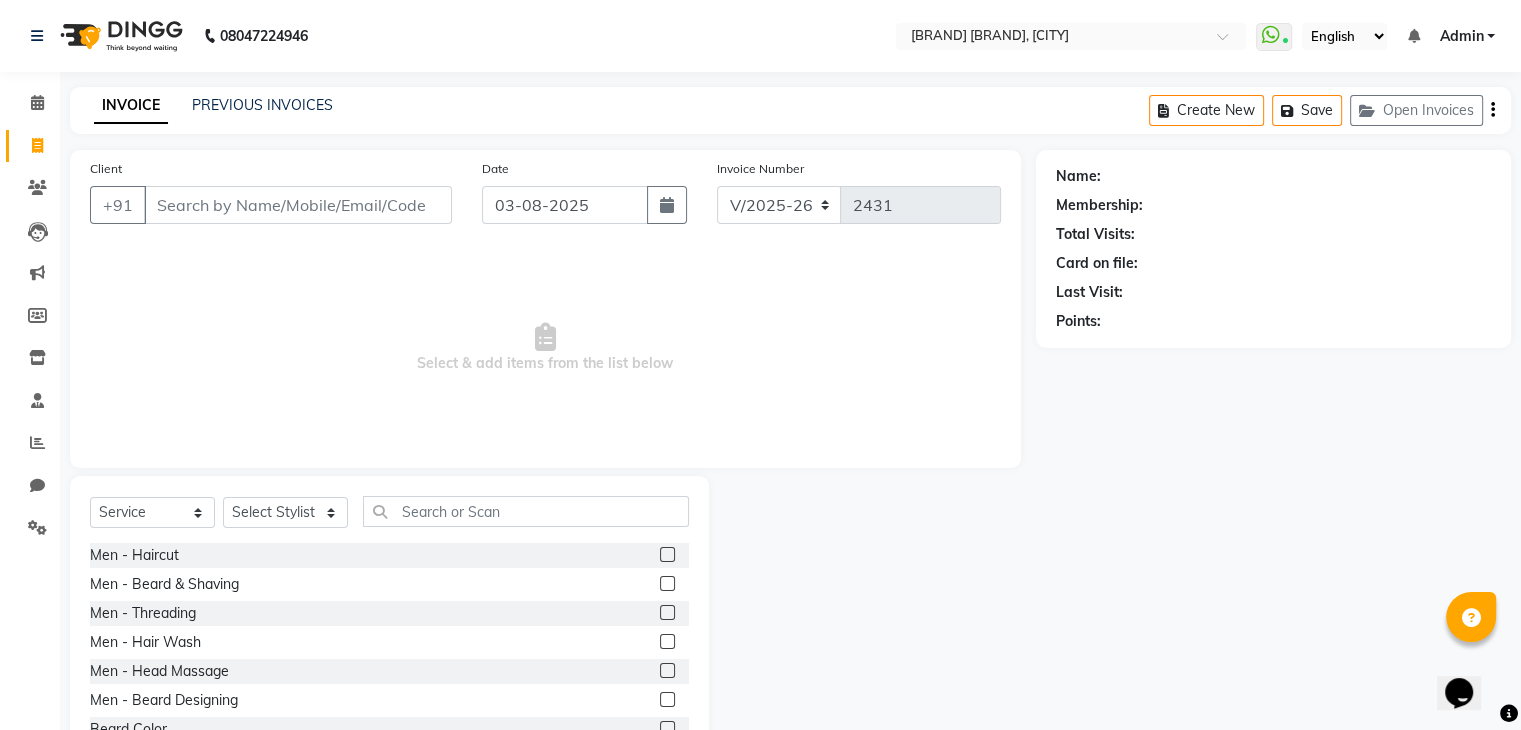 click 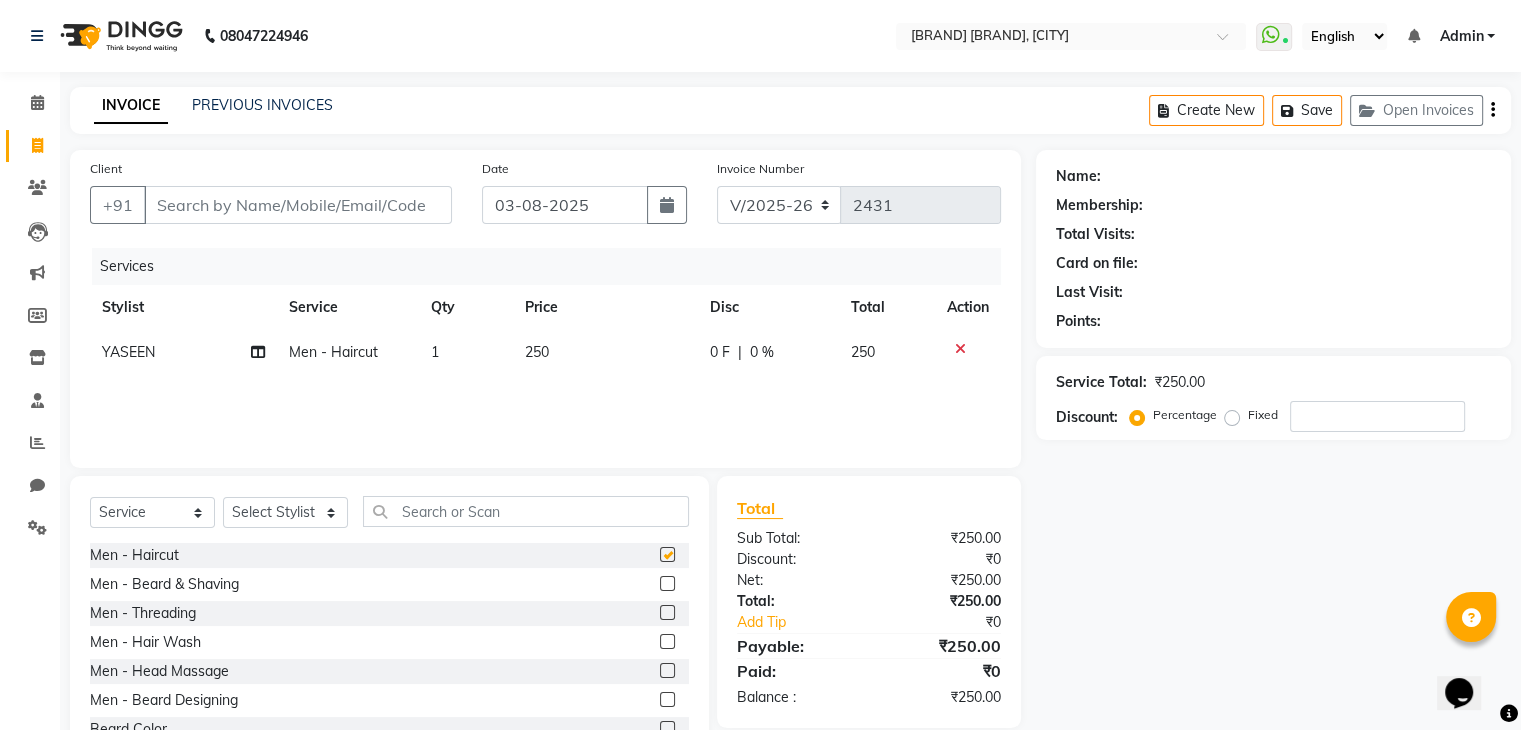 checkbox on "false" 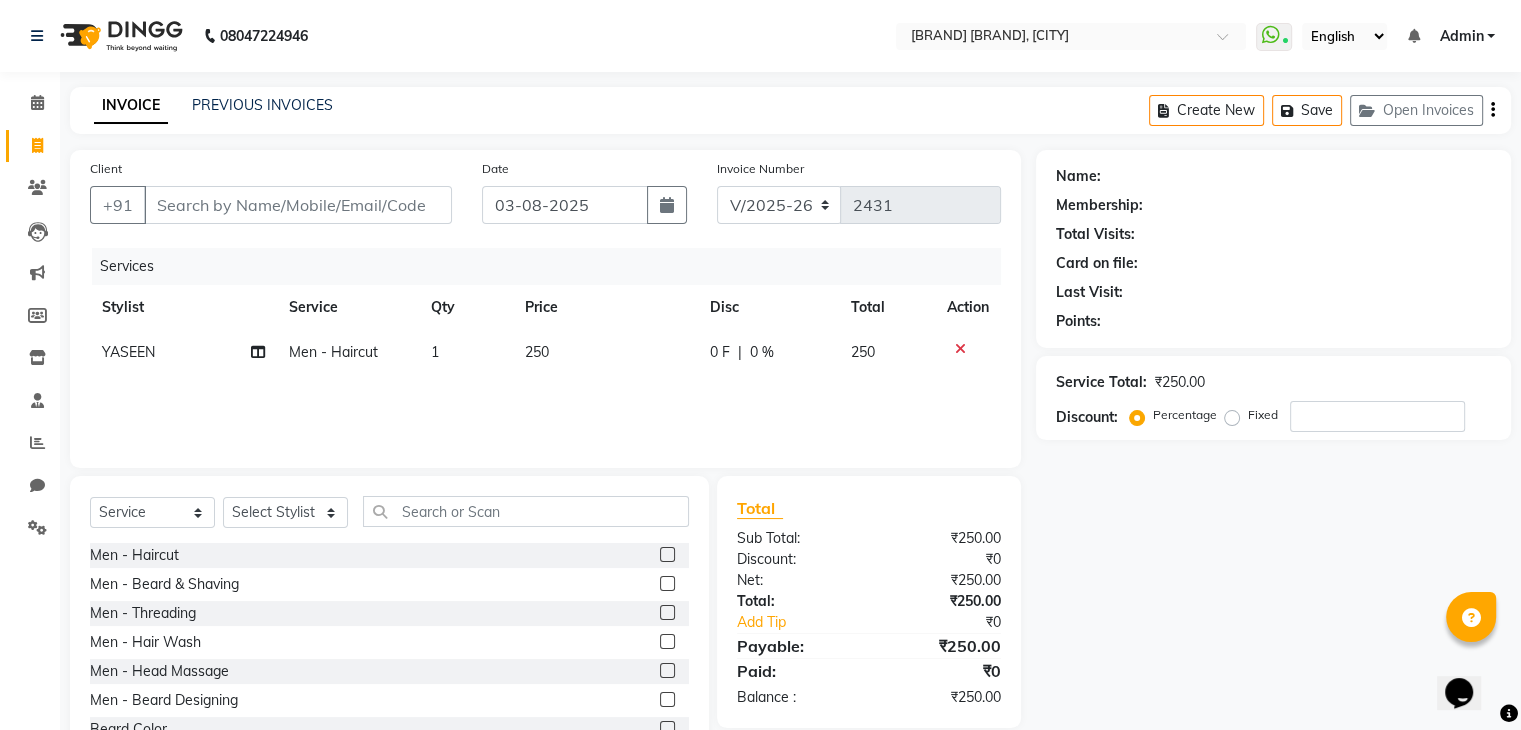 click 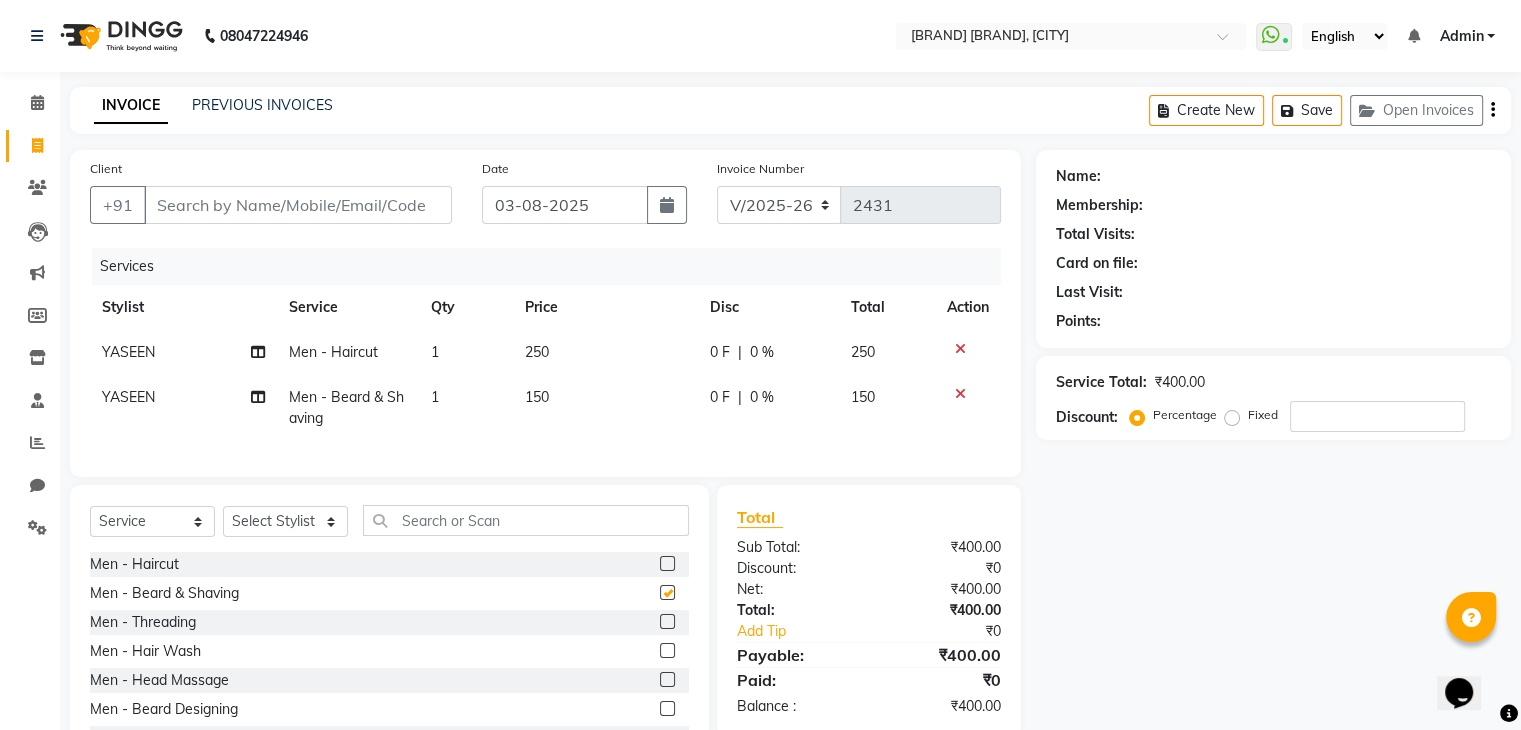 checkbox on "false" 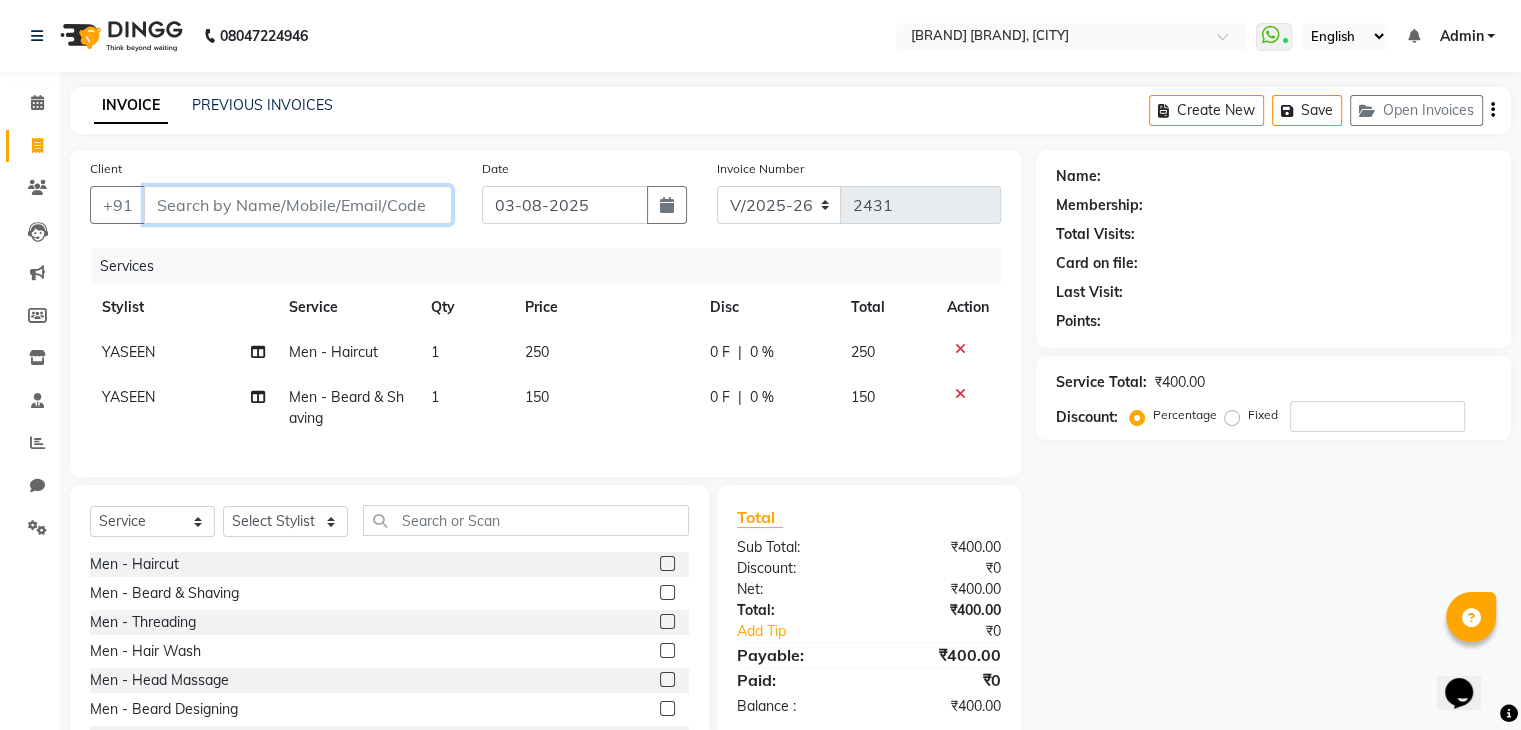 click on "Client" at bounding box center (298, 205) 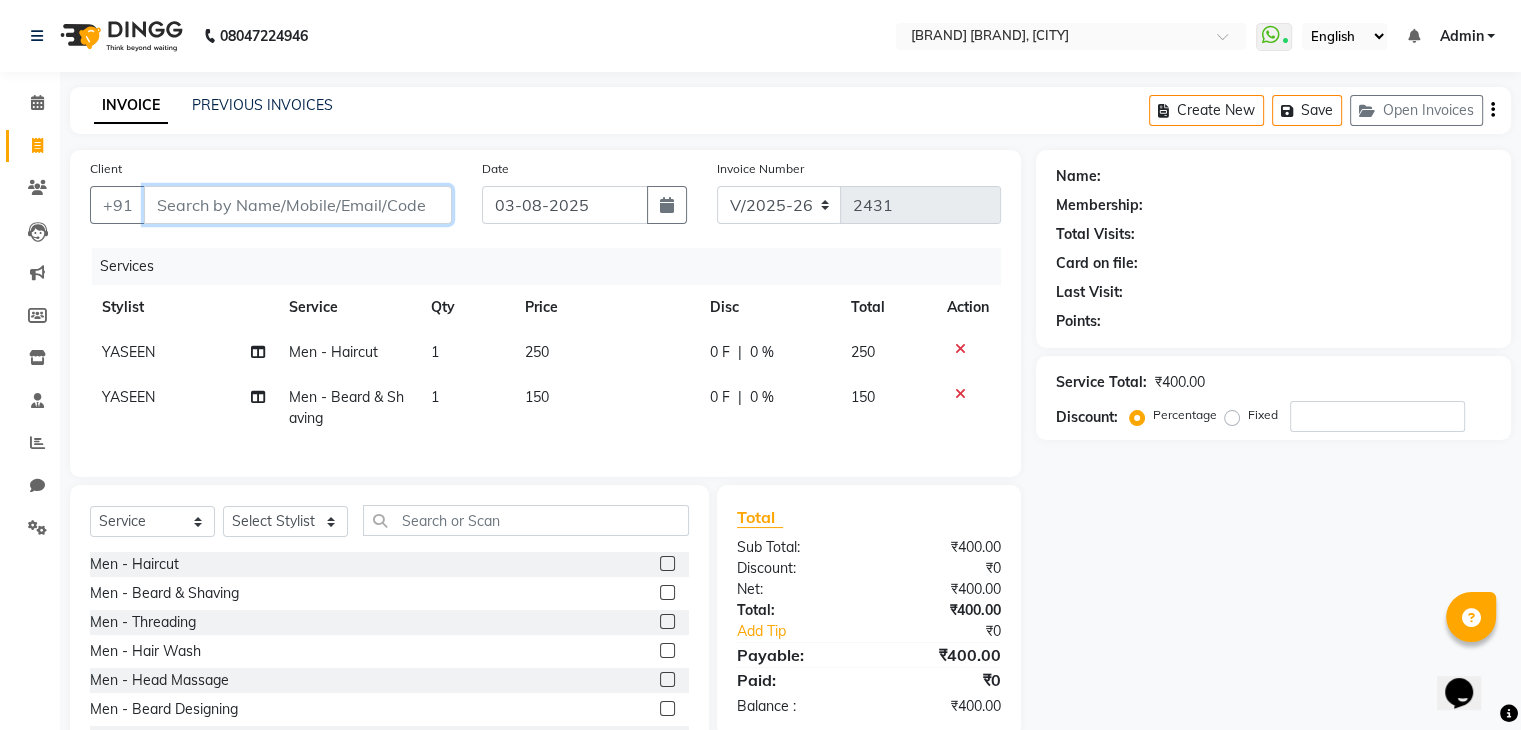 click on "Client" at bounding box center (298, 205) 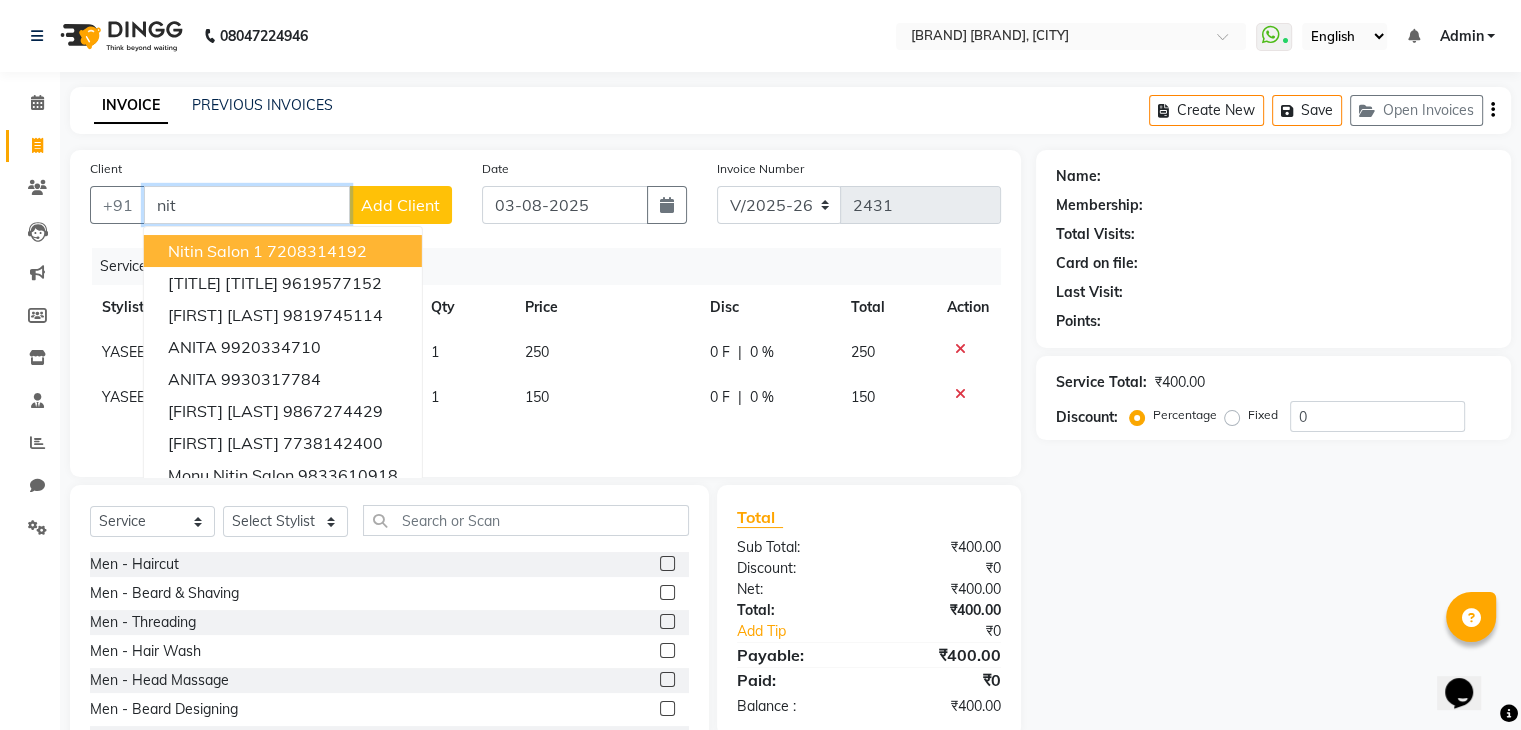 click on "7208314192" at bounding box center [317, 251] 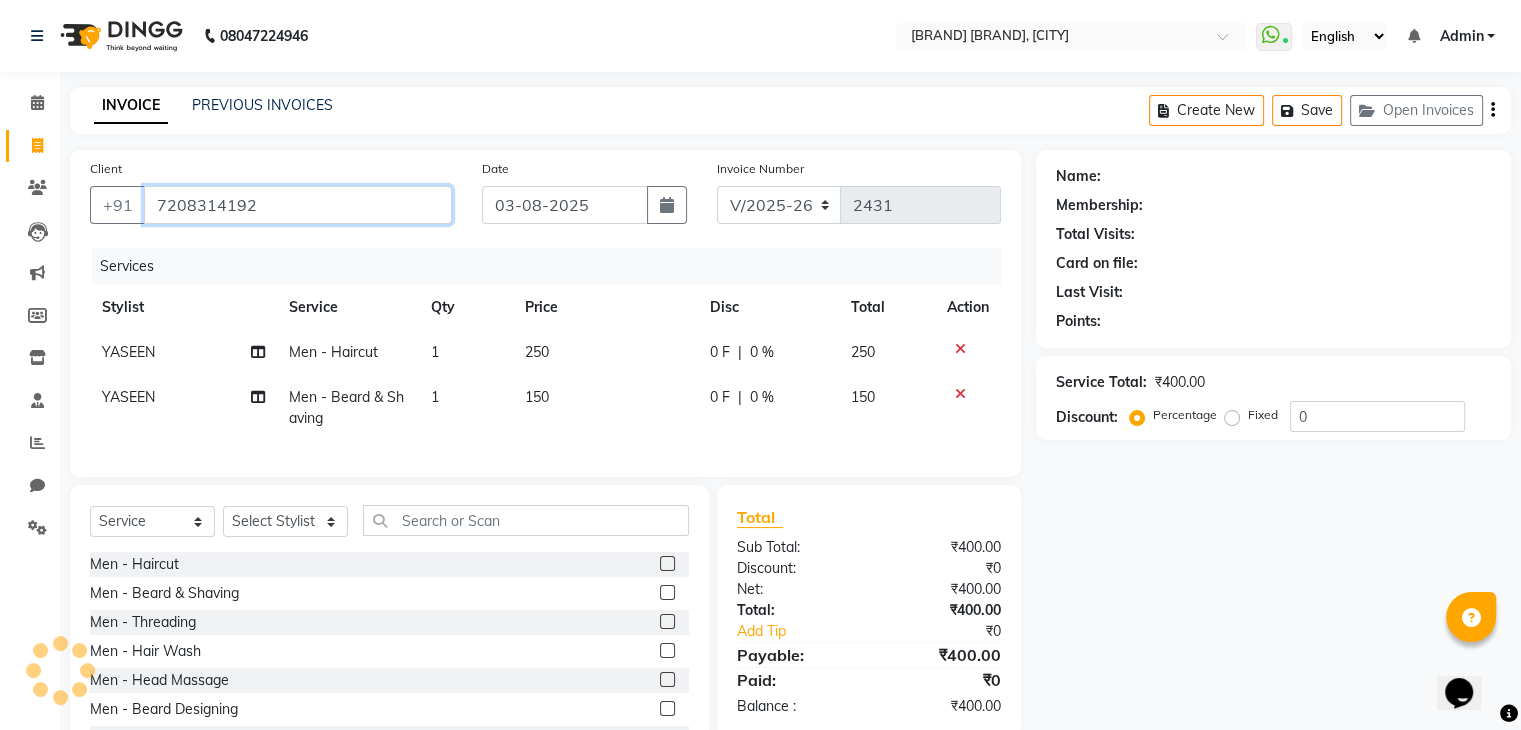 type on "7208314192" 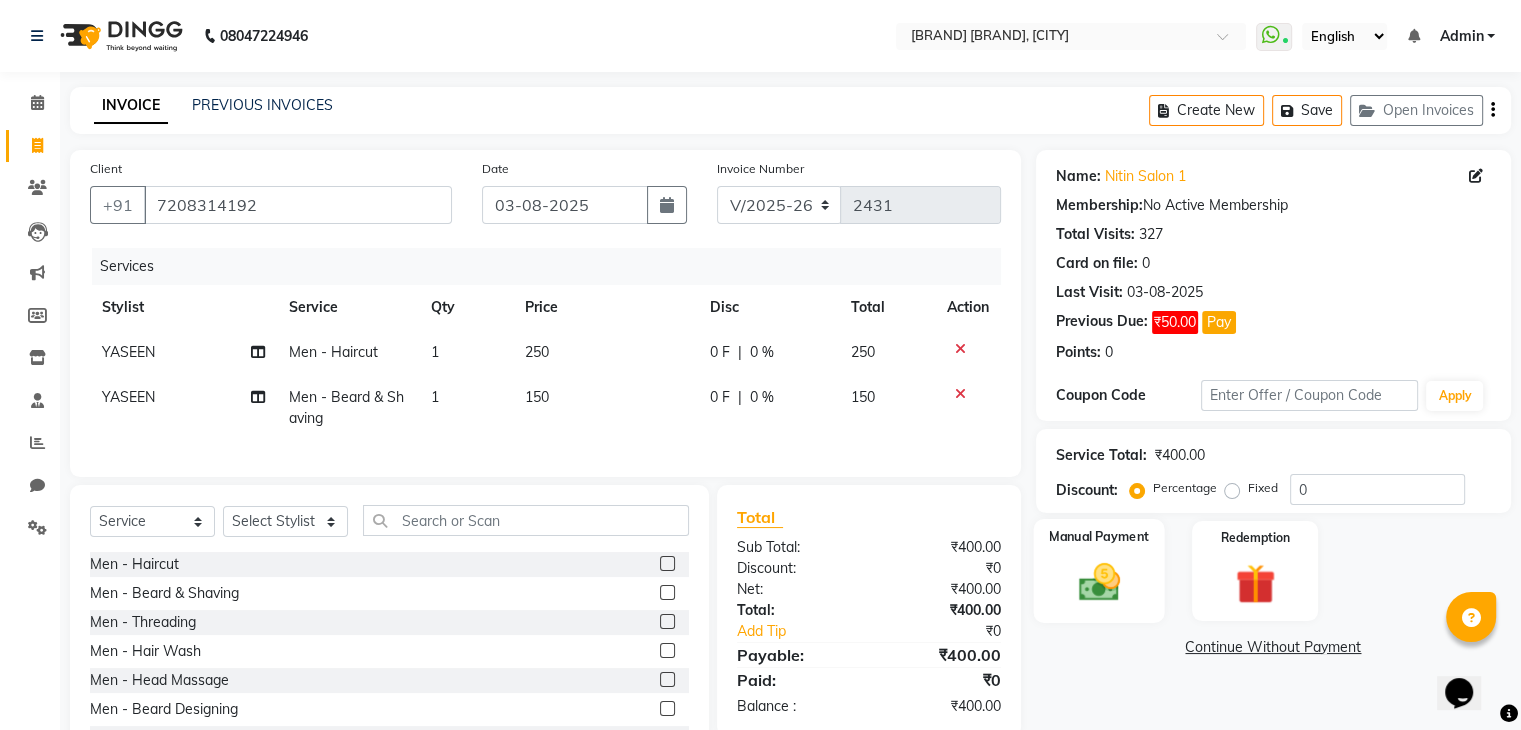 click on "Manual Payment" 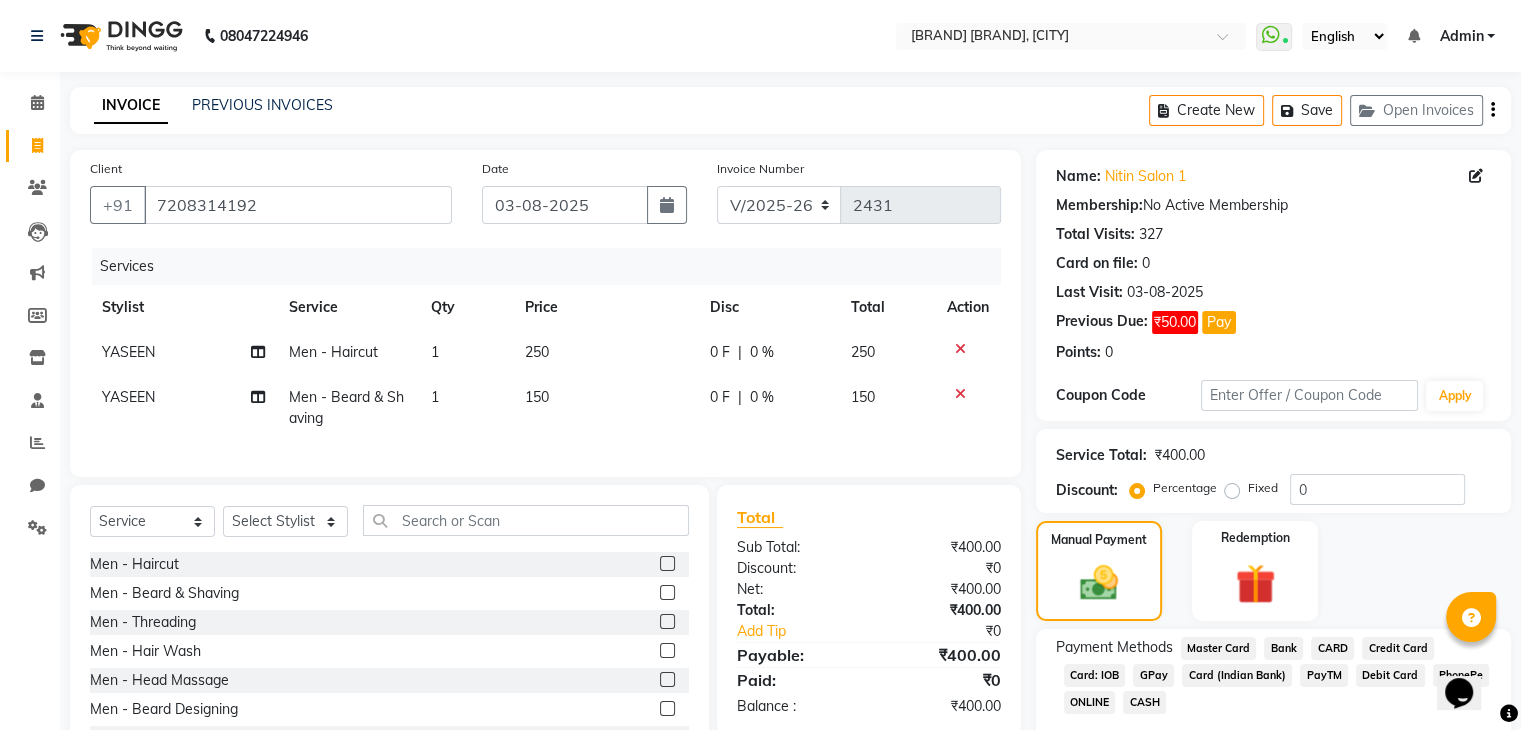 click on "CASH" 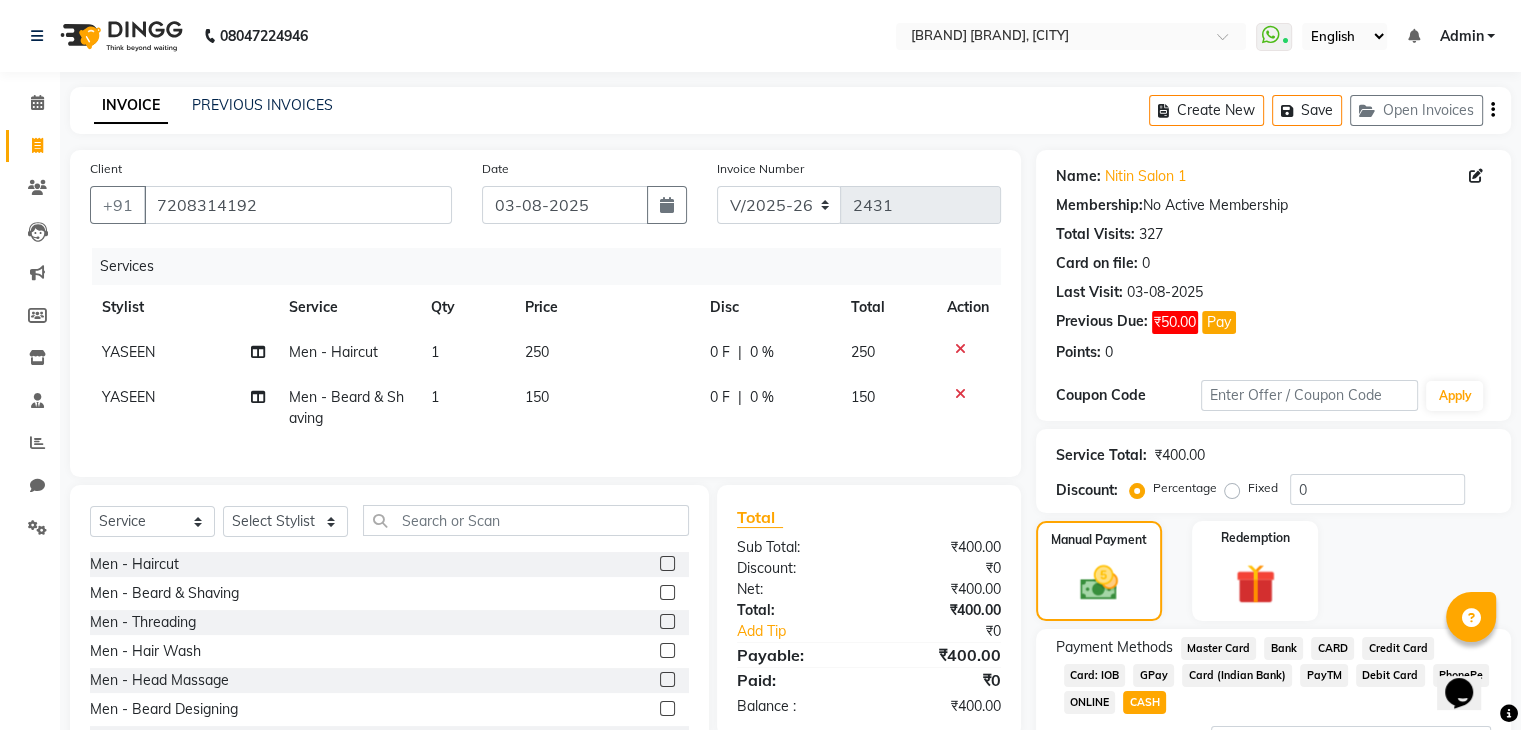 scroll, scrollTop: 176, scrollLeft: 0, axis: vertical 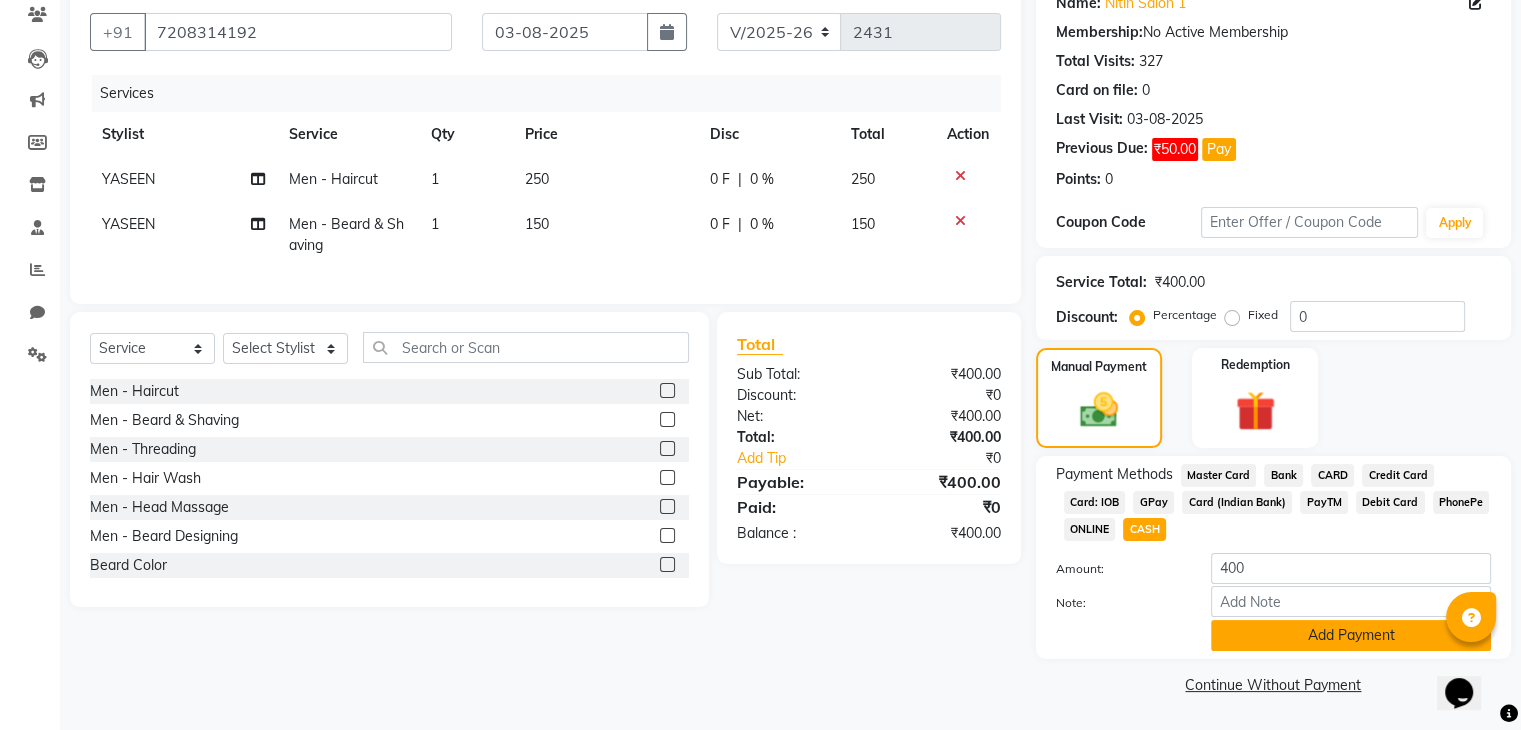 click on "Add Payment" 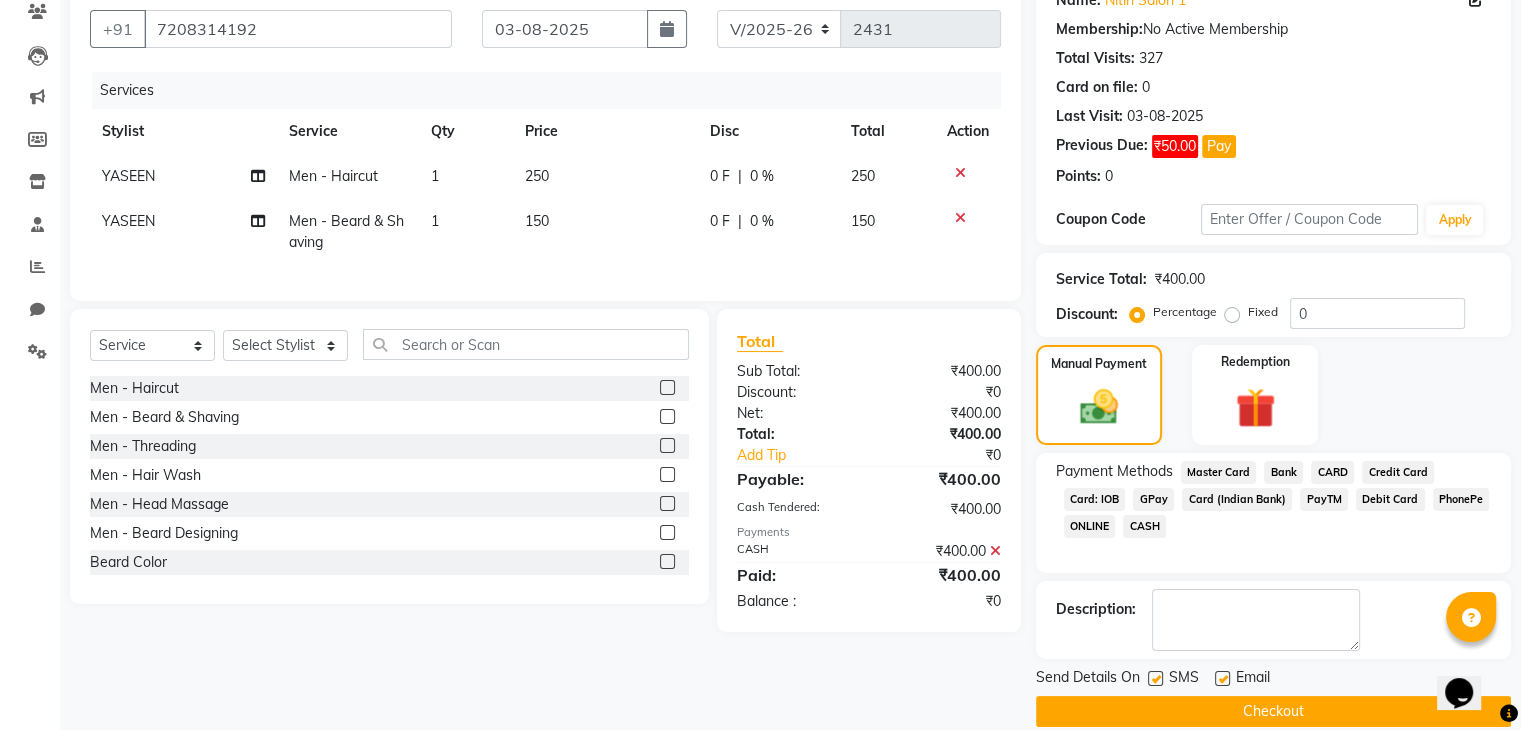click 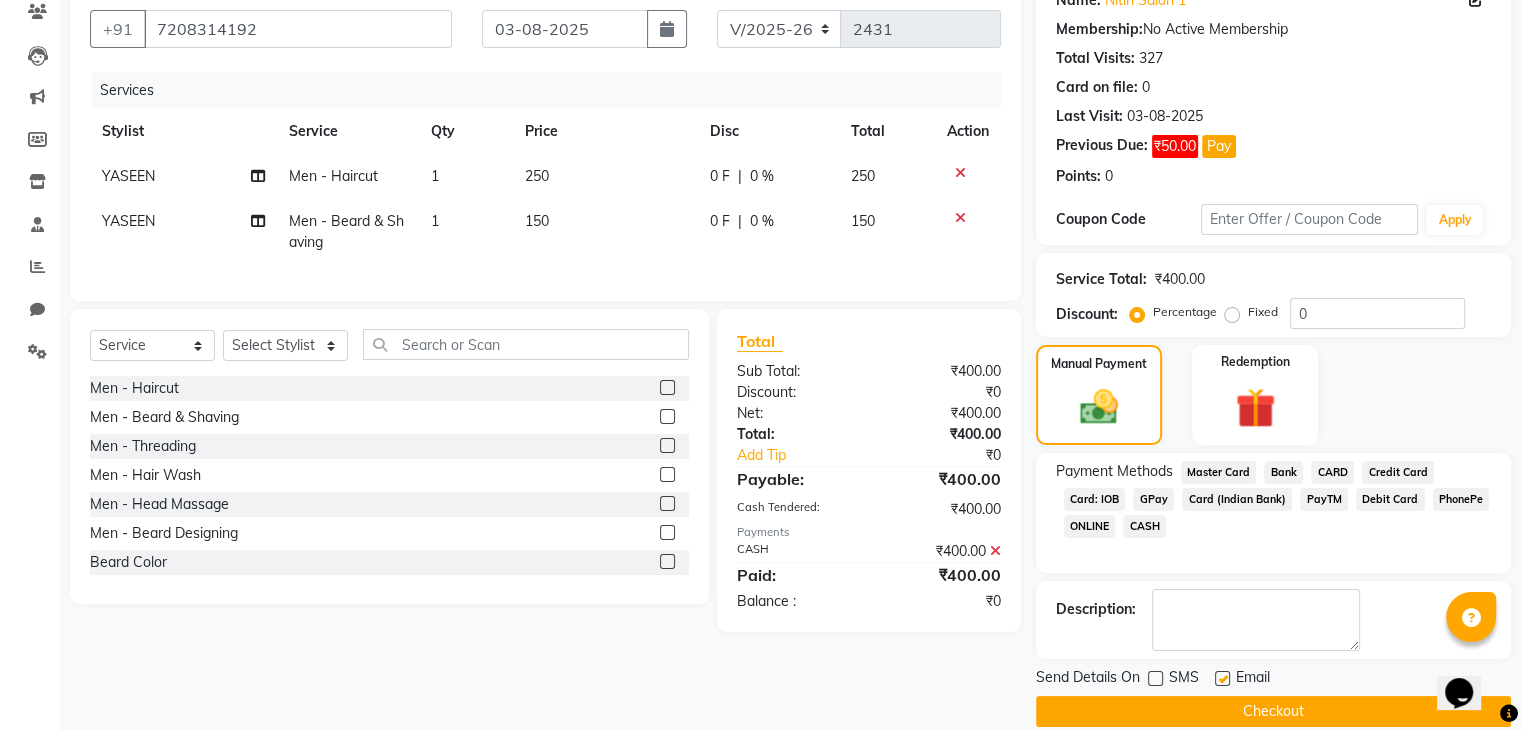 click on "Email" 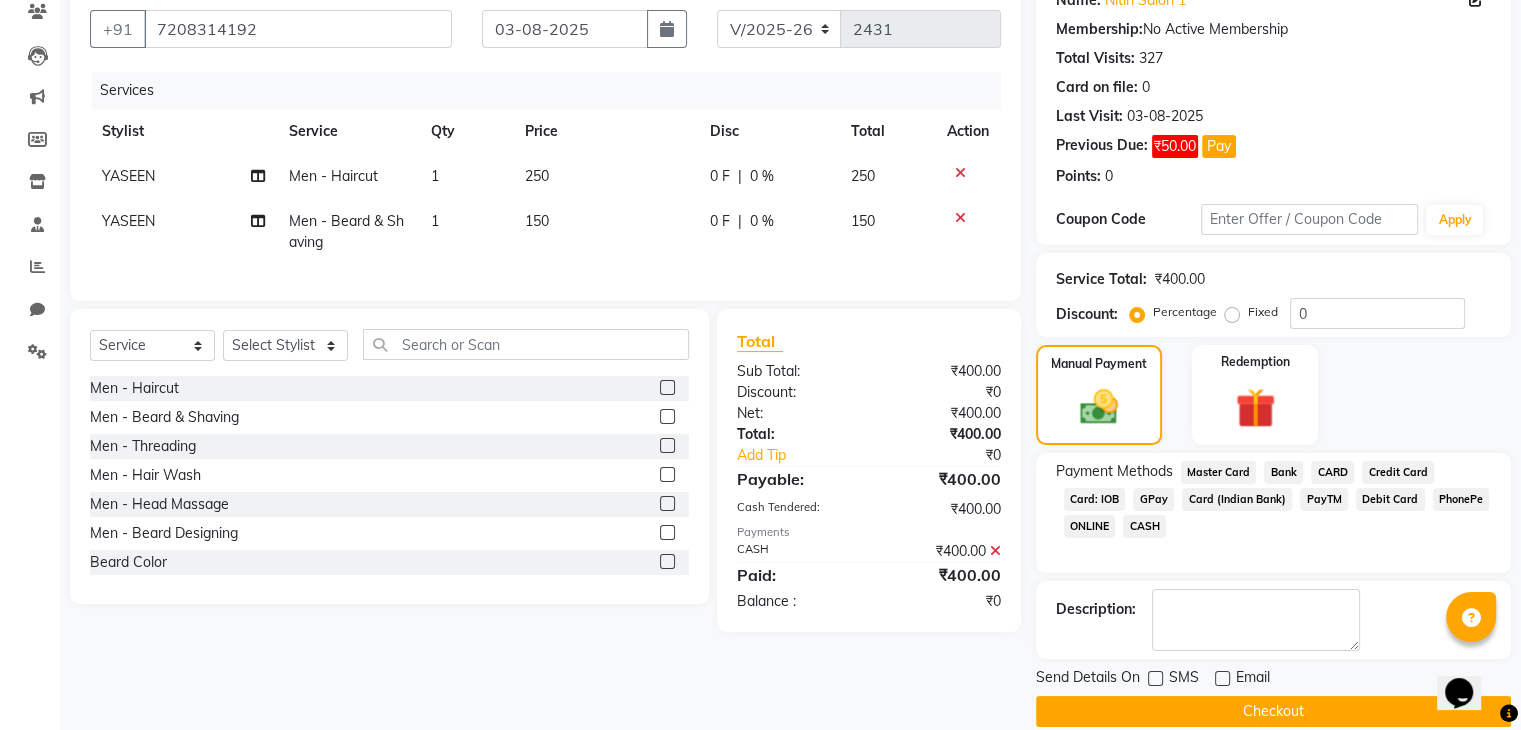 click on "Send Details On SMS Email  Checkout" 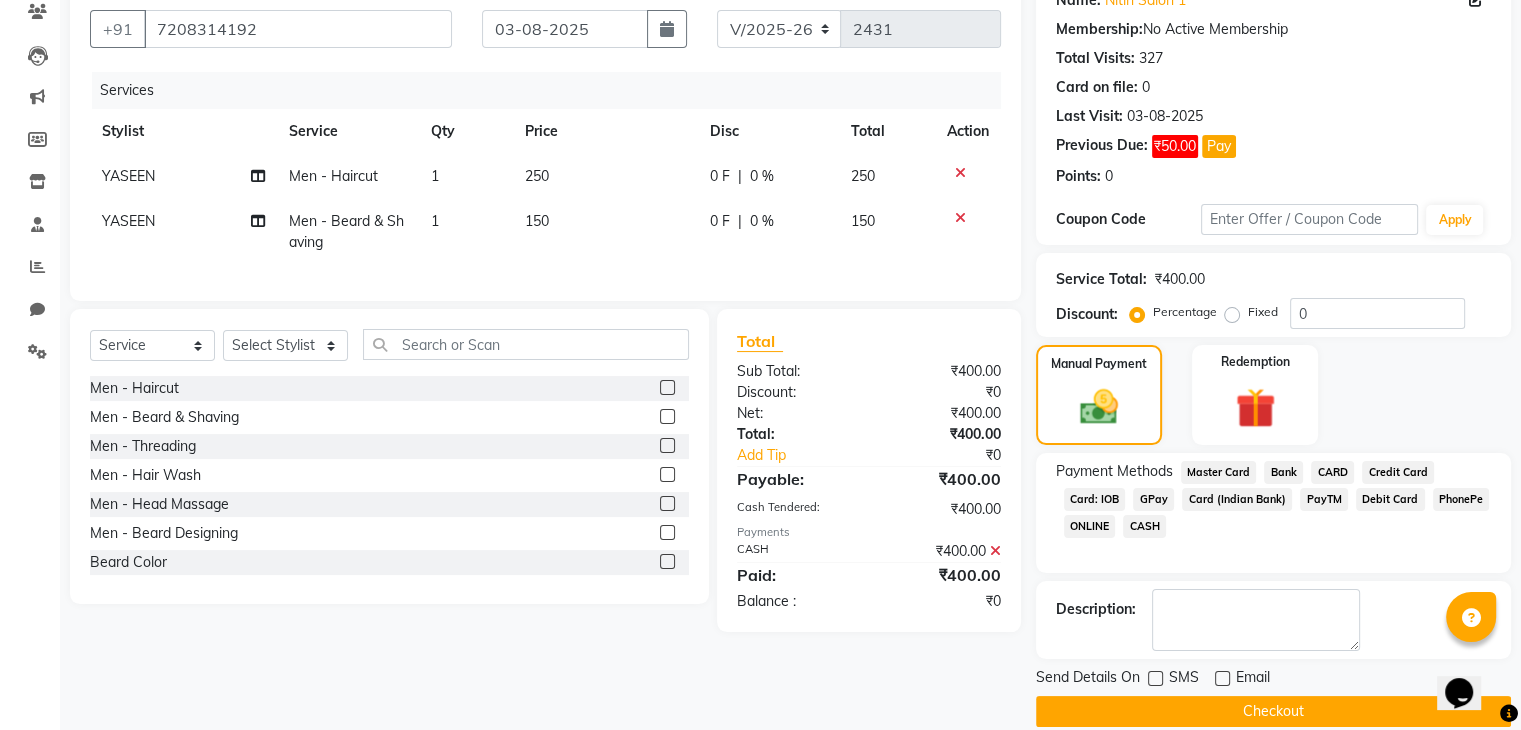 click on "Checkout" 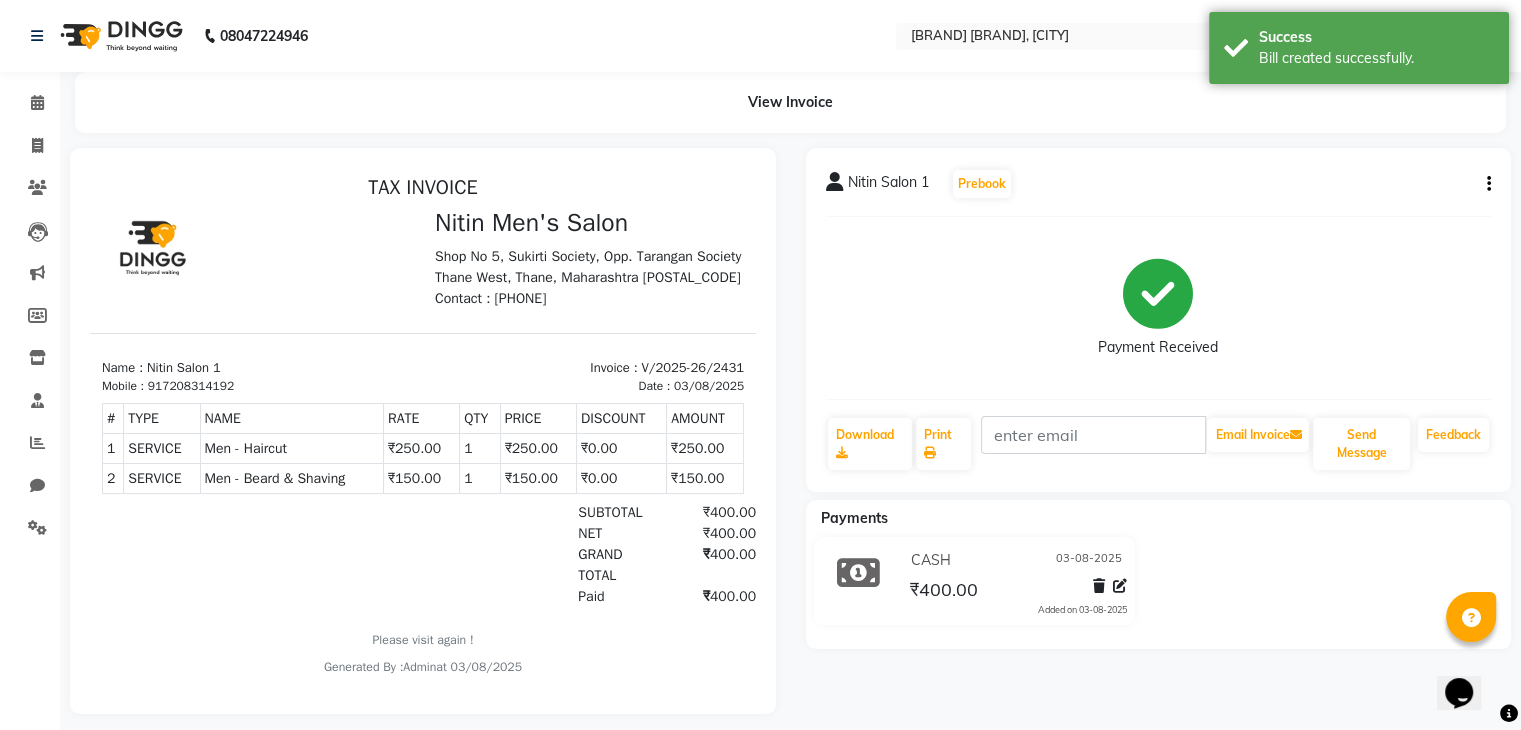 scroll, scrollTop: 0, scrollLeft: 0, axis: both 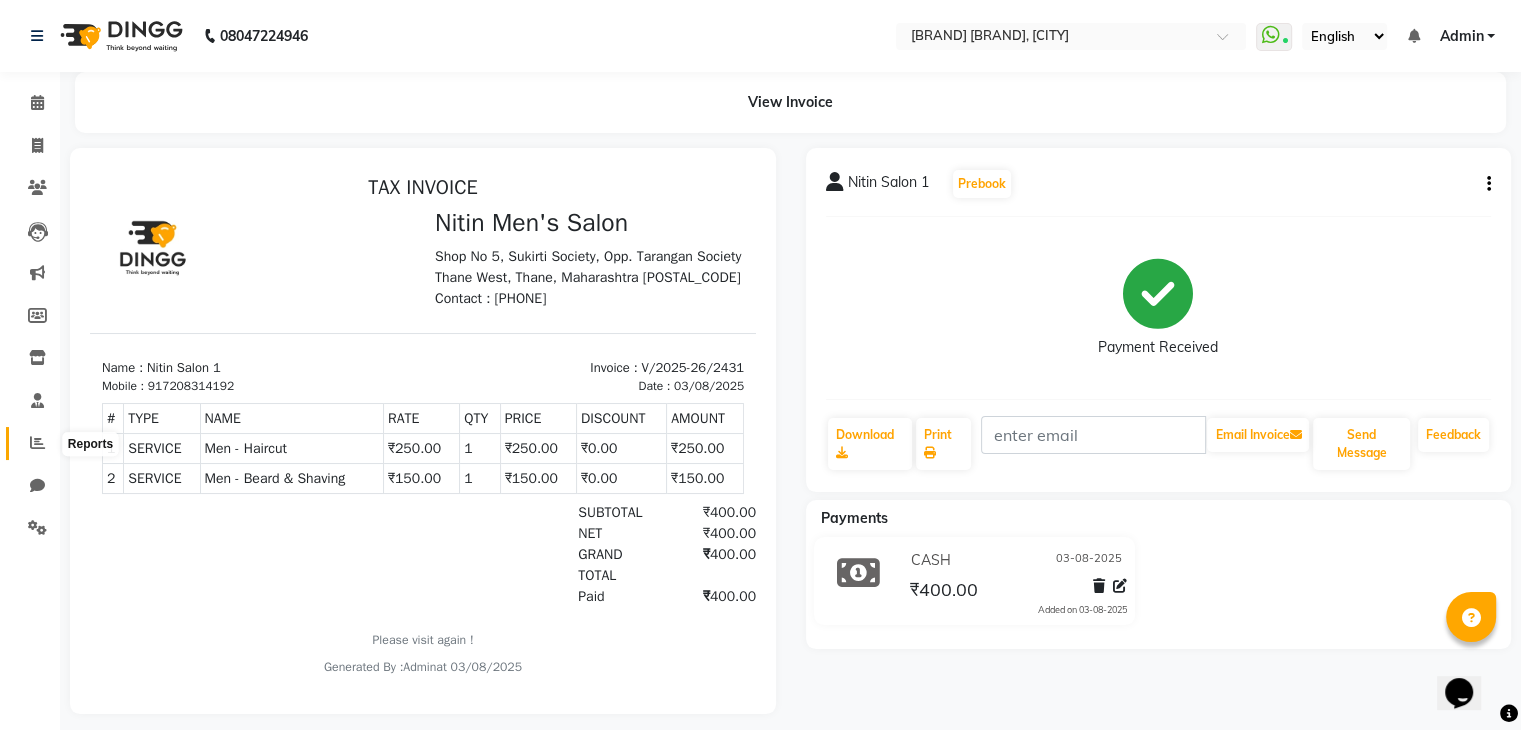 click 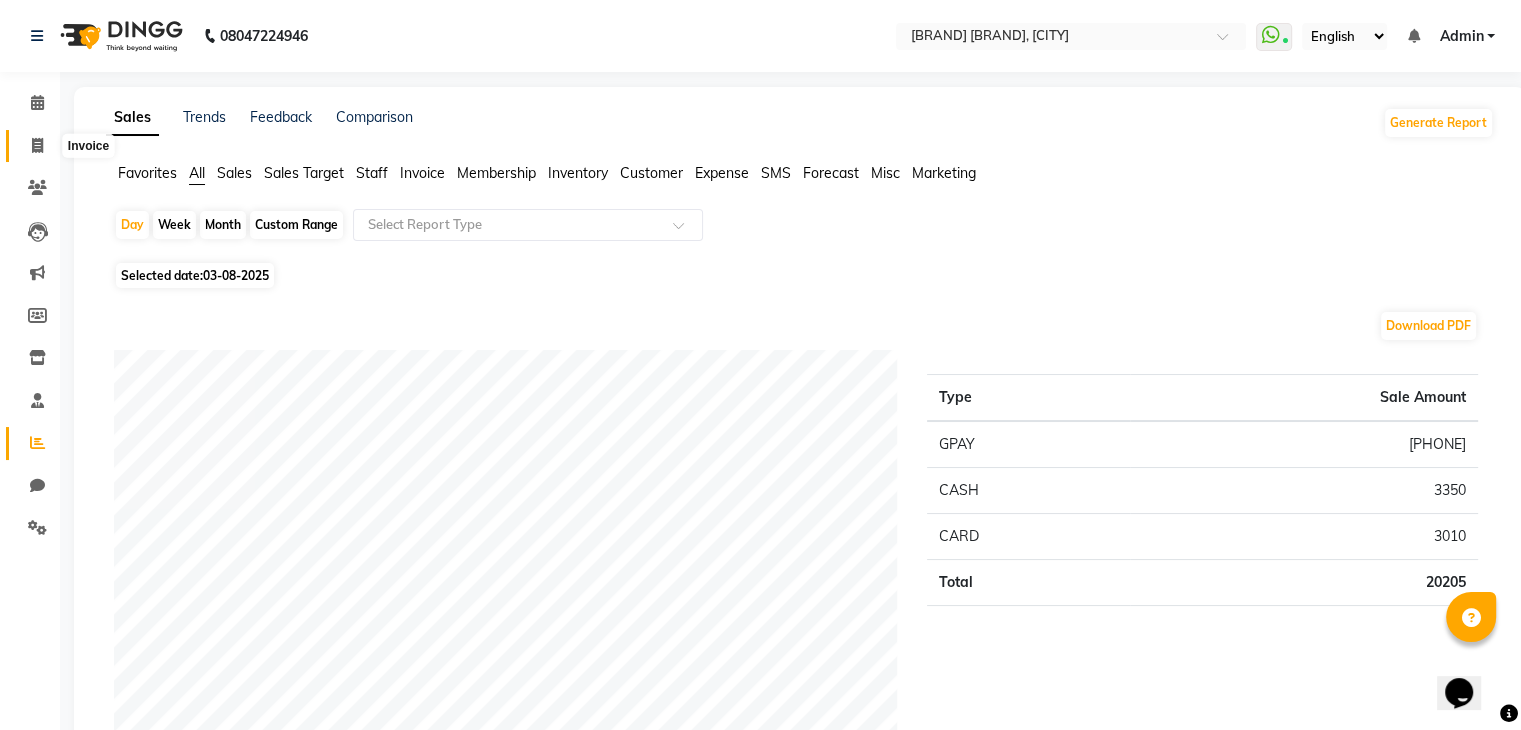 click 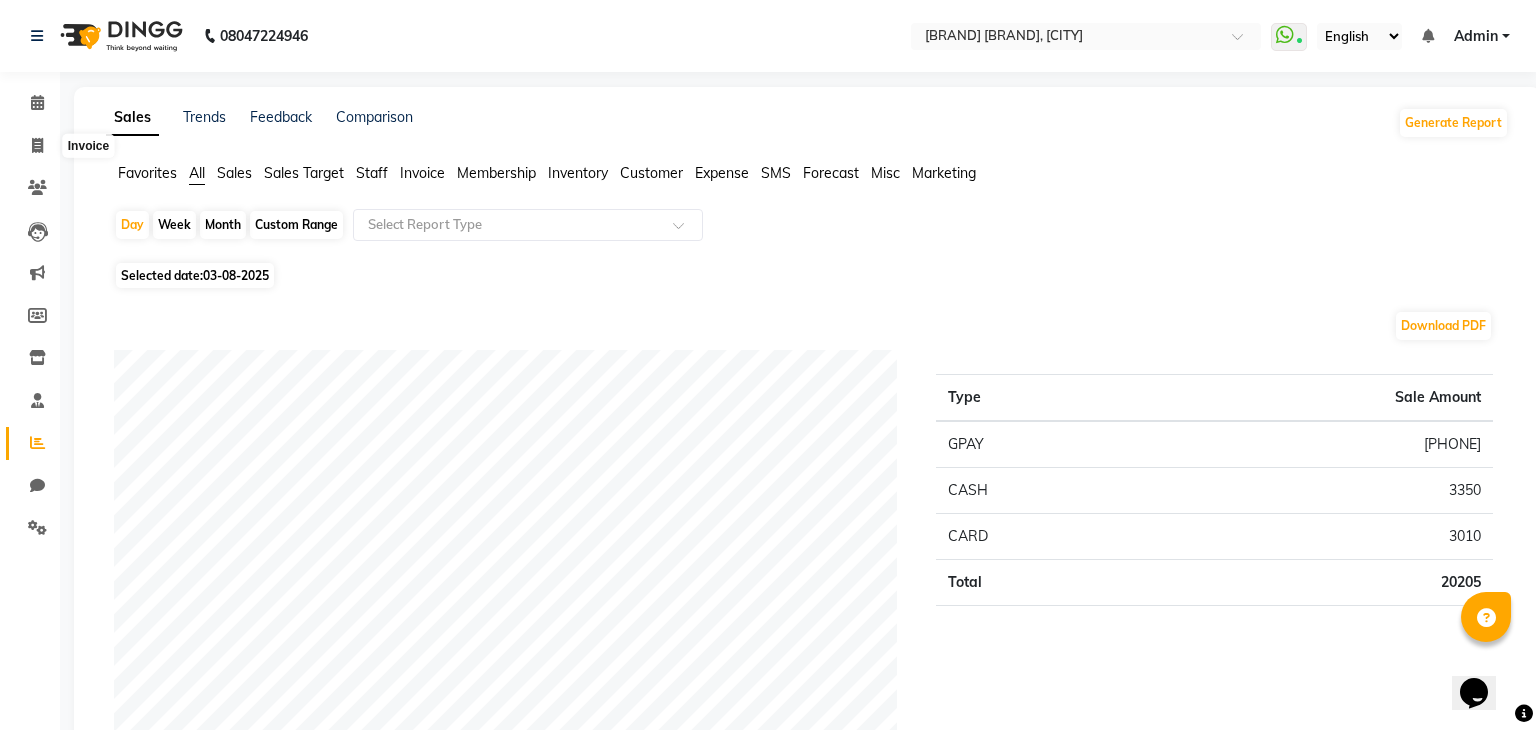 select on "7981" 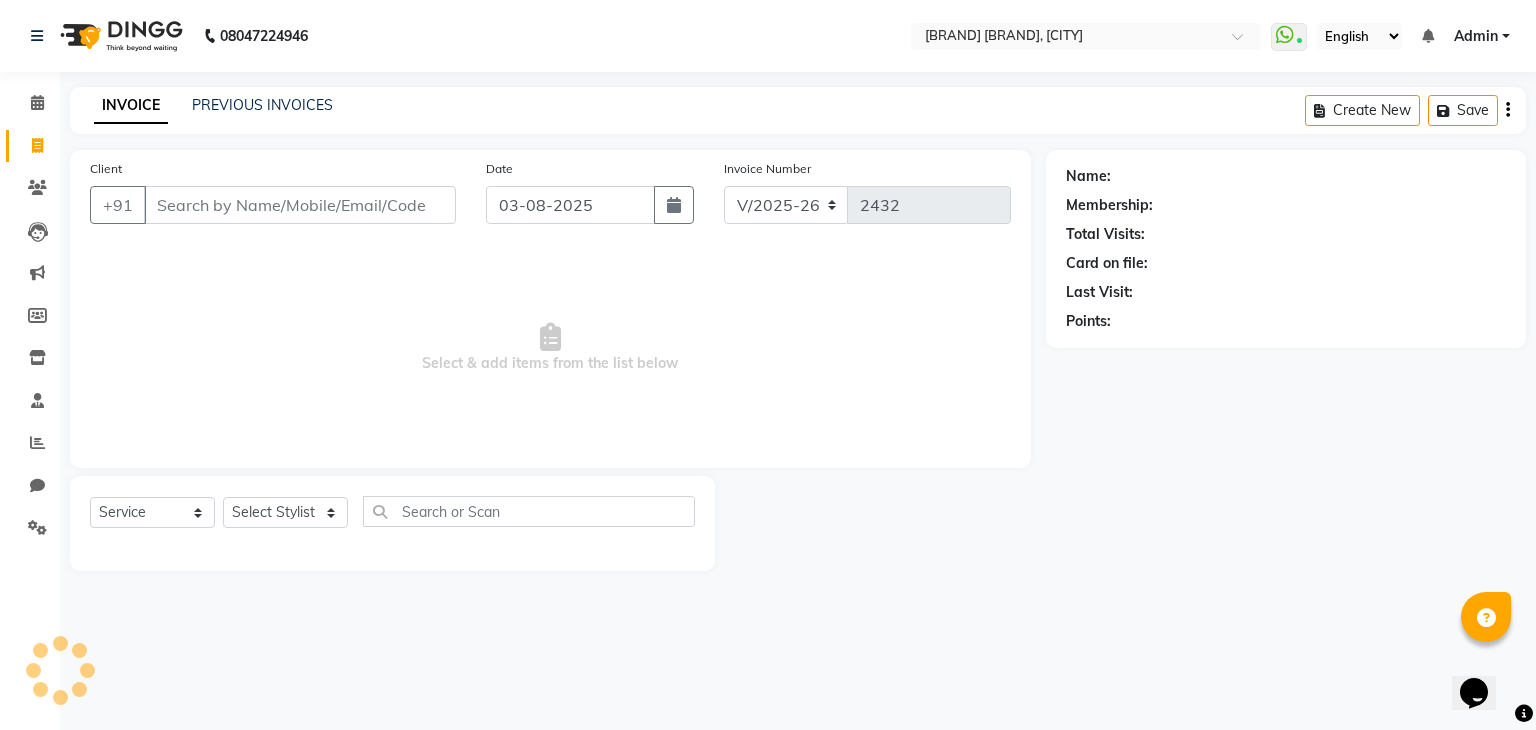 click on "Client" at bounding box center [300, 205] 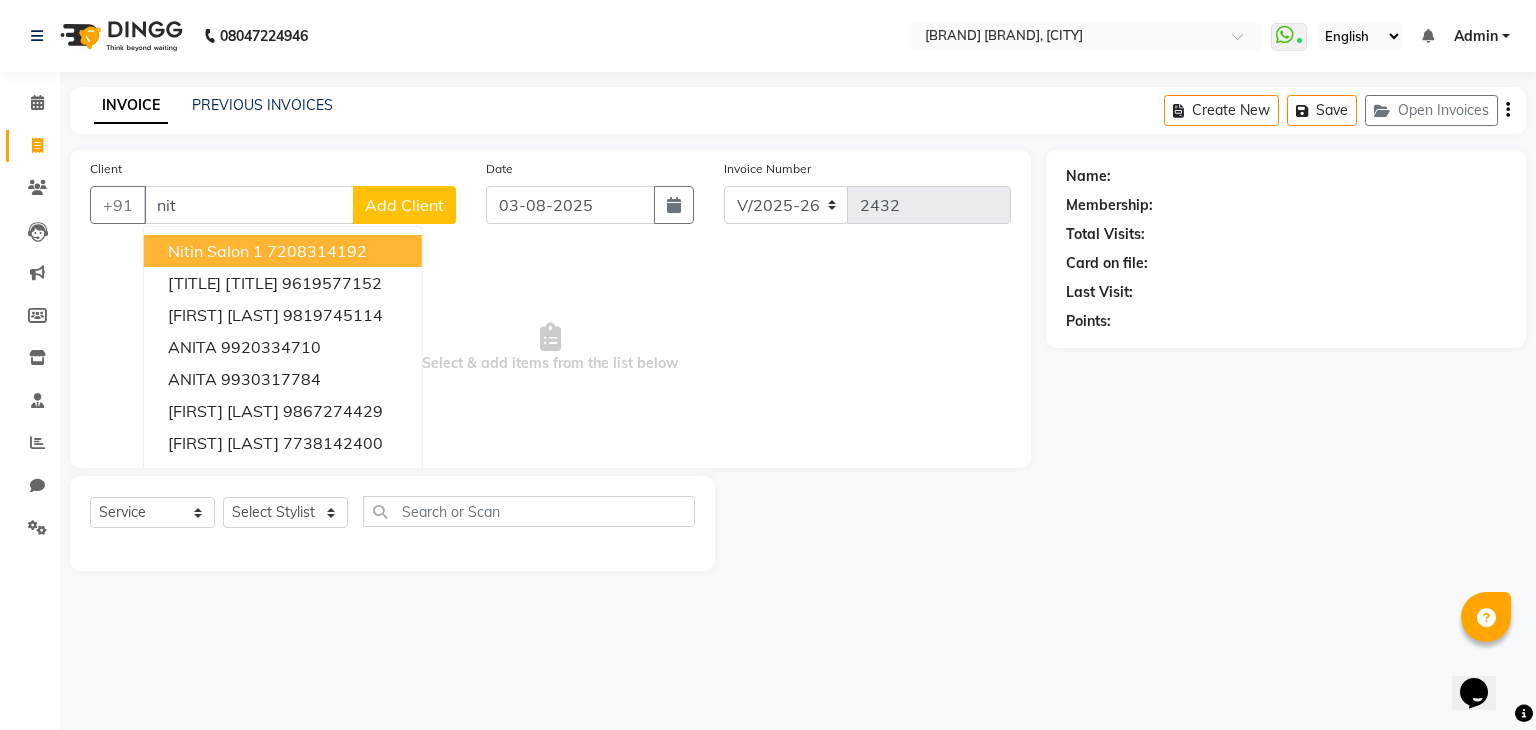 click on "Nitin Salon 1" at bounding box center [215, 251] 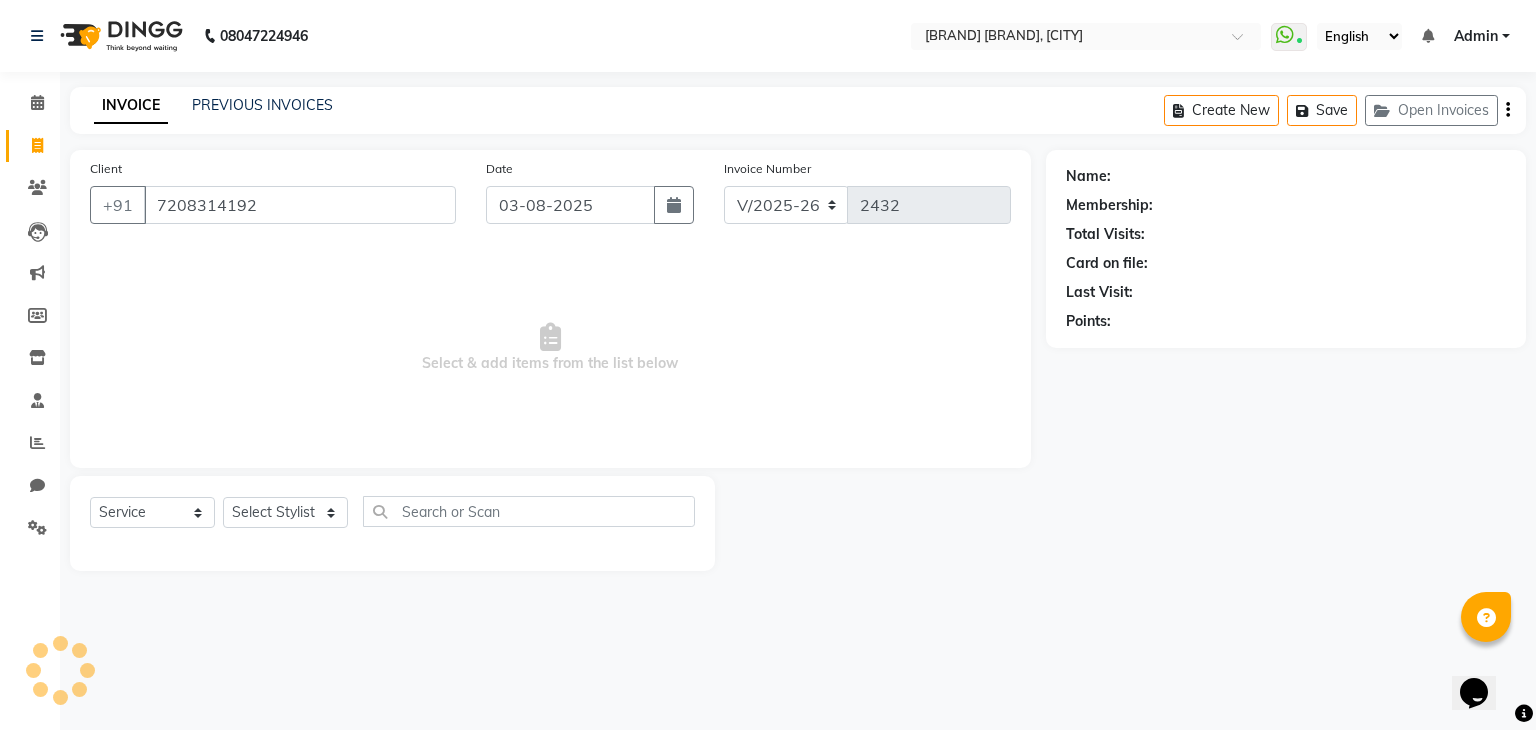 type on "7208314192" 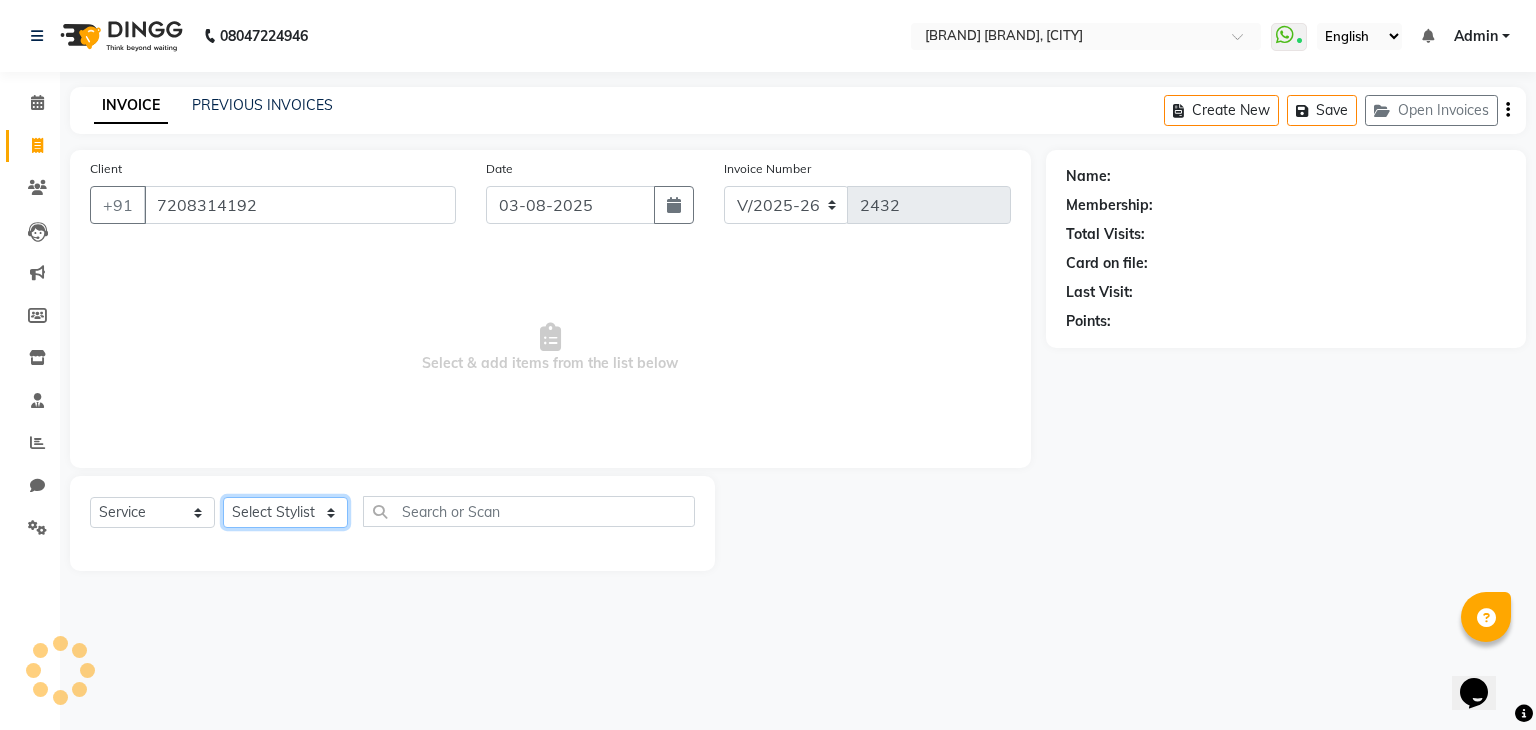 click on "Select Stylist ALAM ASHISH DEEPA HASIB JITU MEENAKSHI NITIN SIR PRAJAKTA Rupa SANDEEP SHAHIM YASEEN" 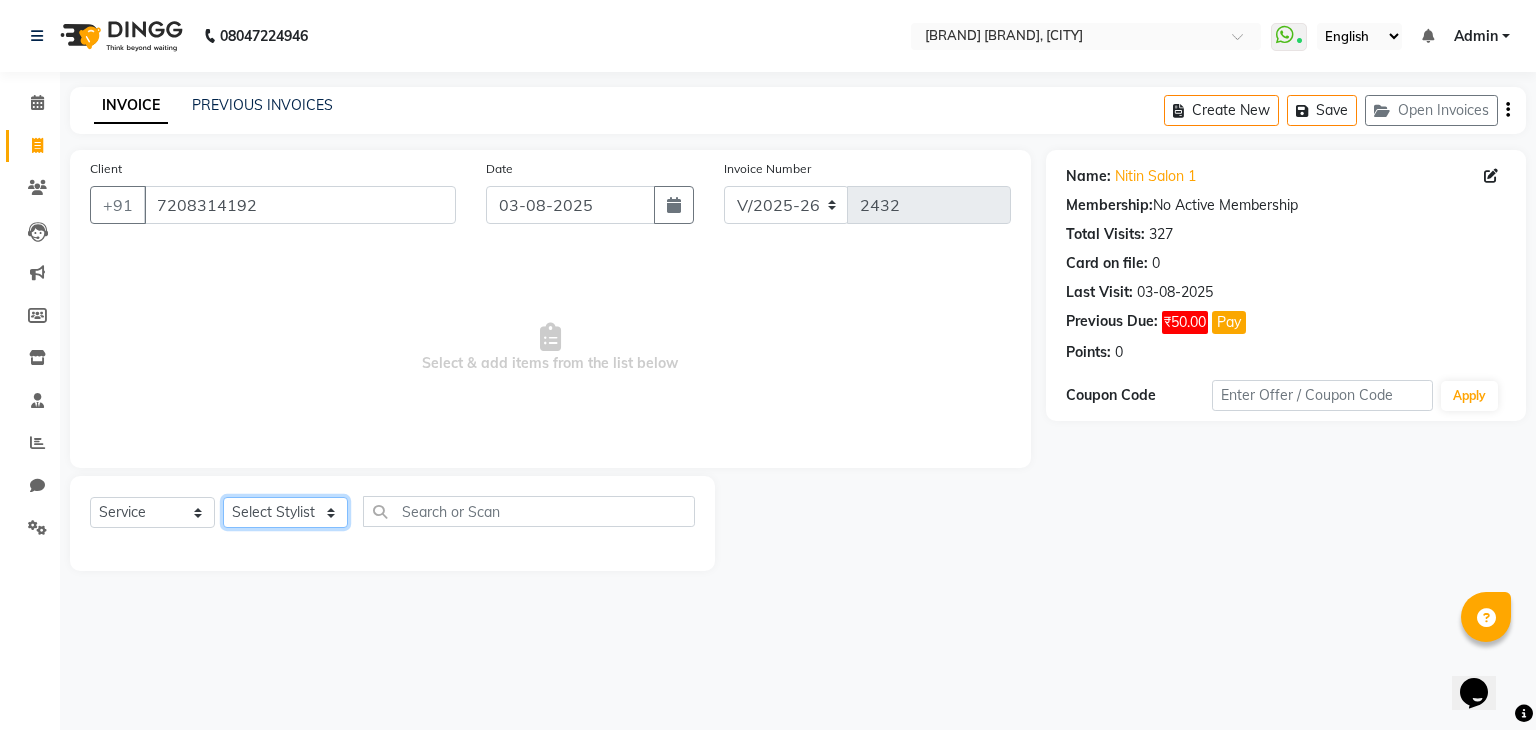 select on "82599" 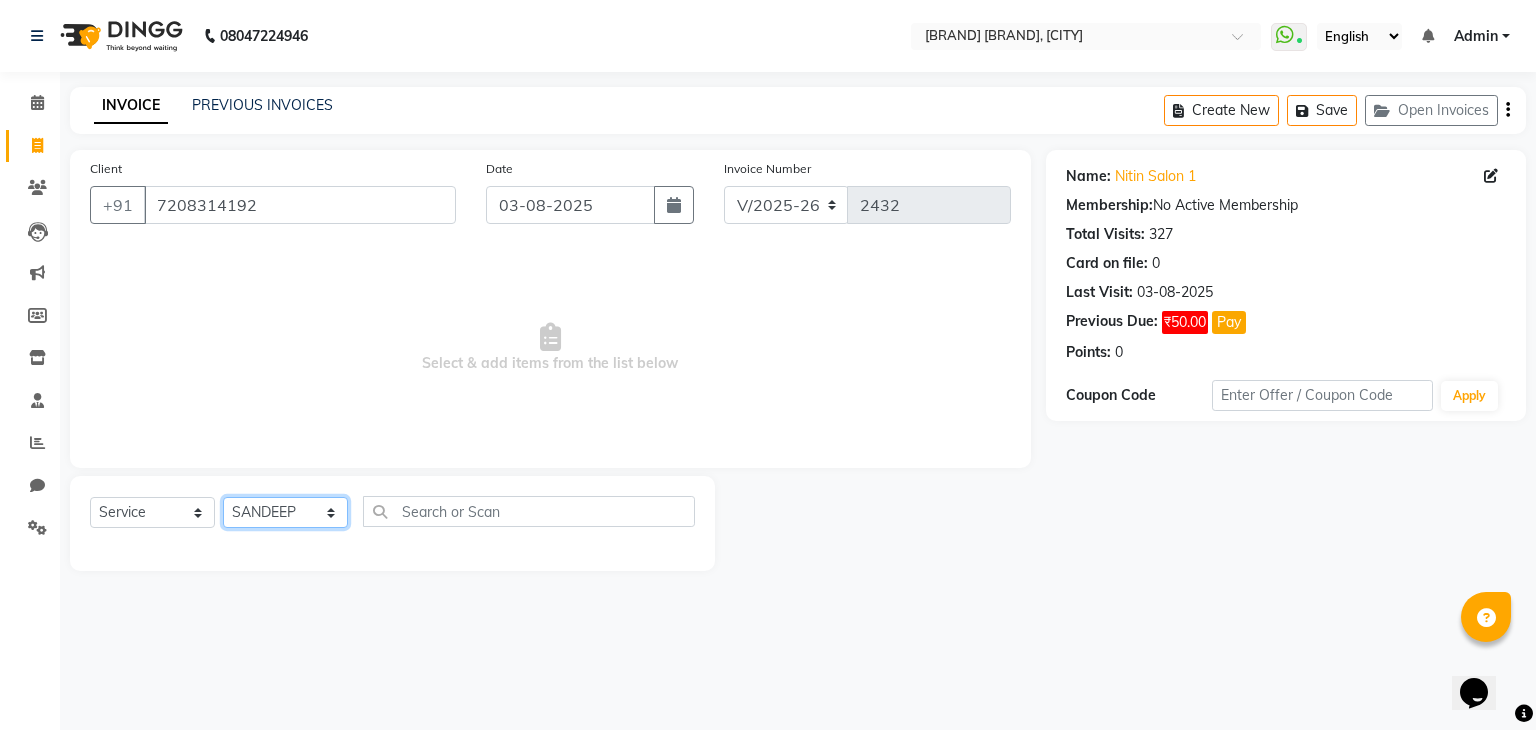 click on "Select Stylist ALAM ASHISH DEEPA HASIB JITU MEENAKSHI NITIN SIR PRAJAKTA Rupa SANDEEP SHAHIM YASEEN" 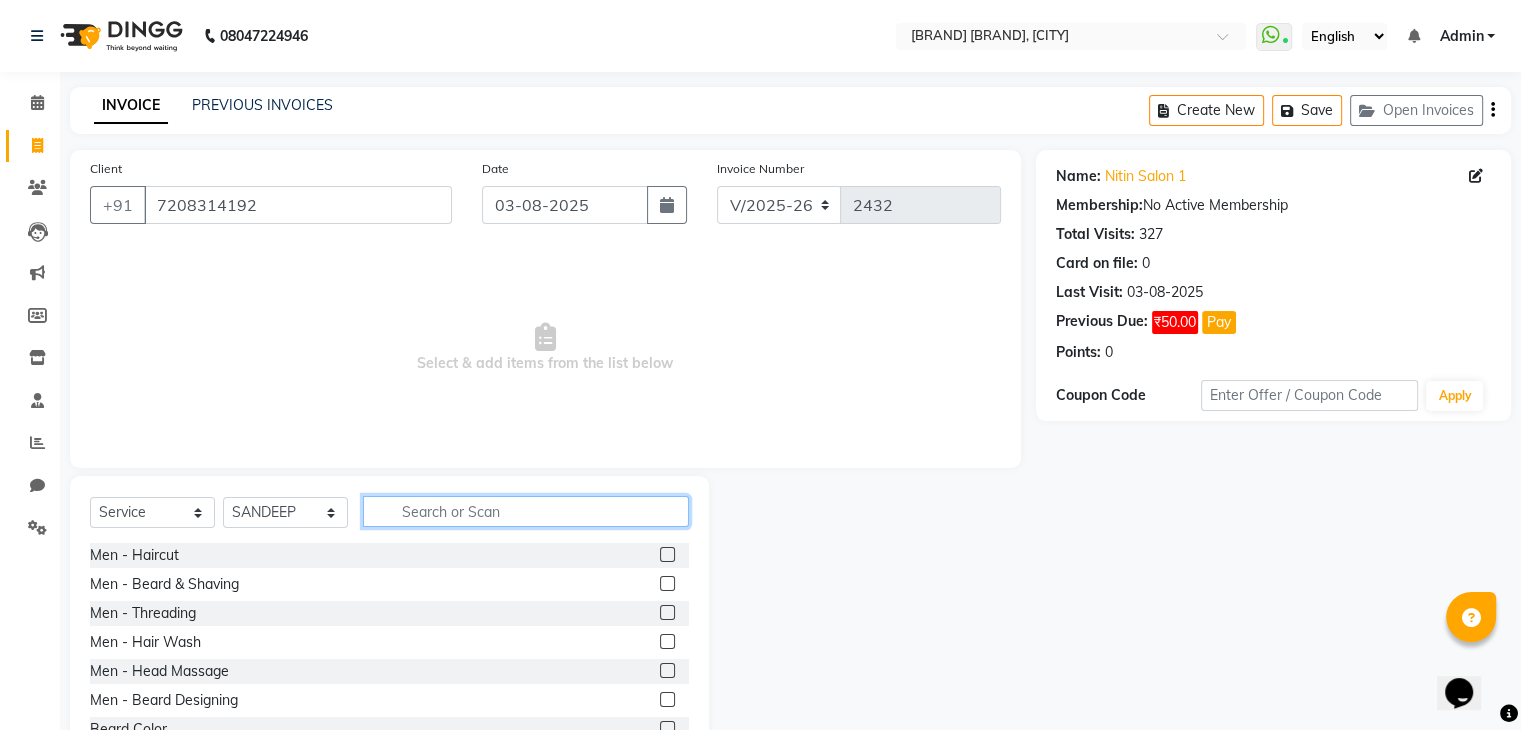 click 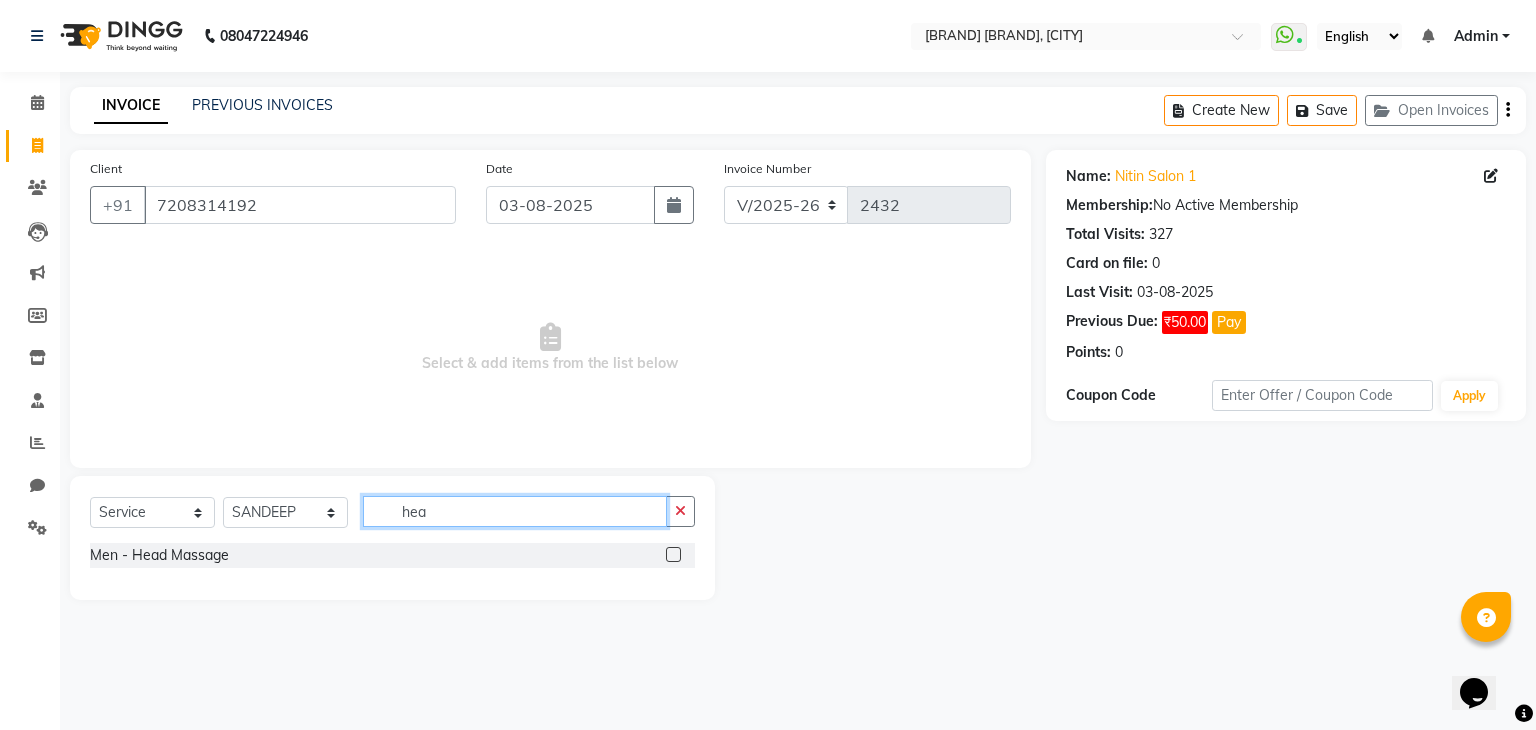 type on "hea" 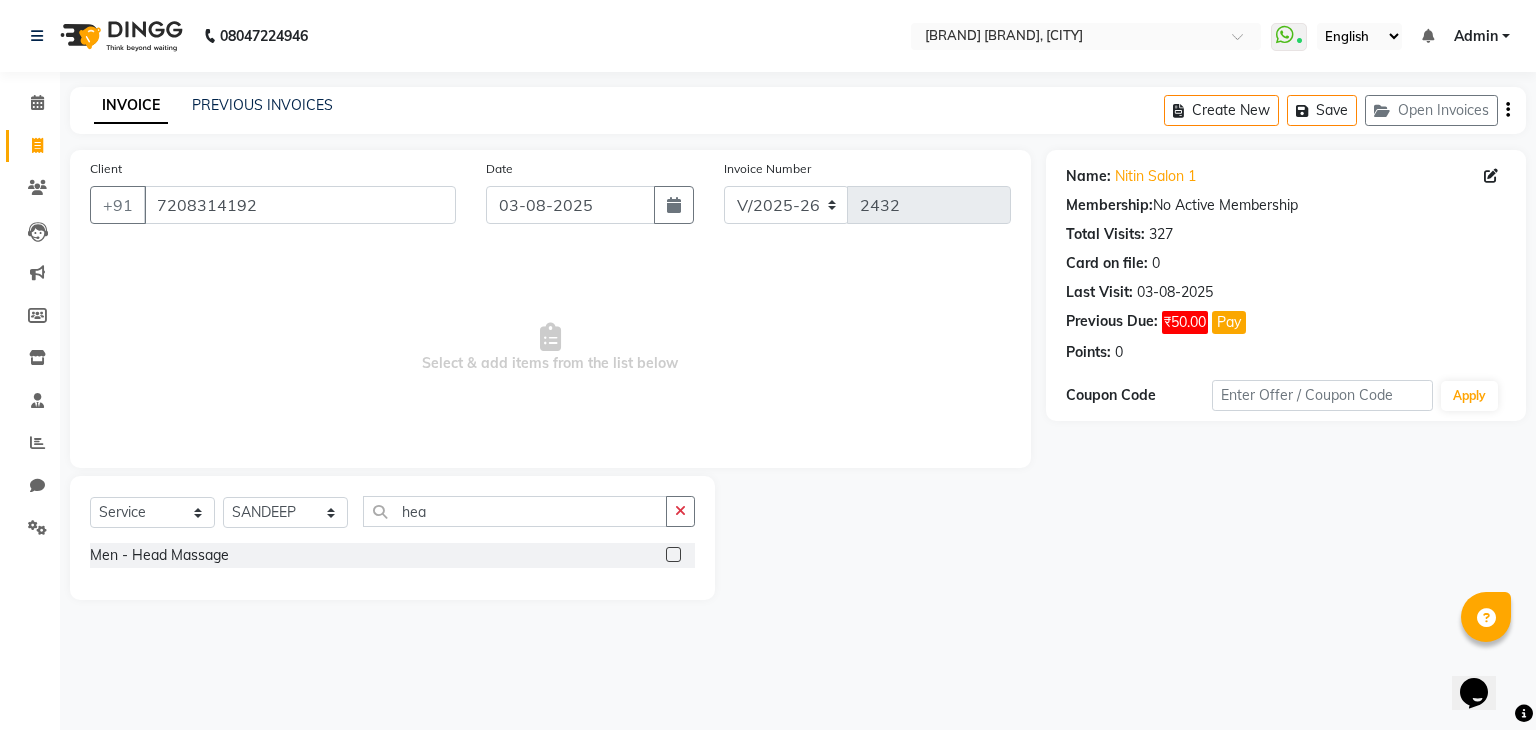 click 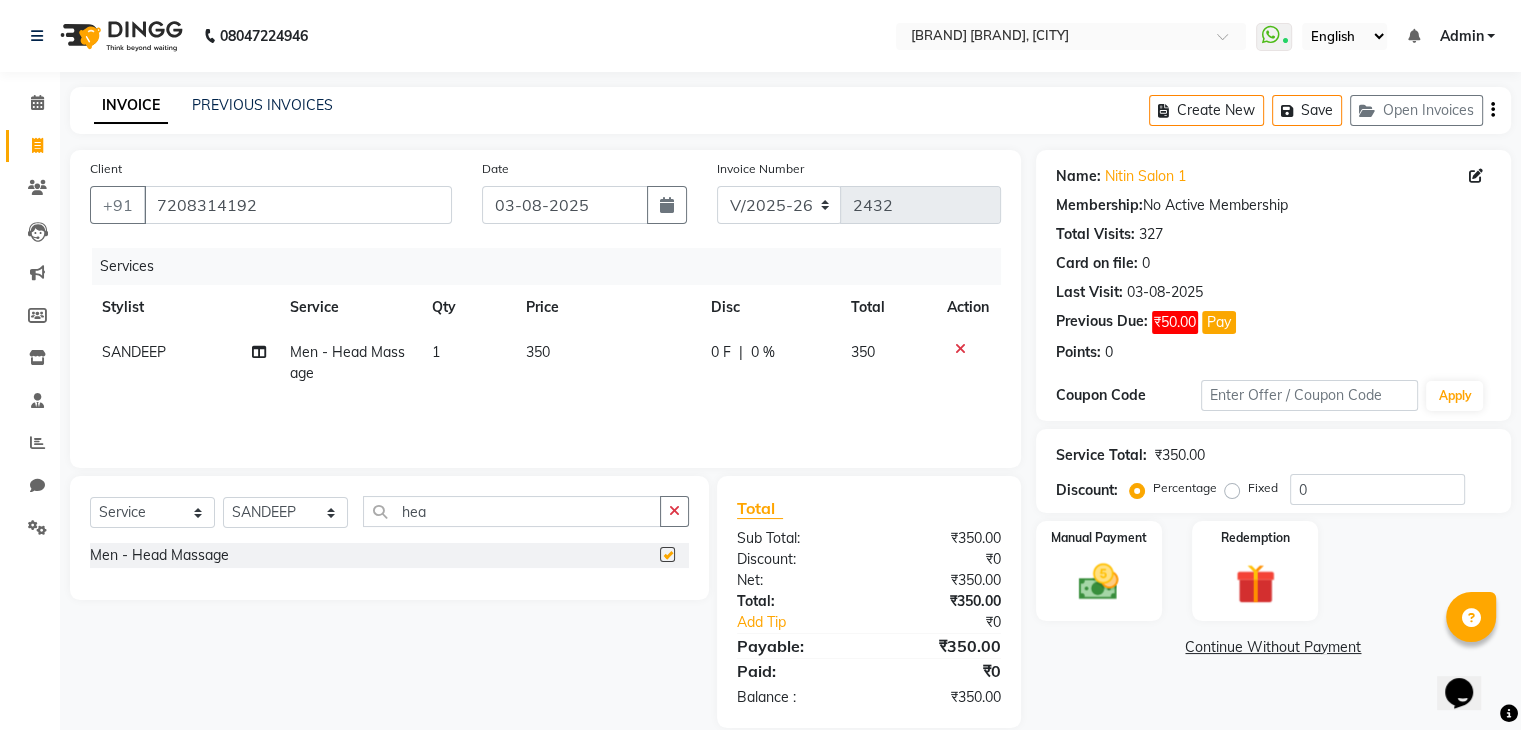 checkbox on "false" 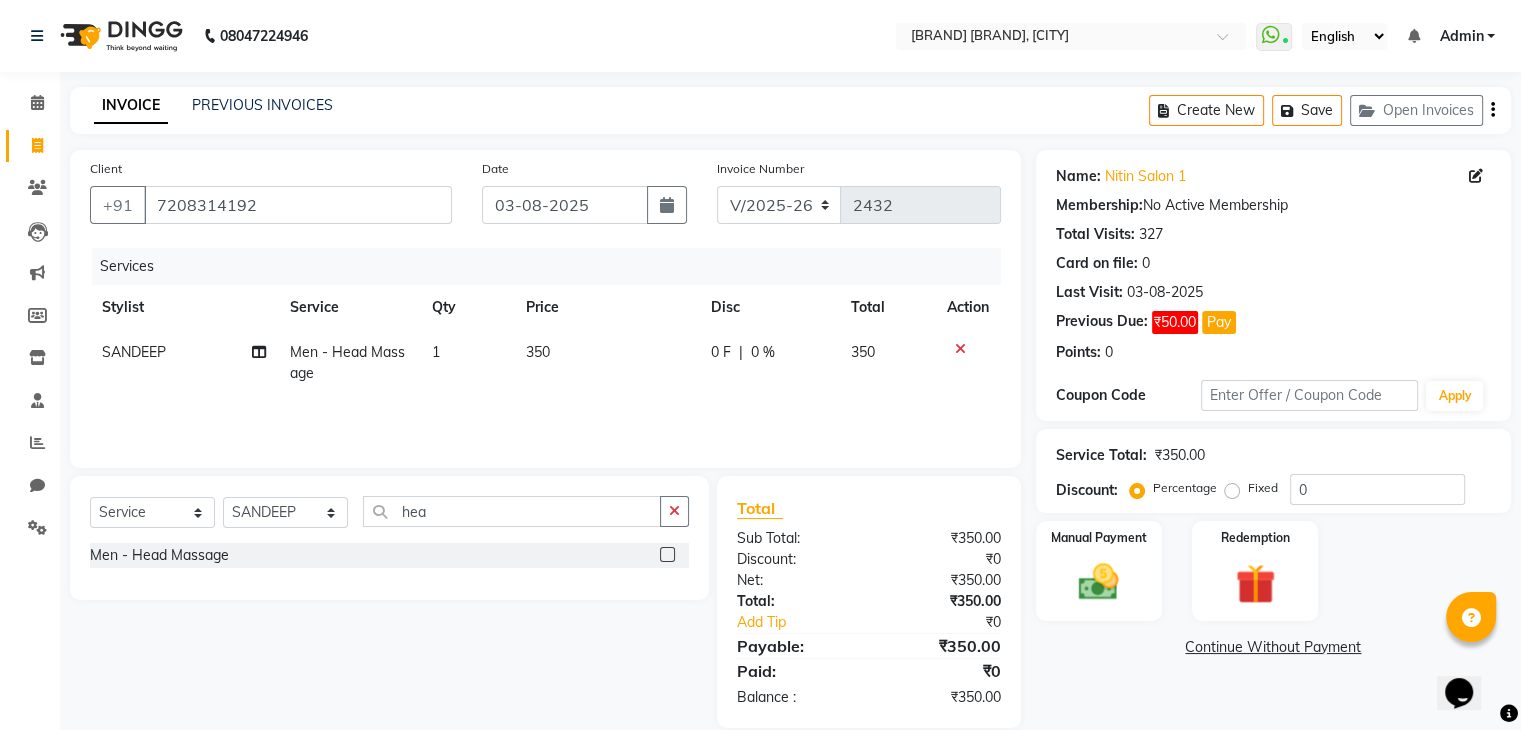 click on "350" 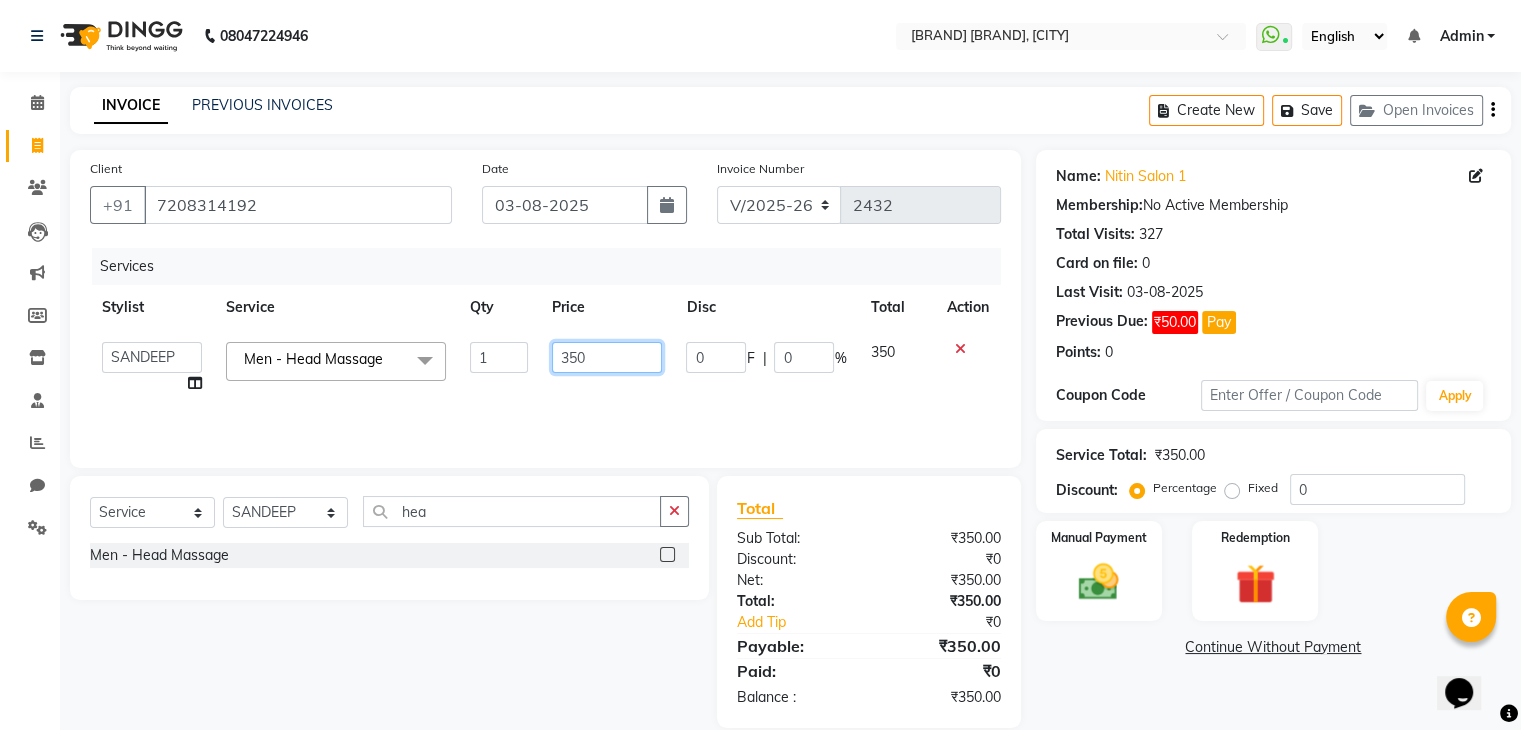 drag, startPoint x: 541, startPoint y: 341, endPoint x: 583, endPoint y: 364, distance: 47.88528 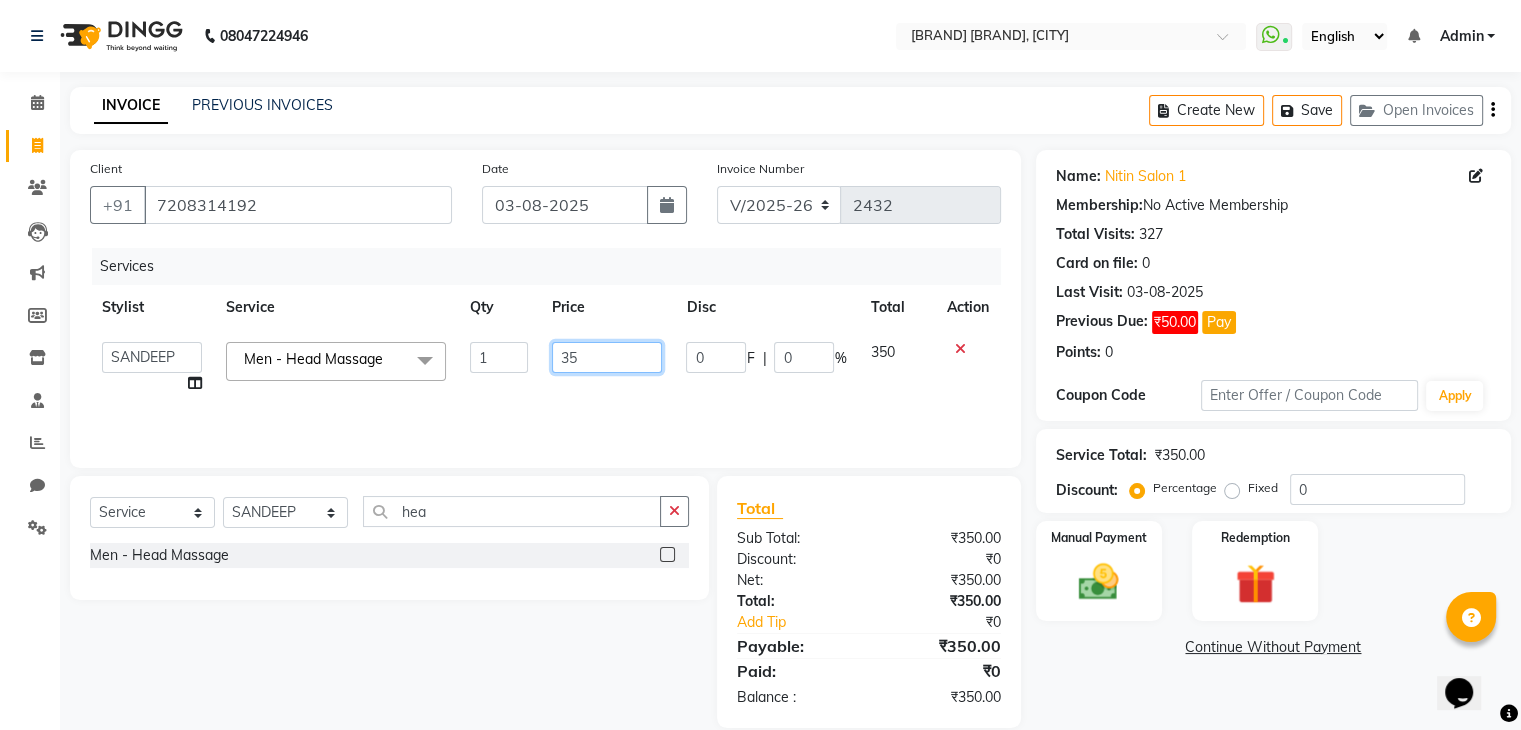 type on "3" 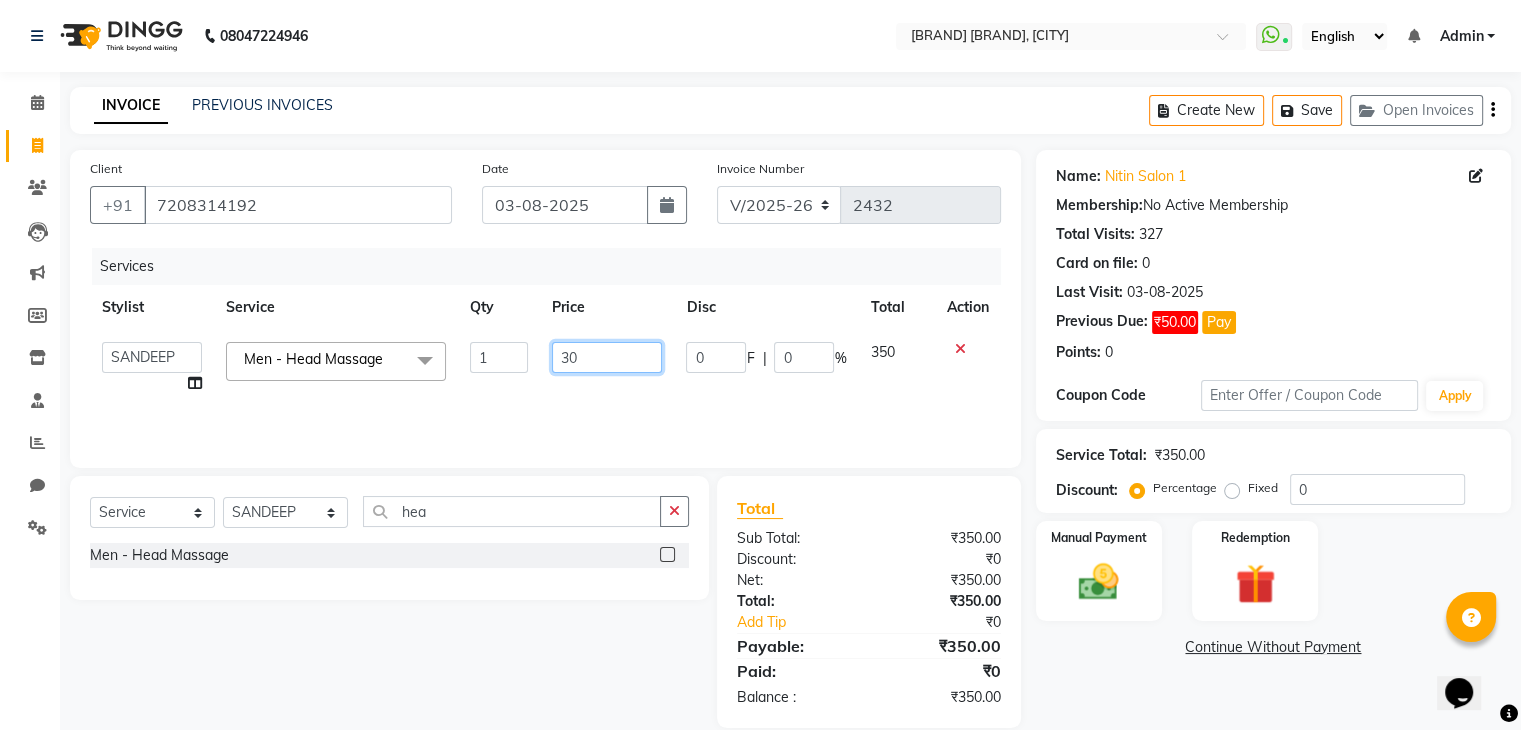 type on "300" 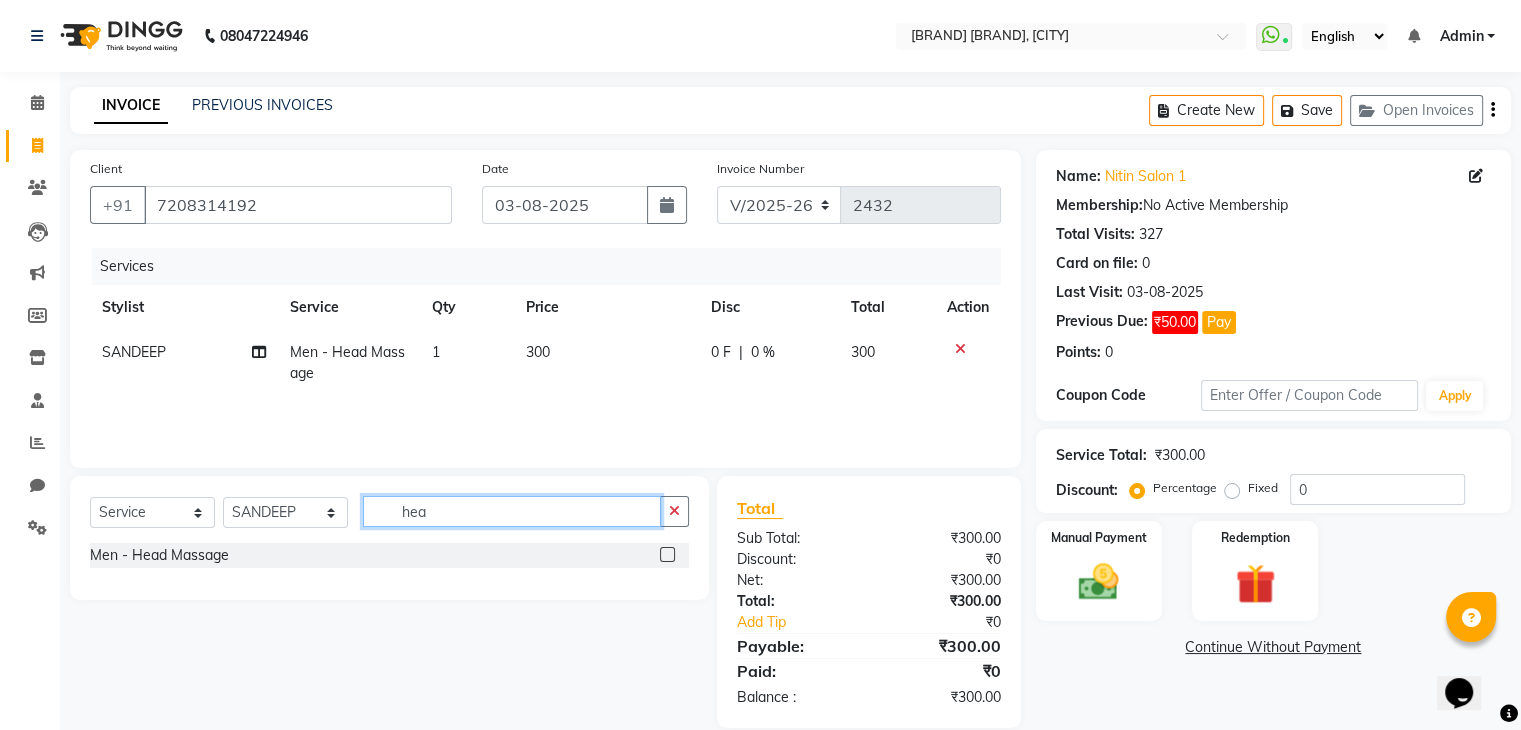 click on "hea" 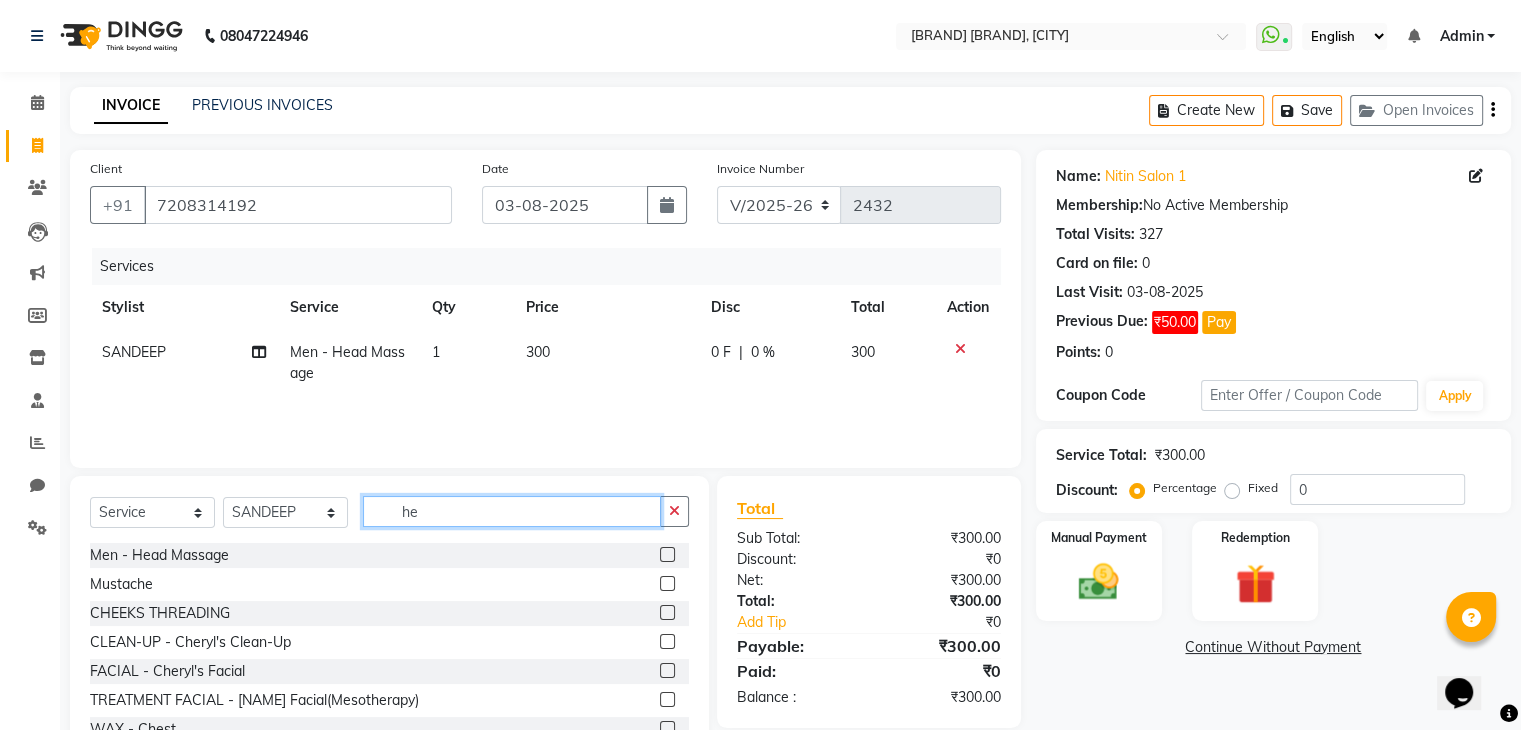 type on "h" 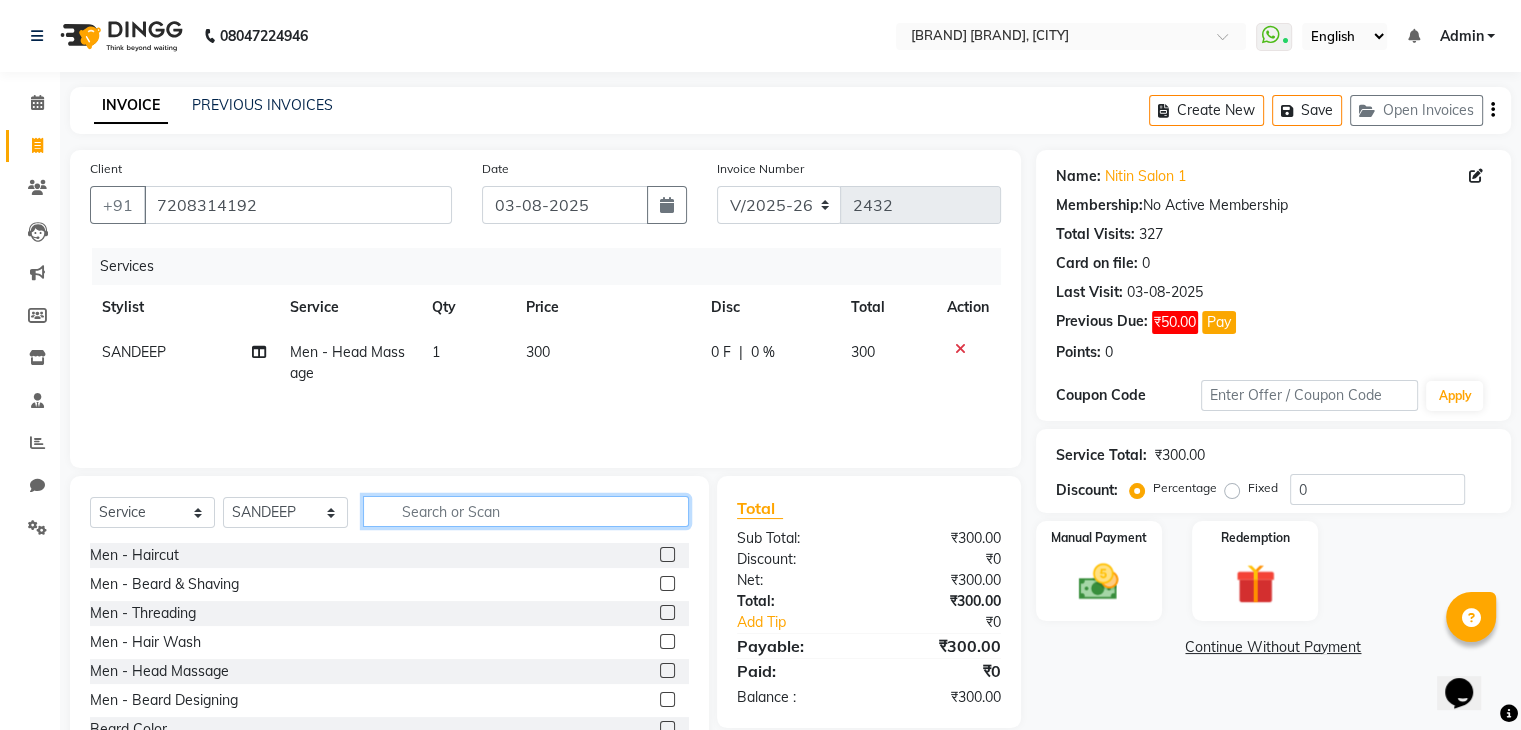 type 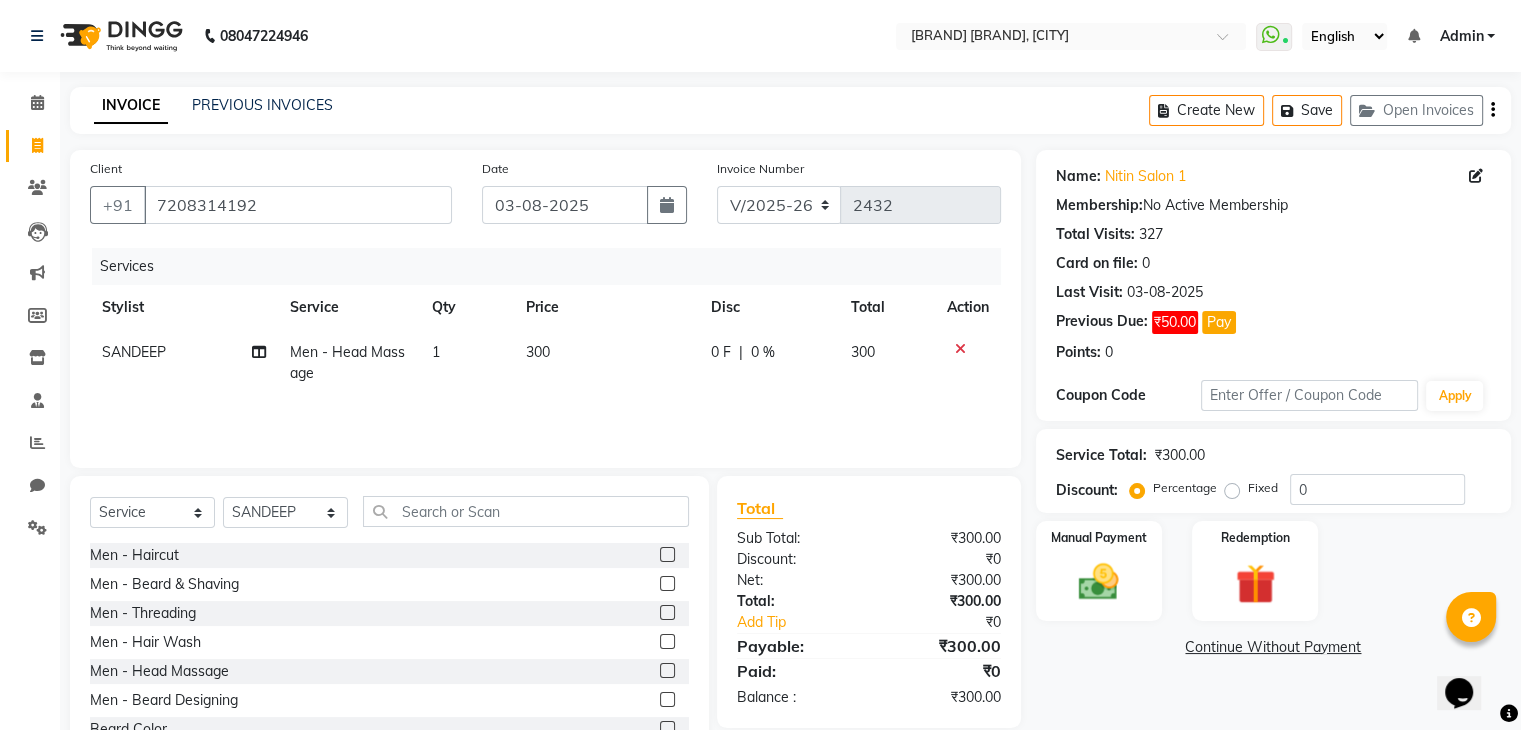 click 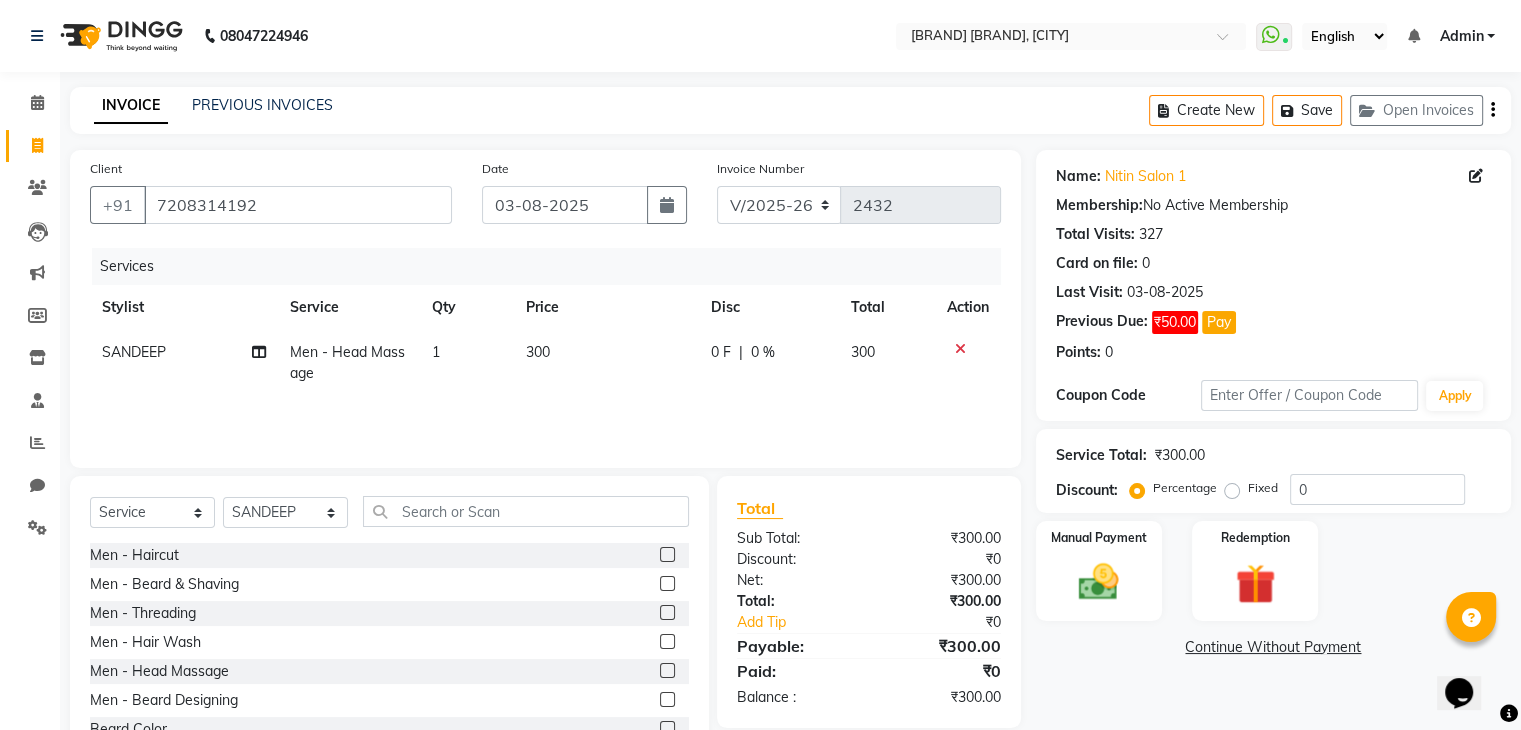 click at bounding box center [666, 555] 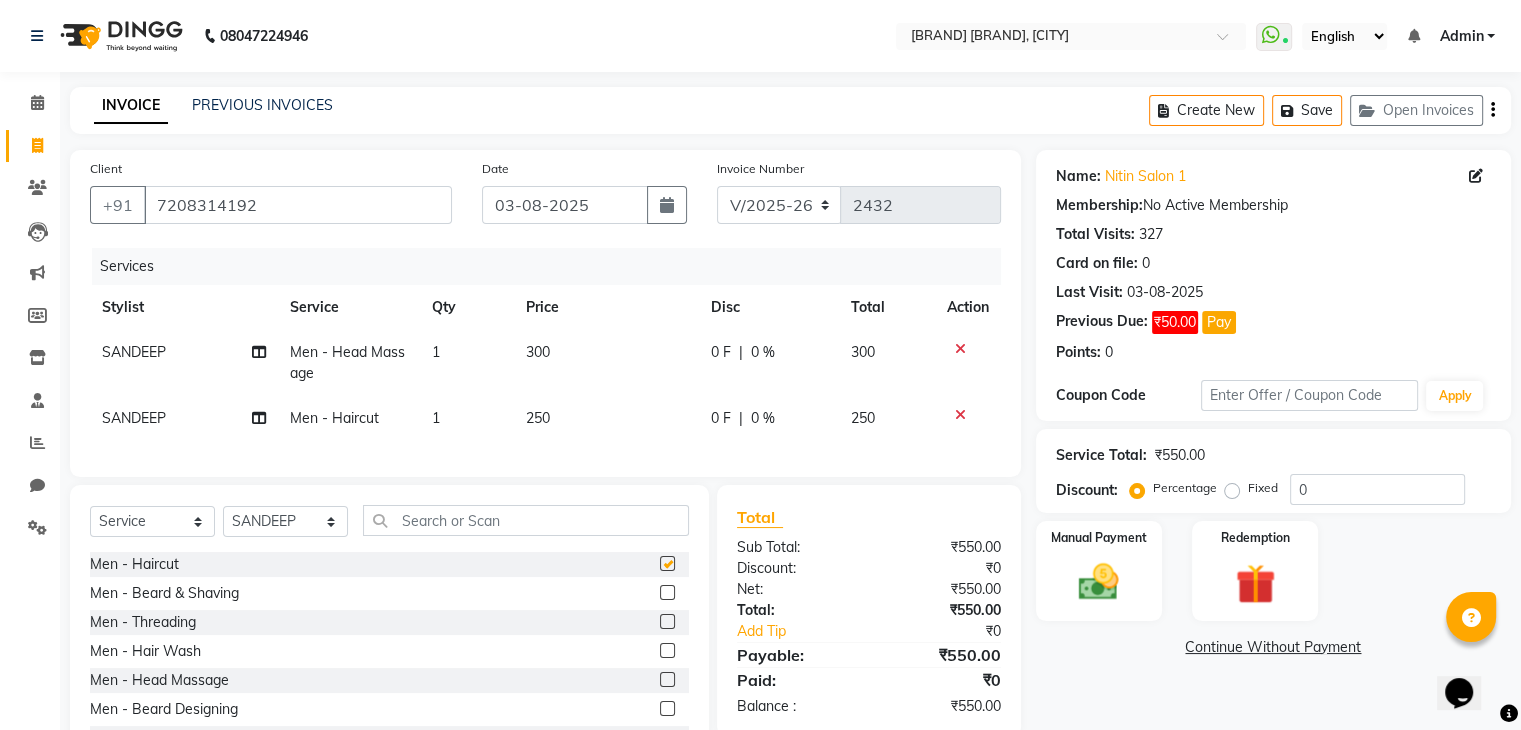checkbox on "false" 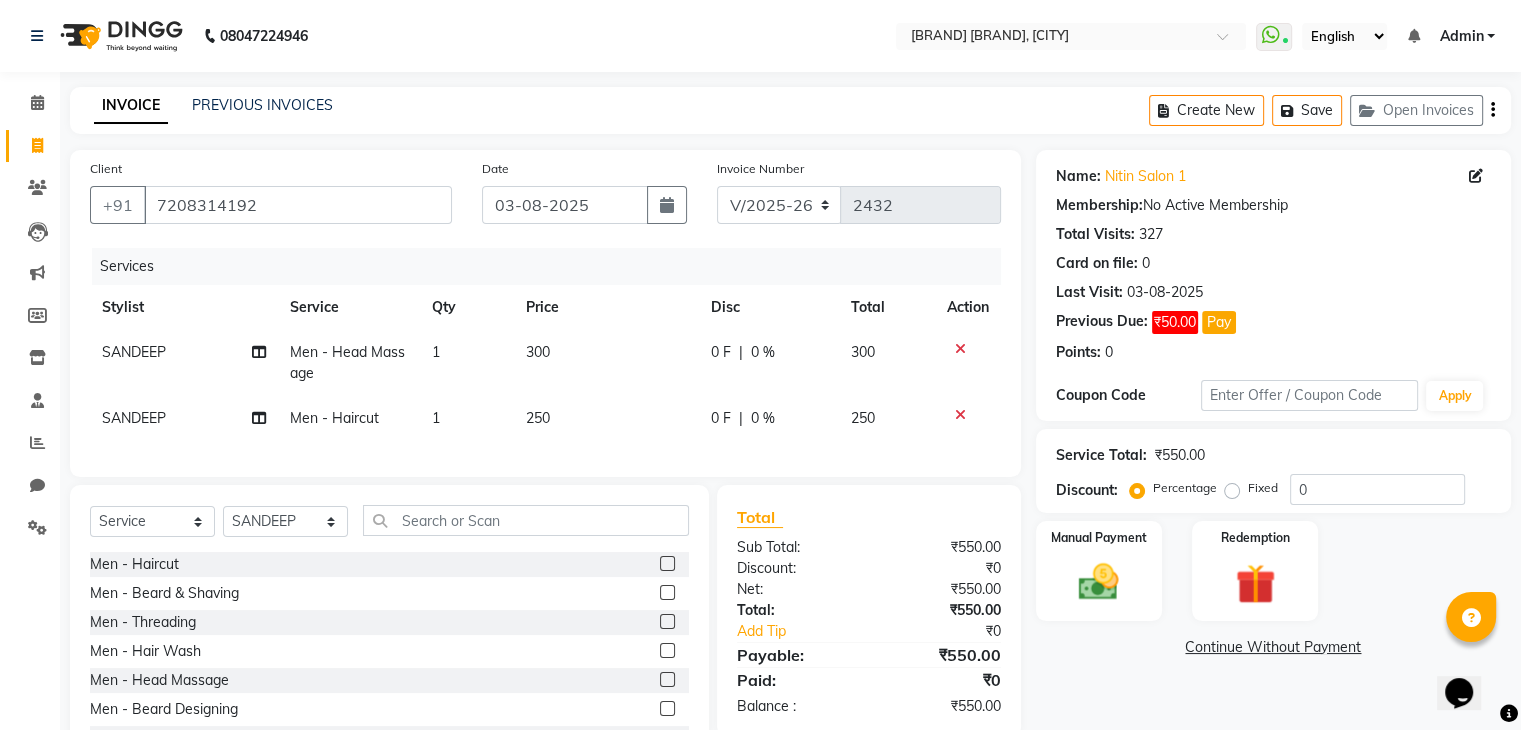 click 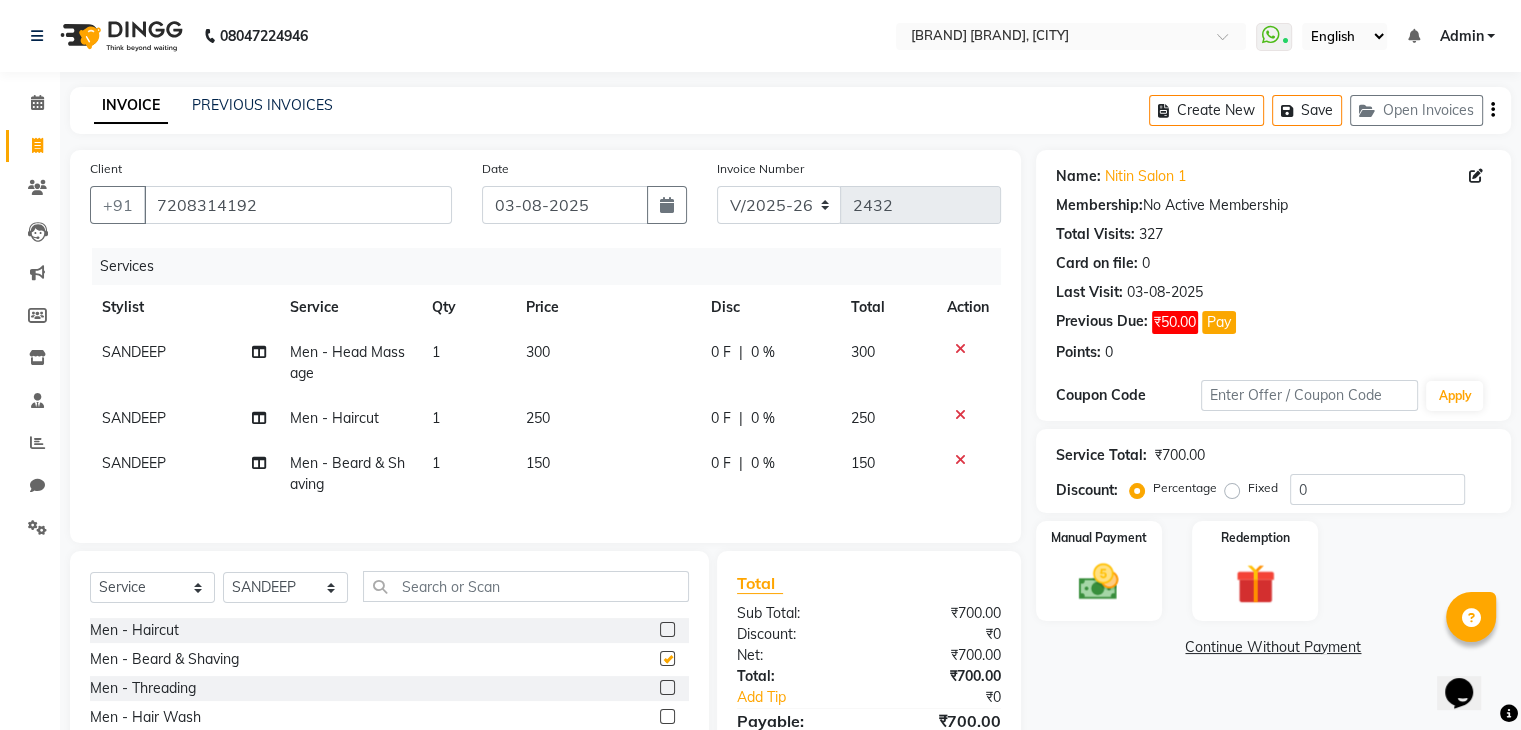 checkbox on "false" 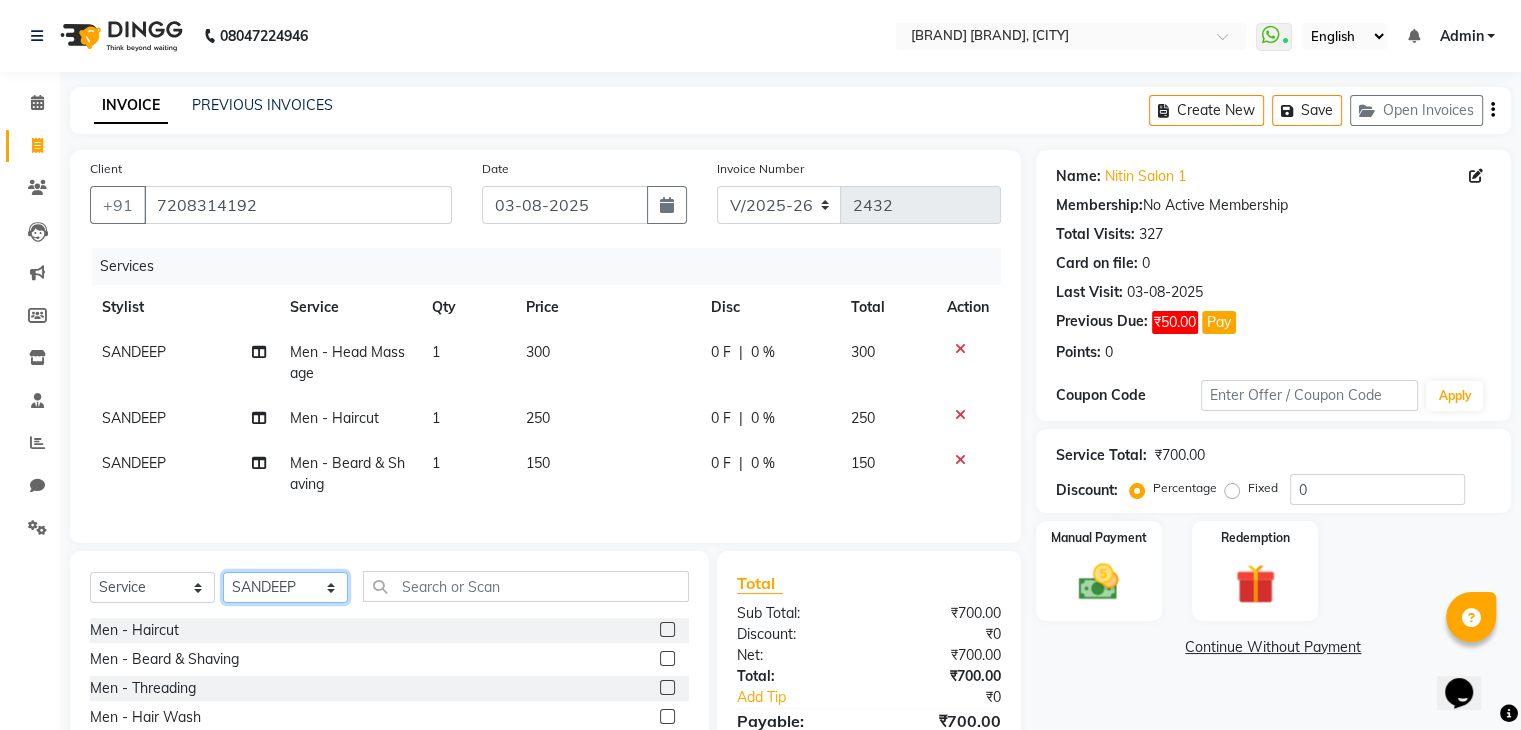 click on "Select Stylist ALAM ASHISH DEEPA HASIB JITU MEENAKSHI NITIN SIR PRAJAKTA Rupa SANDEEP SHAHIM YASEEN" 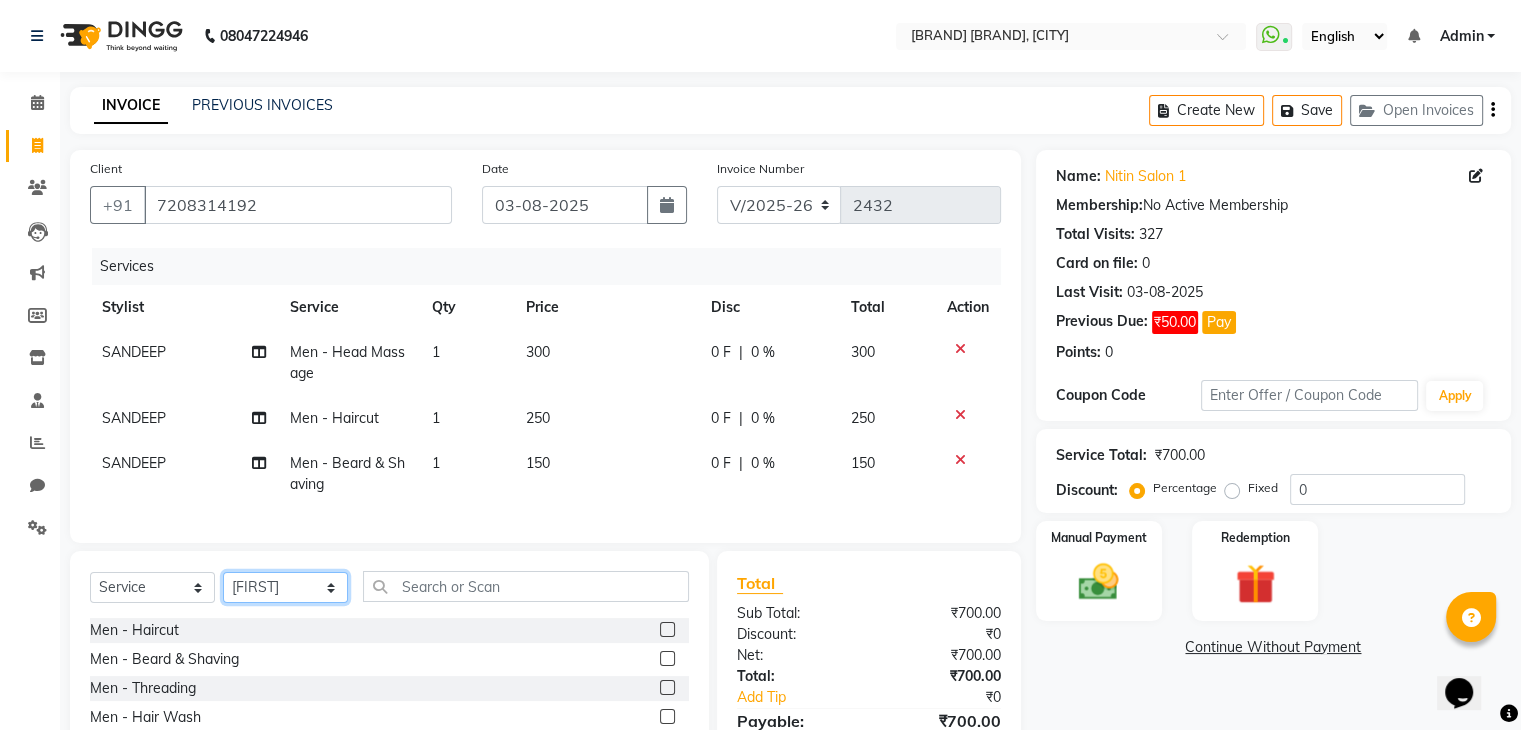 click on "Select Stylist ALAM ASHISH DEEPA HASIB JITU MEENAKSHI NITIN SIR PRAJAKTA Rupa SANDEEP SHAHIM YASEEN" 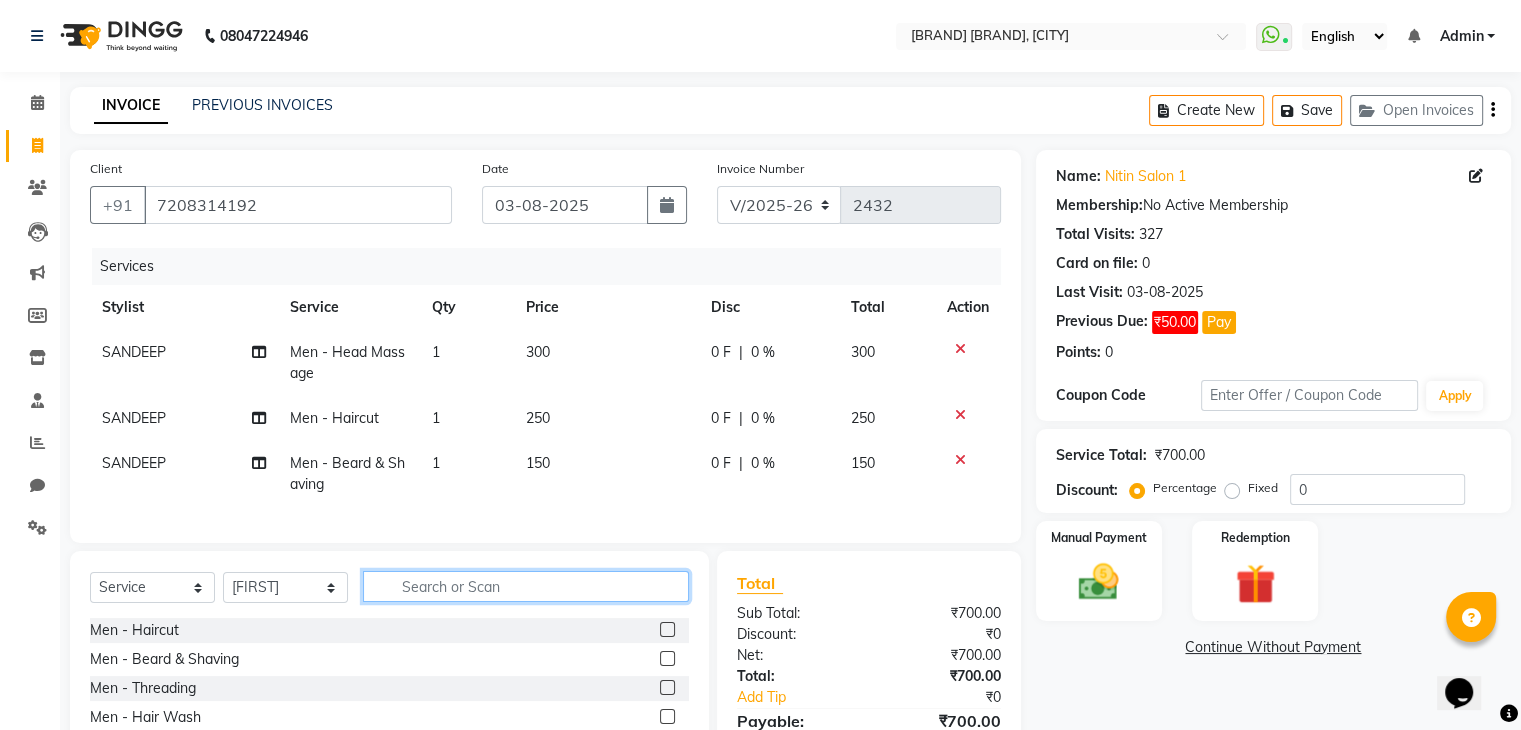 click 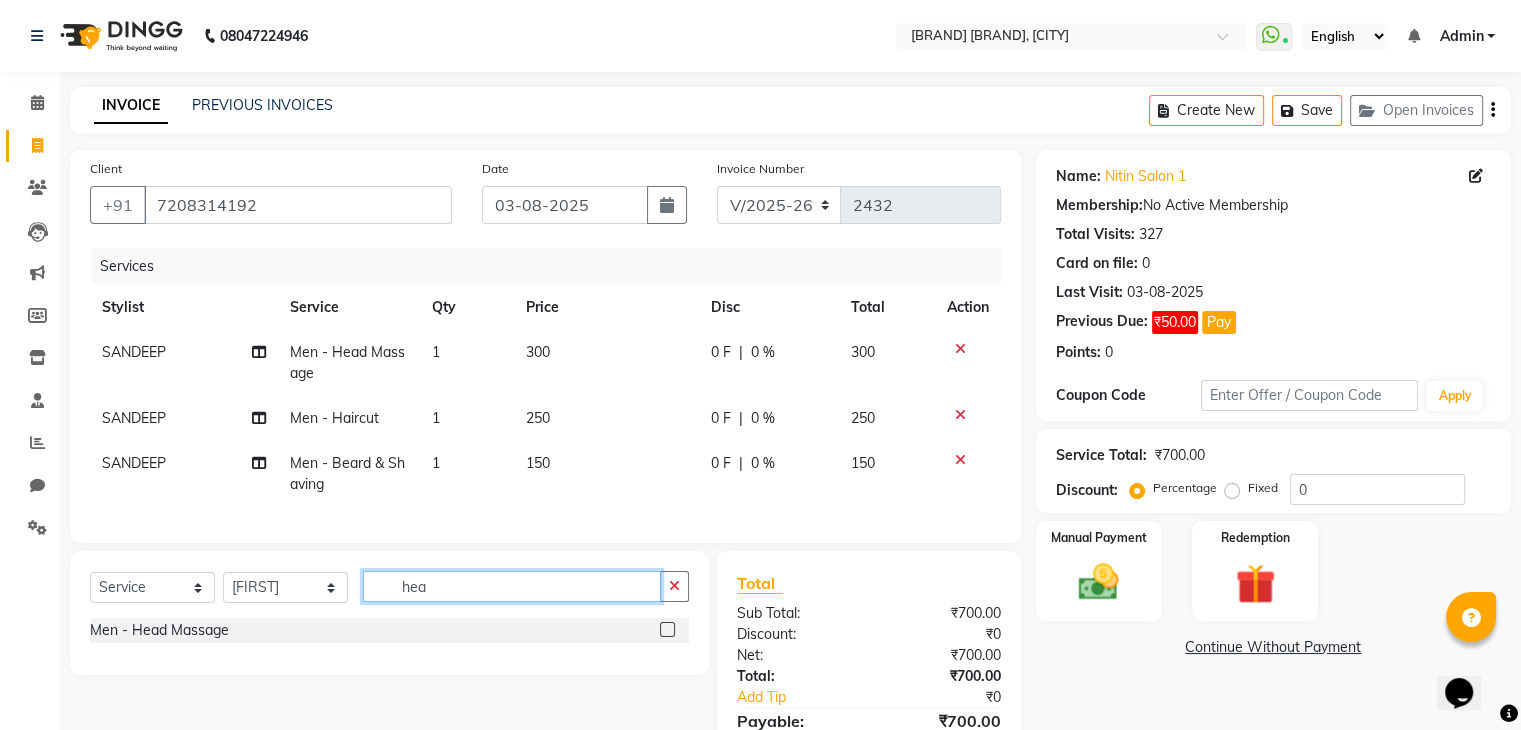 type on "hea" 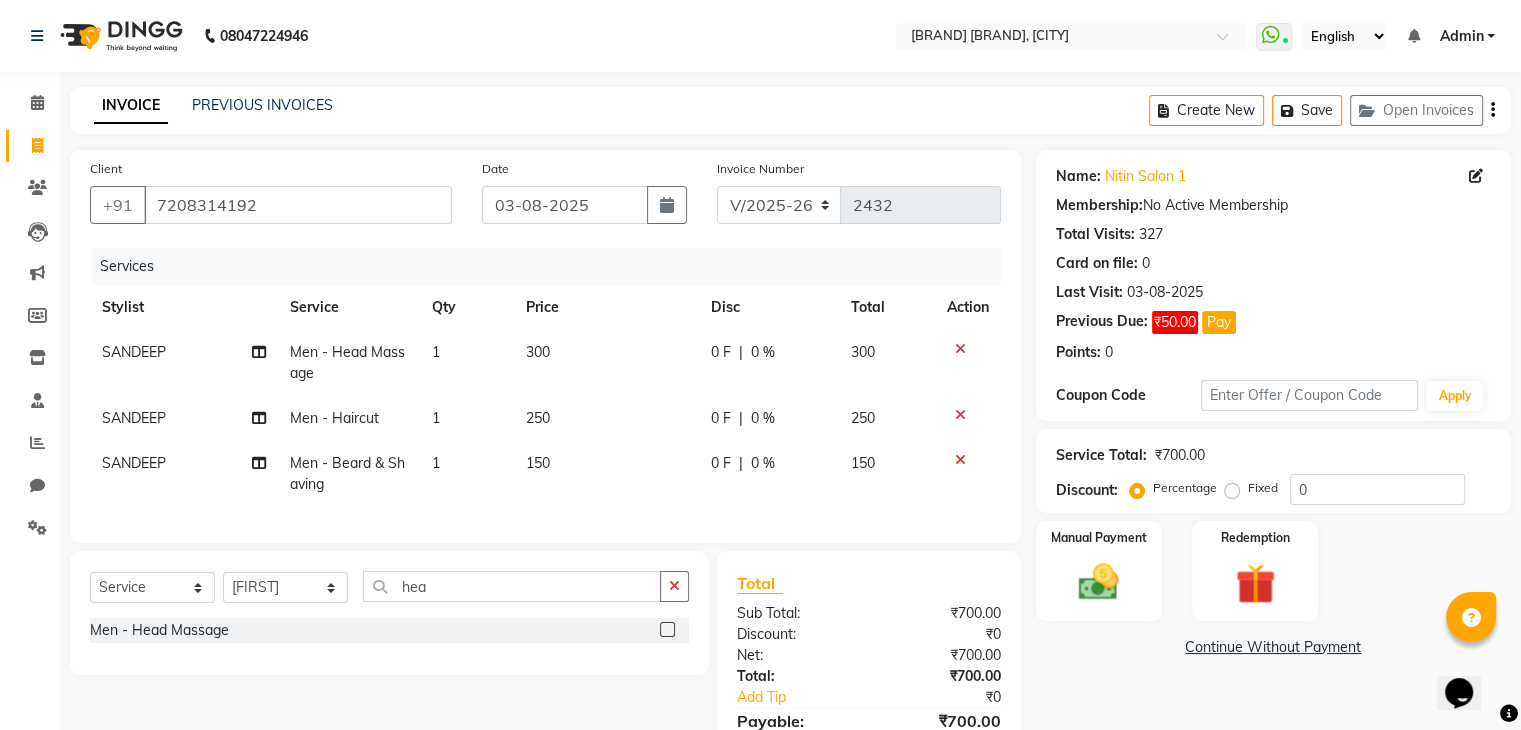 click 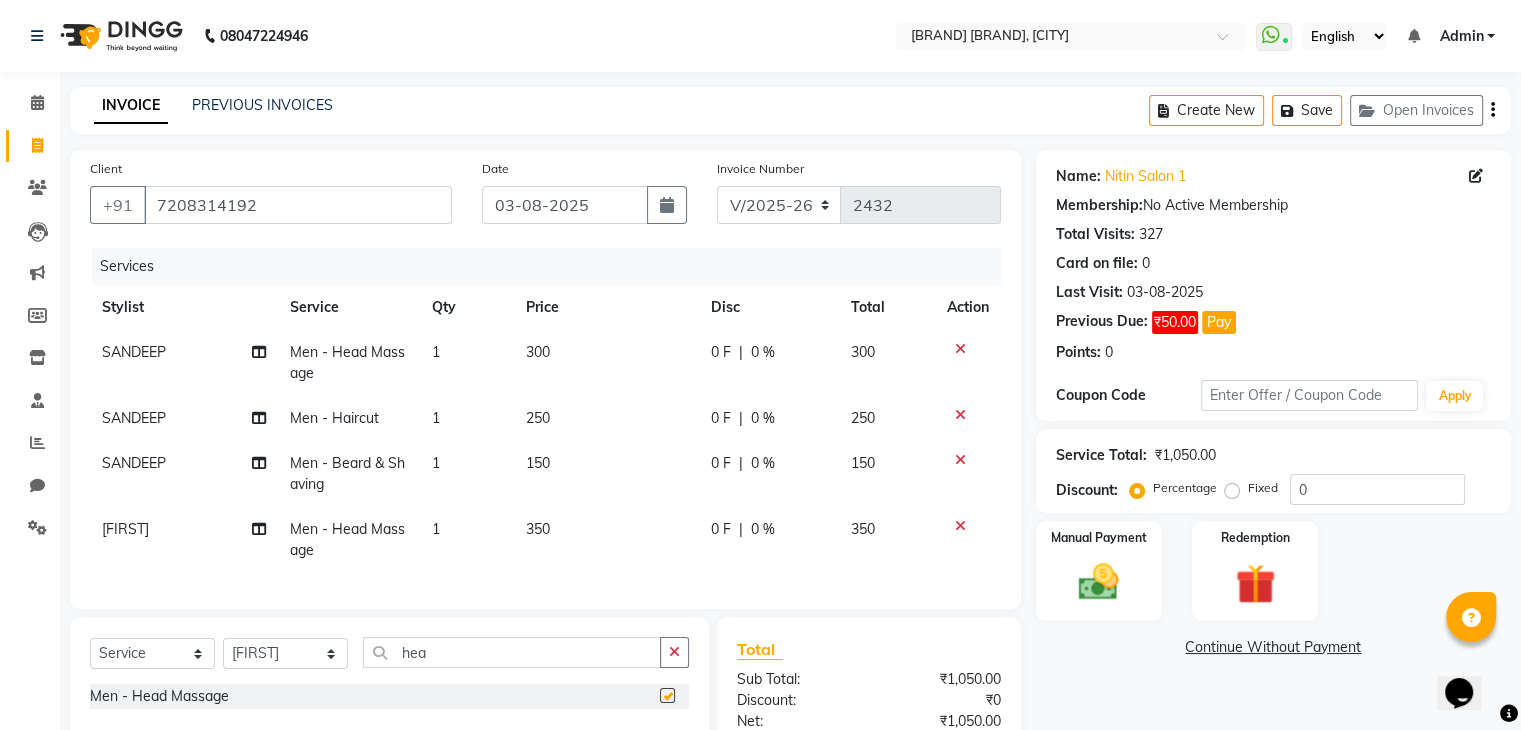 checkbox on "false" 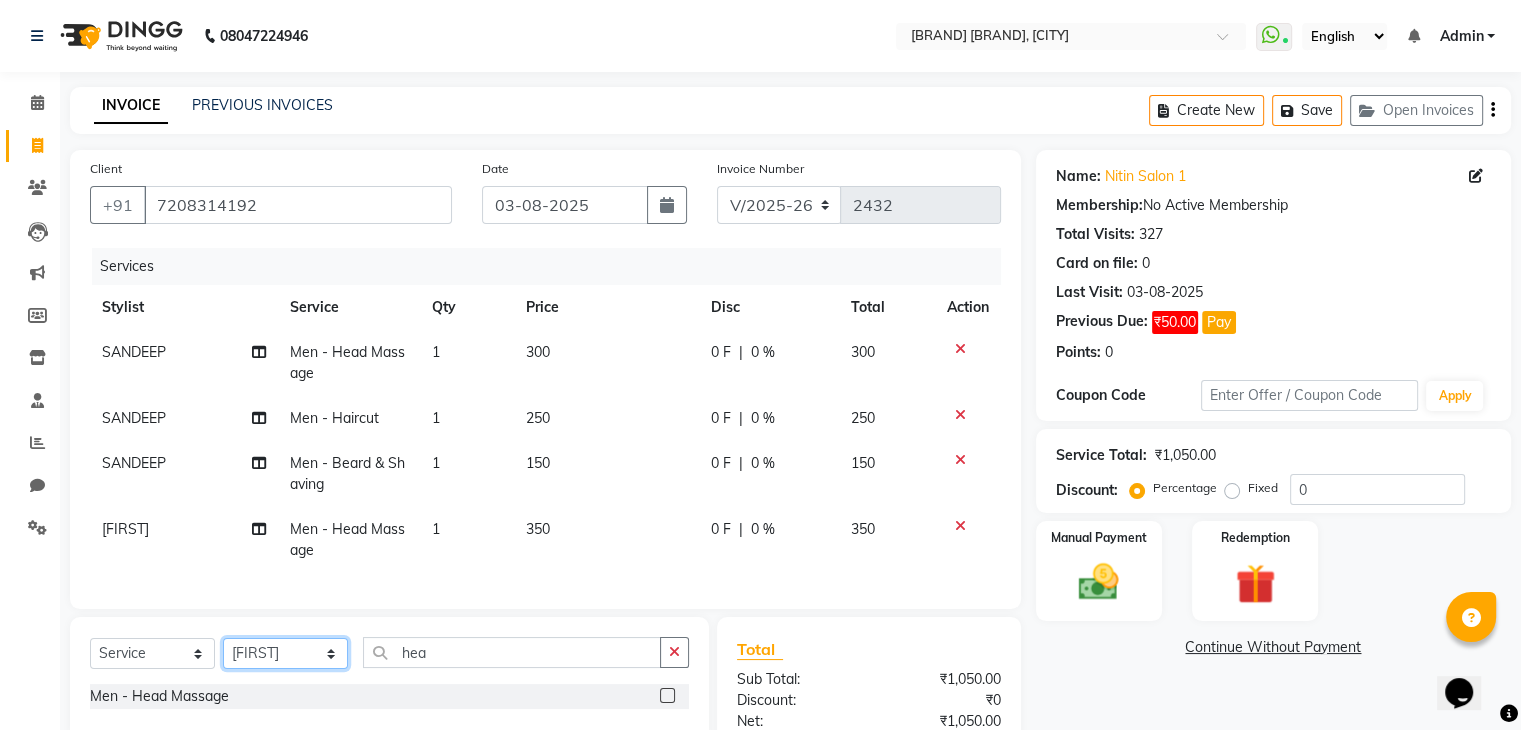 drag, startPoint x: 314, startPoint y: 676, endPoint x: 307, endPoint y: 648, distance: 28.86174 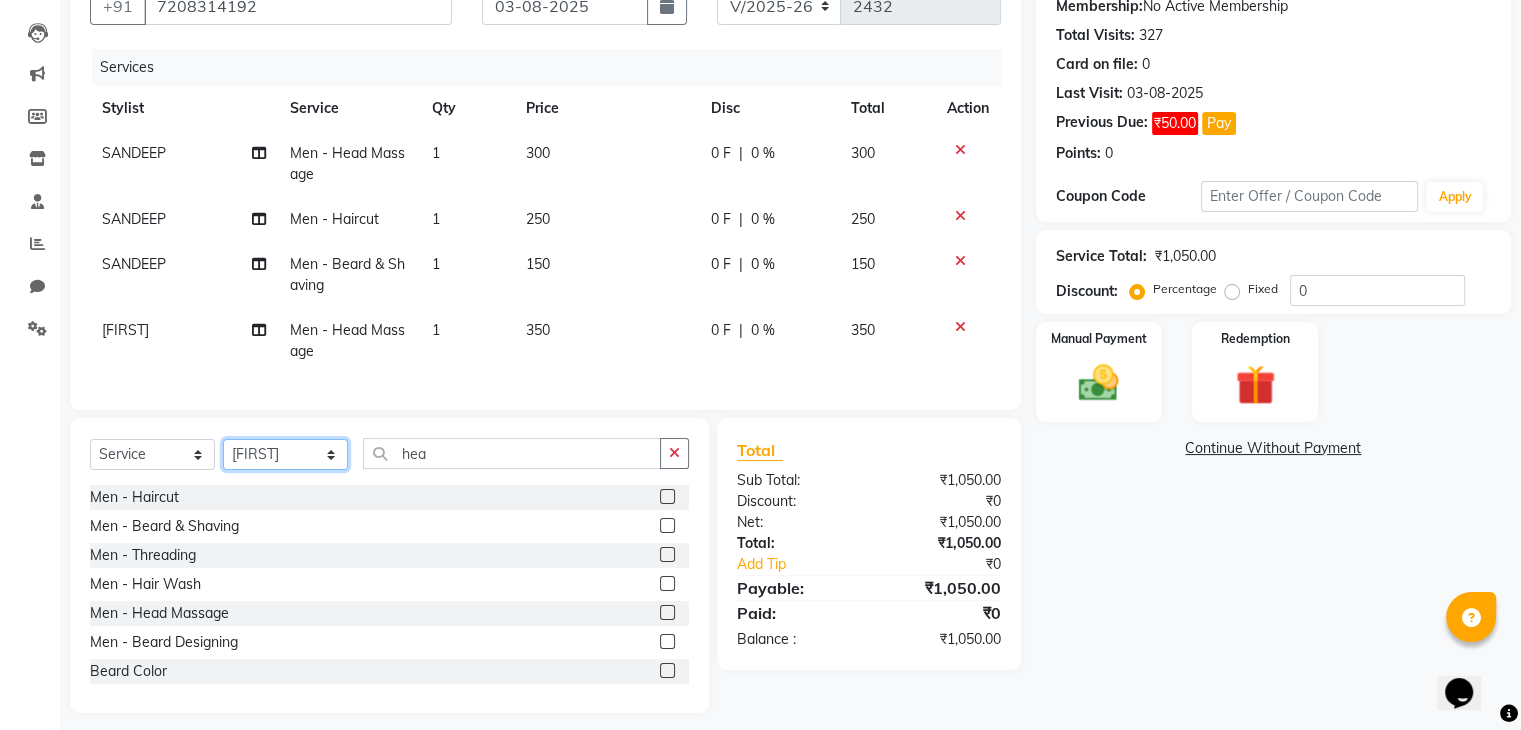 scroll, scrollTop: 200, scrollLeft: 0, axis: vertical 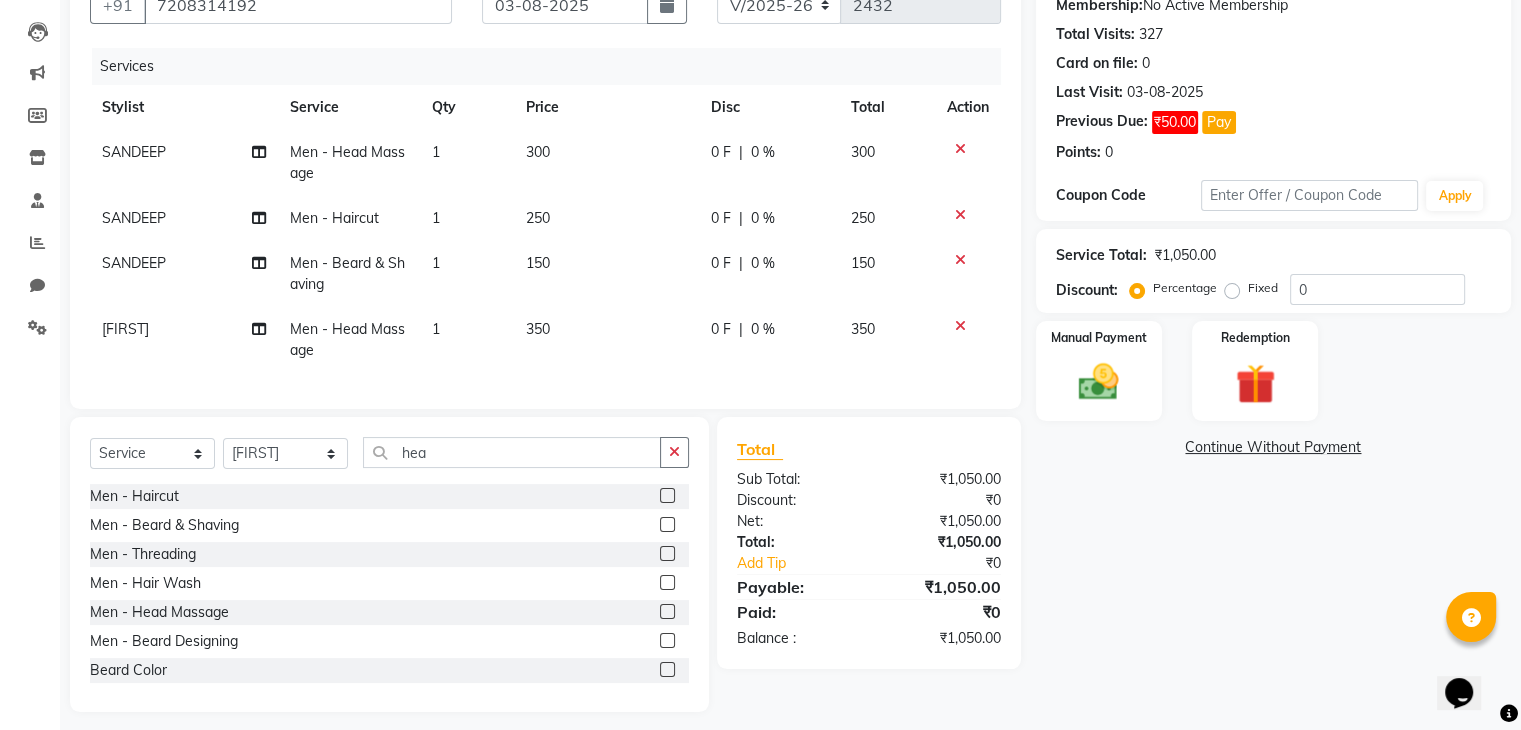 click 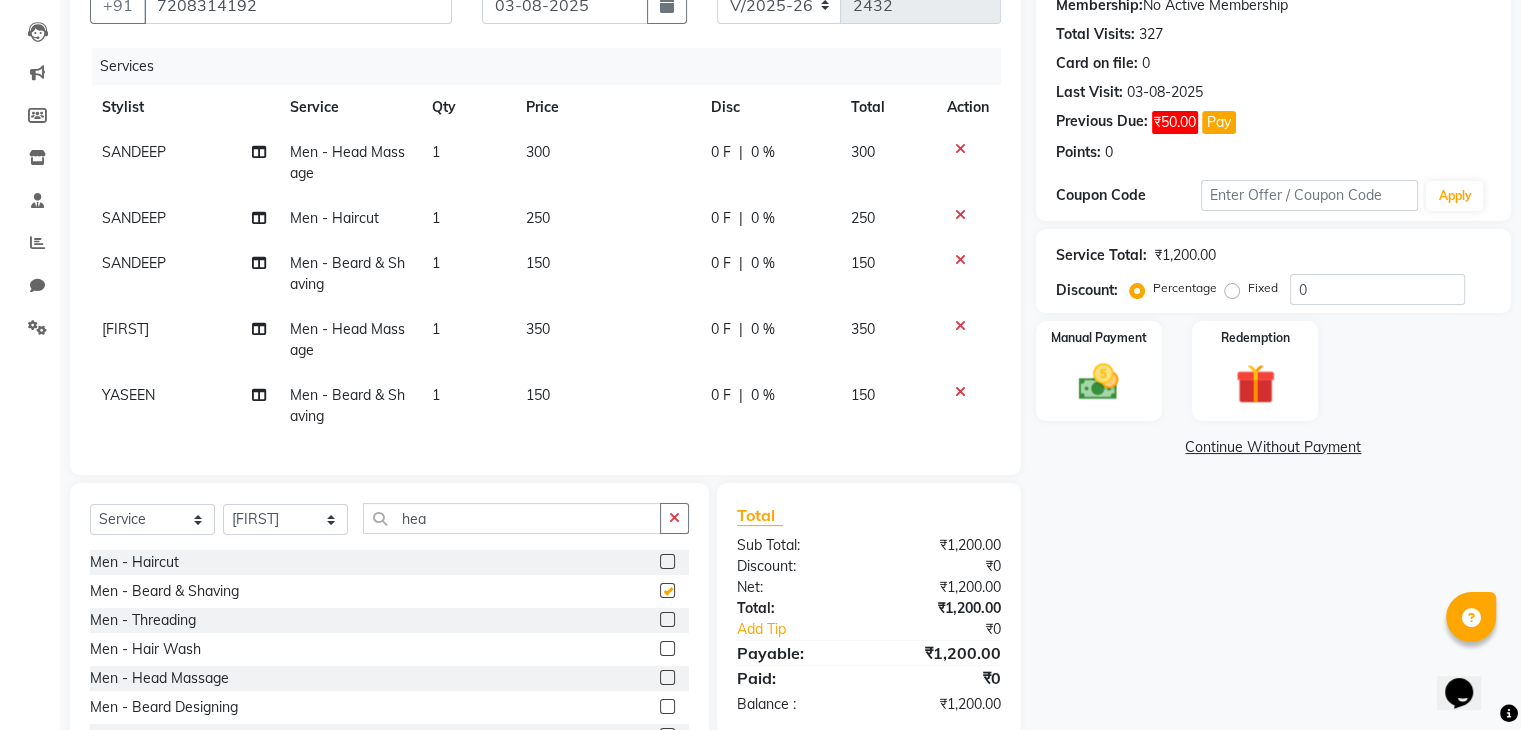 checkbox on "false" 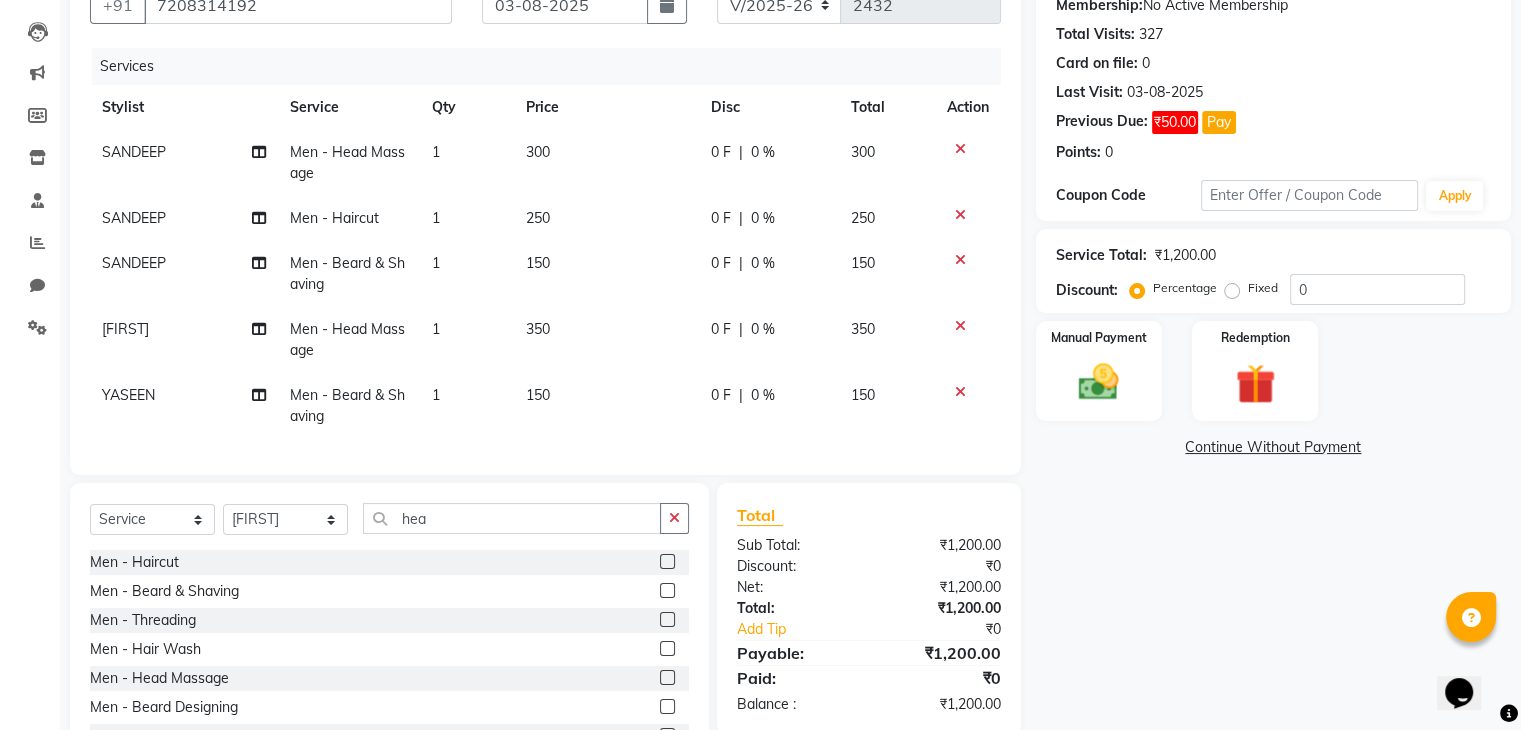 scroll, scrollTop: 120, scrollLeft: 0, axis: vertical 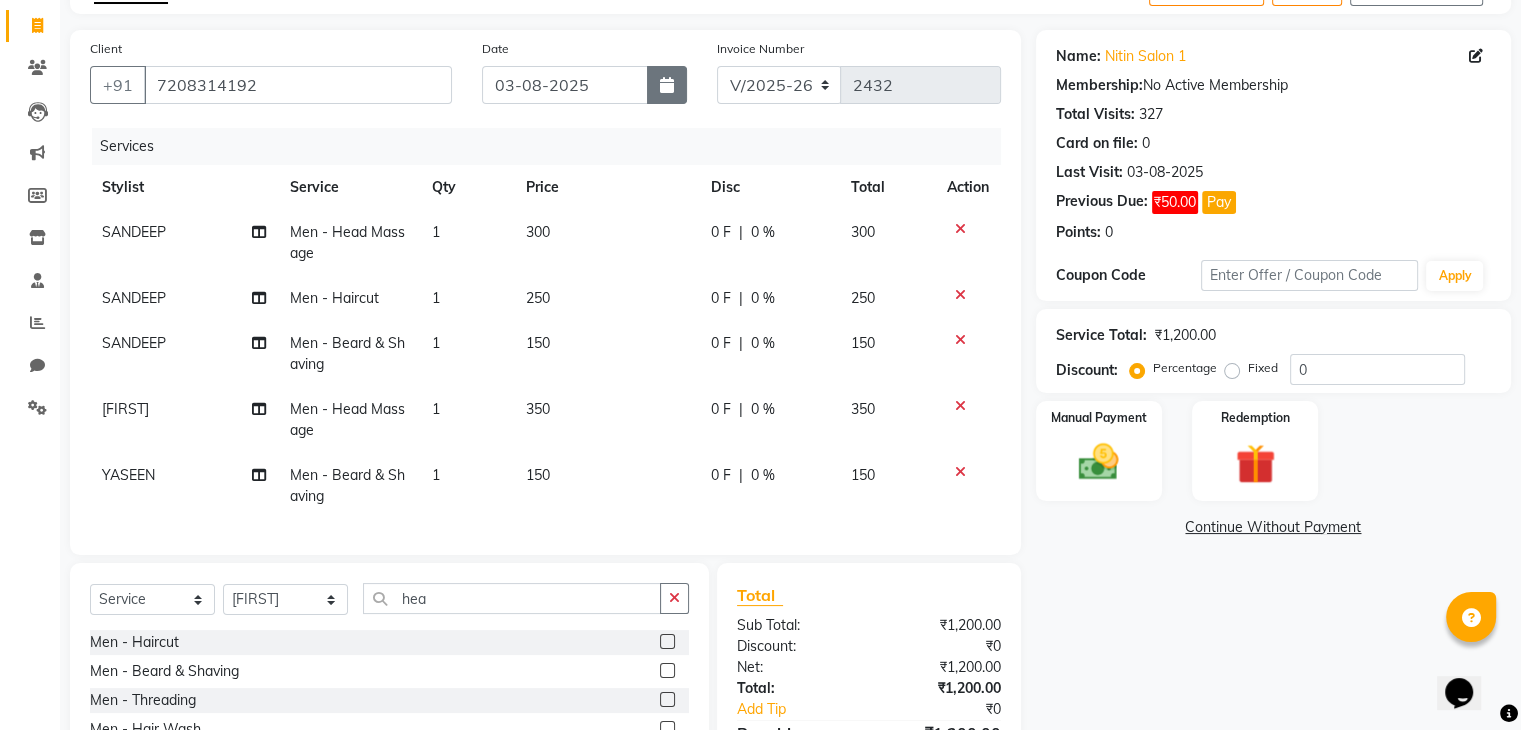 click 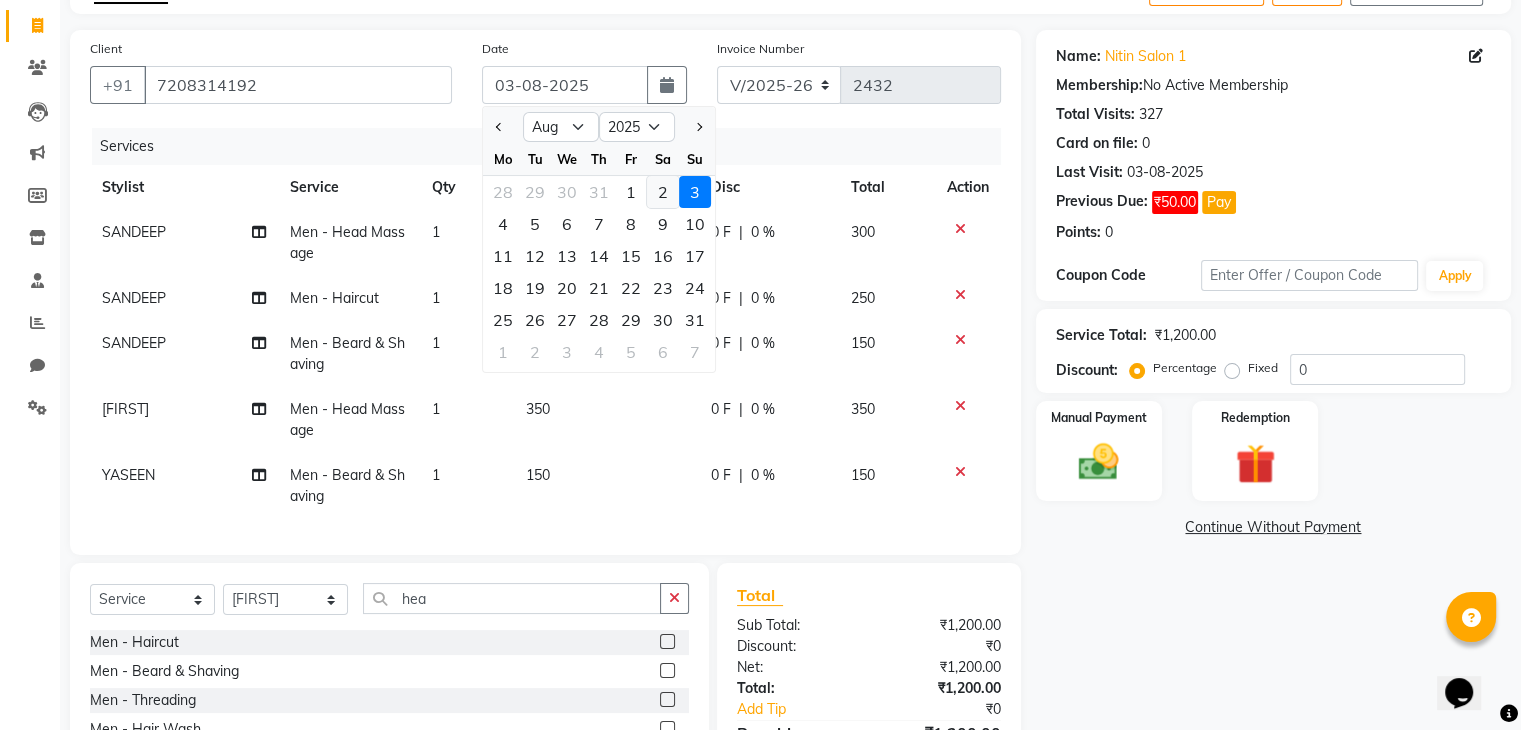 click on "2" 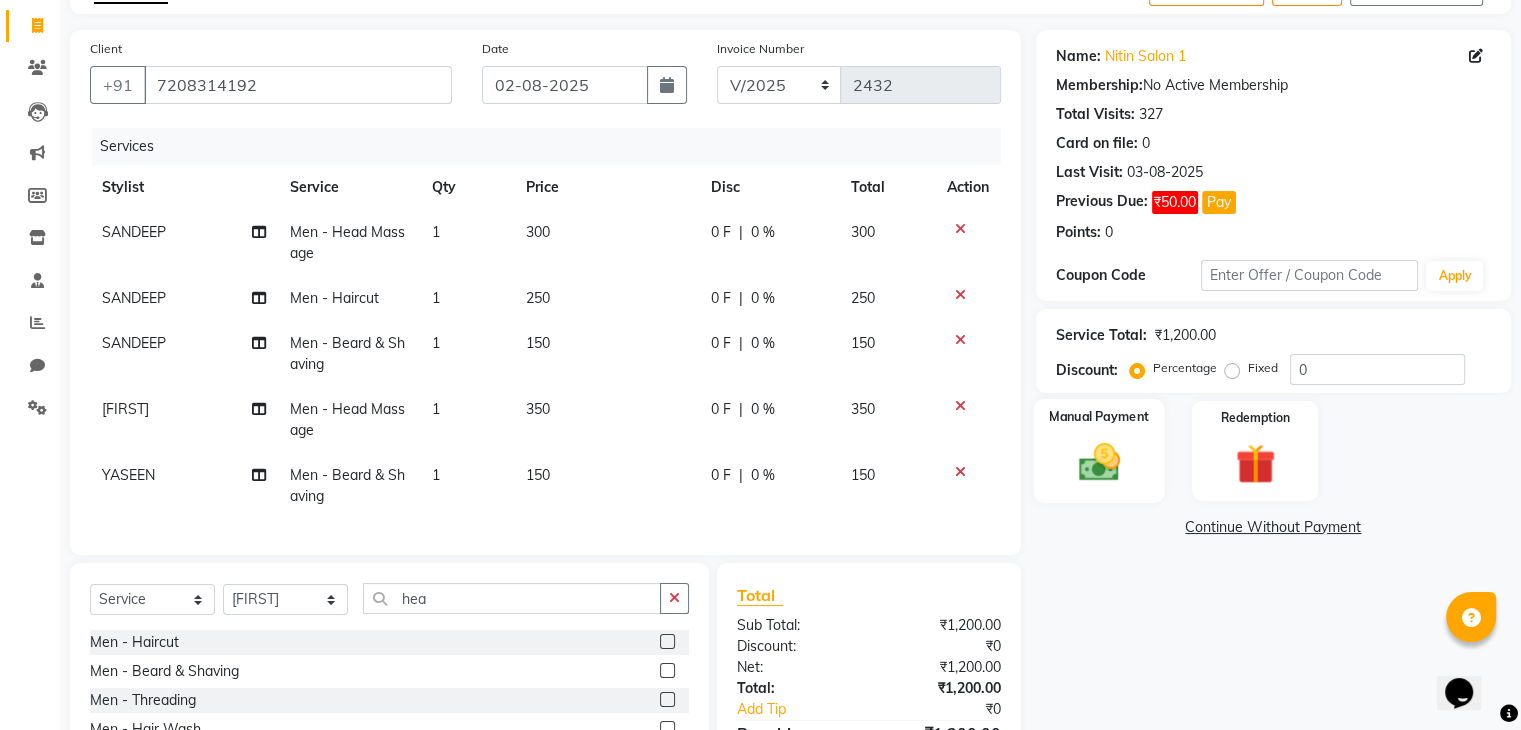 click 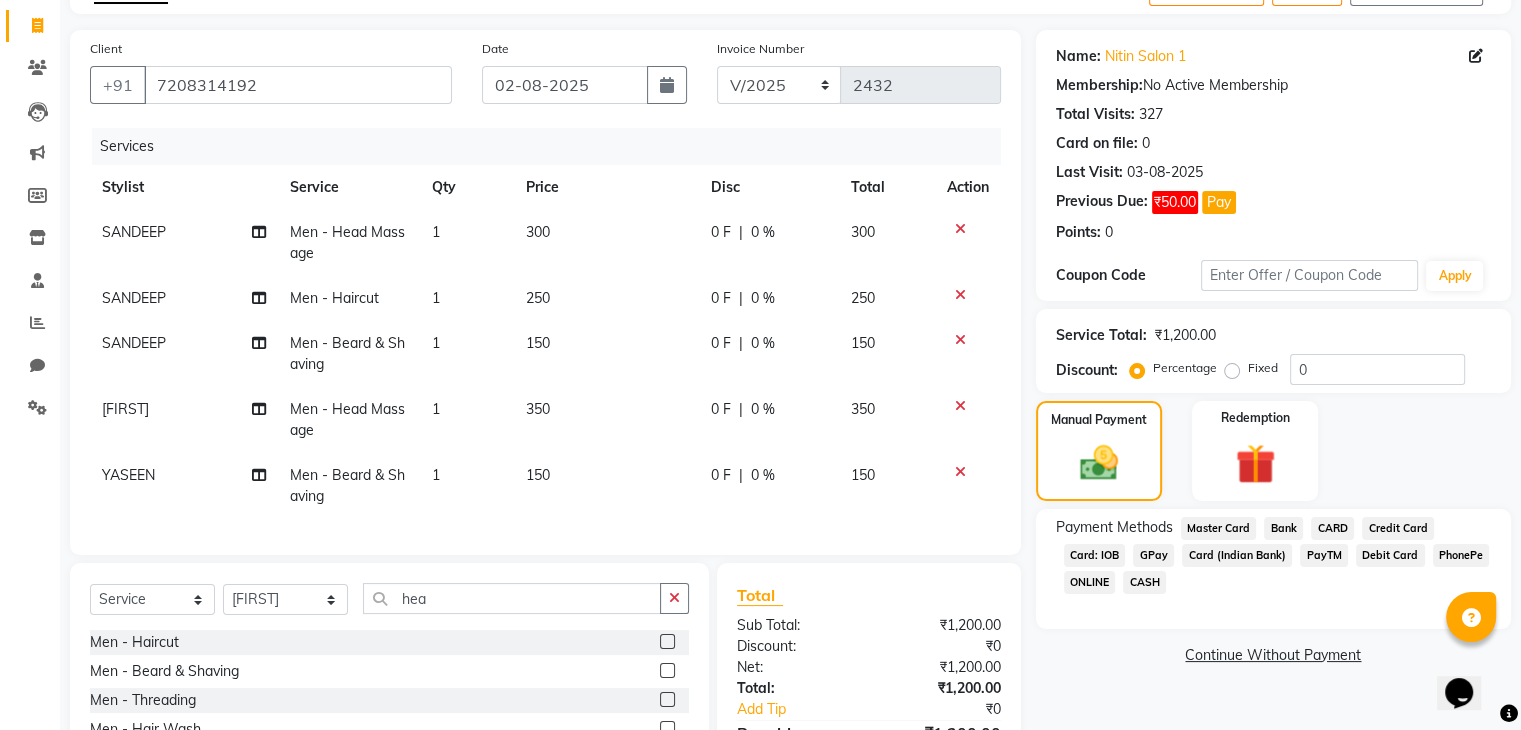 click on "GPay" 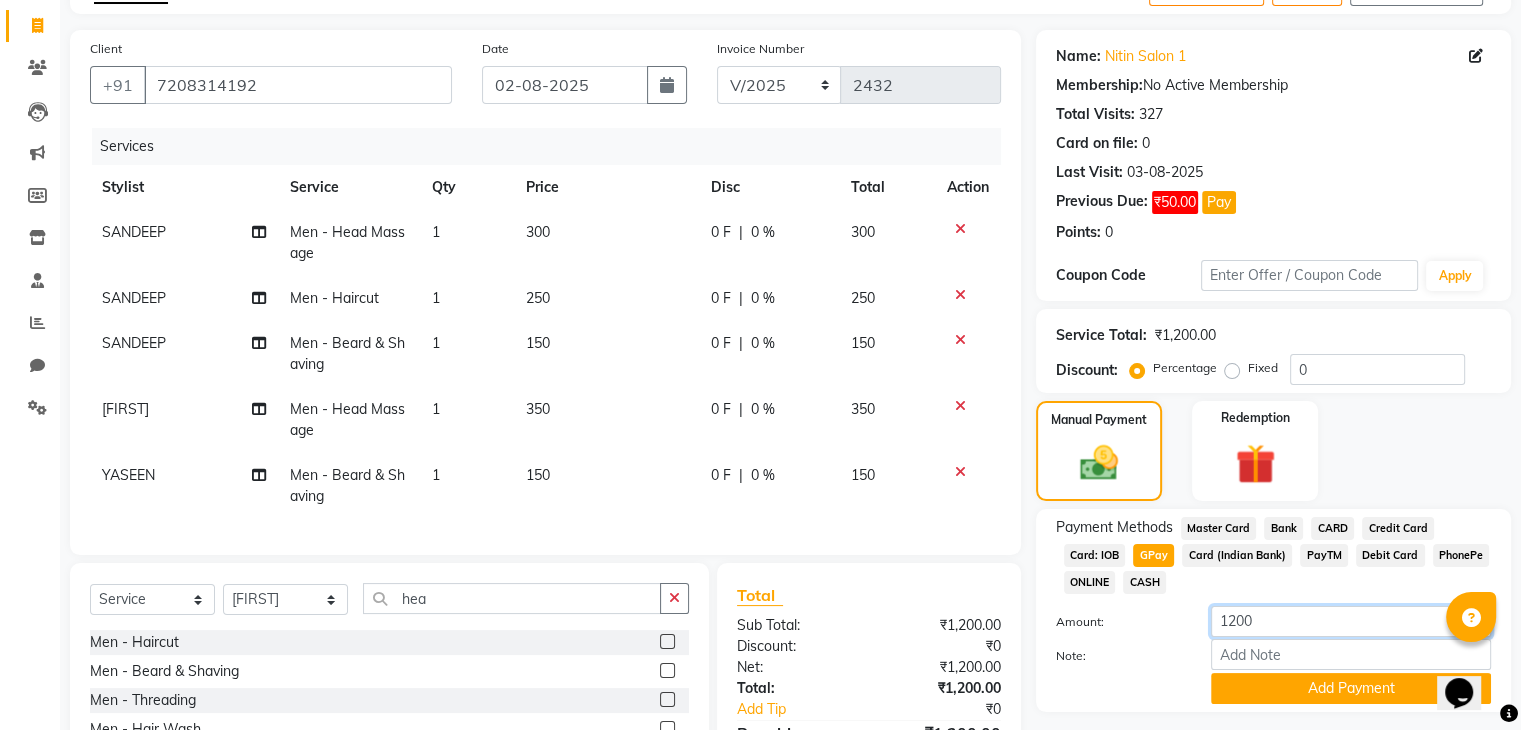 click on "1200" 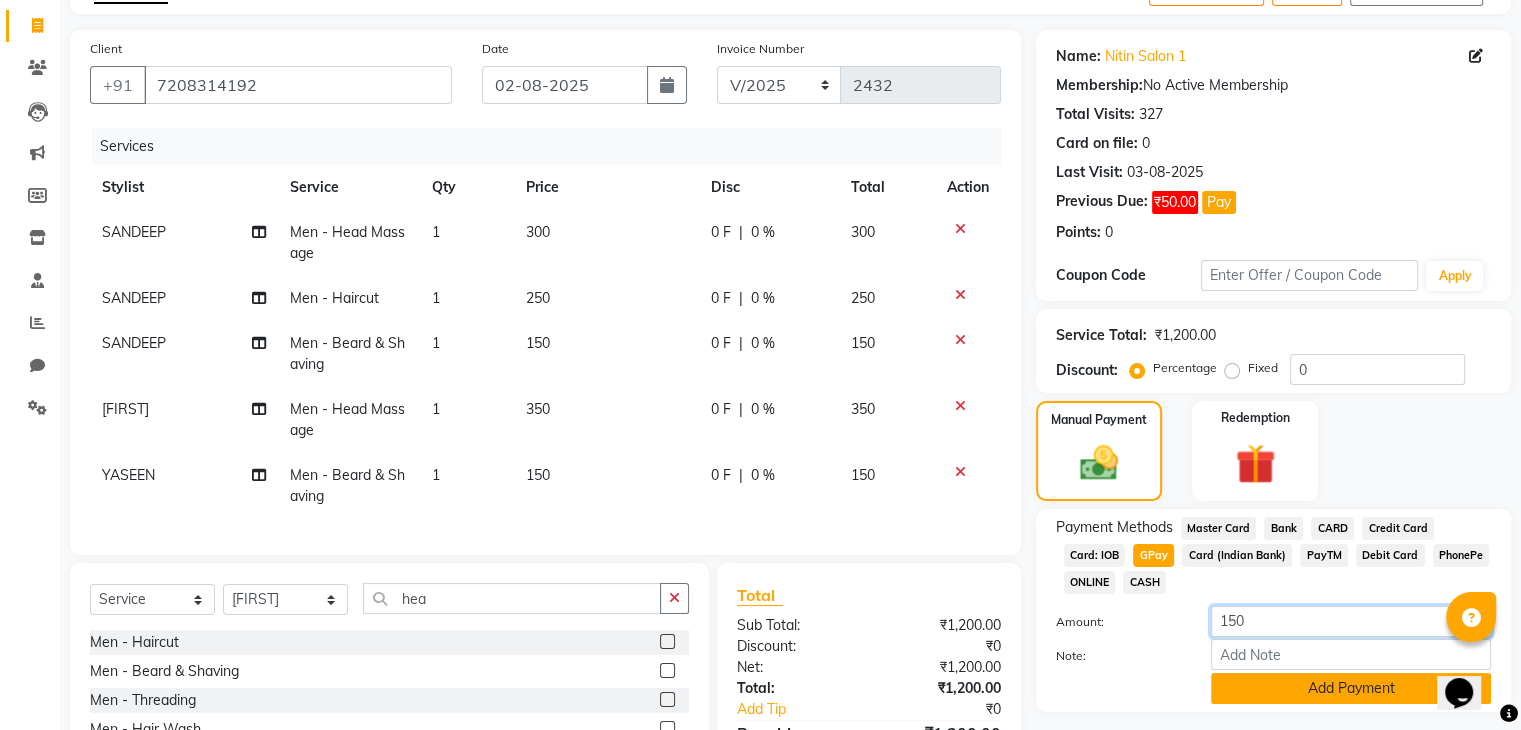 type on "150" 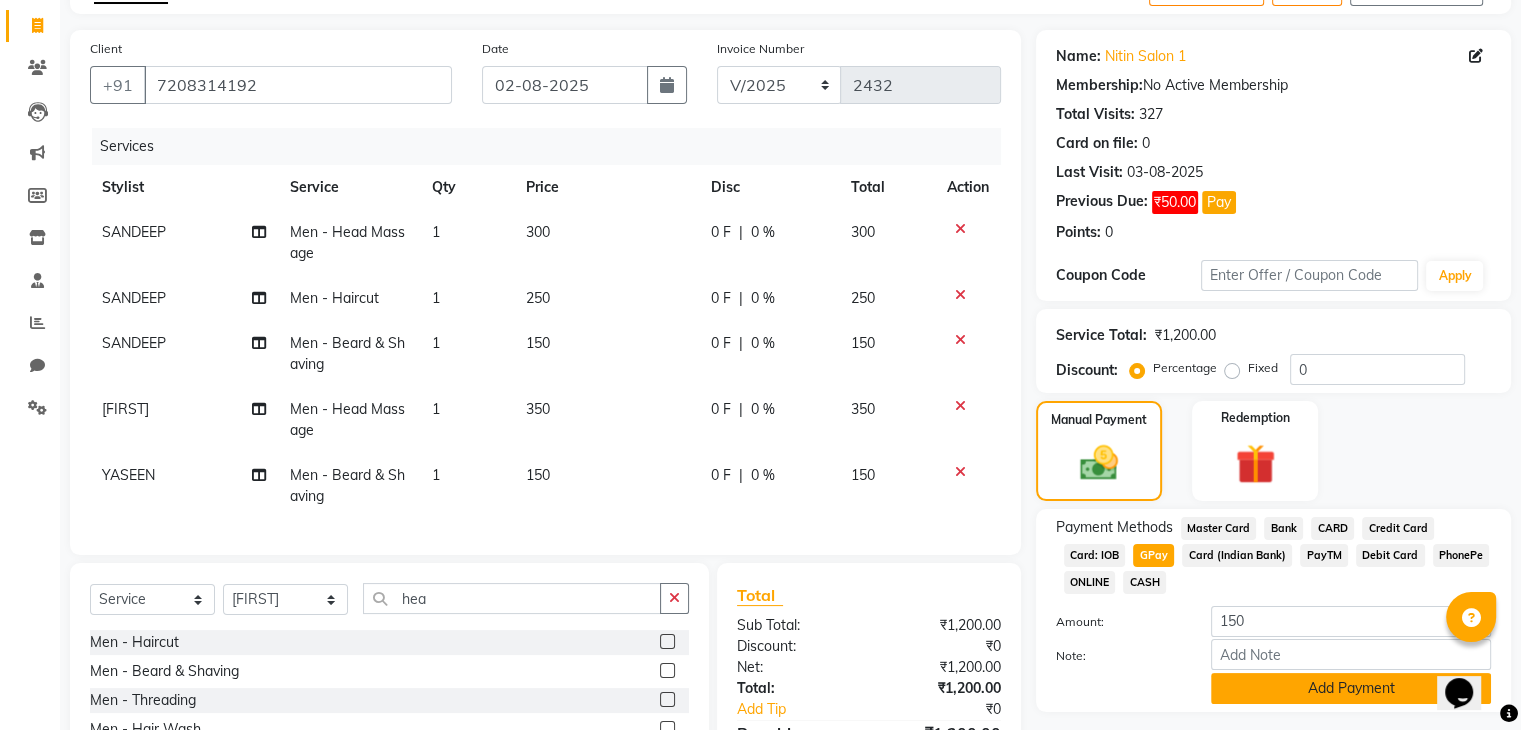 click on "Add Payment" 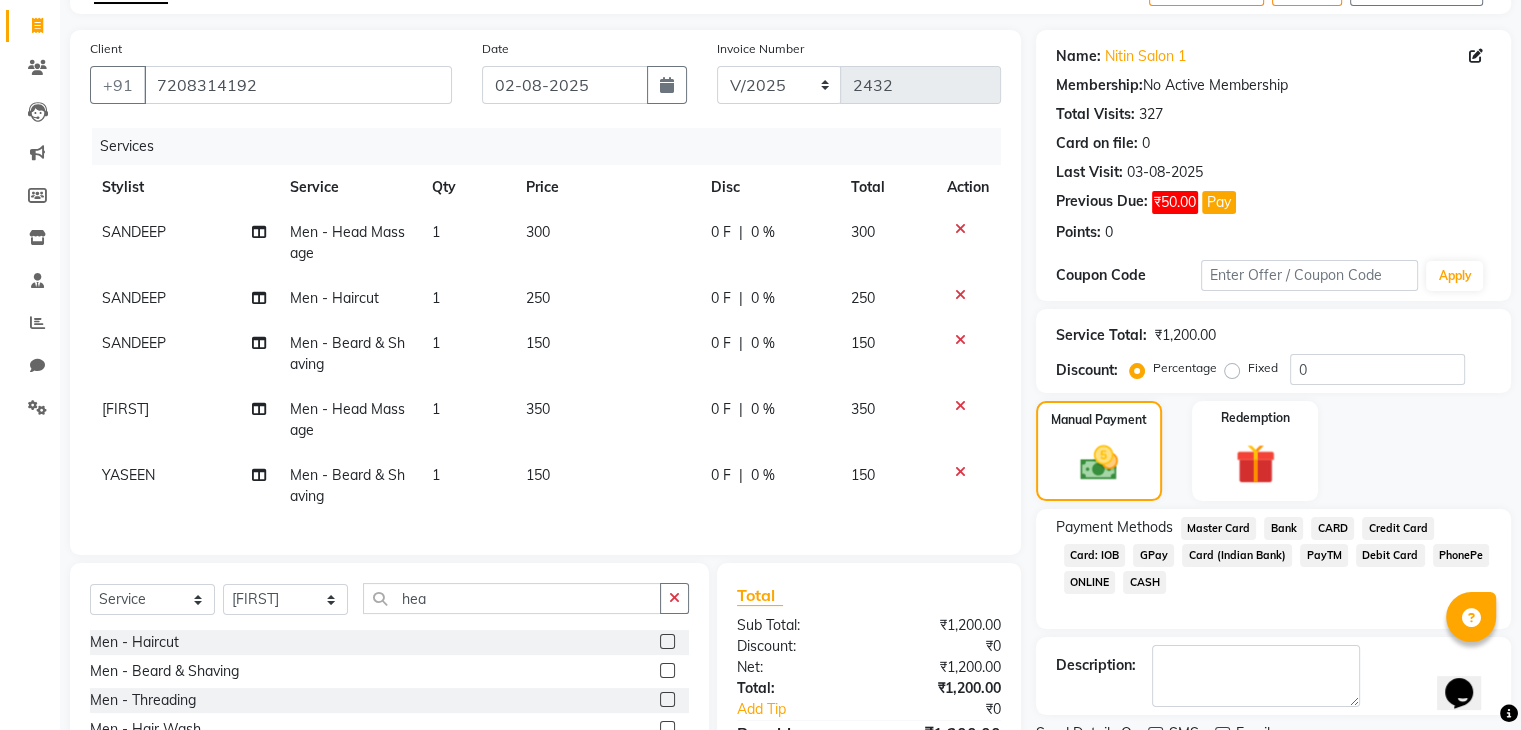 scroll, scrollTop: 294, scrollLeft: 0, axis: vertical 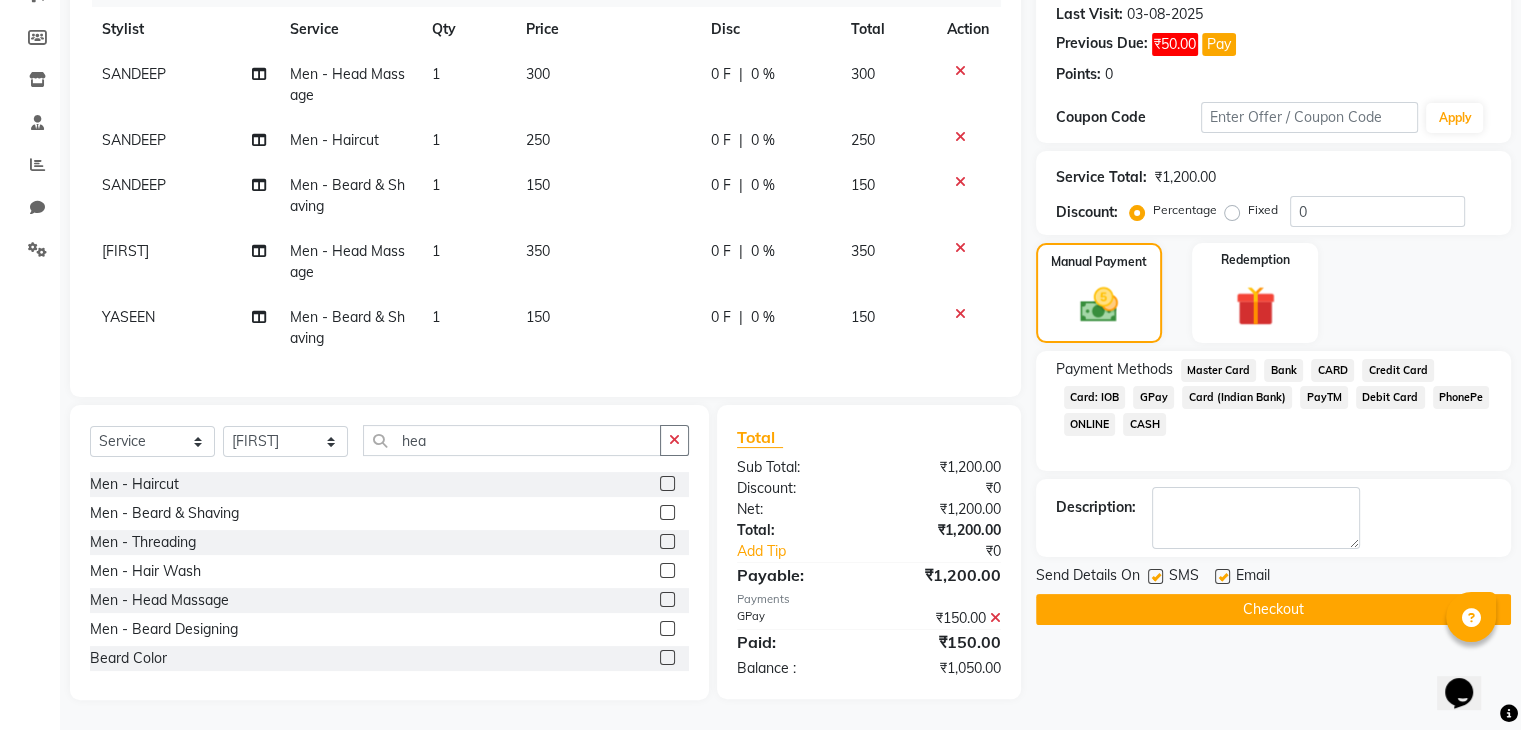 click 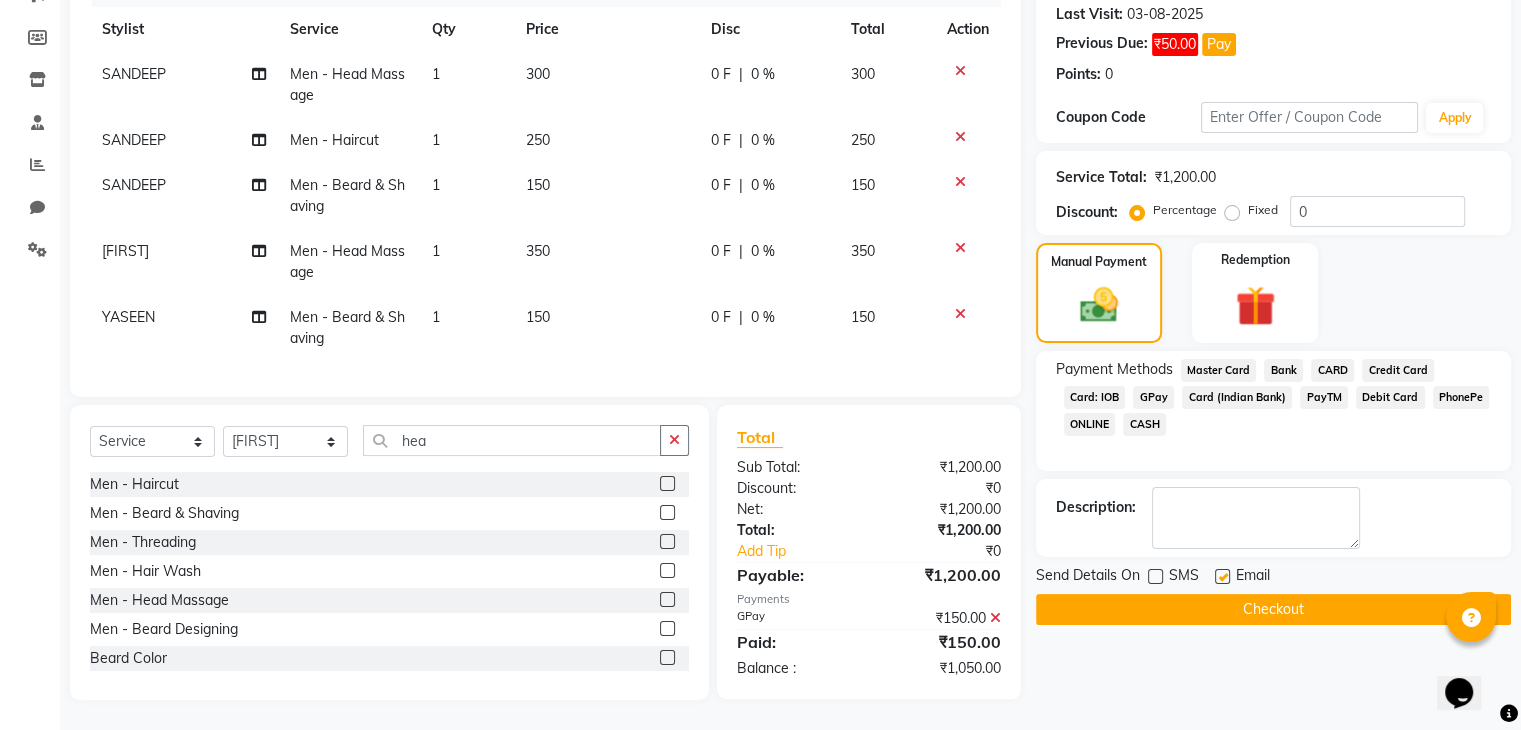 click on "CASH" 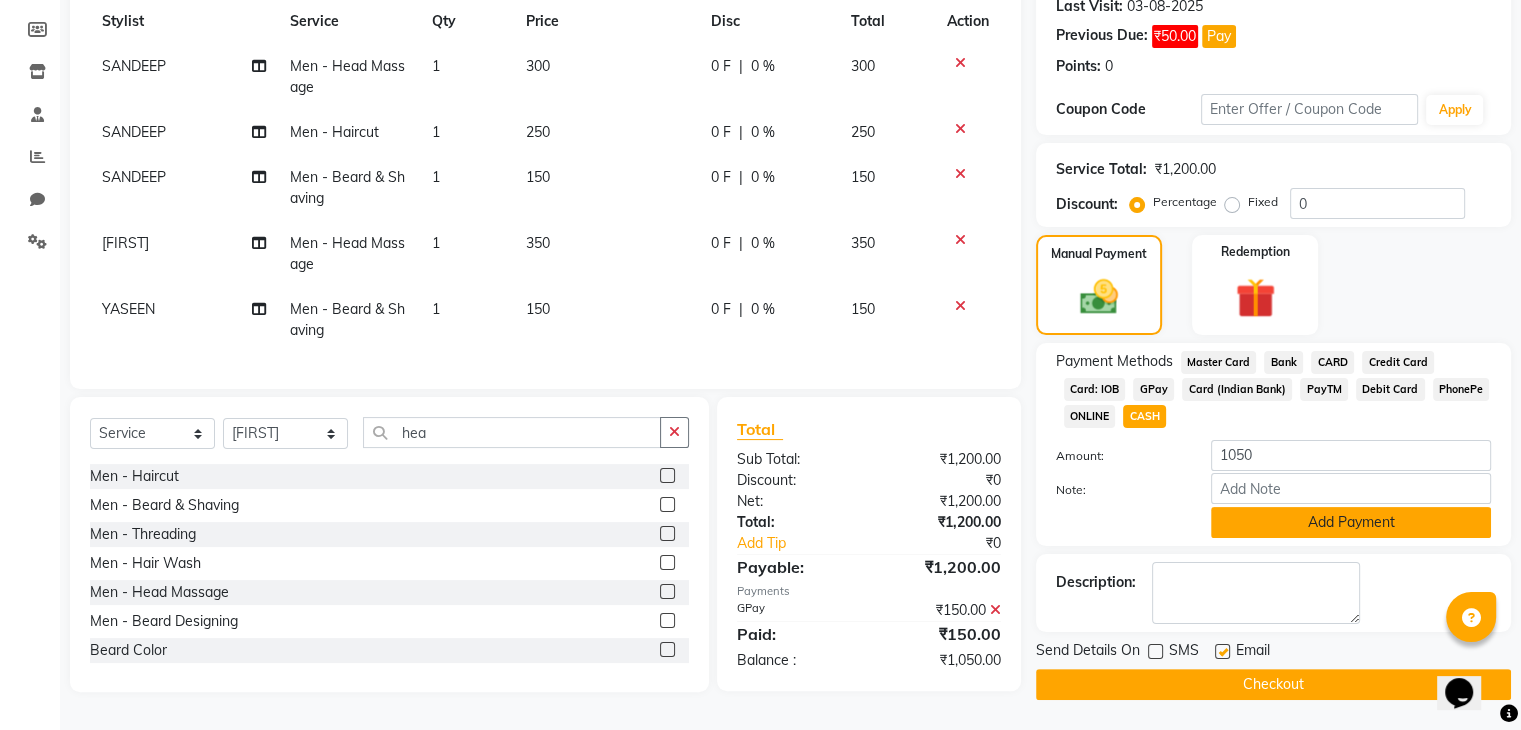 click on "Add Payment" 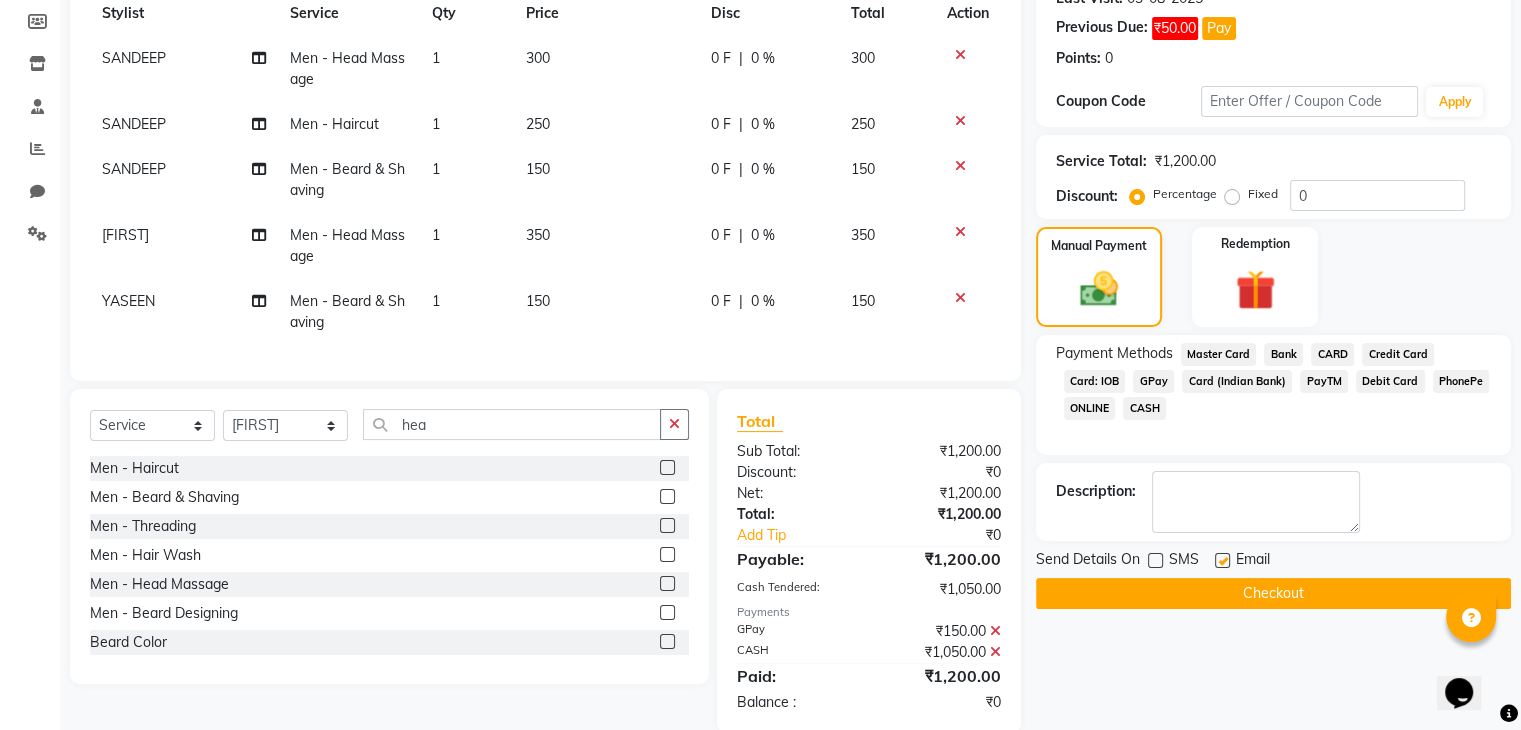 click 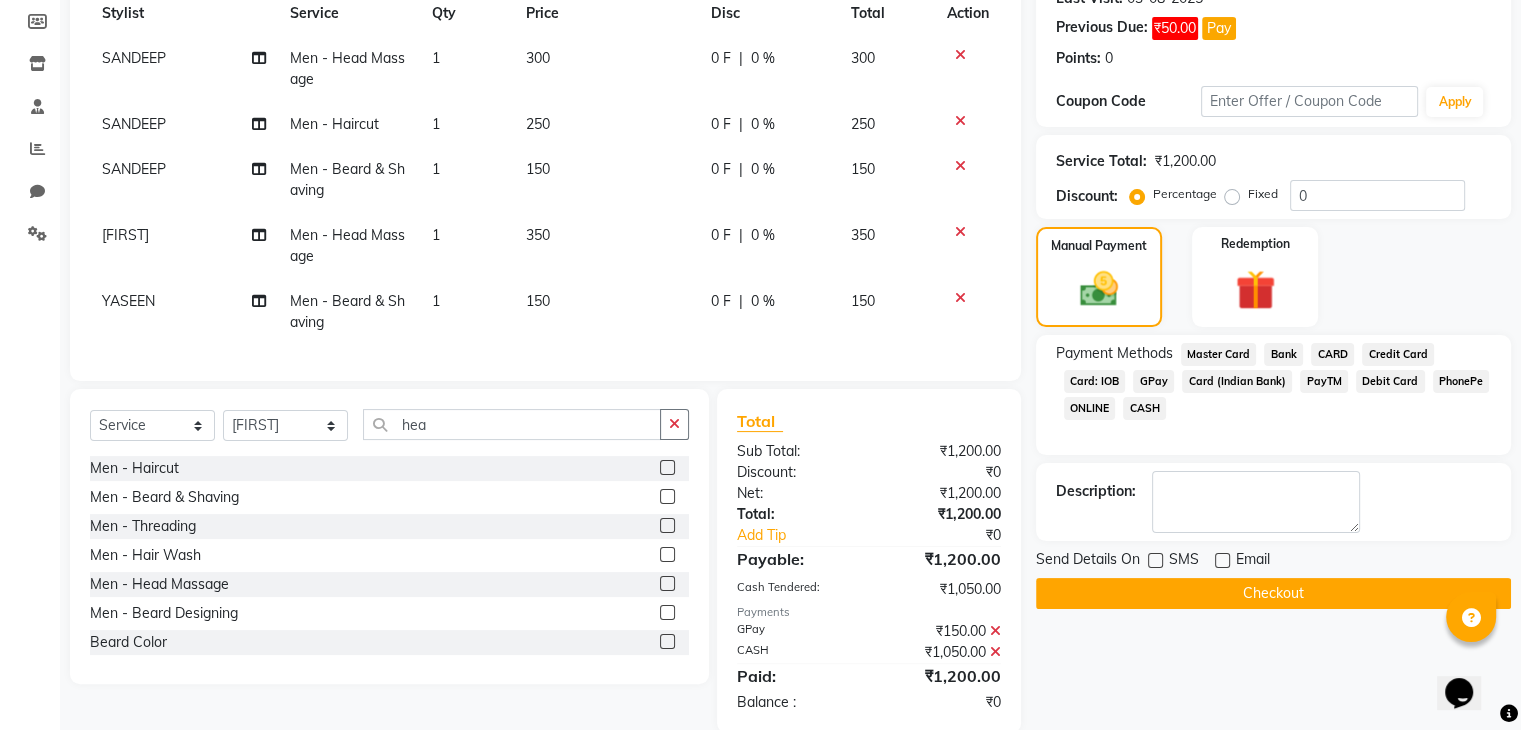 click on "Checkout" 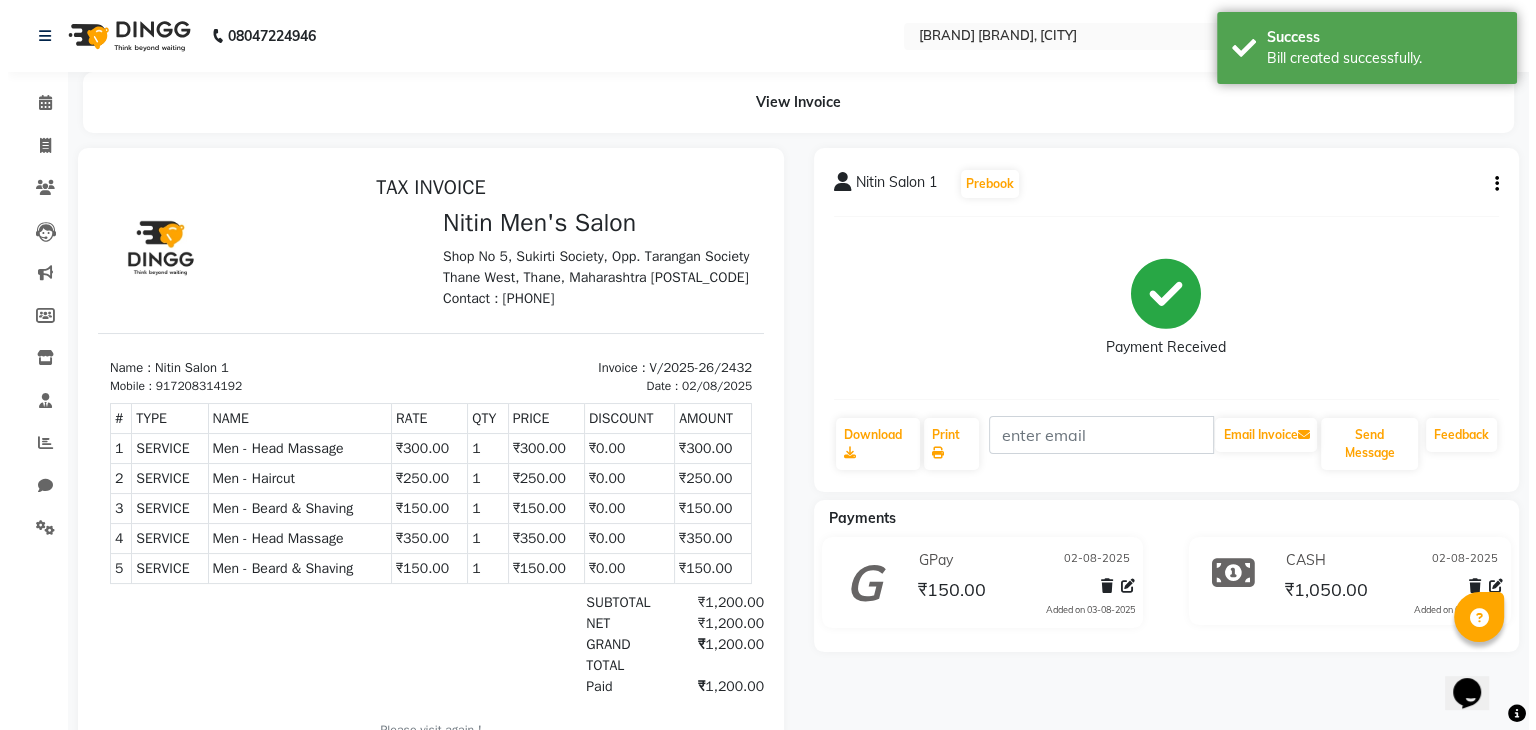 scroll, scrollTop: 0, scrollLeft: 0, axis: both 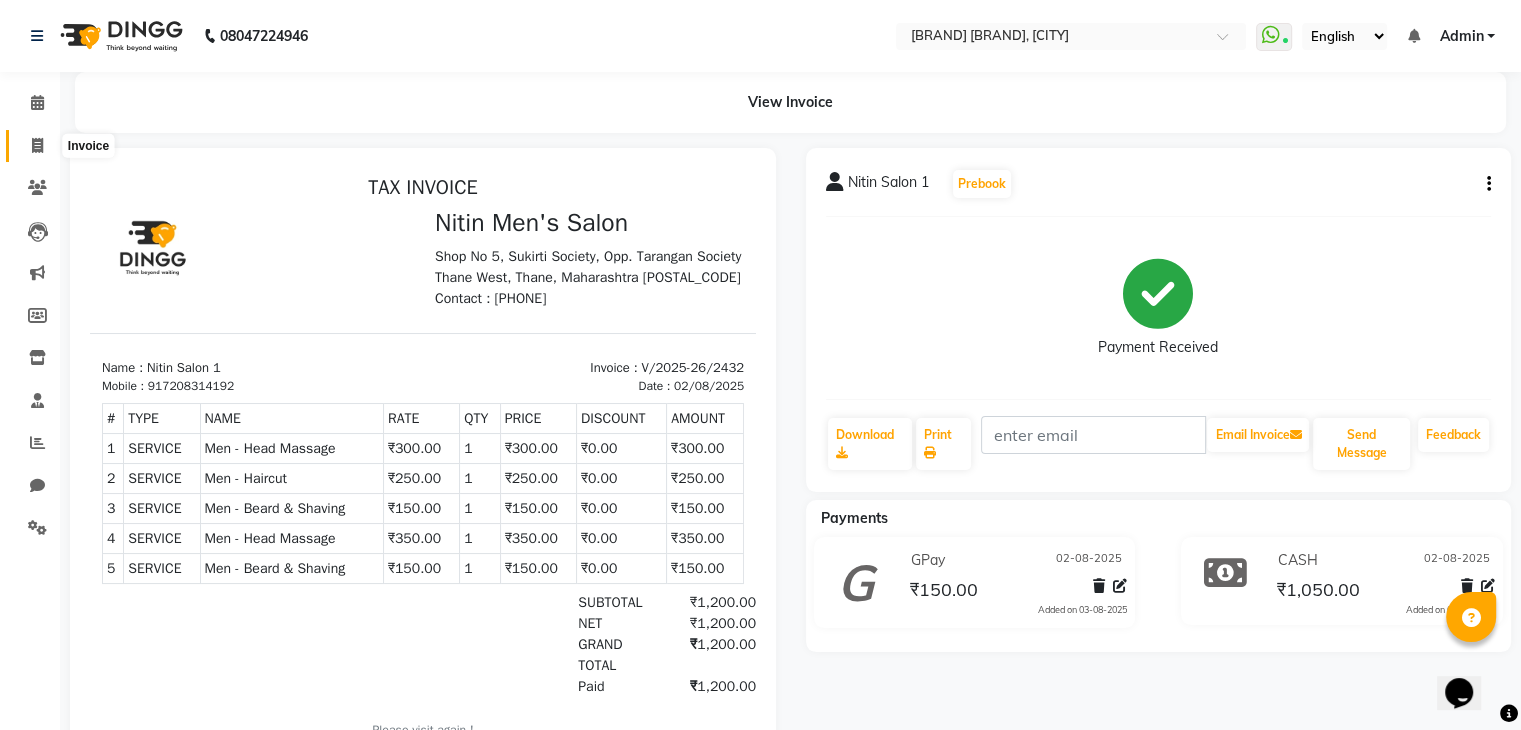 click 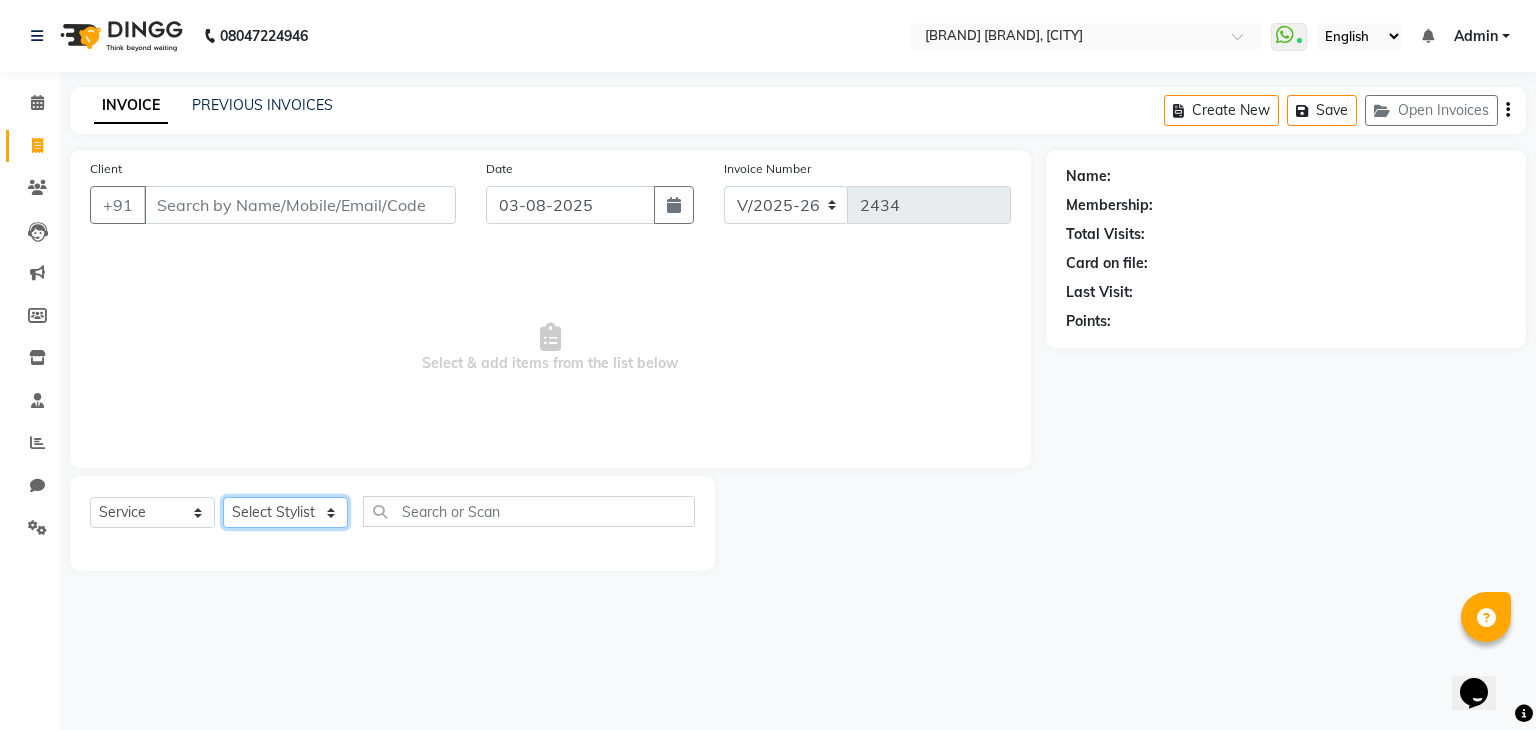 click on "Select Stylist ALAM ASHISH DEEPA HASIB JITU MEENAKSHI NITIN SIR PRAJAKTA Rupa SANDEEP SHAHIM YASEEN" 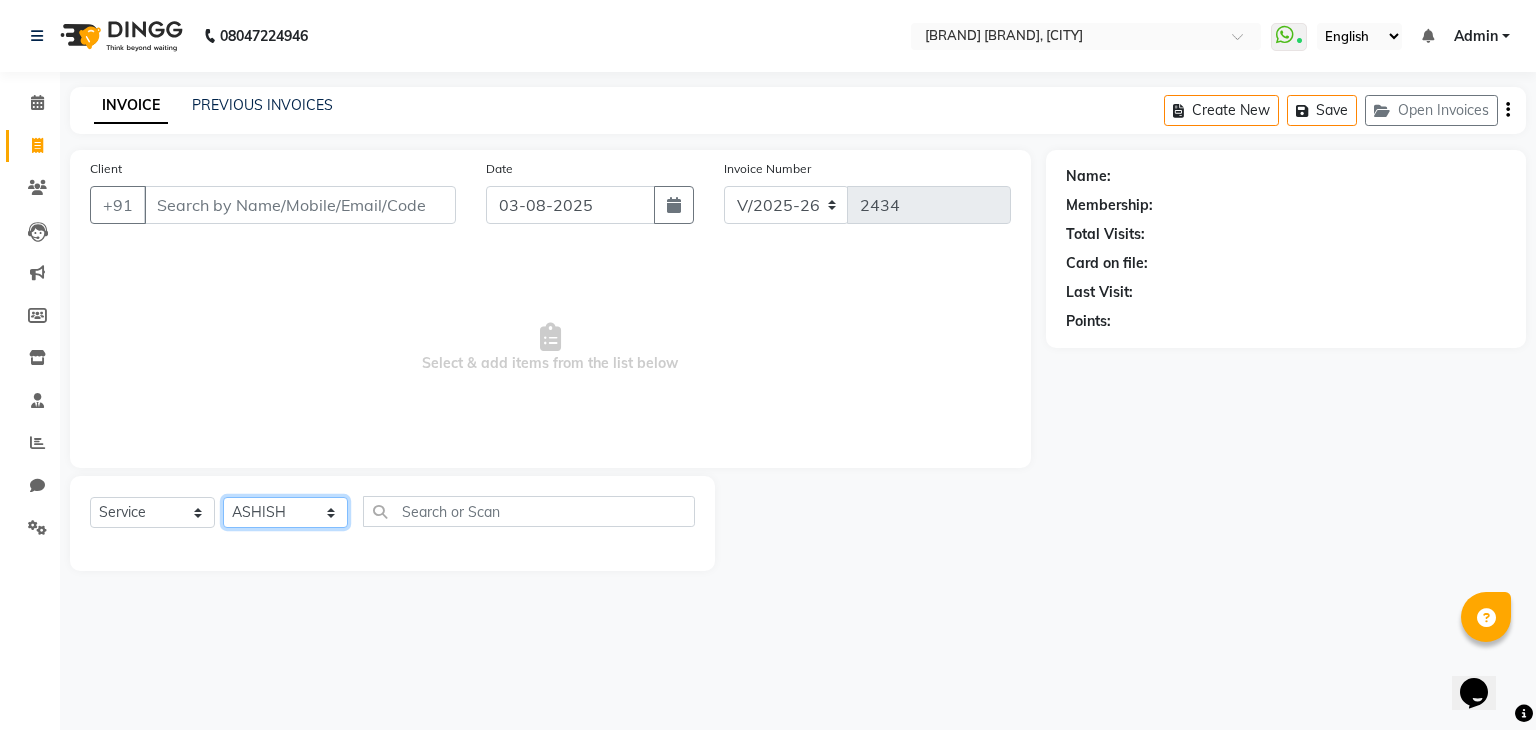 click on "Select Stylist ALAM ASHISH DEEPA HASIB JITU MEENAKSHI NITIN SIR PRAJAKTA Rupa SANDEEP SHAHIM YASEEN" 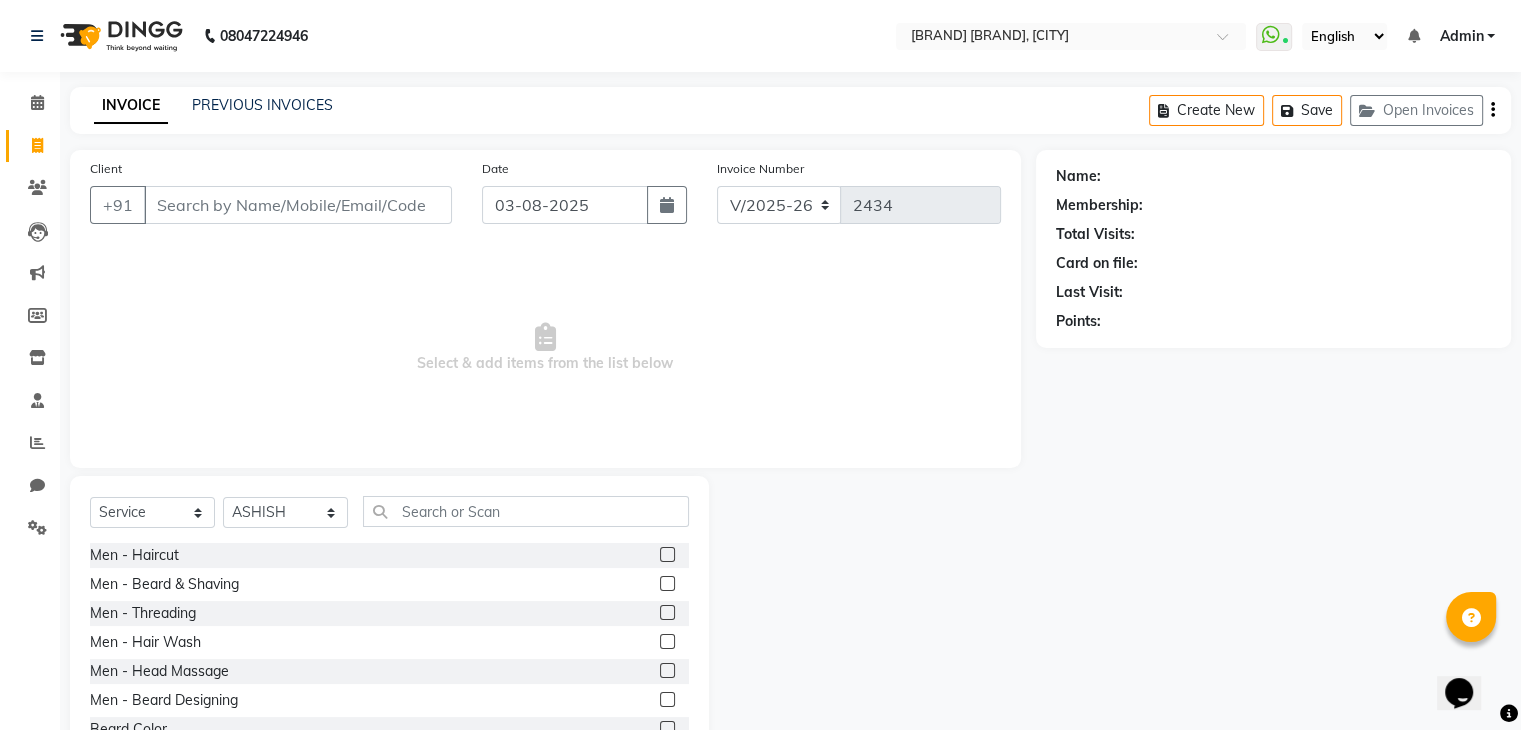 click 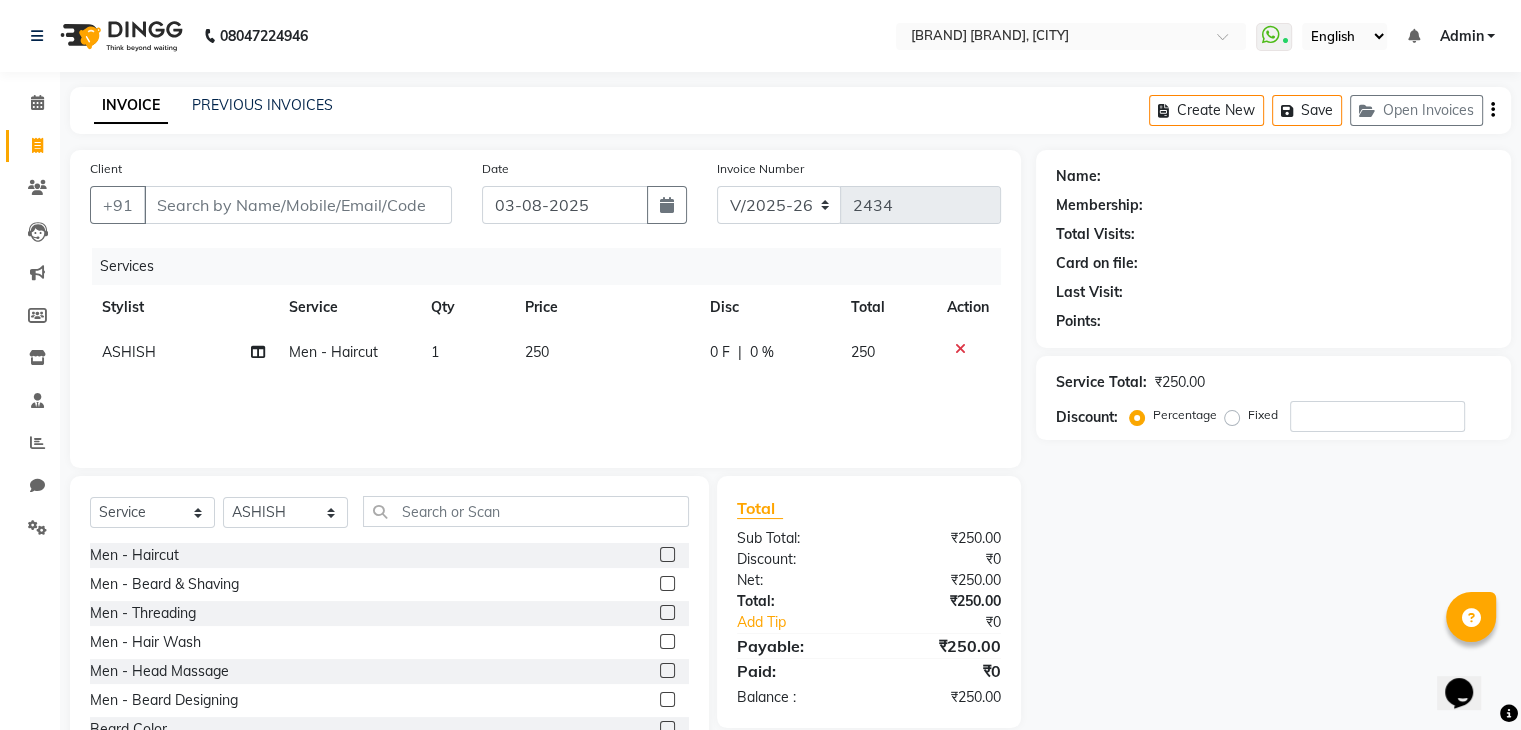click 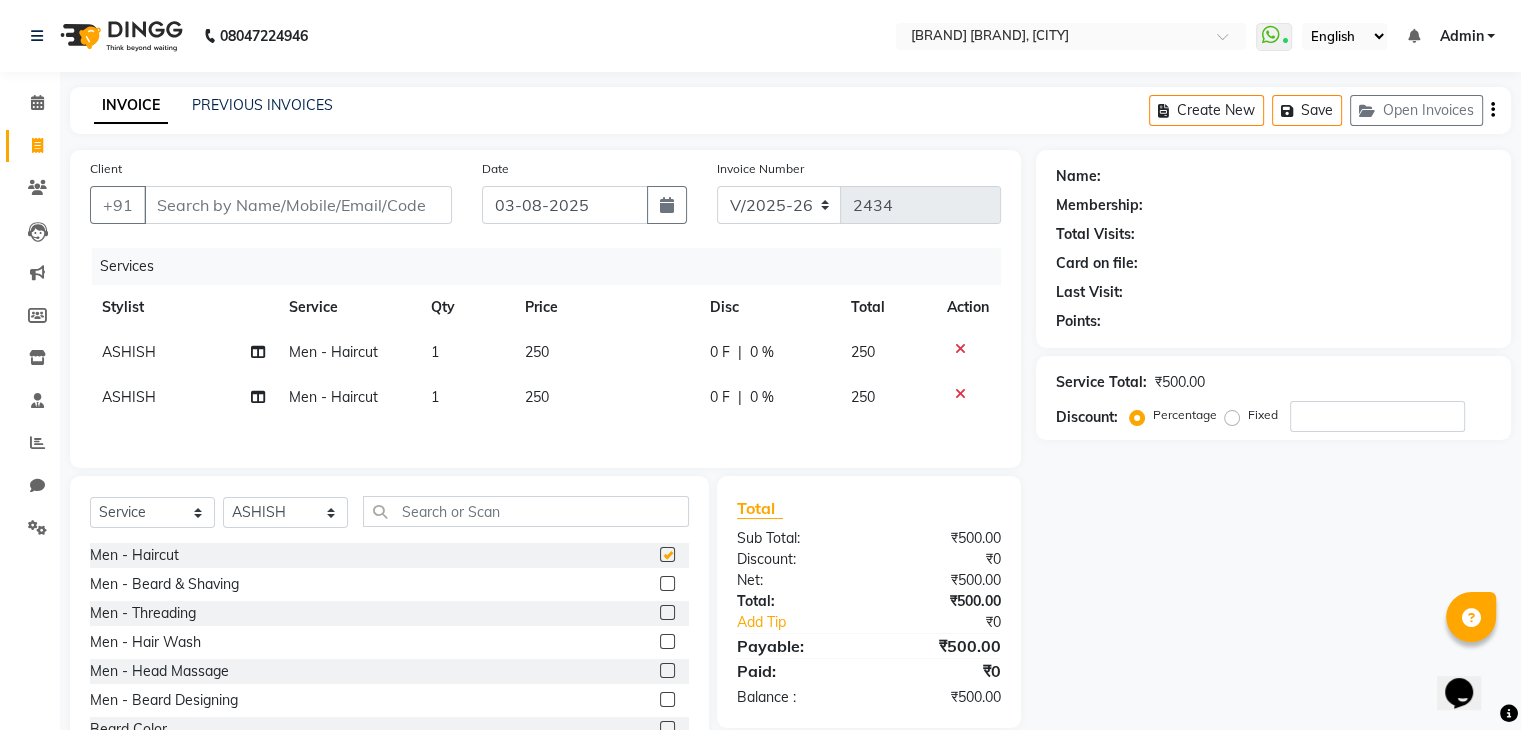 checkbox on "false" 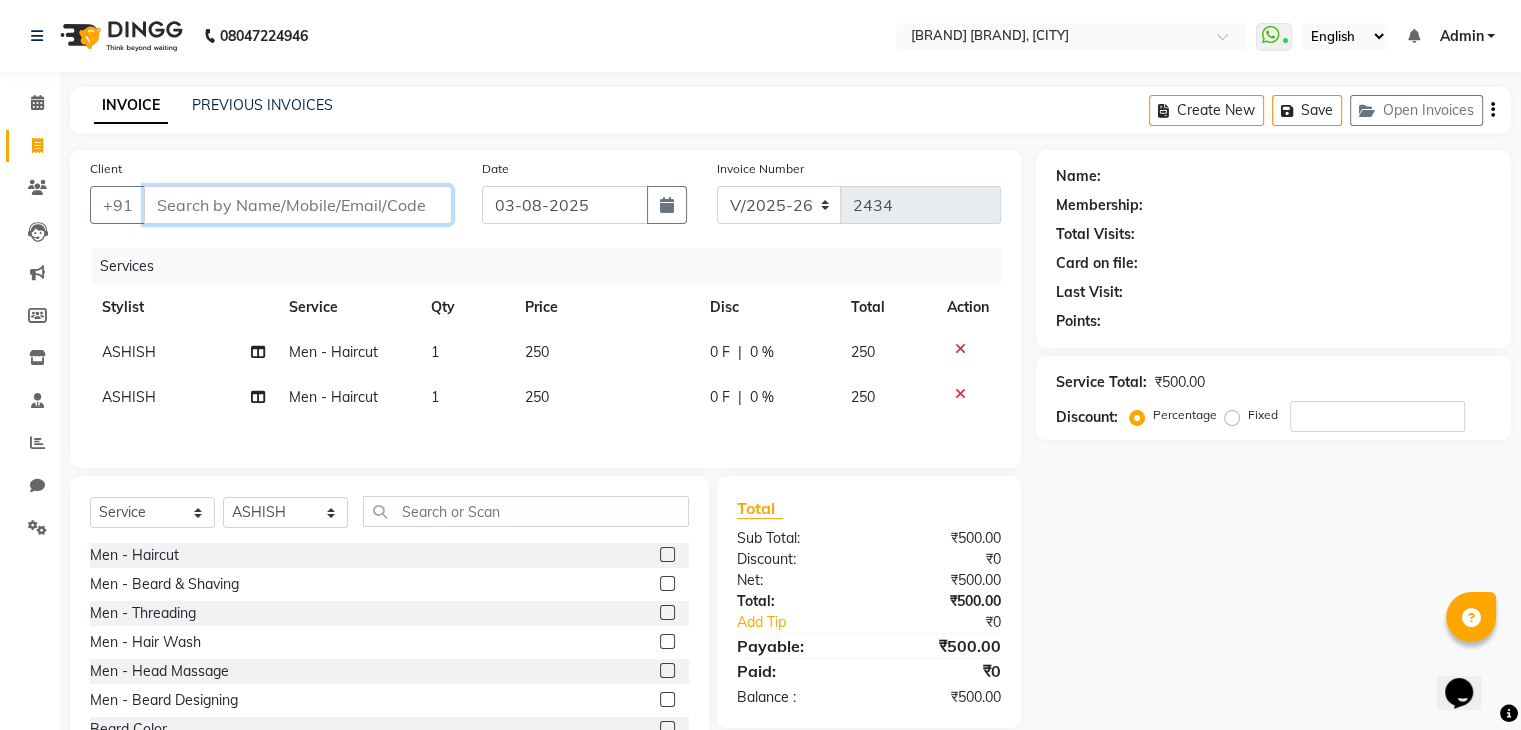 click on "Client" at bounding box center (298, 205) 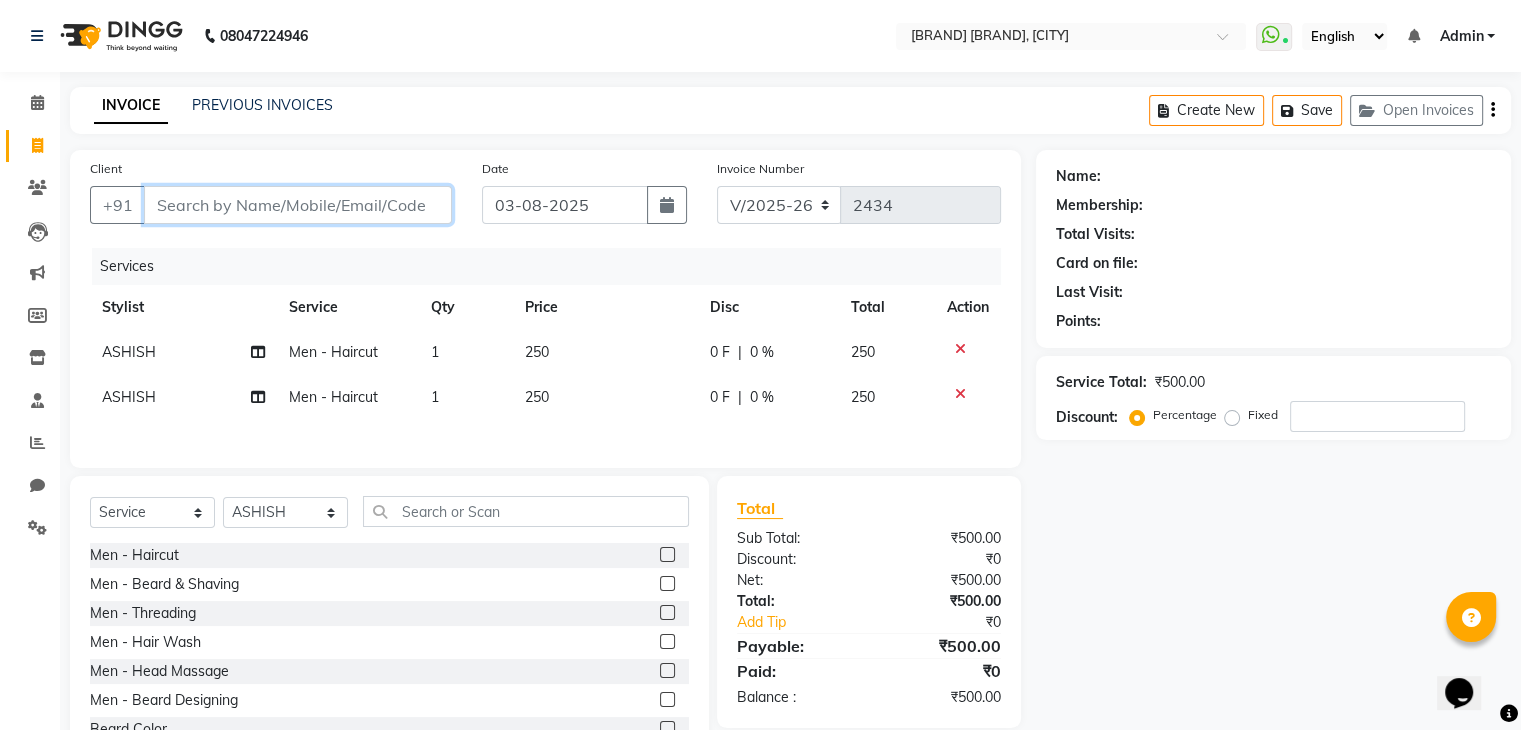 click on "Client" at bounding box center (298, 205) 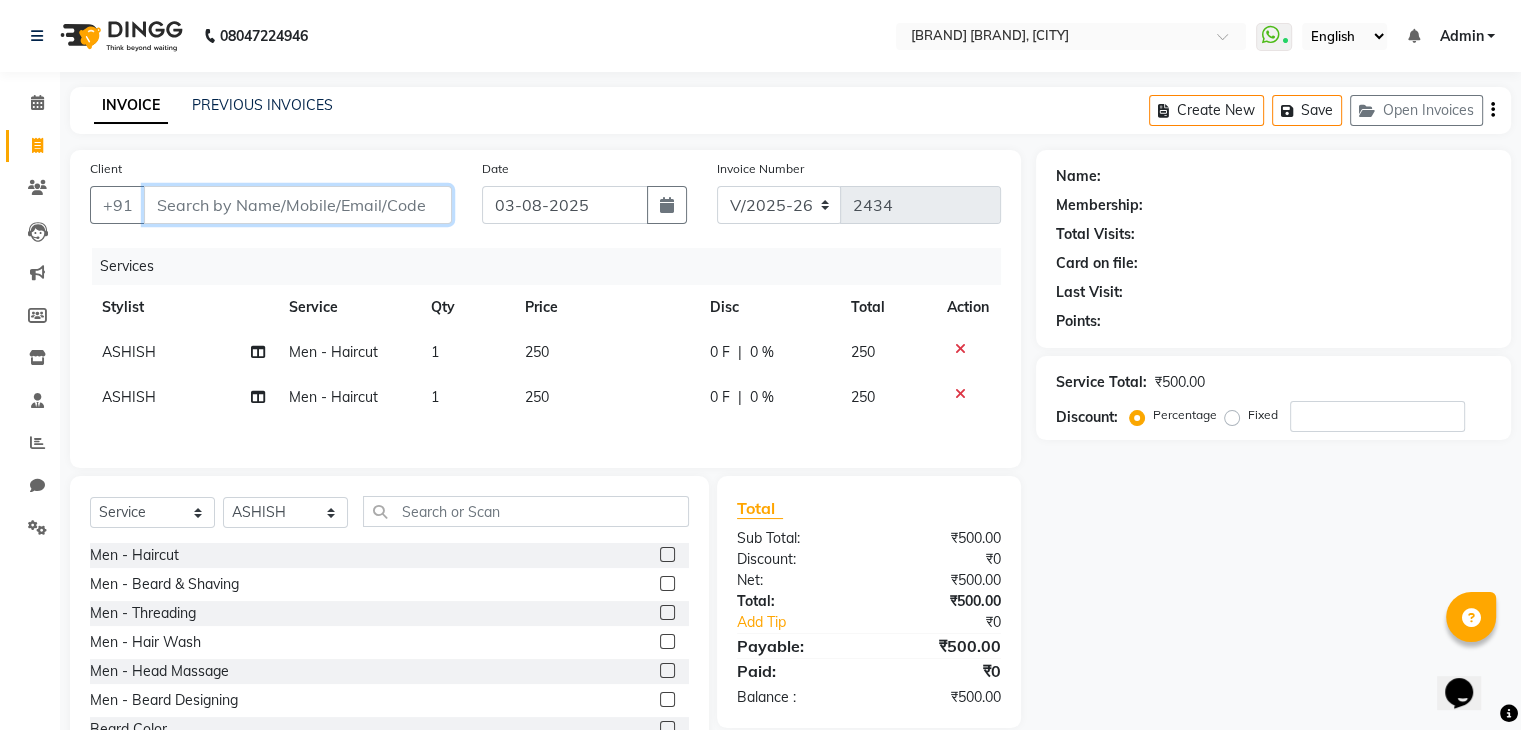 type on "9" 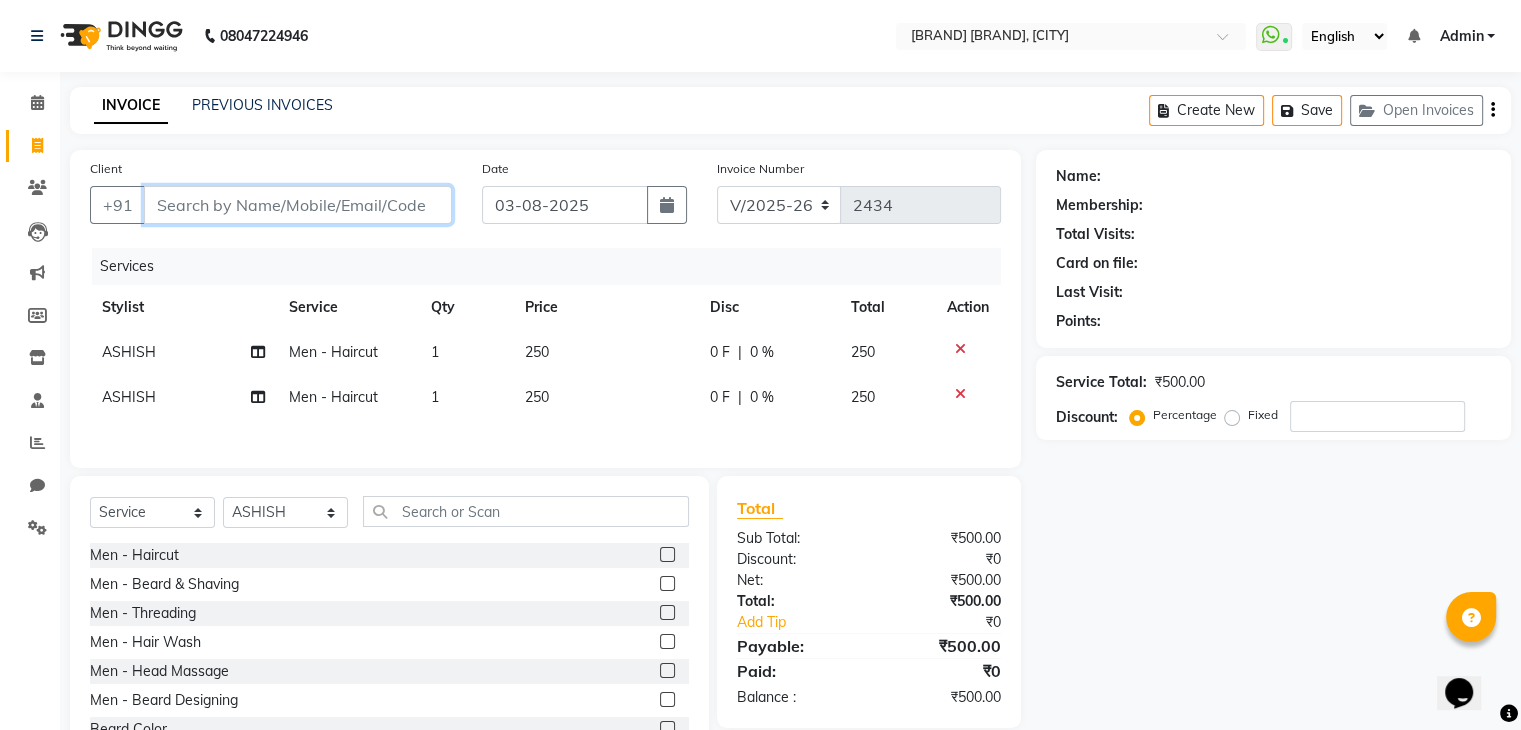 type on "0" 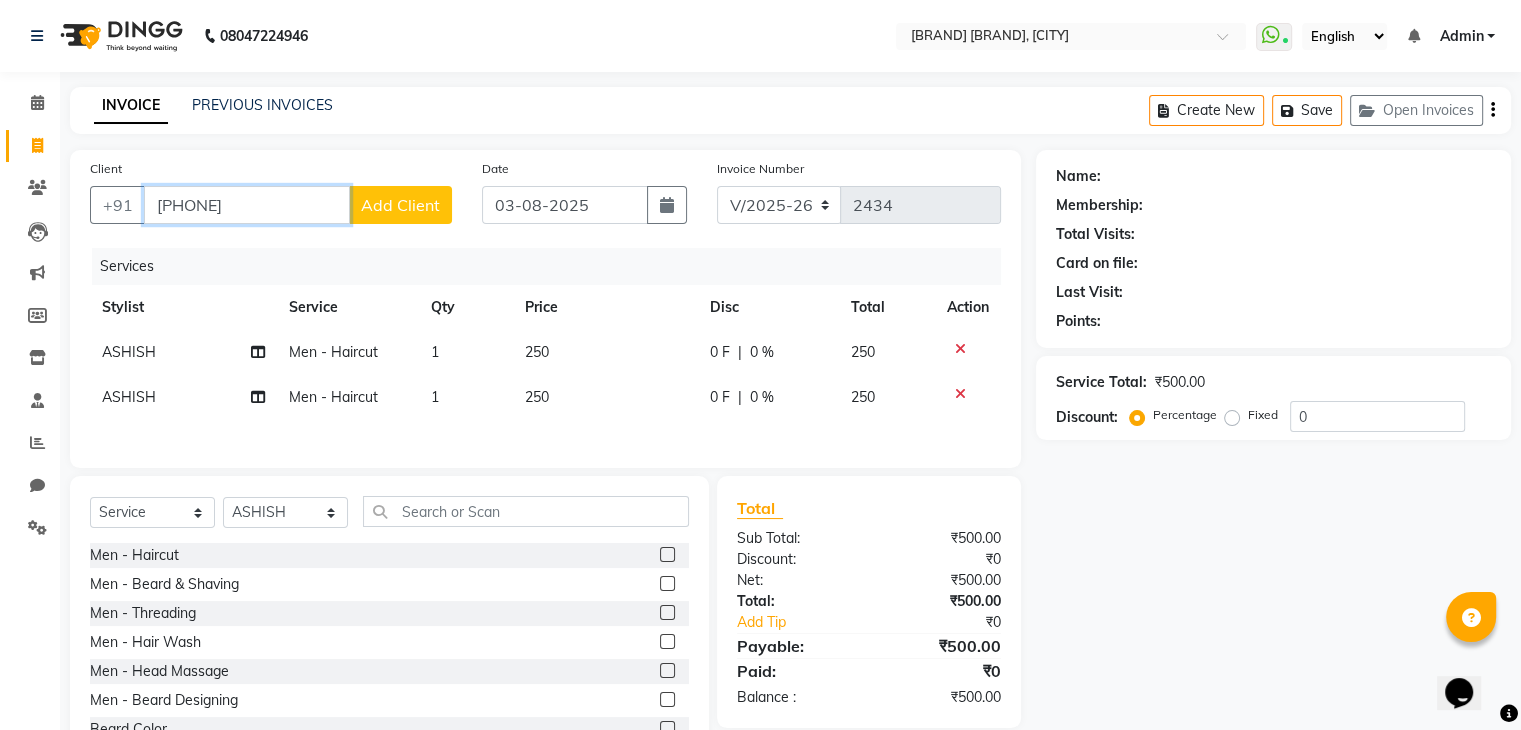 type on "[PHONE]" 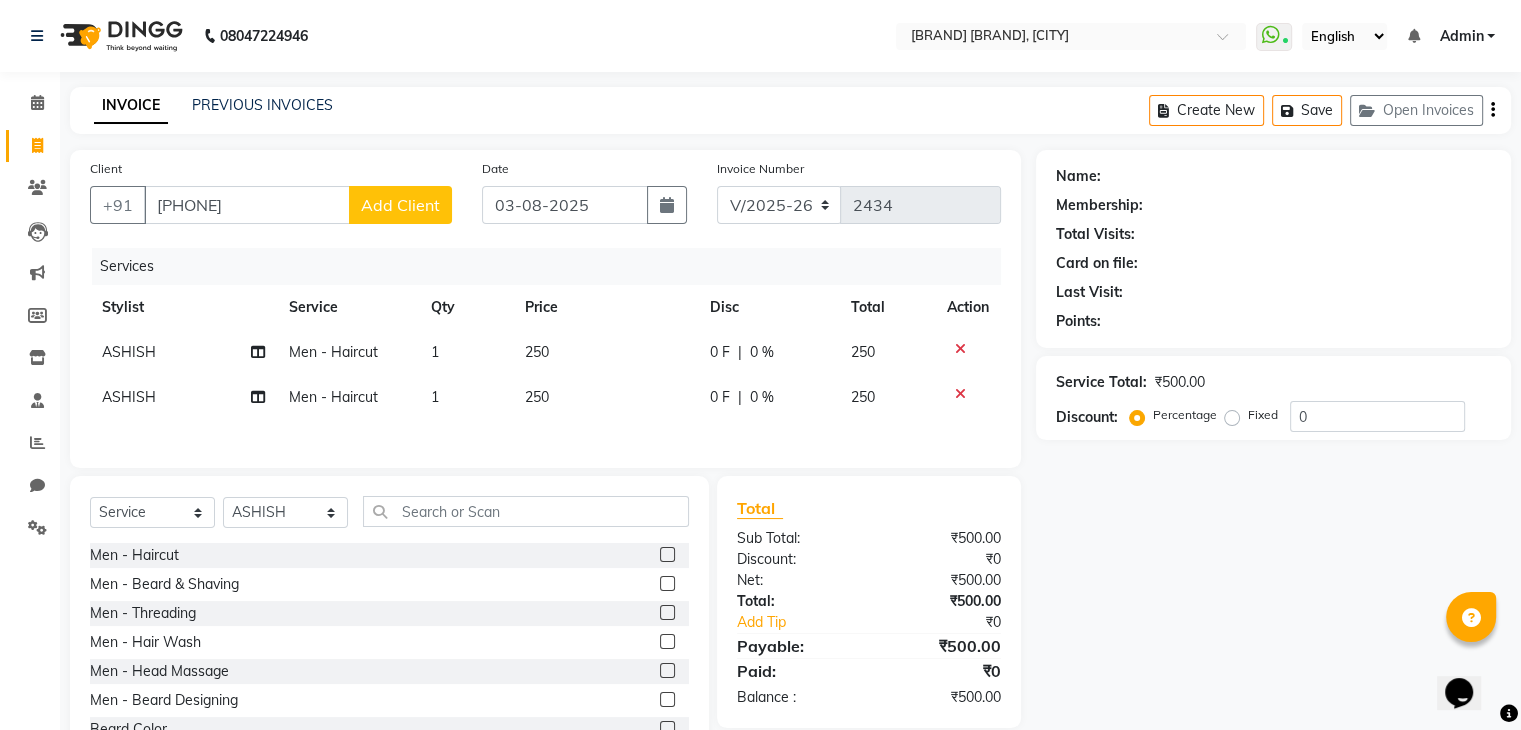 click on "Add Client" 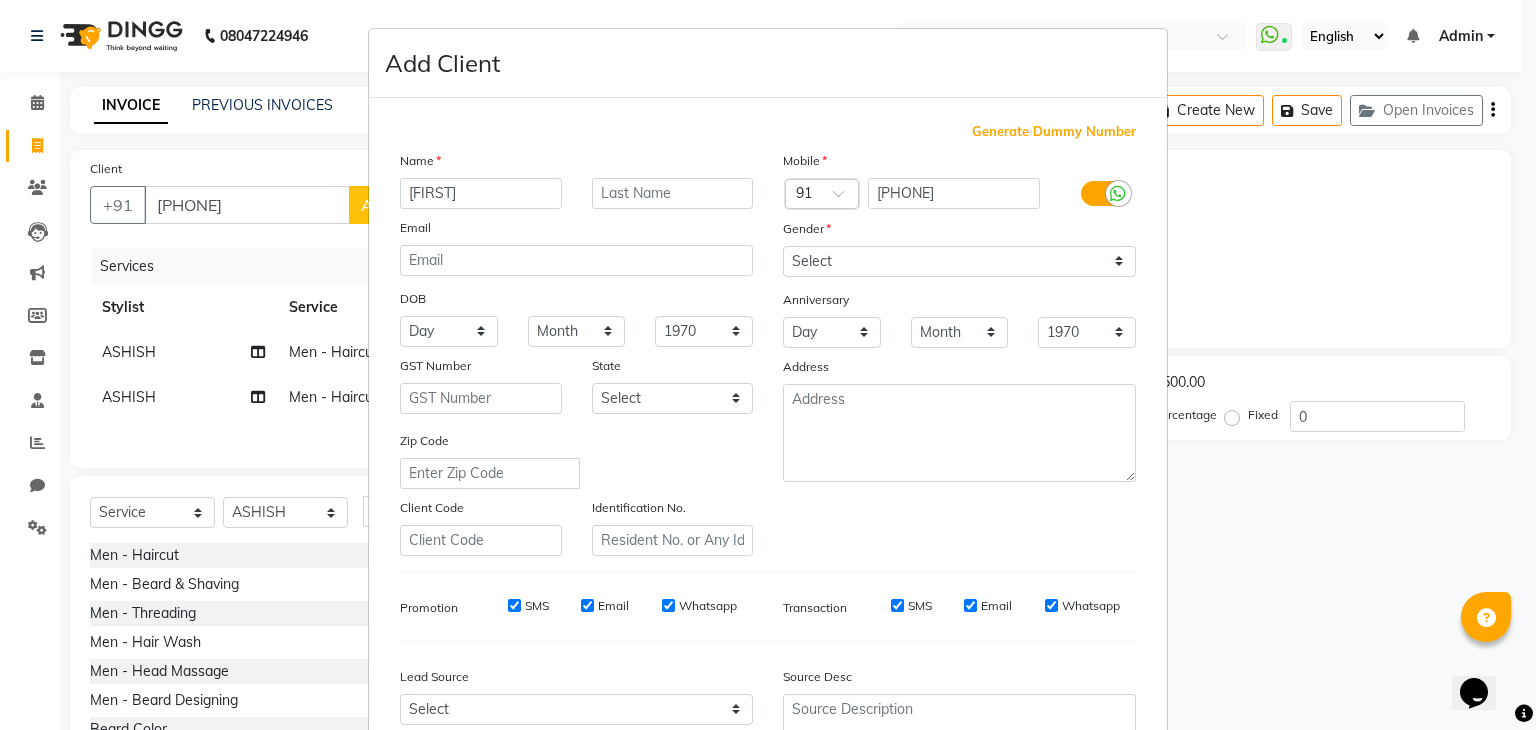 type on "[FIRST]" 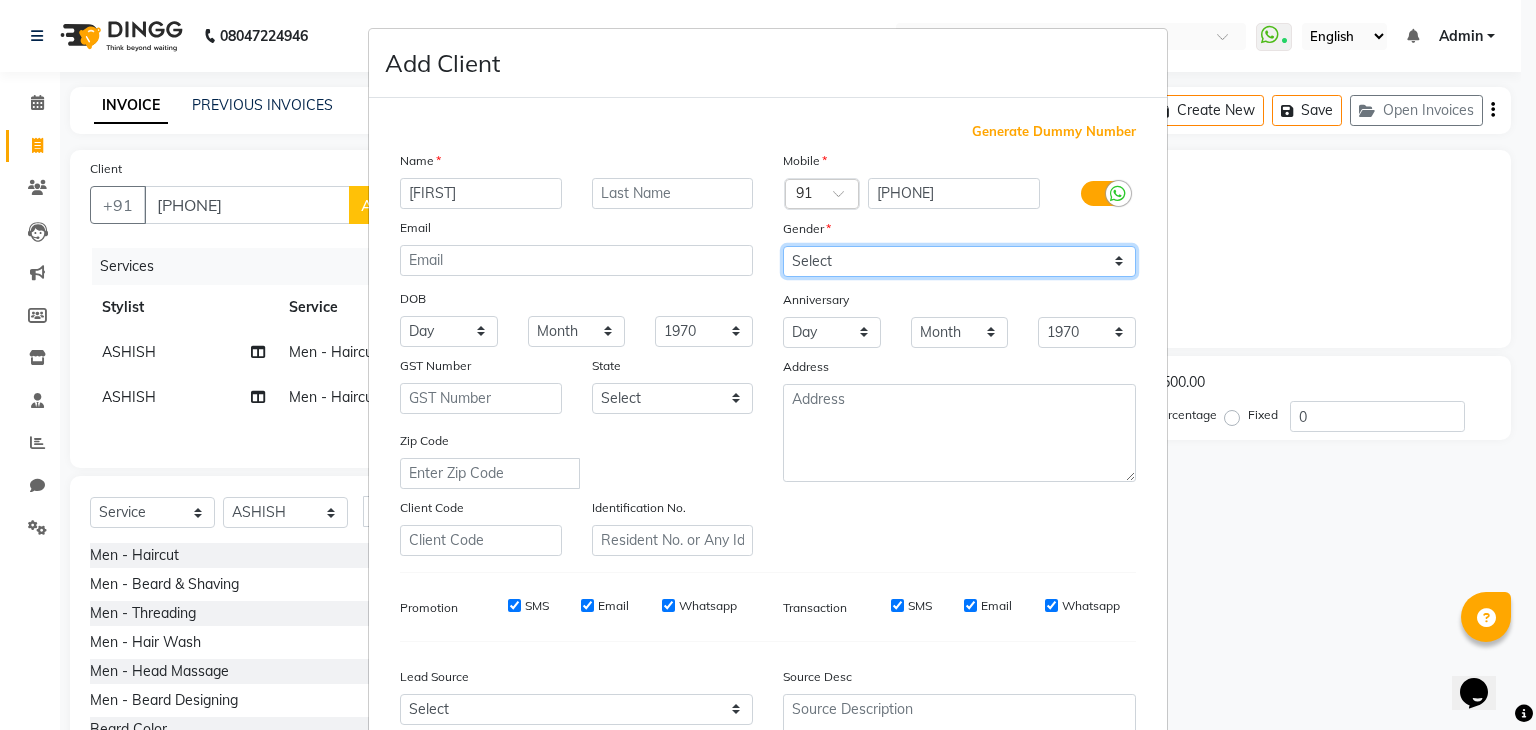 drag, startPoint x: 833, startPoint y: 263, endPoint x: 816, endPoint y: 315, distance: 54.708317 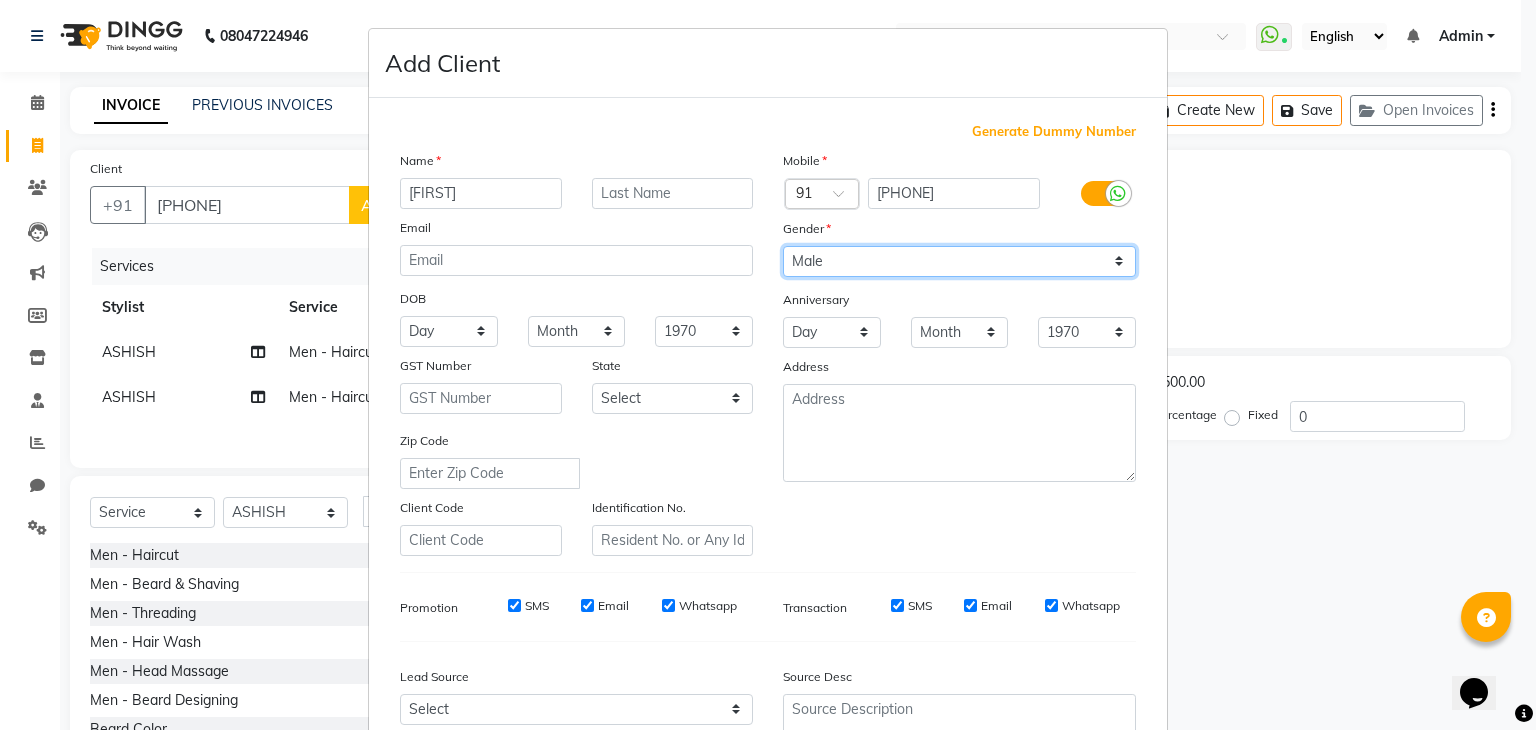 click on "Select Male Female Other Prefer Not To Say" at bounding box center (959, 261) 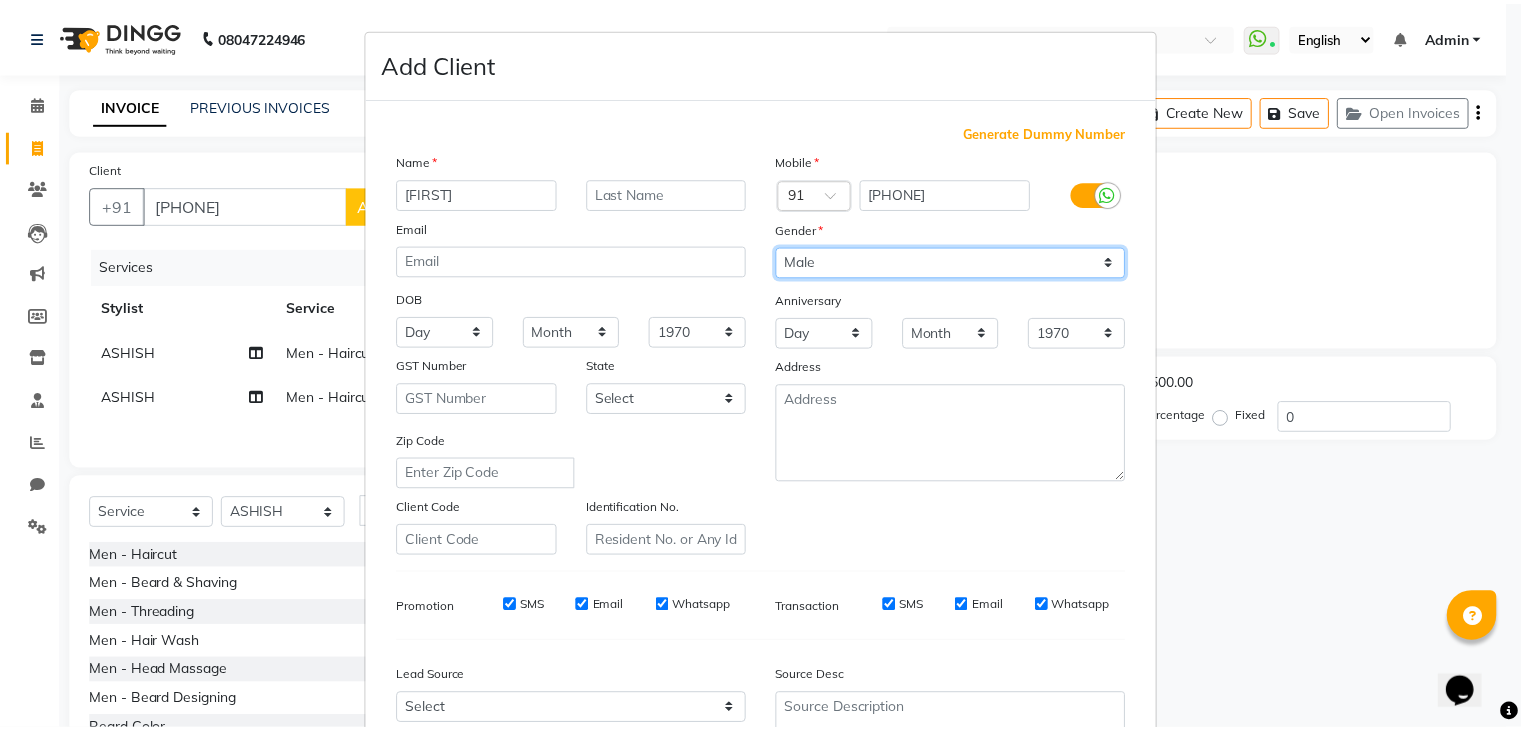 scroll, scrollTop: 203, scrollLeft: 0, axis: vertical 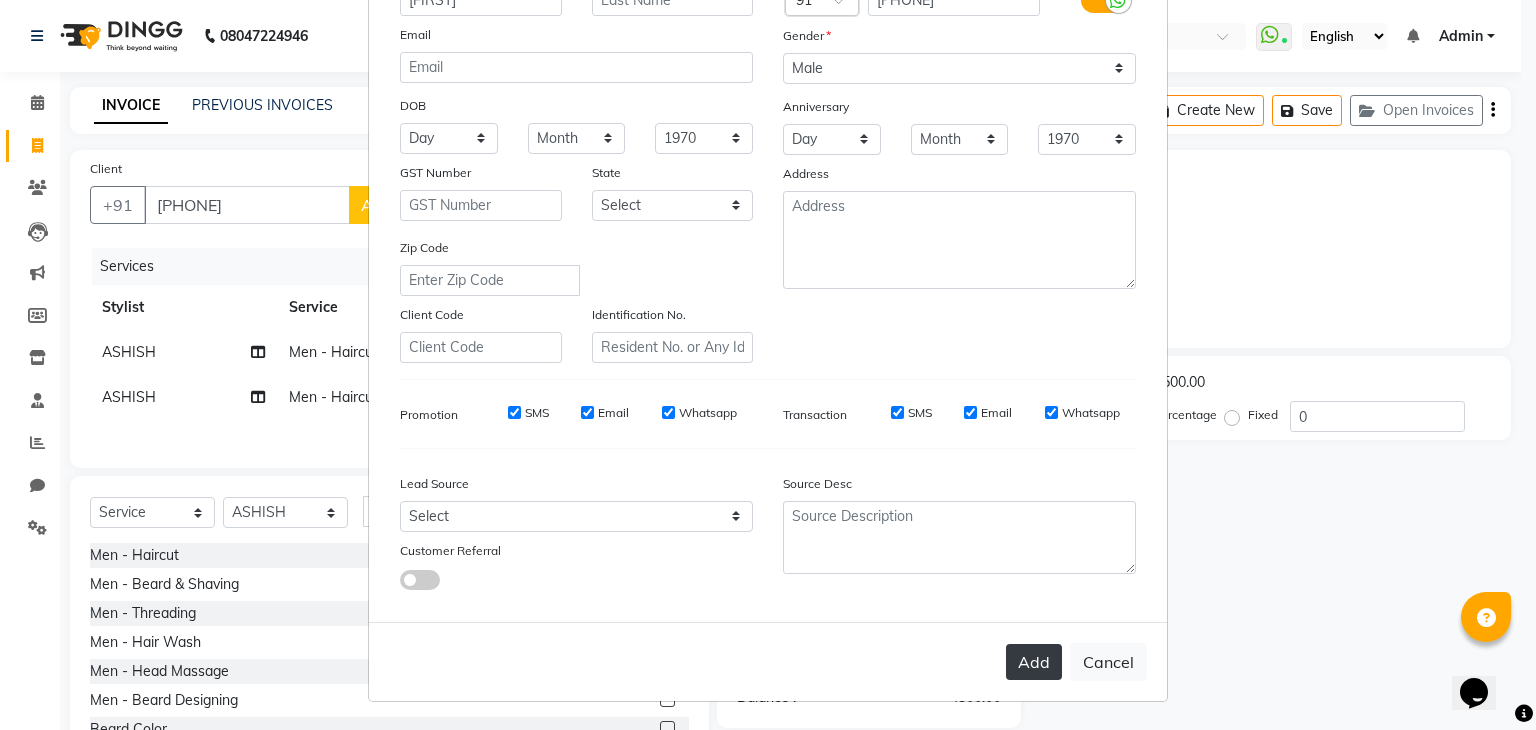 click on "Add" at bounding box center (1034, 662) 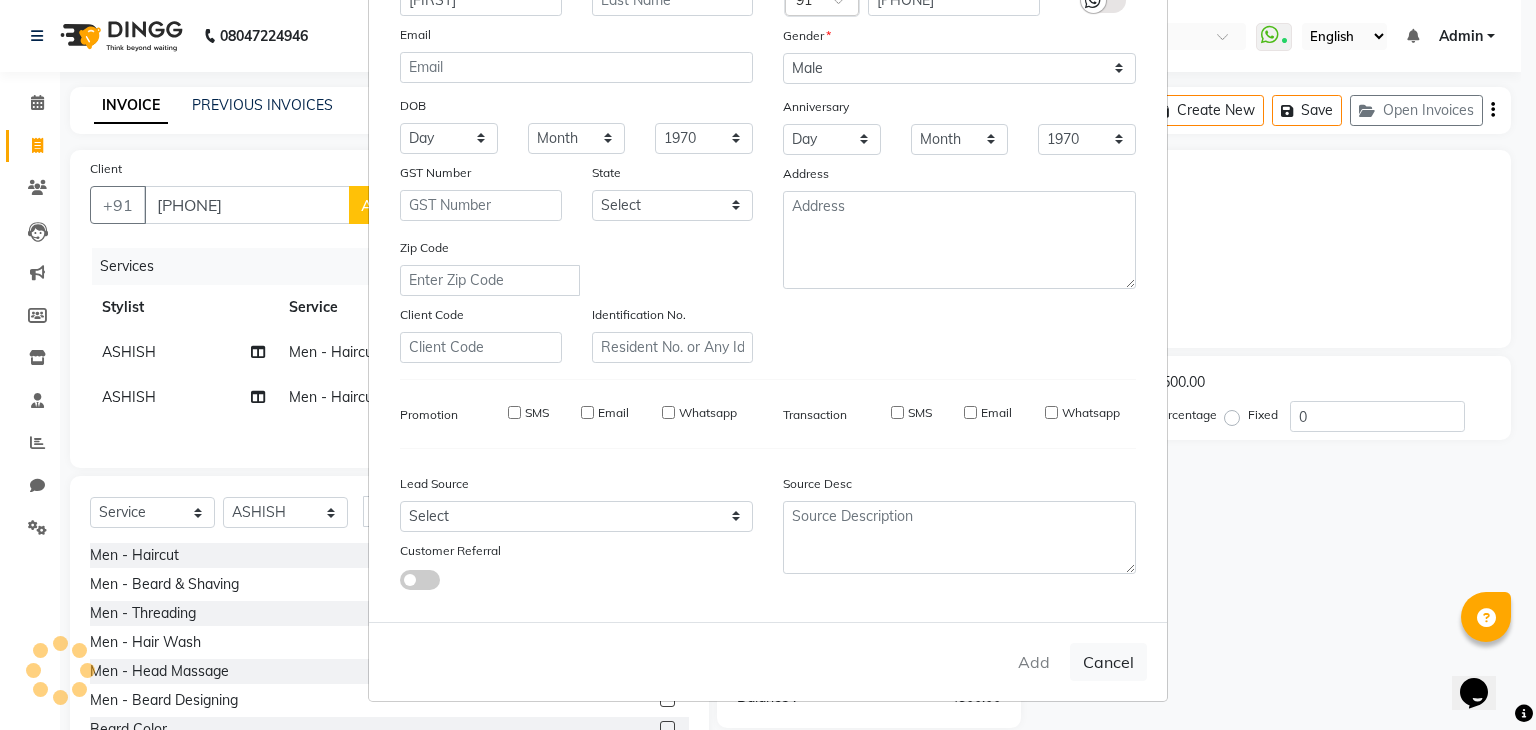 type 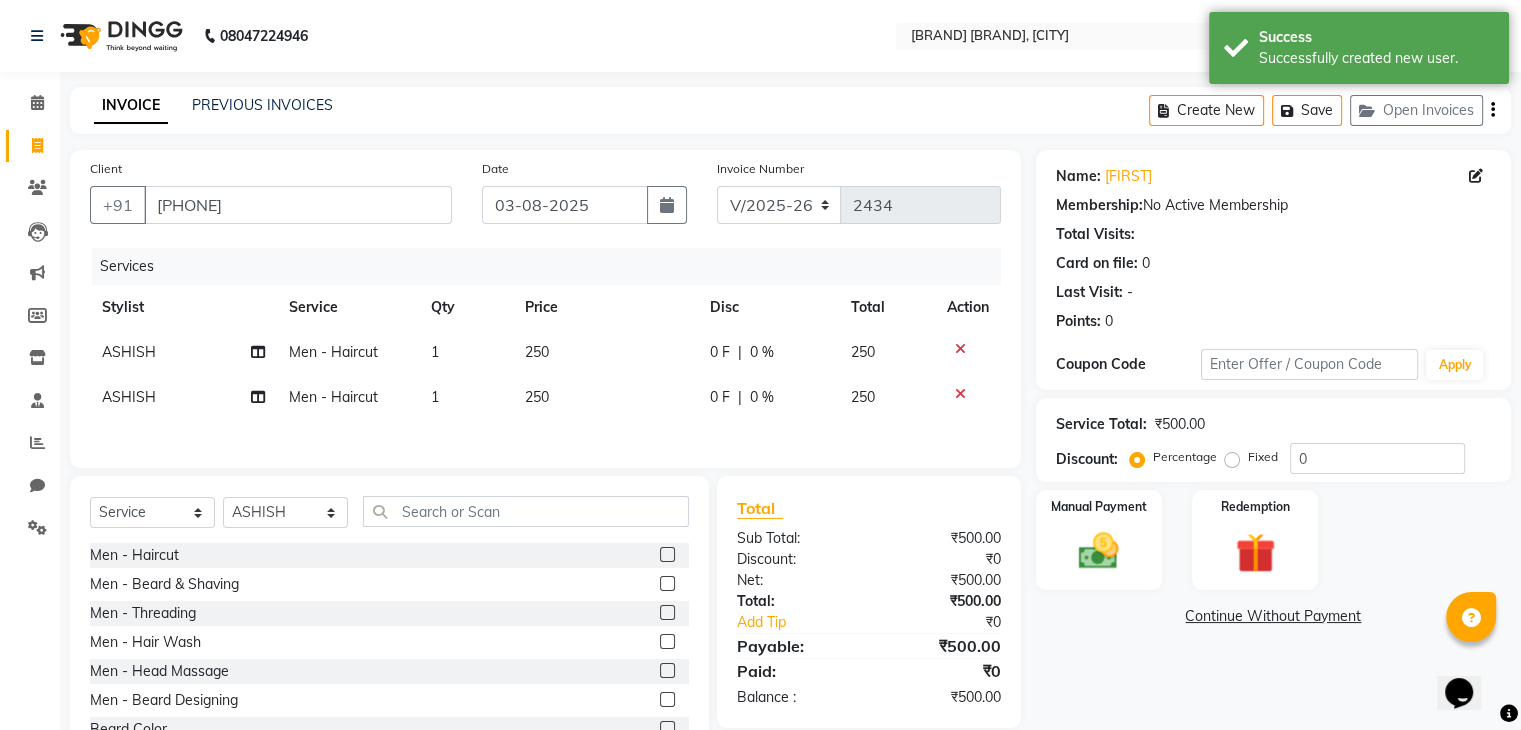 click on "ASHISH" 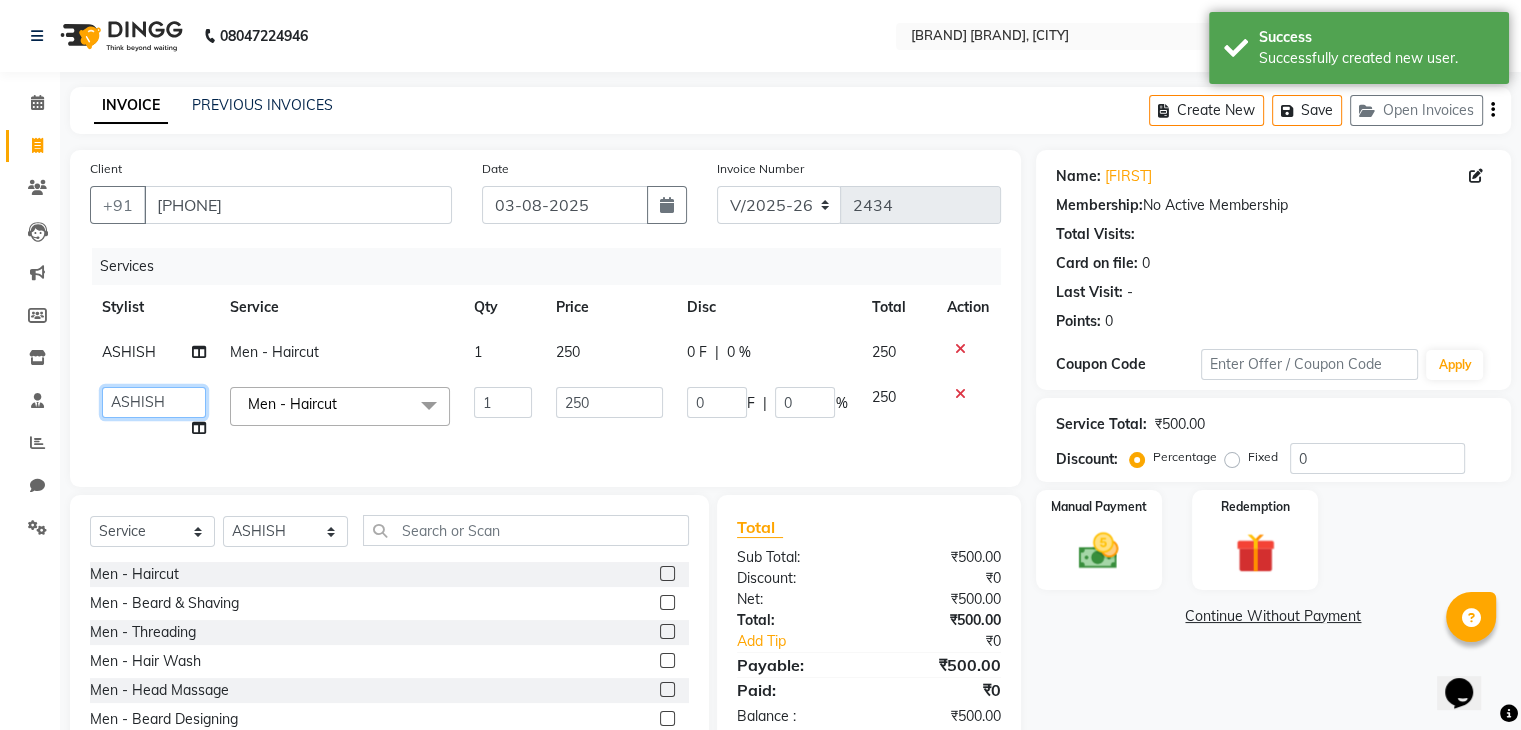 click on "ALAM   ASHISH   DEEPA   HASIB   JITU   MEENAKSHI   NITIN SIR   PRAJAKTA   Rupa   SANDEEP   SHAHIM   YASEEN" 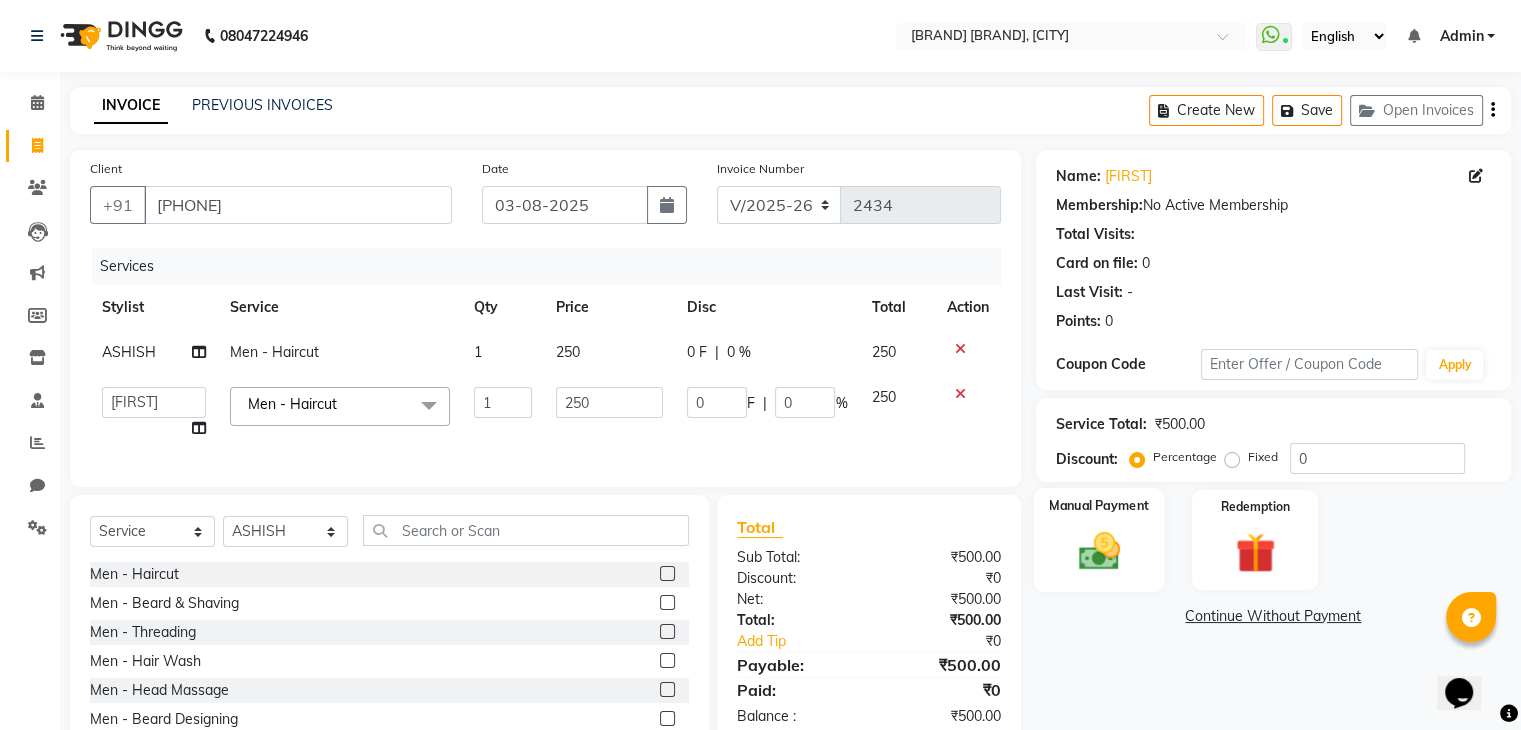click 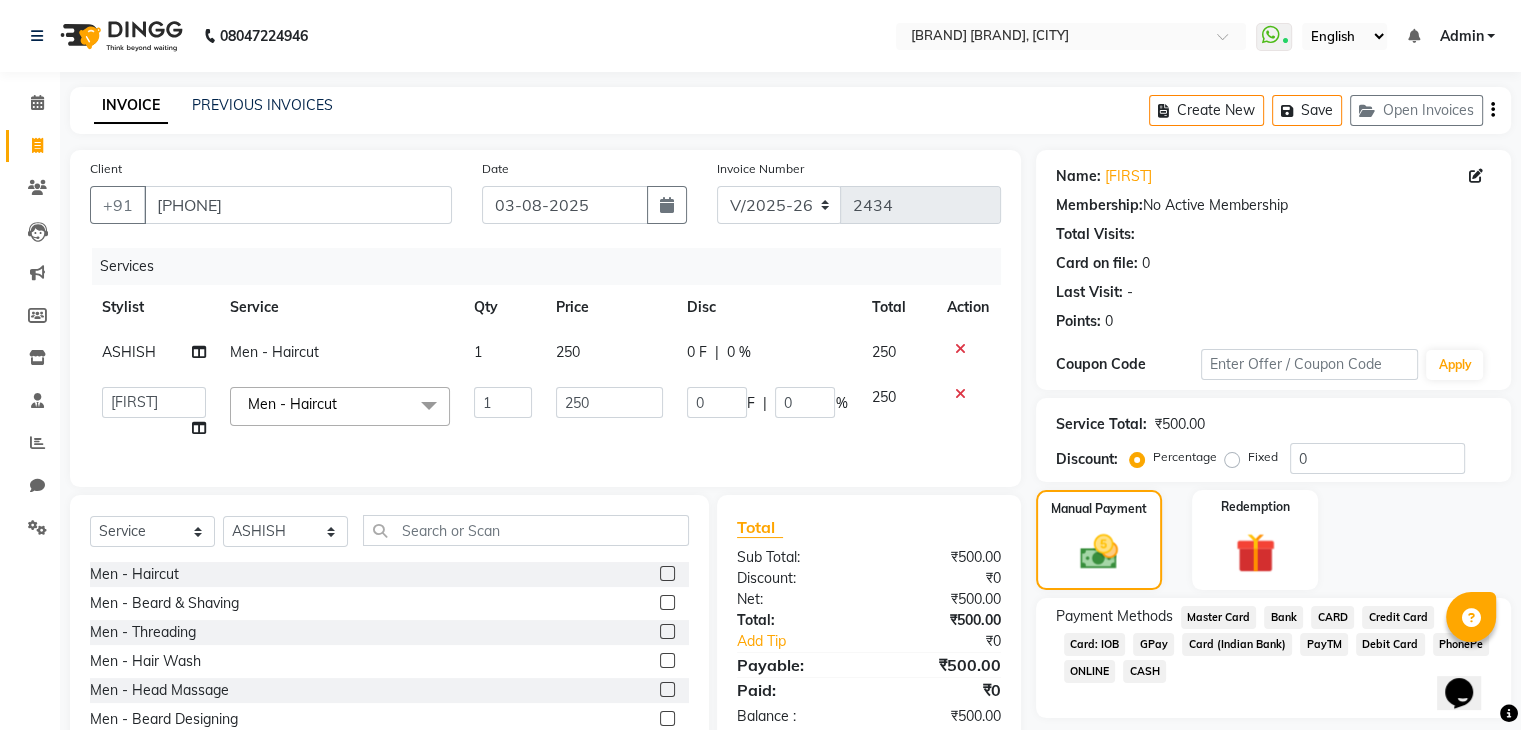 click on "GPay" 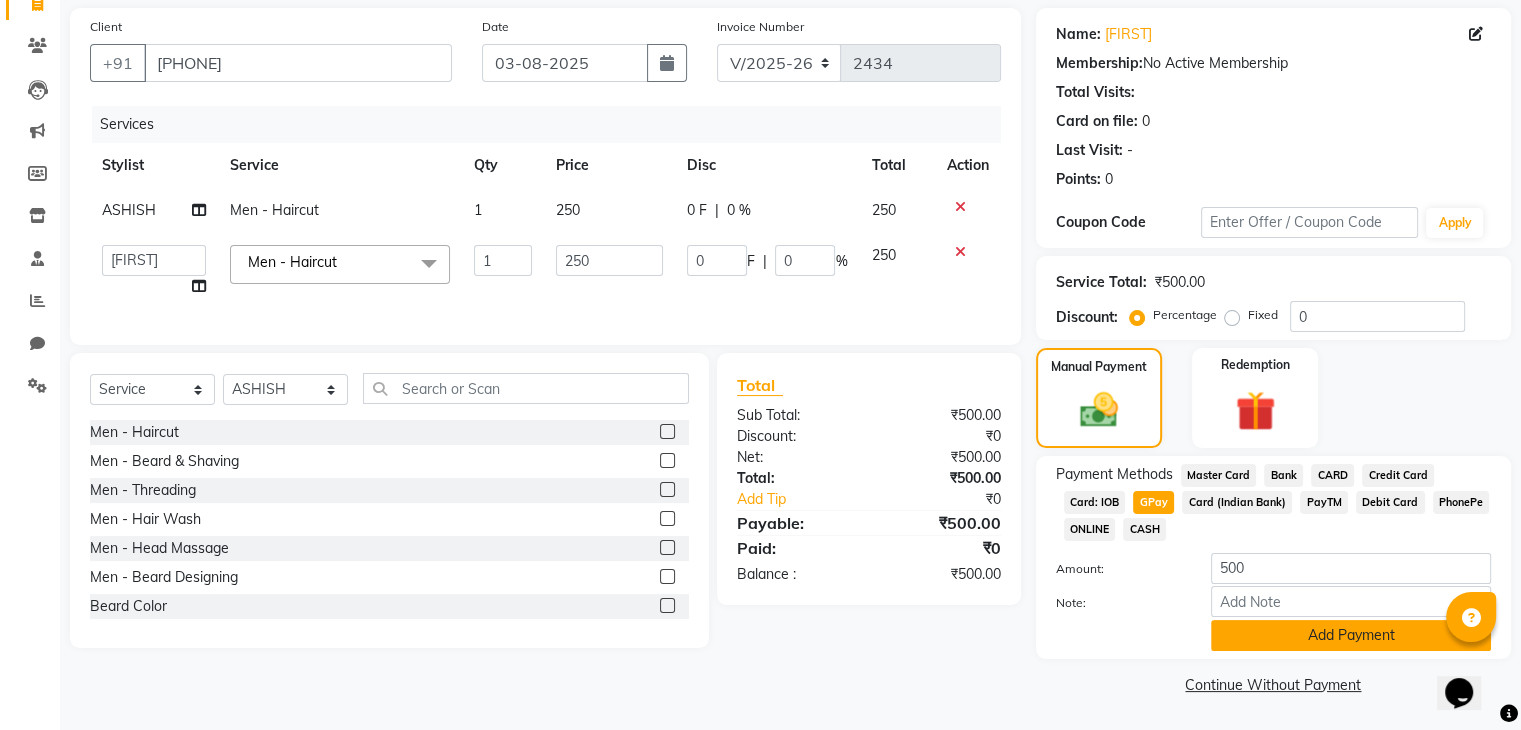 click on "Add Payment" 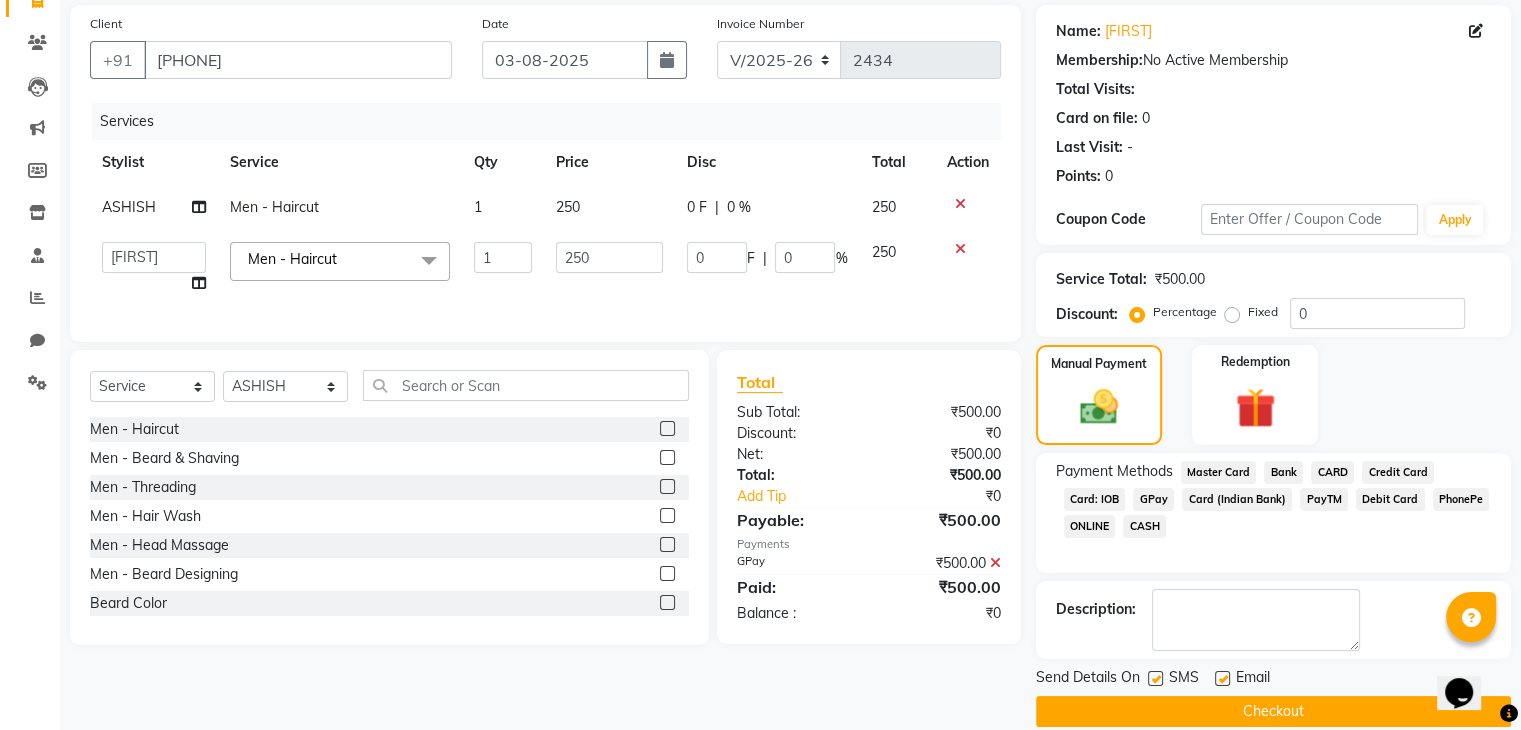 scroll, scrollTop: 171, scrollLeft: 0, axis: vertical 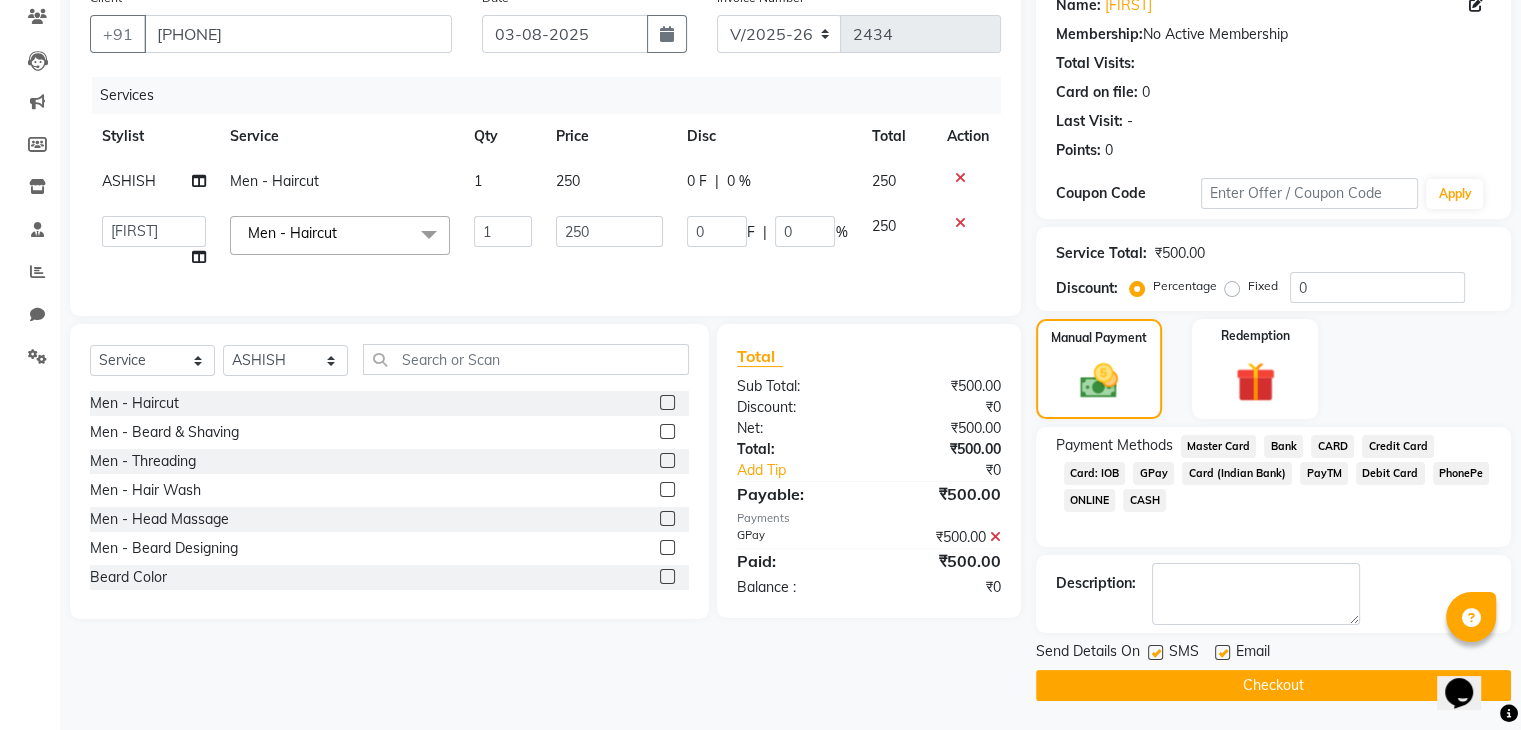click on "Checkout" 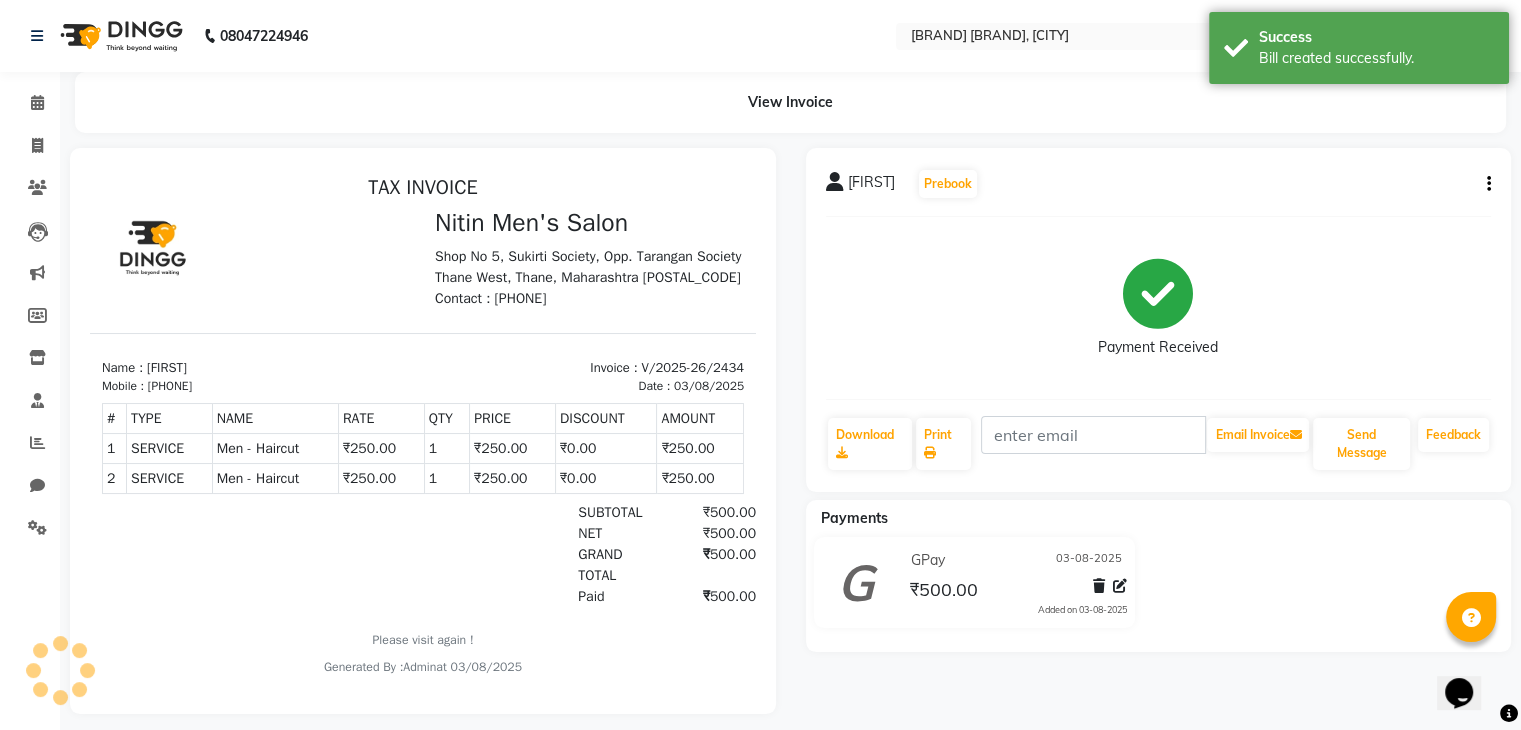 scroll, scrollTop: 0, scrollLeft: 0, axis: both 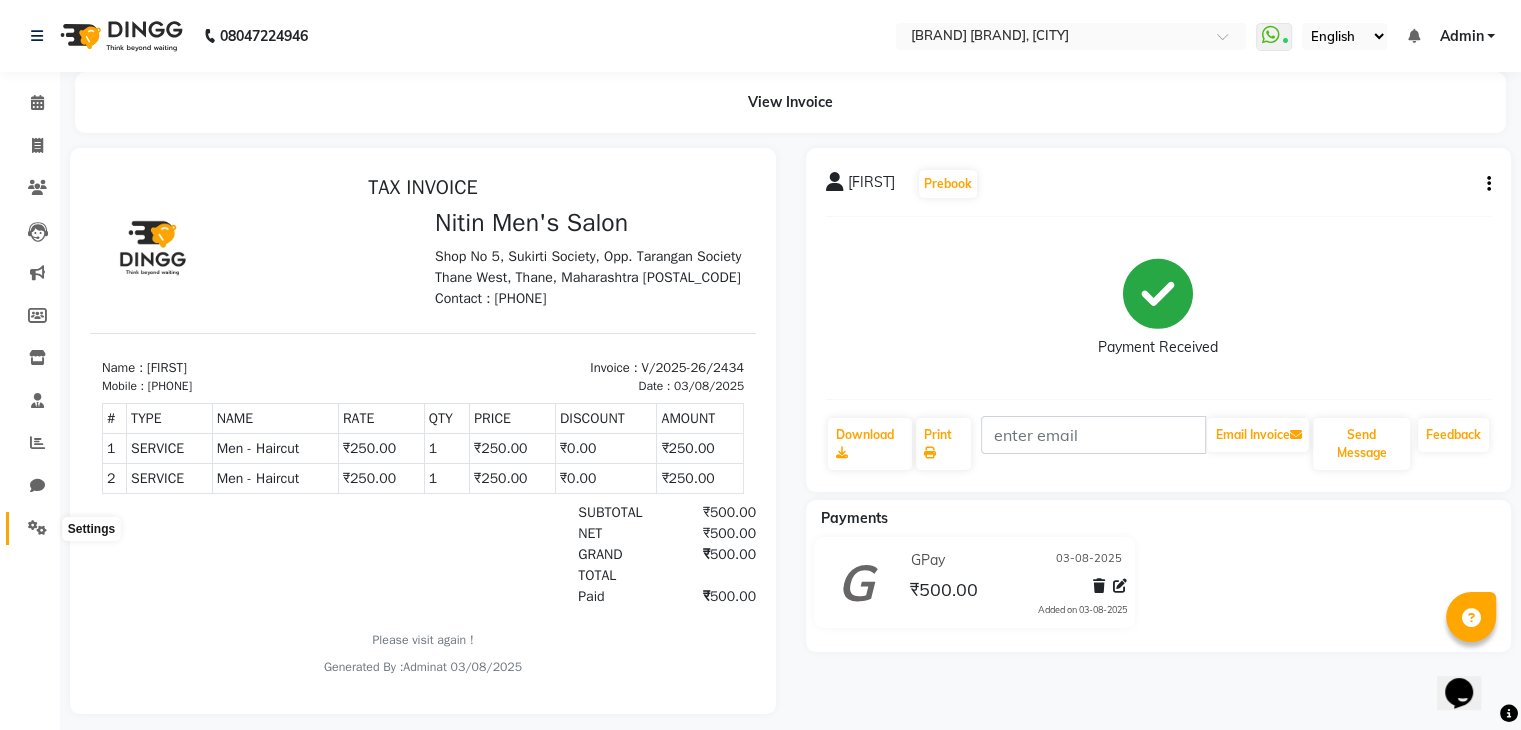 click 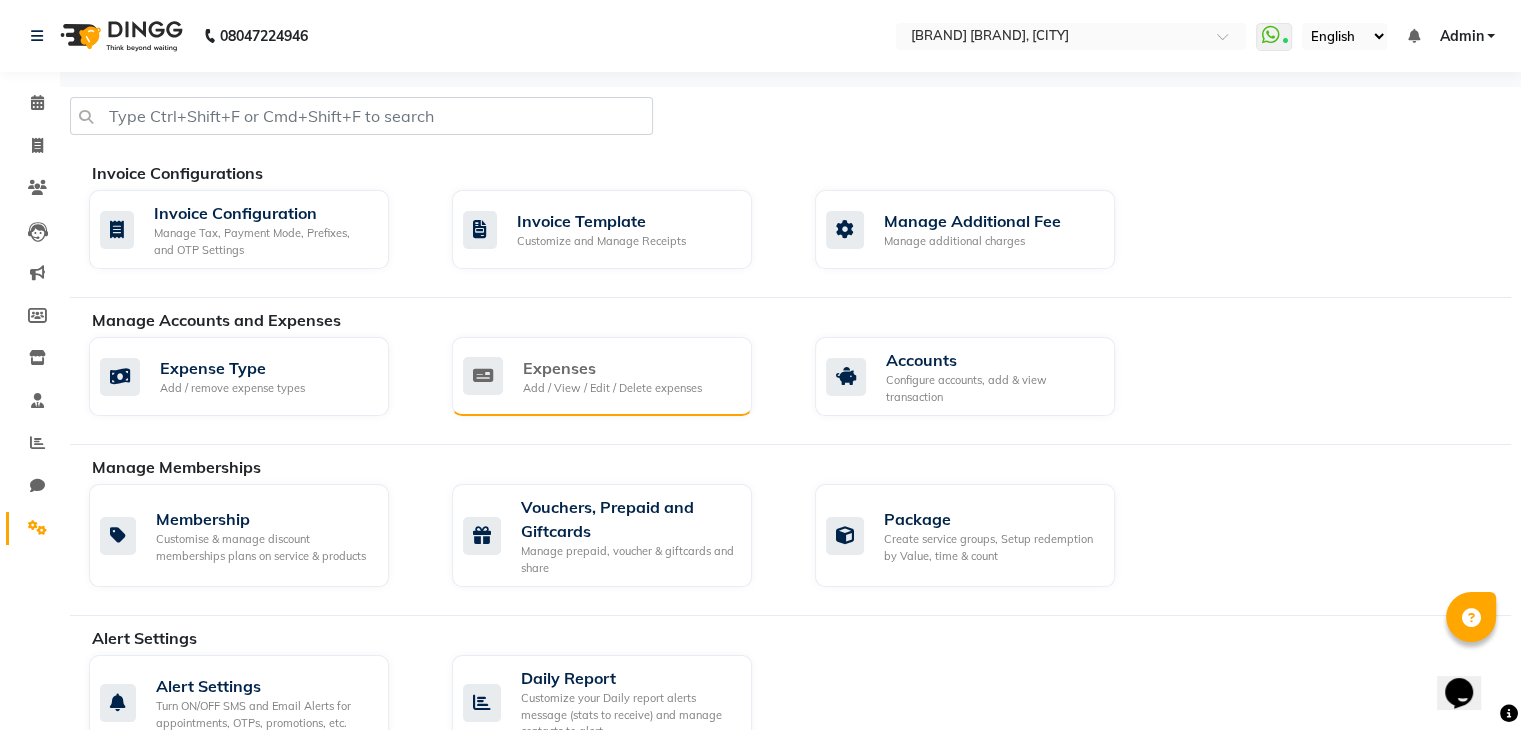 click on "Add / View / Edit / Delete expenses" 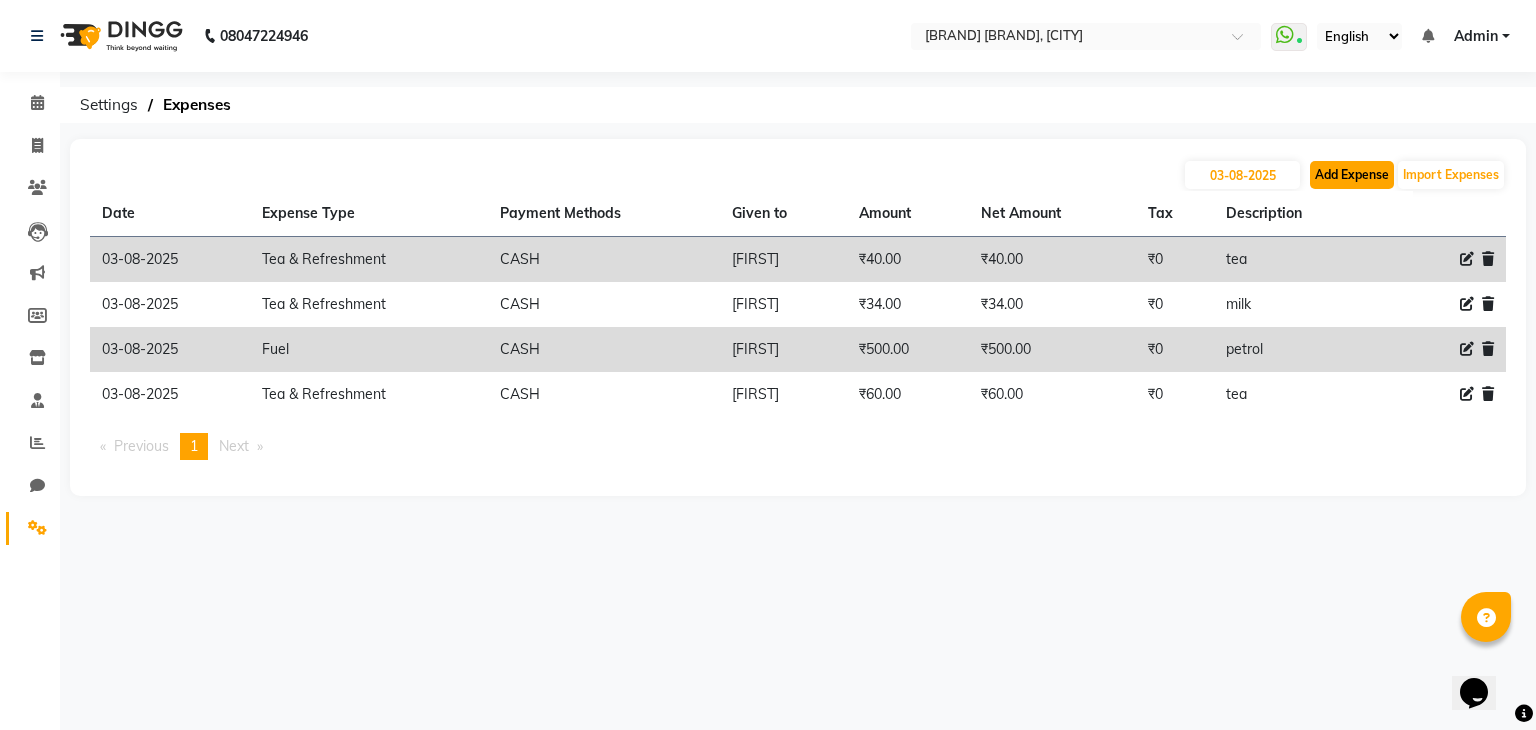 click on "Add Expense" 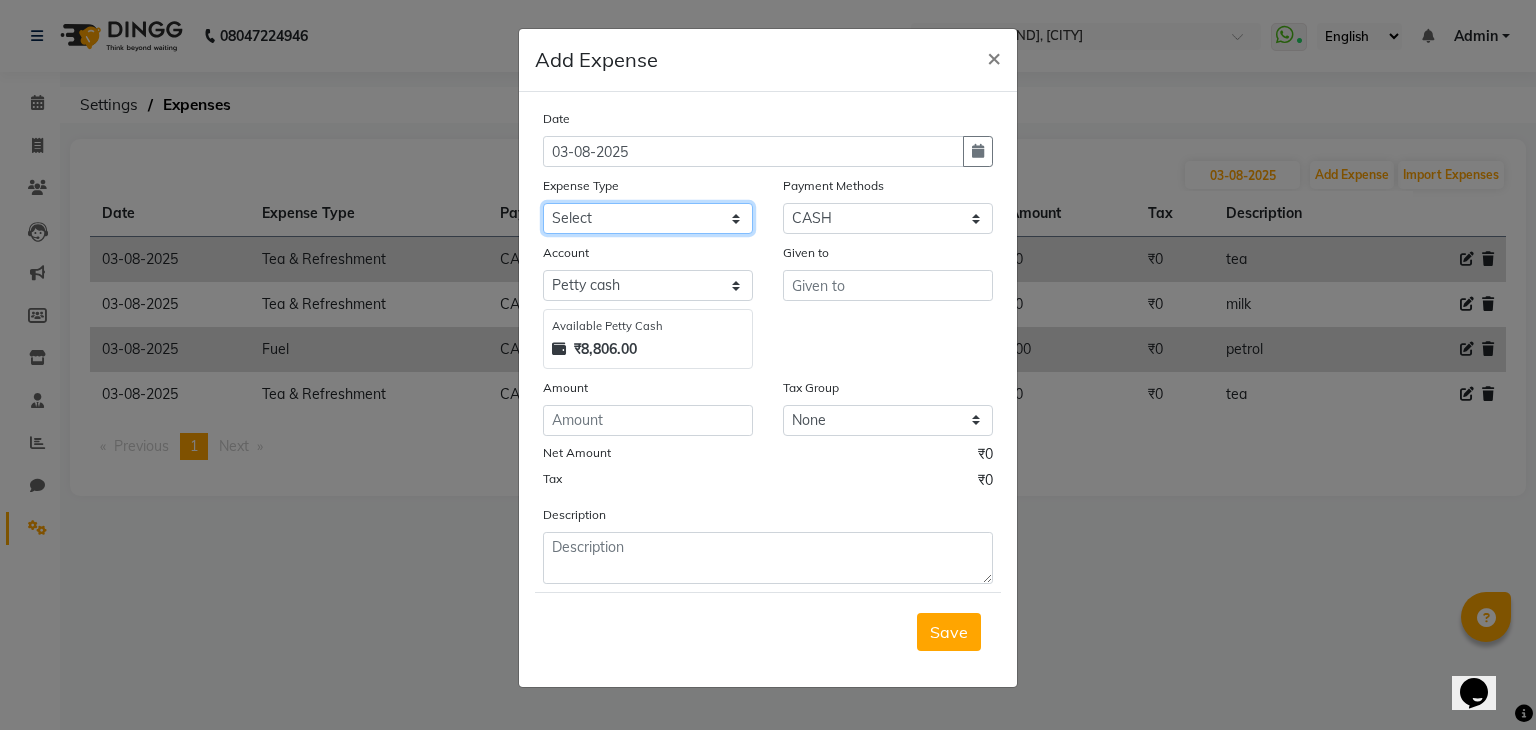 click on "Select Advance Salary Bank charges Car maintenance  Cash transfer to bank Cash transfer to hub Client Snacks Clinical charges Equipment Fuel Govt fee Incentive Insurance International purchase Loan Repayment Maintenance Marketing Miscellaneous MRA Other Pantry Product Rent Salary Staff Snacks Tax Tea & Refreshment Utilities" 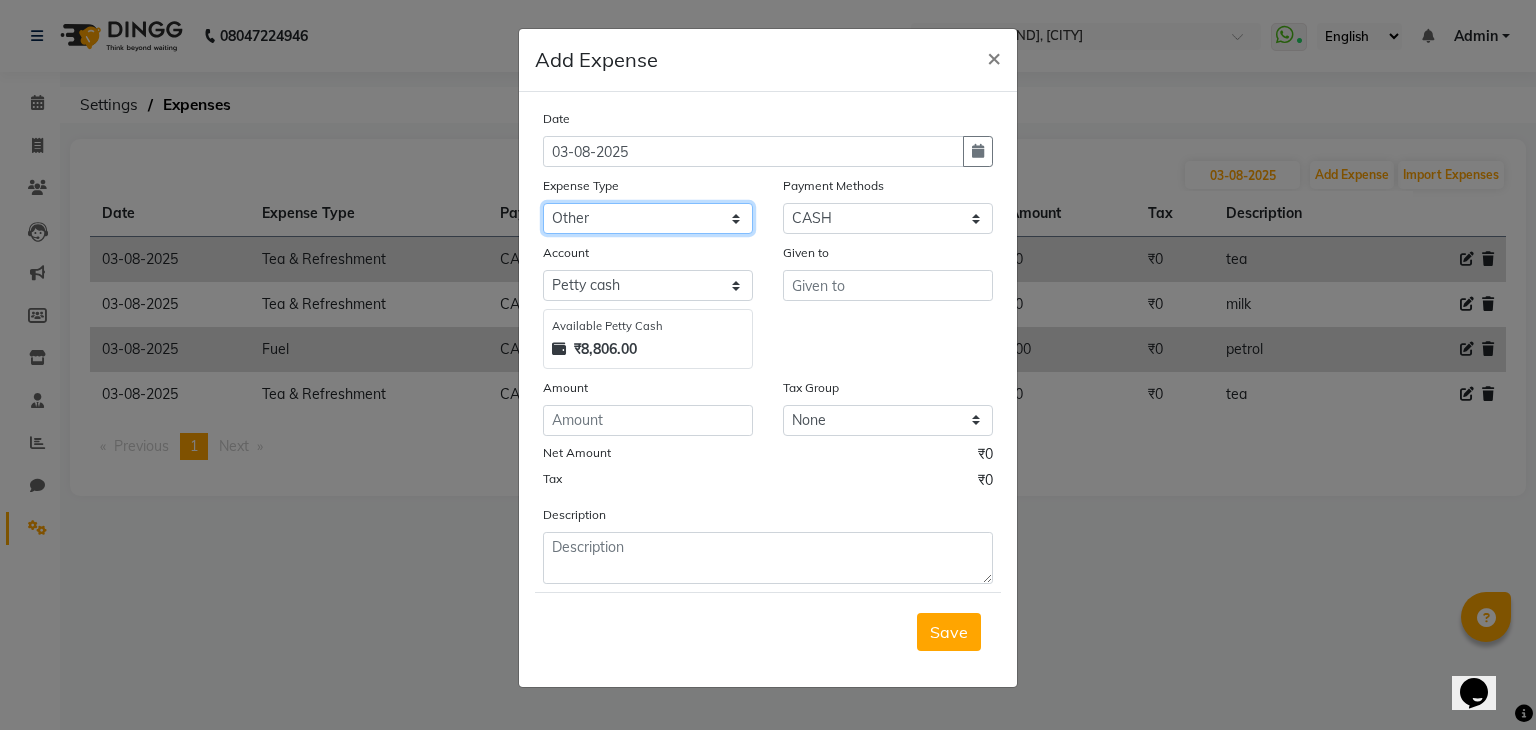click on "Select Advance Salary Bank charges Car maintenance  Cash transfer to bank Cash transfer to hub Client Snacks Clinical charges Equipment Fuel Govt fee Incentive Insurance International purchase Loan Repayment Maintenance Marketing Miscellaneous MRA Other Pantry Product Rent Salary Staff Snacks Tax Tea & Refreshment Utilities" 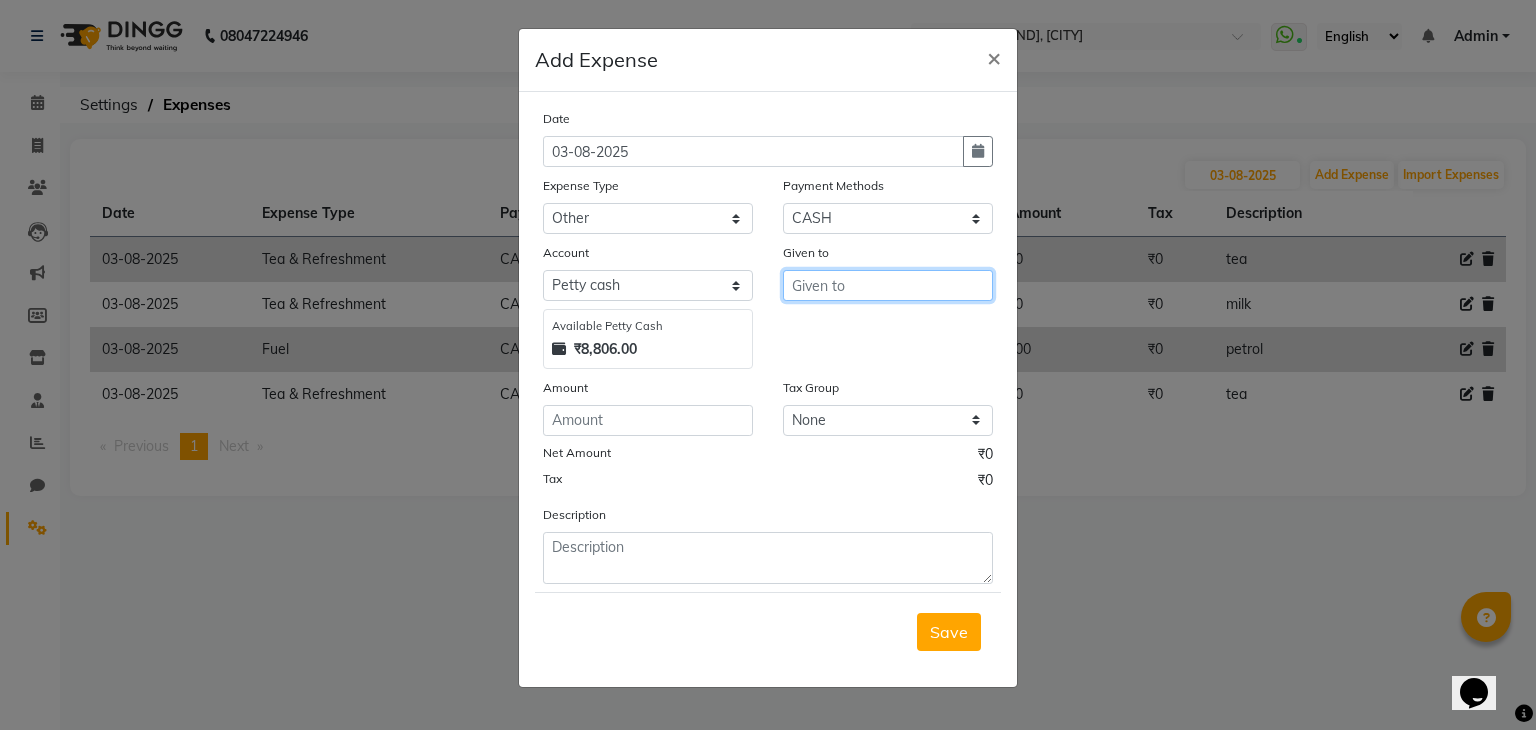 click at bounding box center [888, 285] 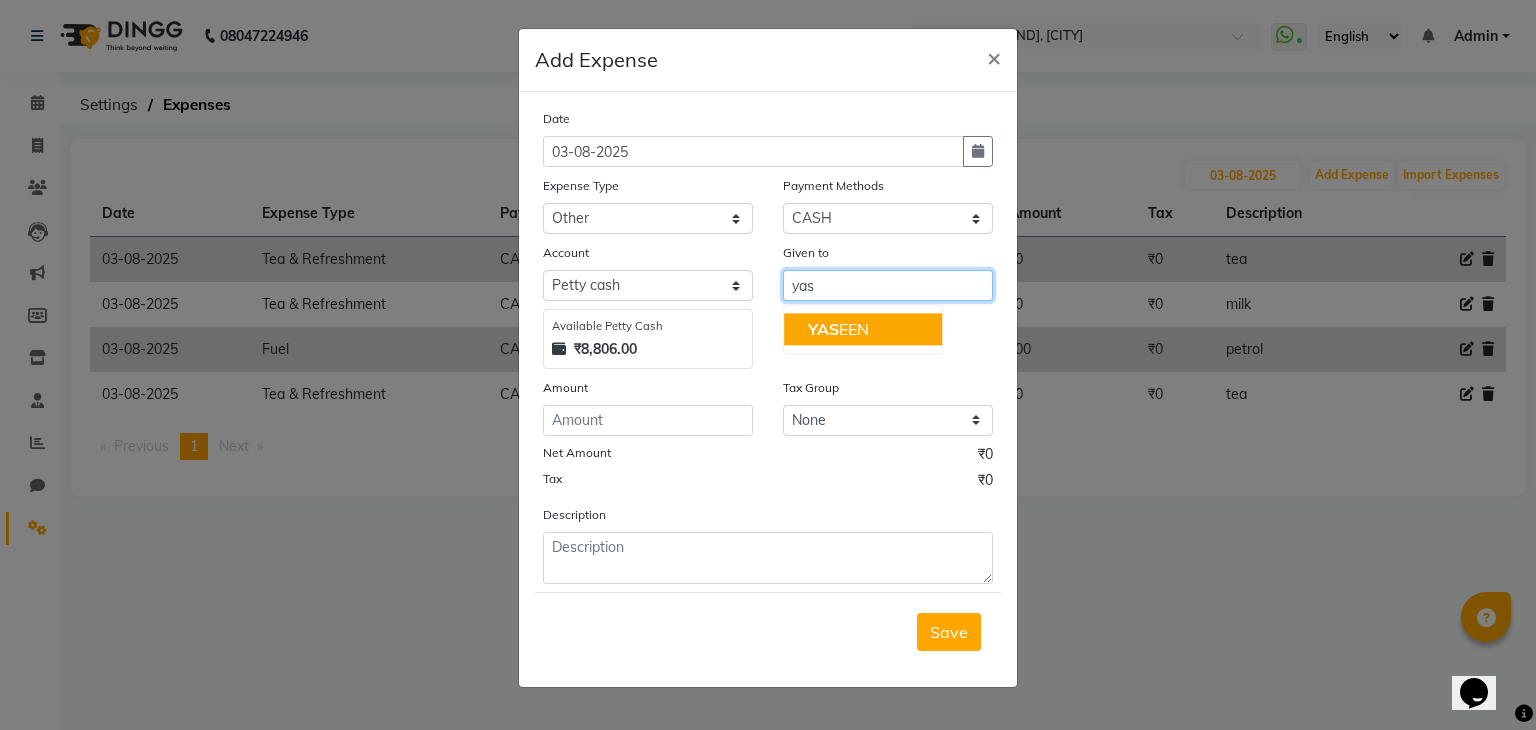 click on "YAS" 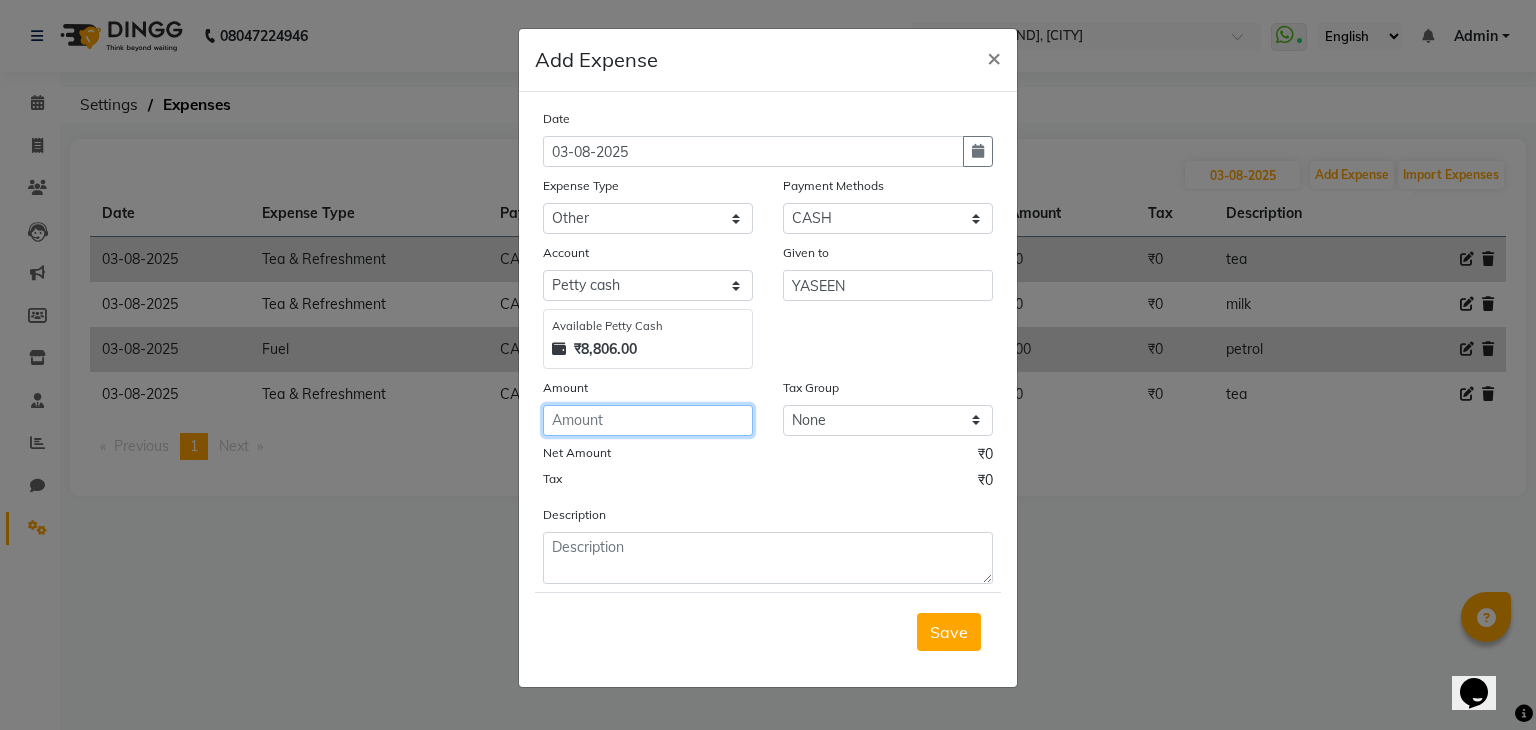 click 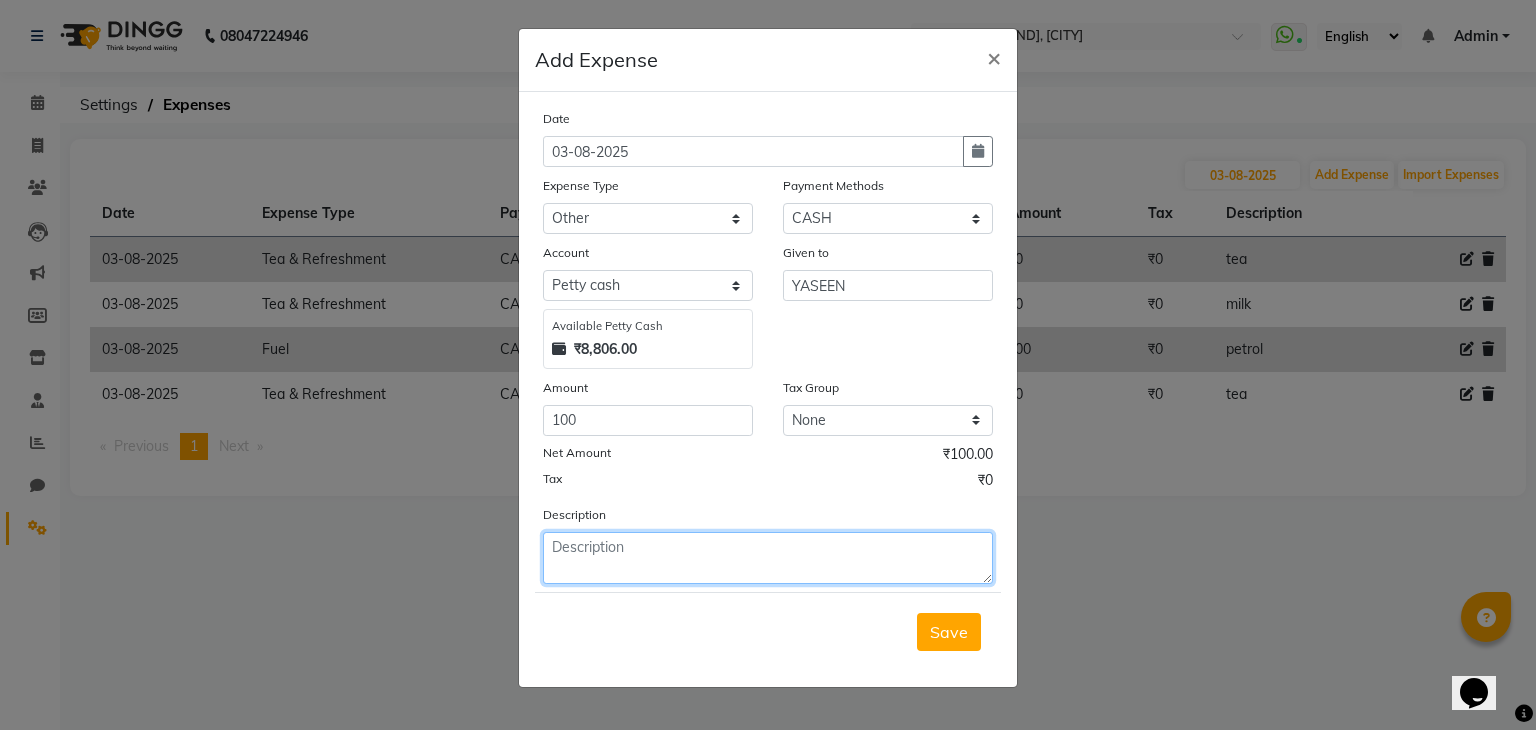 click 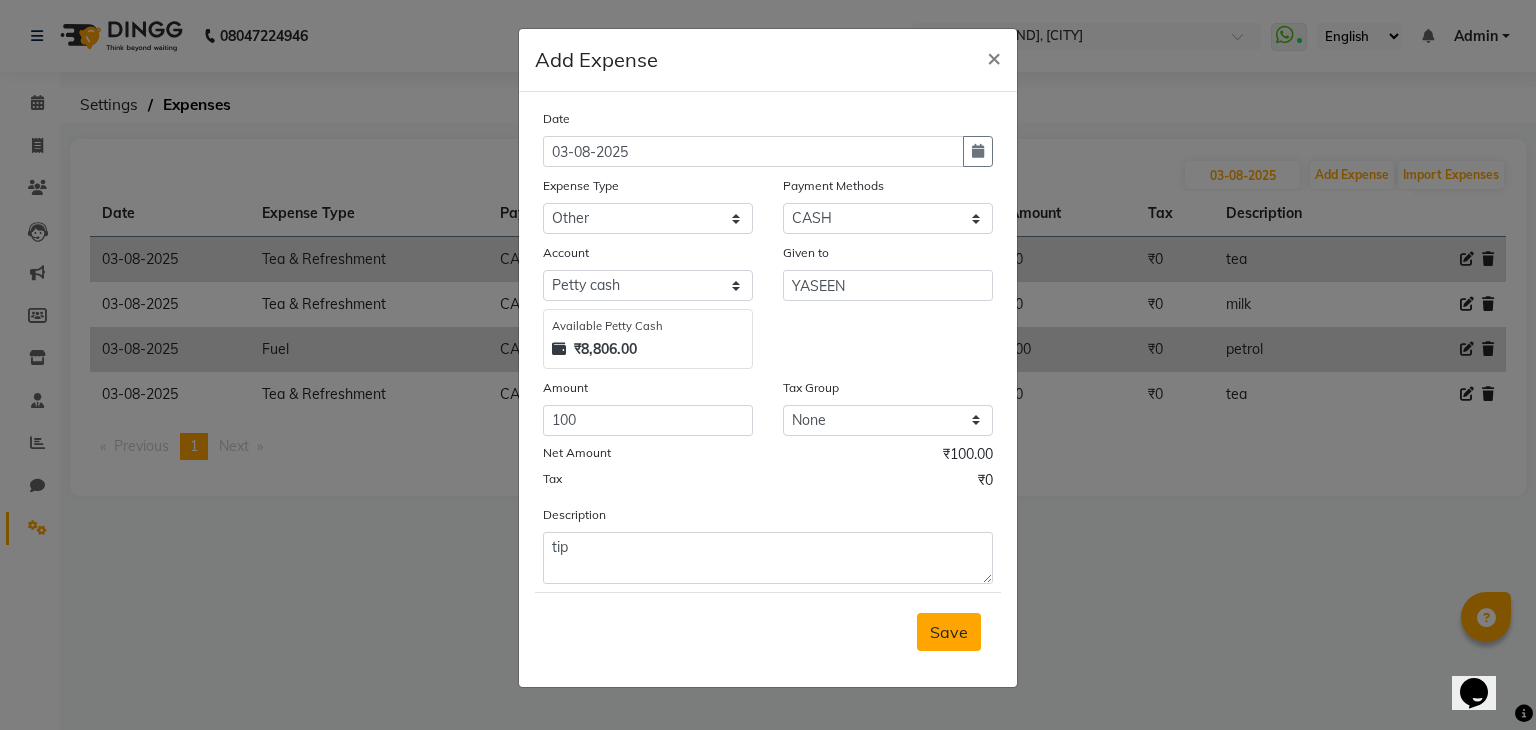 click on "Save" at bounding box center (949, 632) 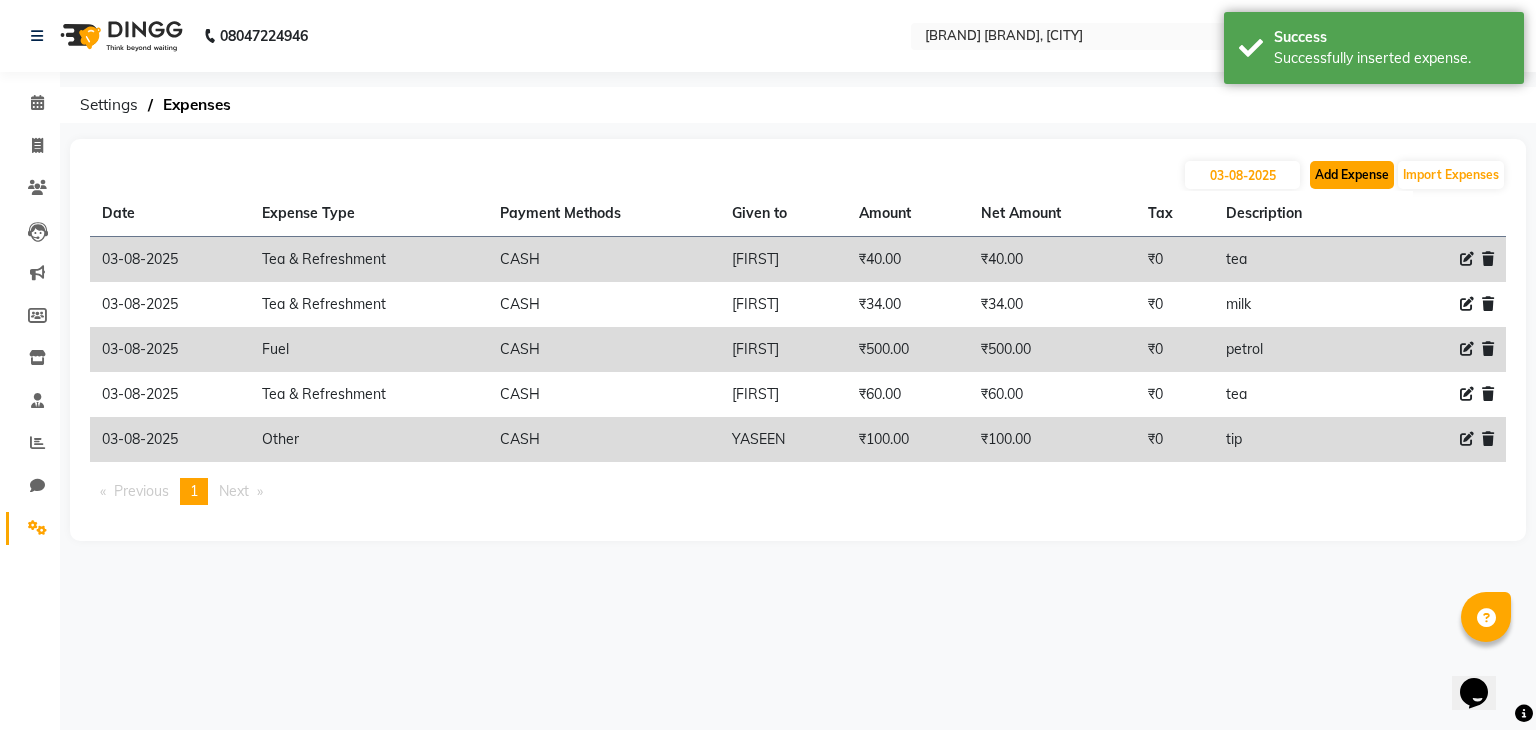 click on "Add Expense" 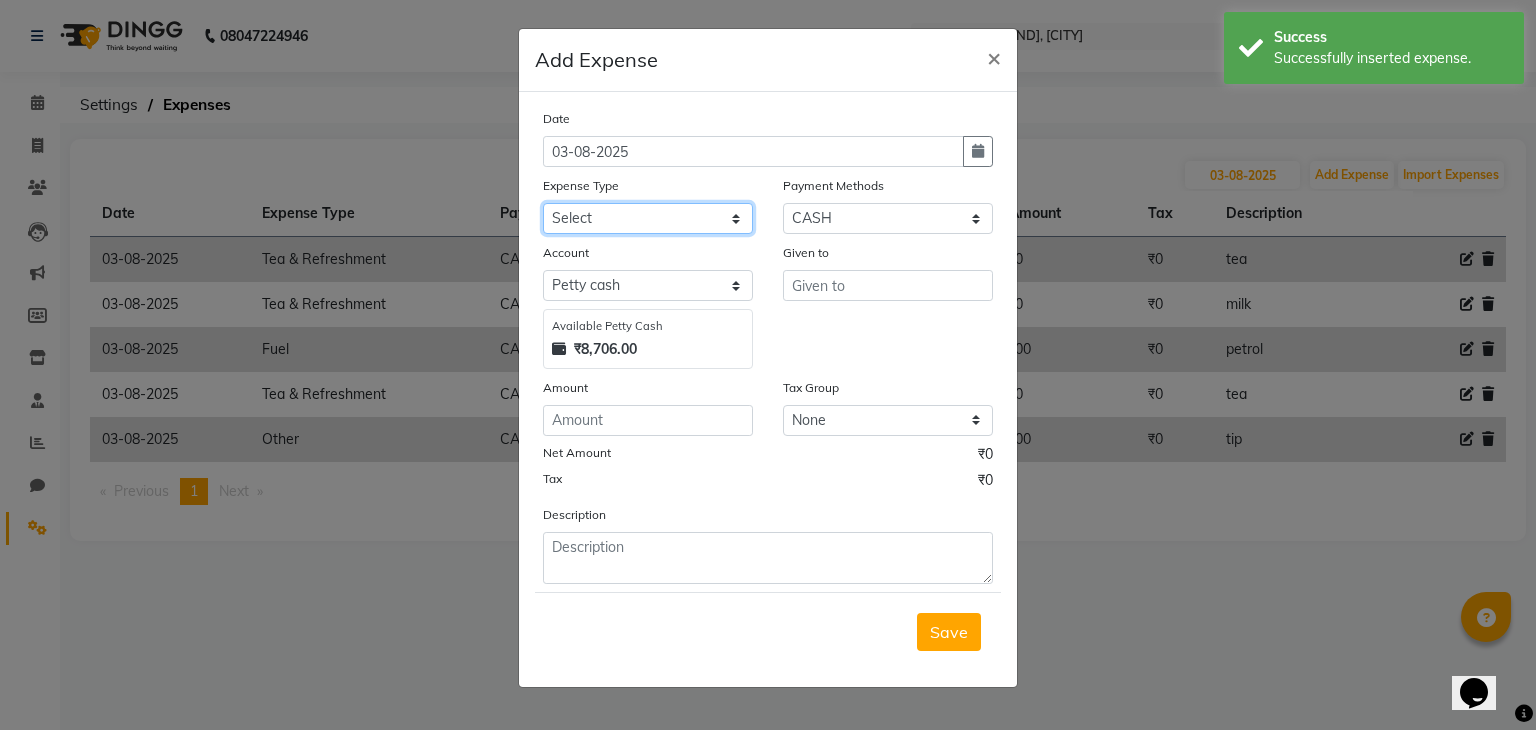 drag, startPoint x: 689, startPoint y: 228, endPoint x: 654, endPoint y: 500, distance: 274.24258 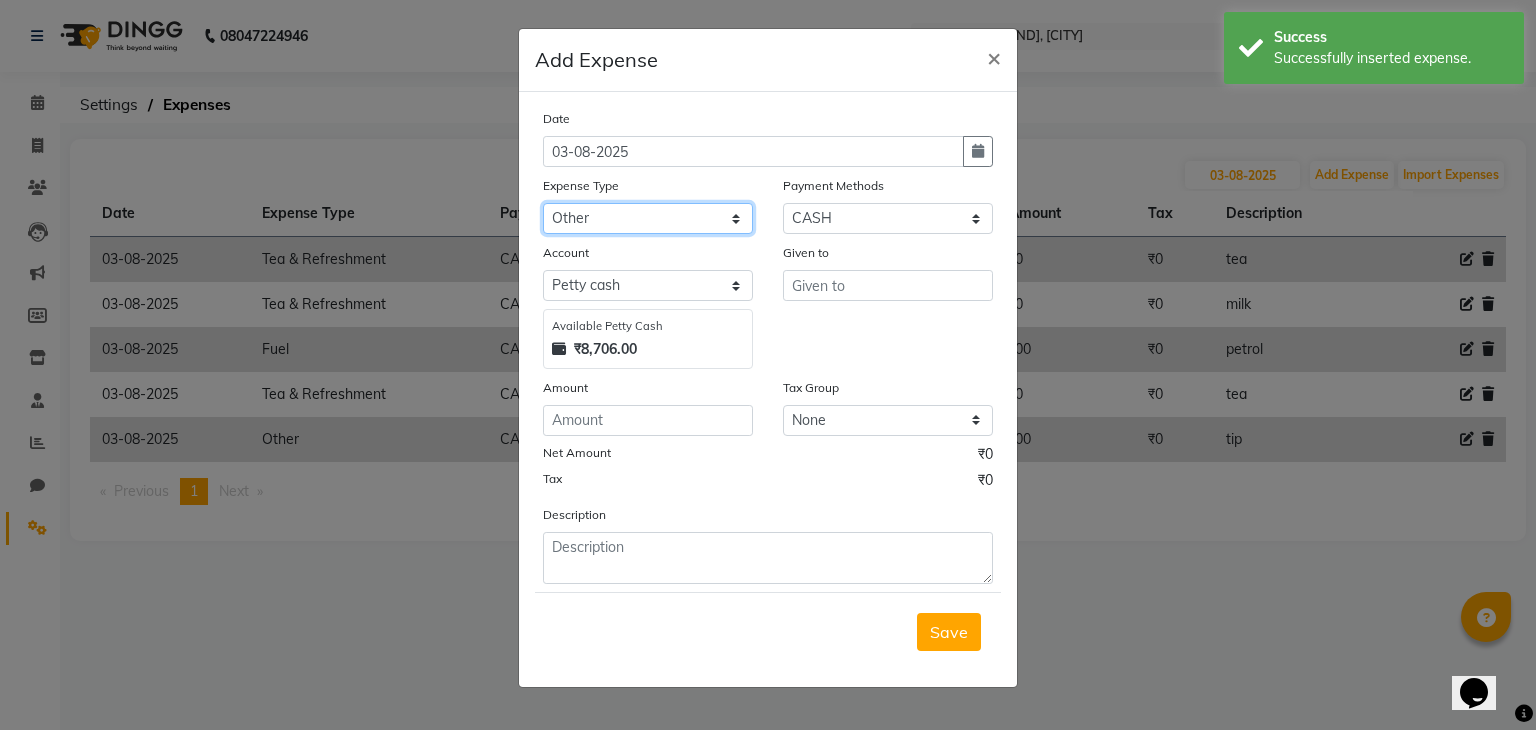 click on "Select Advance Salary Bank charges Car maintenance  Cash transfer to bank Cash transfer to hub Client Snacks Clinical charges Equipment Fuel Govt fee Incentive Insurance International purchase Loan Repayment Maintenance Marketing Miscellaneous MRA Other Pantry Product Rent Salary Staff Snacks Tax Tea & Refreshment Utilities" 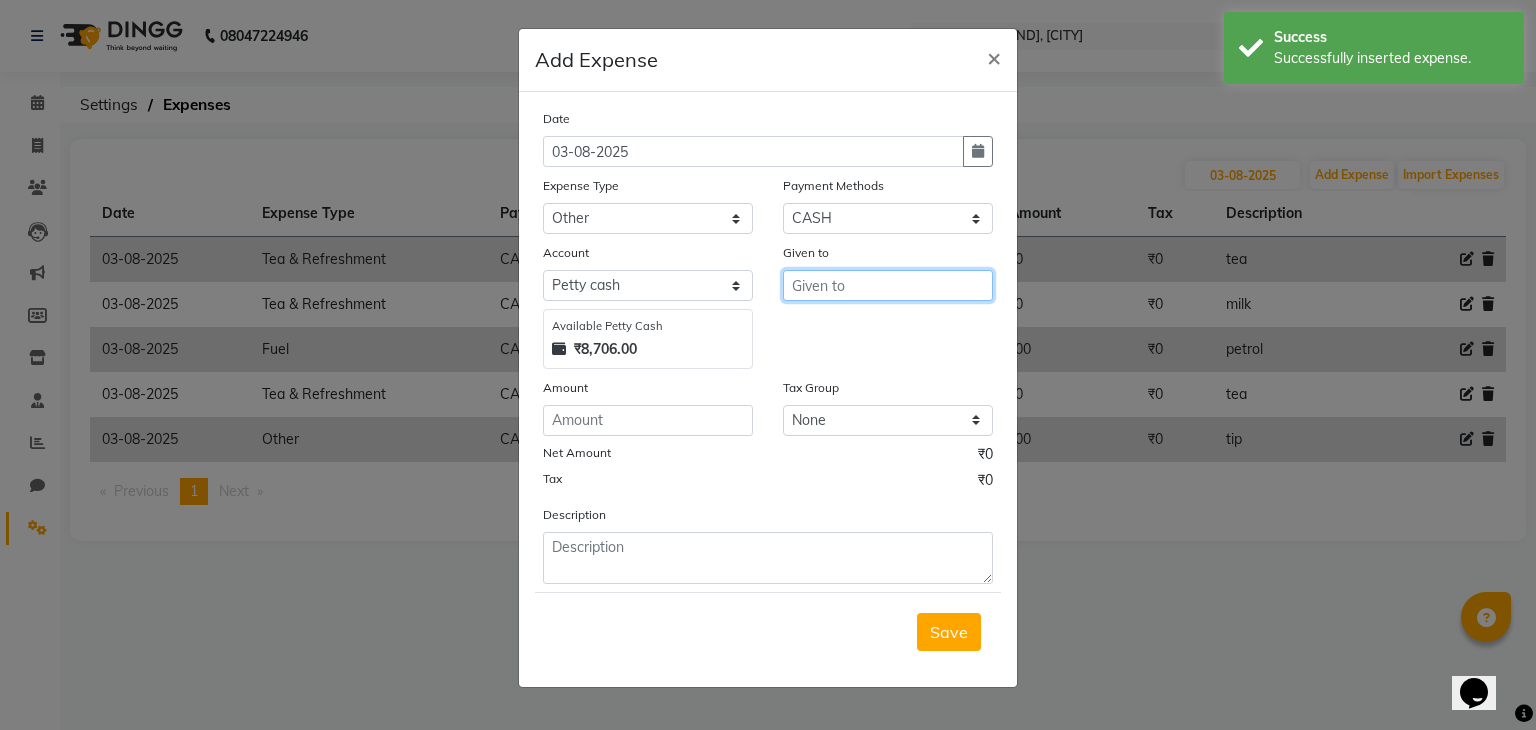 click at bounding box center (888, 285) 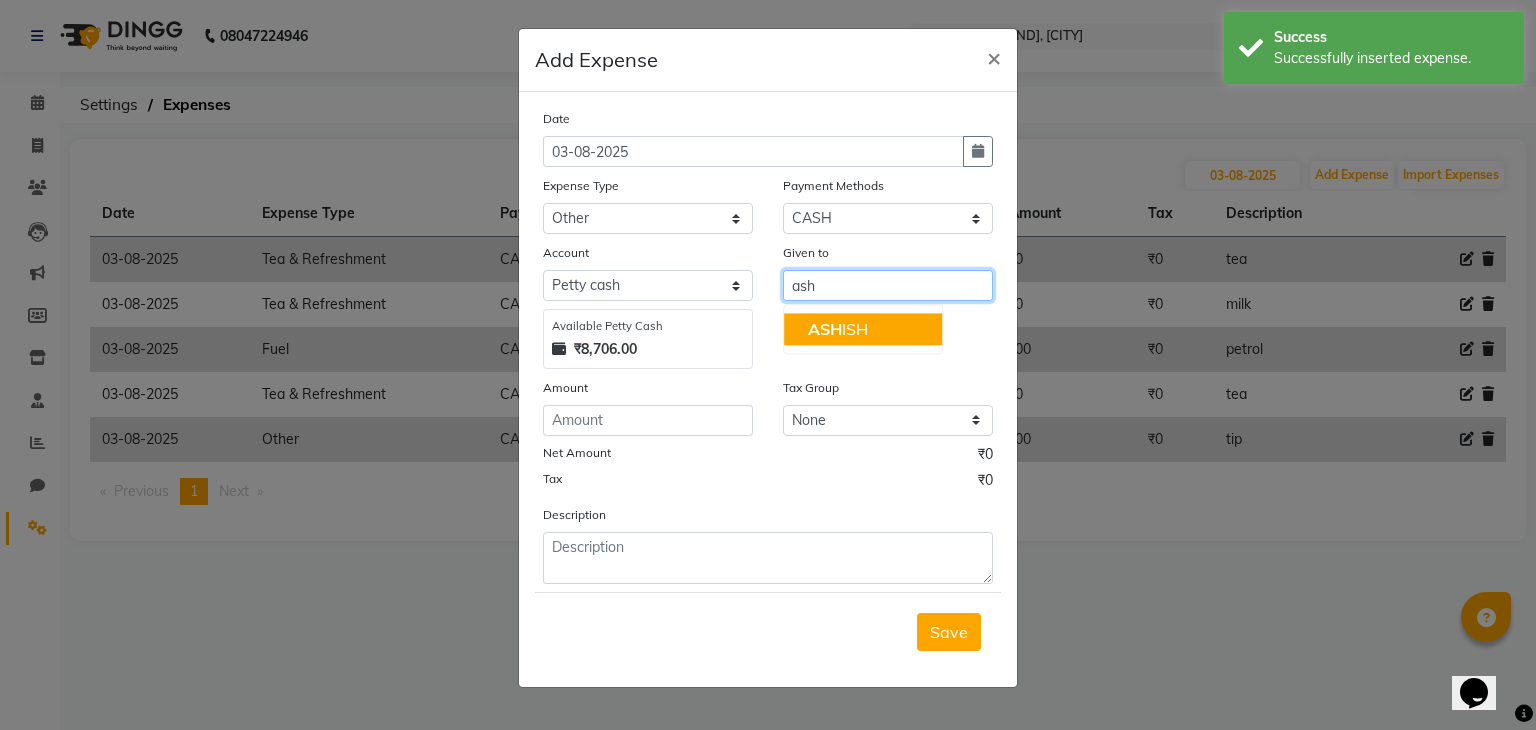 click on "ASH" 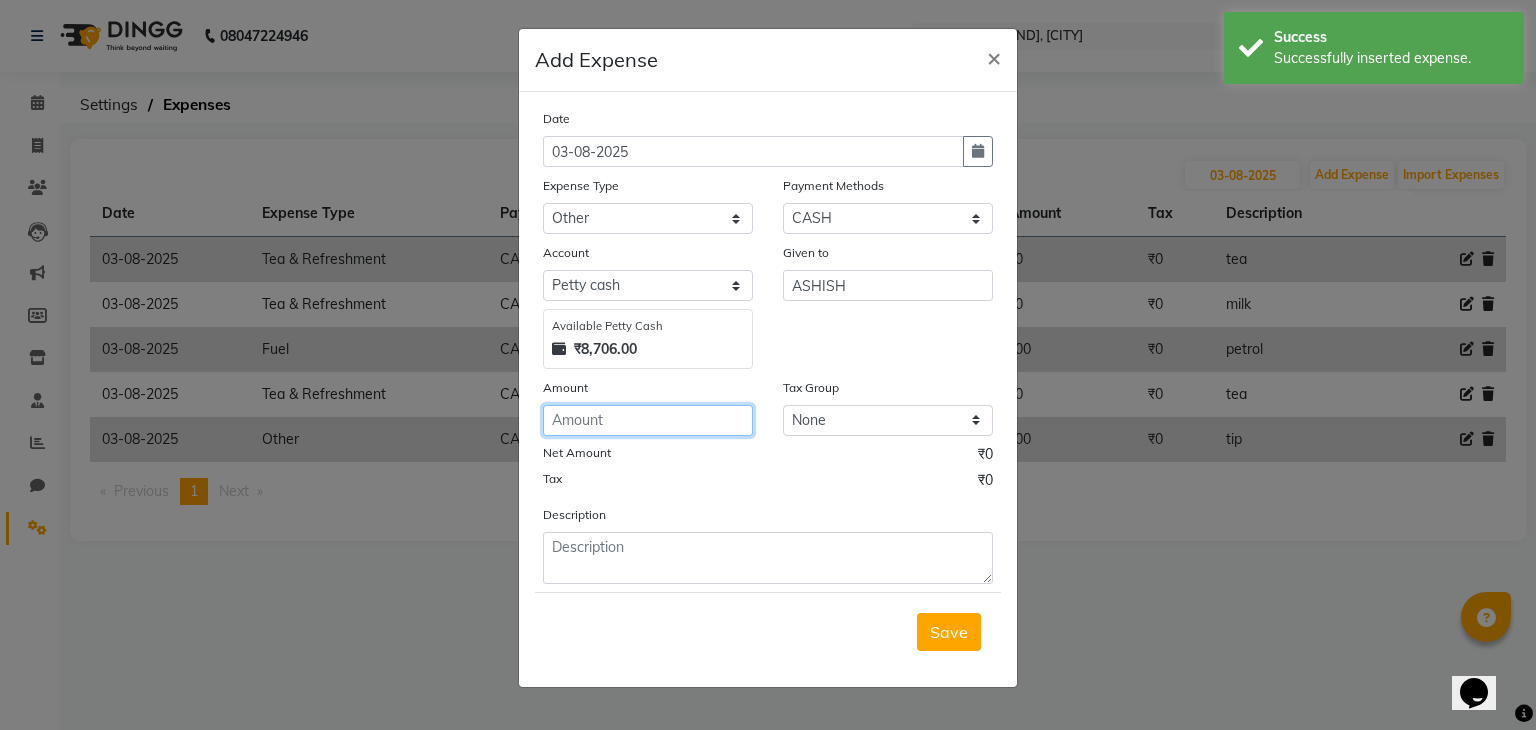 click 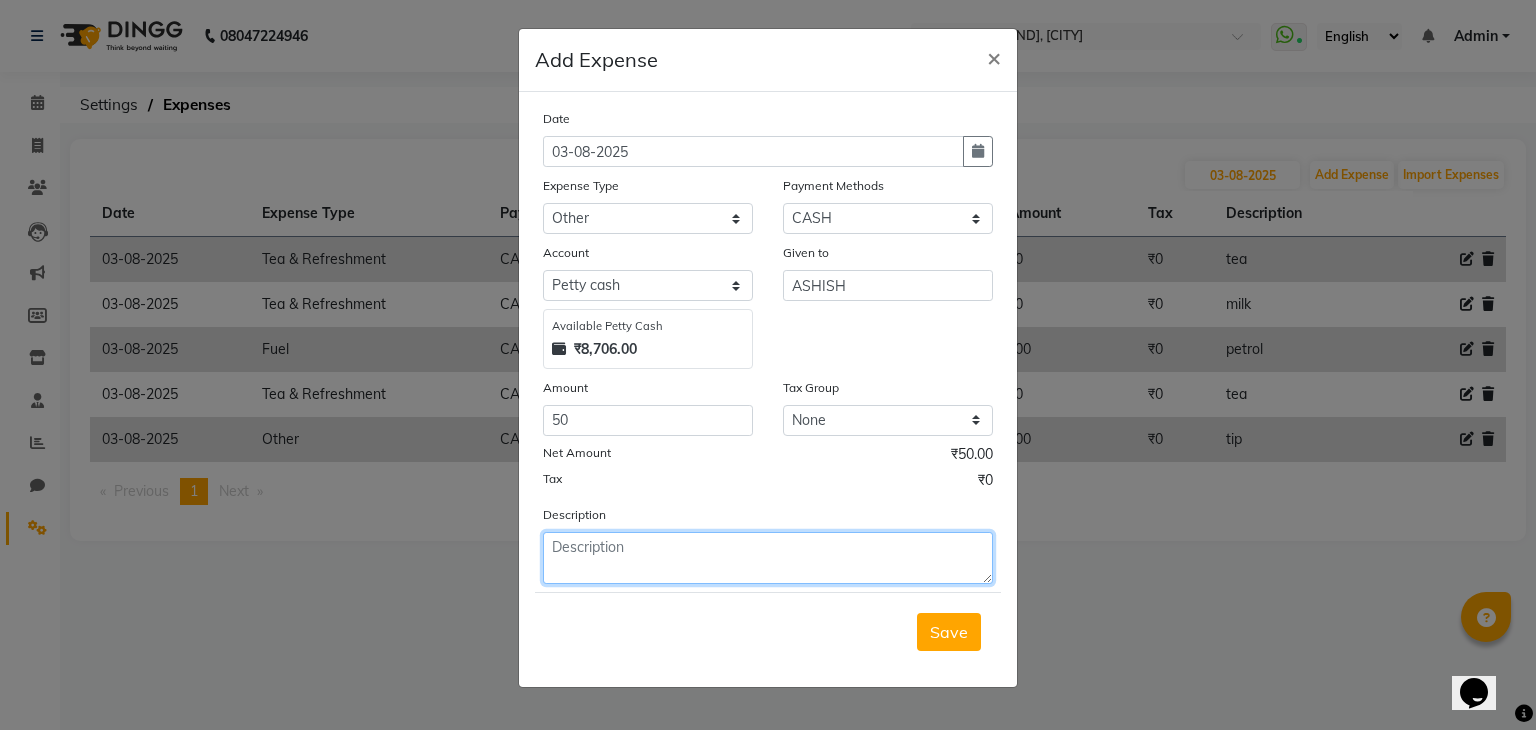 click 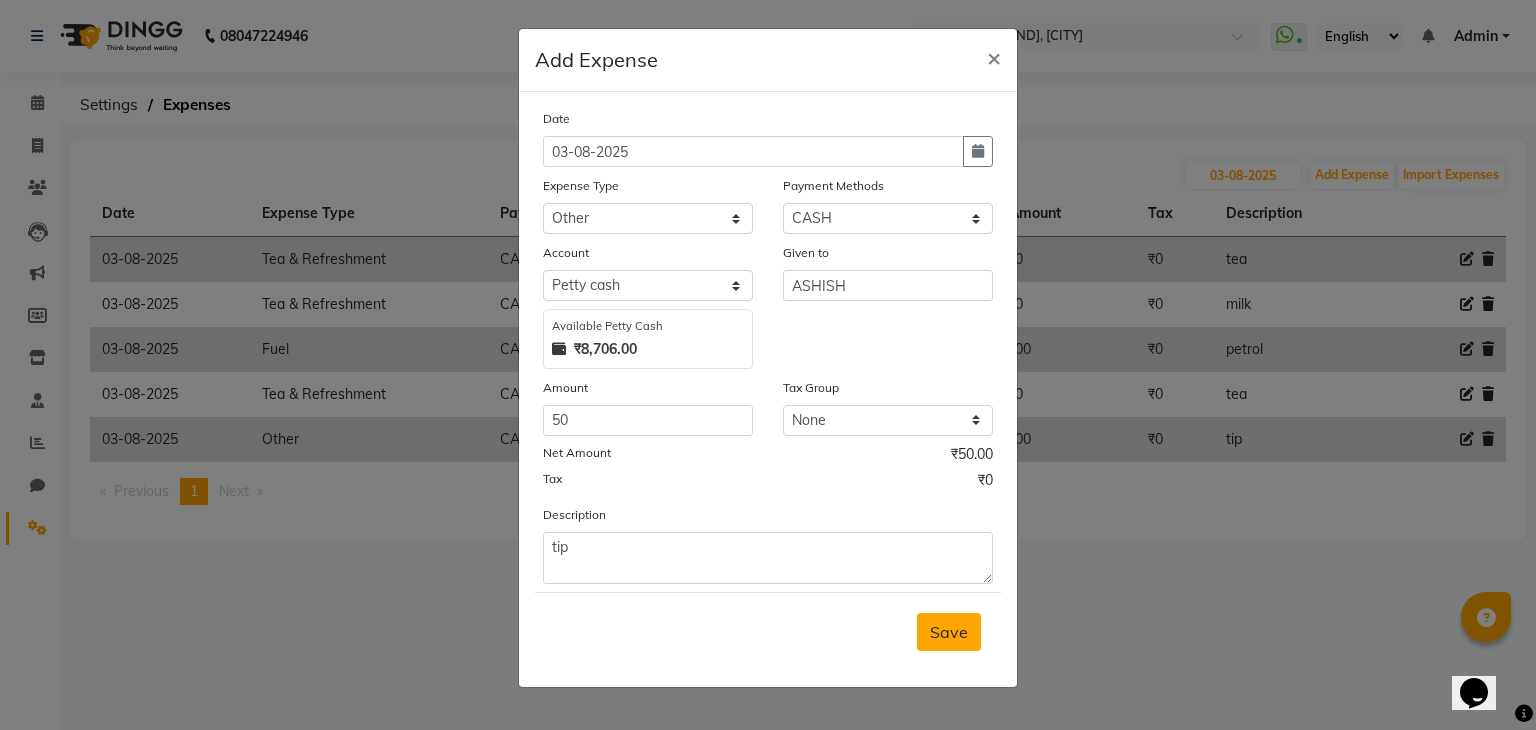 click on "Save" at bounding box center [949, 632] 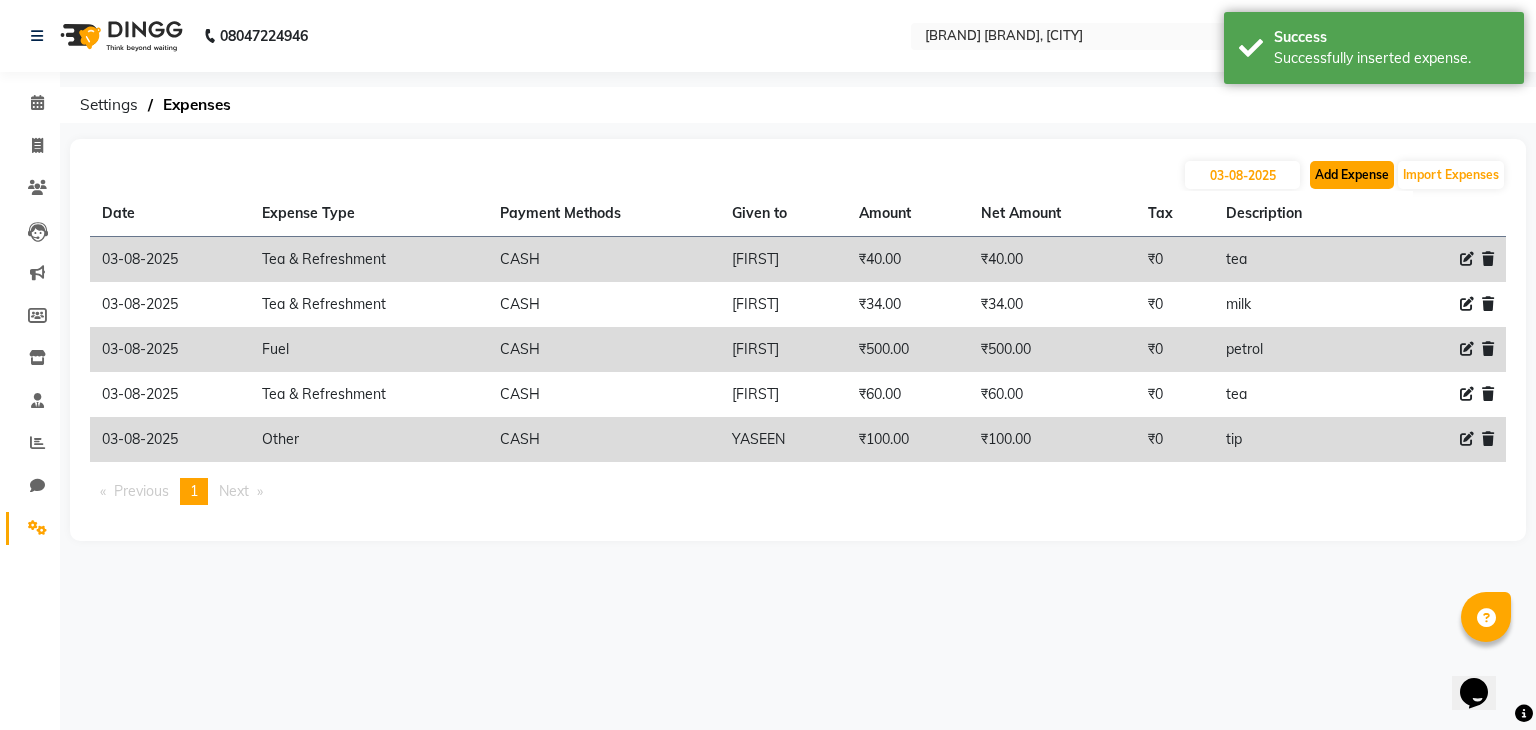 click on "Add Expense" 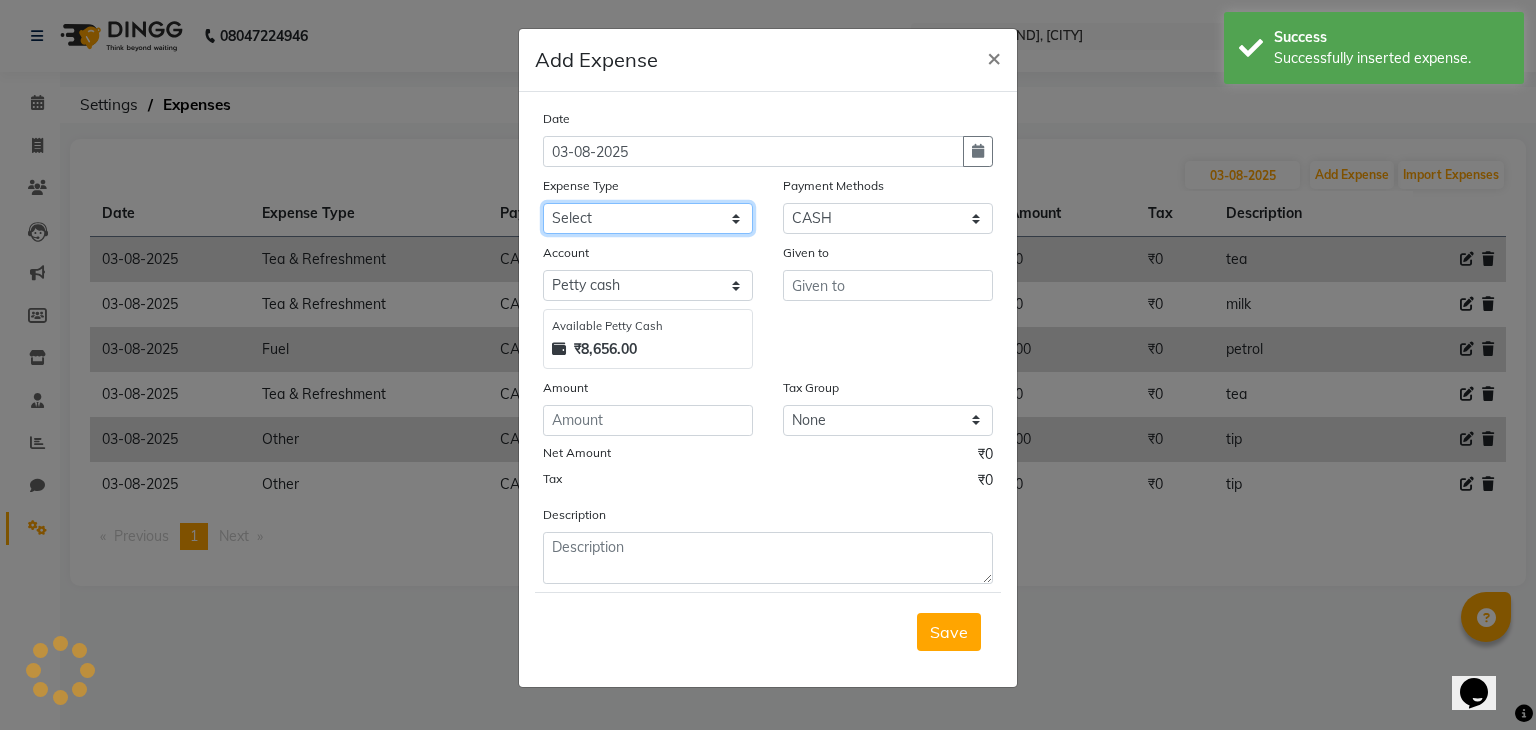 drag, startPoint x: 638, startPoint y: 225, endPoint x: 585, endPoint y: 601, distance: 379.717 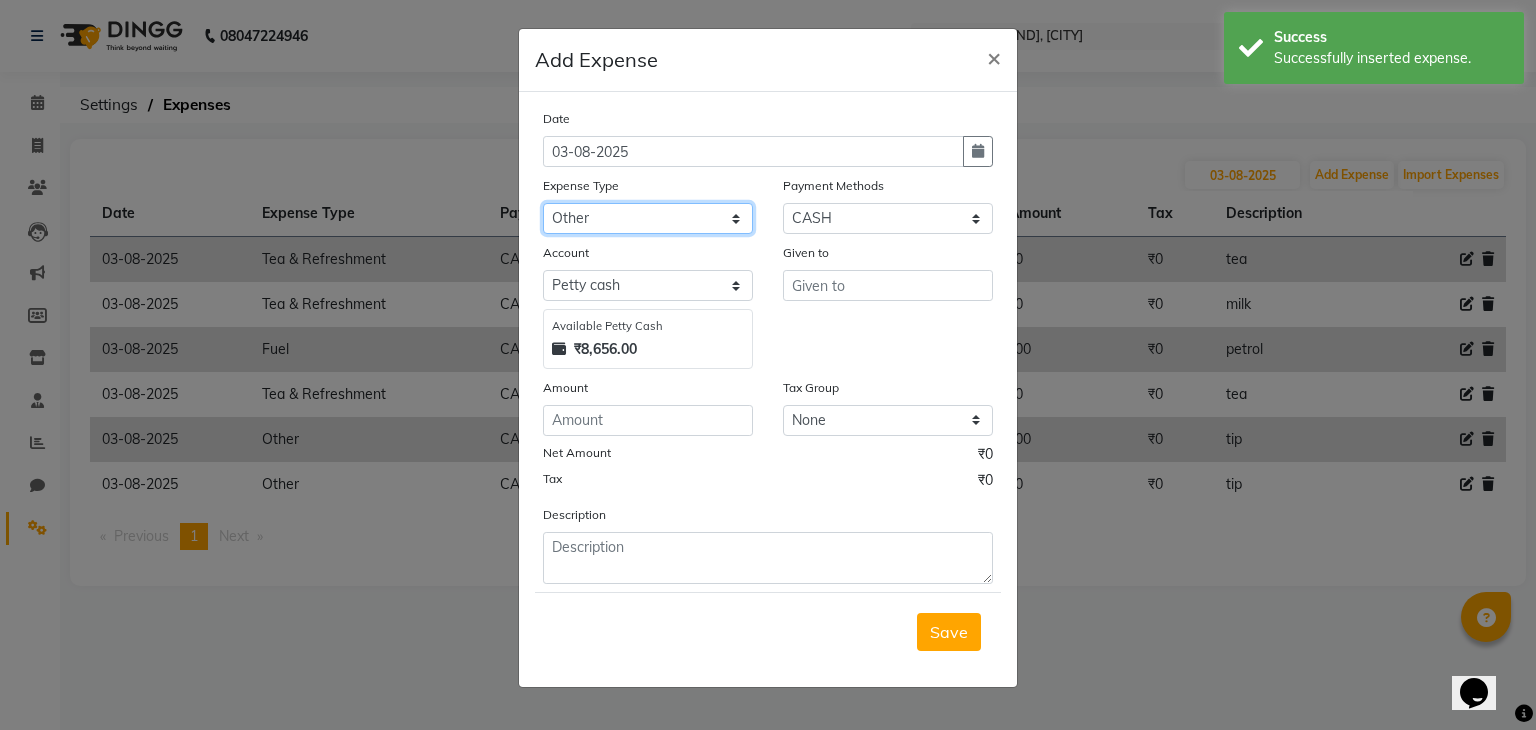 click on "Select Advance Salary Bank charges Car maintenance  Cash transfer to bank Cash transfer to hub Client Snacks Clinical charges Equipment Fuel Govt fee Incentive Insurance International purchase Loan Repayment Maintenance Marketing Miscellaneous MRA Other Pantry Product Rent Salary Staff Snacks Tax Tea & Refreshment Utilities" 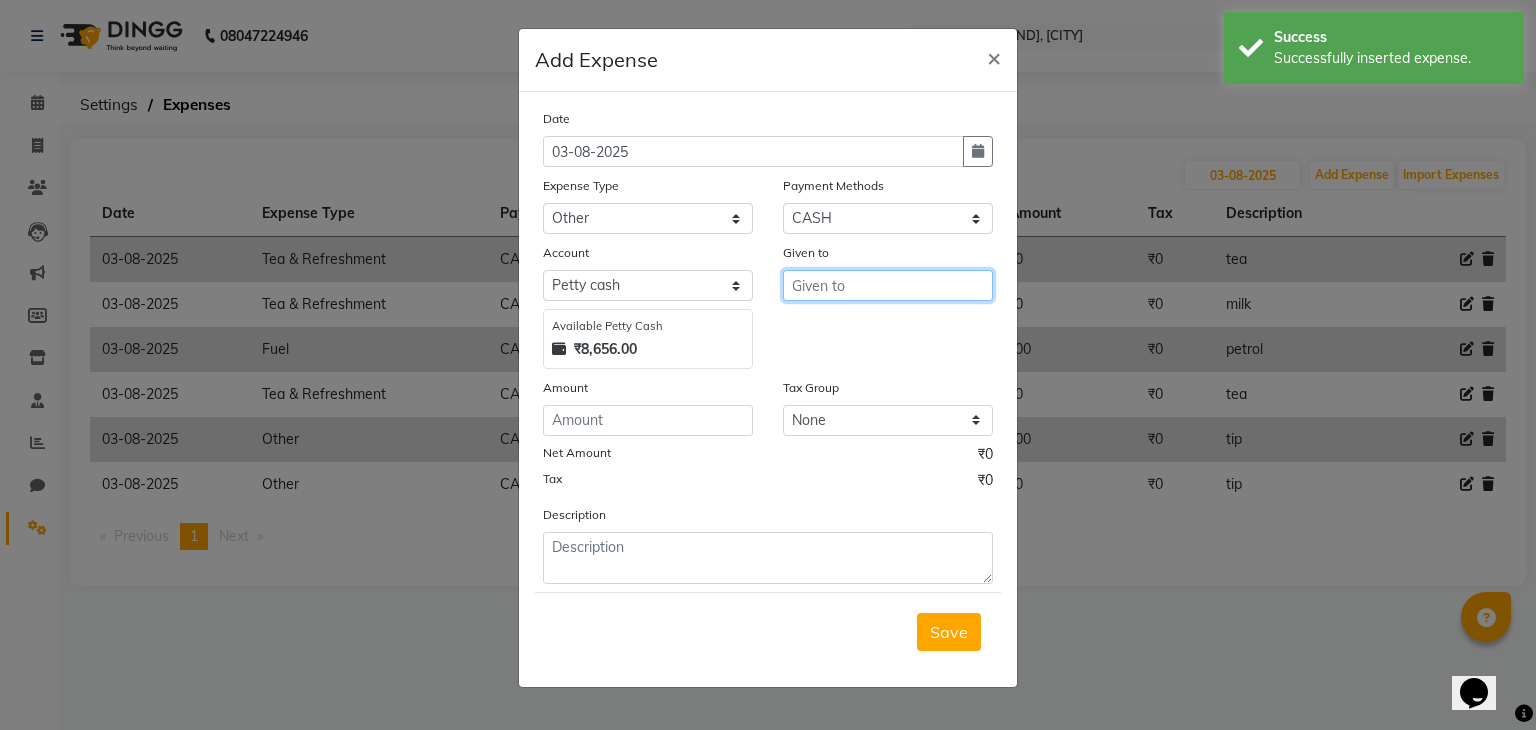 click at bounding box center [888, 285] 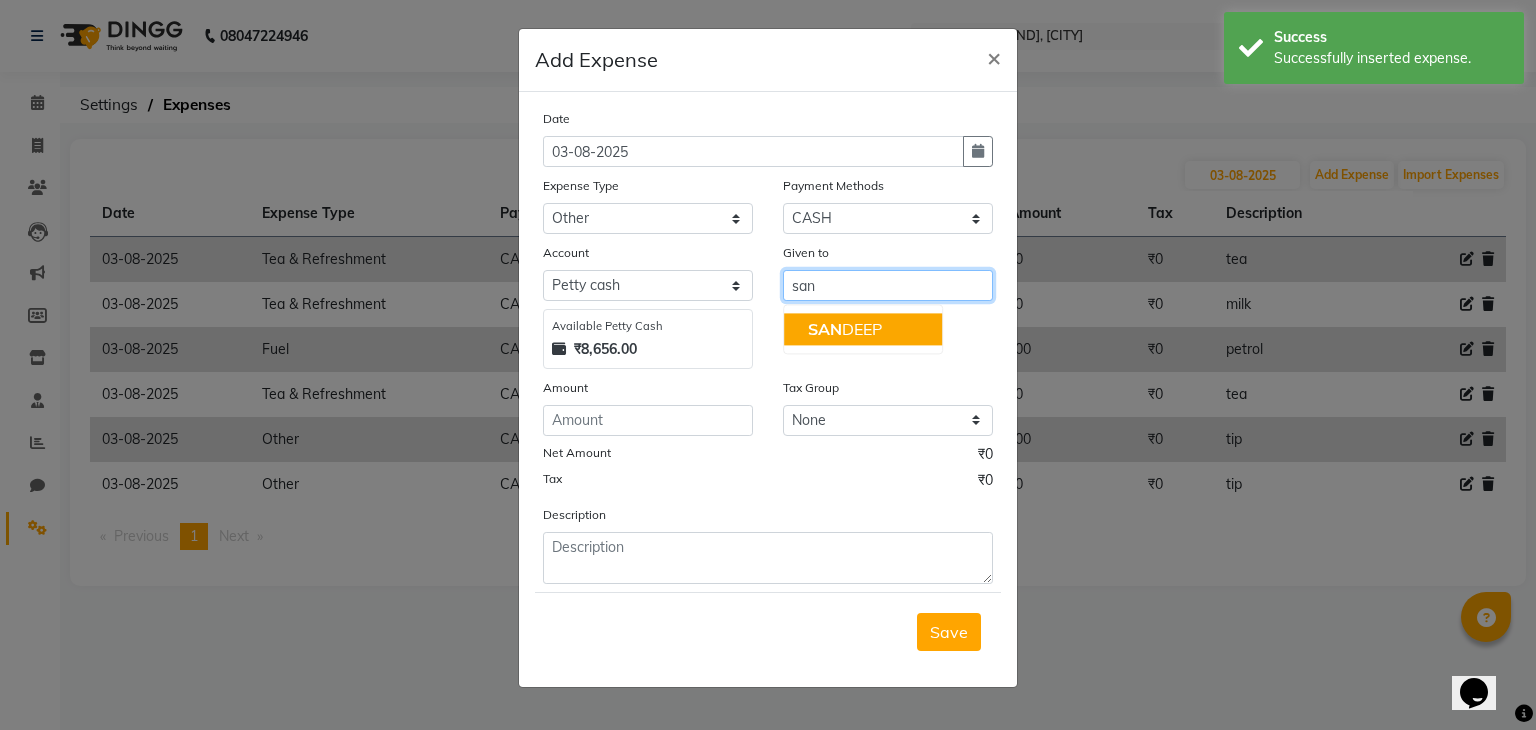 click on "SAN DEEP" at bounding box center [845, 329] 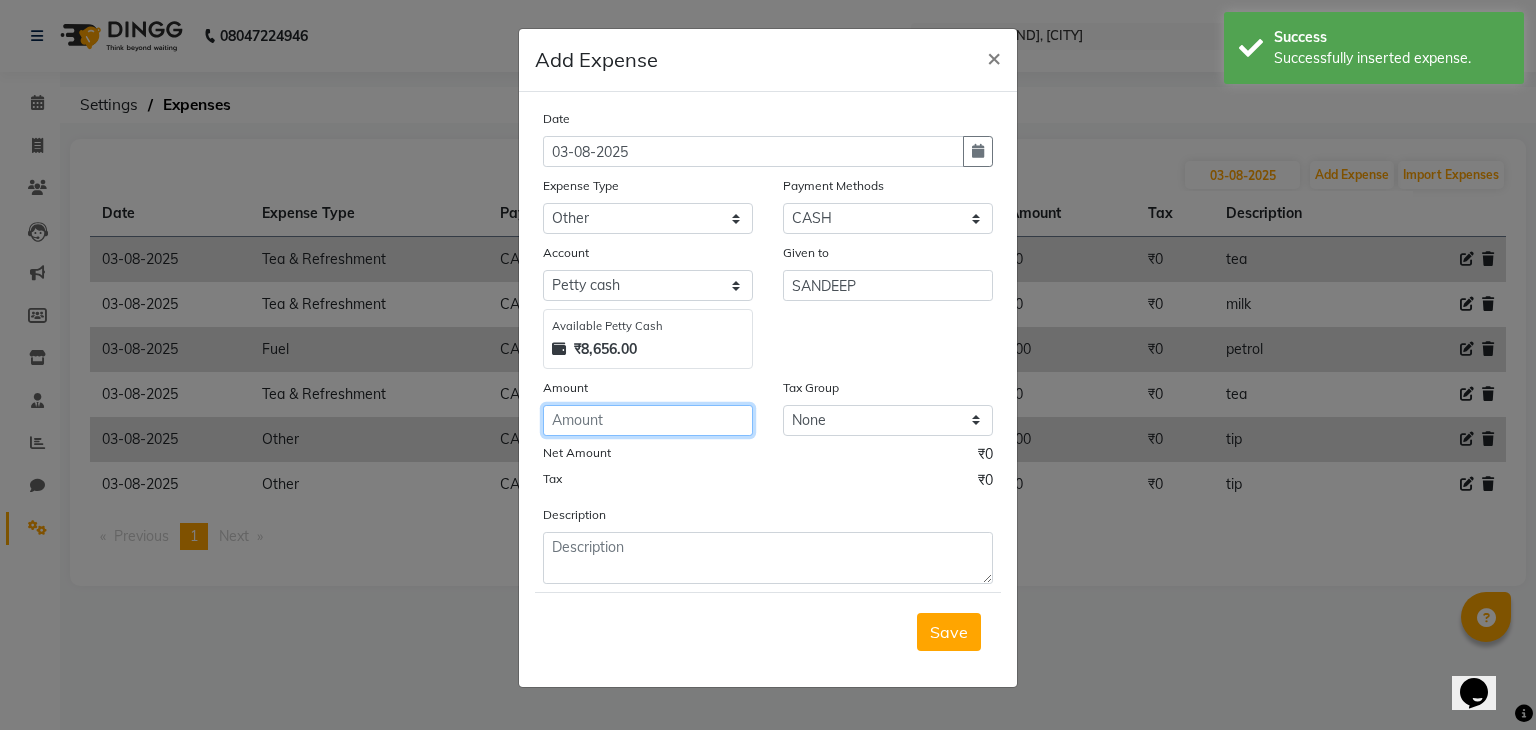click 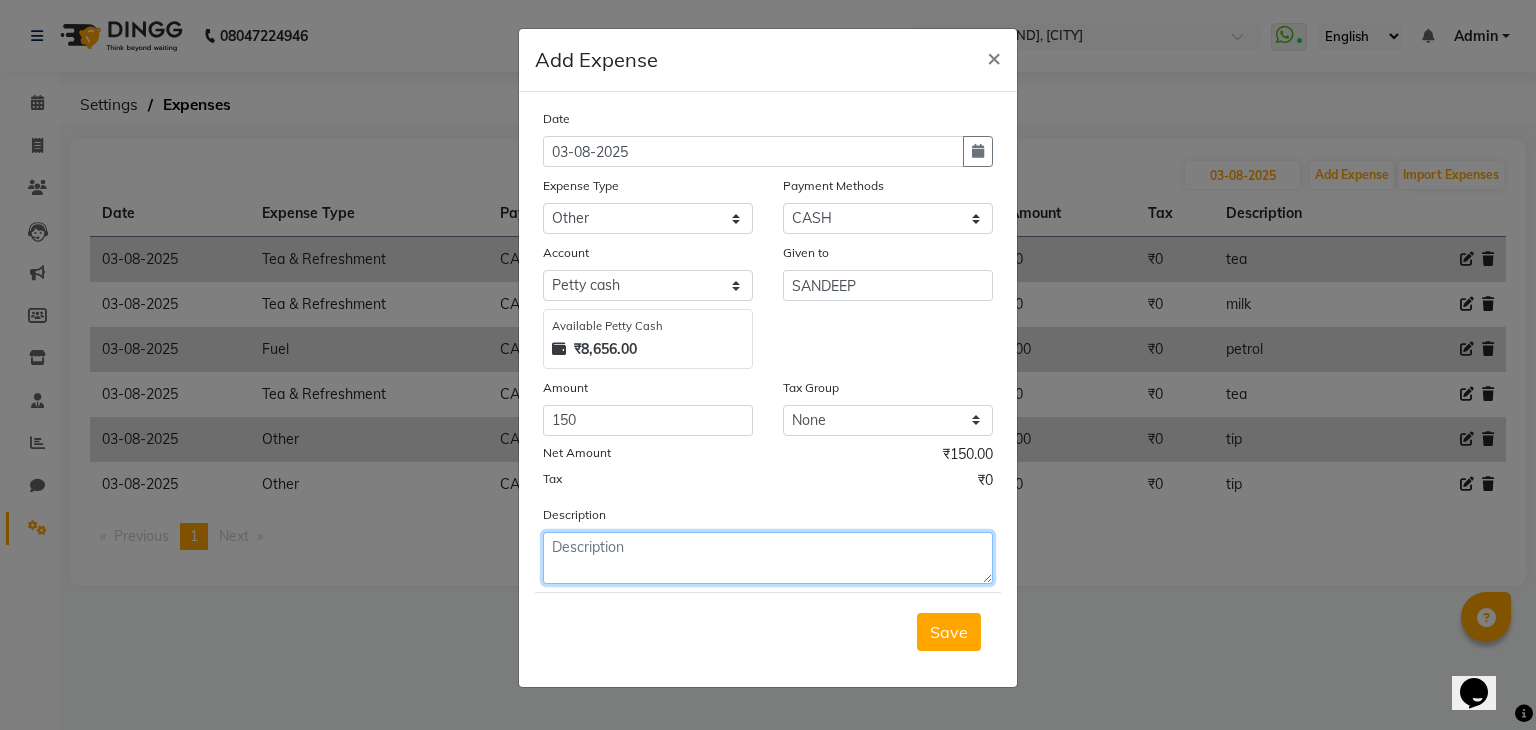 click 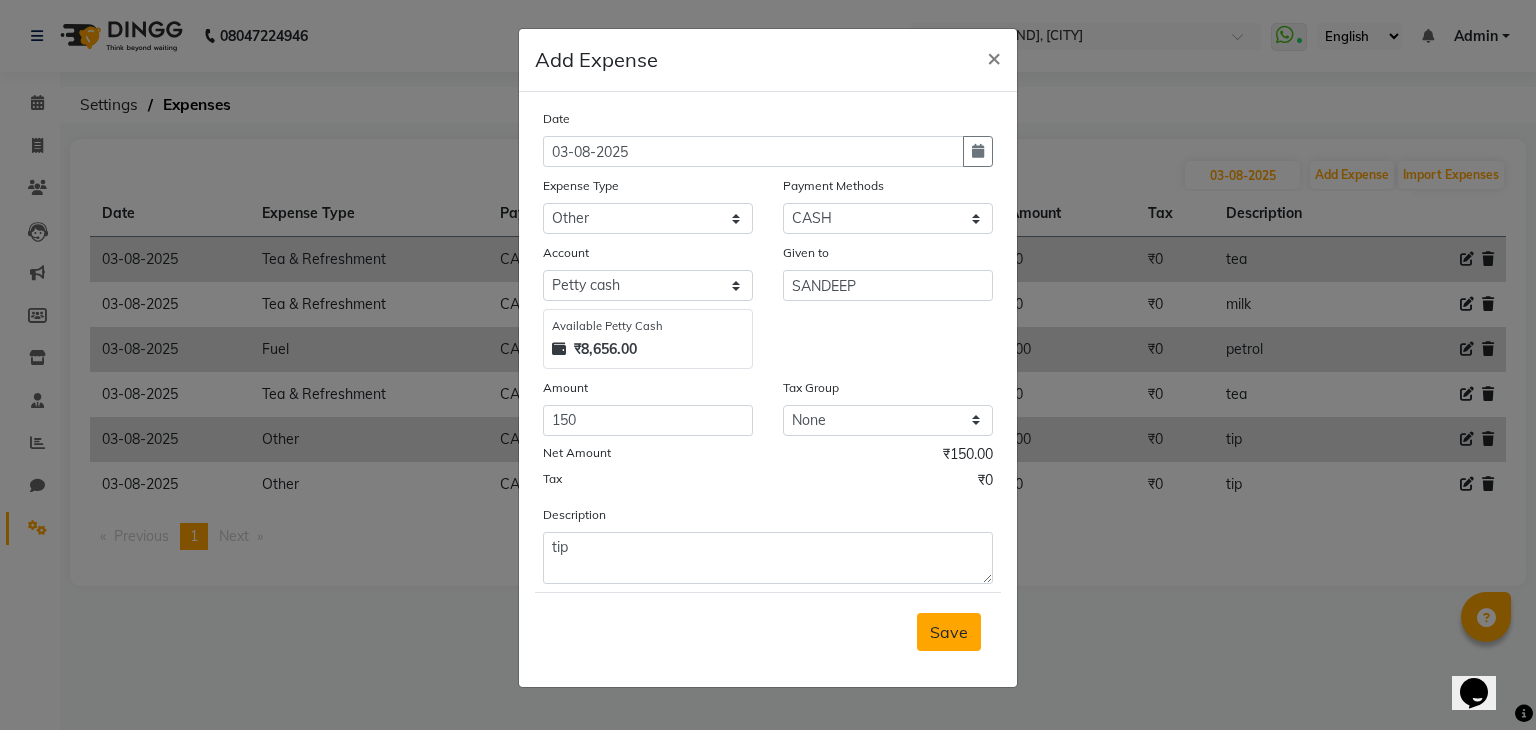 click on "Save" at bounding box center (949, 632) 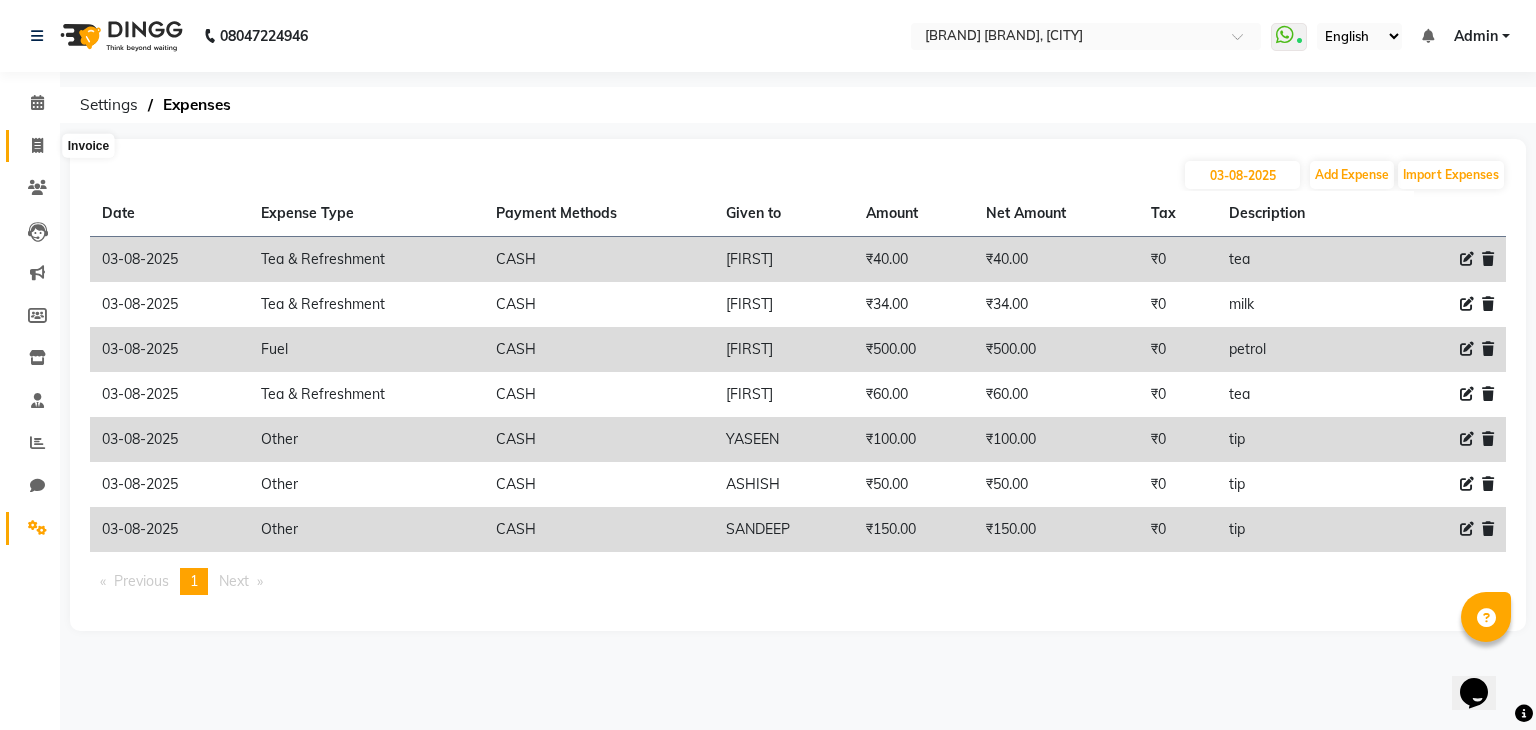click 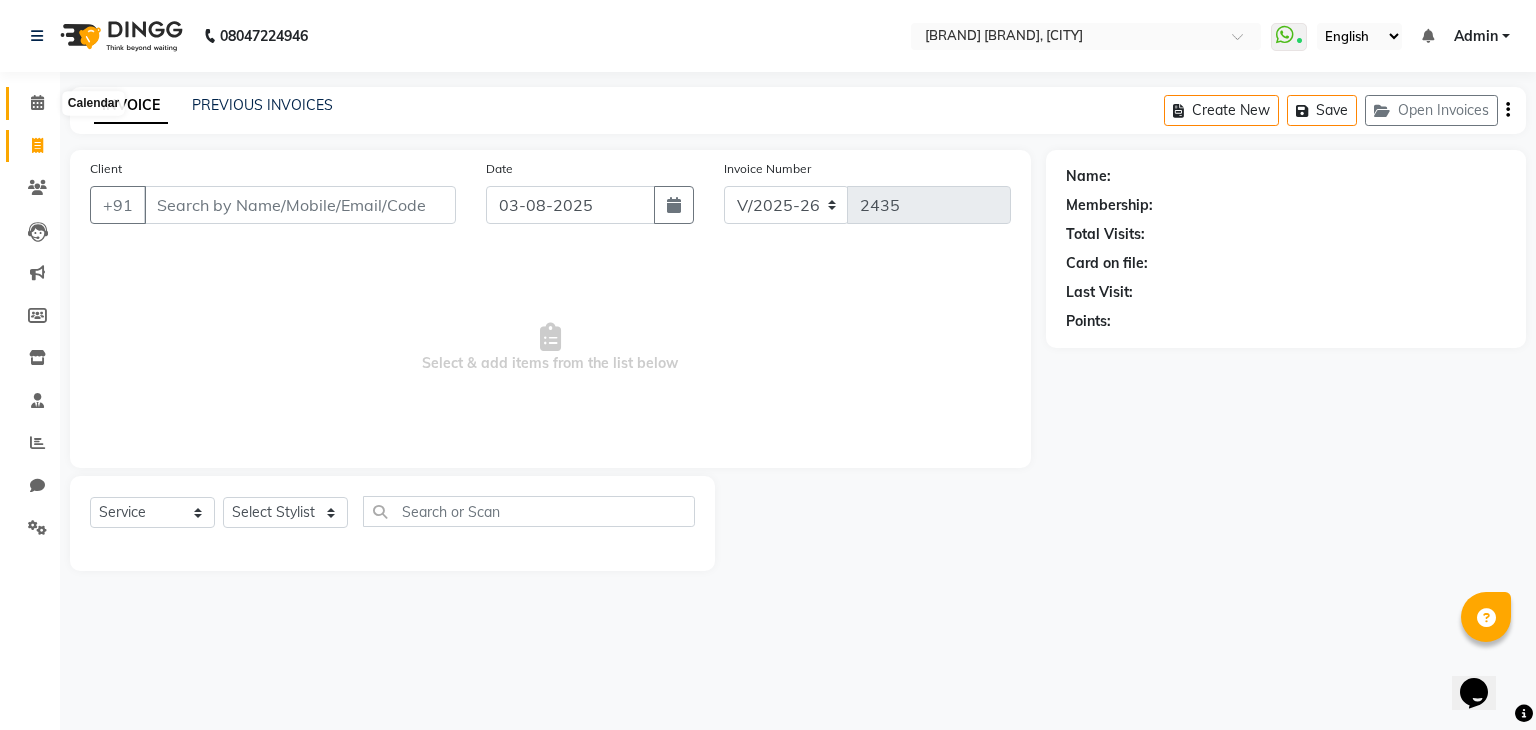 click 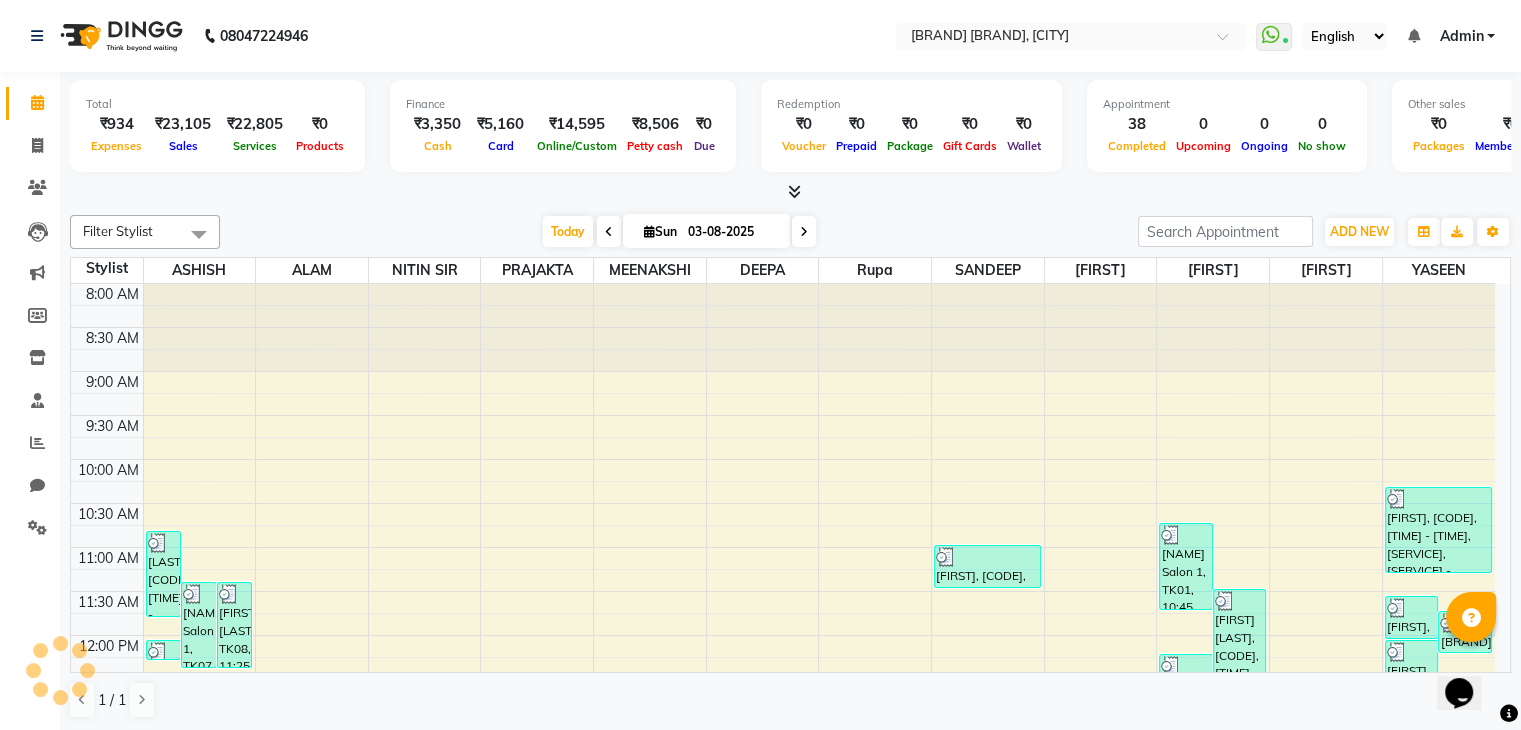 scroll, scrollTop: 744, scrollLeft: 0, axis: vertical 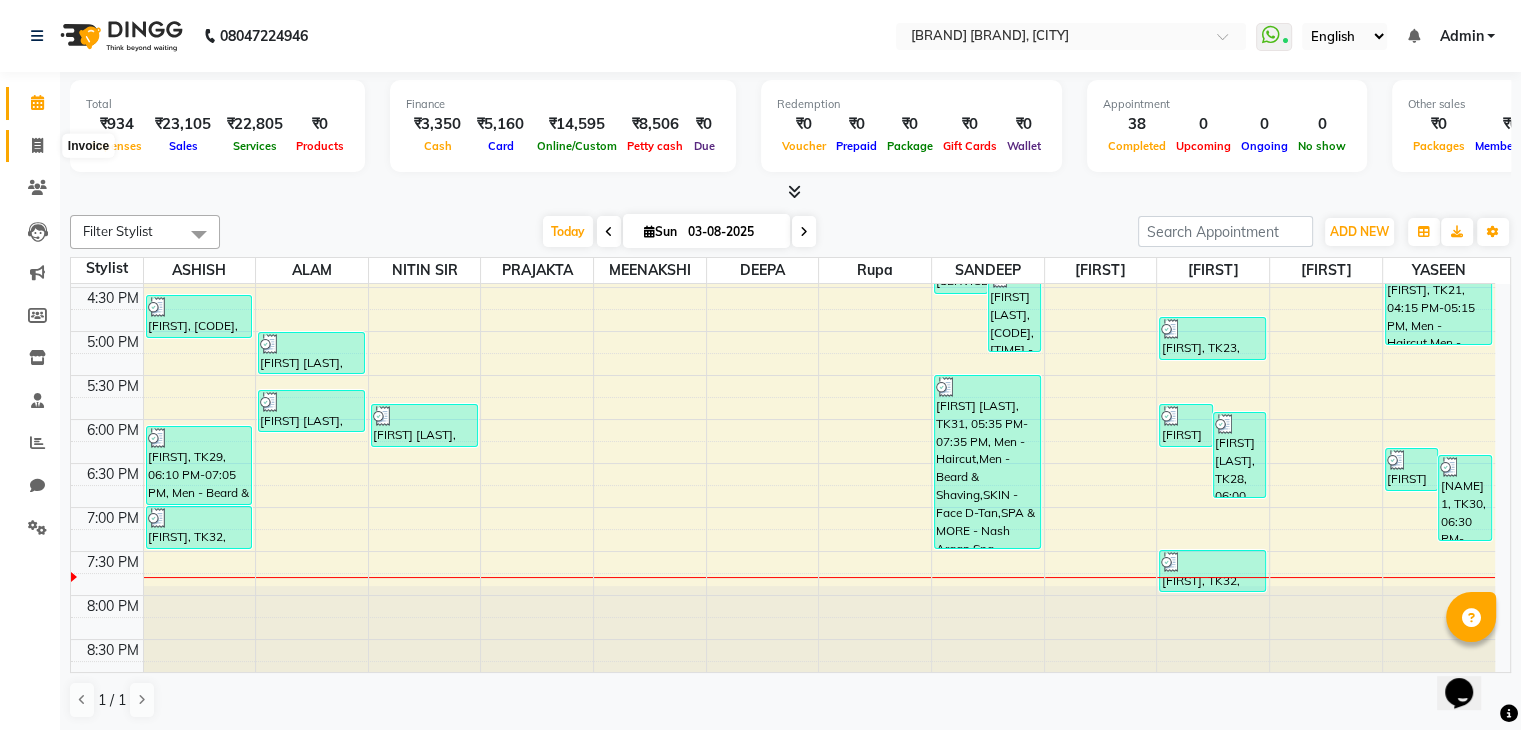 click 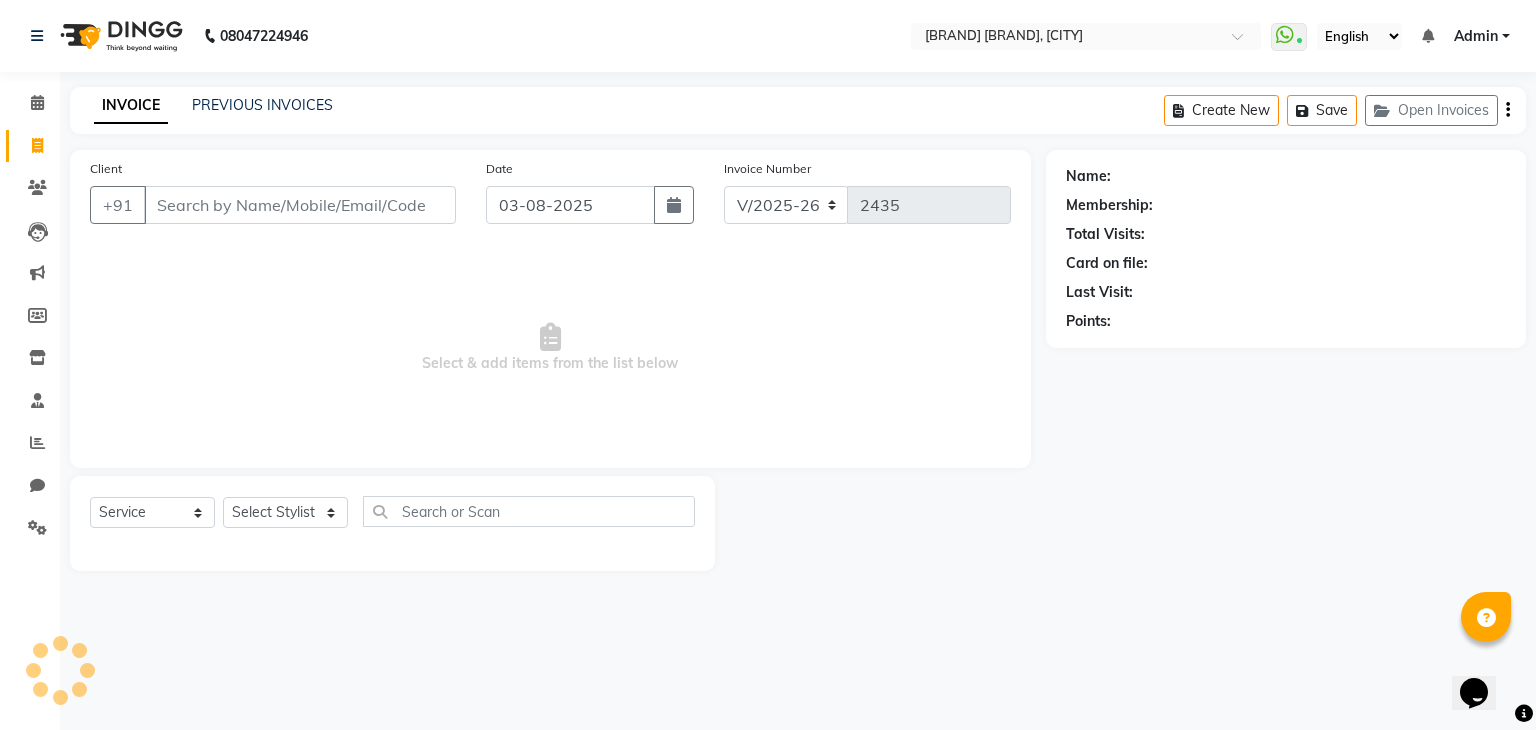 click on "Client" at bounding box center (300, 205) 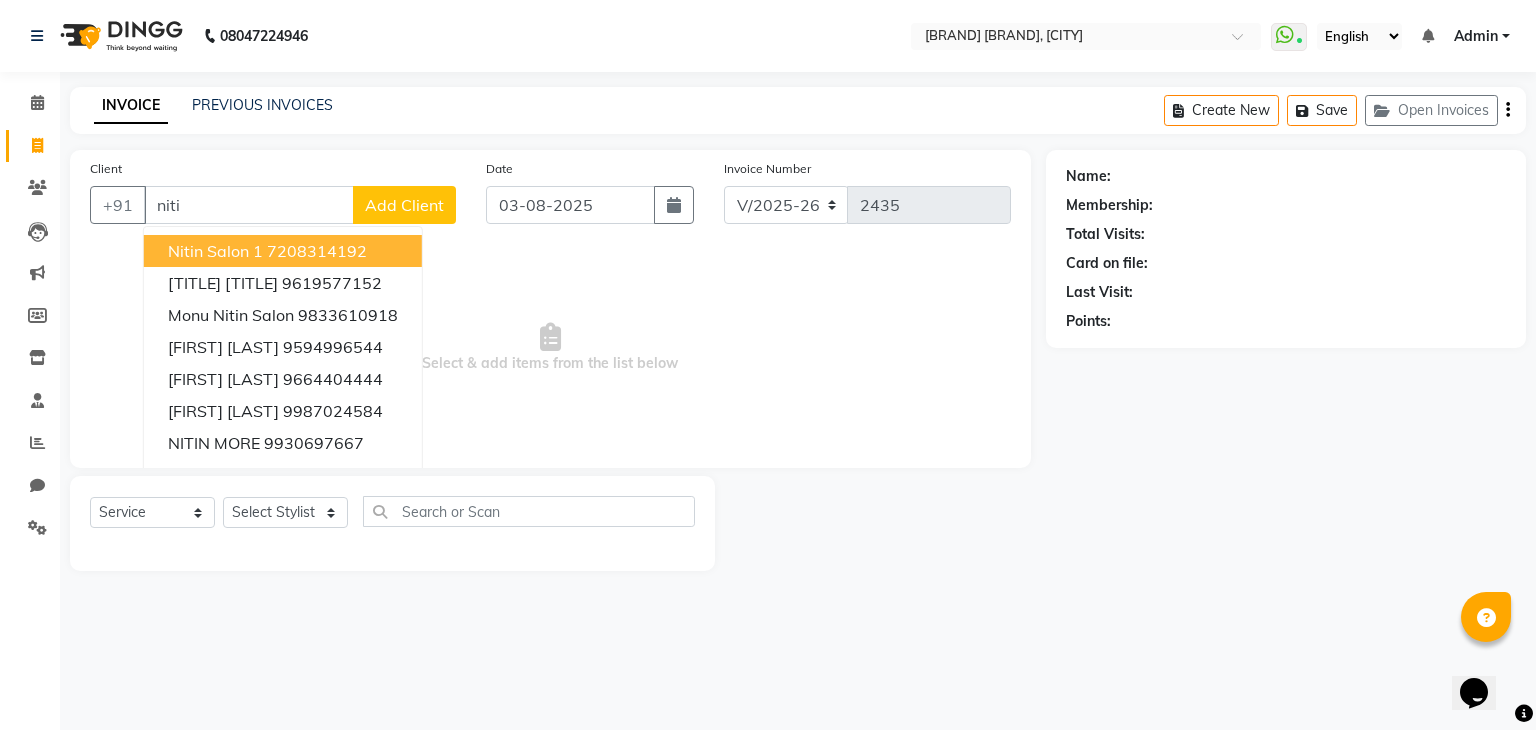 click on "Nitin Salon 1" at bounding box center (215, 251) 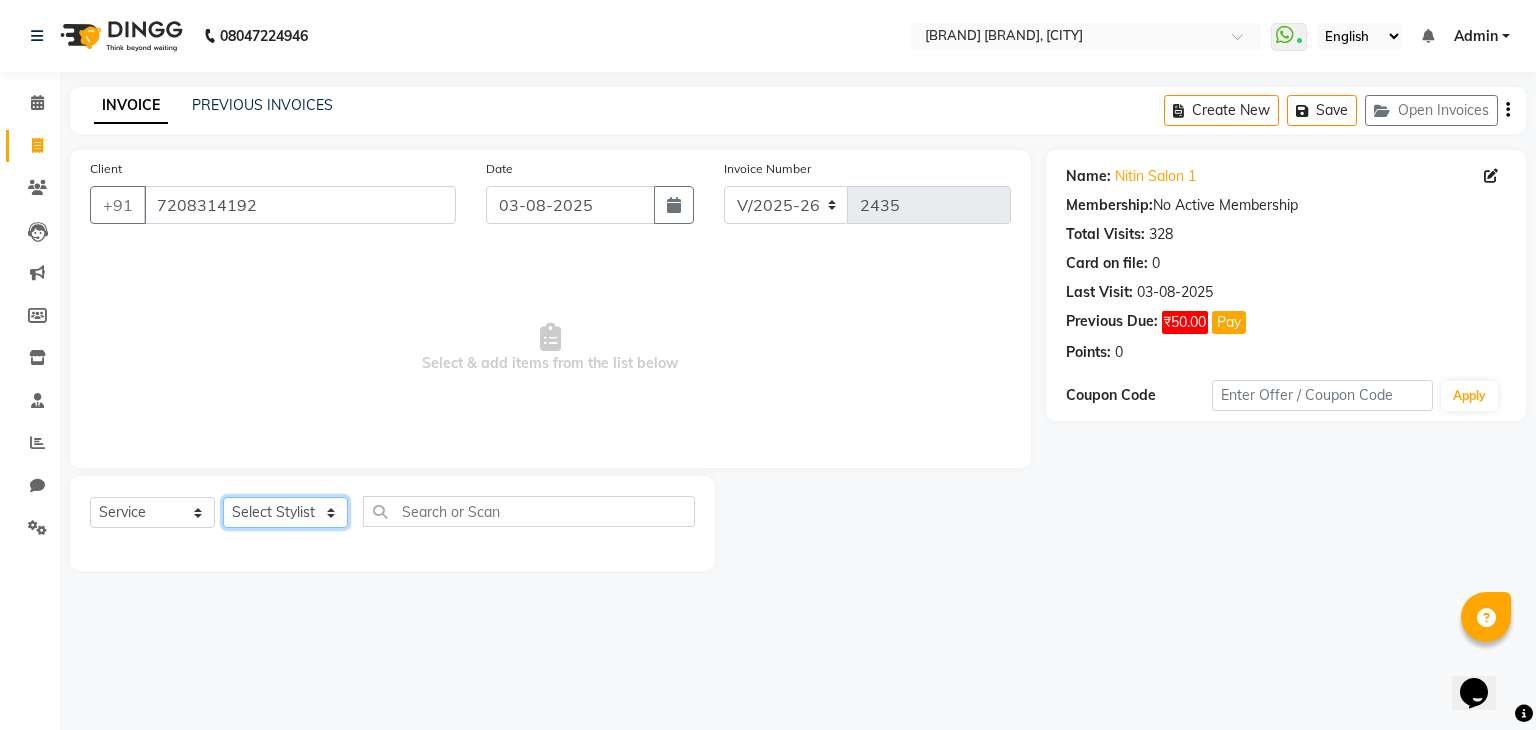 click on "Select Stylist ALAM ASHISH DEEPA HASIB JITU MEENAKSHI NITIN SIR PRAJAKTA Rupa SANDEEP SHAHIM YASEEN" 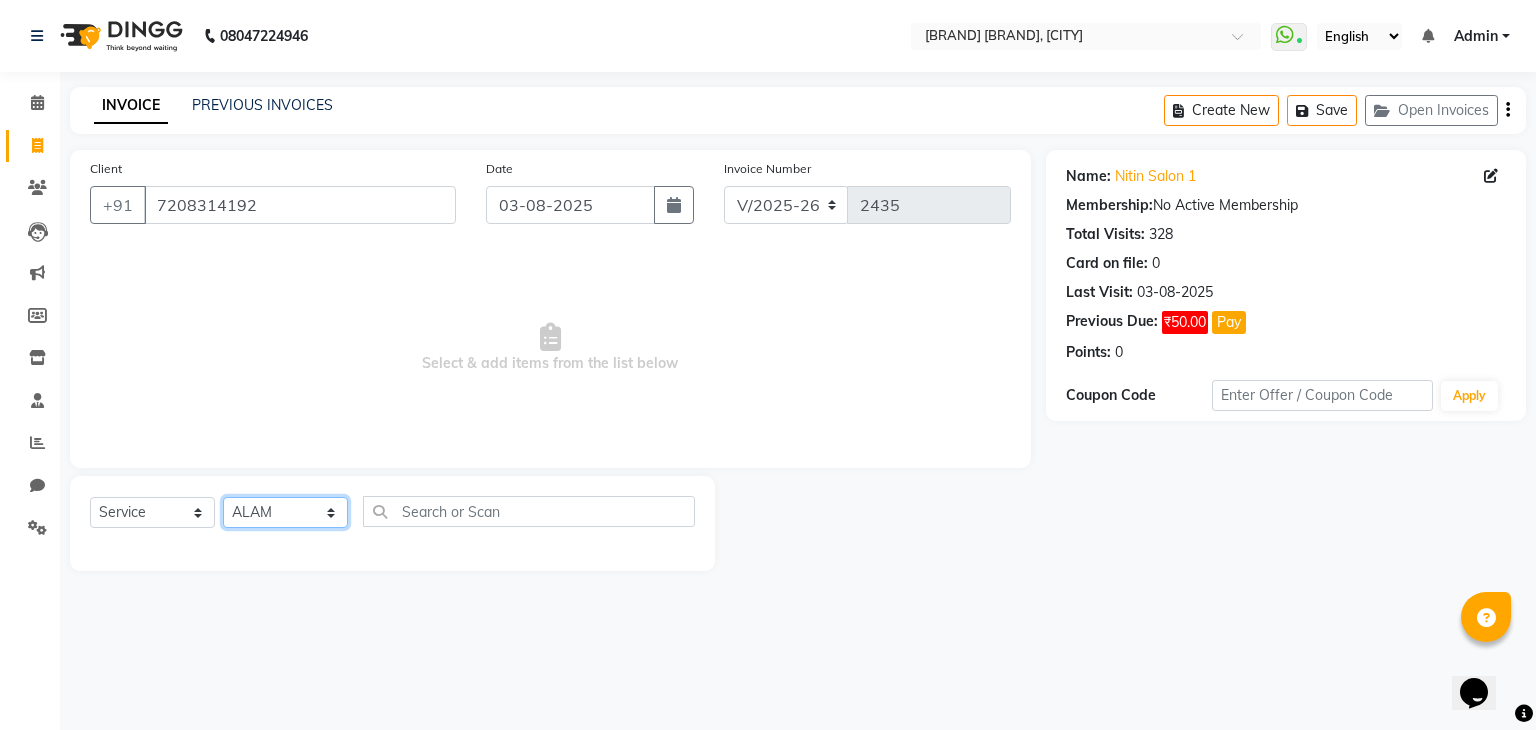 click on "Select Stylist ALAM ASHISH DEEPA HASIB JITU MEENAKSHI NITIN SIR PRAJAKTA Rupa SANDEEP SHAHIM YASEEN" 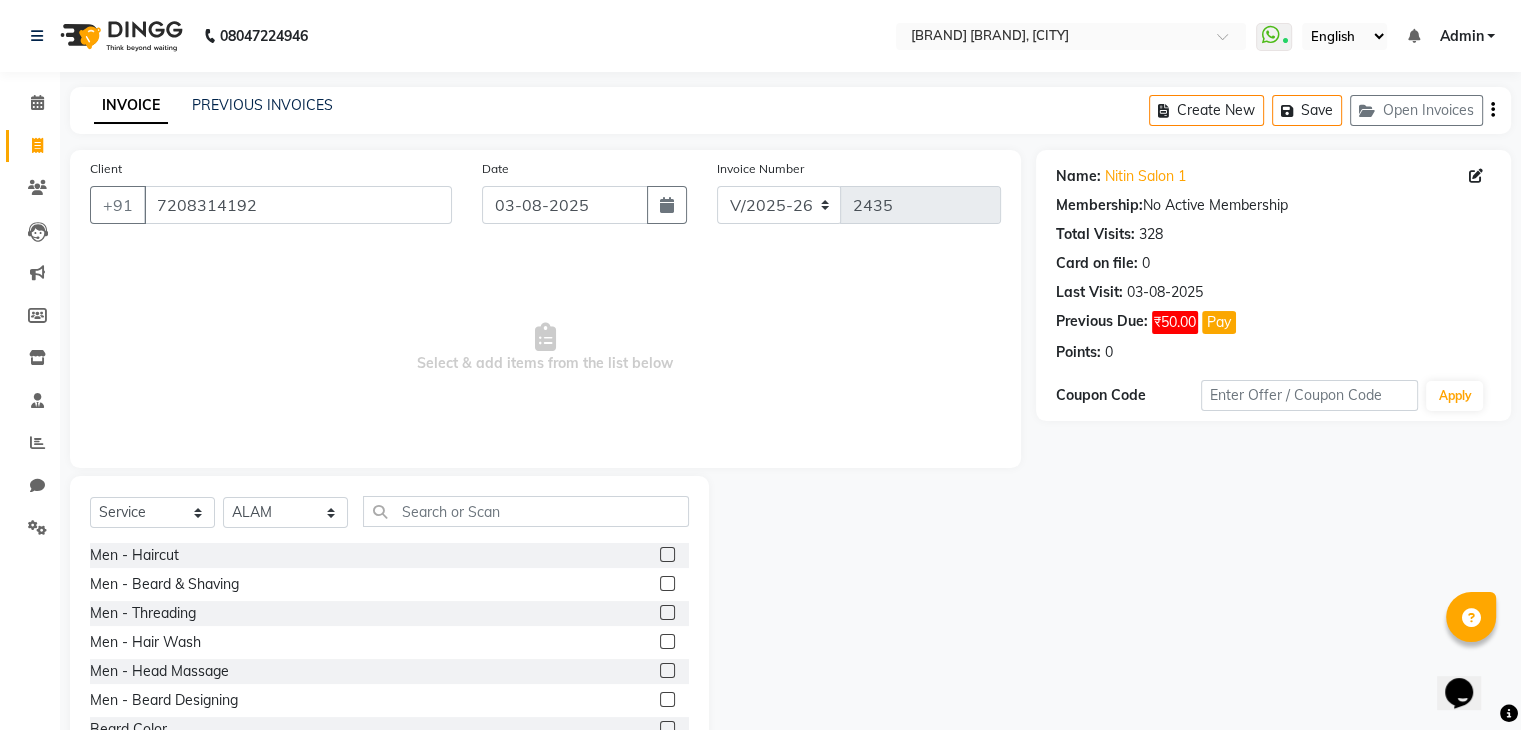 click 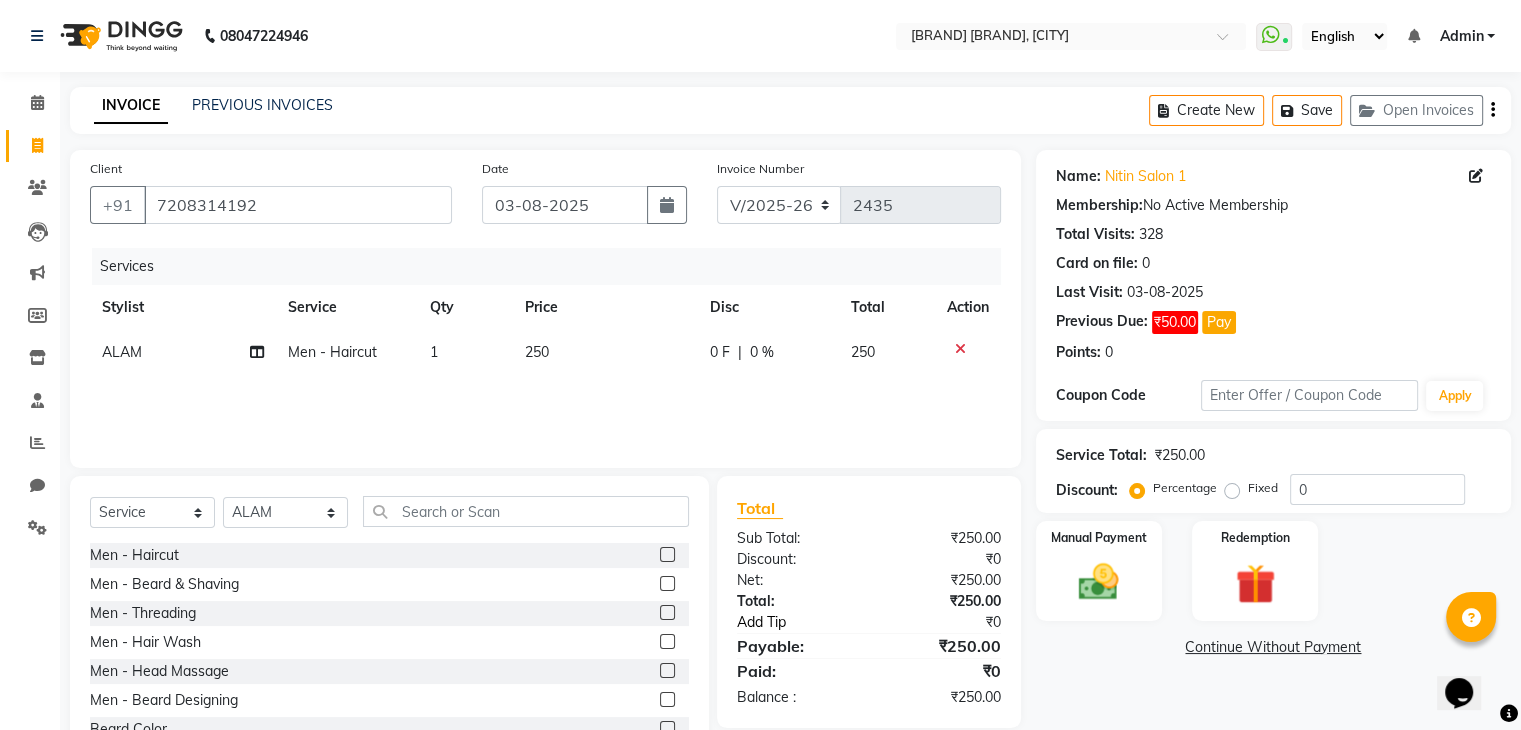 click on "Add Tip" 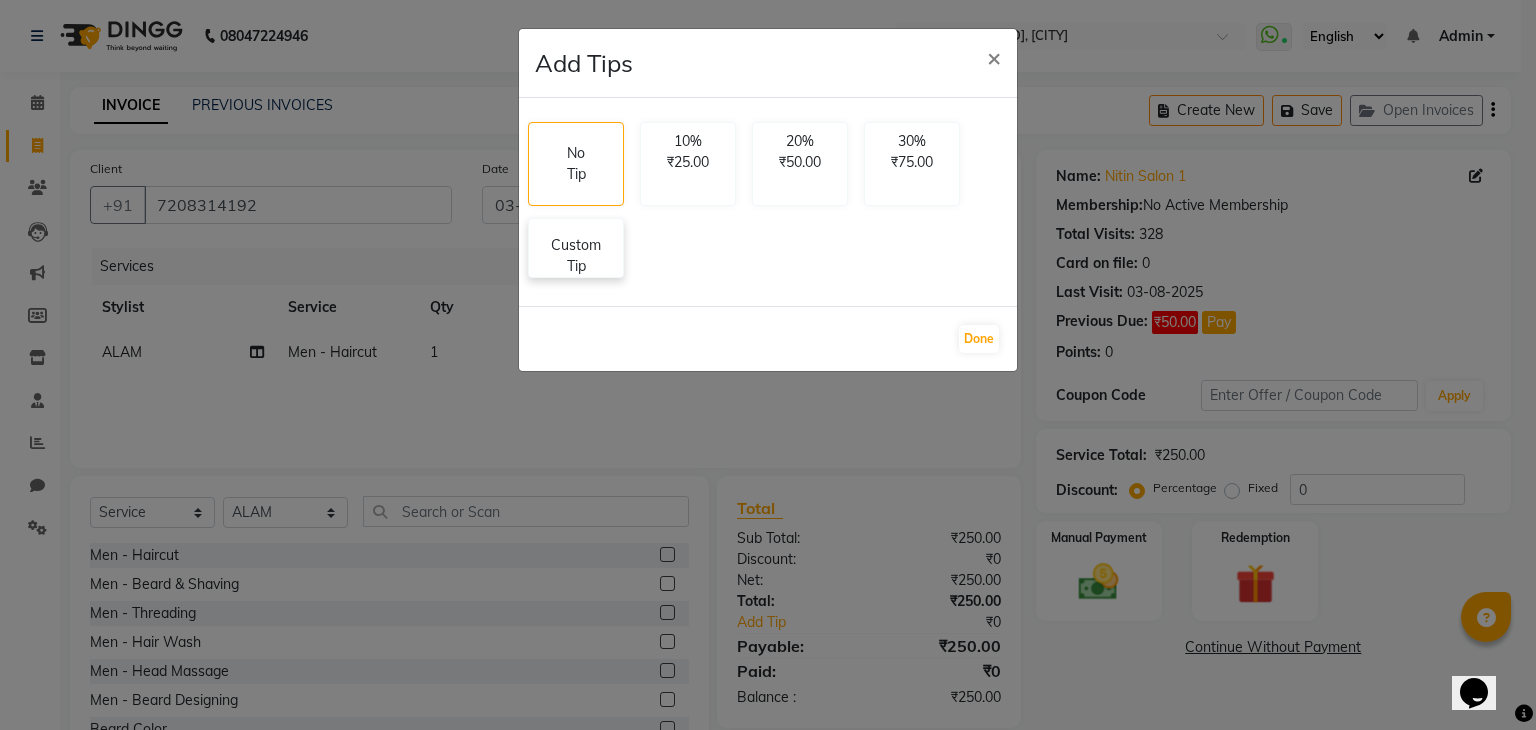 click on "Custom Tip" 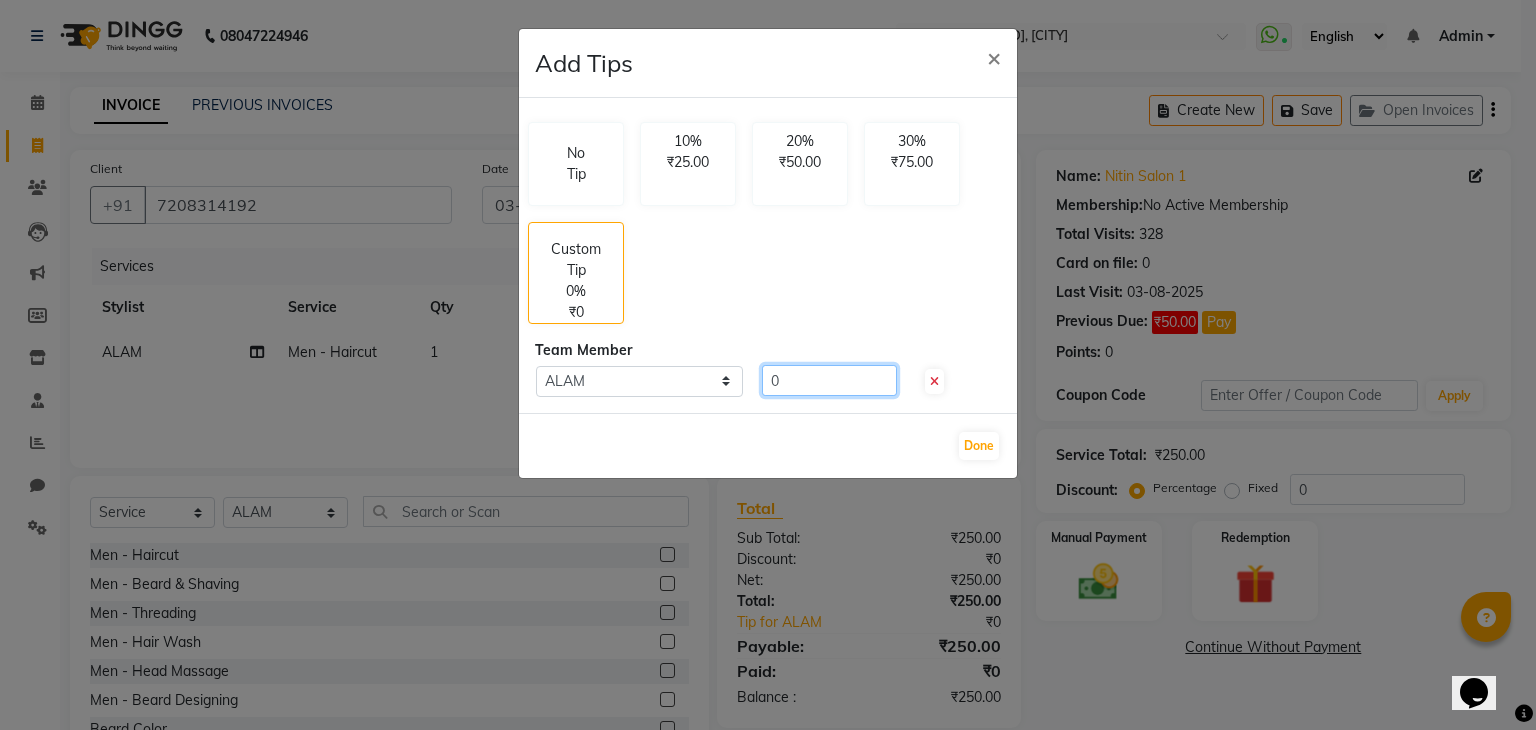 click on "0" 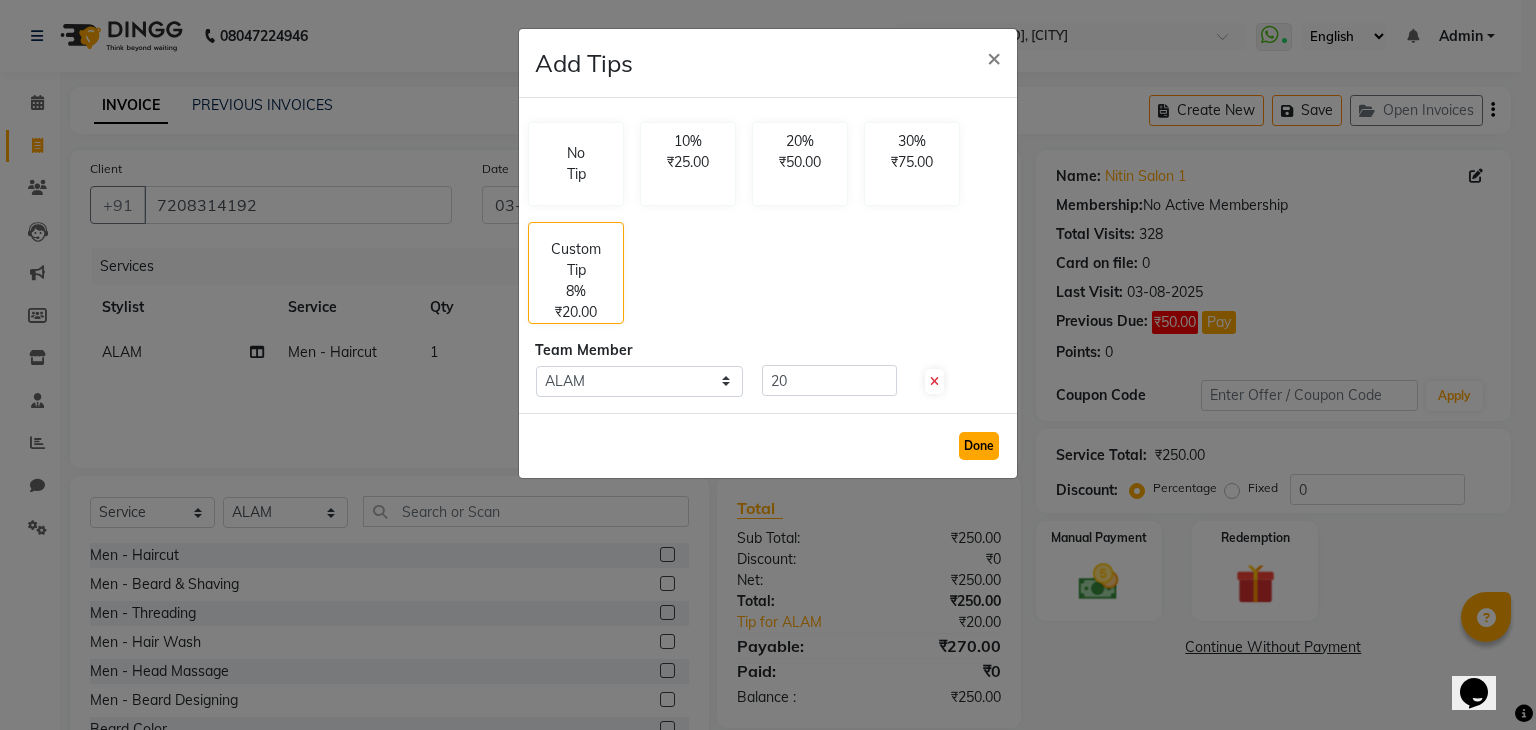 click on "Done" 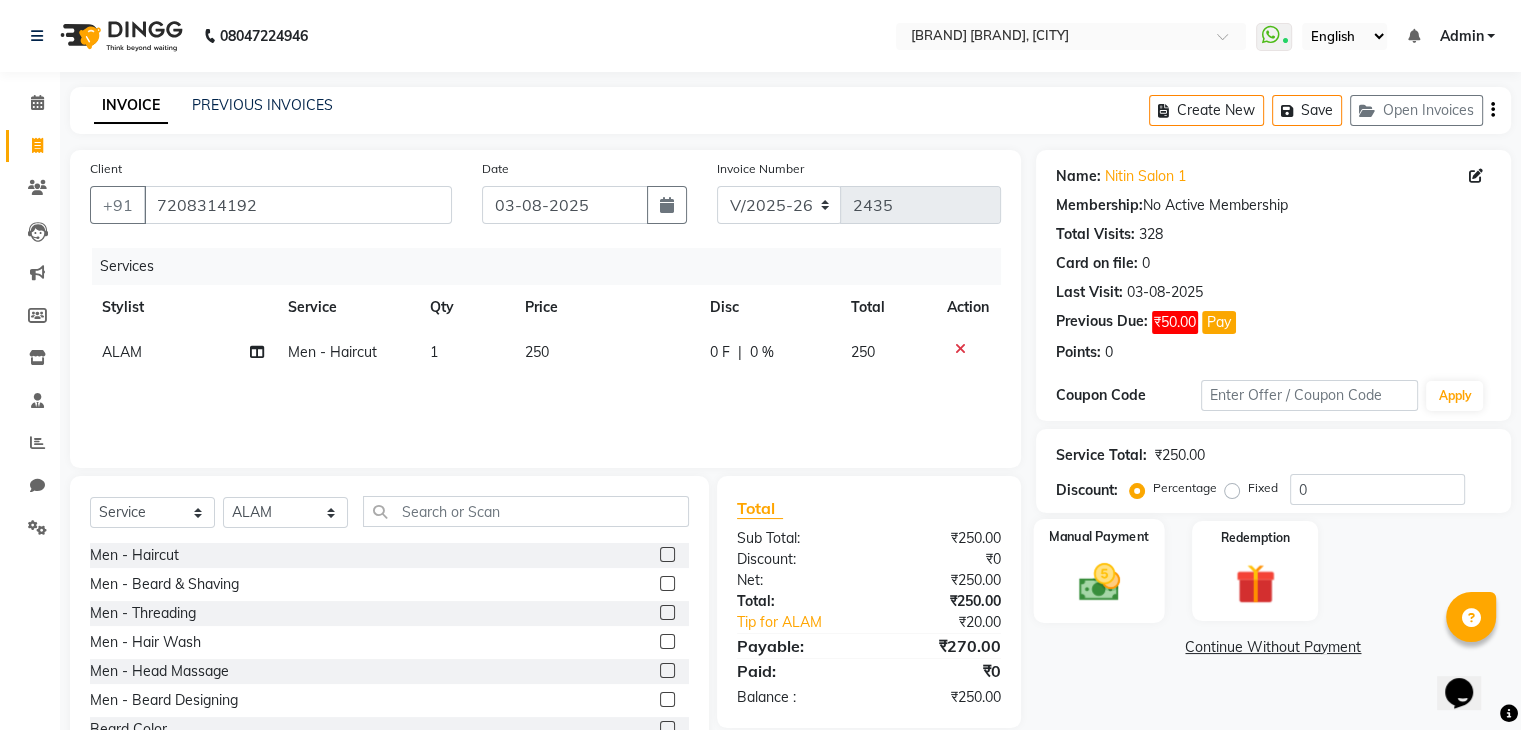 click 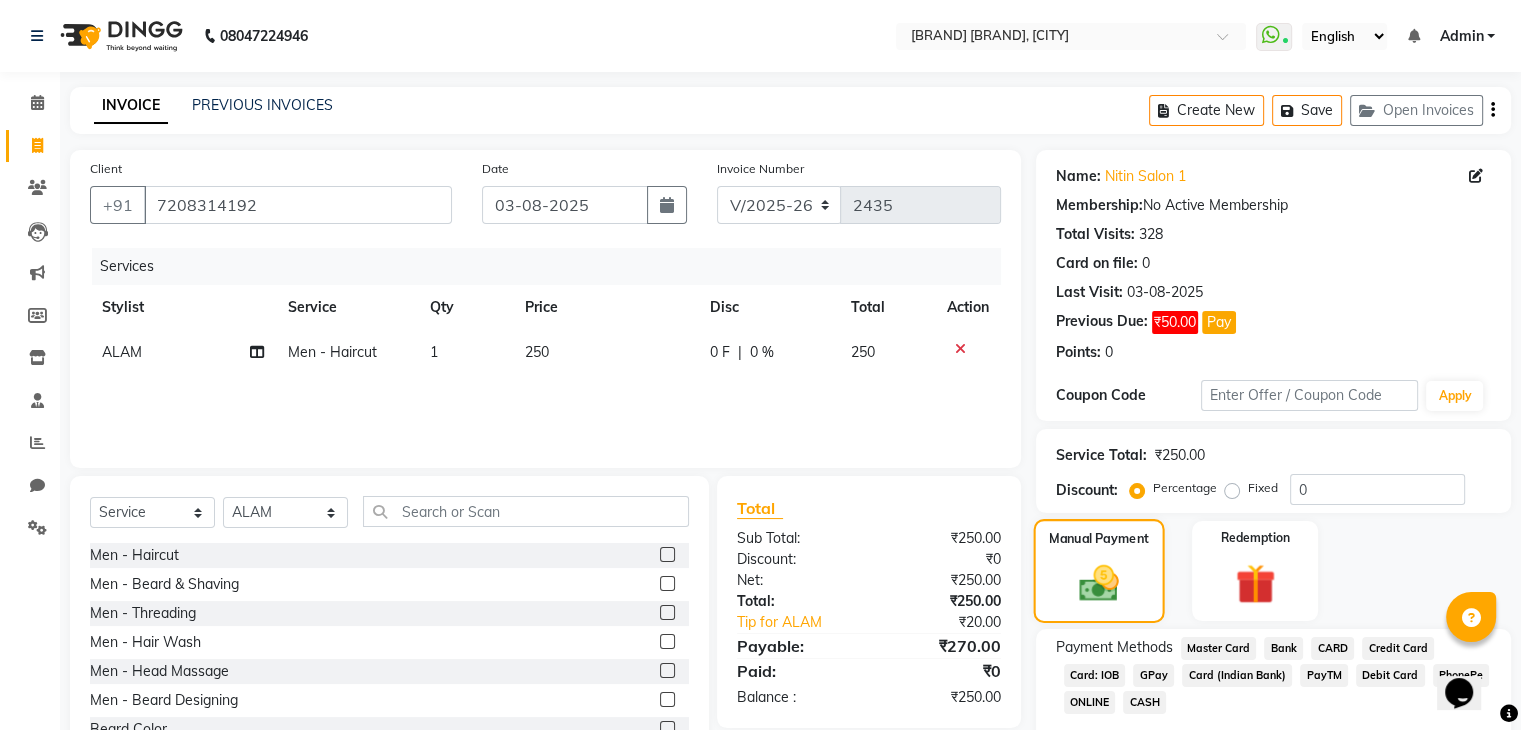 scroll, scrollTop: 89, scrollLeft: 0, axis: vertical 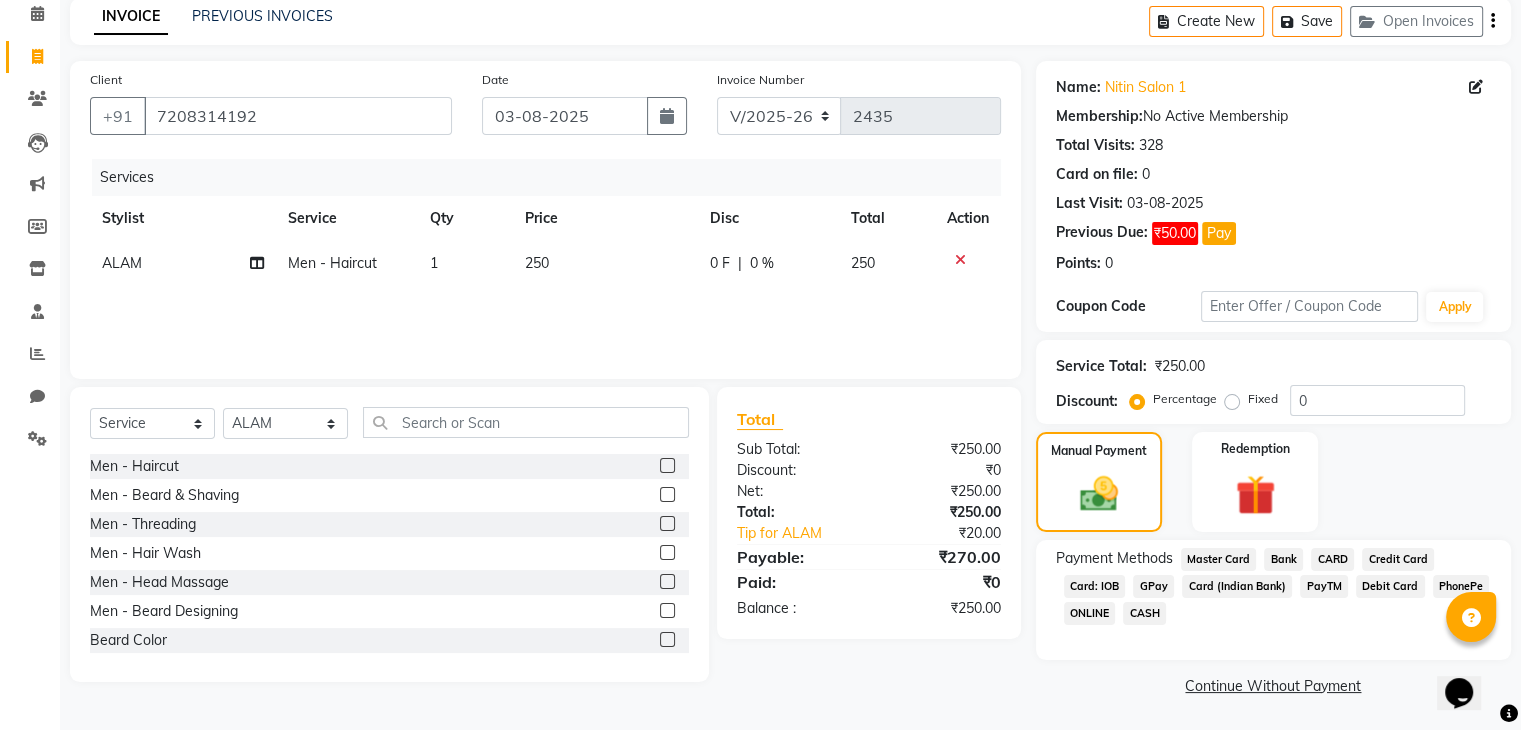 click on "GPay" 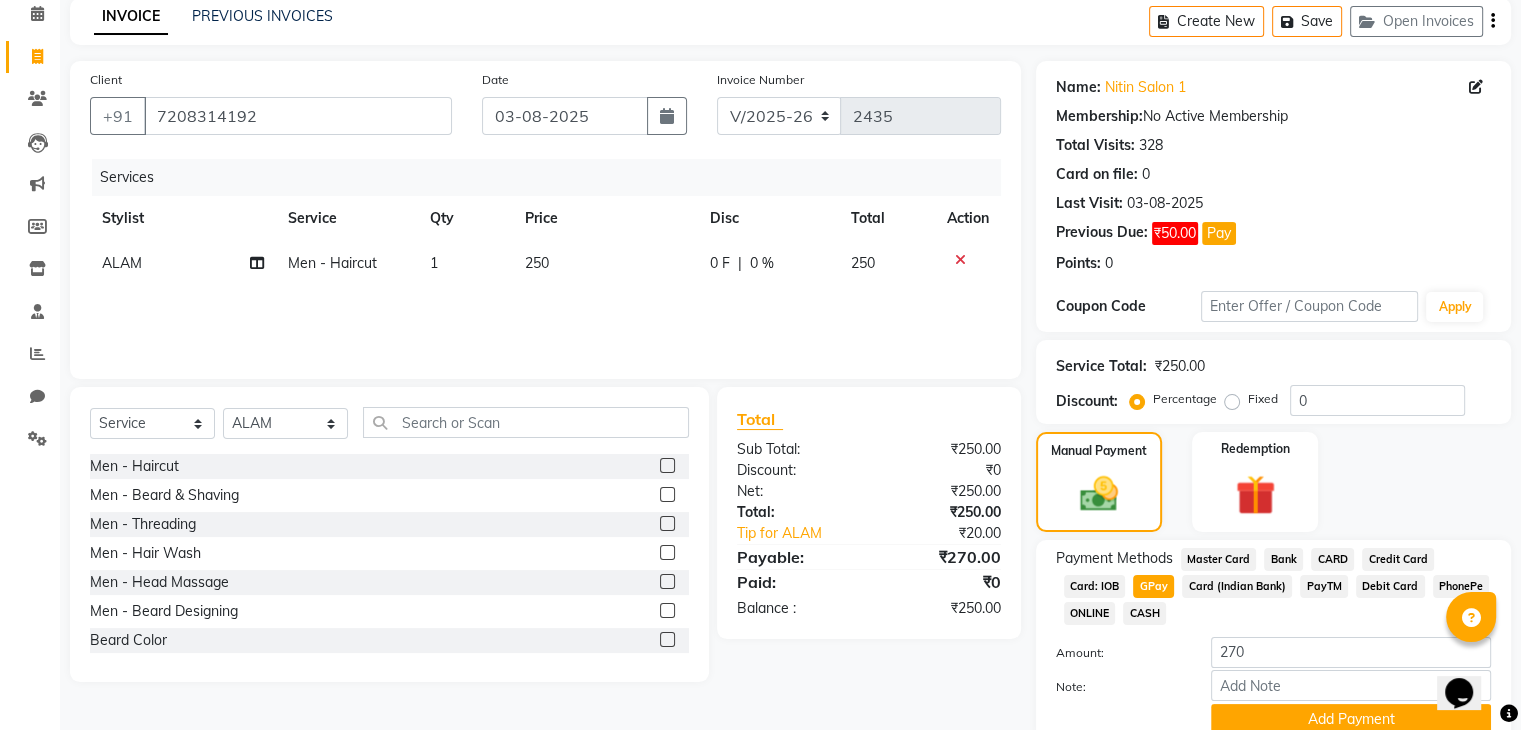 scroll, scrollTop: 176, scrollLeft: 0, axis: vertical 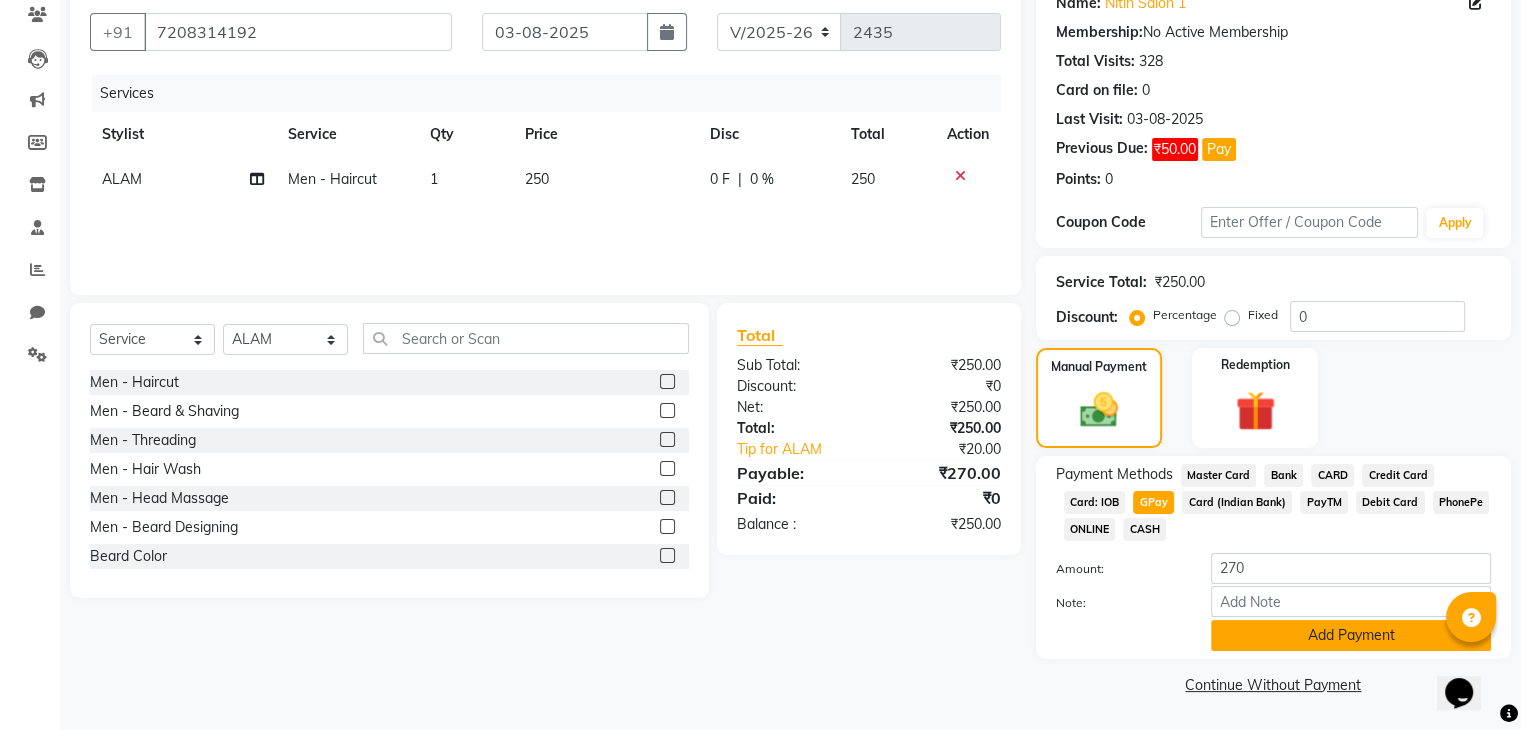 click on "Add Payment" 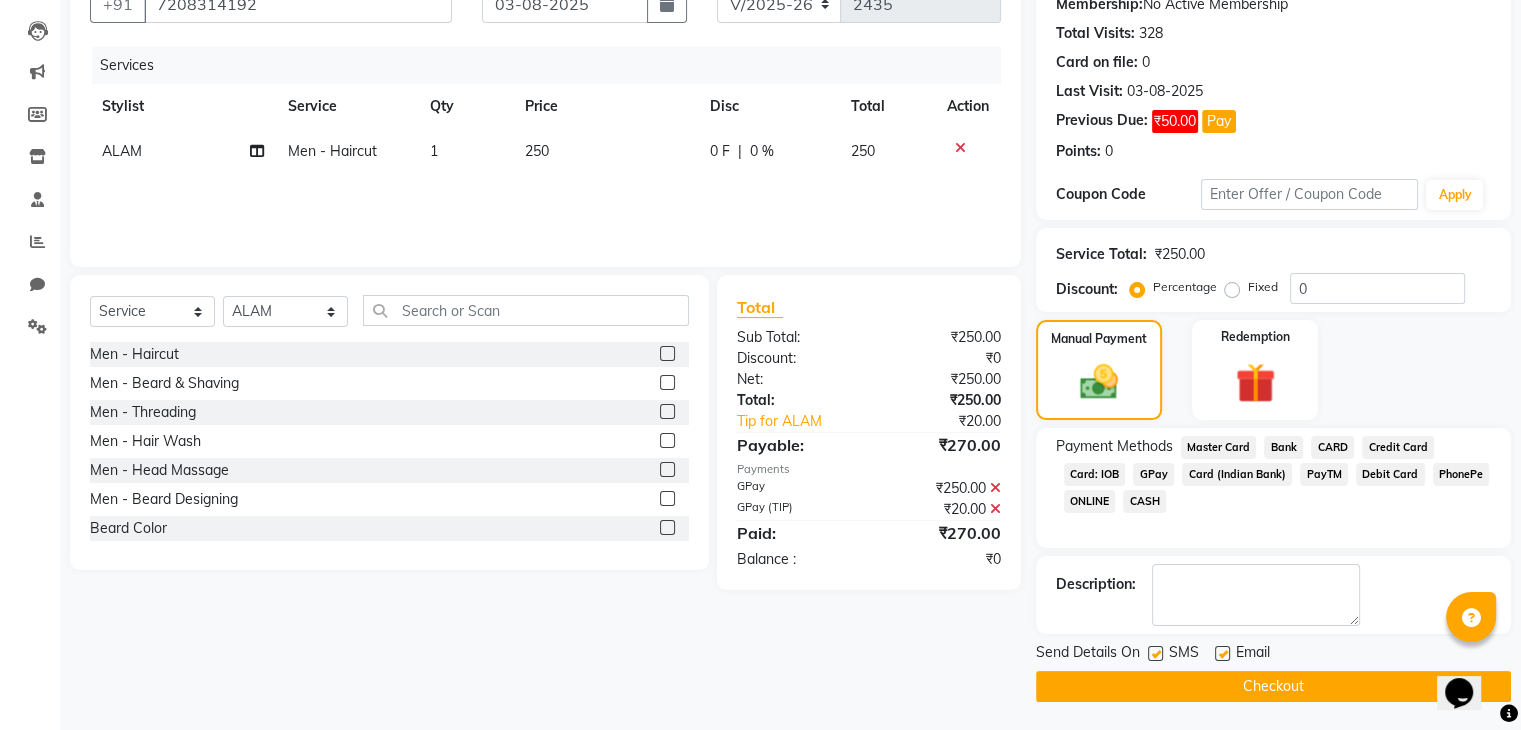 click 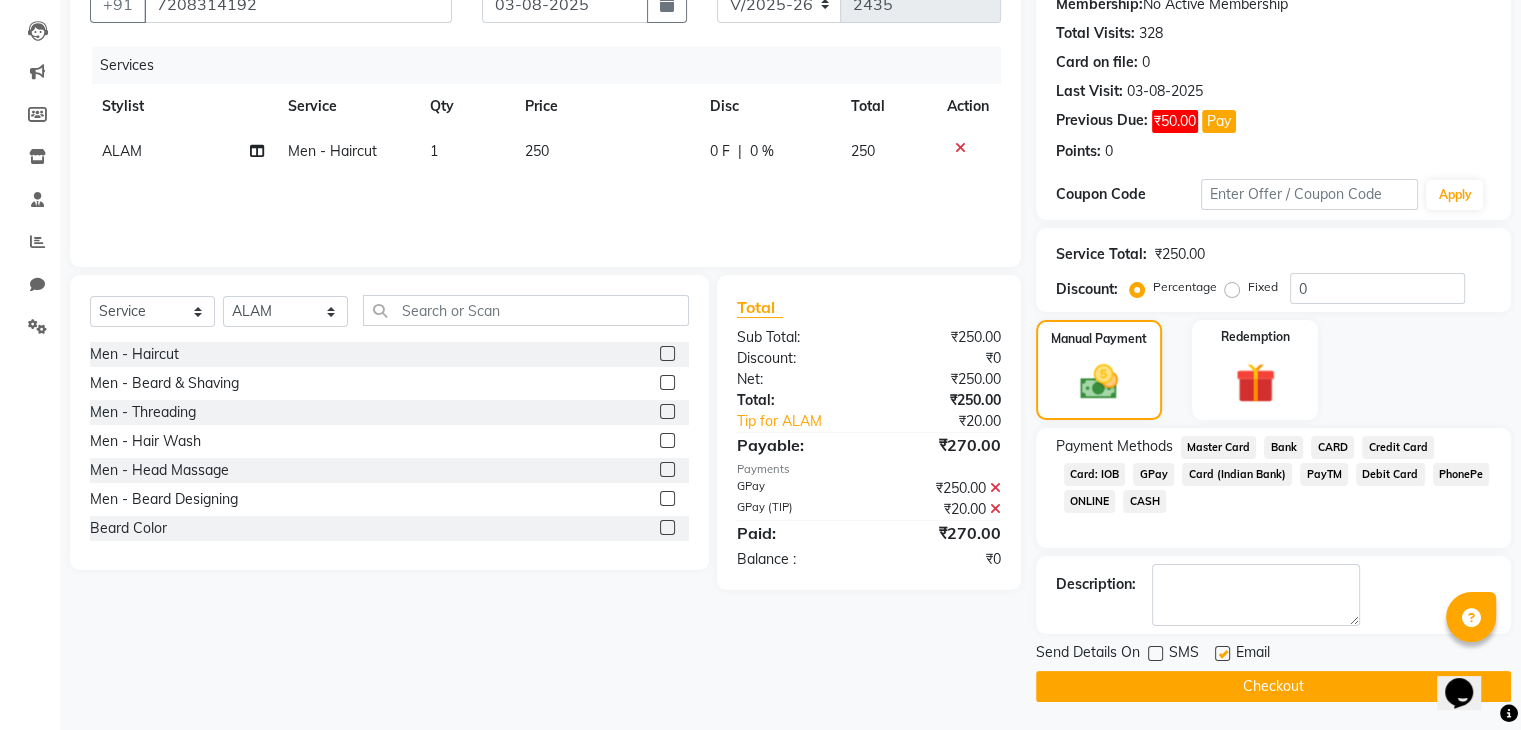 click on "Checkout" 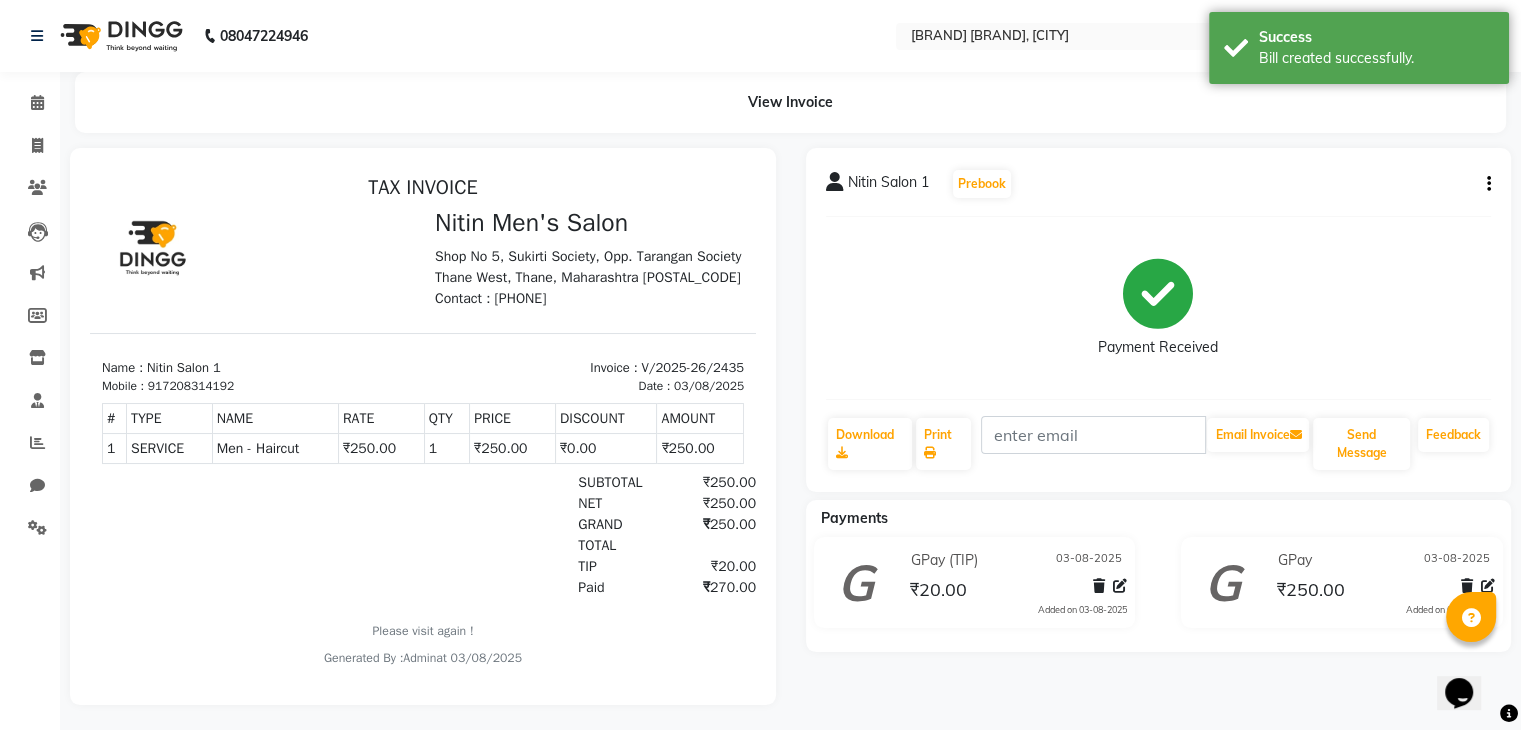 scroll, scrollTop: 0, scrollLeft: 0, axis: both 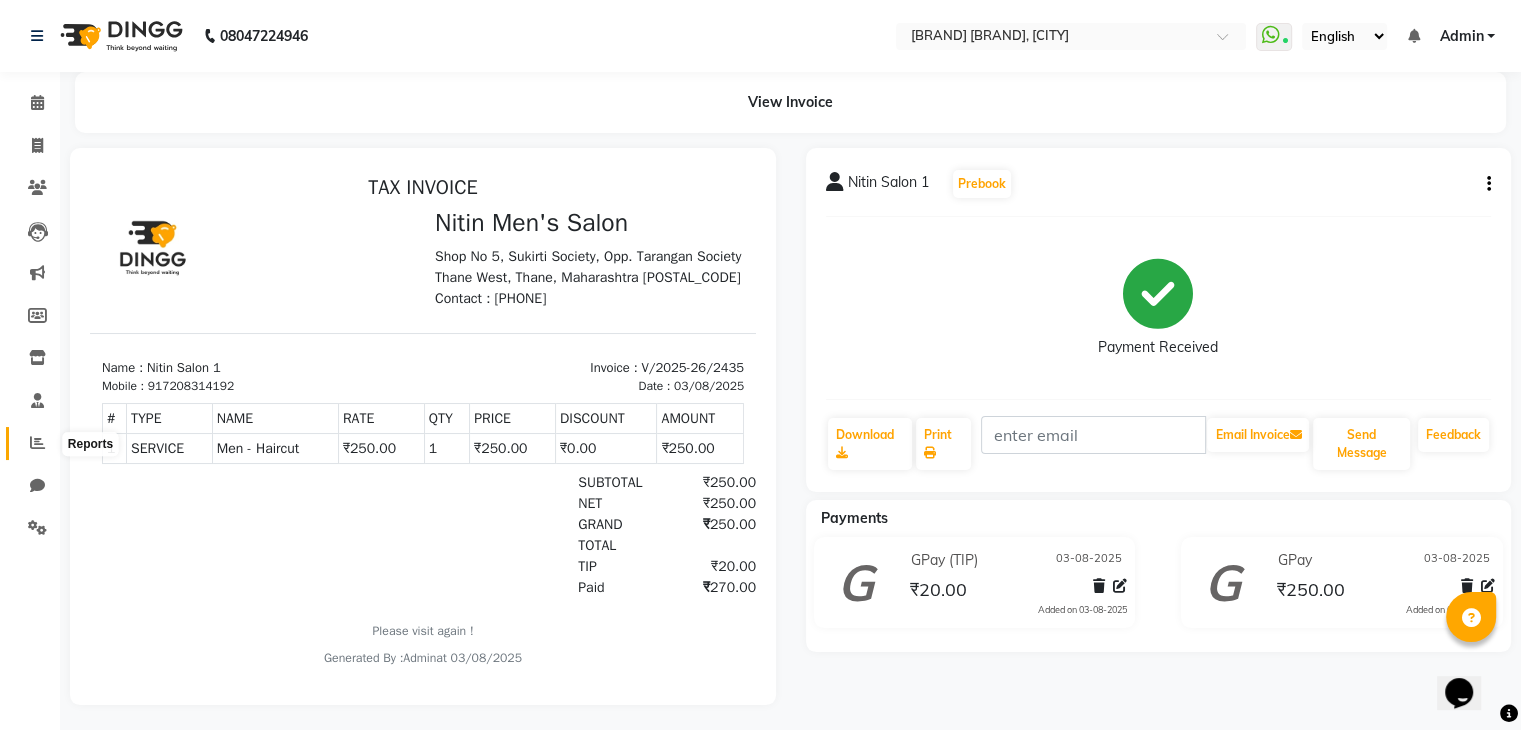 click 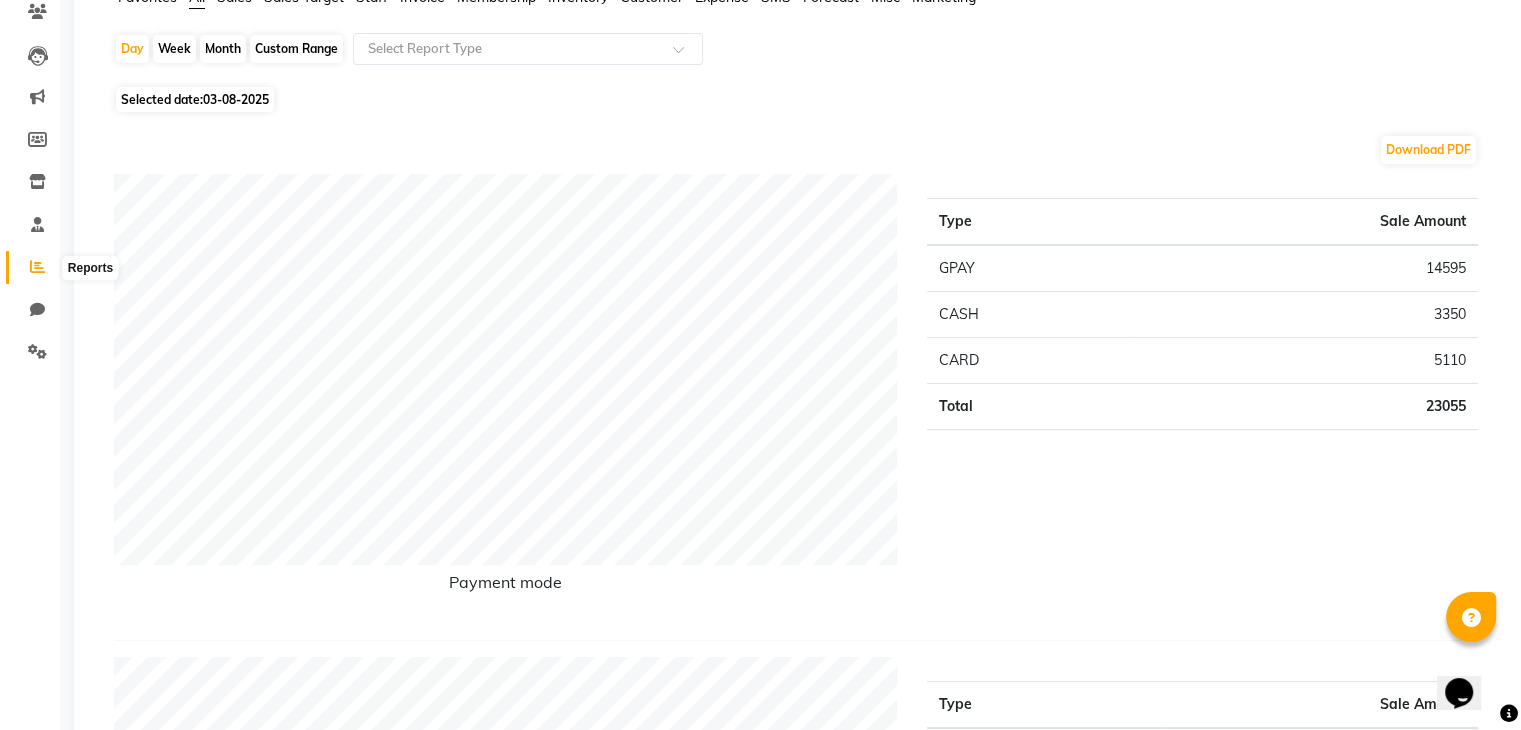 scroll, scrollTop: 0, scrollLeft: 0, axis: both 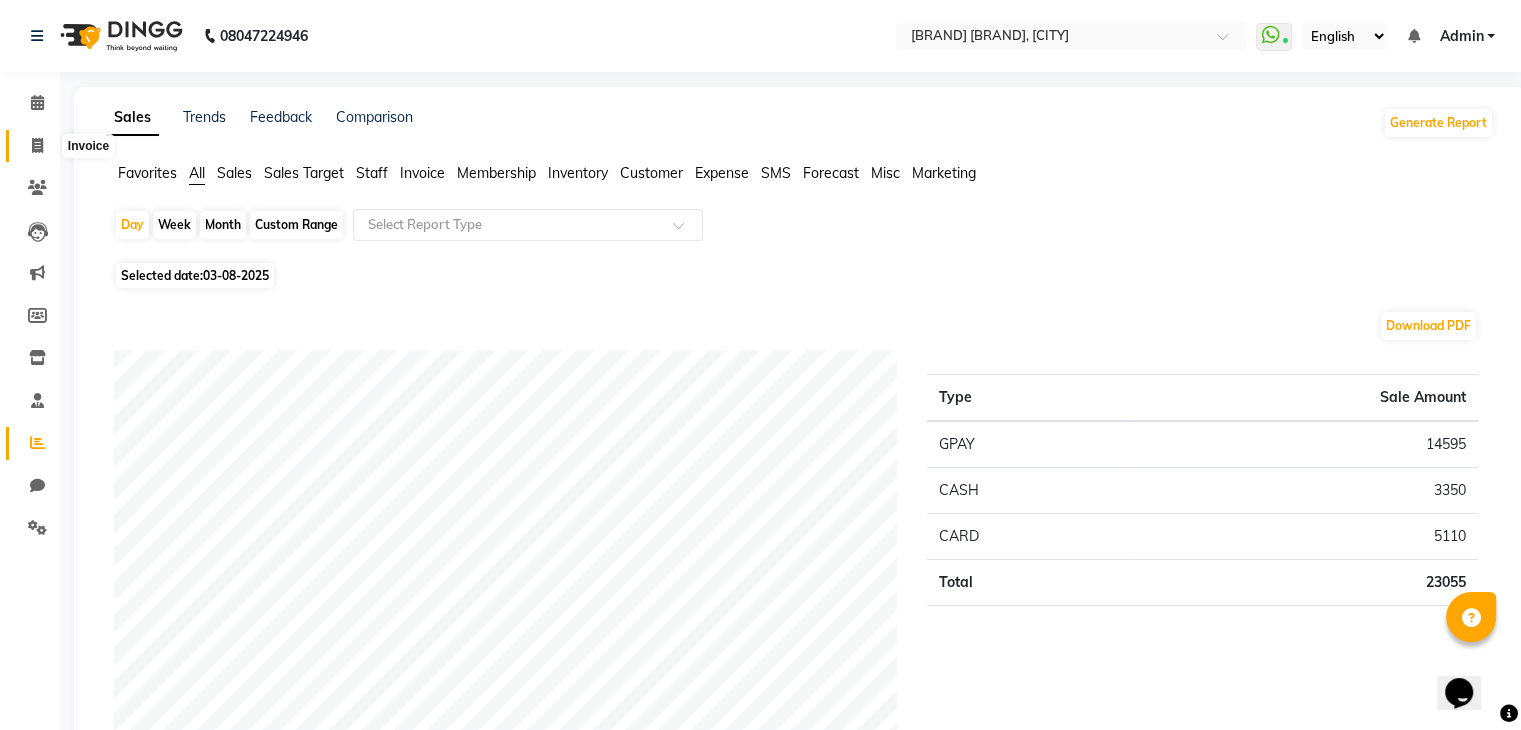 click 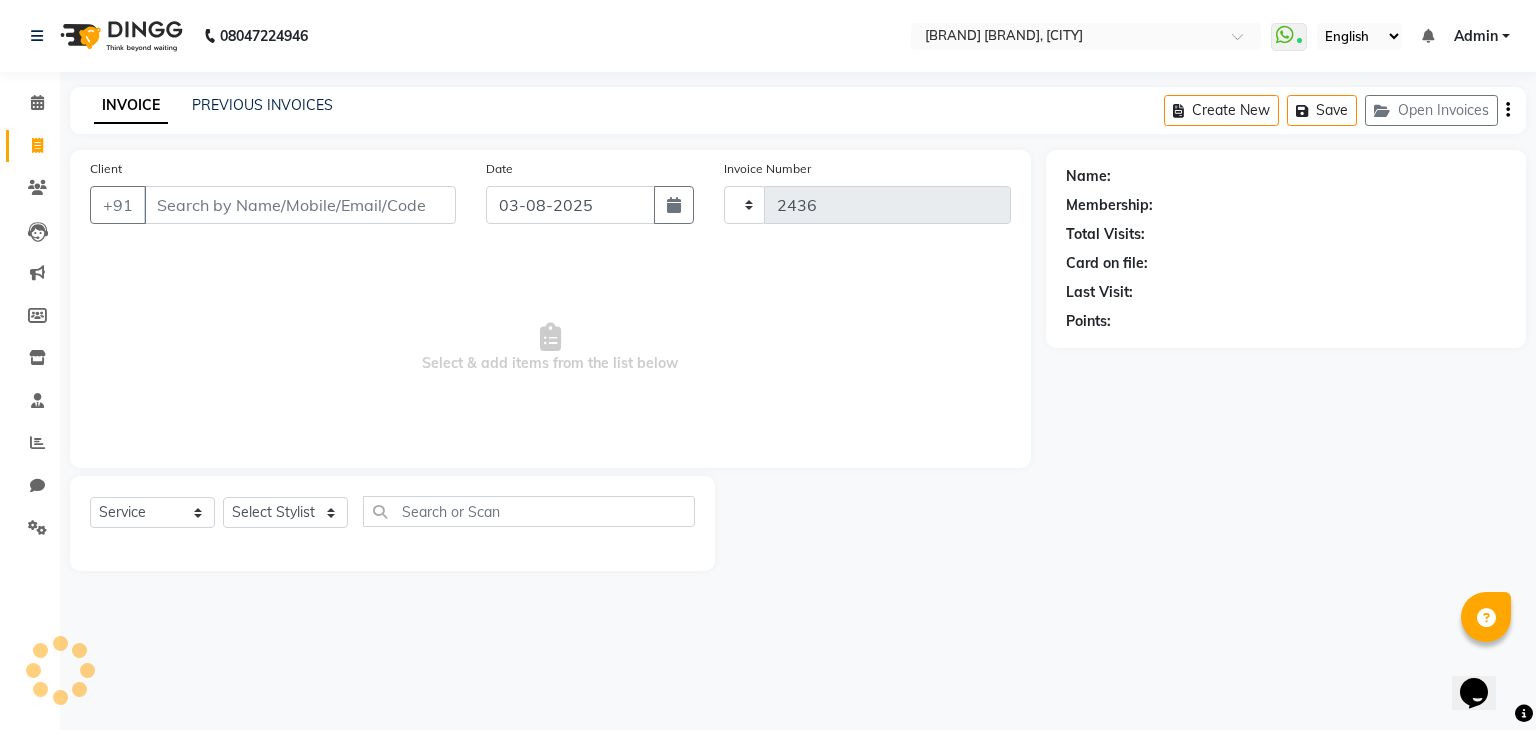 click on "Client" at bounding box center [300, 205] 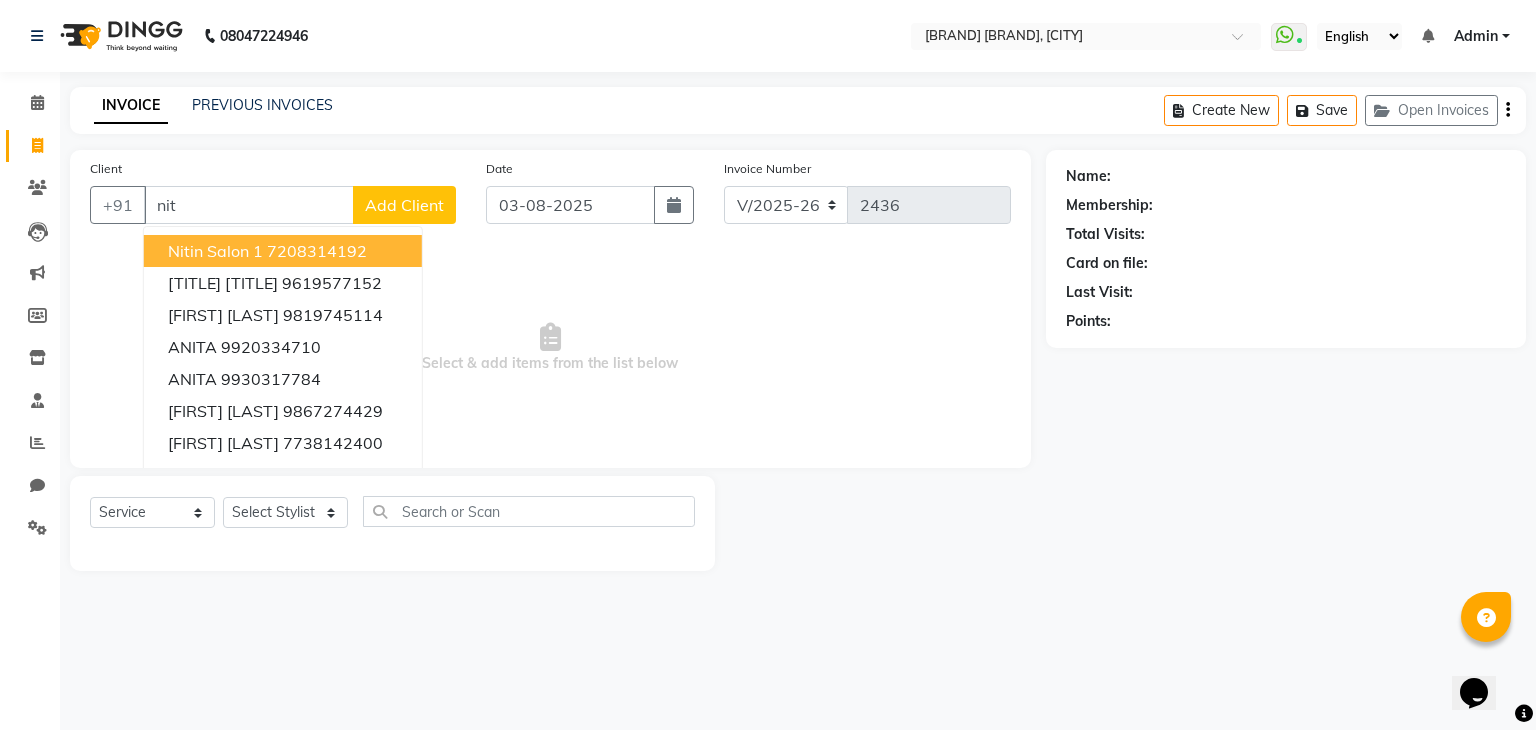 click on "Nitin Salon 1" at bounding box center [215, 251] 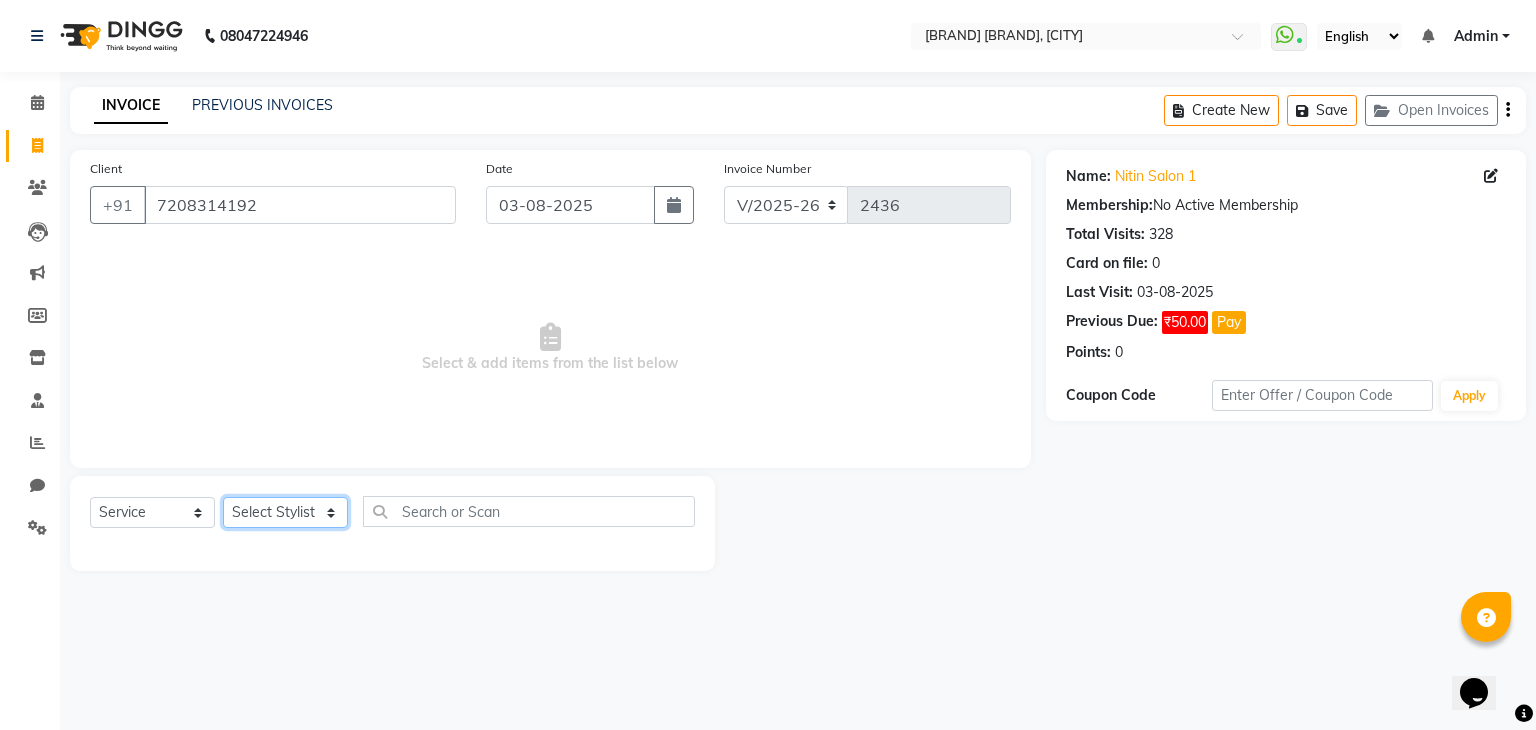click on "Select Stylist ALAM ASHISH DEEPA HASIB JITU MEENAKSHI NITIN SIR PRAJAKTA Rupa SANDEEP SHAHIM YASEEN" 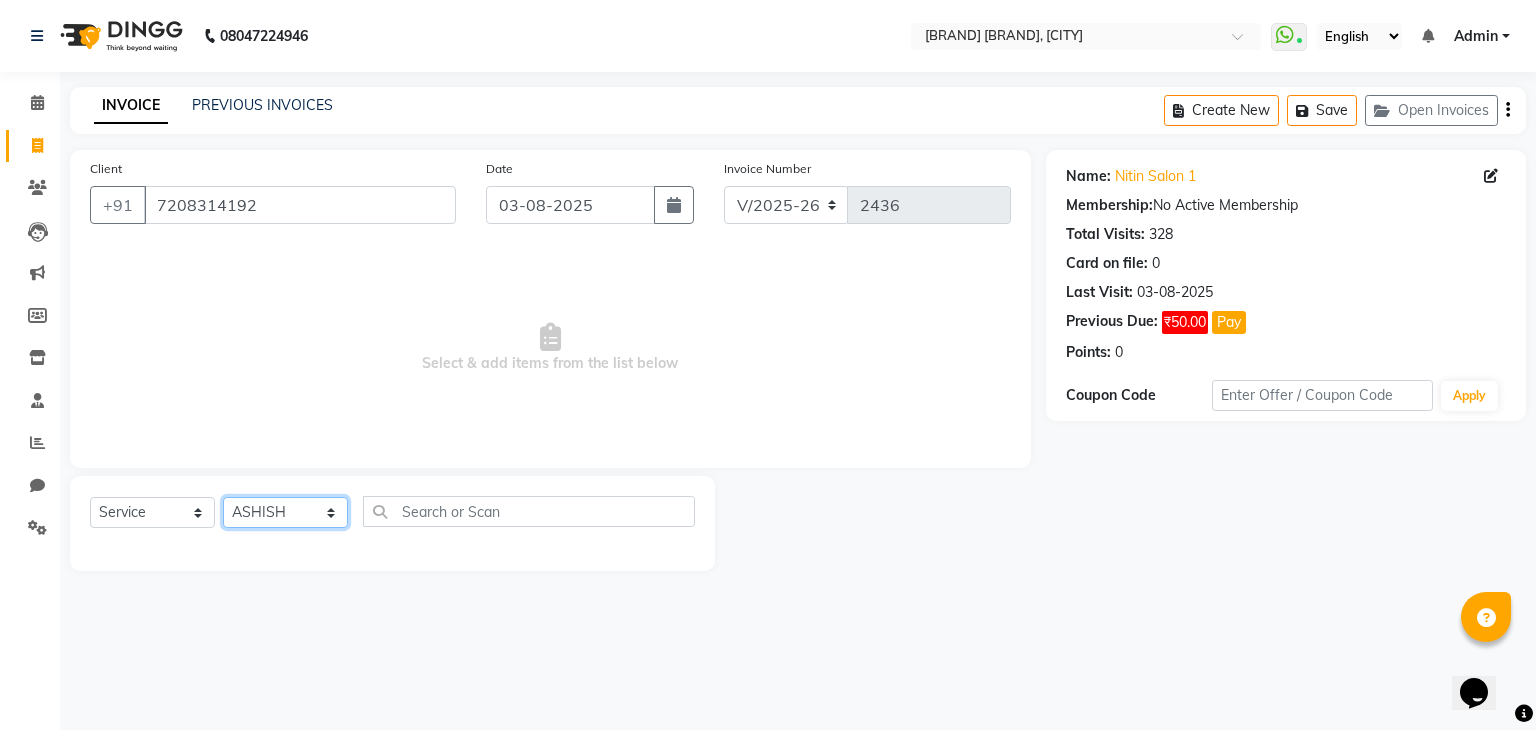 click on "Select Stylist ALAM ASHISH DEEPA HASIB JITU MEENAKSHI NITIN SIR PRAJAKTA Rupa SANDEEP SHAHIM YASEEN" 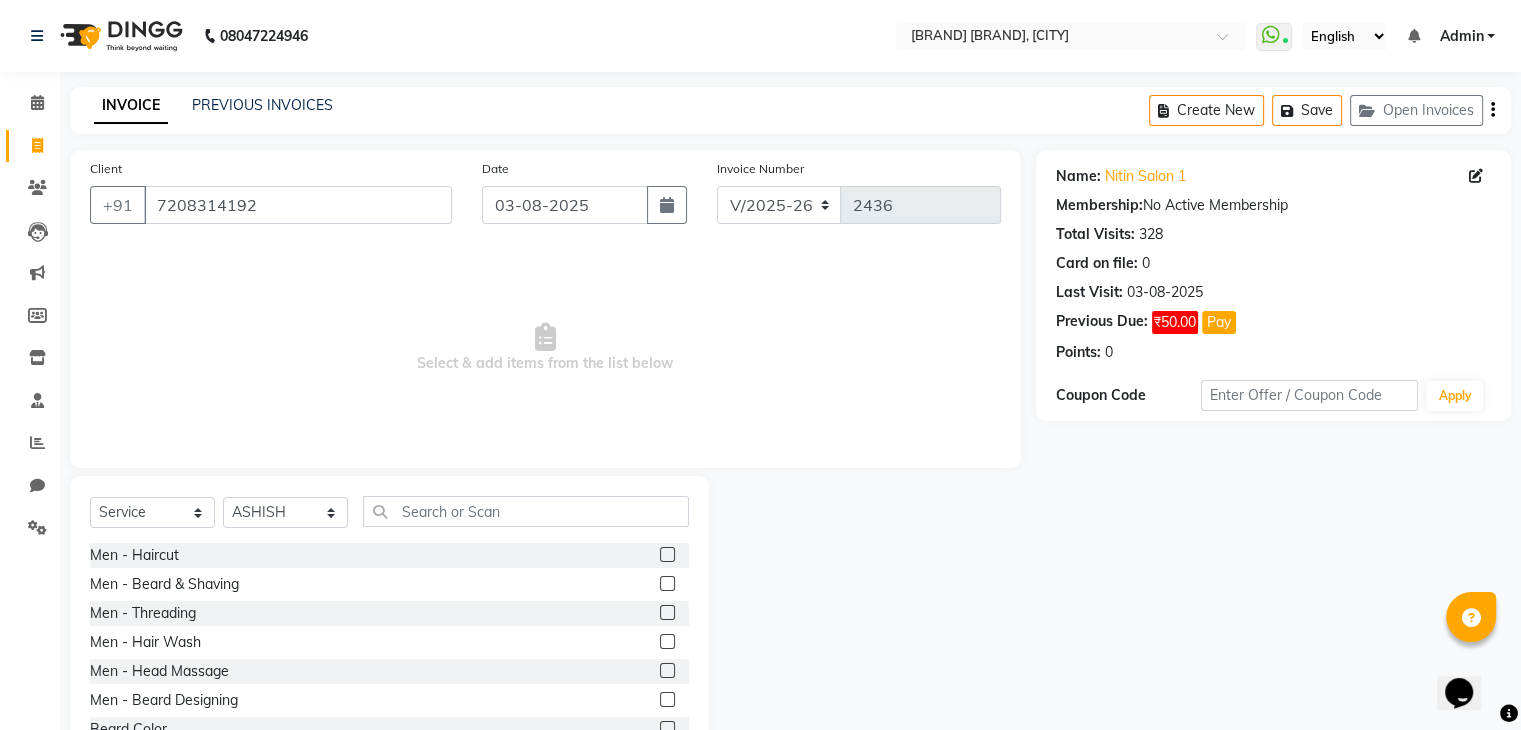 click 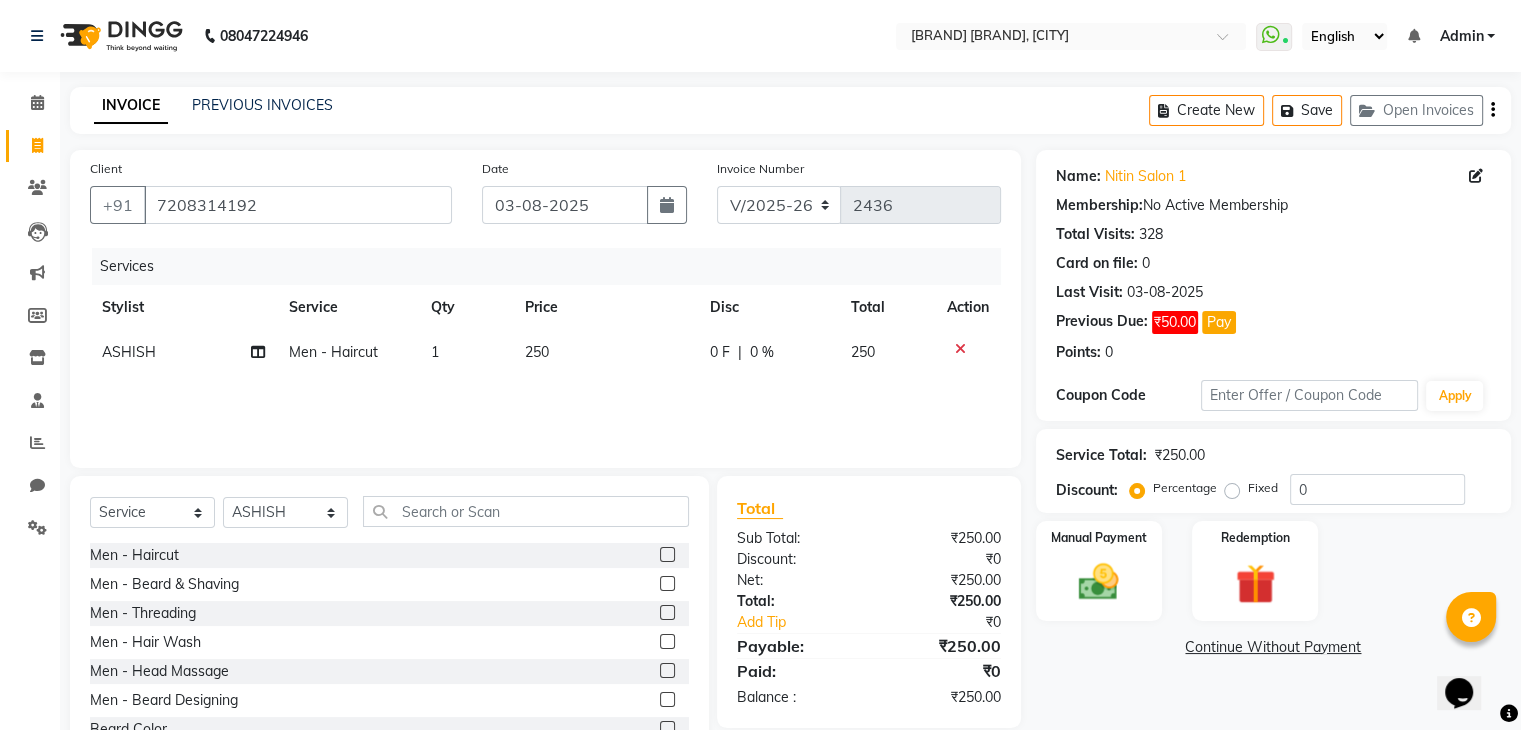 click 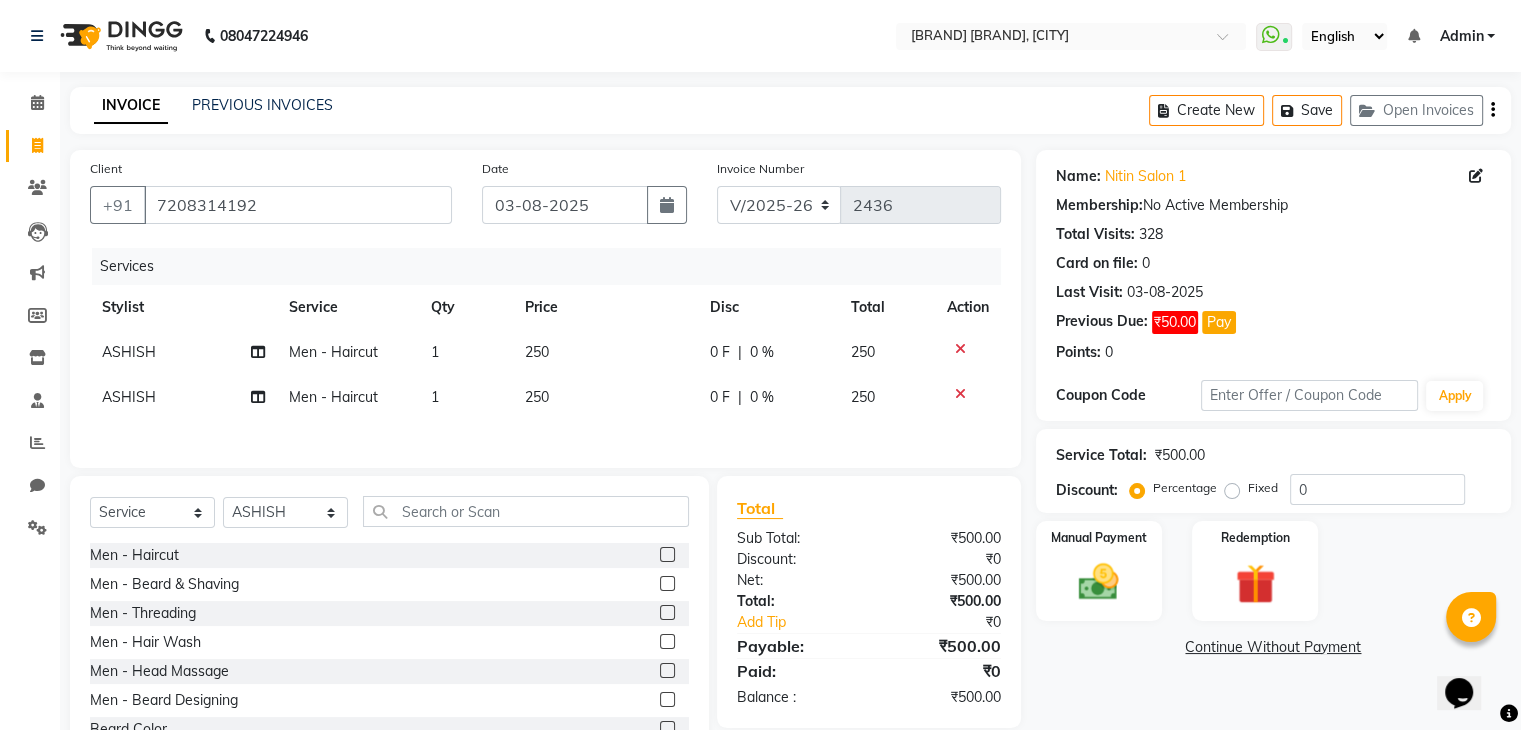 click on "ASHISH" 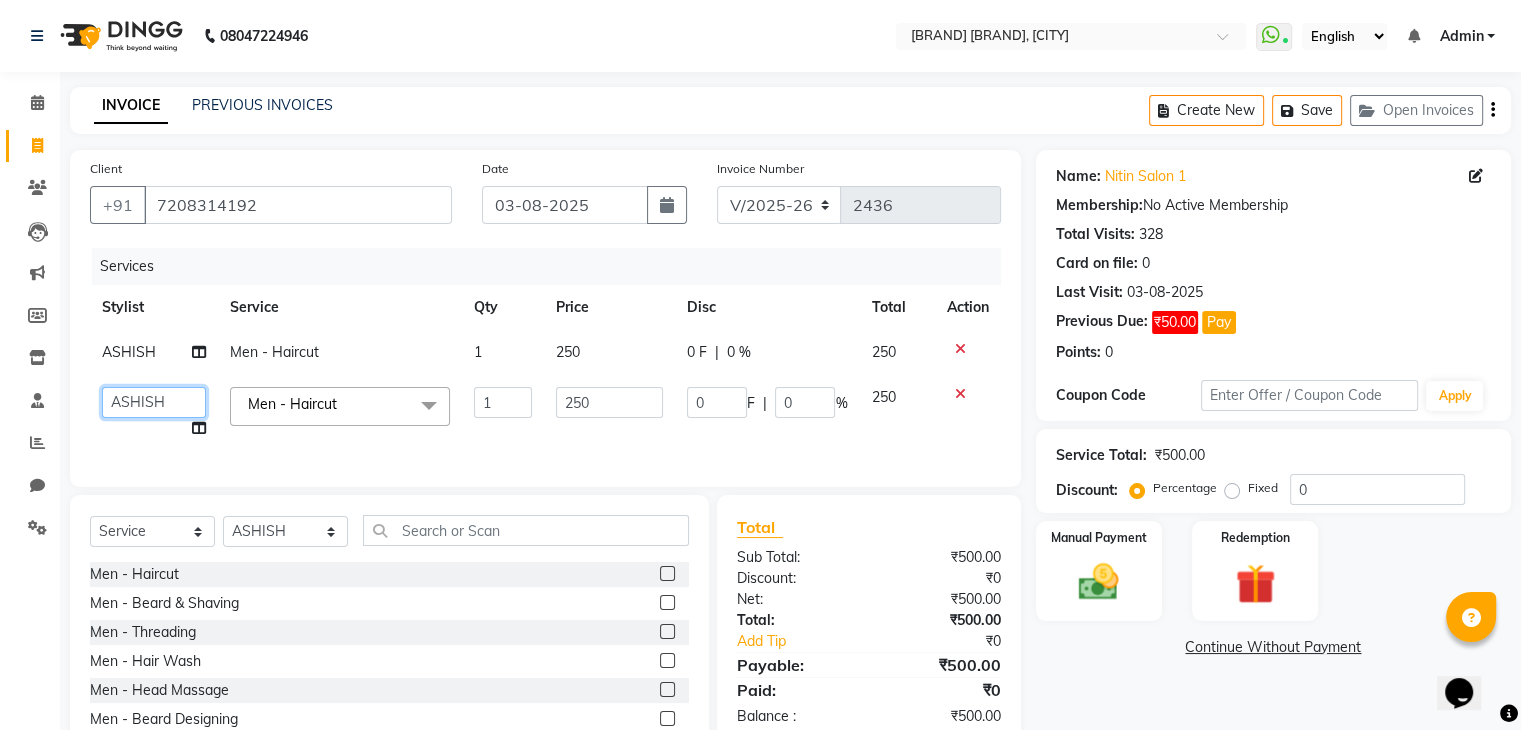 click on "ALAM   ASHISH   DEEPA   HASIB   JITU   MEENAKSHI   NITIN SIR   PRAJAKTA   Rupa   SANDEEP   SHAHIM   YASEEN" 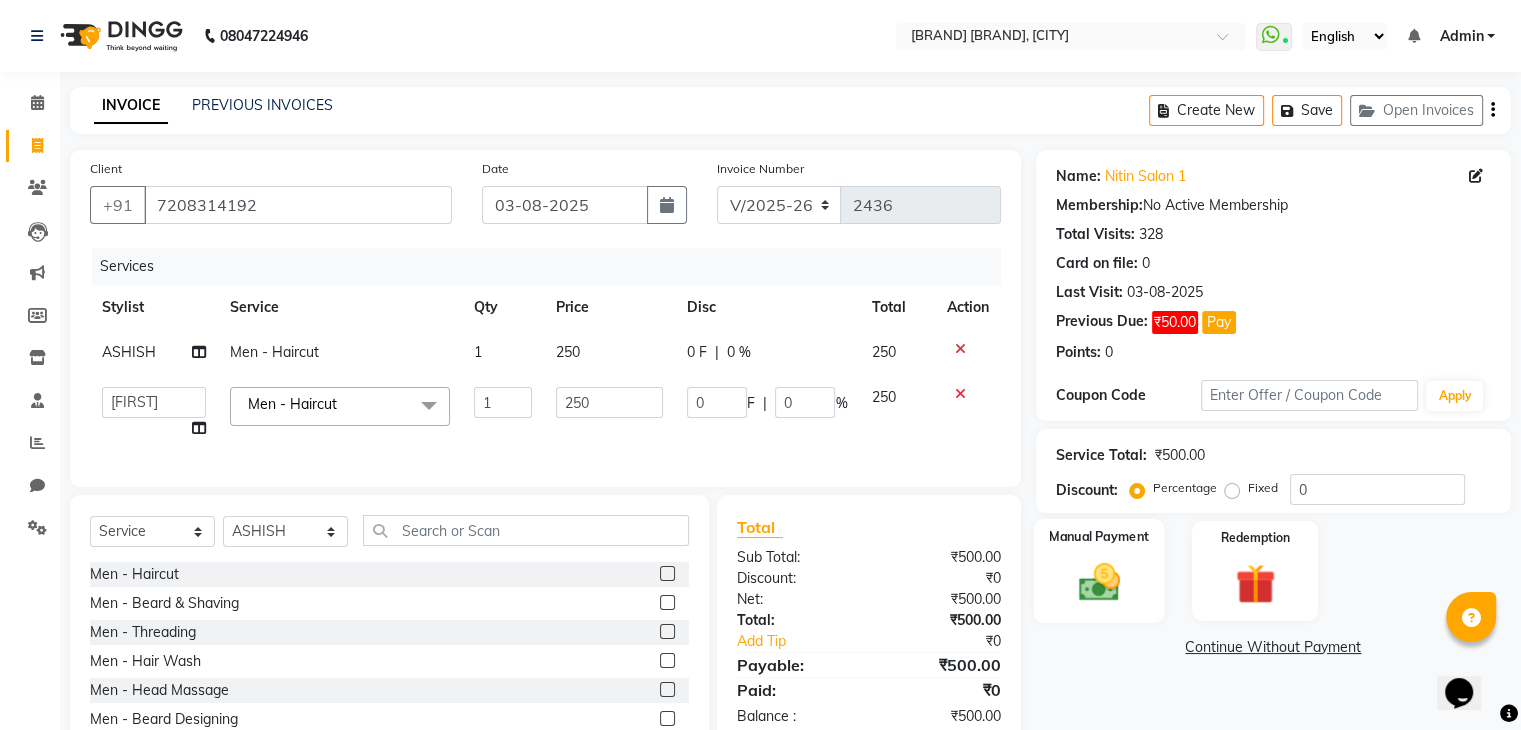 click 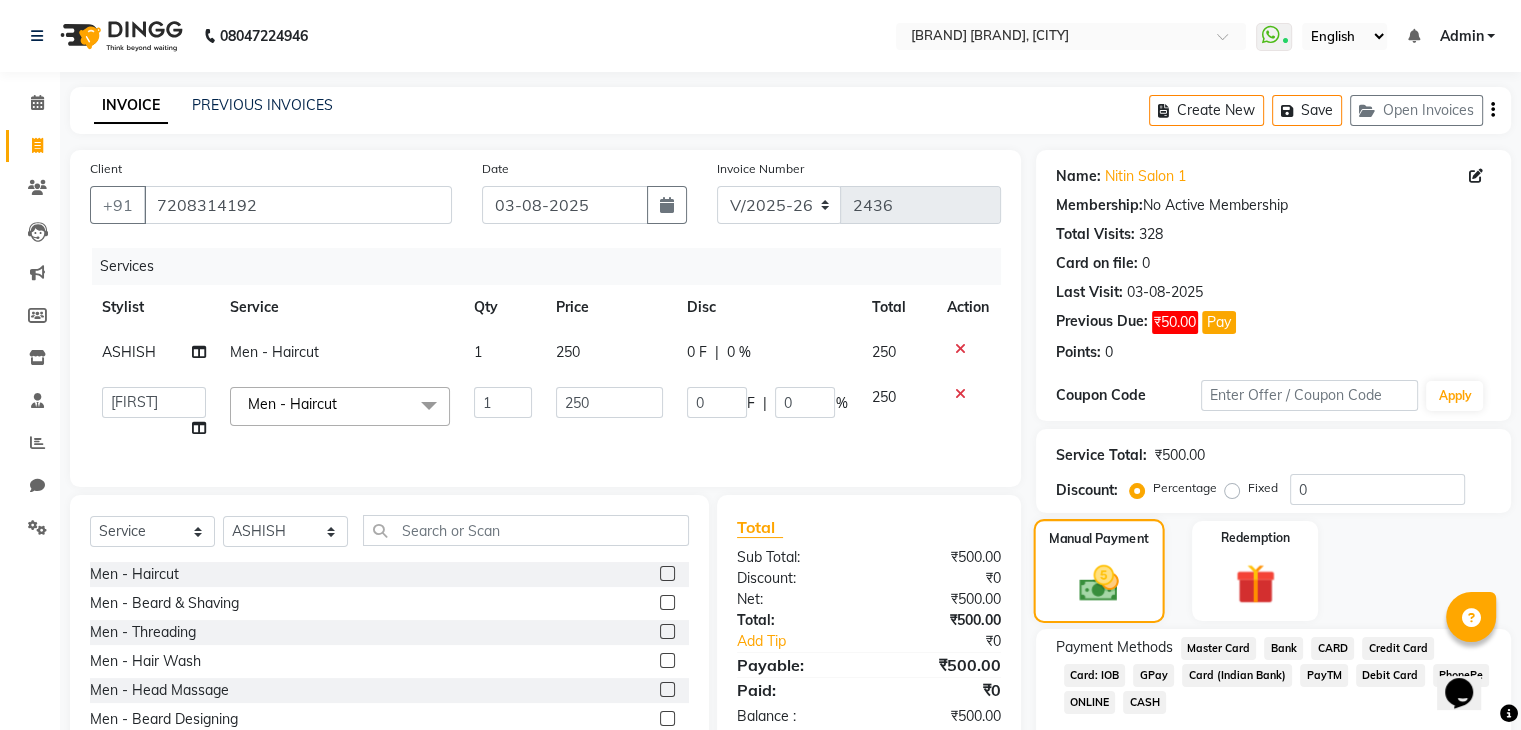 scroll, scrollTop: 106, scrollLeft: 0, axis: vertical 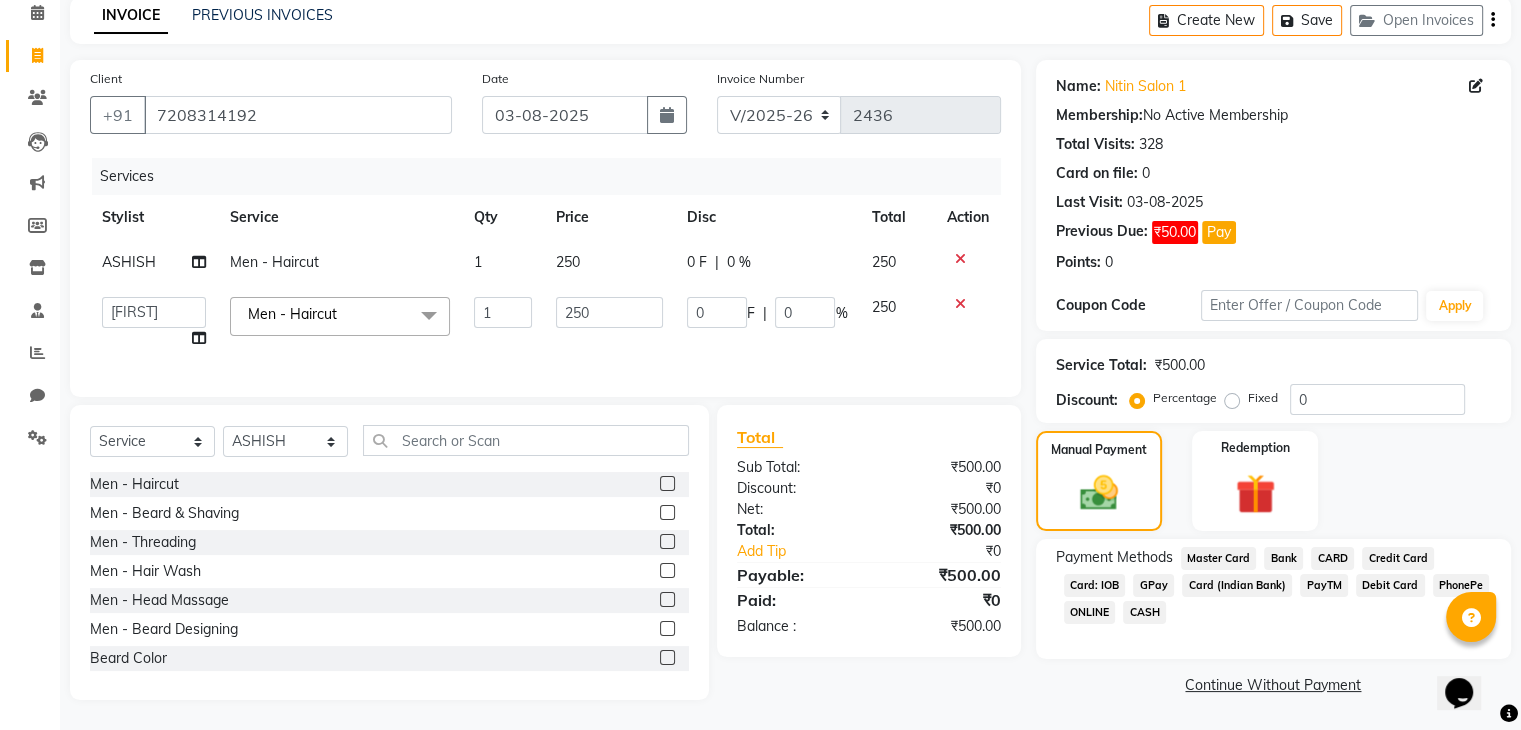 click on "CASH" 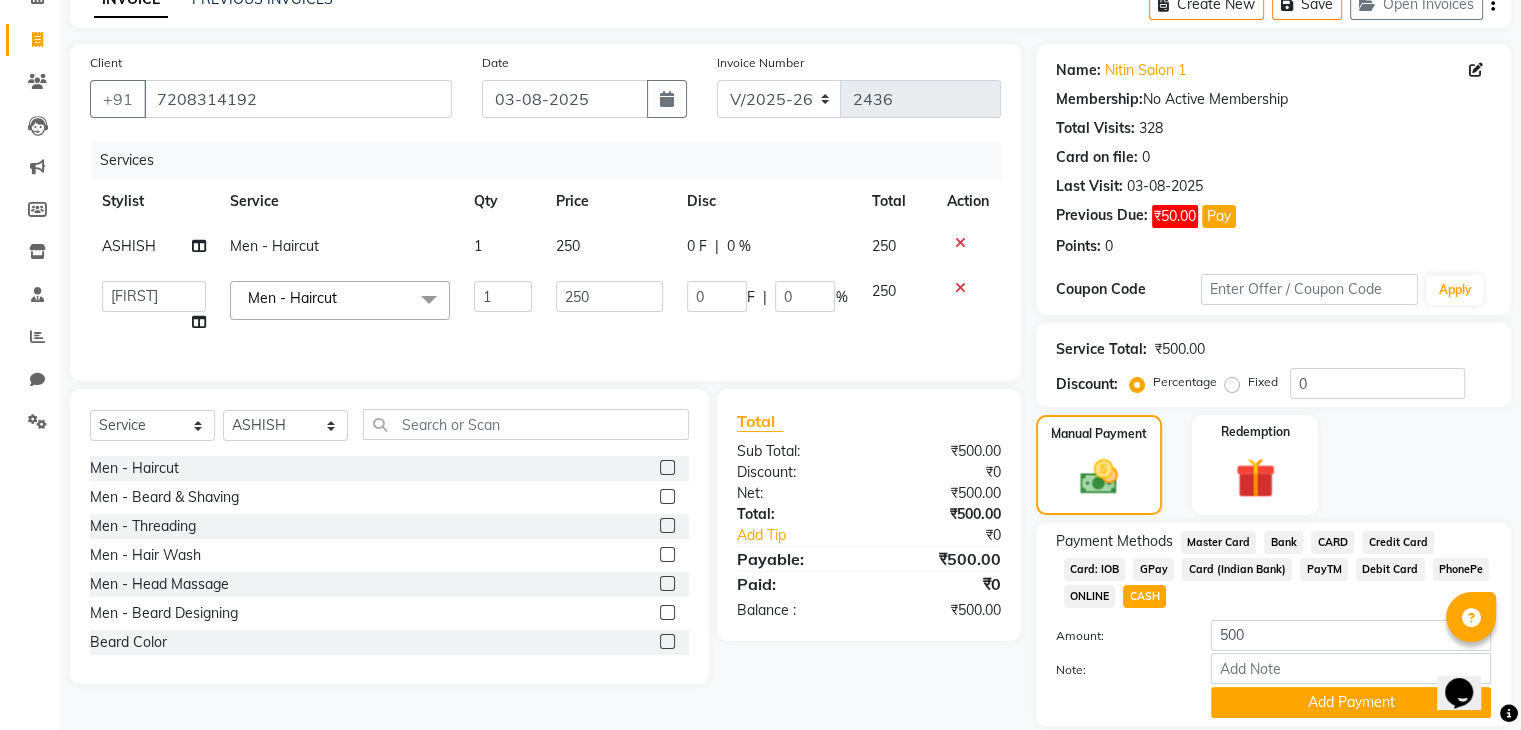 scroll, scrollTop: 176, scrollLeft: 0, axis: vertical 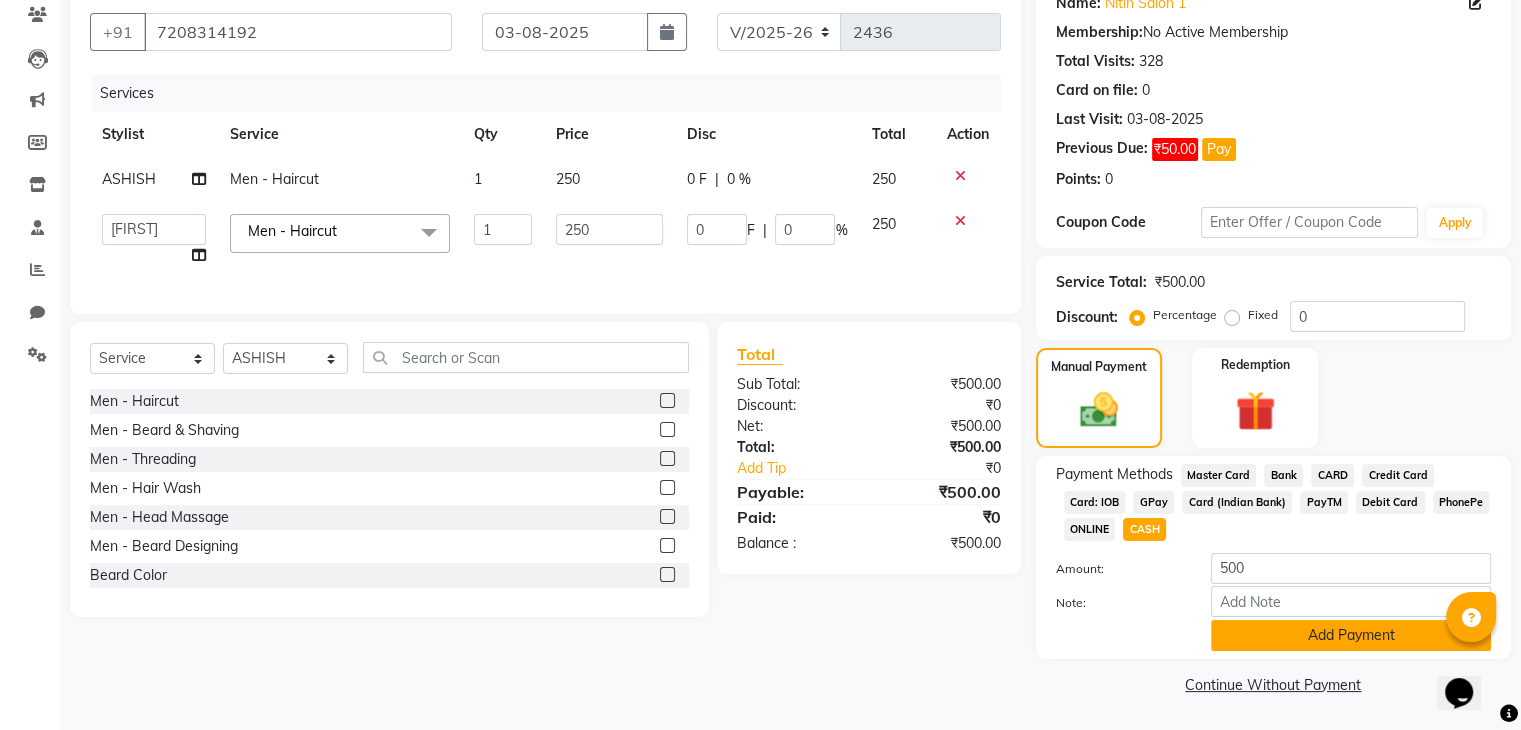 click on "Add Payment" 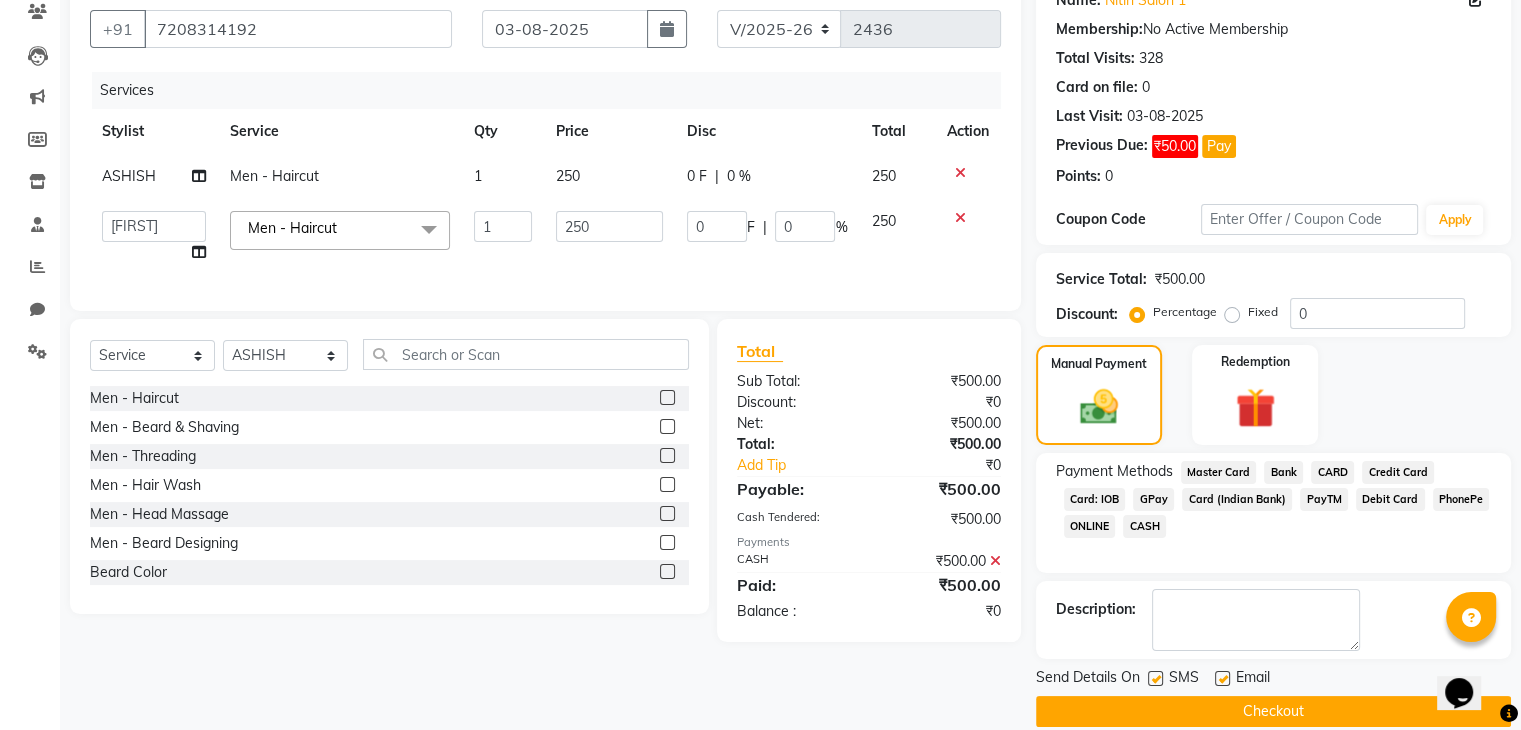 click 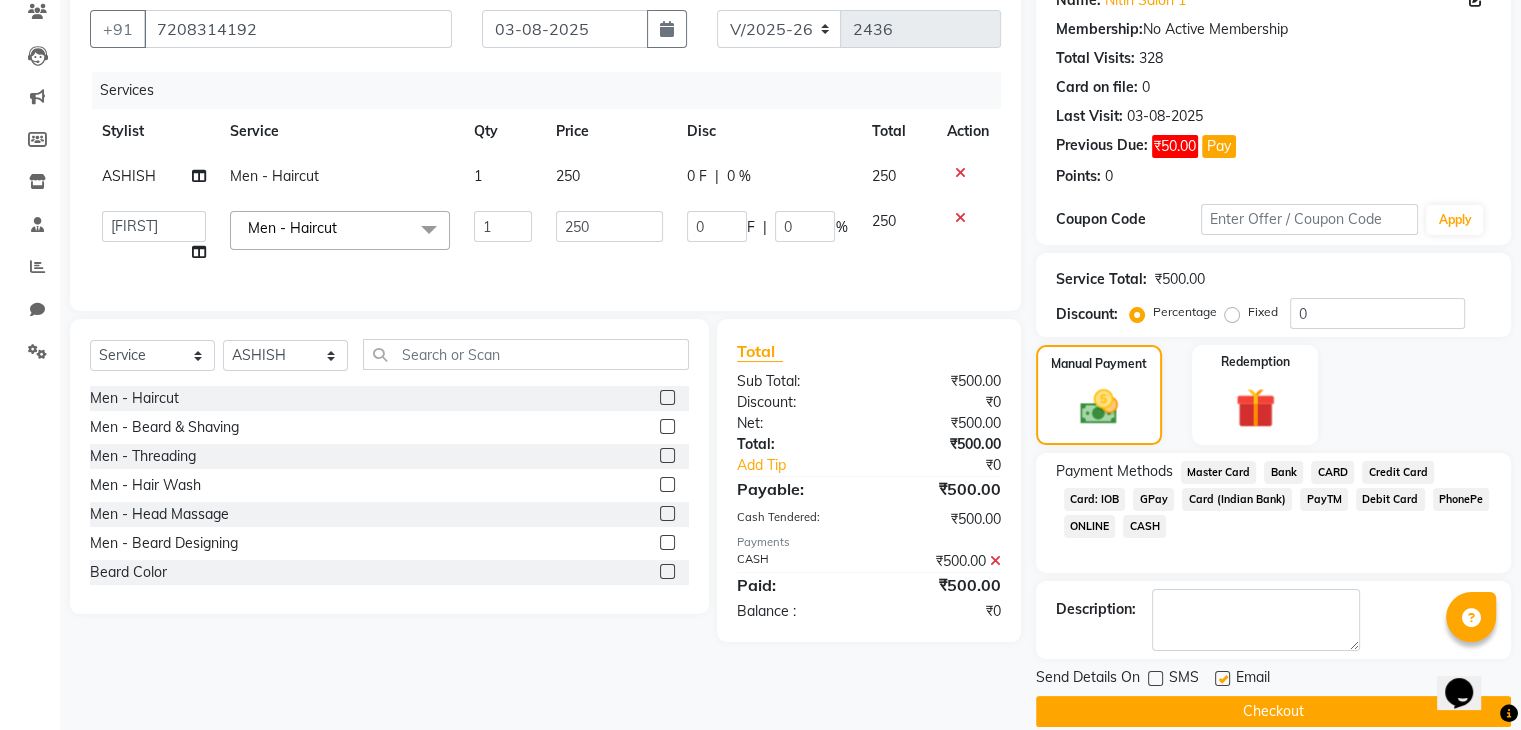 click 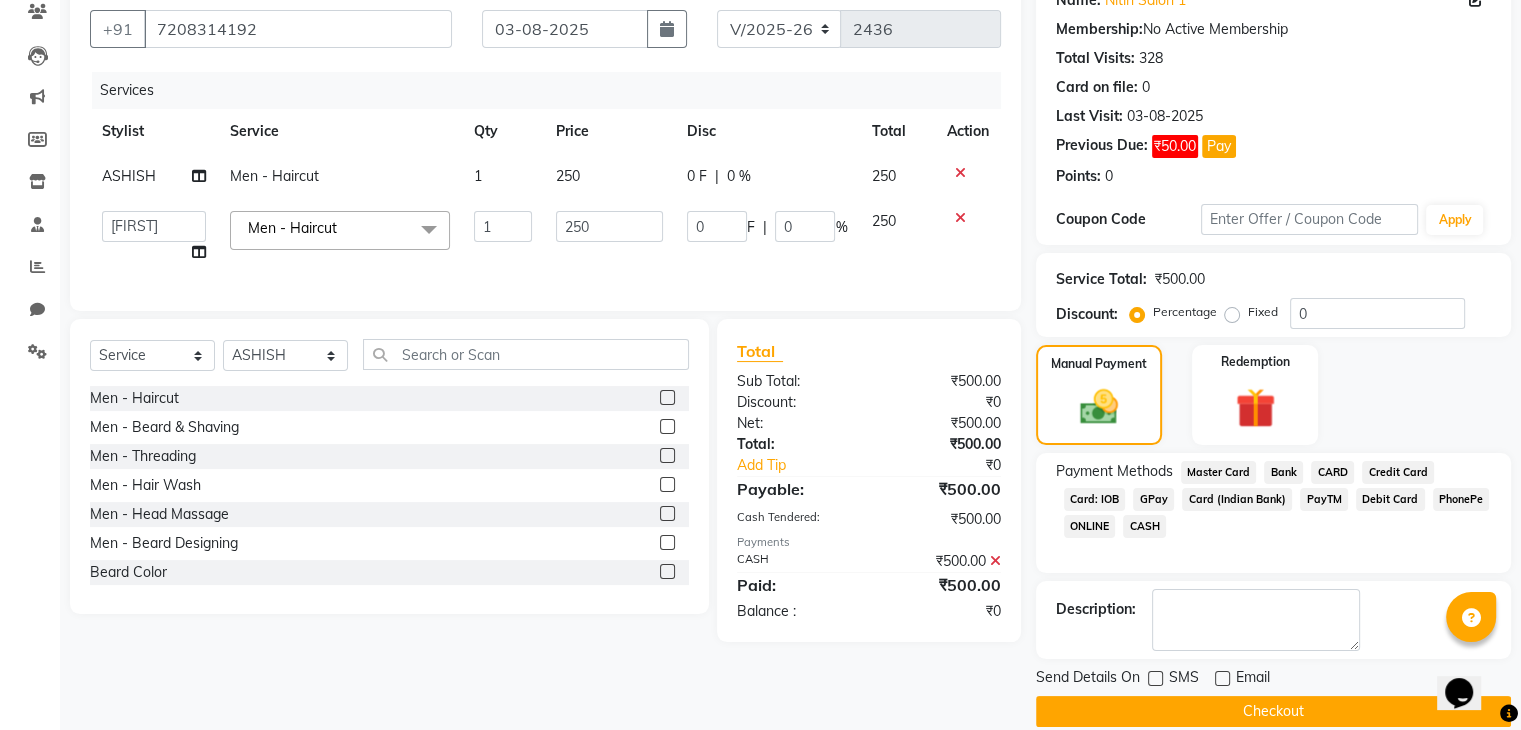 click on "Checkout" 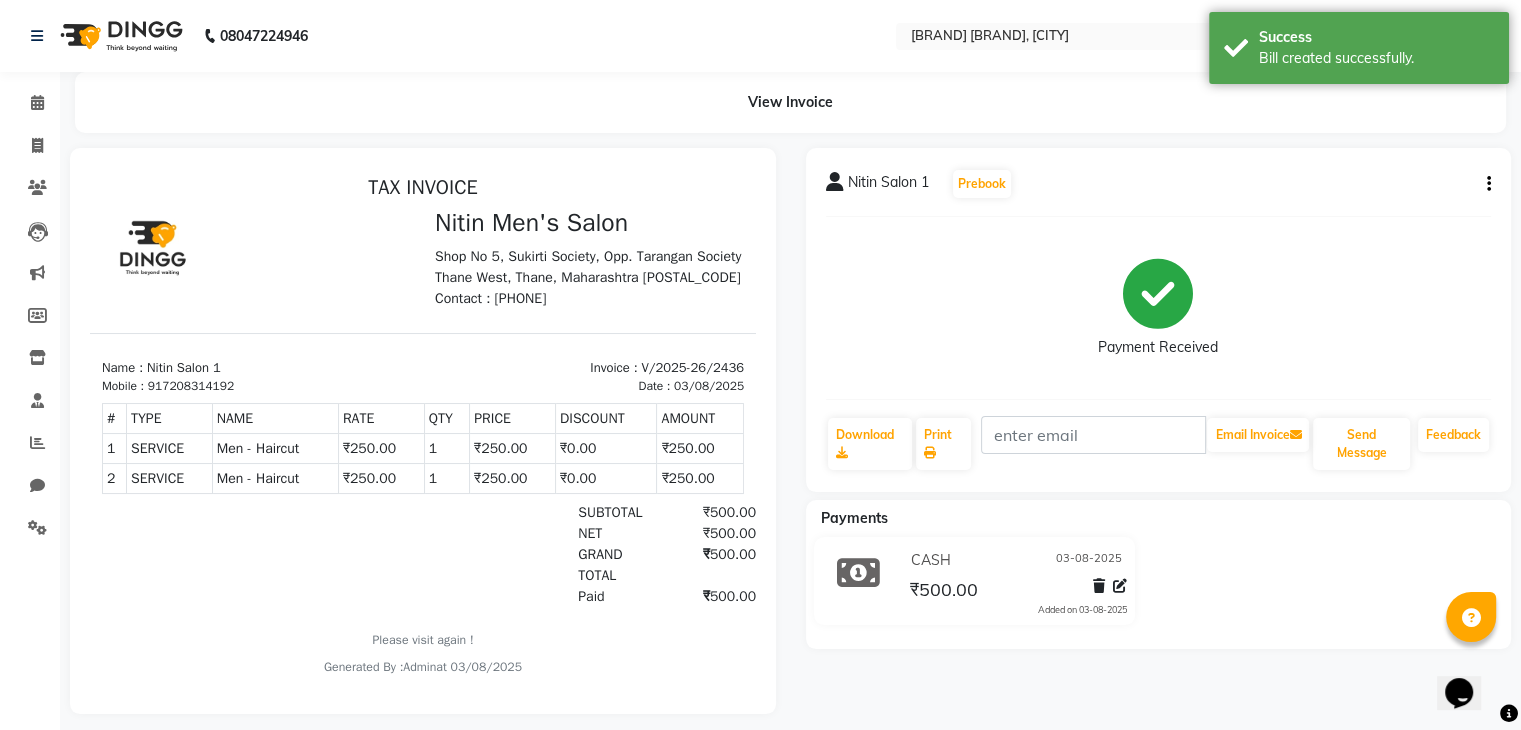 scroll, scrollTop: 0, scrollLeft: 0, axis: both 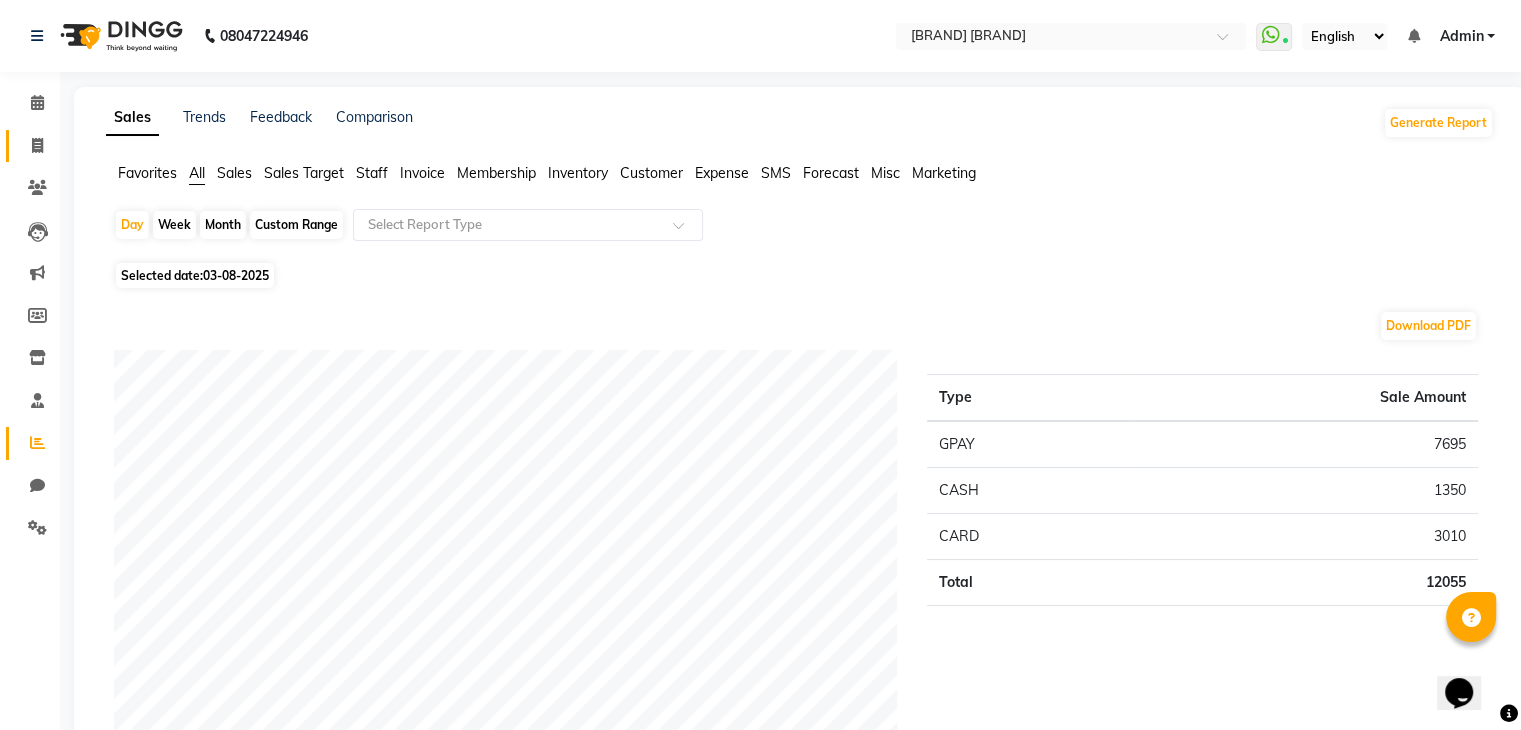 click on "Invoice" 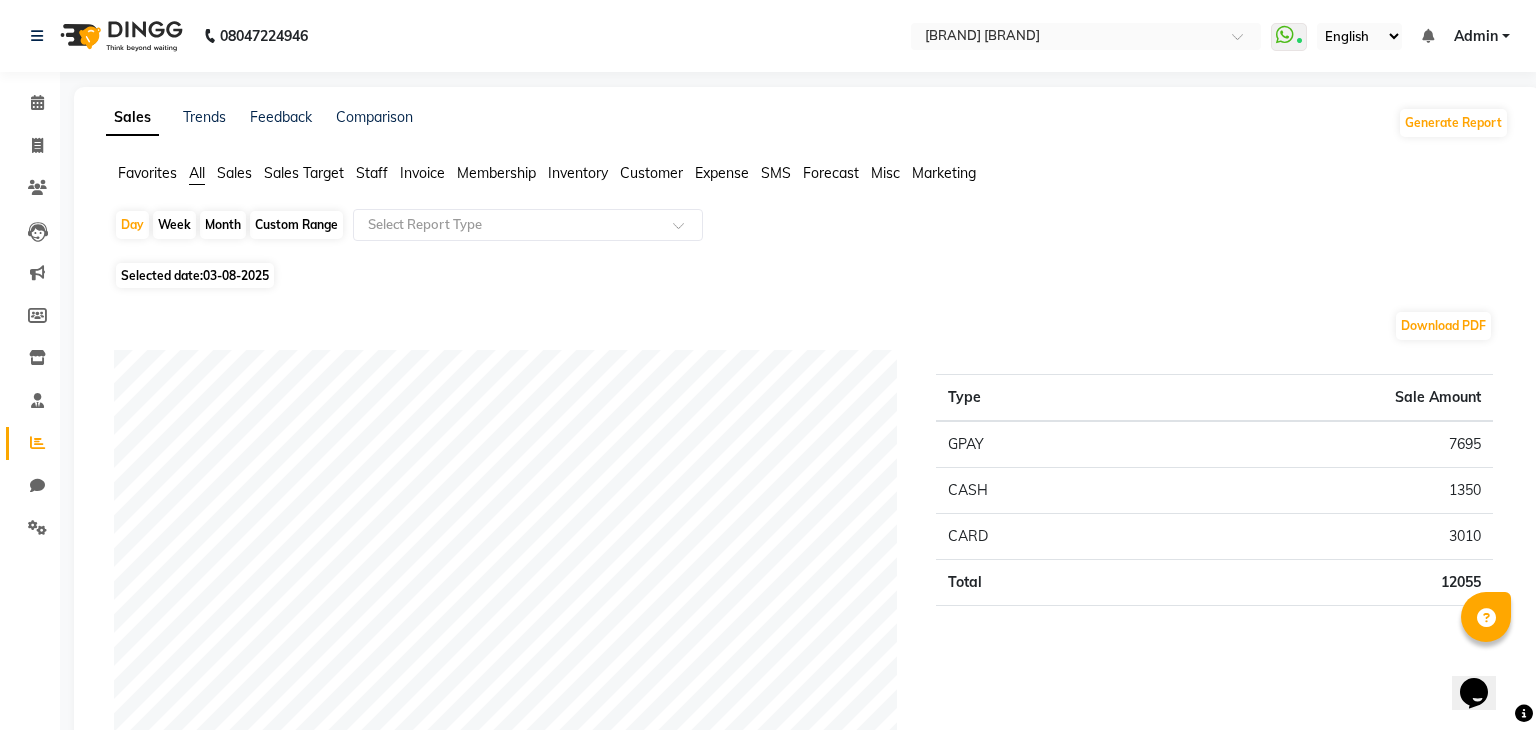 select on "7981" 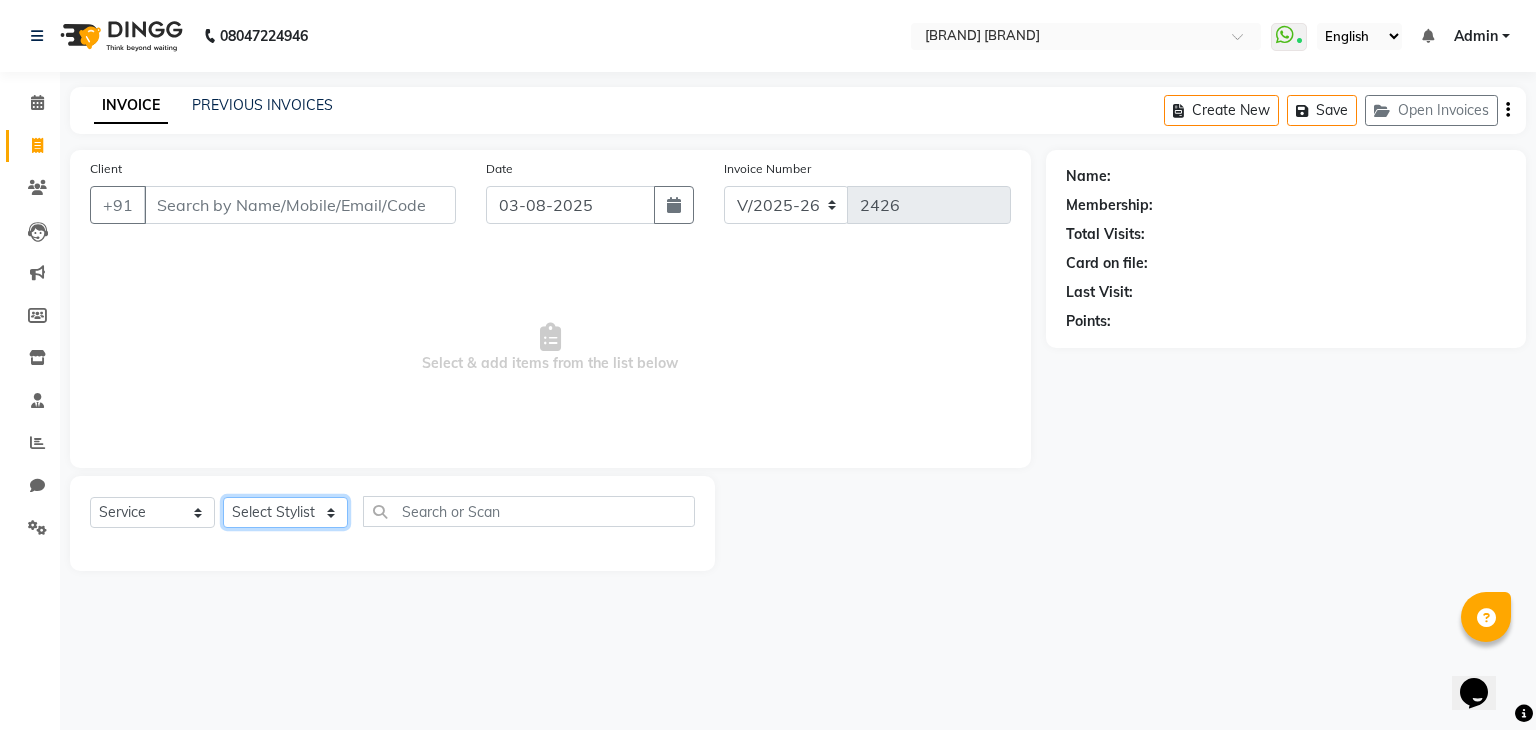 click on "Select Stylist ALAM ASHISH DEEPA HASIB JITU MEENAKSHI NITIN SIR PRAJAKTA Rupa SANDEEP SHAHIM YASEEN" 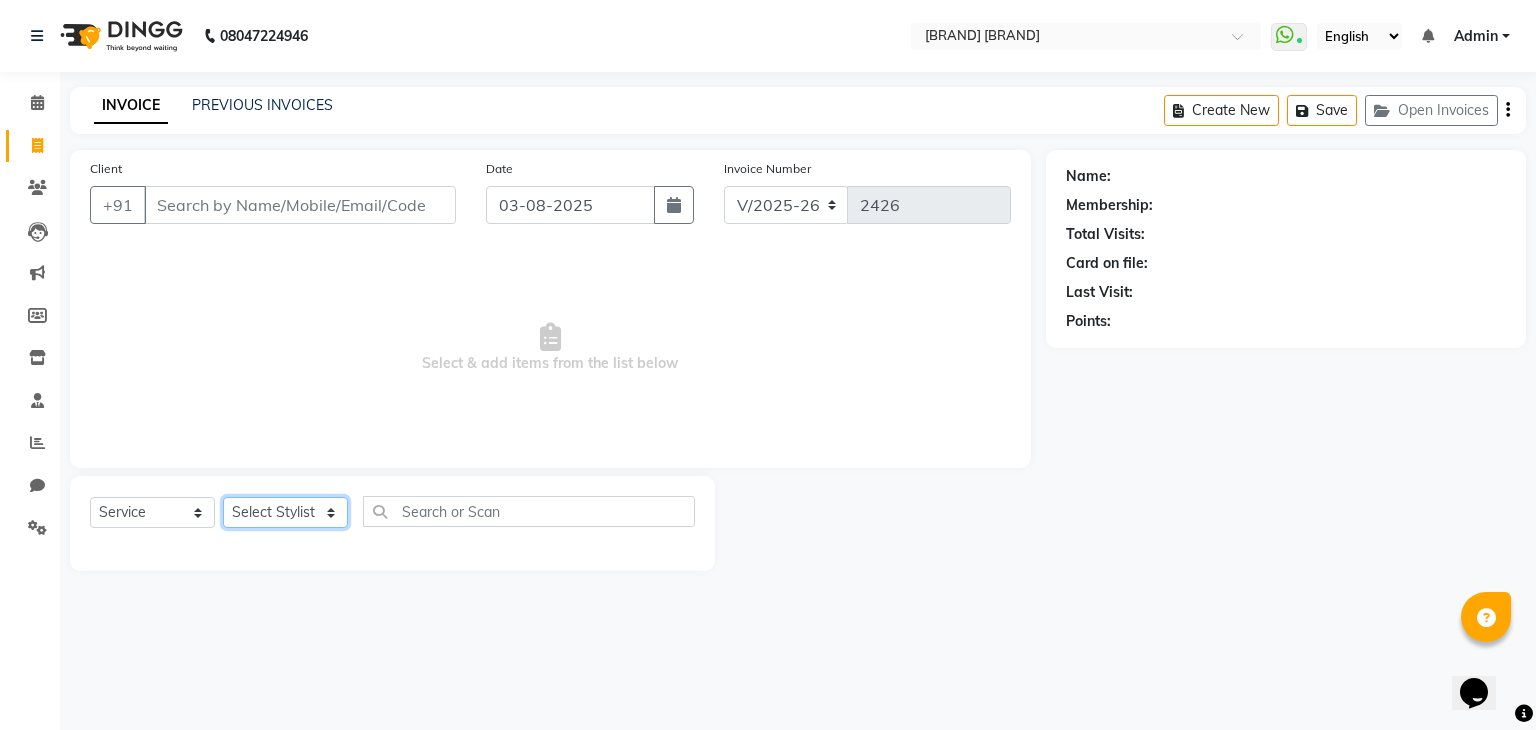 select on "75700" 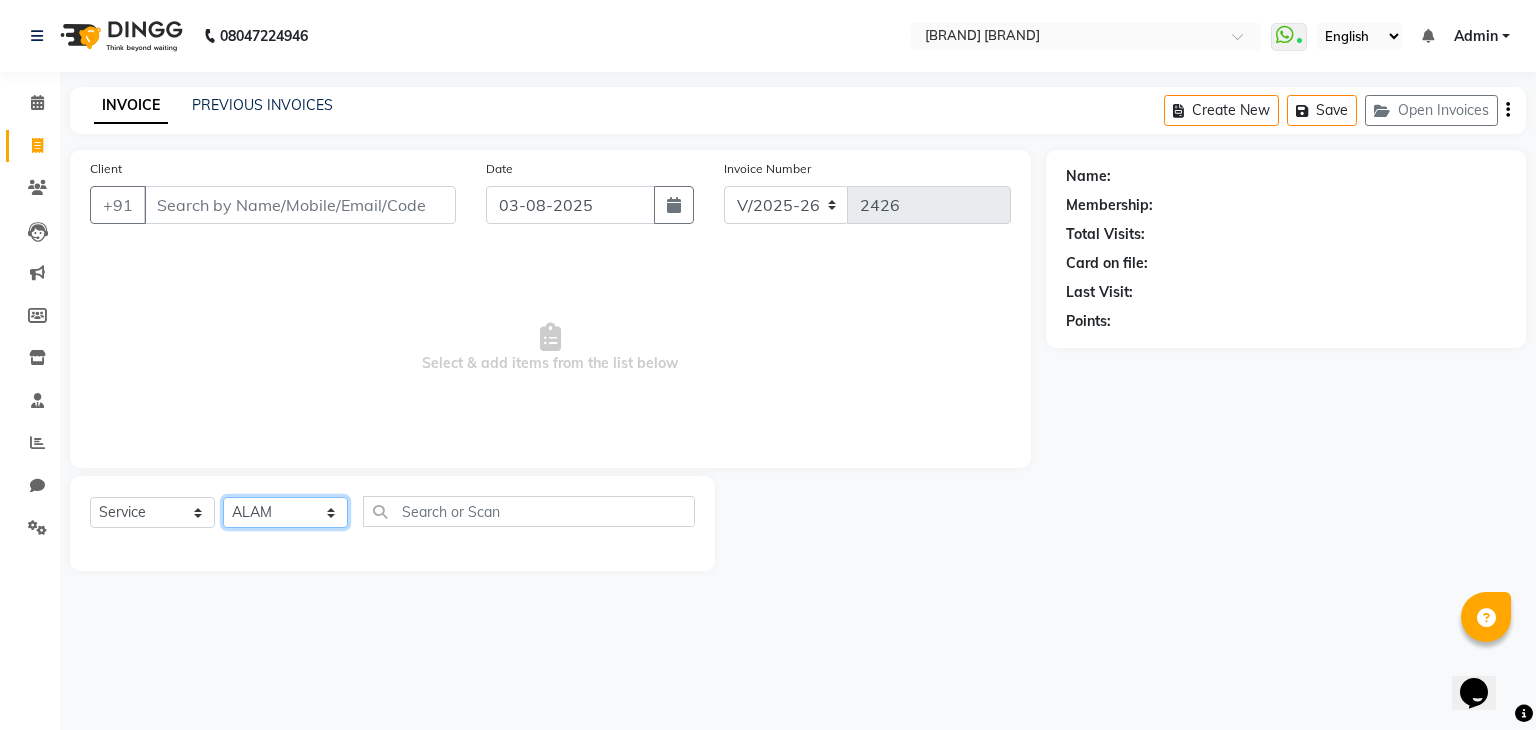 click on "Select Stylist ALAM ASHISH DEEPA HASIB JITU MEENAKSHI NITIN SIR PRAJAKTA Rupa SANDEEP SHAHIM YASEEN" 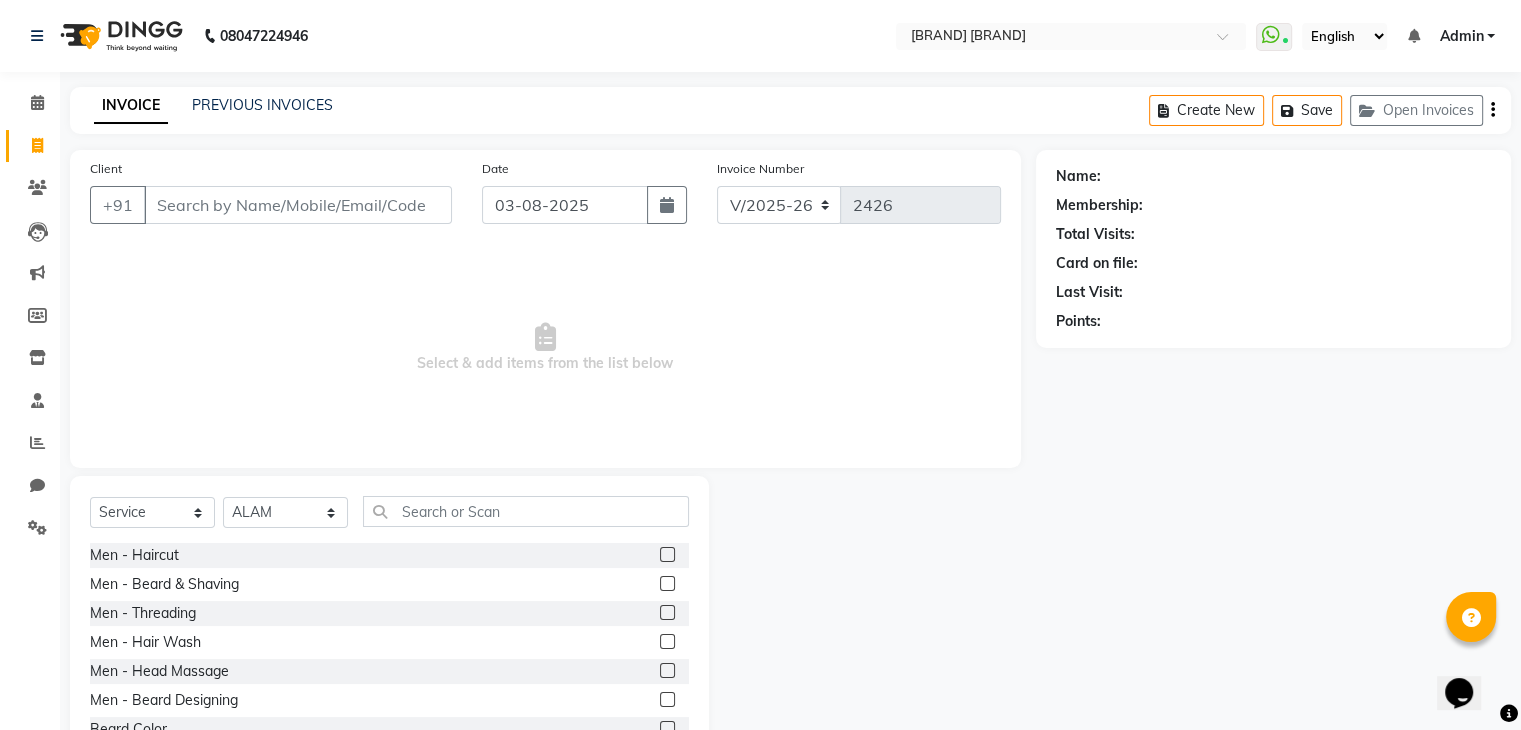click 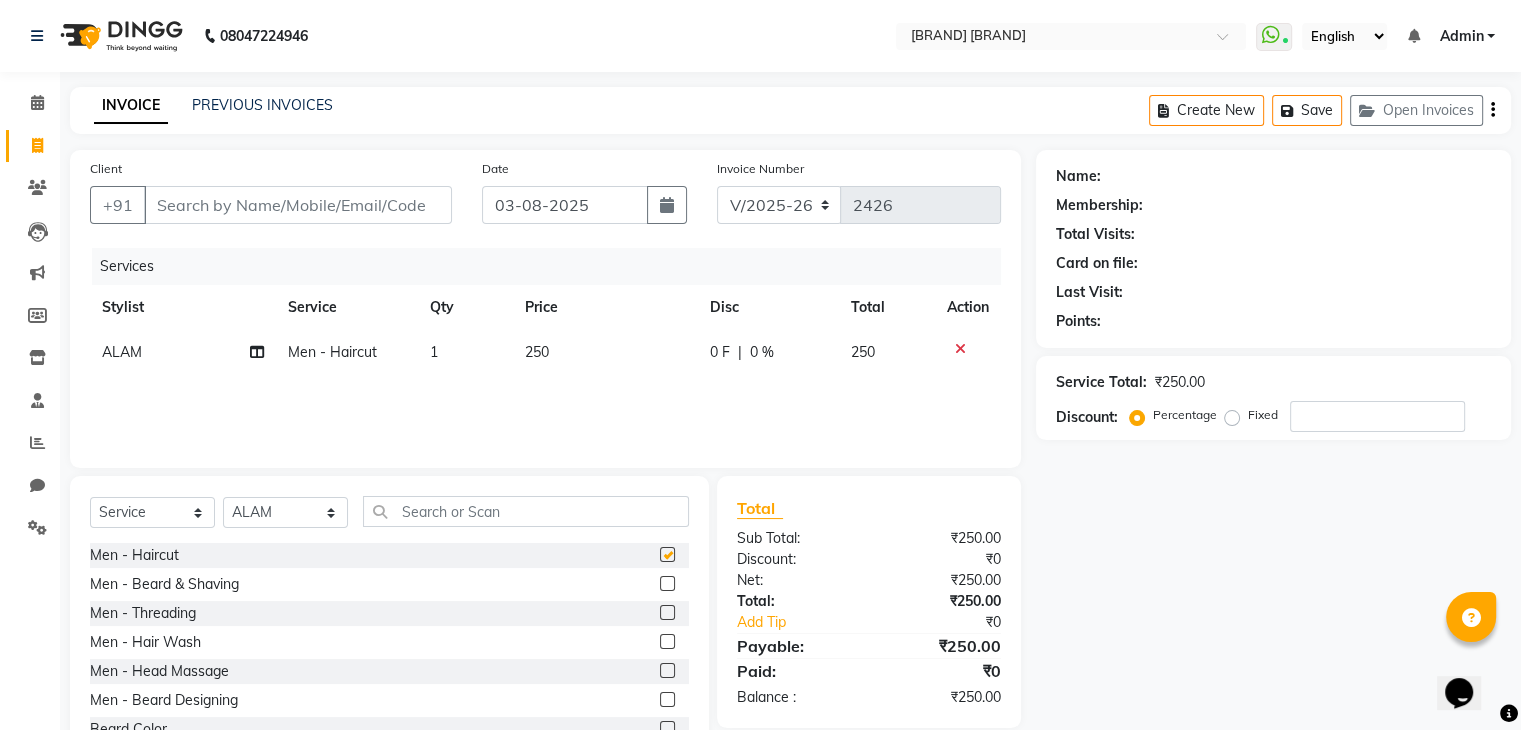checkbox on "false" 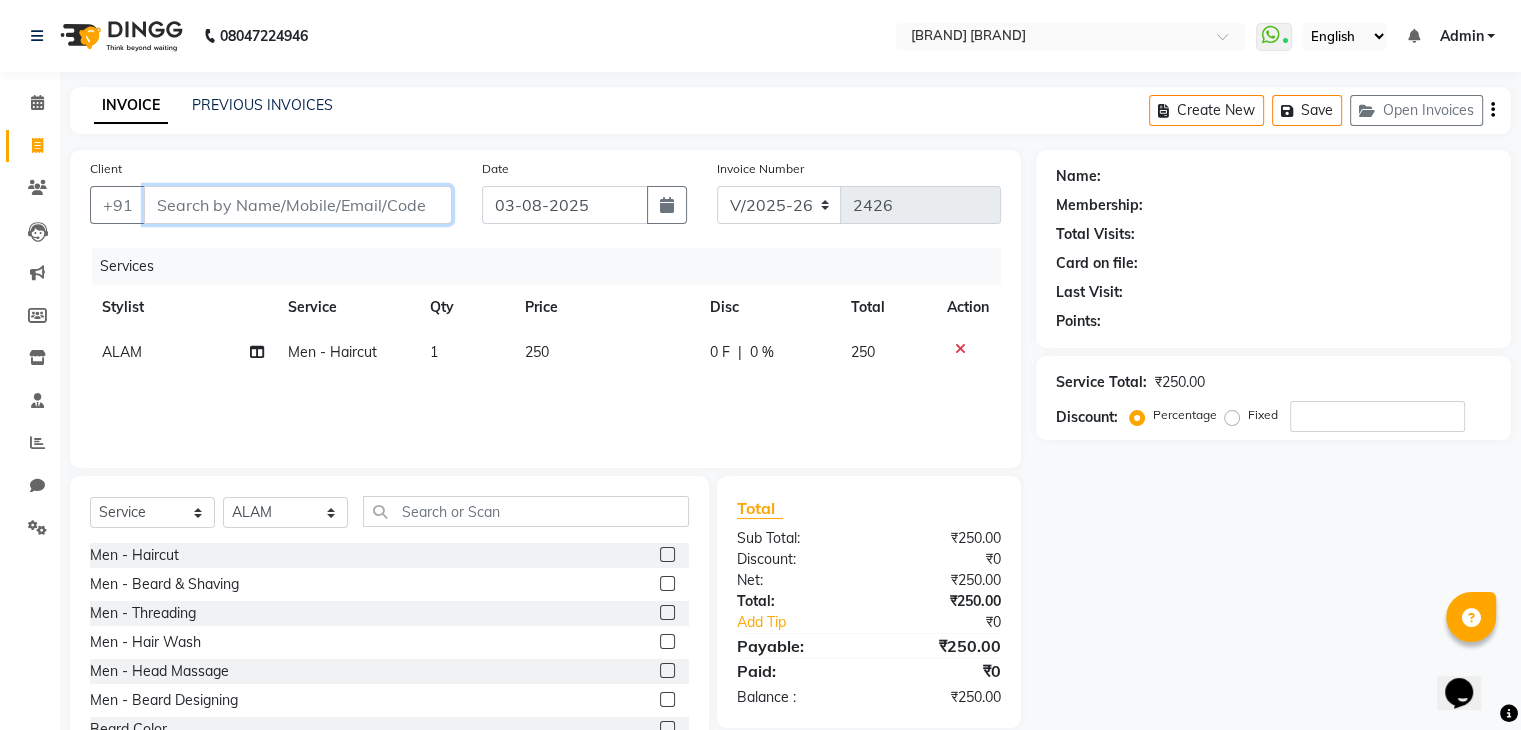 click on "Client" at bounding box center (298, 205) 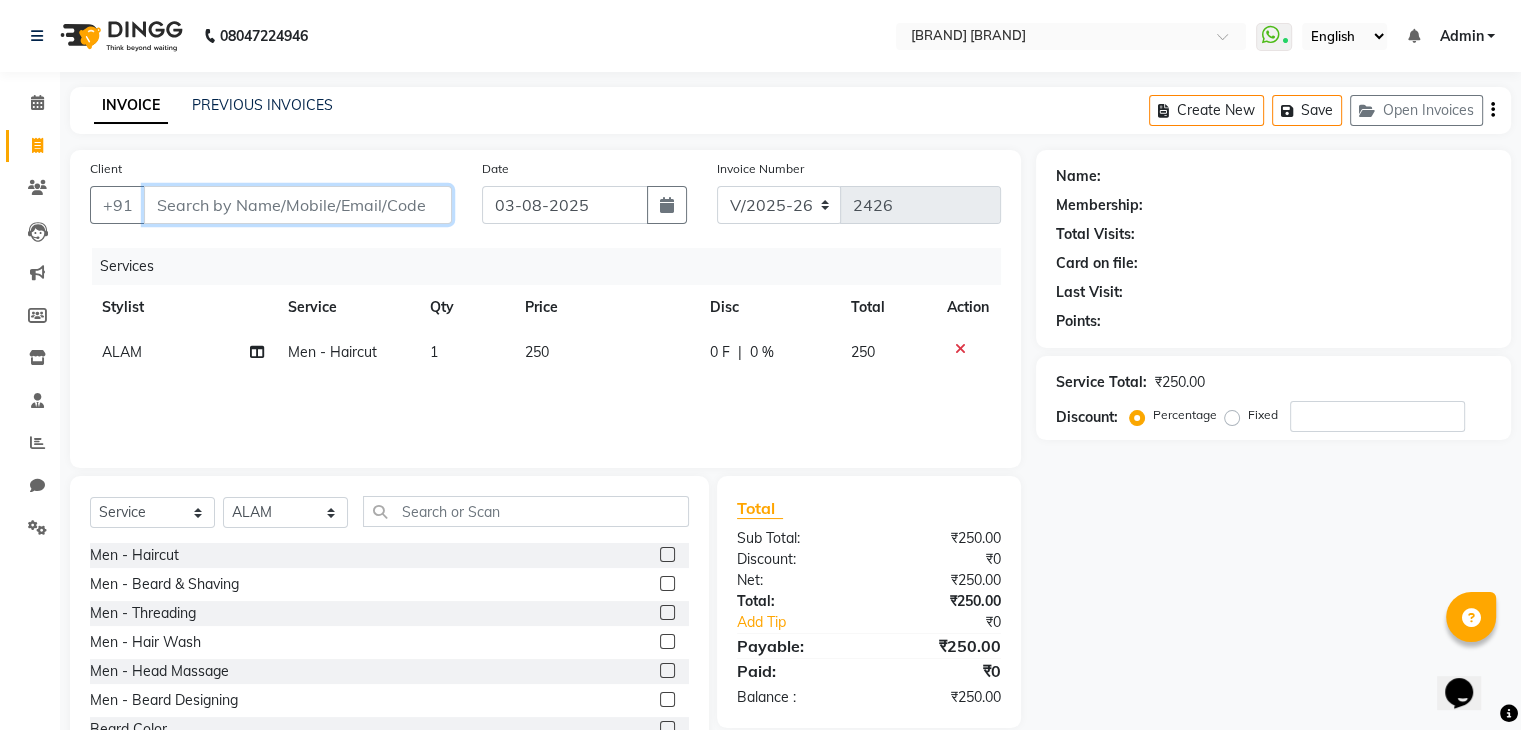 type on "7" 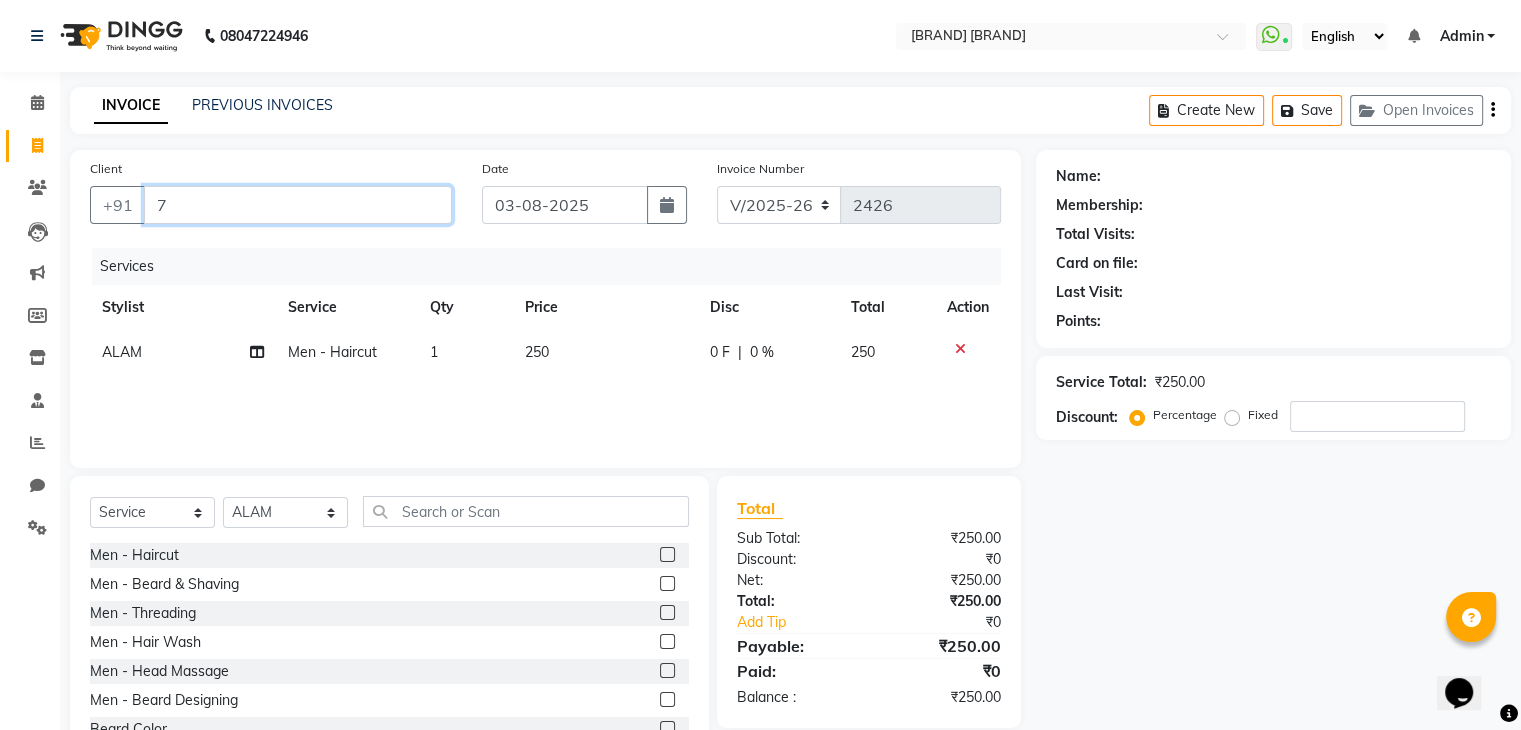 type on "0" 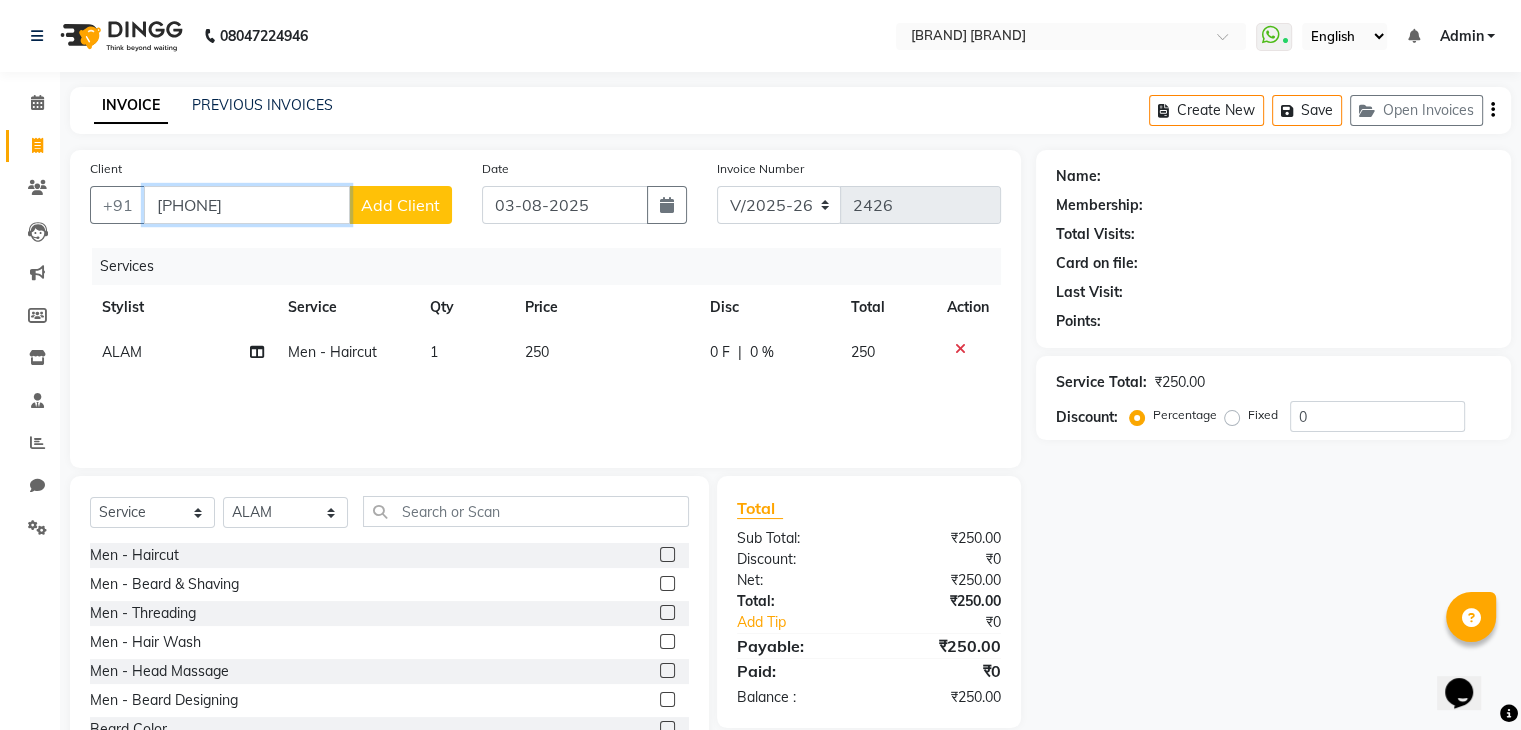 type on "[PHONE]" 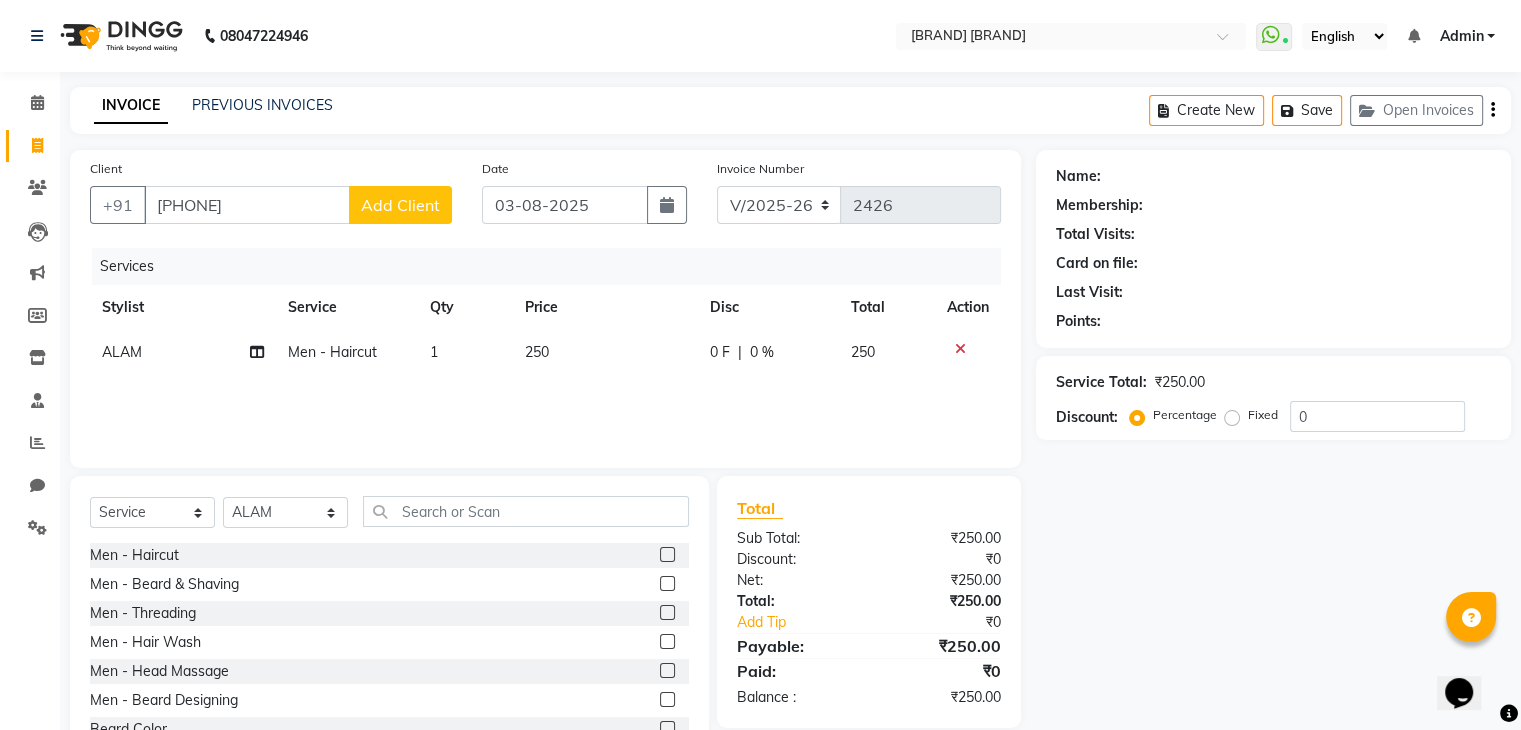 click on "Add Client" 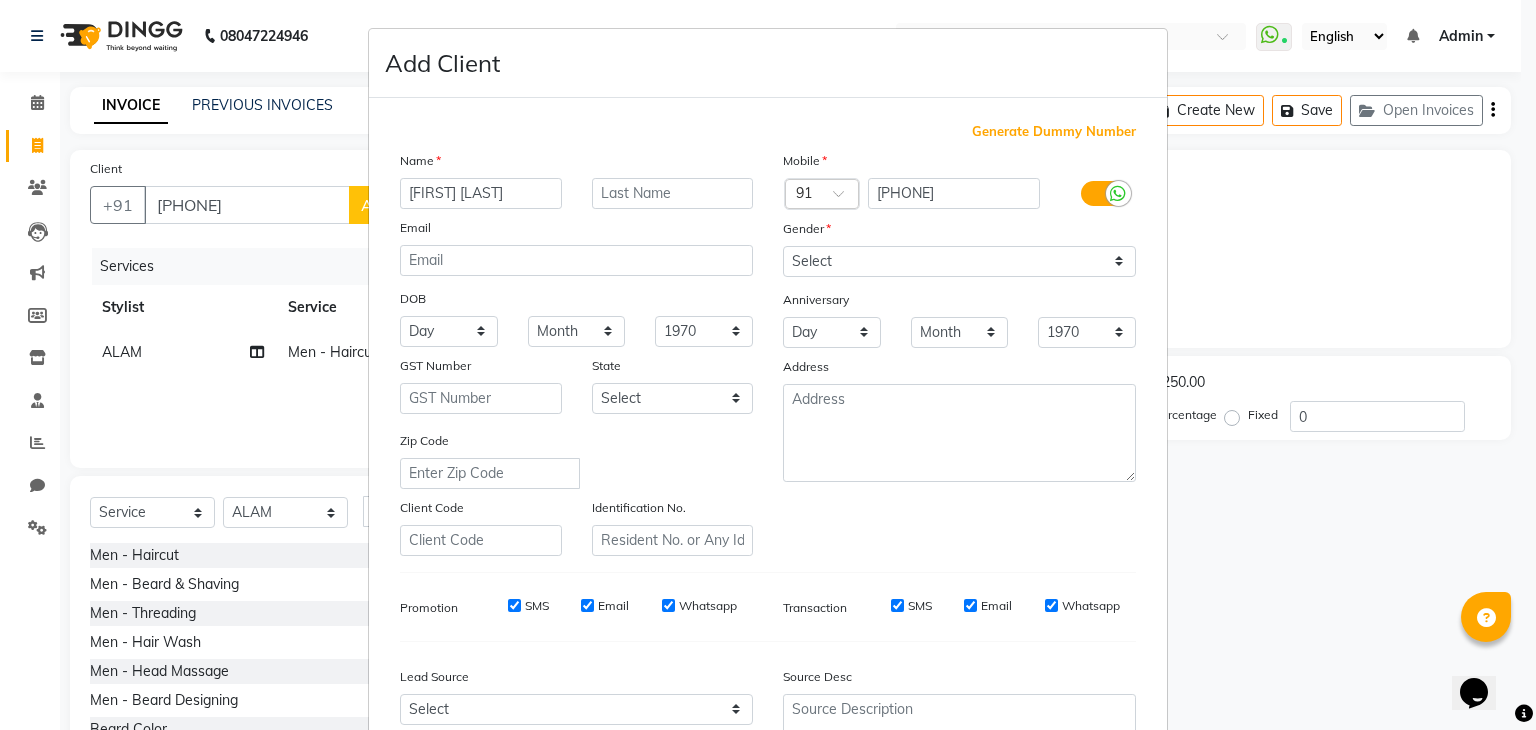 type on "[FIRST] [LAST]" 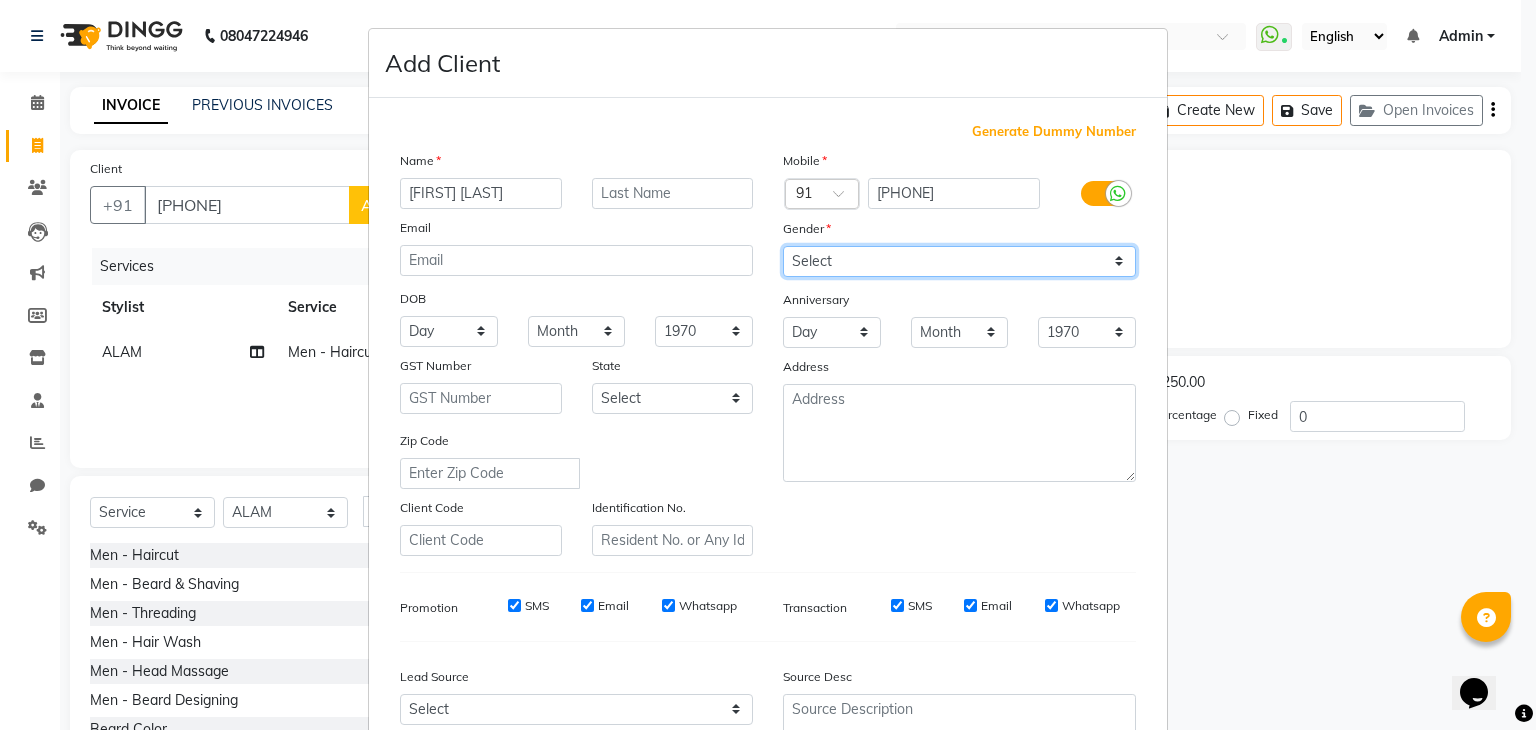 drag, startPoint x: 883, startPoint y: 265, endPoint x: 798, endPoint y: 314, distance: 98.11218 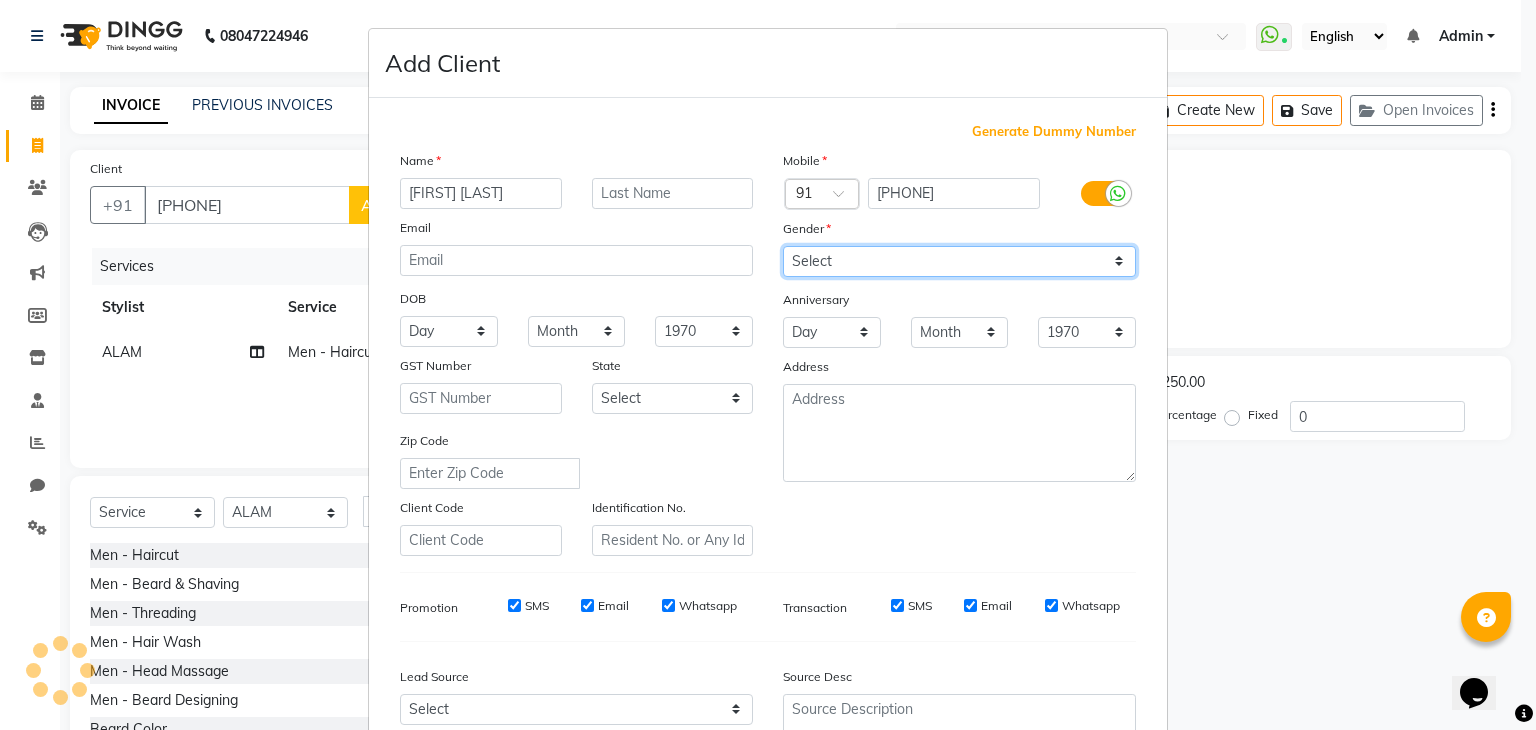 select on "male" 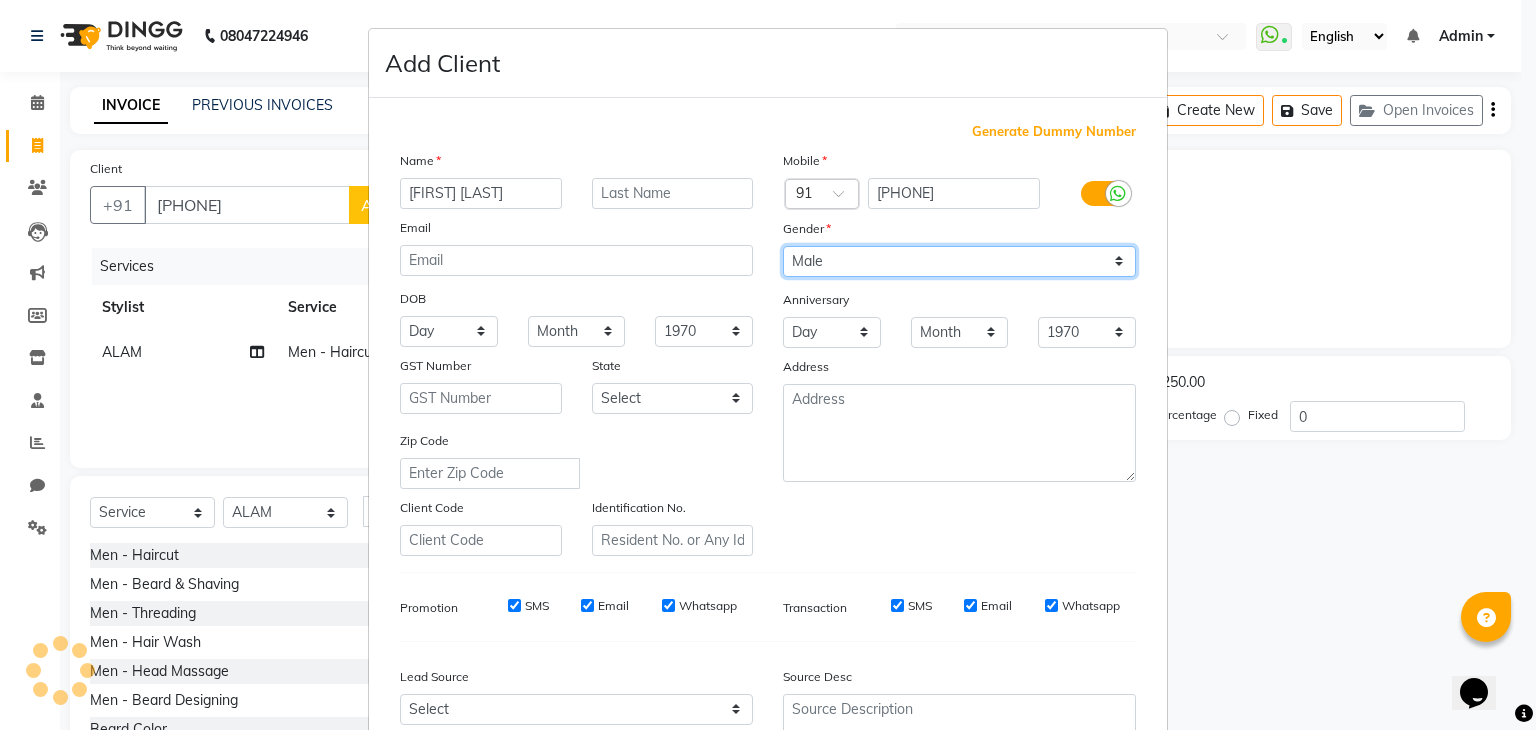 click on "Select Male Female Other Prefer Not To Say" at bounding box center (959, 261) 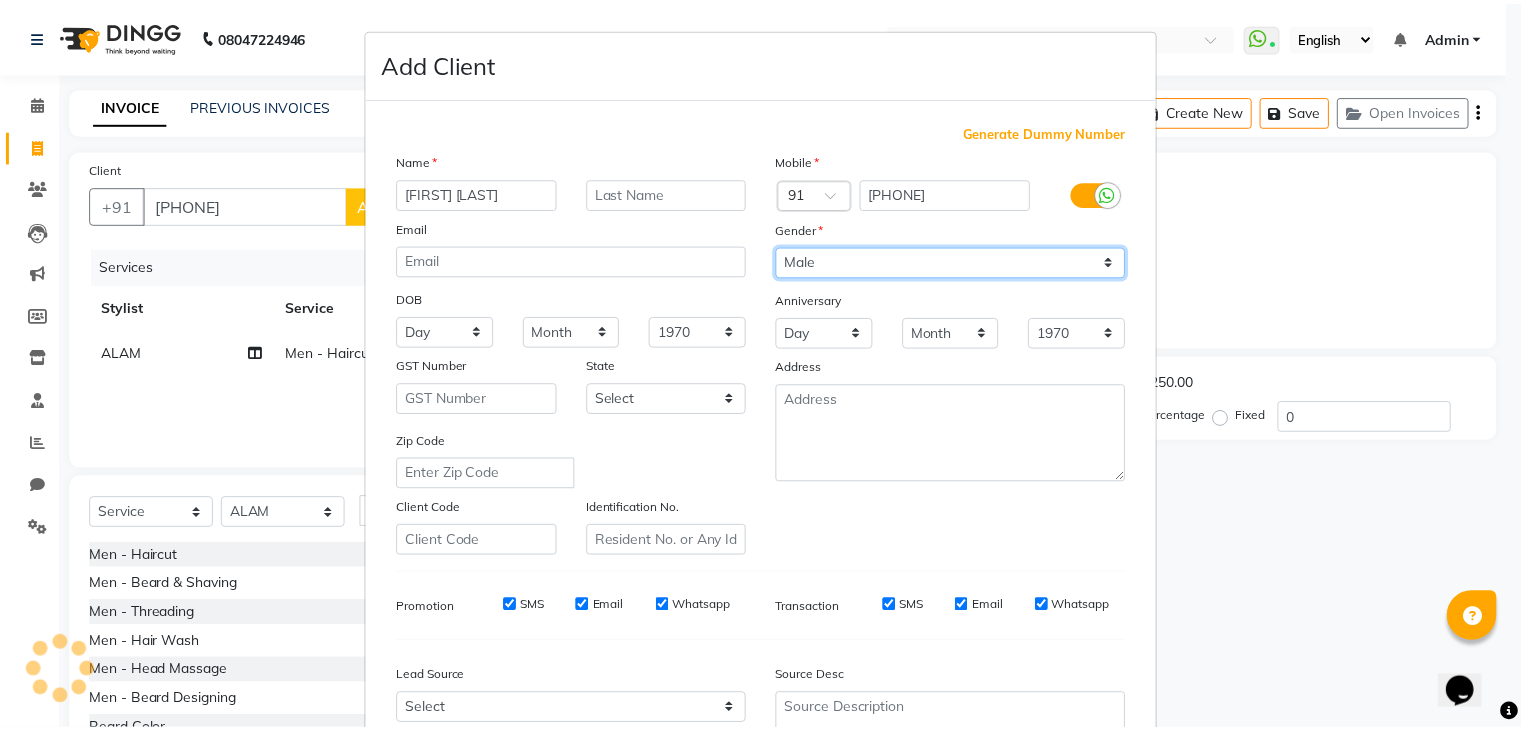 scroll, scrollTop: 203, scrollLeft: 0, axis: vertical 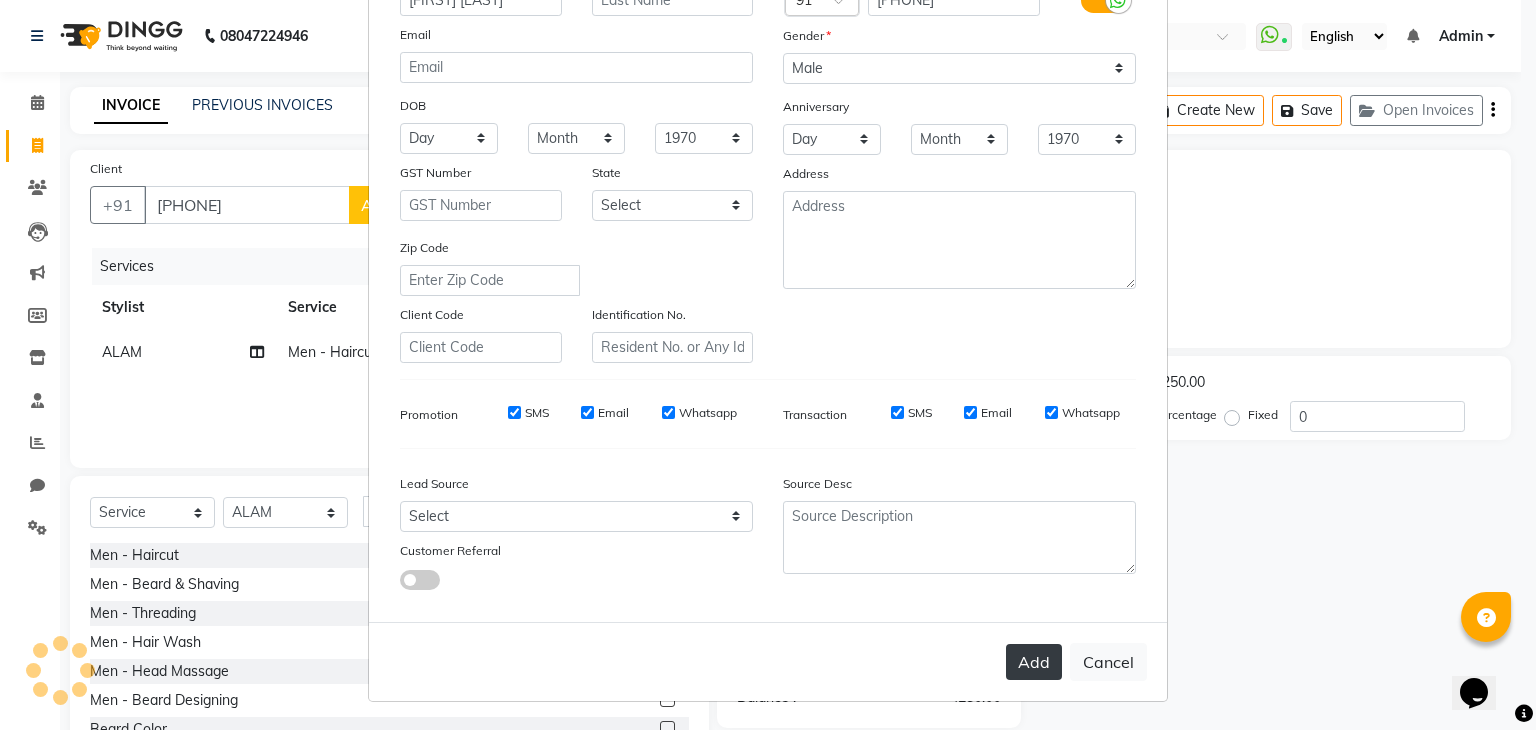 click on "Add" at bounding box center [1034, 662] 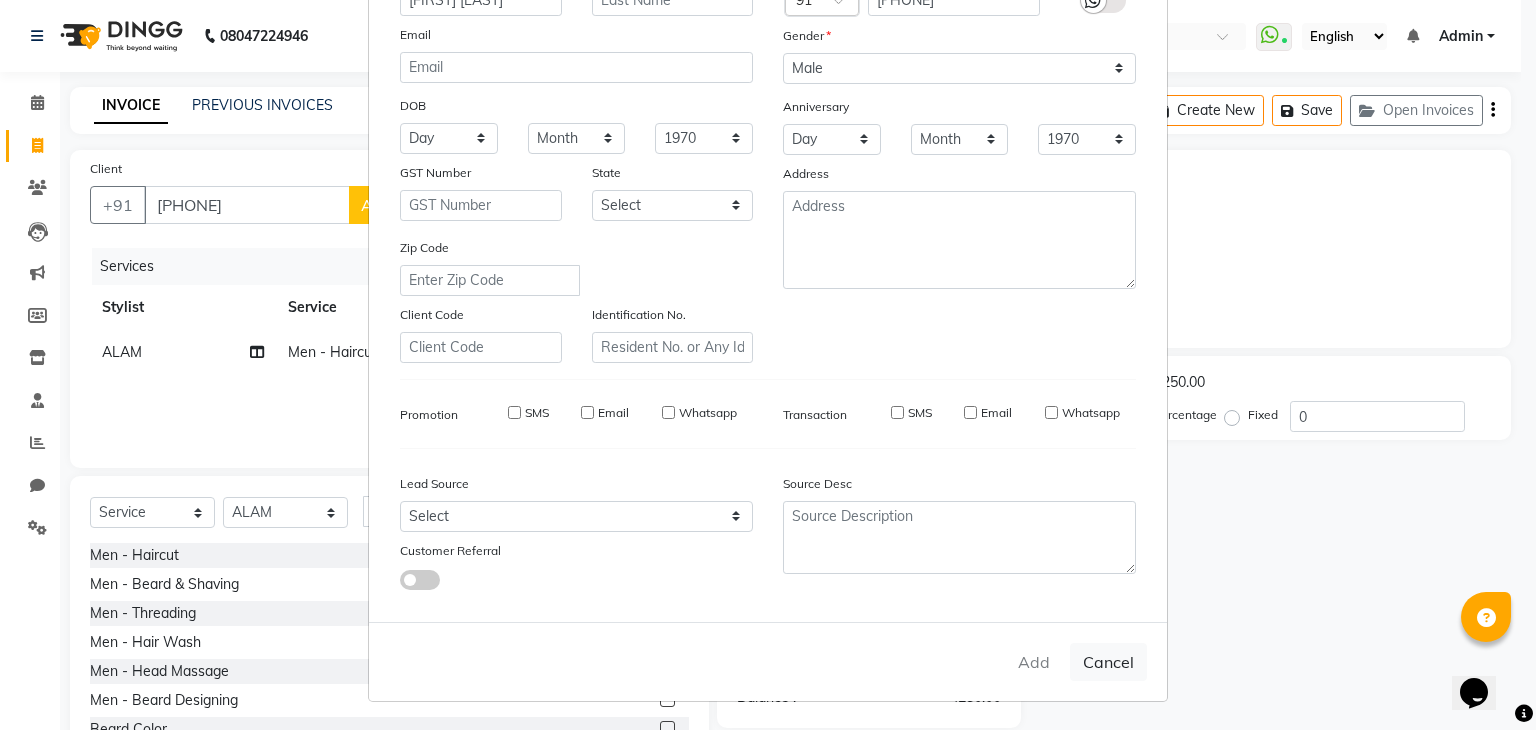 type 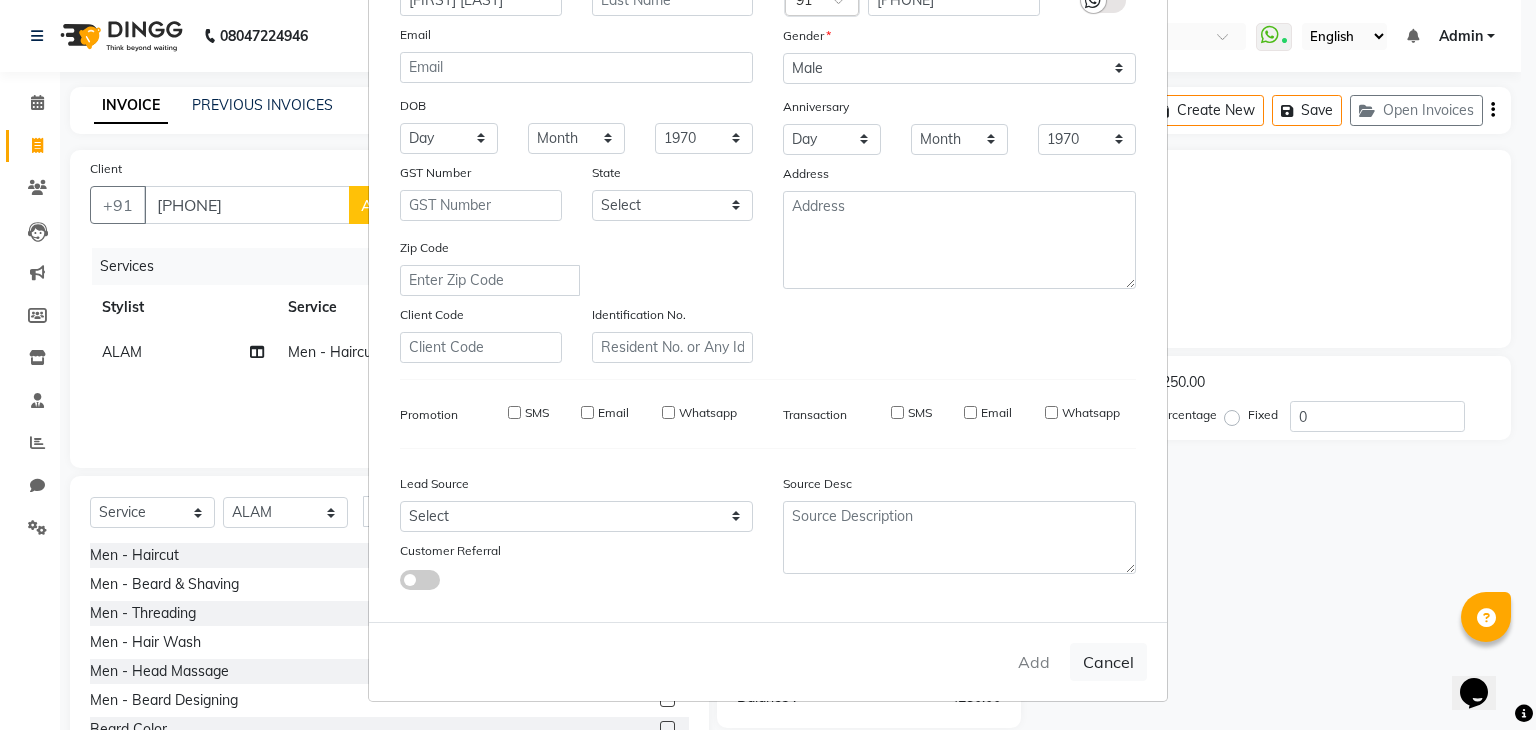 select 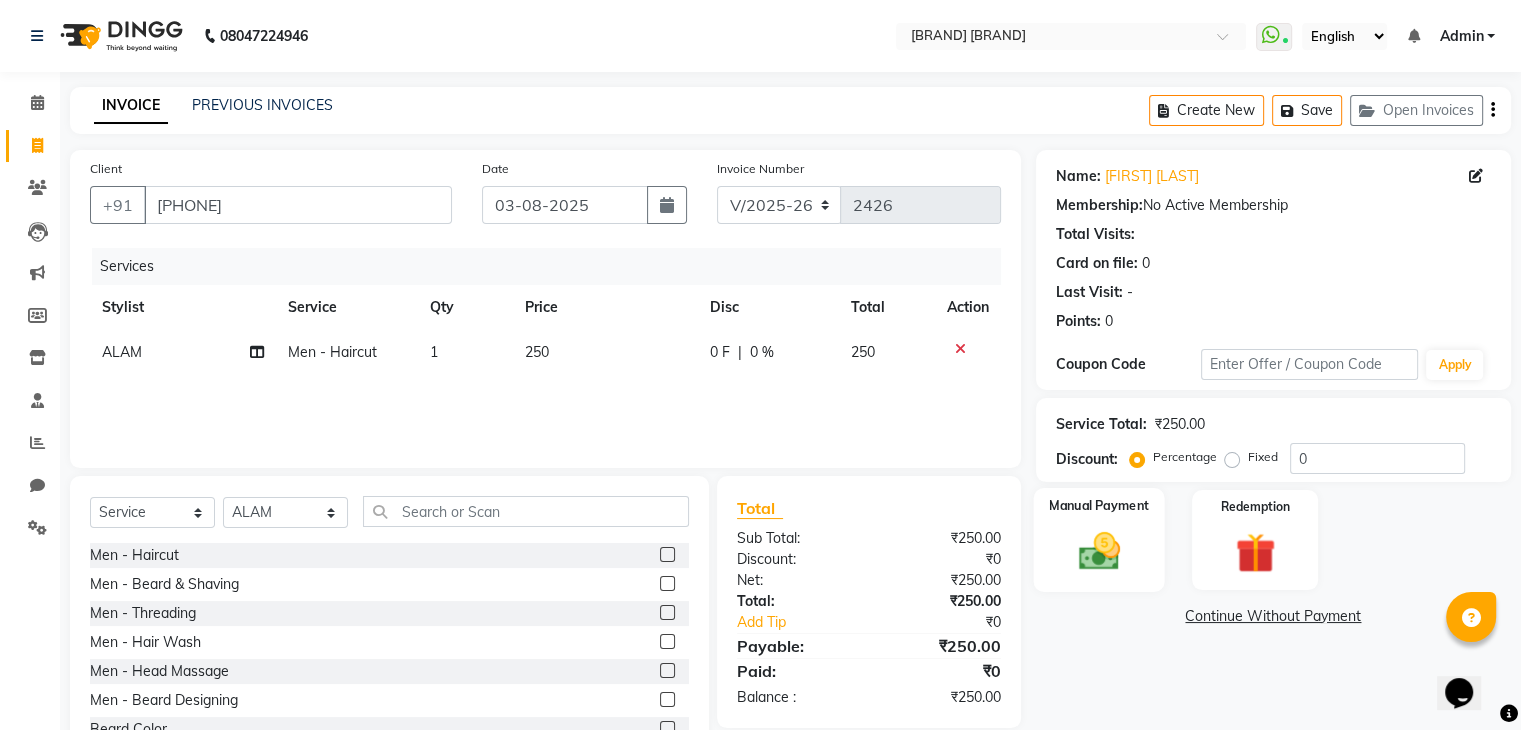 click 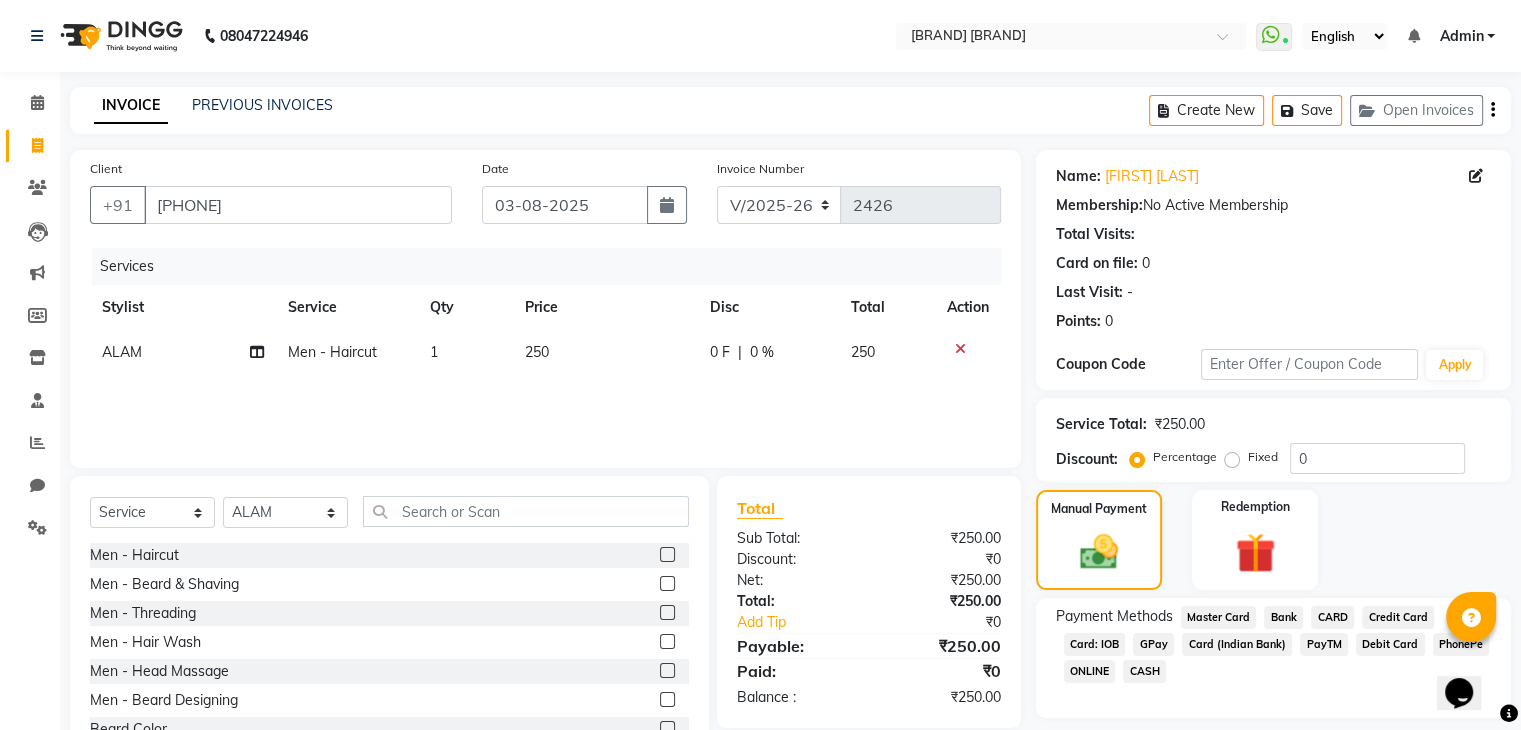 click on "CASH" 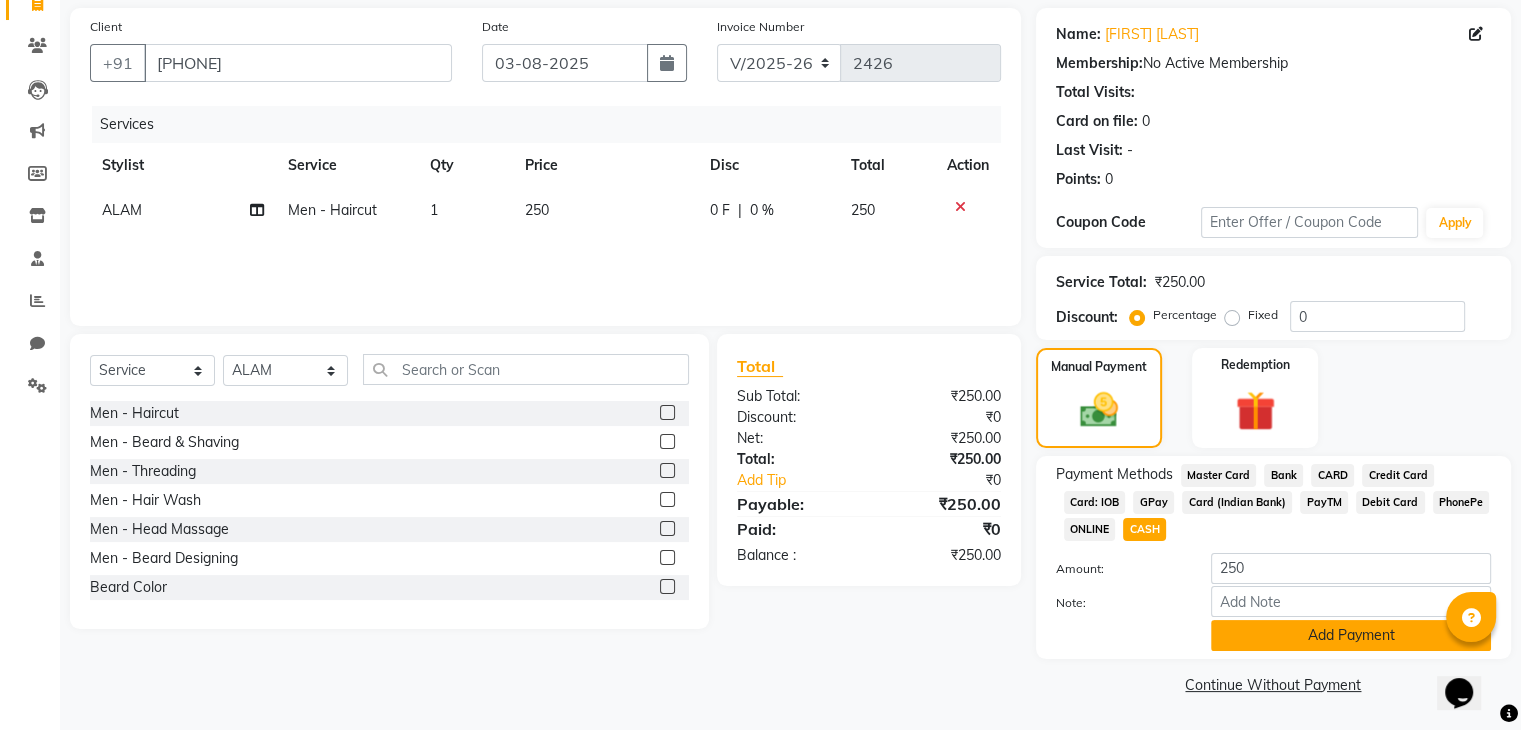 click on "Add Payment" 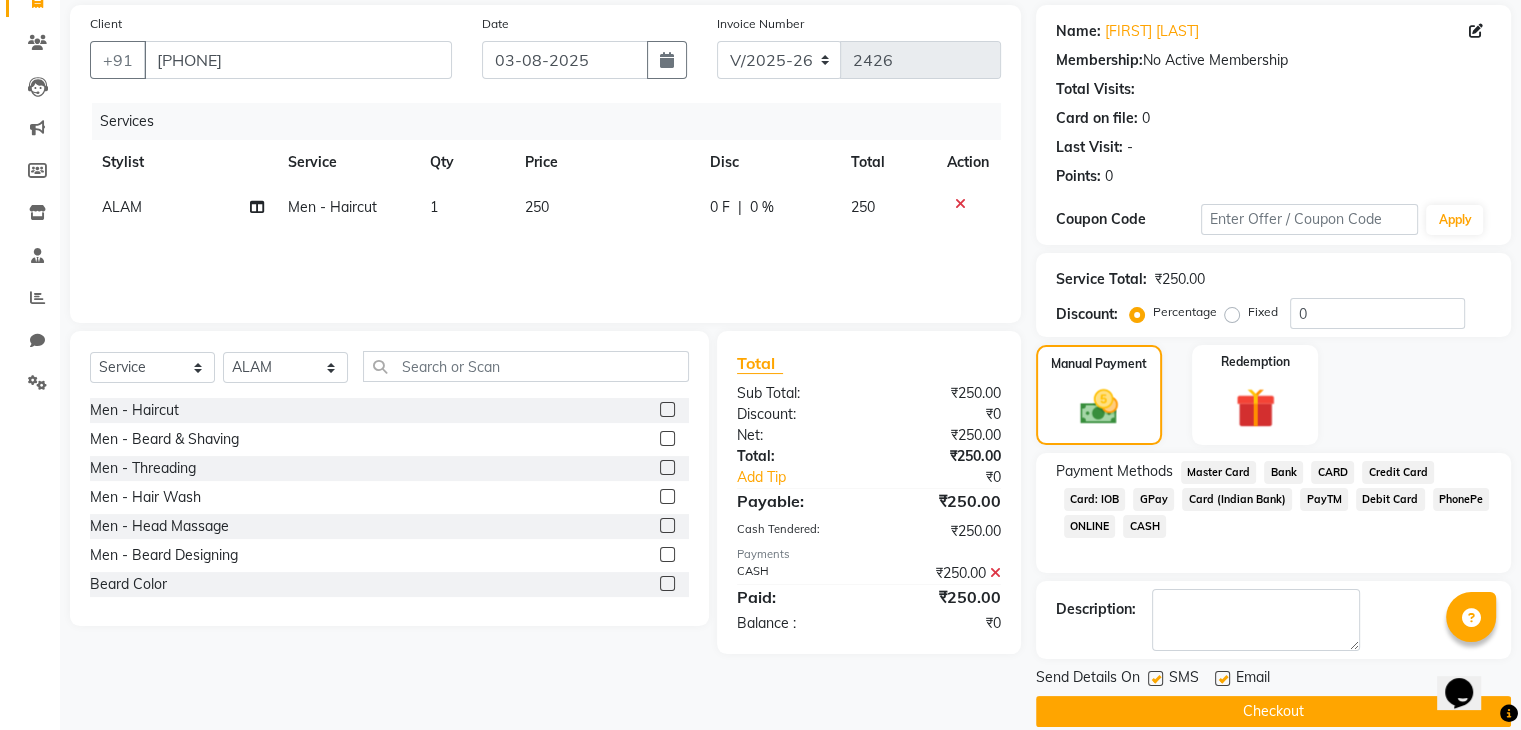 click on "Checkout" 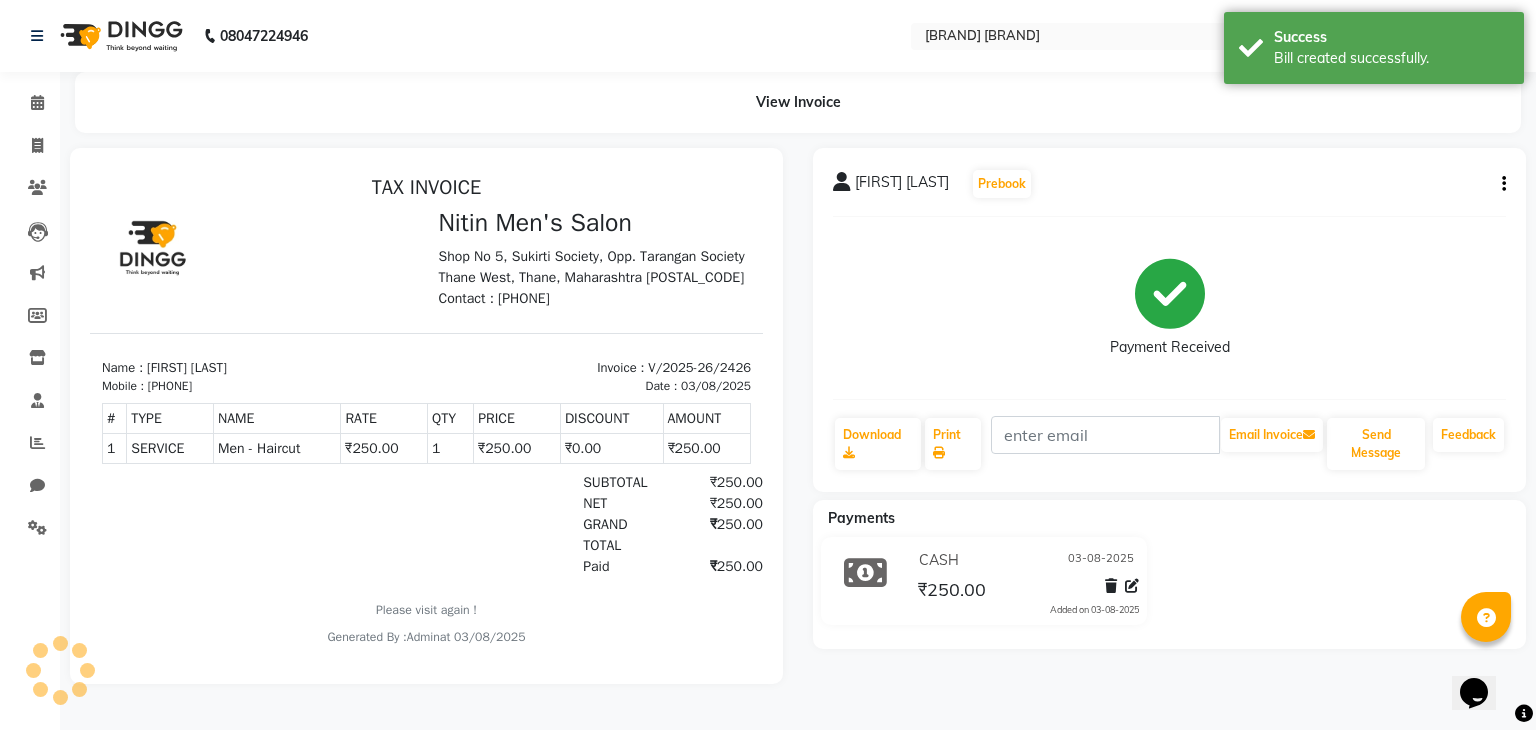 scroll, scrollTop: 0, scrollLeft: 0, axis: both 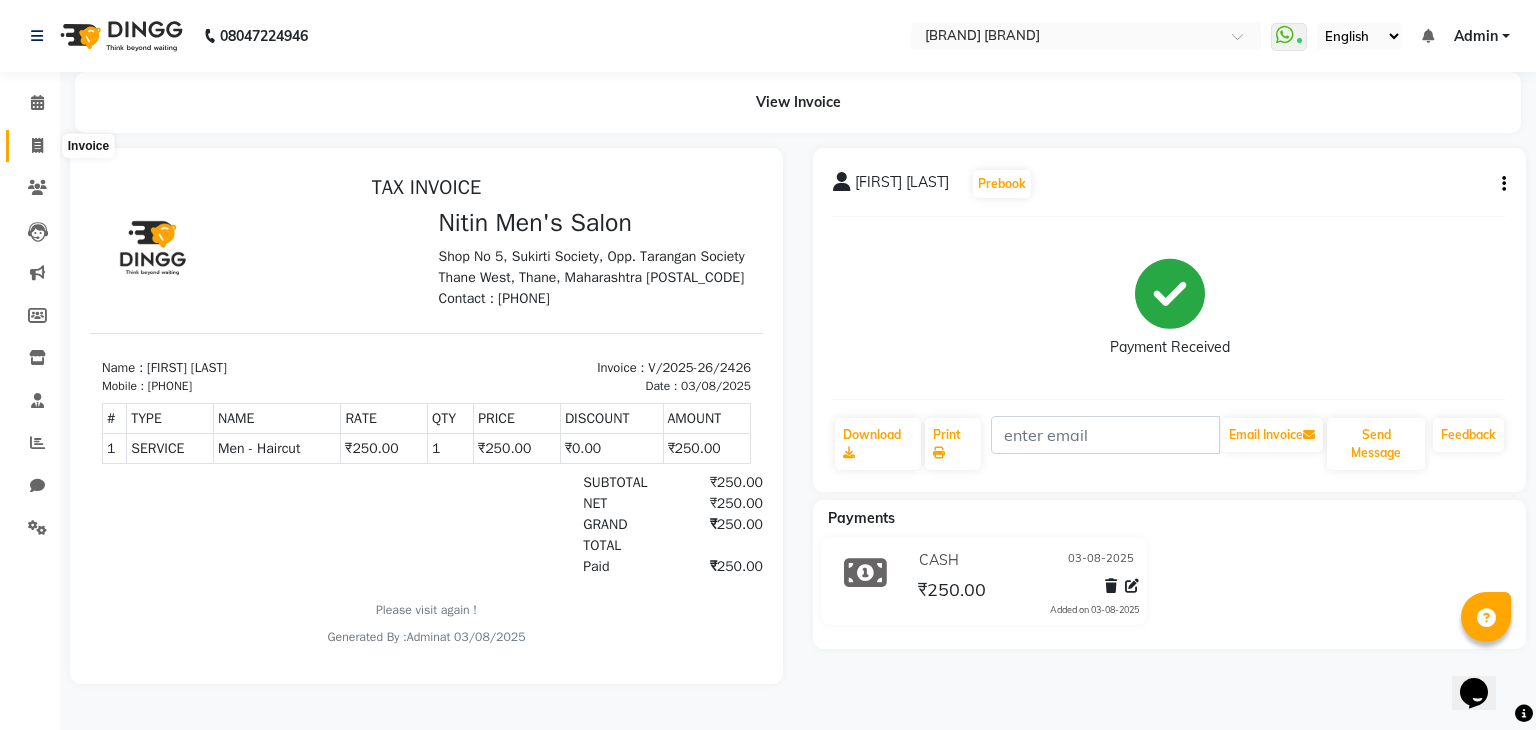 click 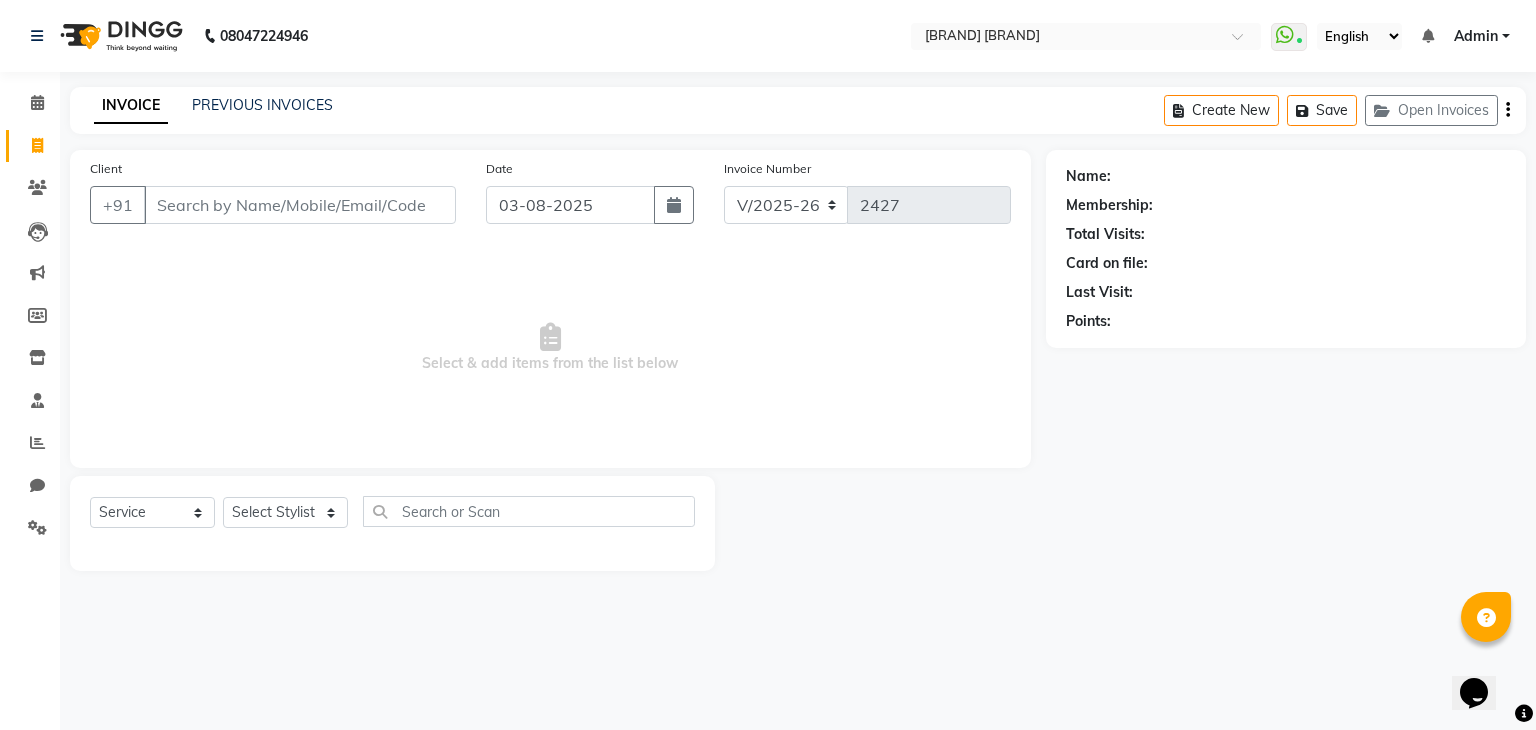 click on "Client +91" 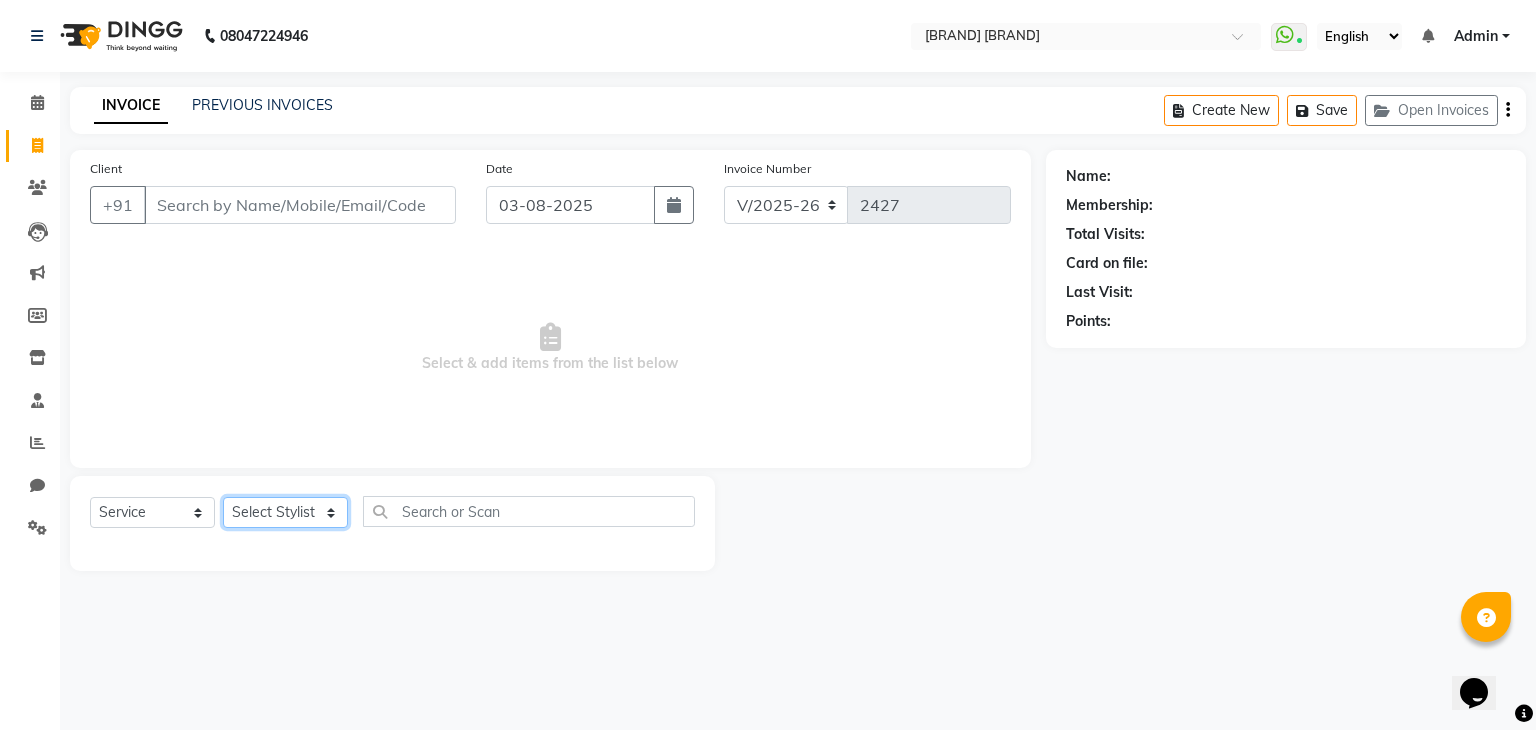 click on "Select Stylist ALAM ASHISH DEEPA HASIB JITU MEENAKSHI NITIN SIR PRAJAKTA Rupa SANDEEP SHAHIM YASEEN" 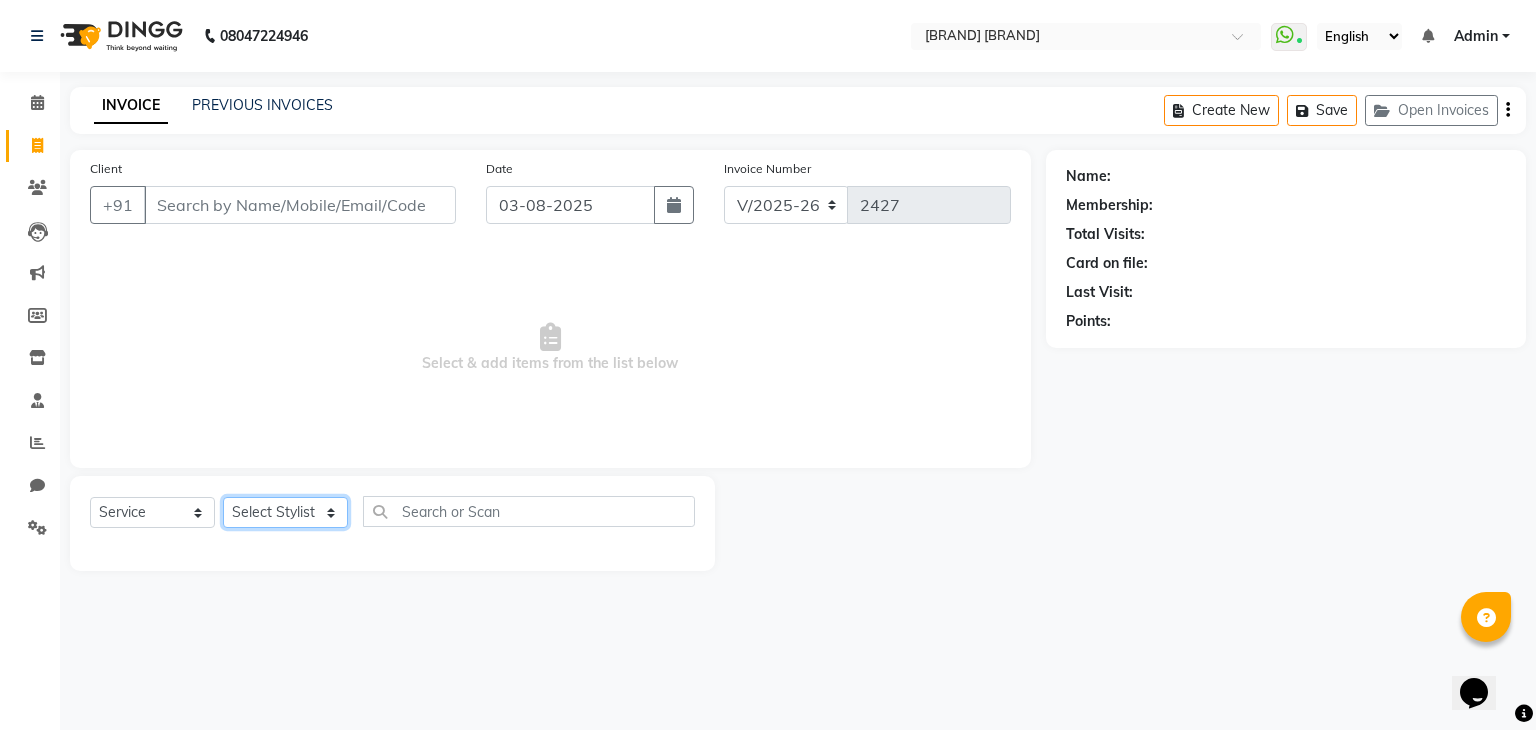 select on "85157" 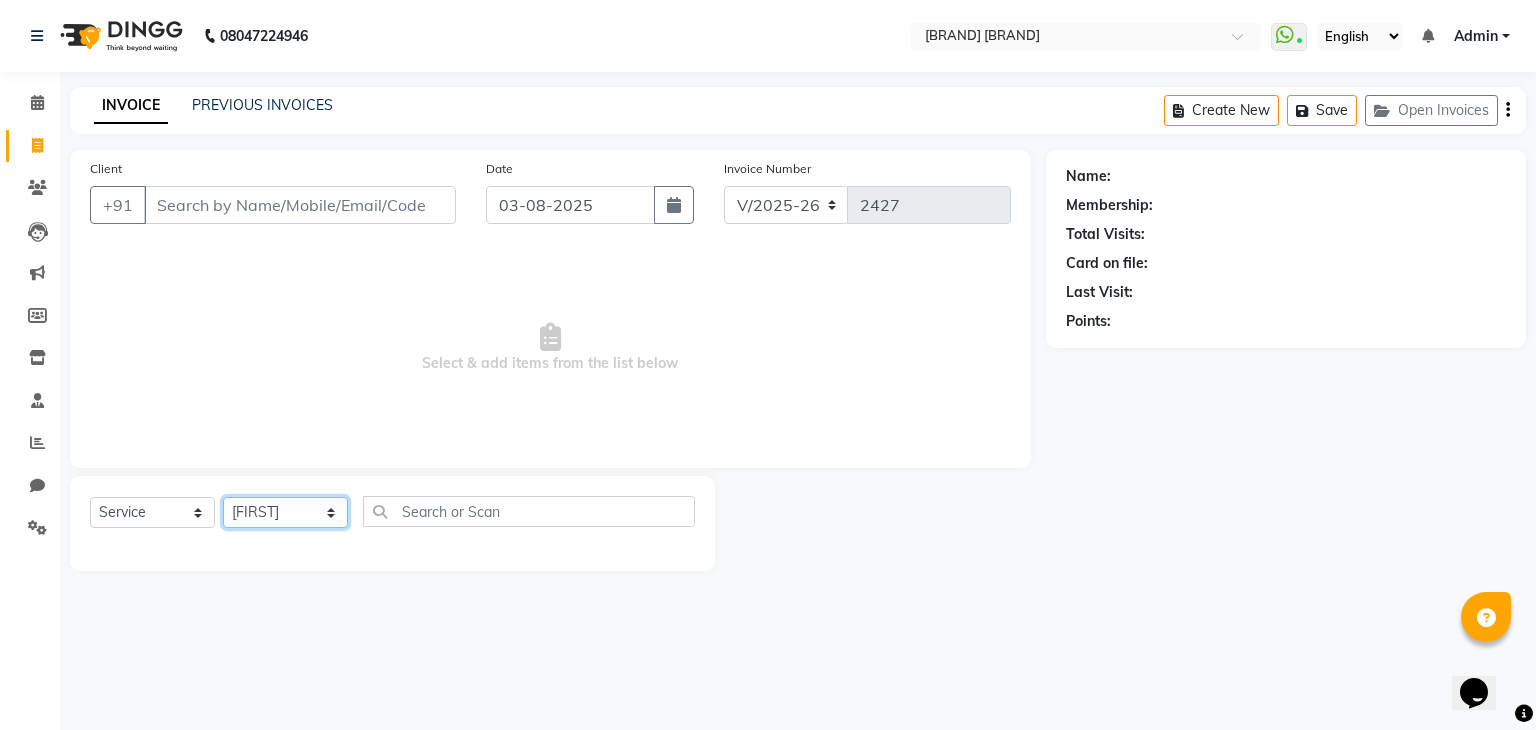click on "Select Stylist ALAM ASHISH DEEPA HASIB JITU MEENAKSHI NITIN SIR PRAJAKTA Rupa SANDEEP SHAHIM YASEEN" 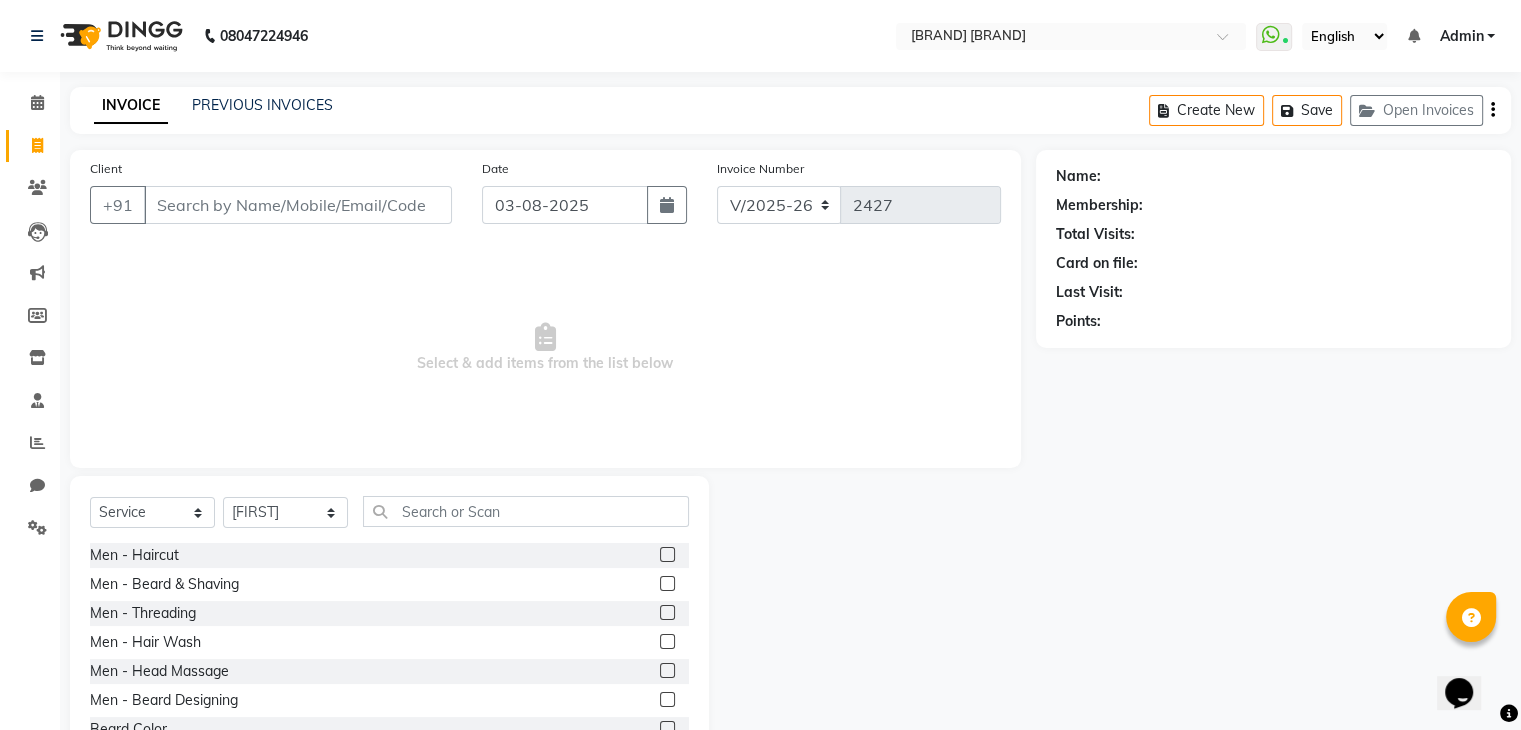 click 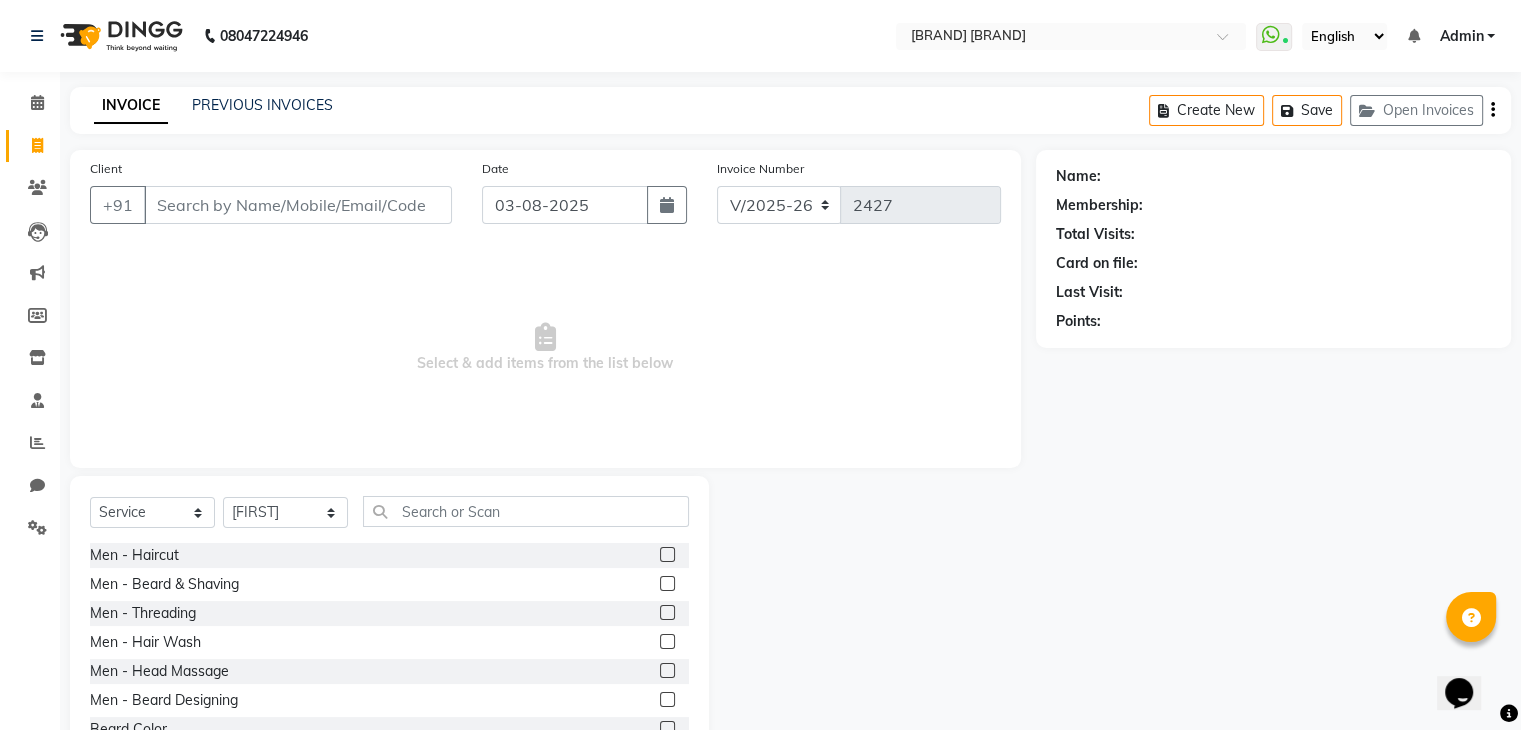 click 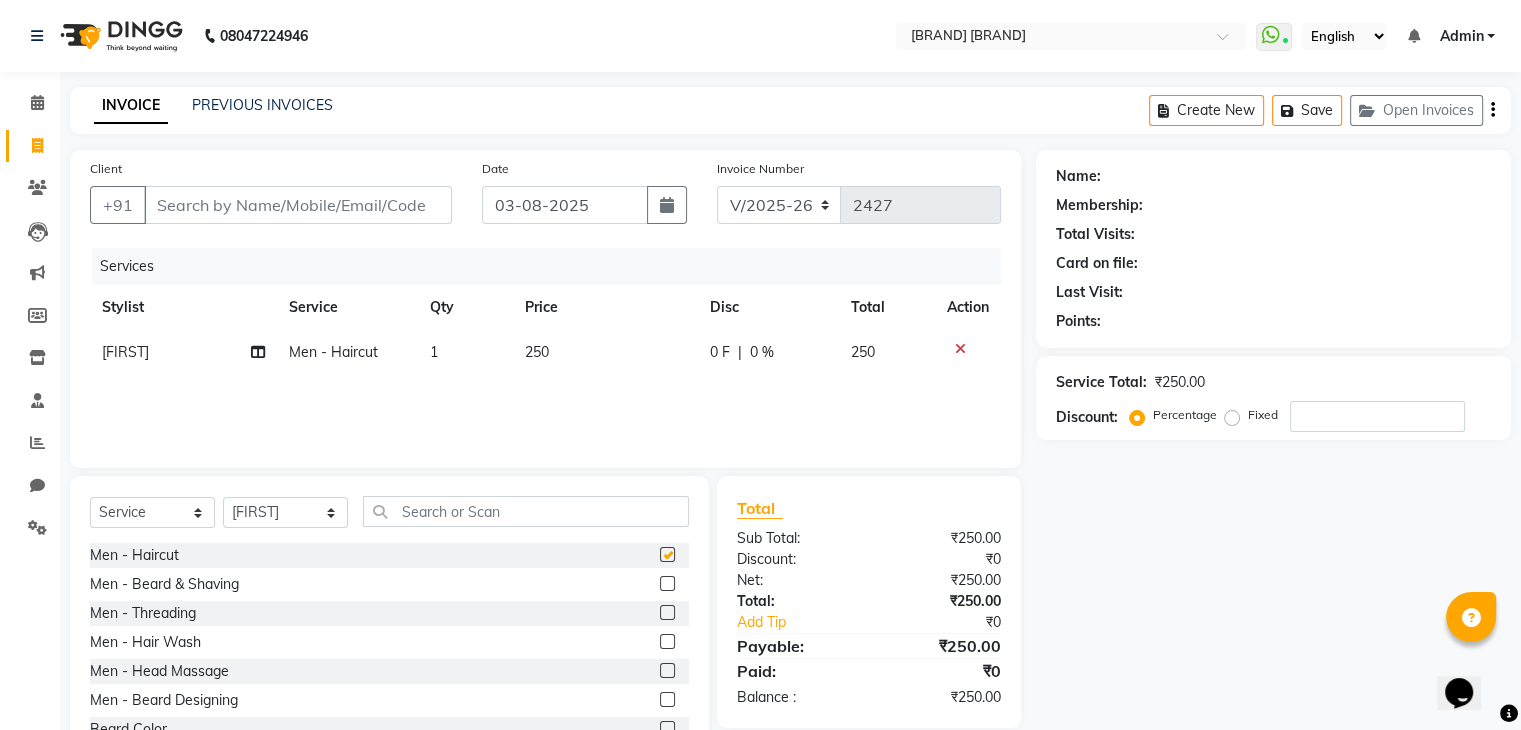 checkbox on "false" 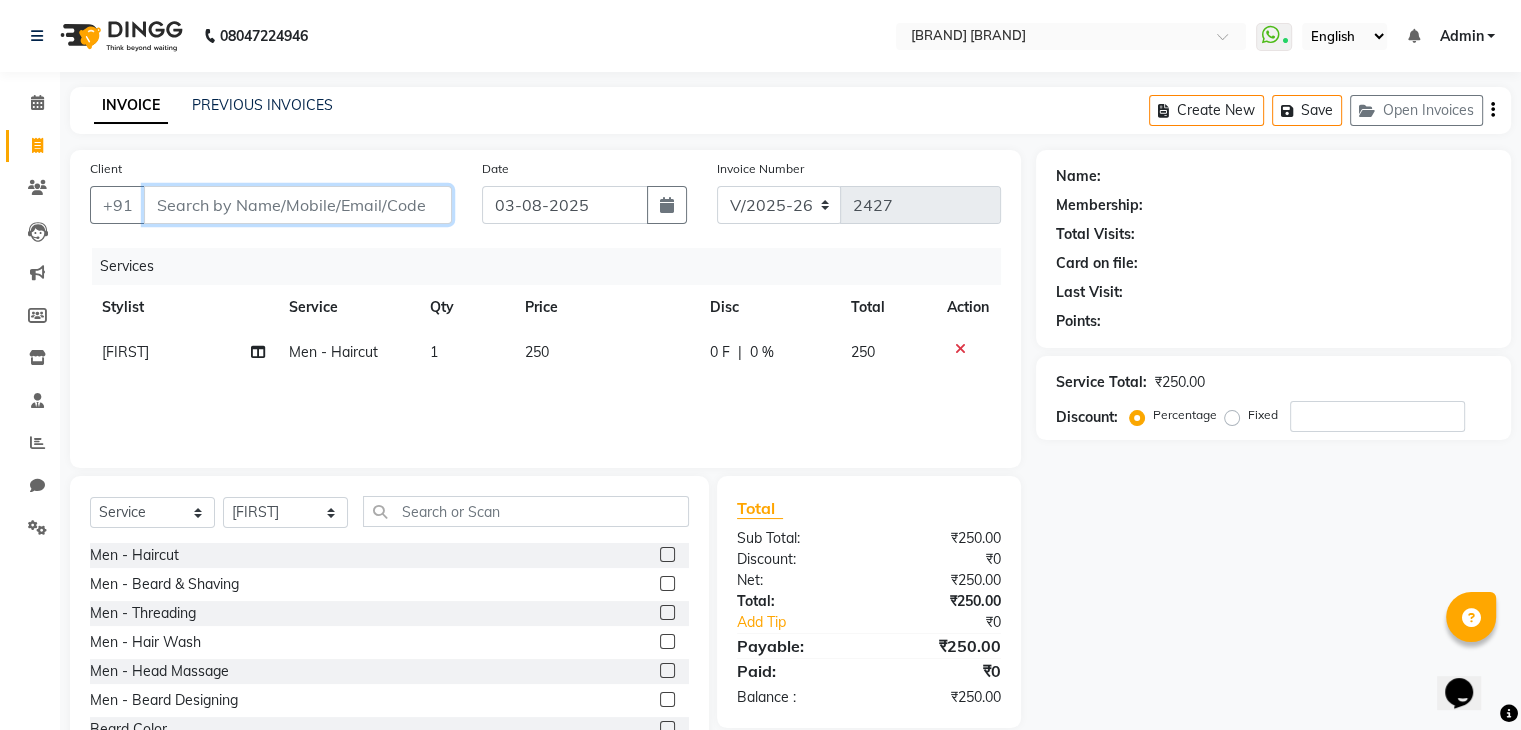 click on "Client" at bounding box center (298, 205) 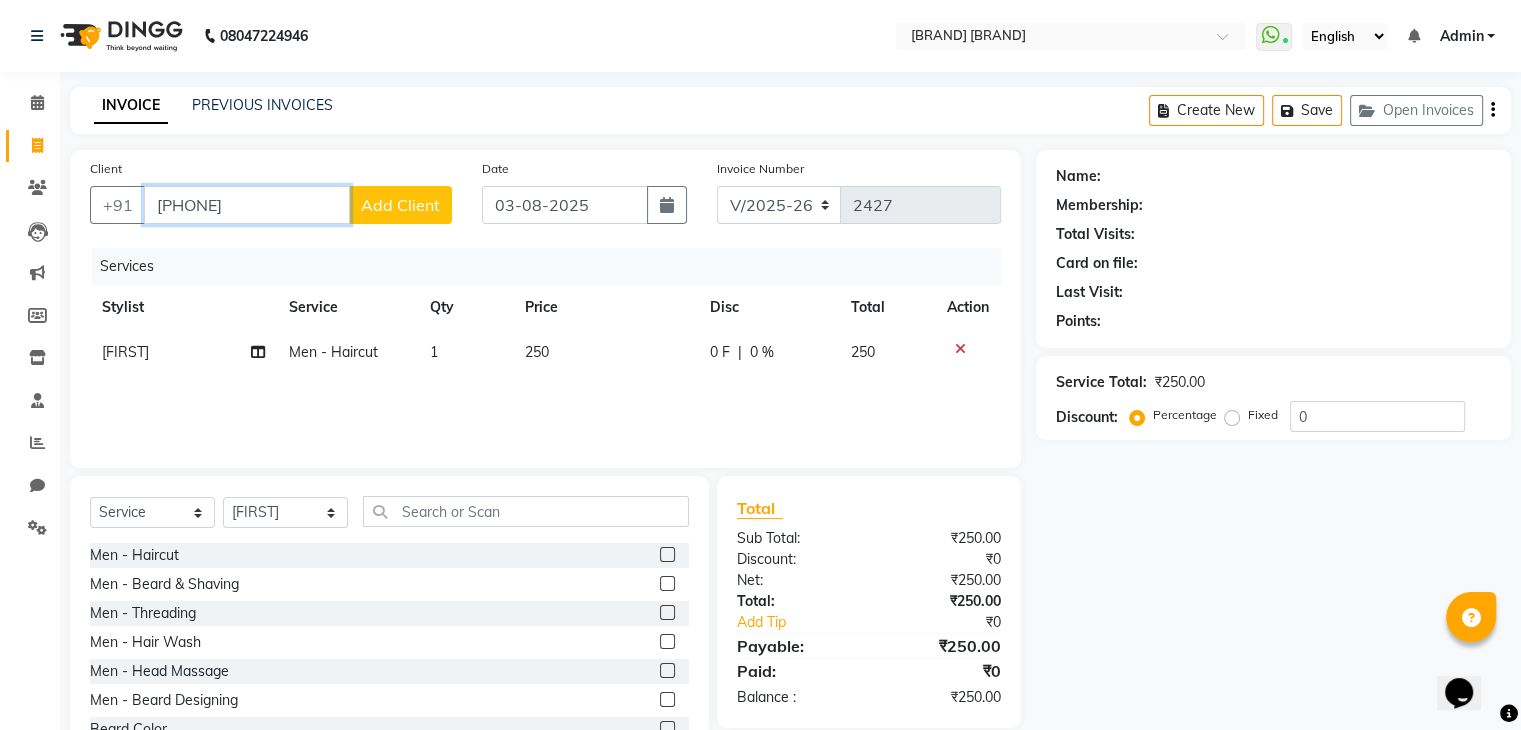 type on "[PHONE]" 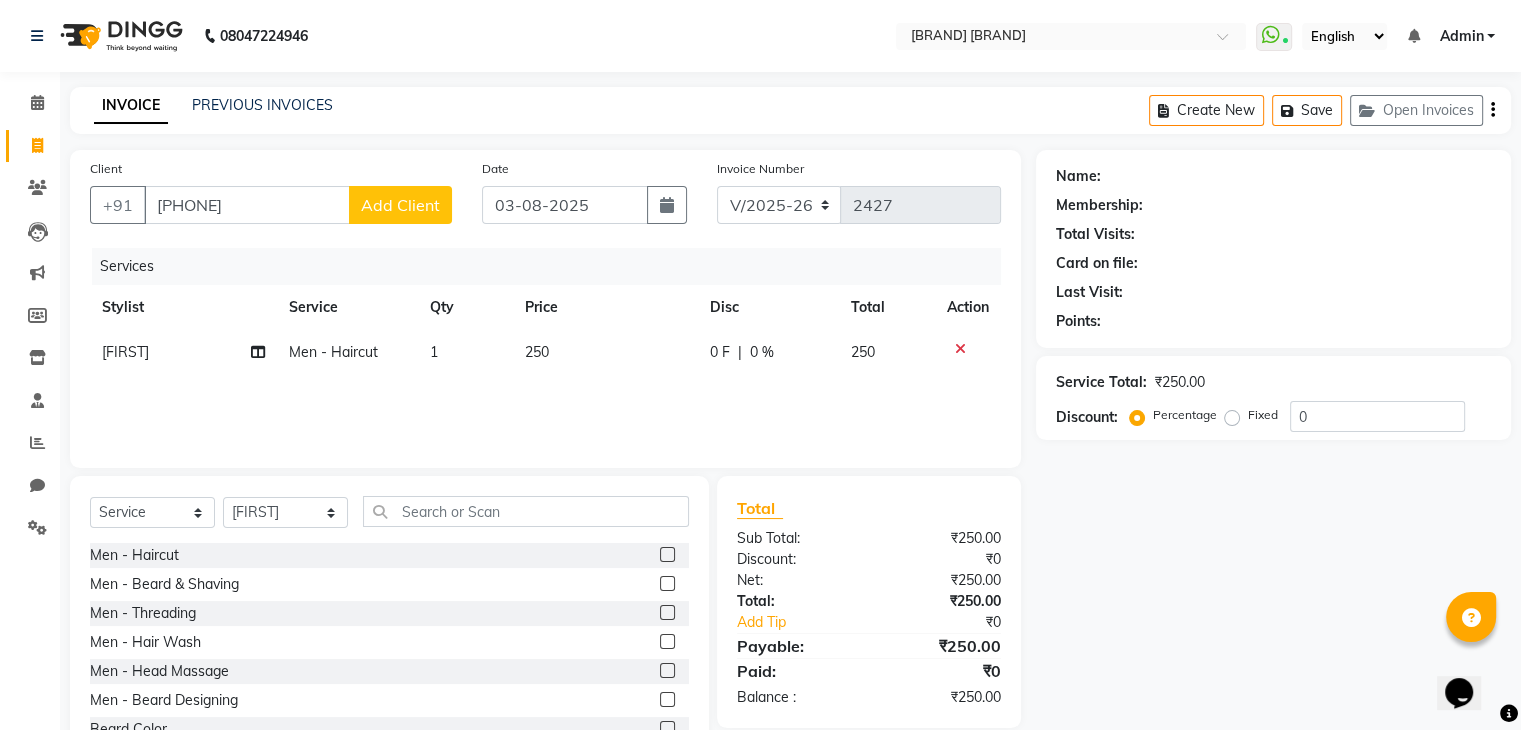 click on "Add Client" 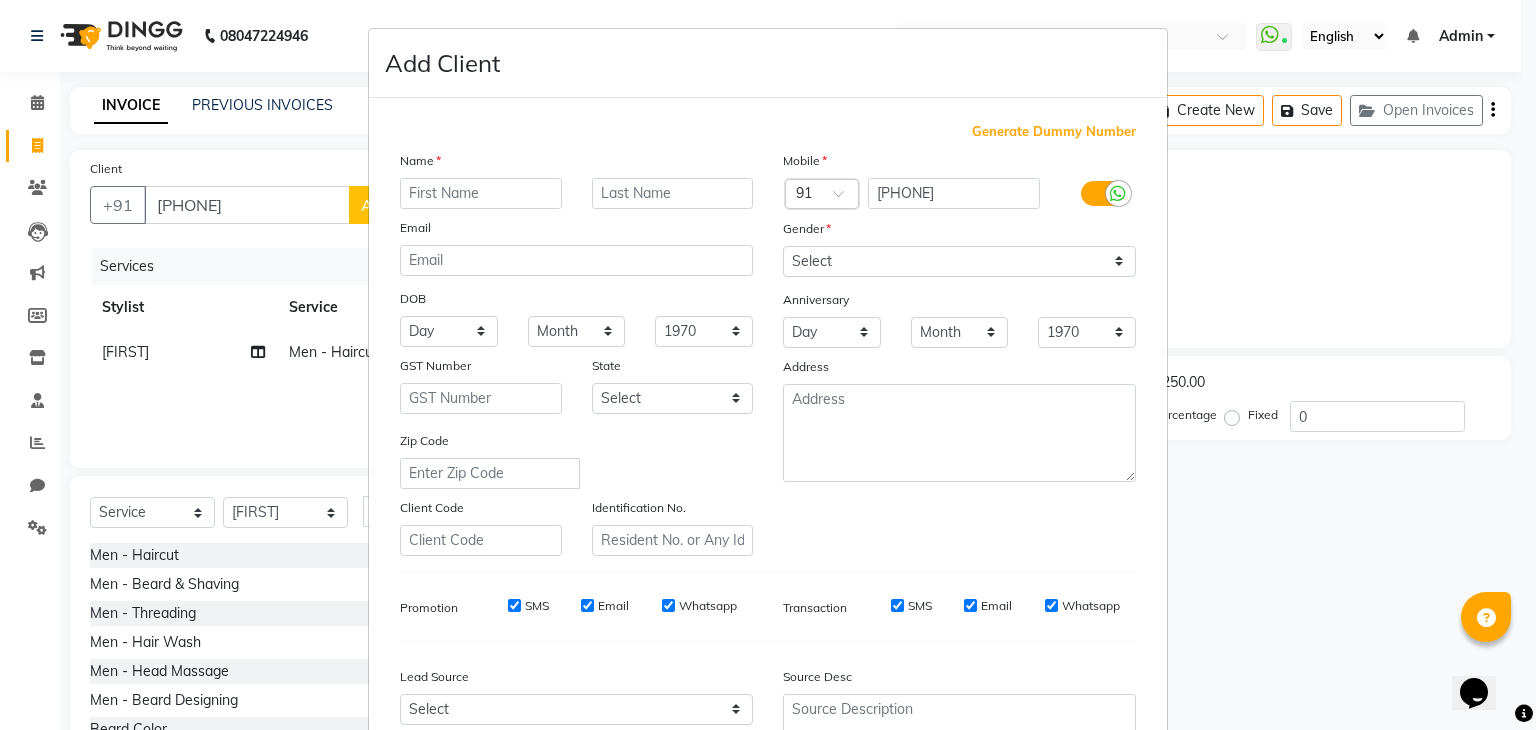 click at bounding box center (481, 193) 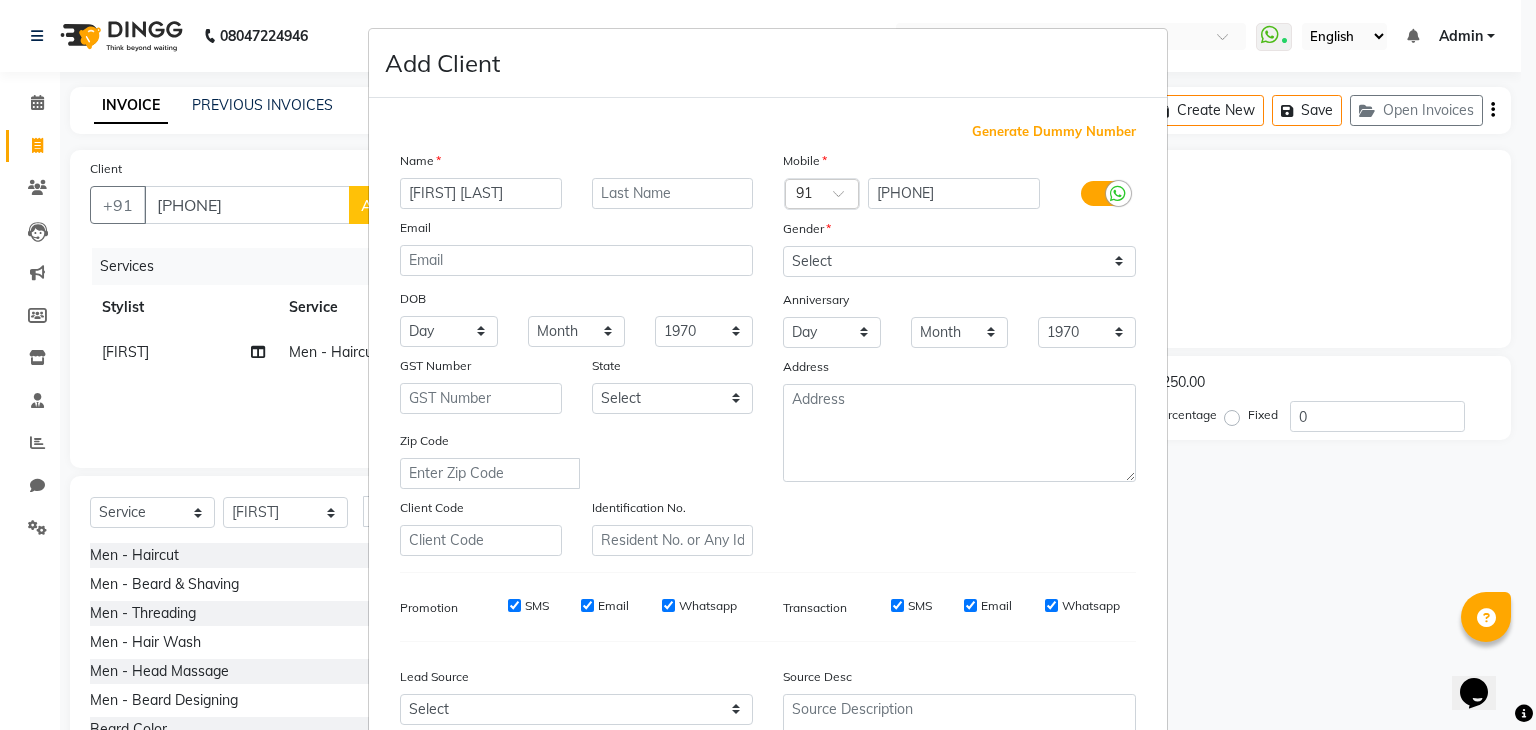 type on "[FIRST] [LAST]" 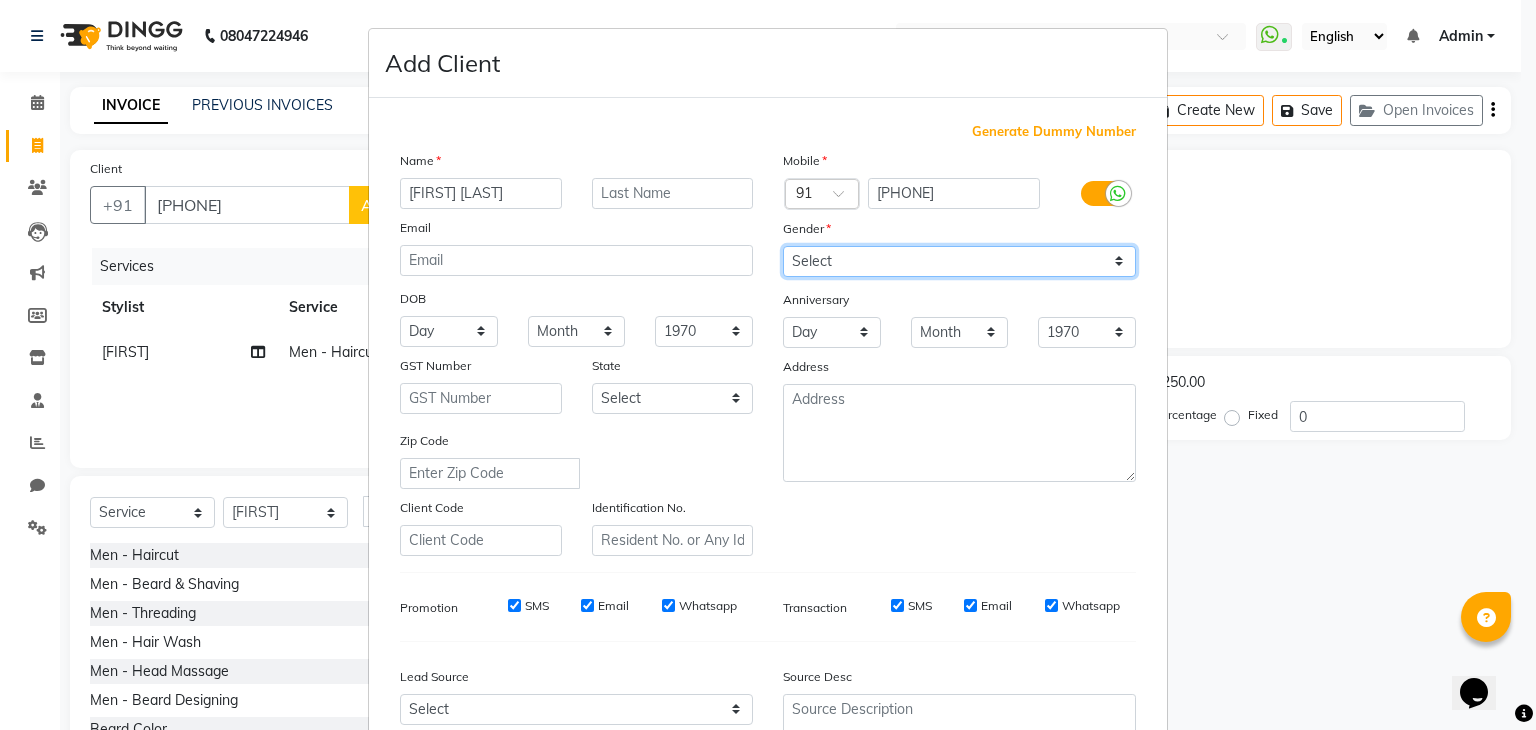 click on "Select Male Female Other Prefer Not To Say" at bounding box center (959, 261) 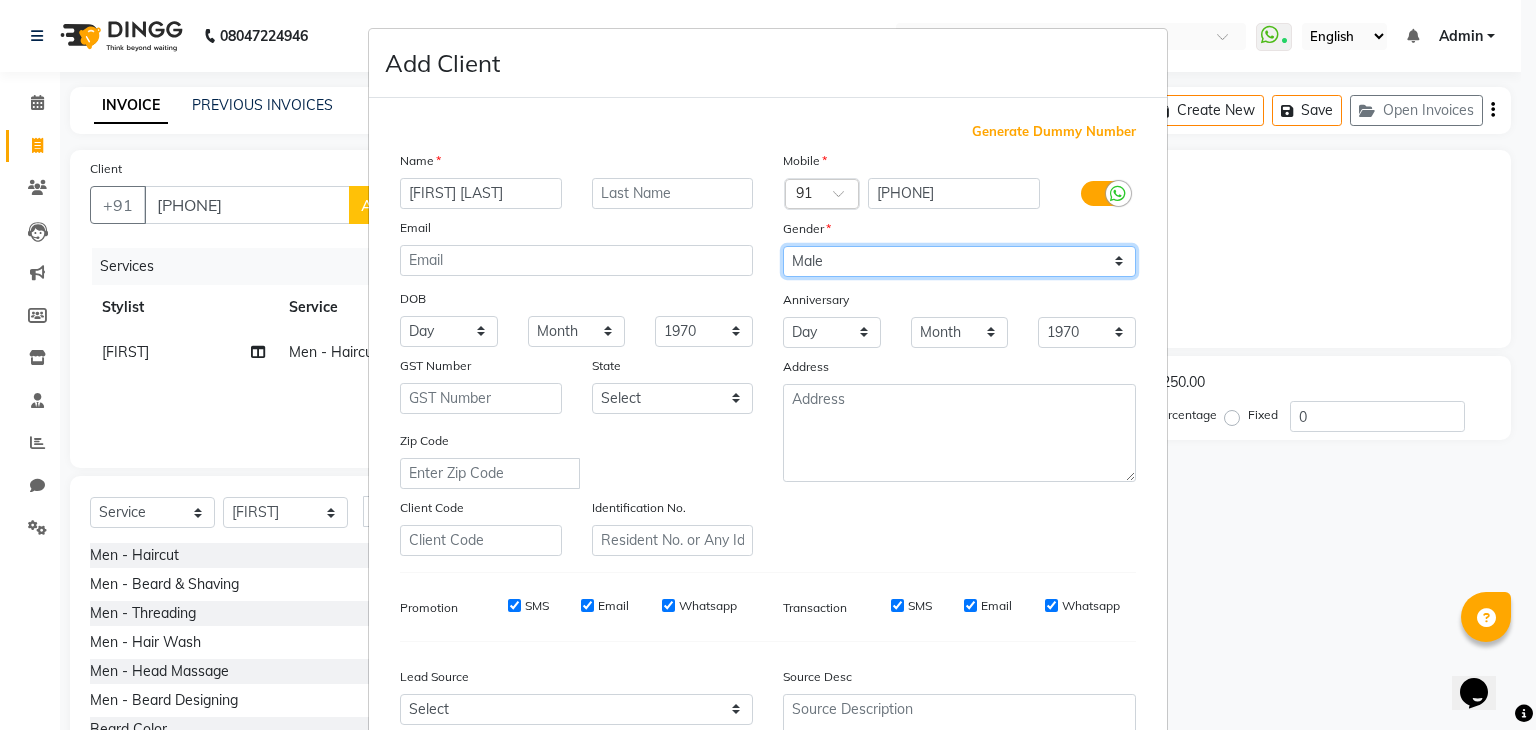 click on "Select Male Female Other Prefer Not To Say" at bounding box center [959, 261] 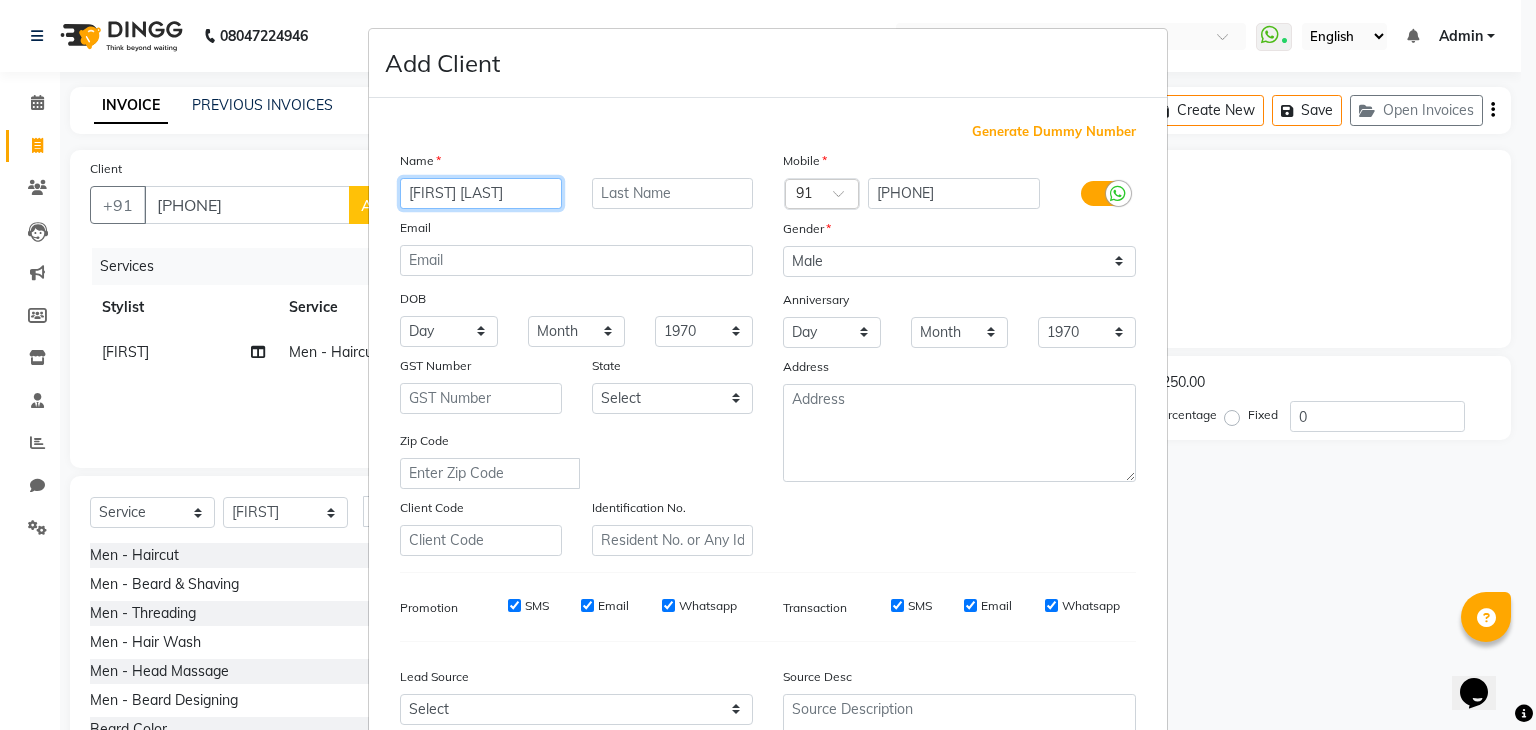 click on "[FIRST] [LAST]" at bounding box center [481, 193] 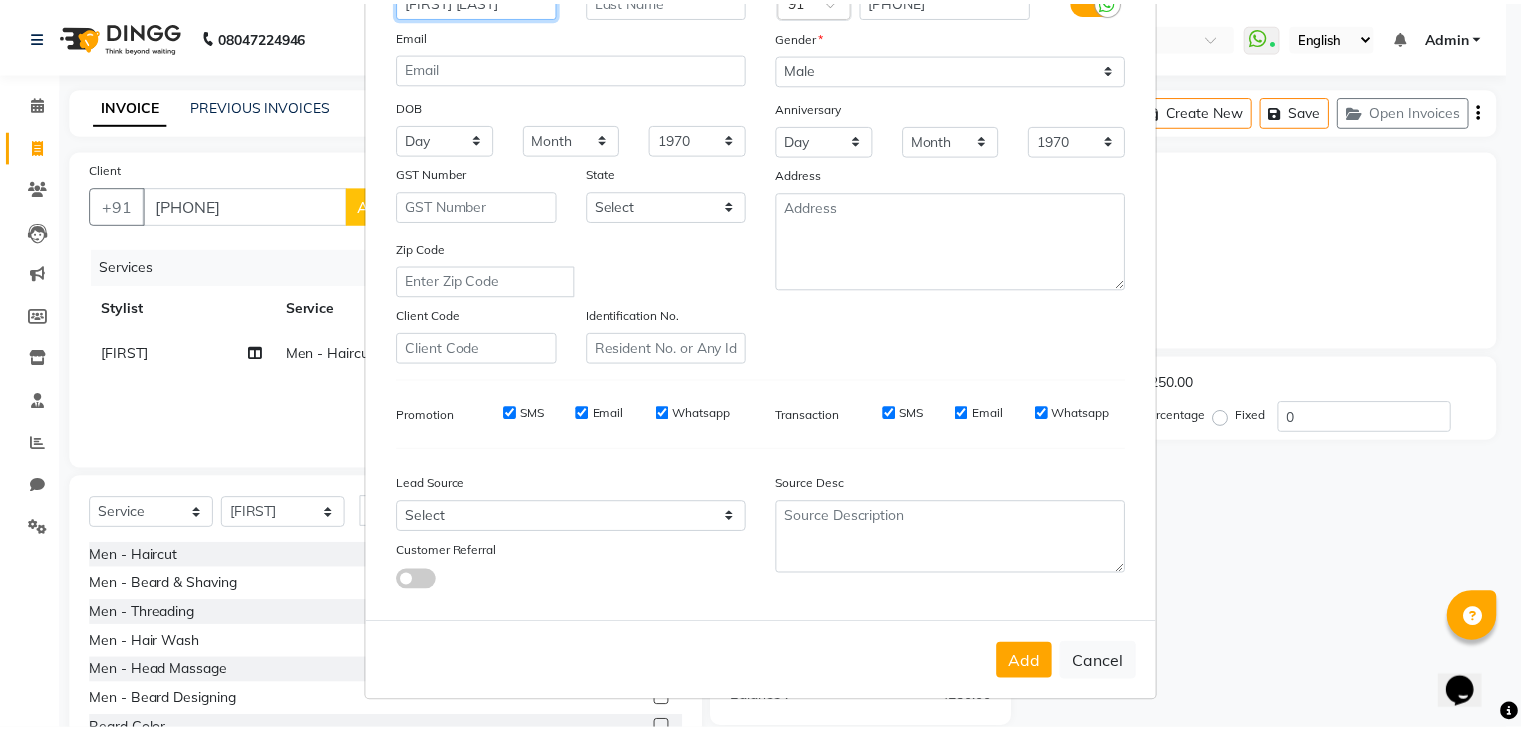scroll, scrollTop: 202, scrollLeft: 0, axis: vertical 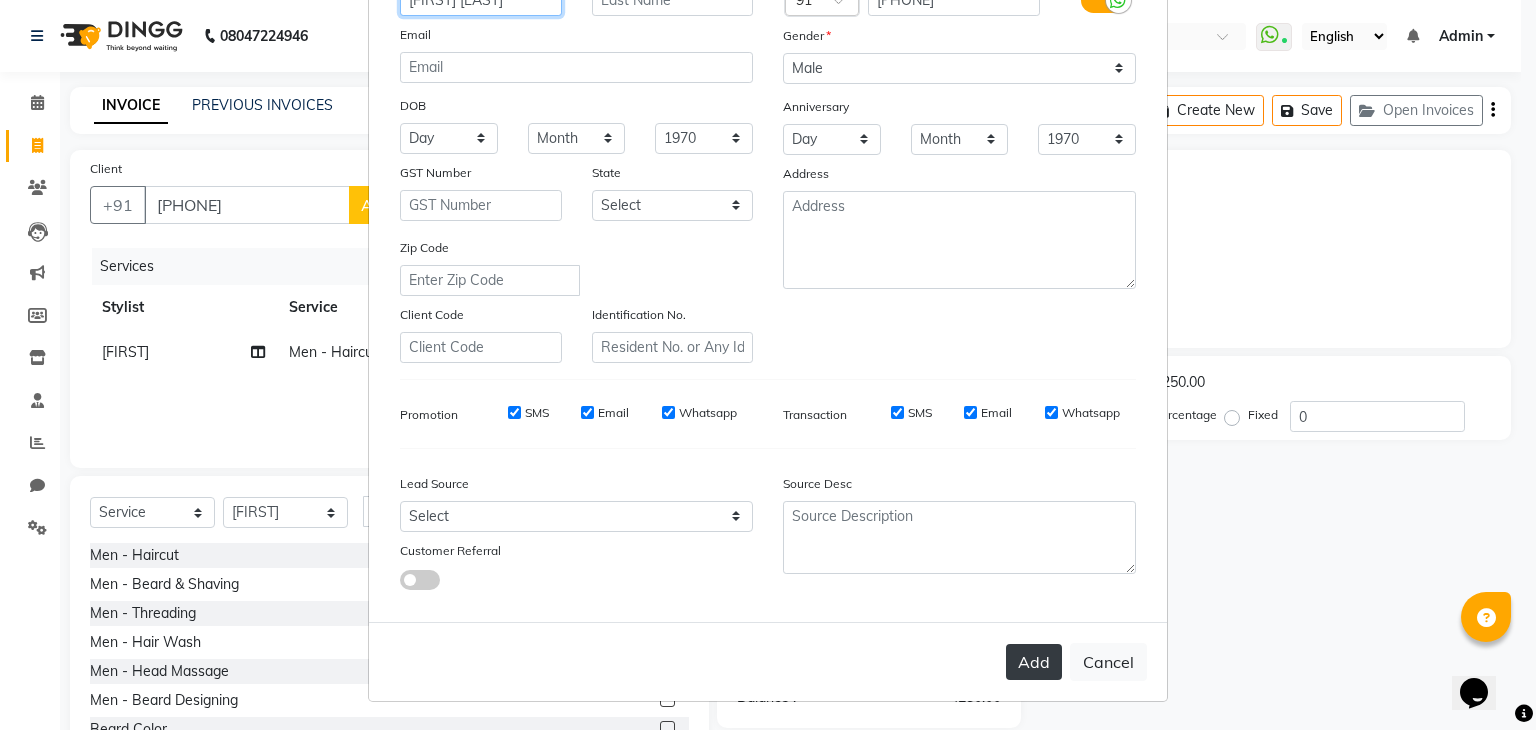 type on "[FIRST] [LAST]" 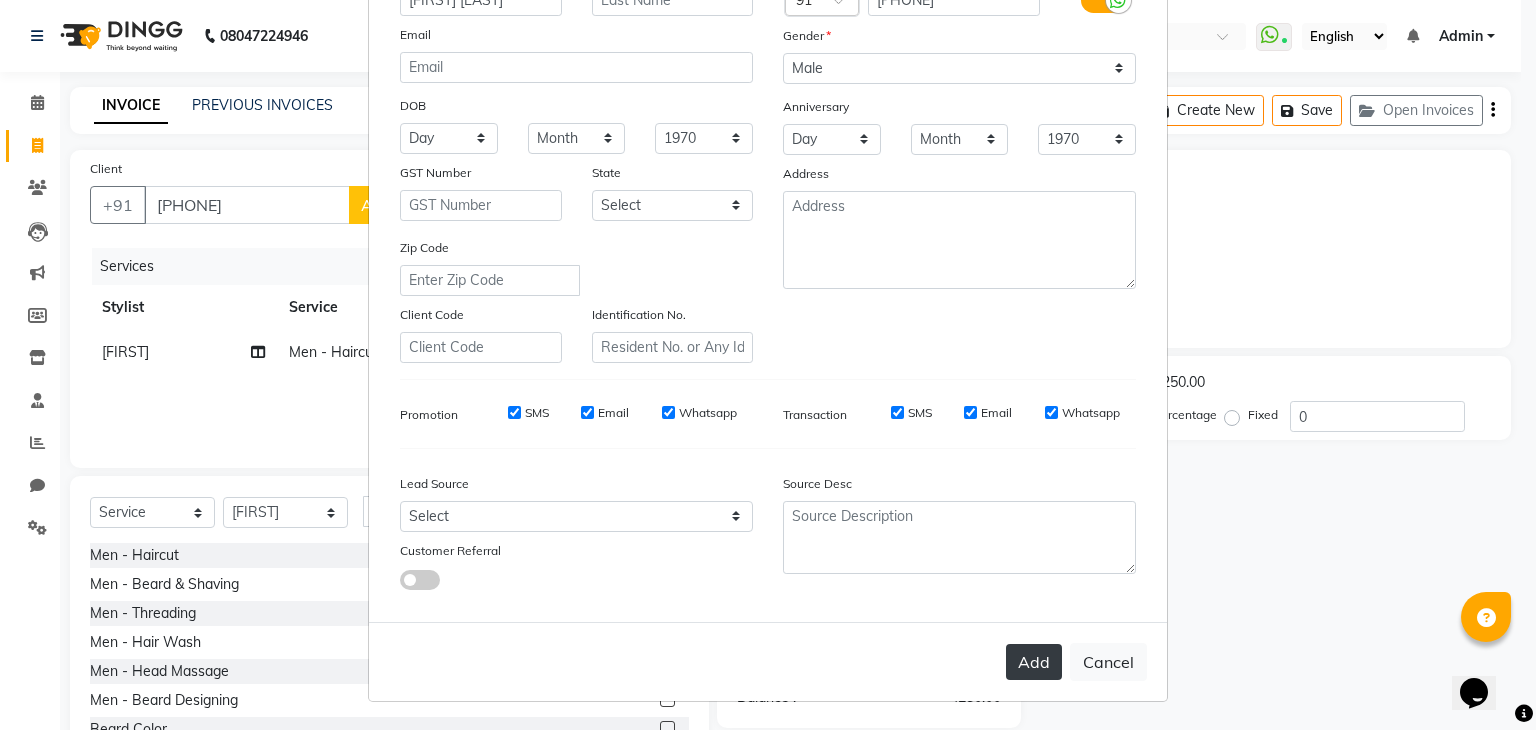 click on "Add" at bounding box center (1034, 662) 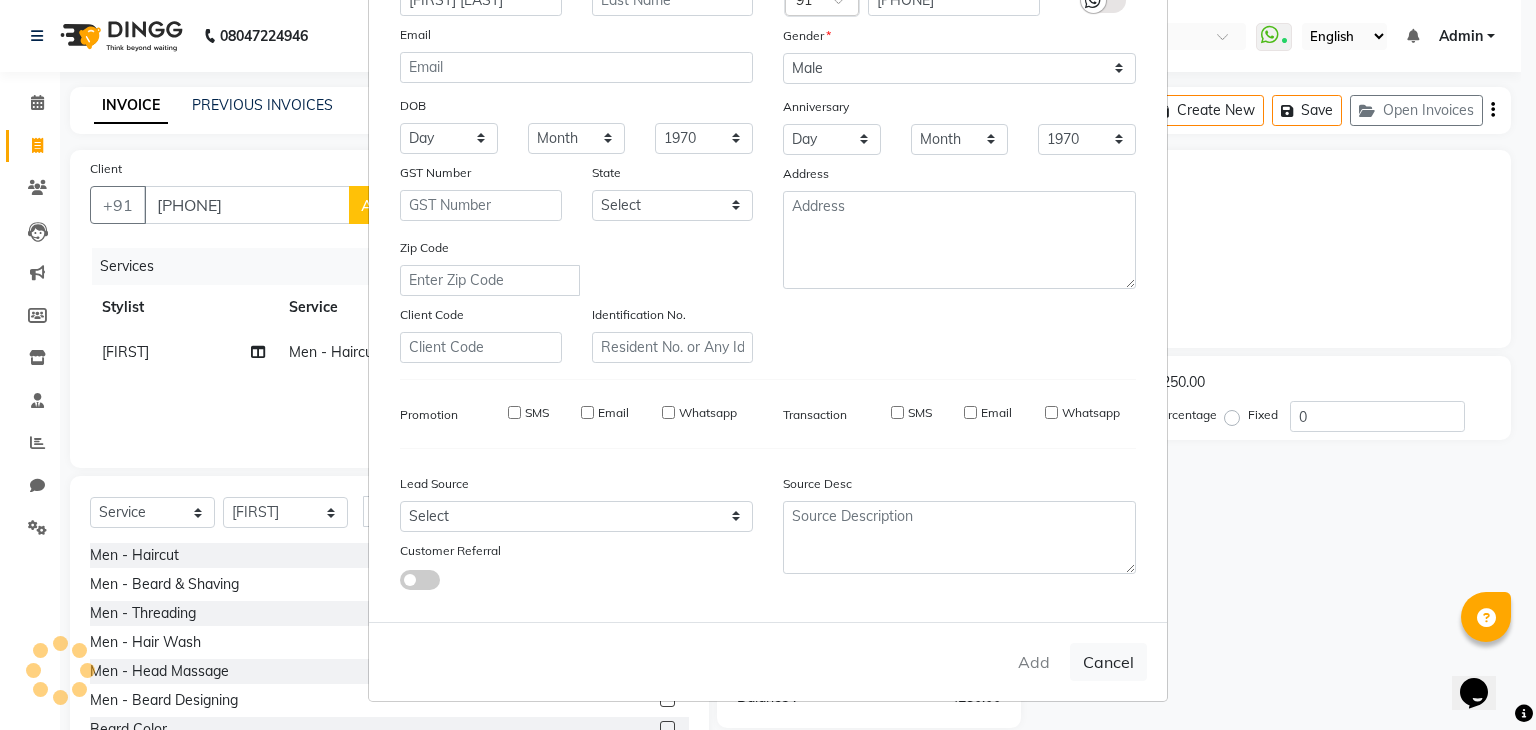 type 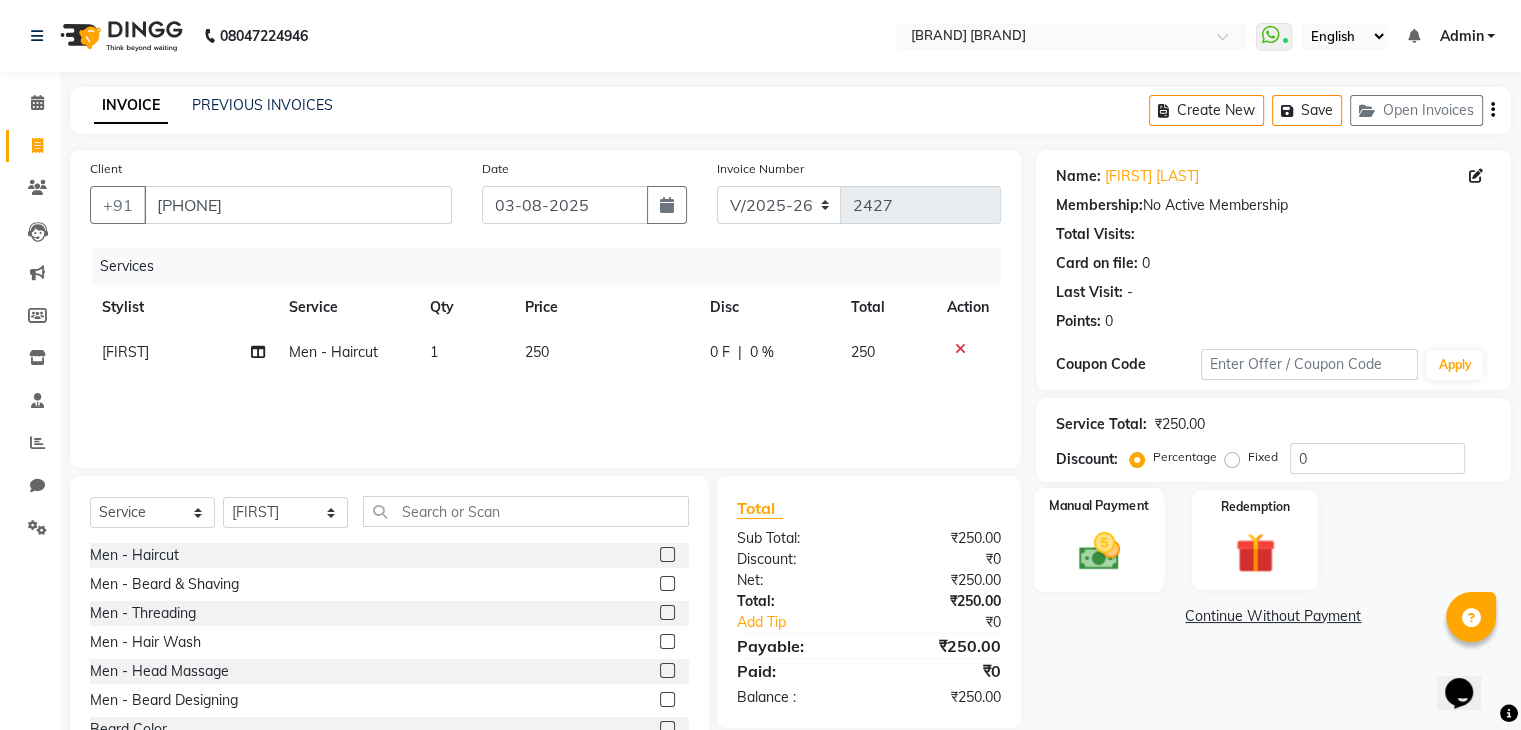 click 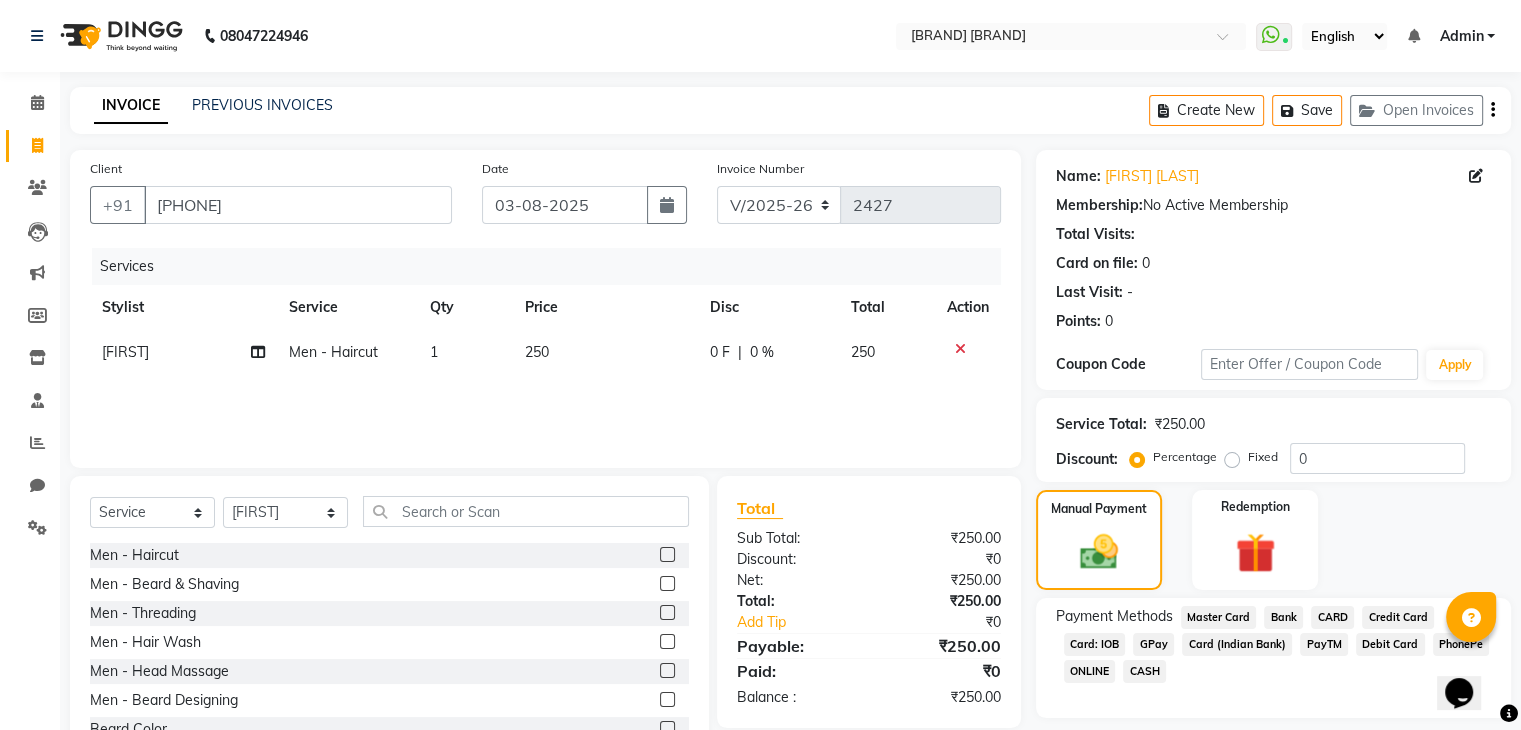 click on "GPay" 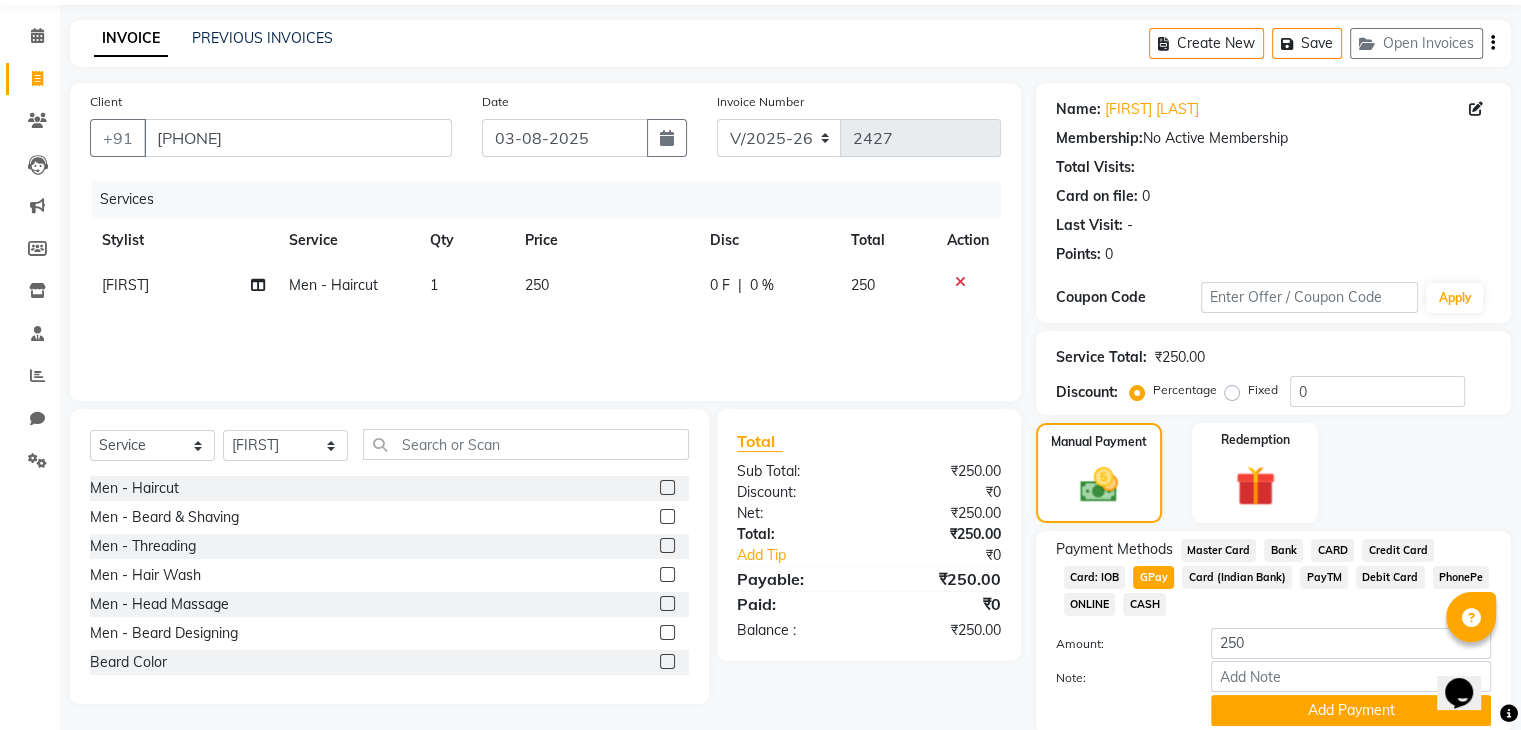scroll, scrollTop: 68, scrollLeft: 0, axis: vertical 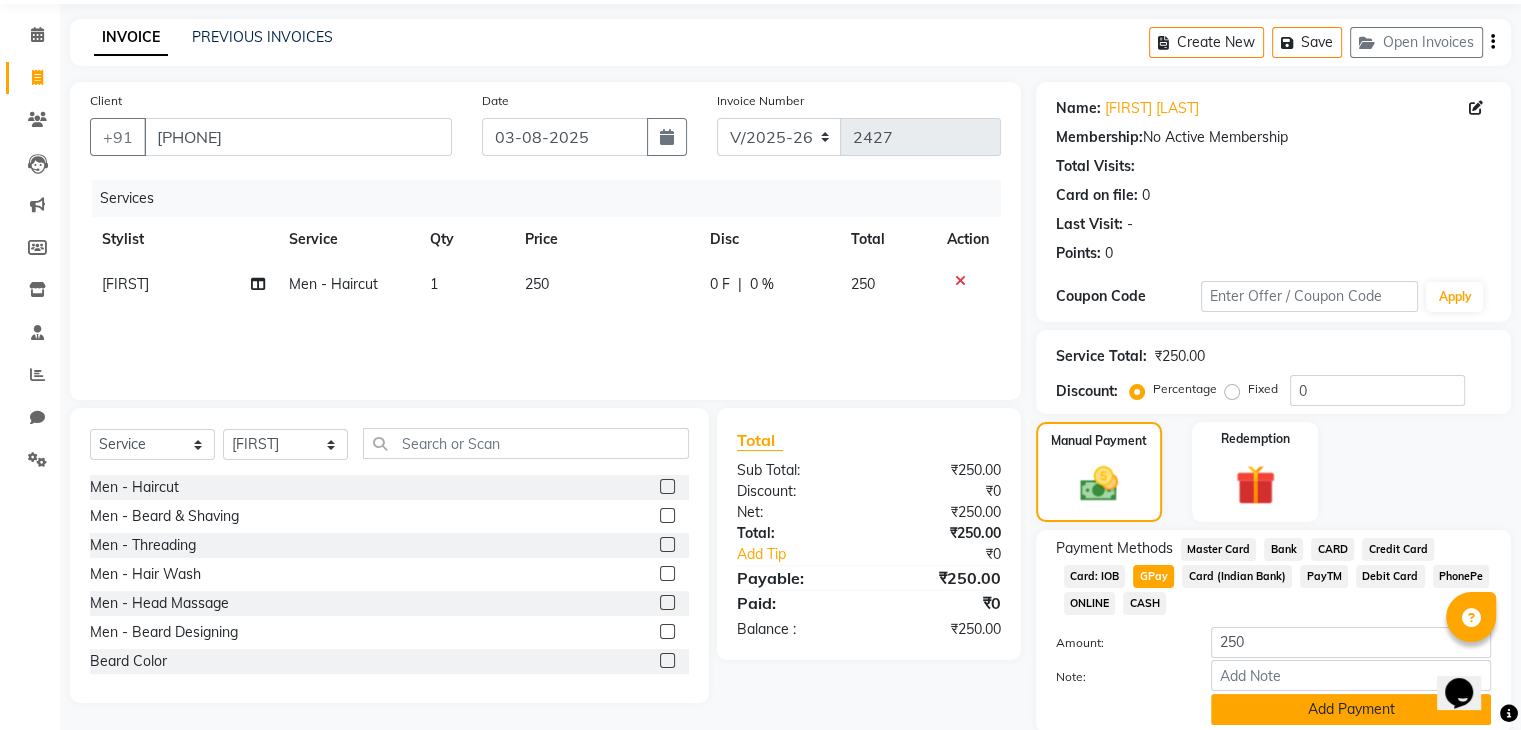 click on "Add Payment" 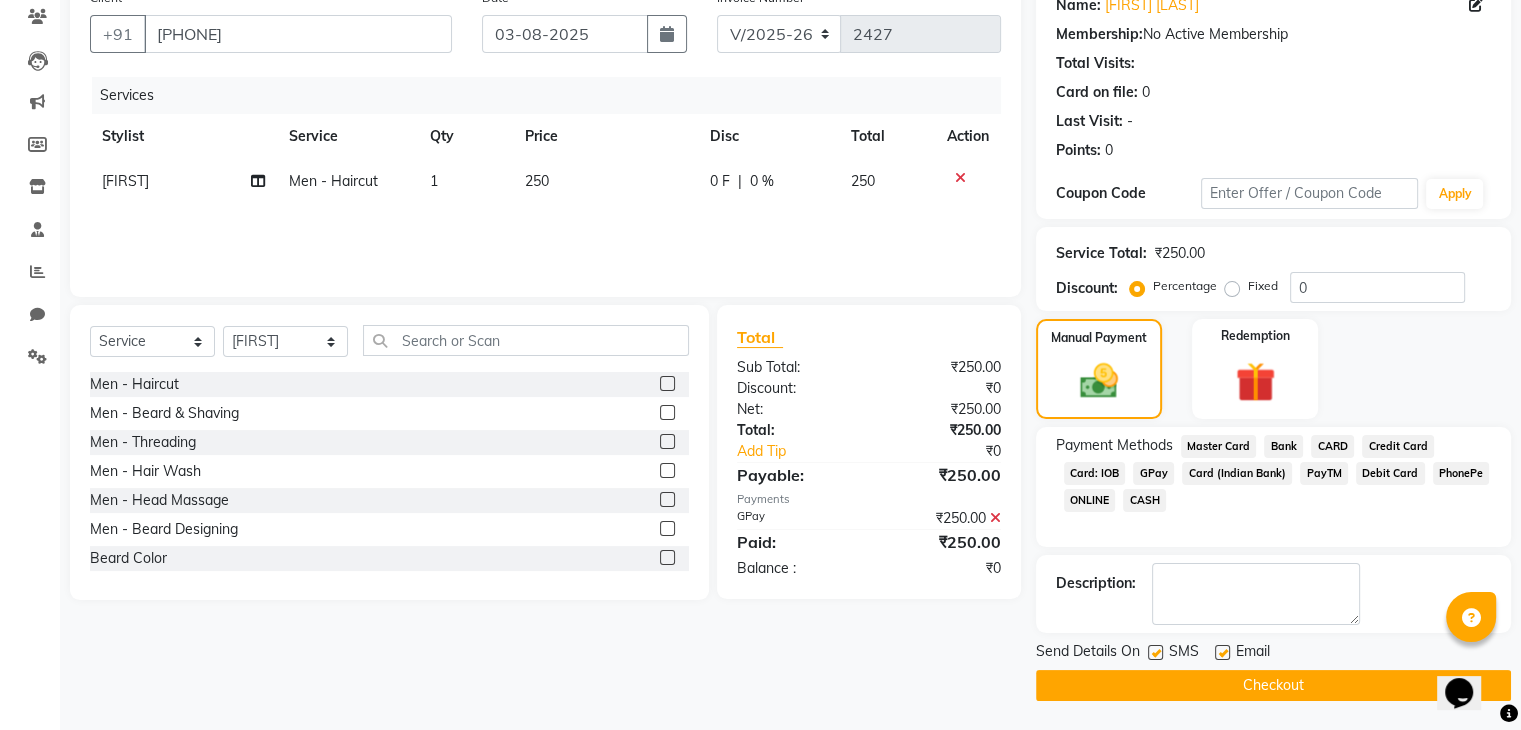 scroll, scrollTop: 170, scrollLeft: 0, axis: vertical 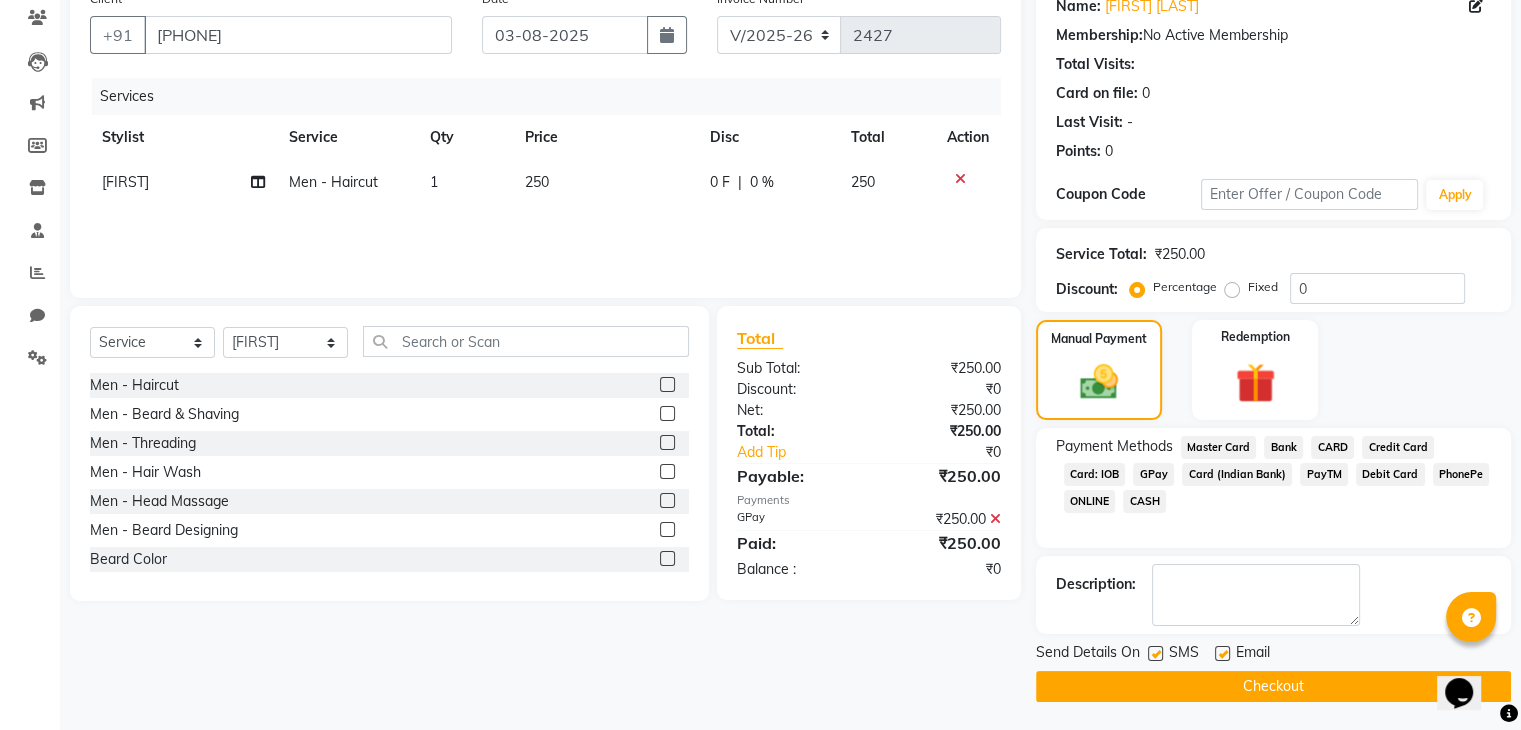 click on "Checkout" 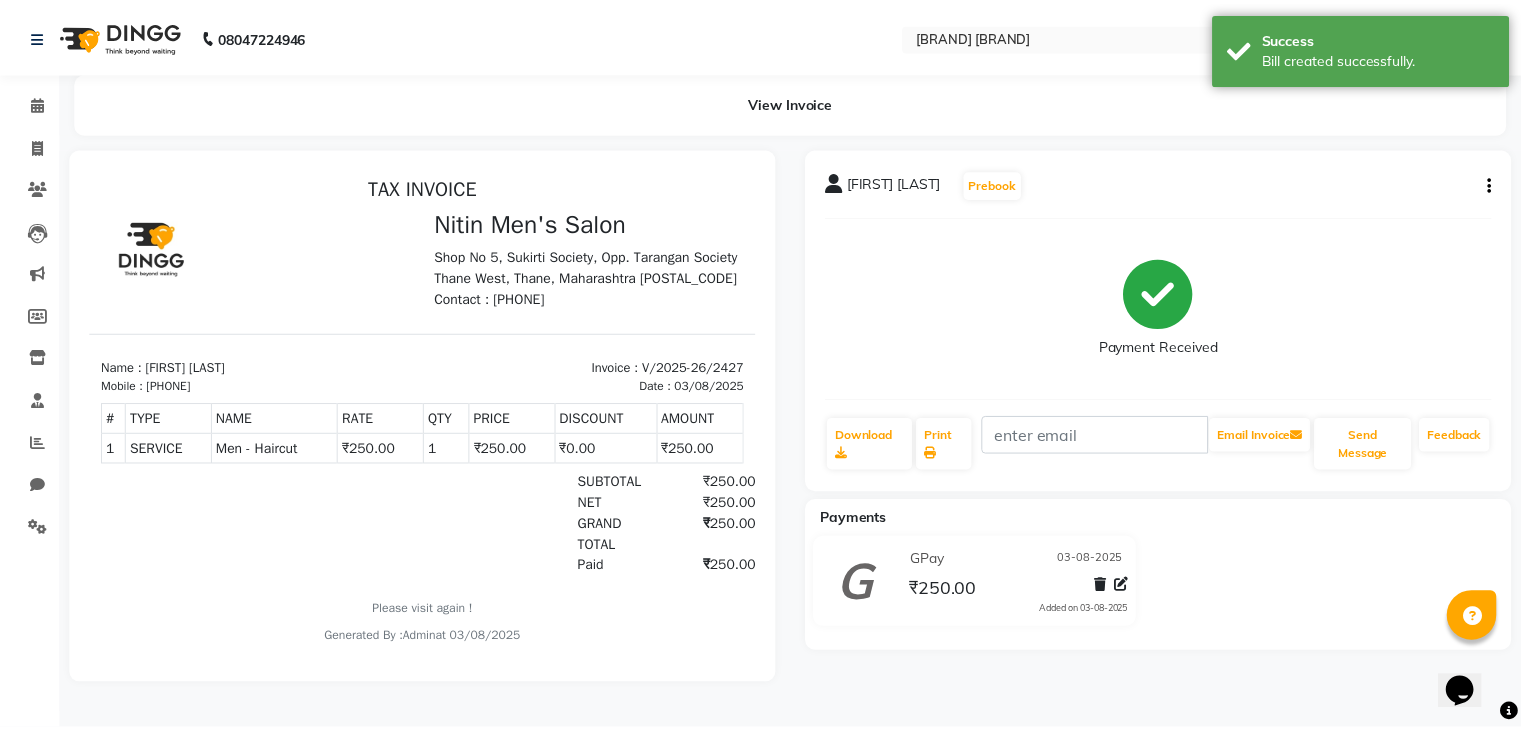 scroll, scrollTop: 0, scrollLeft: 0, axis: both 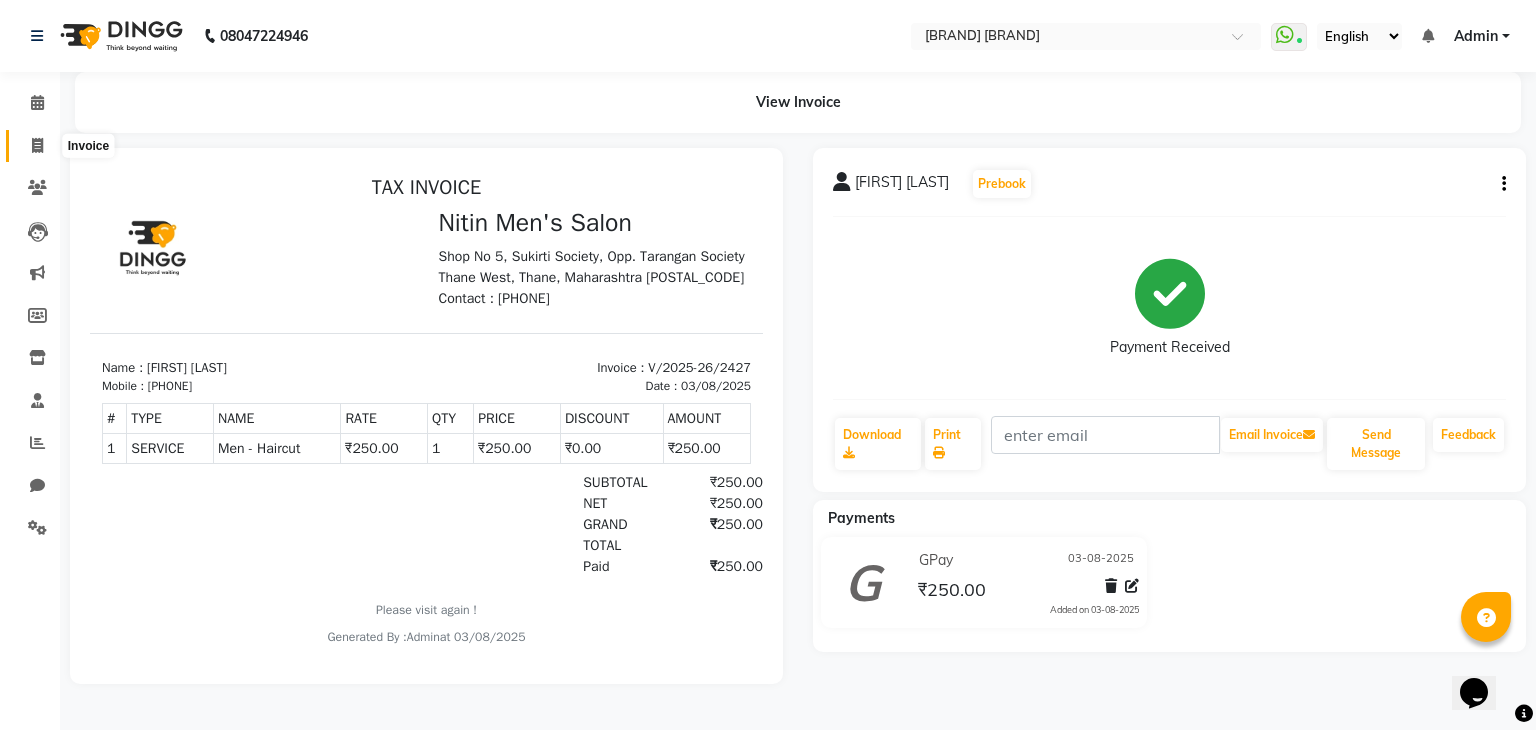 click 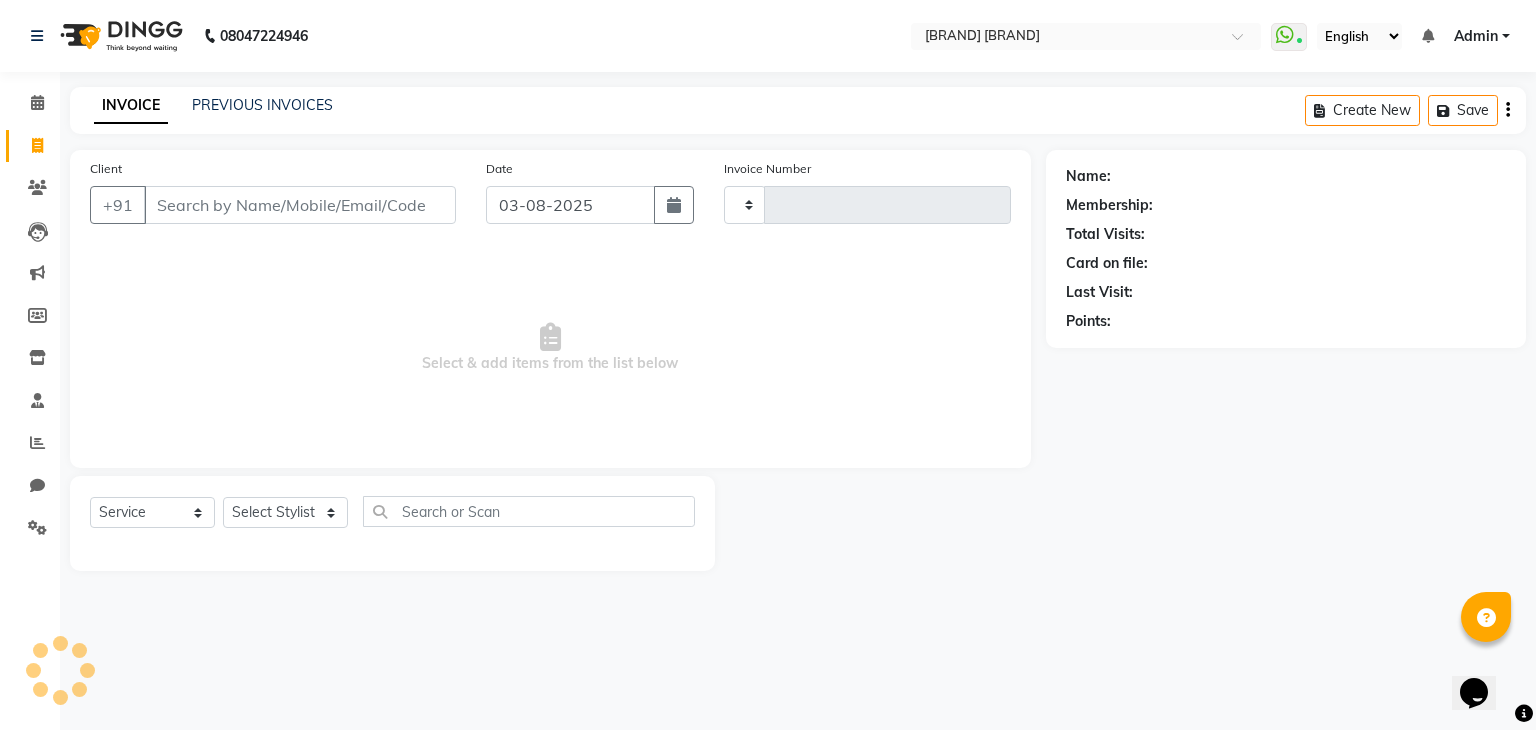 type on "2428" 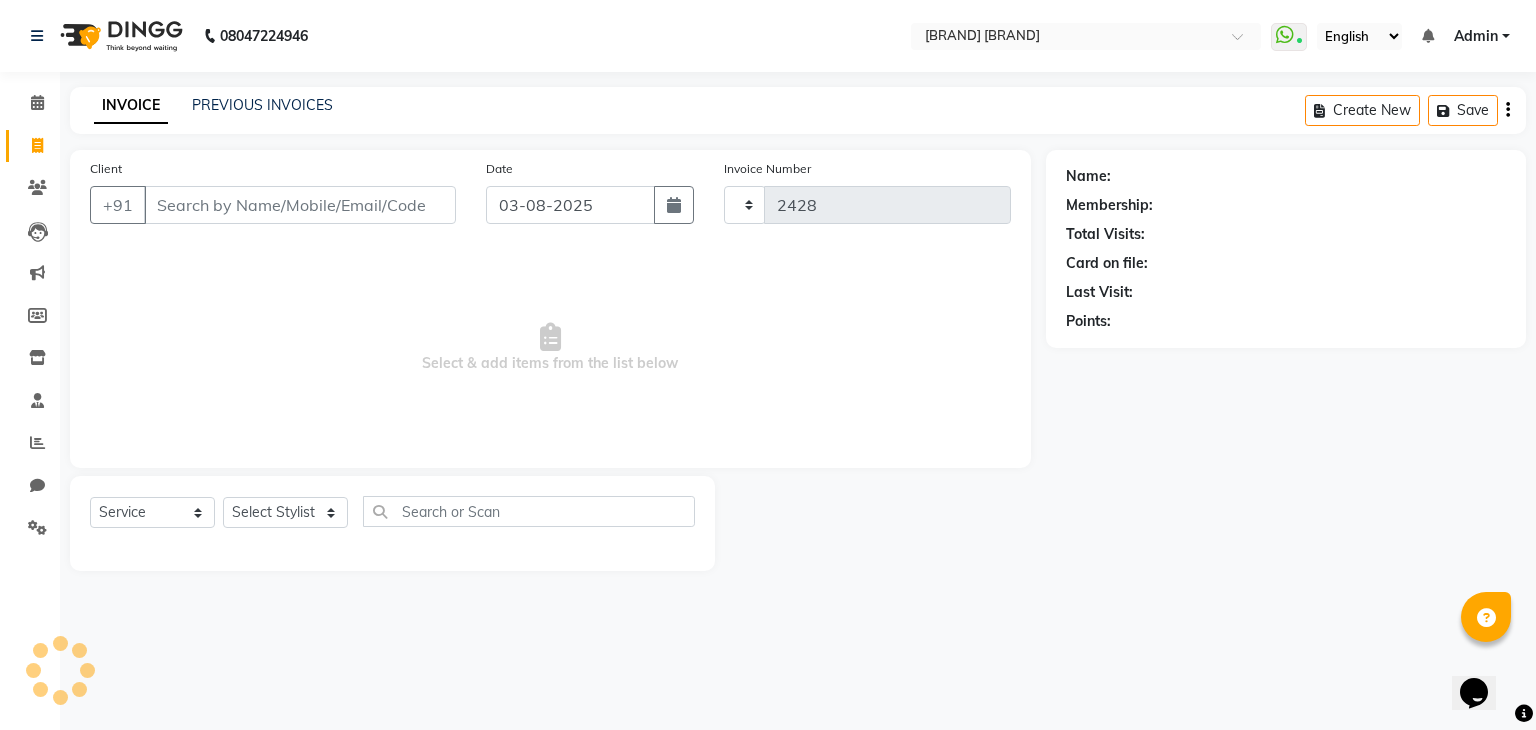 click 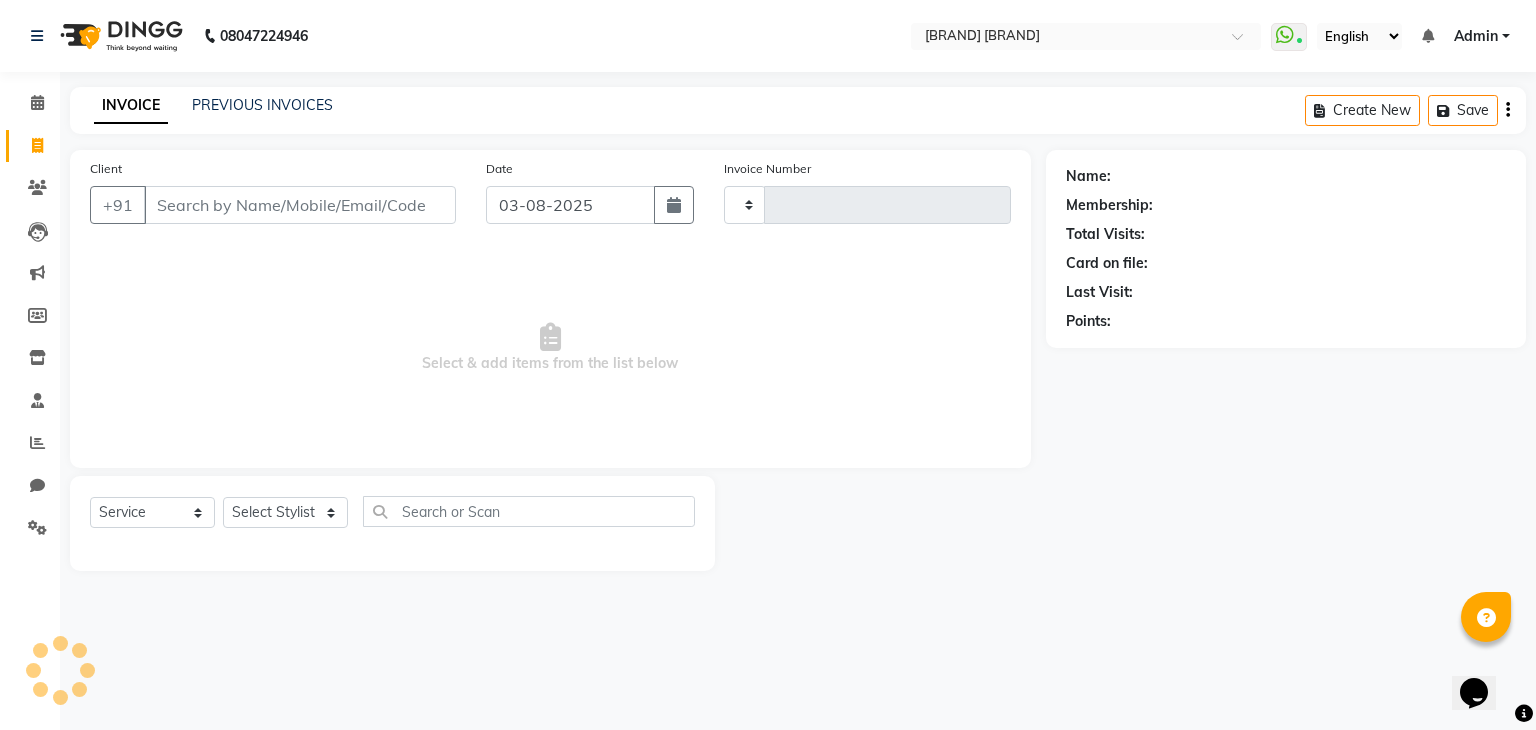 type on "2428" 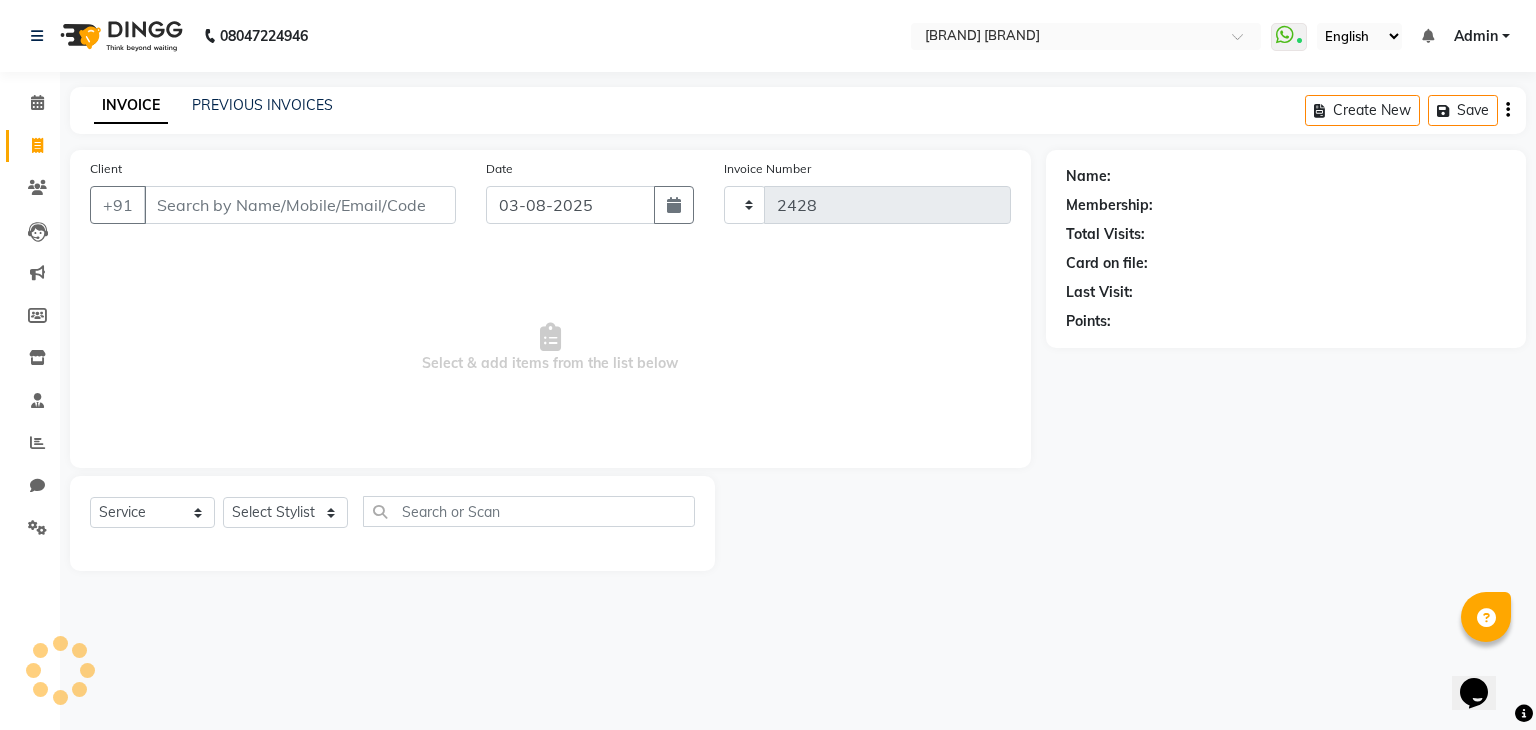 select on "7981" 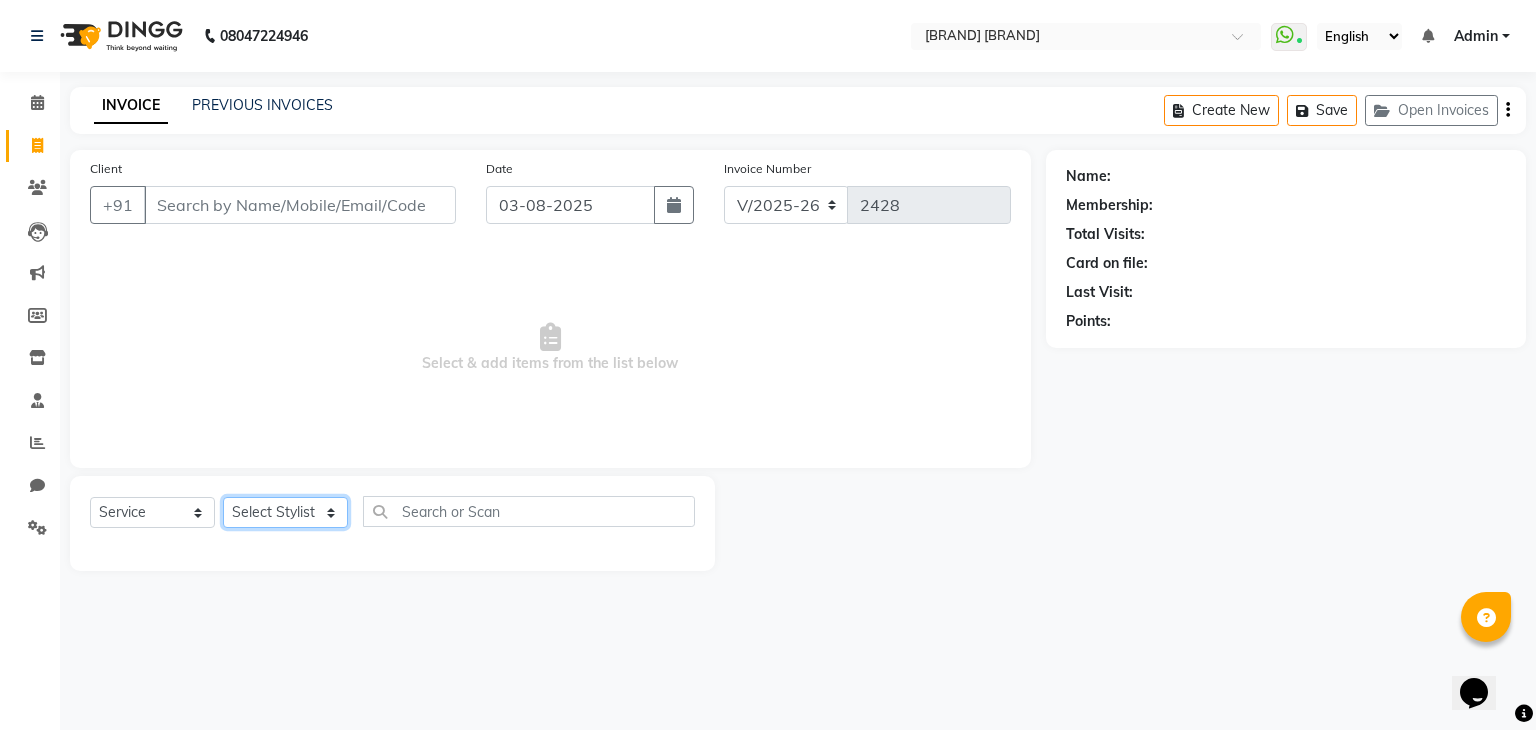 click on "Select Stylist ALAM ASHISH DEEPA HASIB JITU MEENAKSHI NITIN SIR PRAJAKTA Rupa SANDEEP SHAHIM YASEEN" 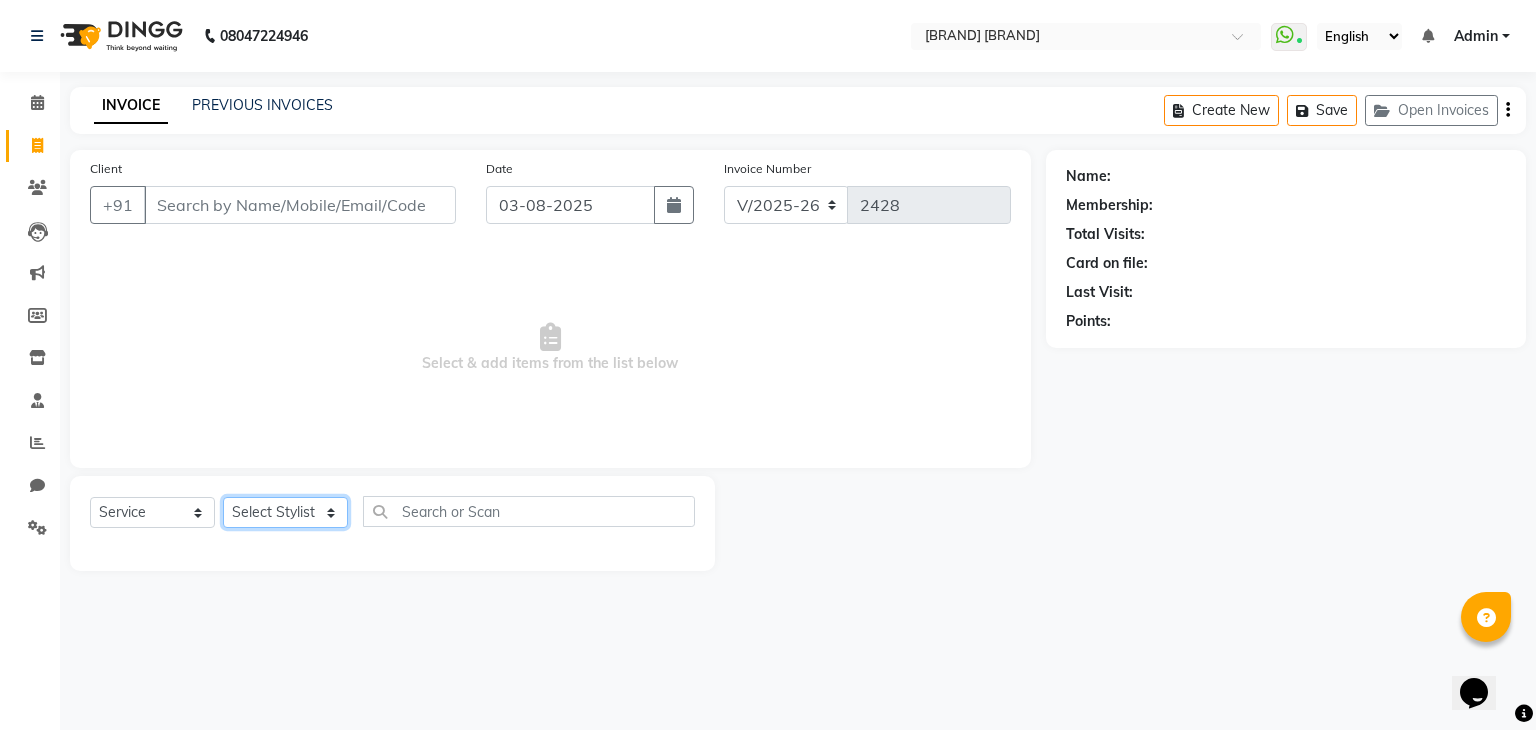 select on "75702" 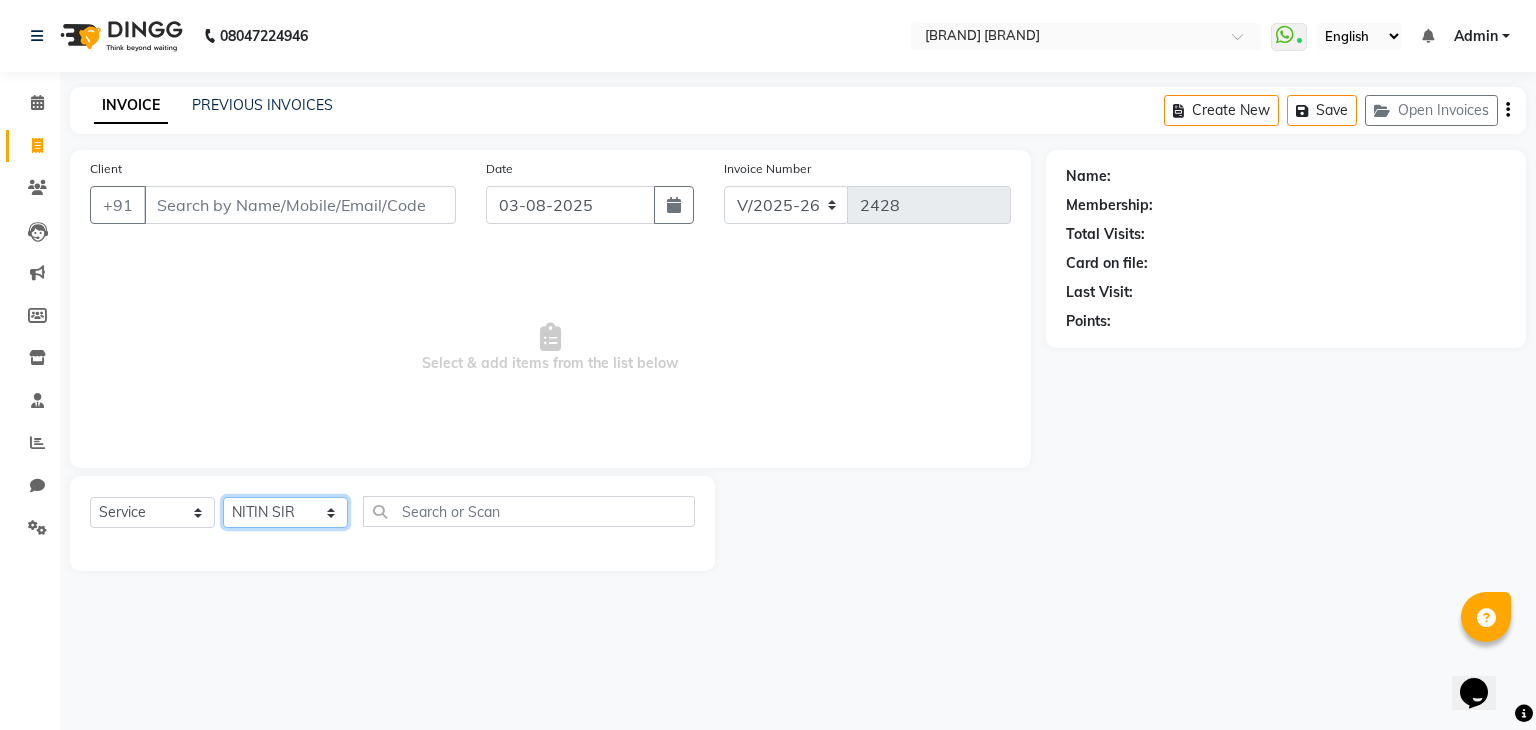 click on "Select Stylist ALAM ASHISH DEEPA HASIB JITU MEENAKSHI NITIN SIR PRAJAKTA Rupa SANDEEP SHAHIM YASEEN" 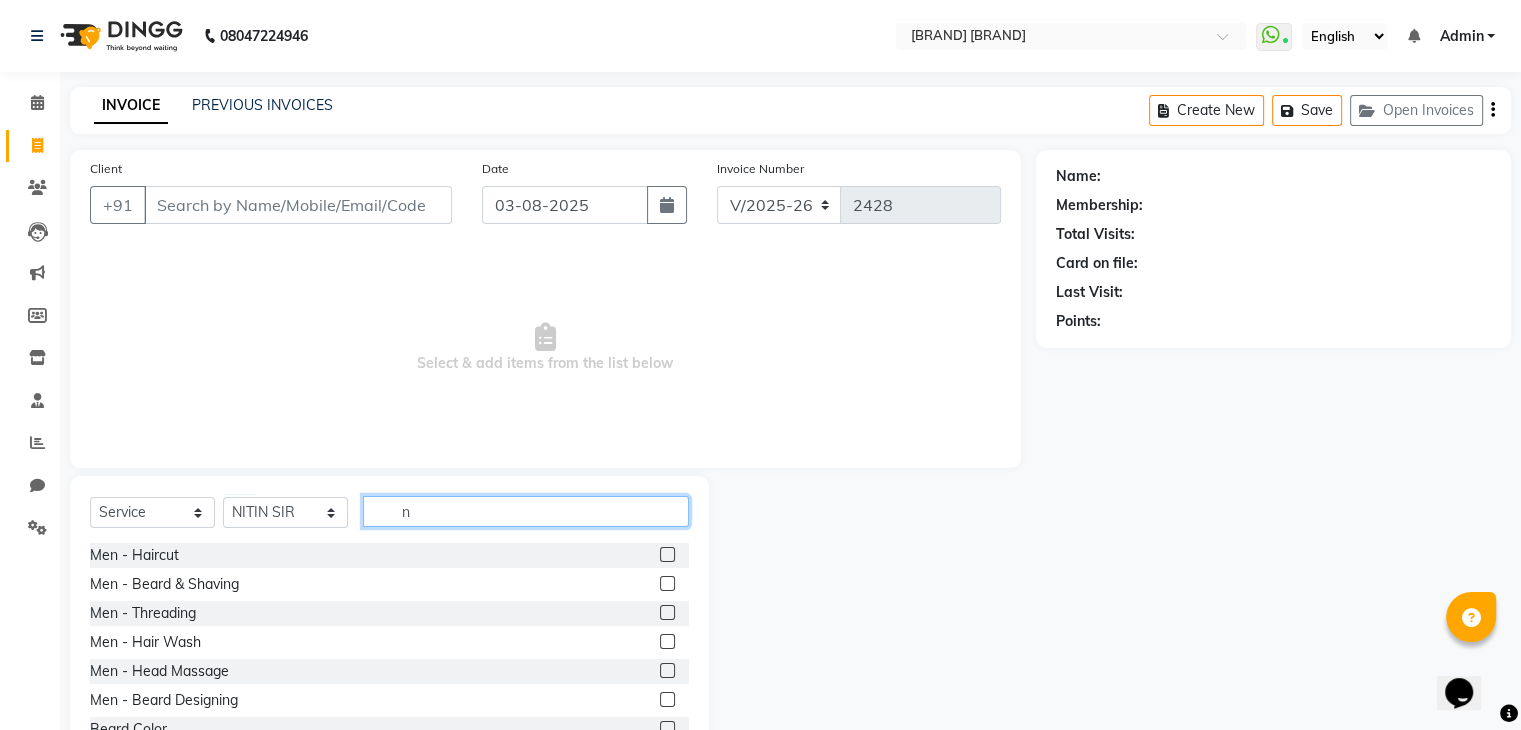 click on "n" 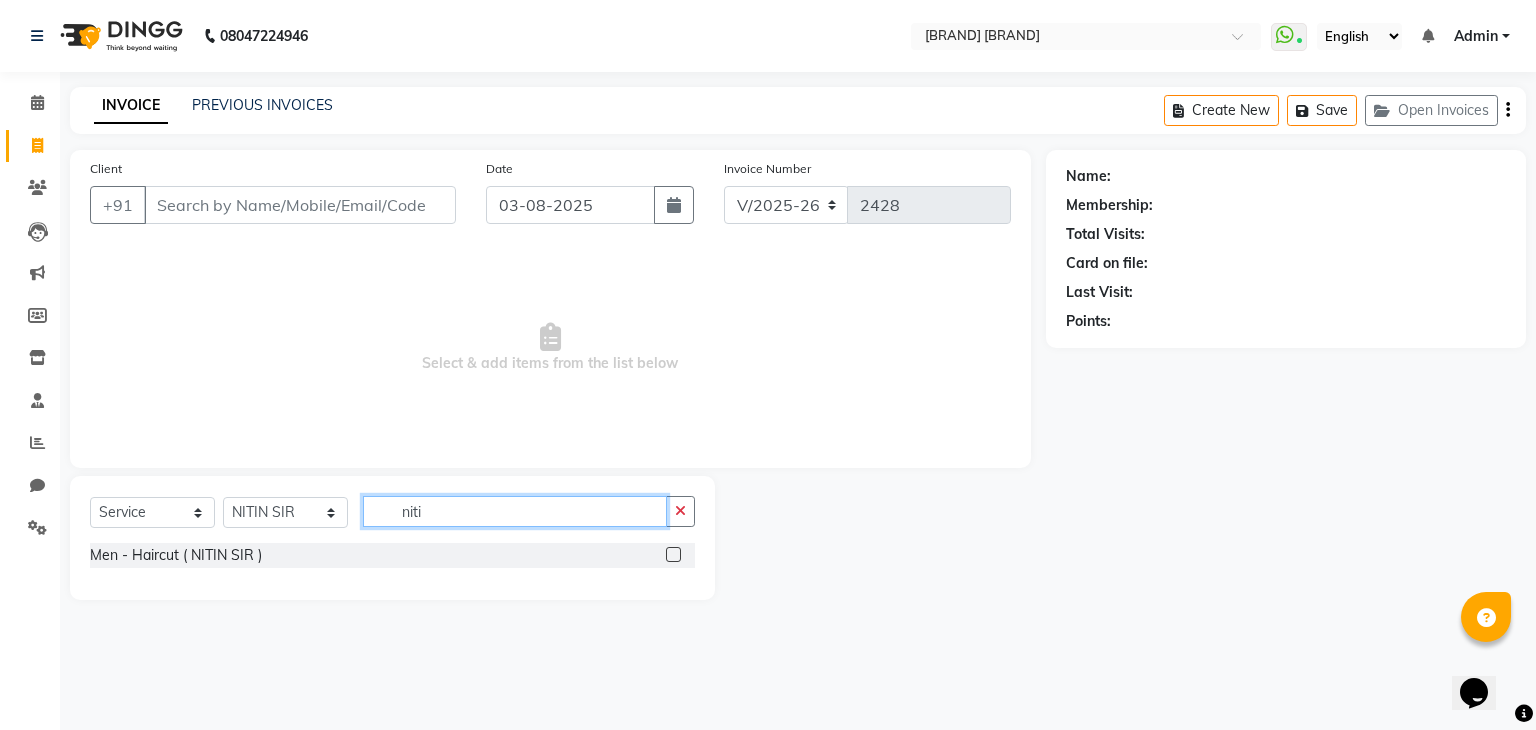 type on "niti" 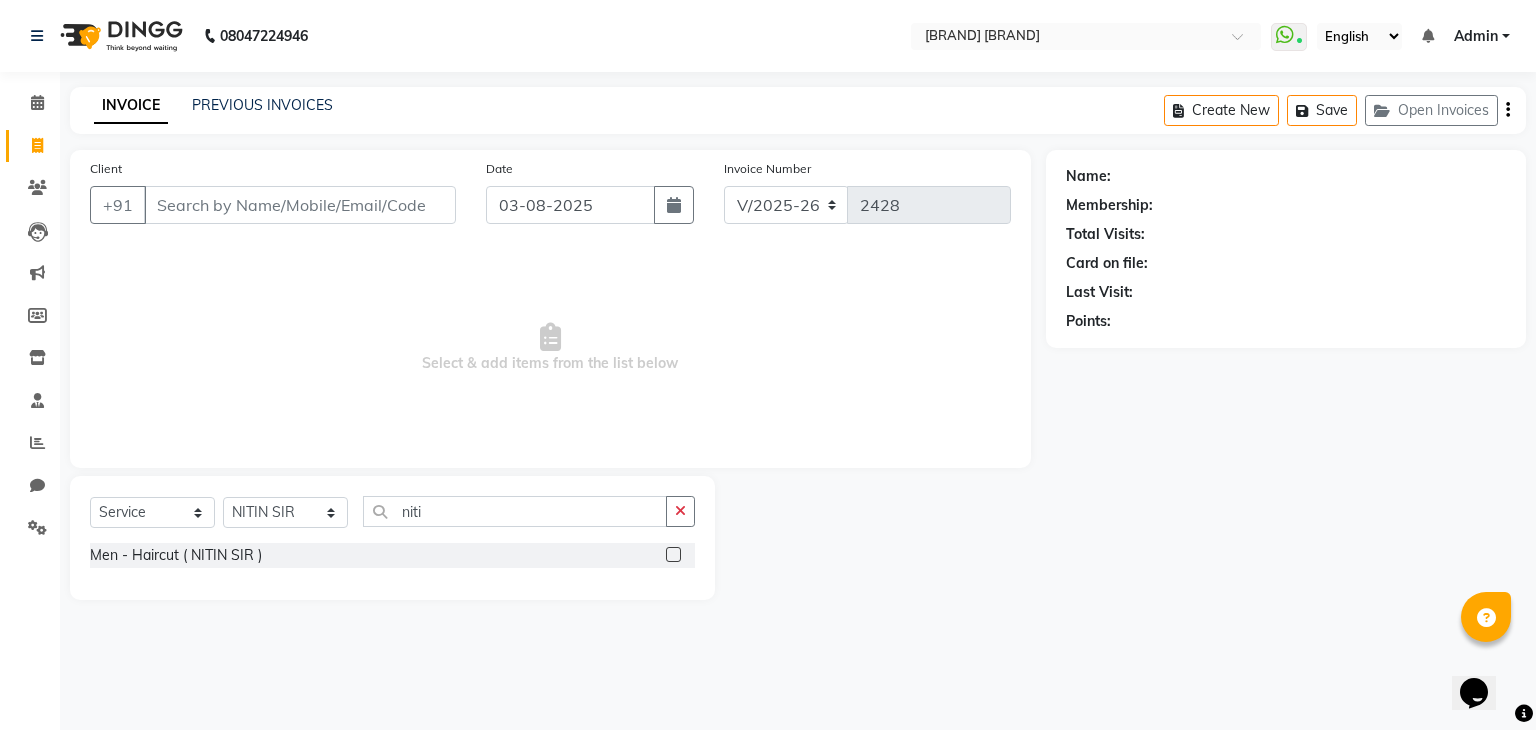 click 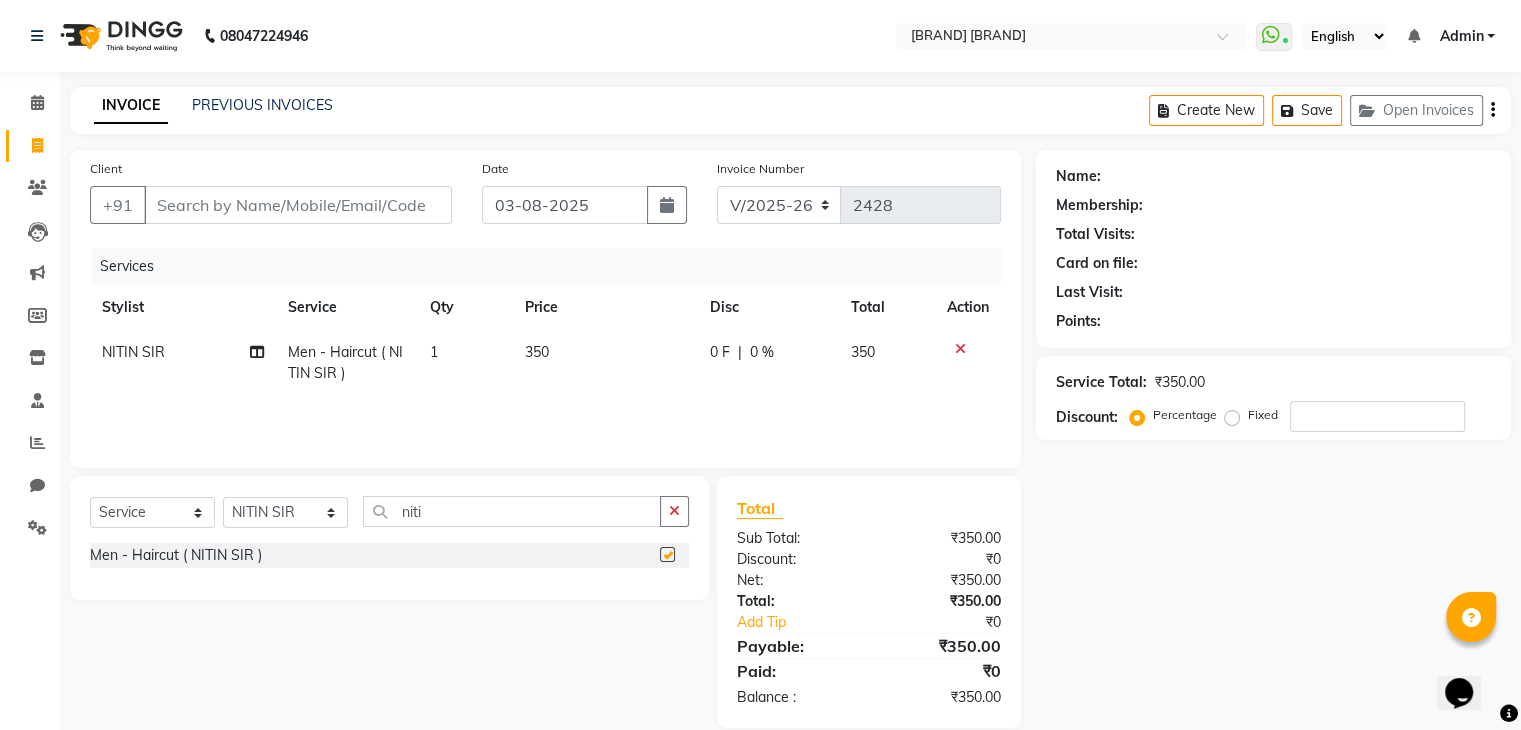 checkbox on "false" 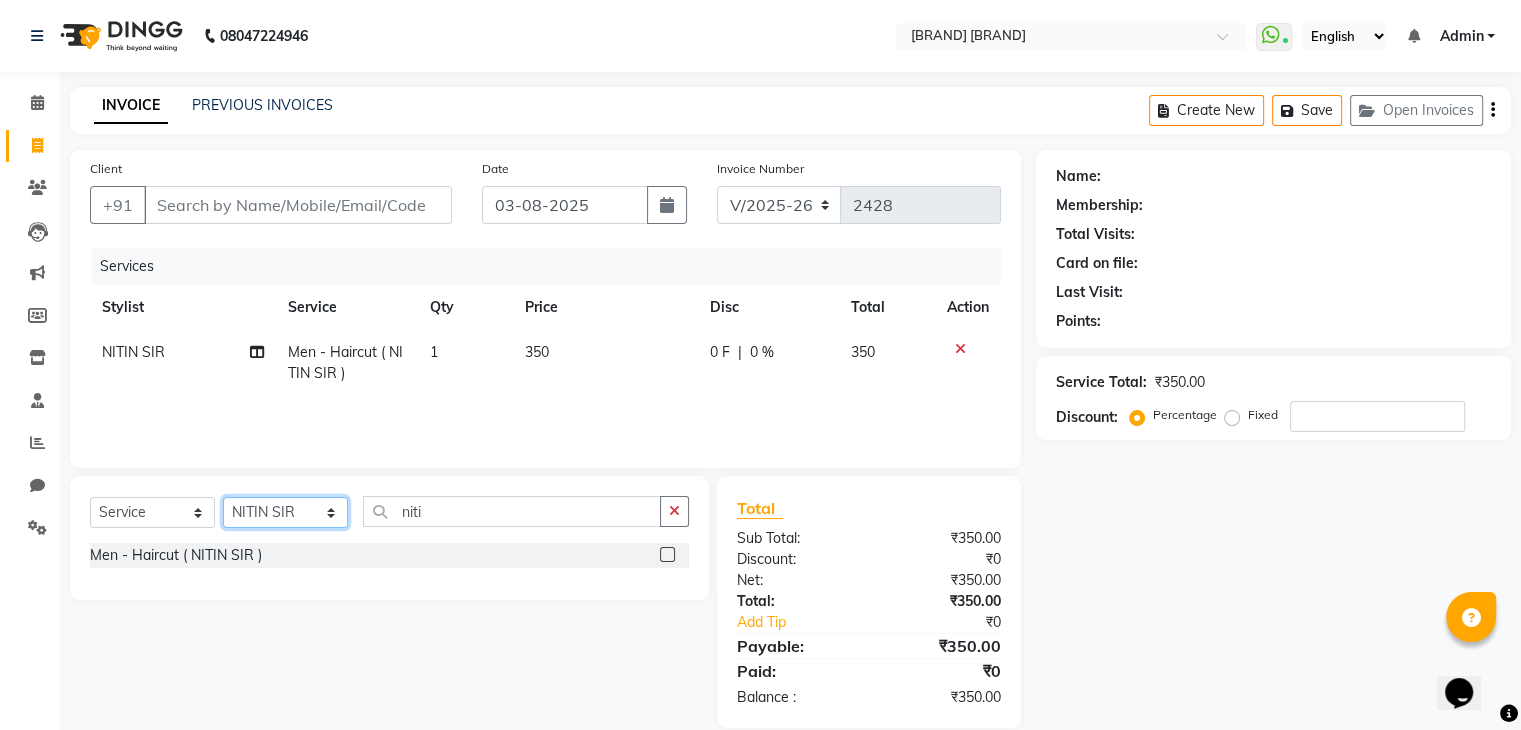 drag, startPoint x: 275, startPoint y: 514, endPoint x: 270, endPoint y: 489, distance: 25.495098 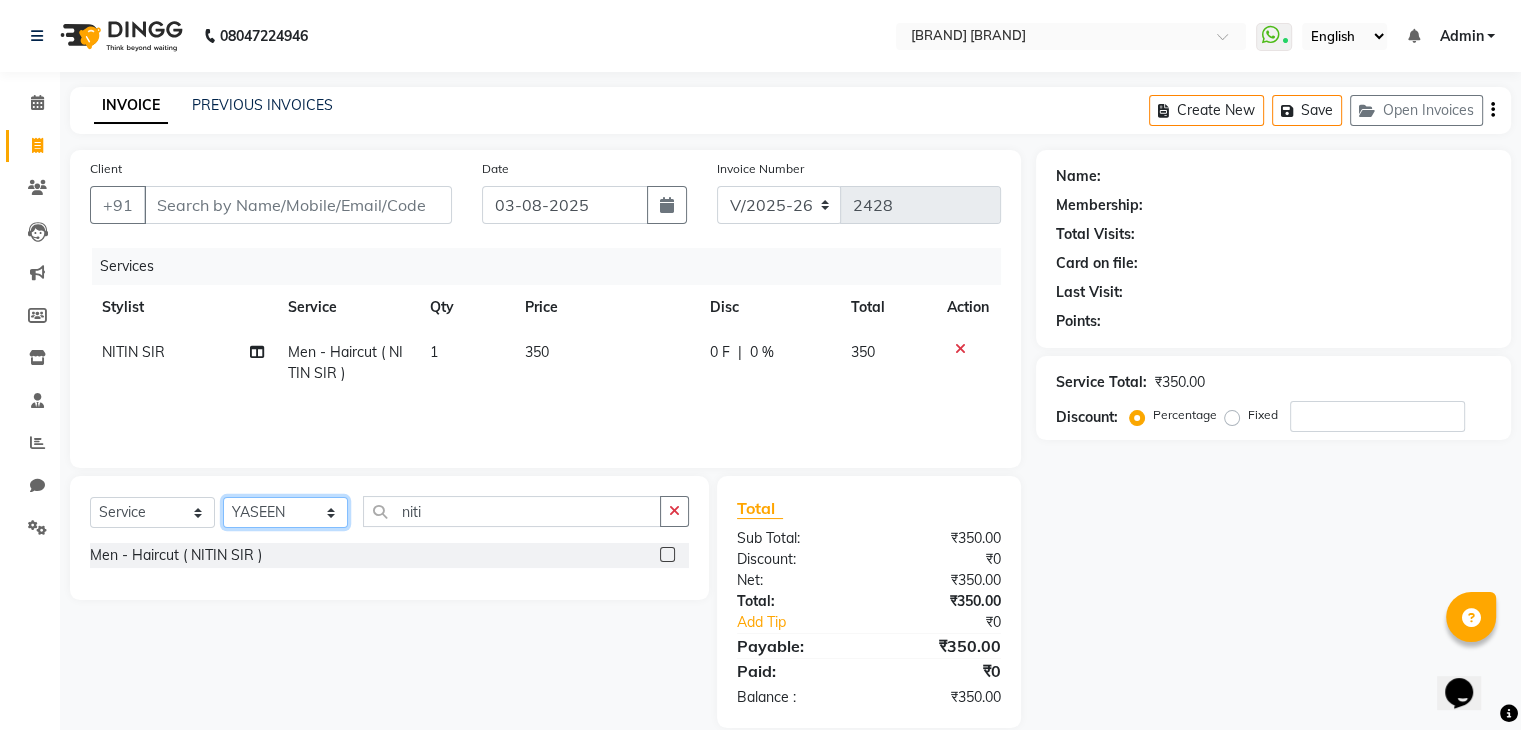 click on "Select Stylist ALAM ASHISH DEEPA HASIB JITU MEENAKSHI NITIN SIR PRAJAKTA Rupa SANDEEP SHAHIM YASEEN" 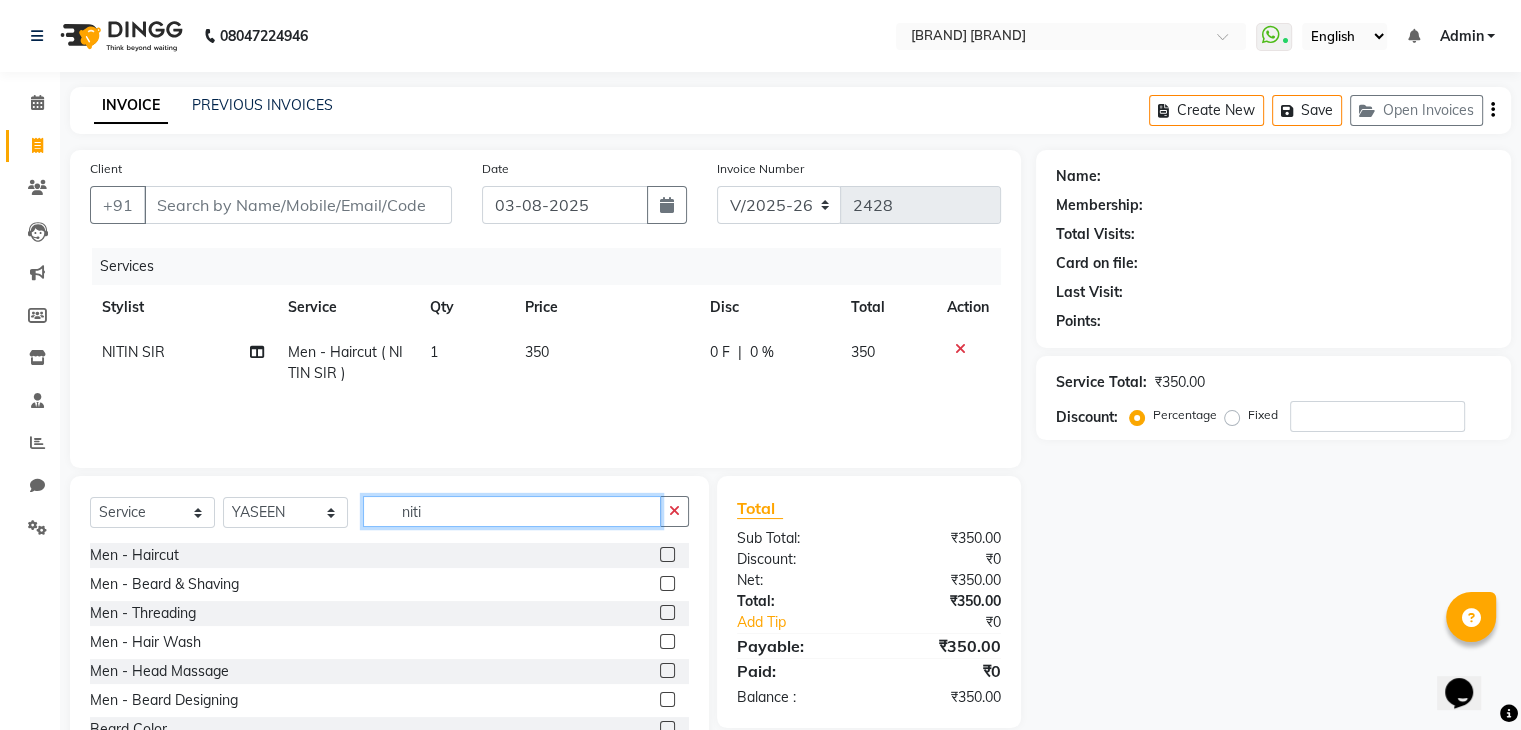 click on "niti" 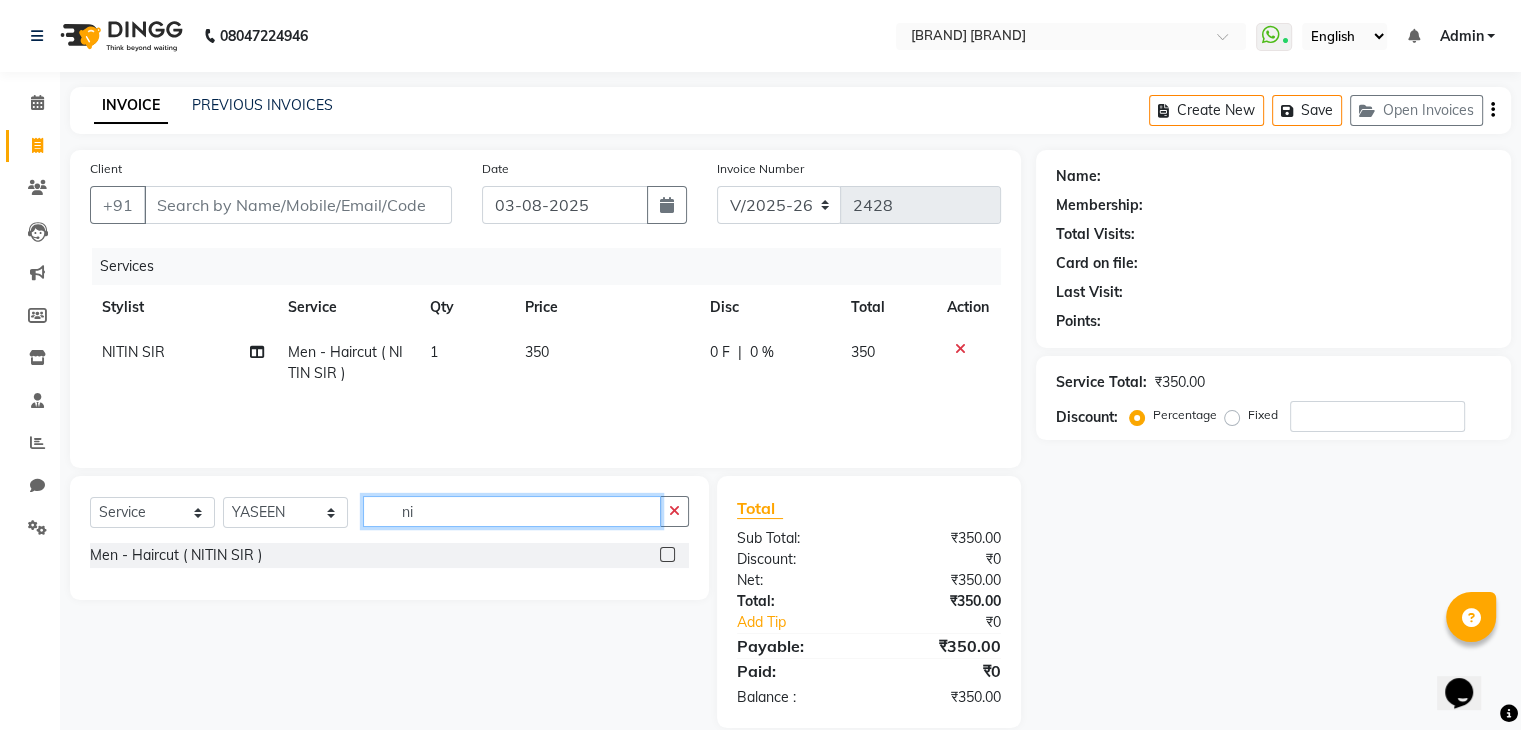 type on "n" 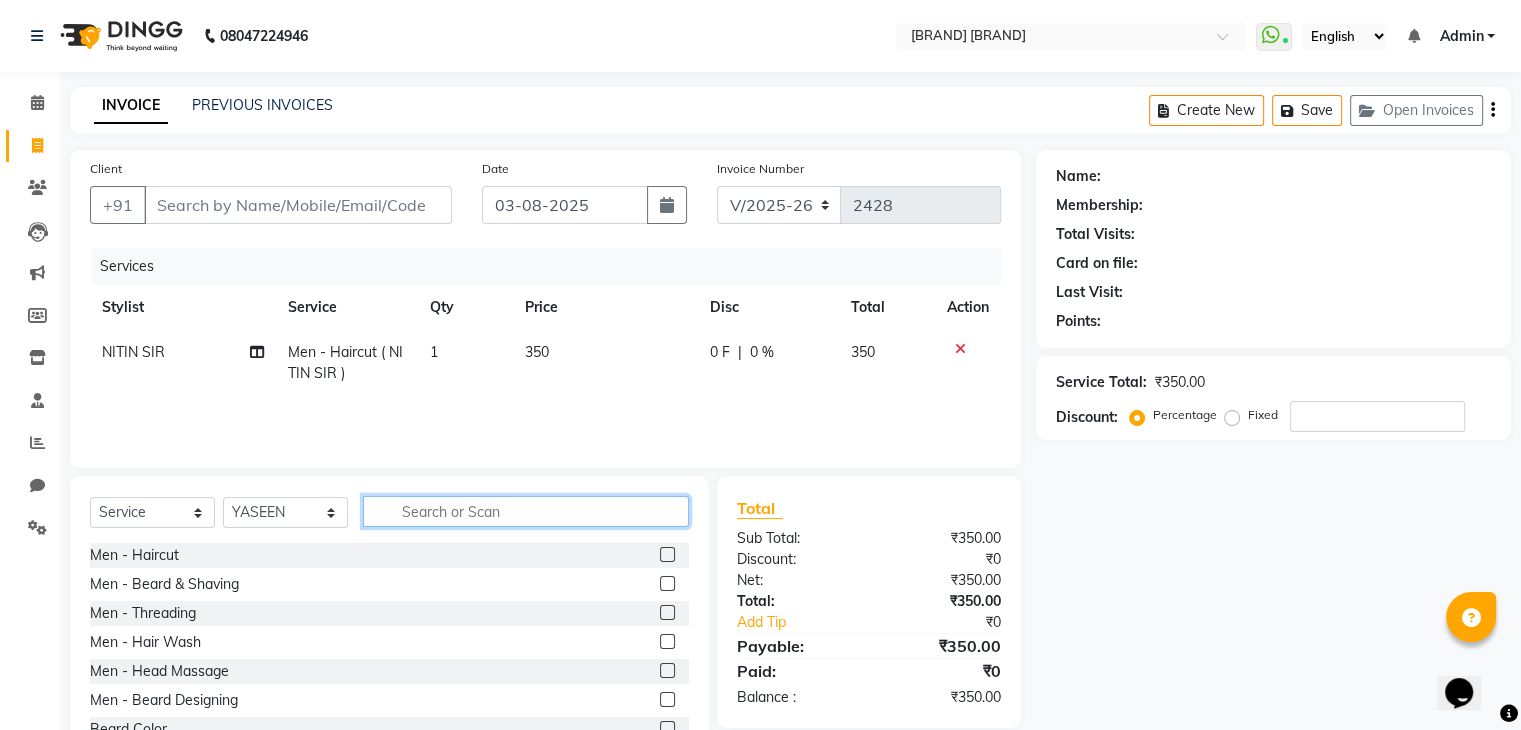 type 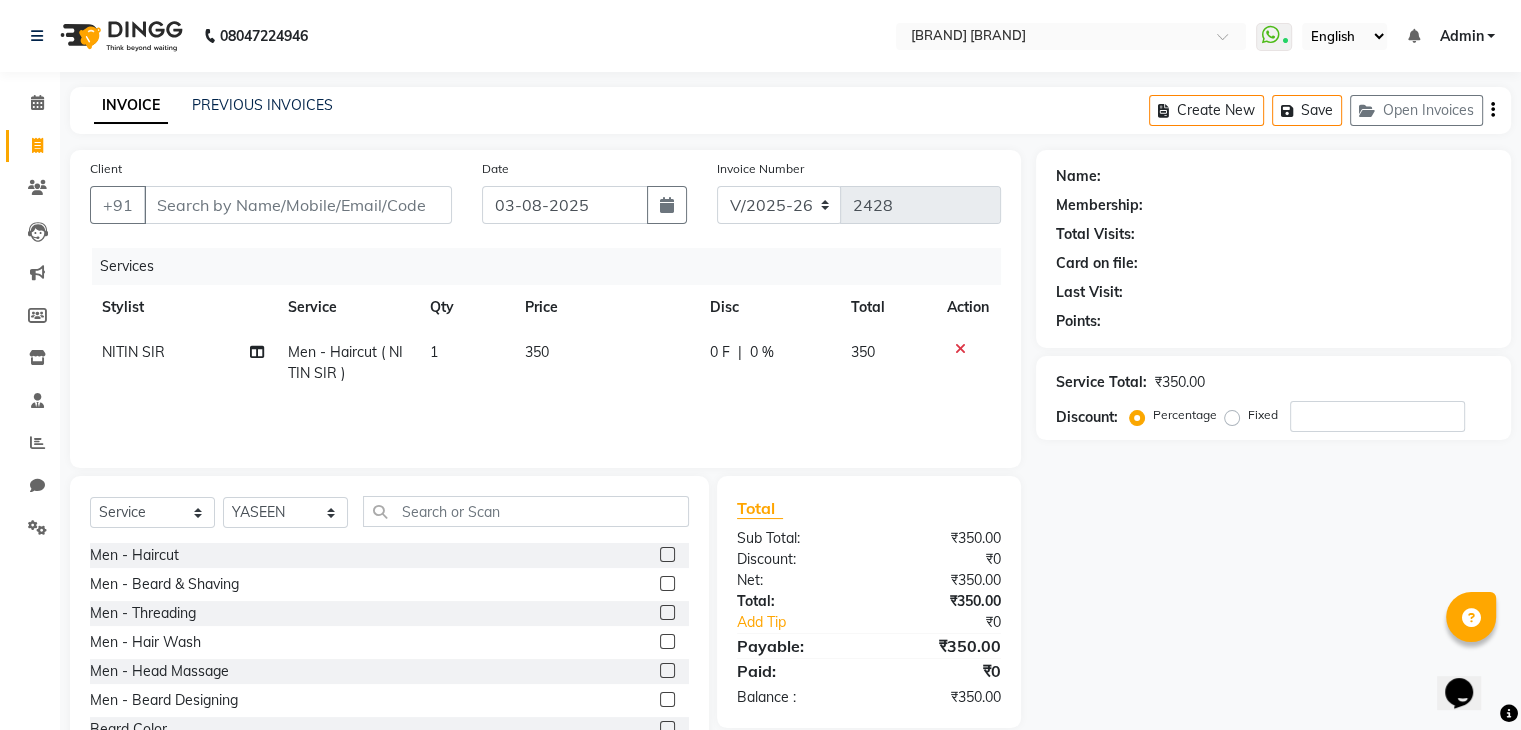 click 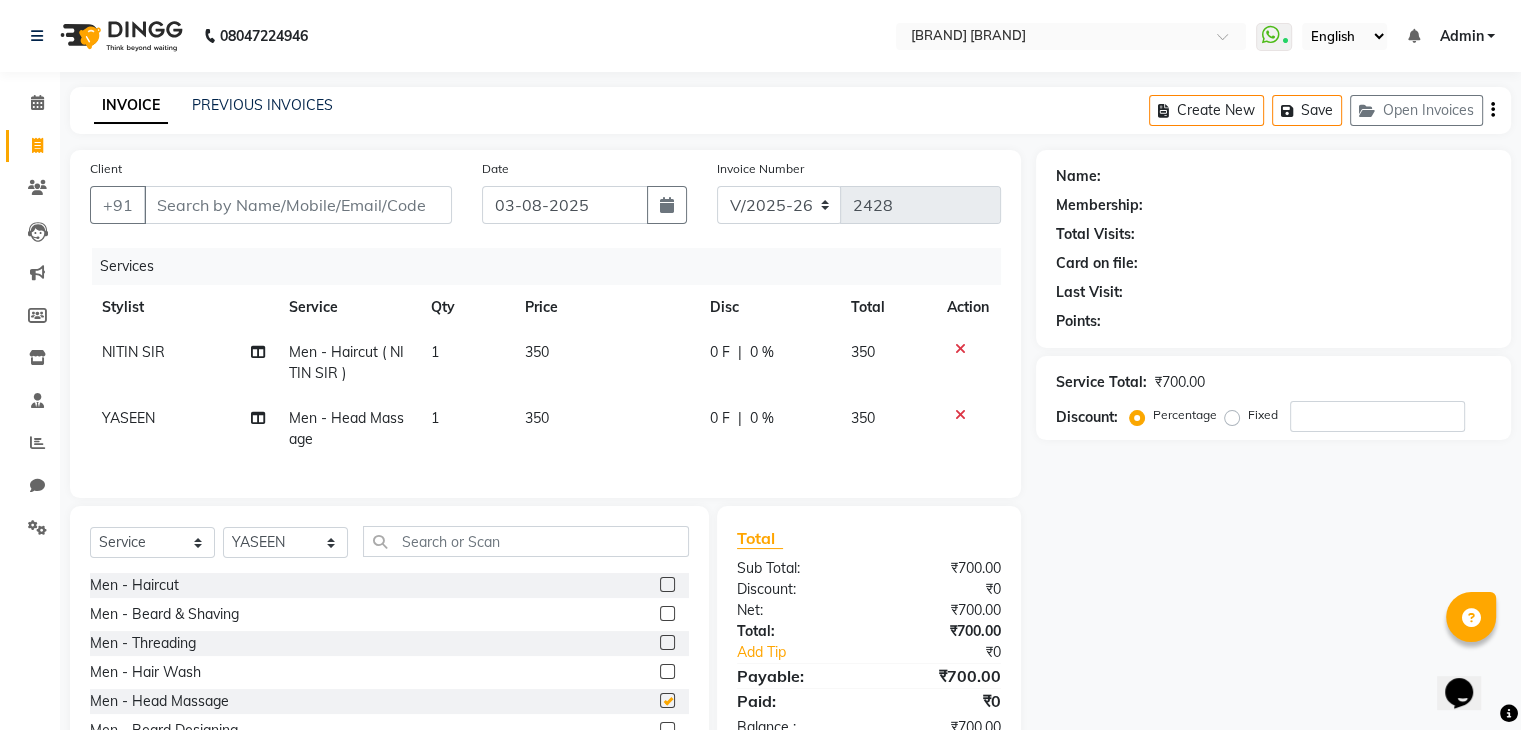 checkbox on "false" 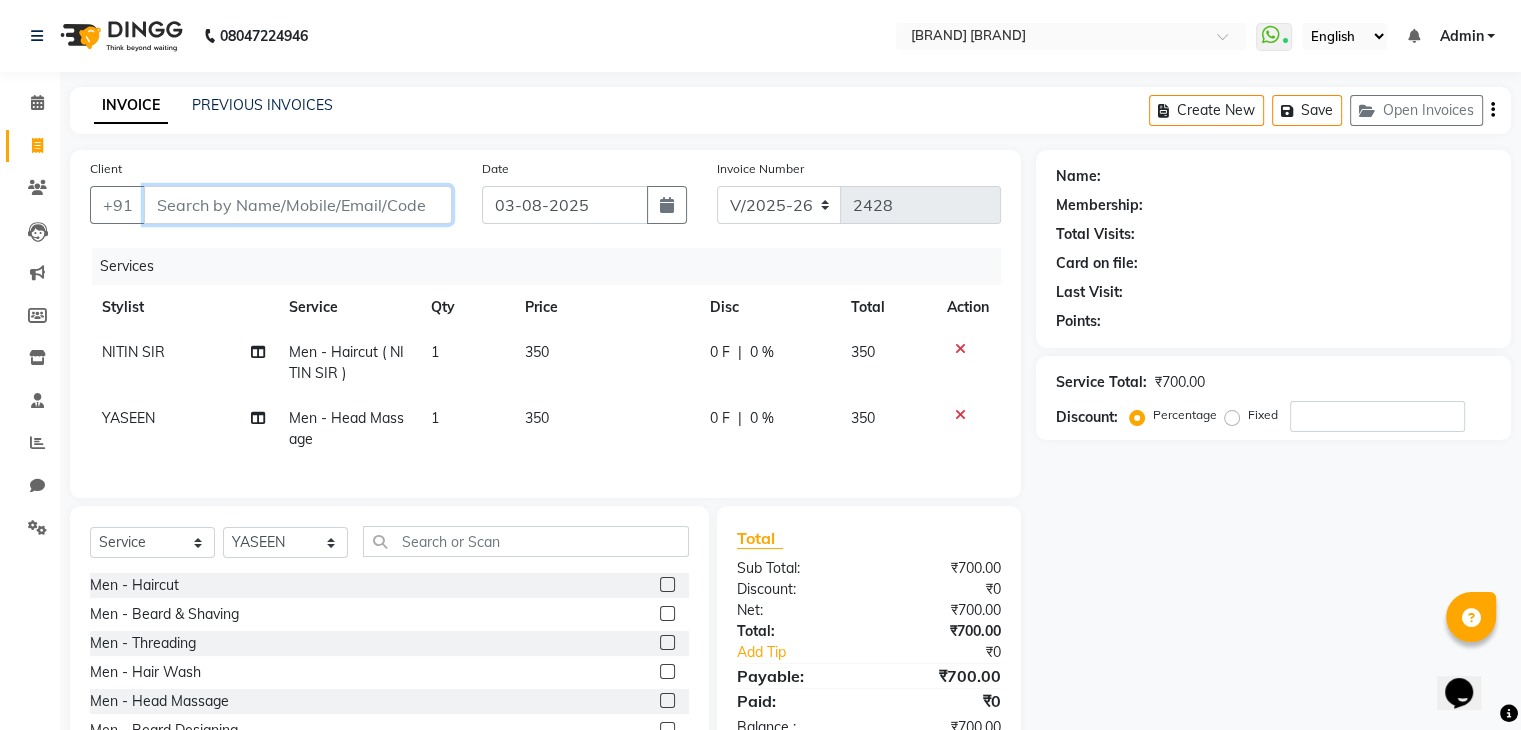 click on "Client" at bounding box center [298, 205] 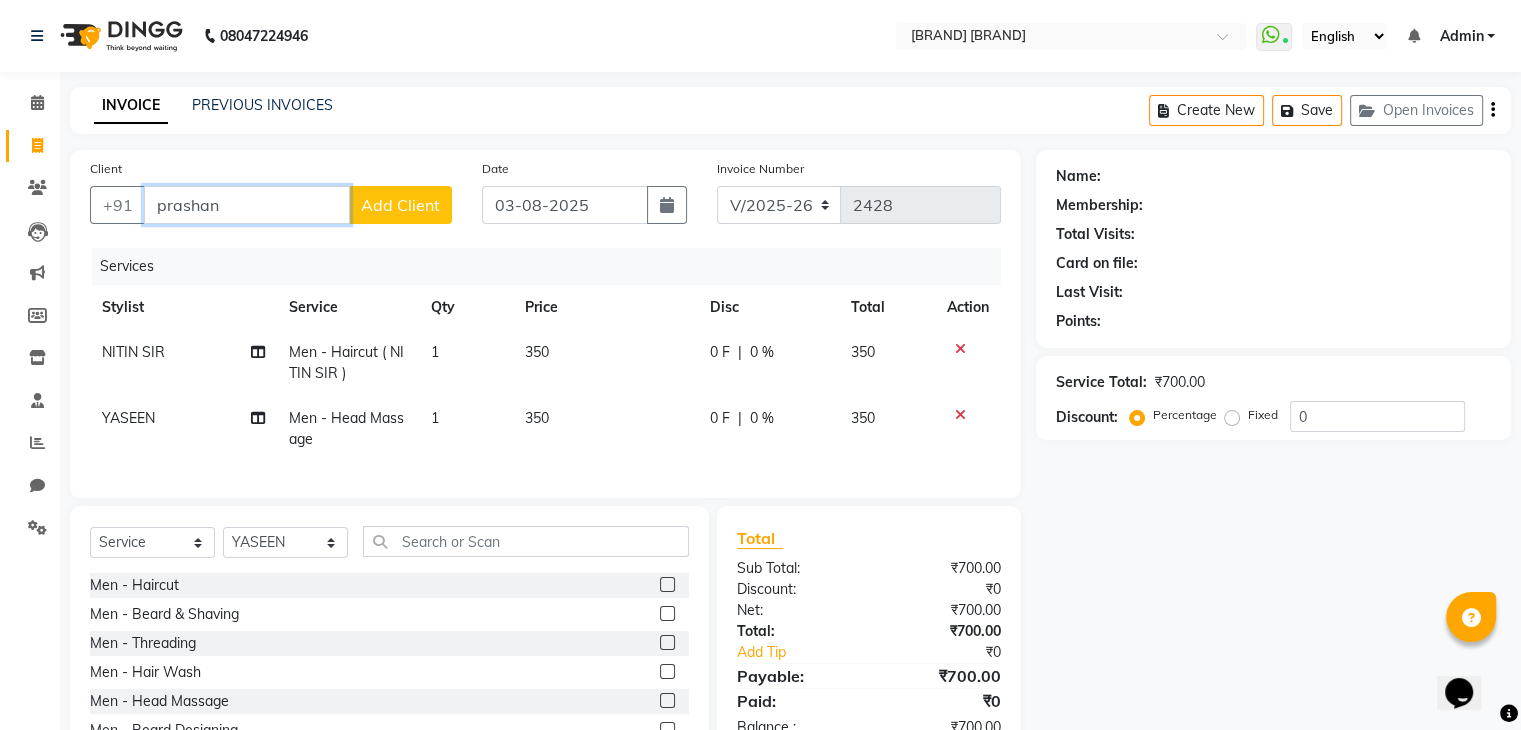 type on "prashant" 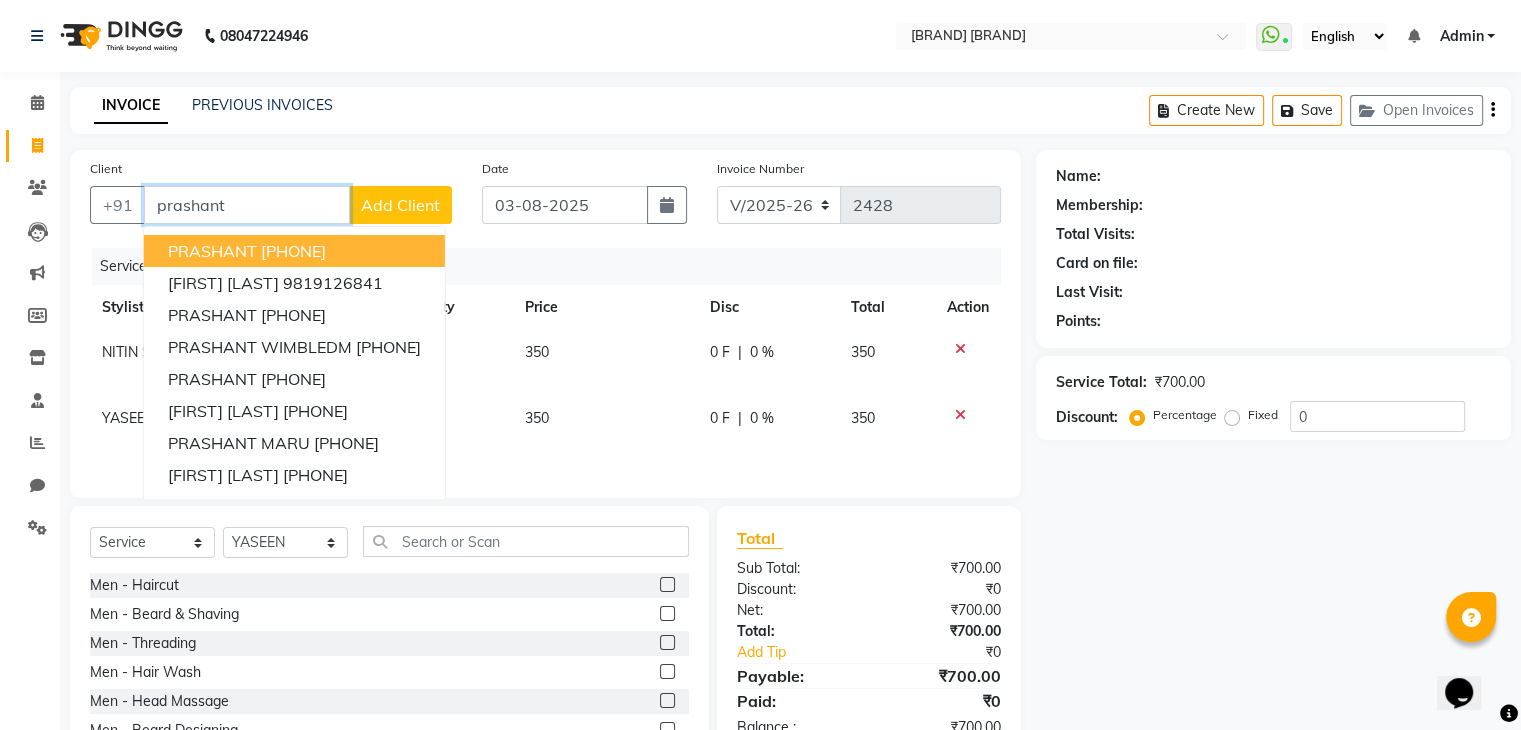 click on "prashant" at bounding box center [247, 205] 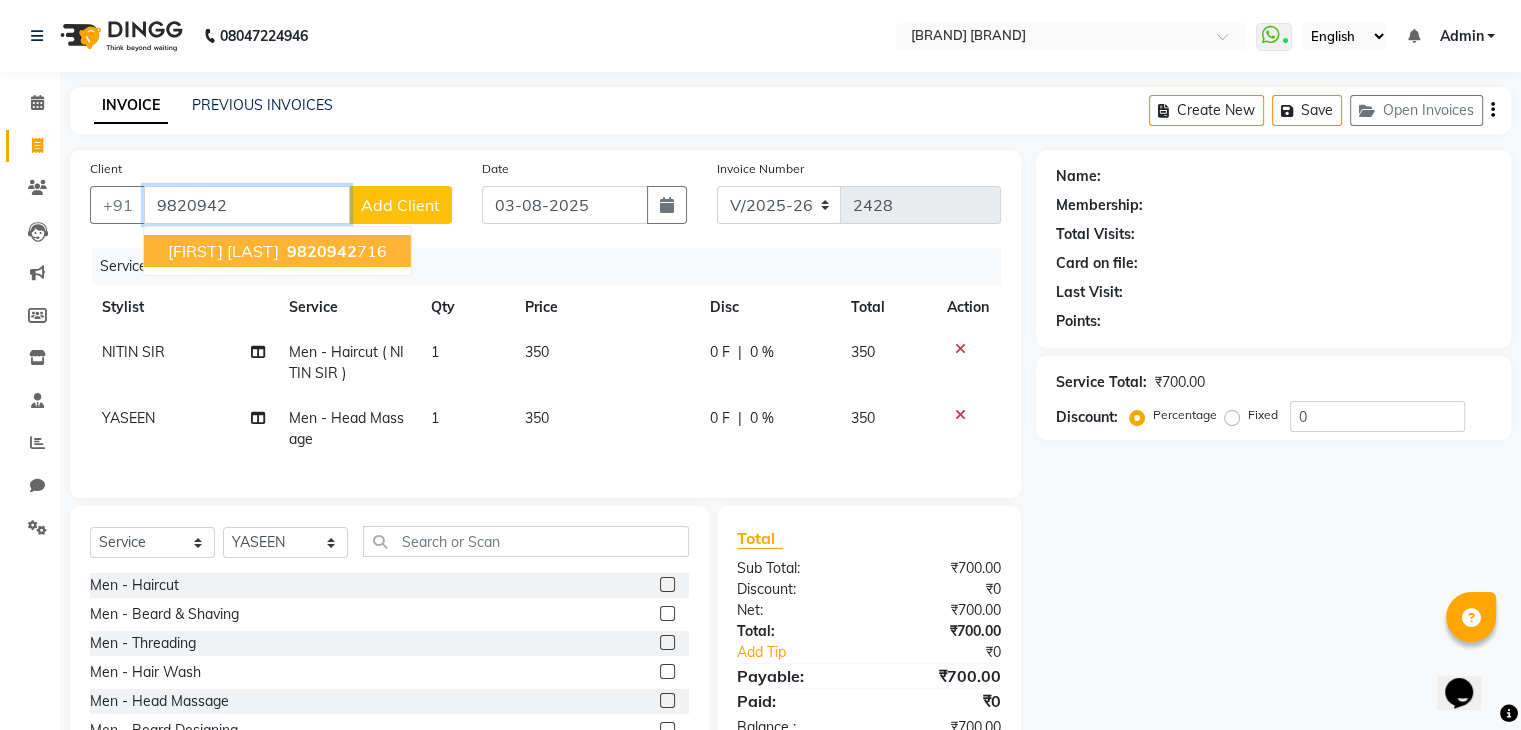 click on "9820942" at bounding box center [322, 251] 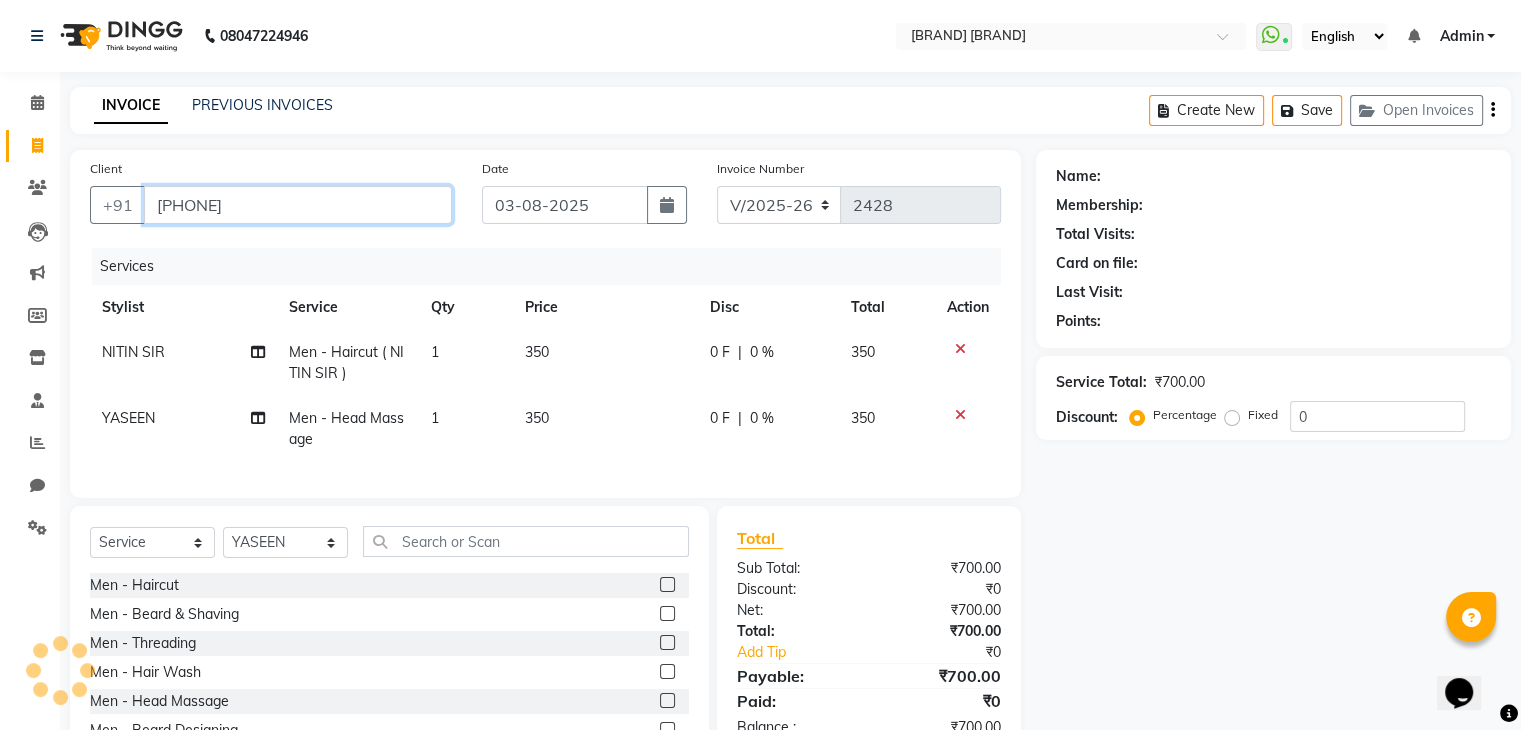 type on "[PHONE]" 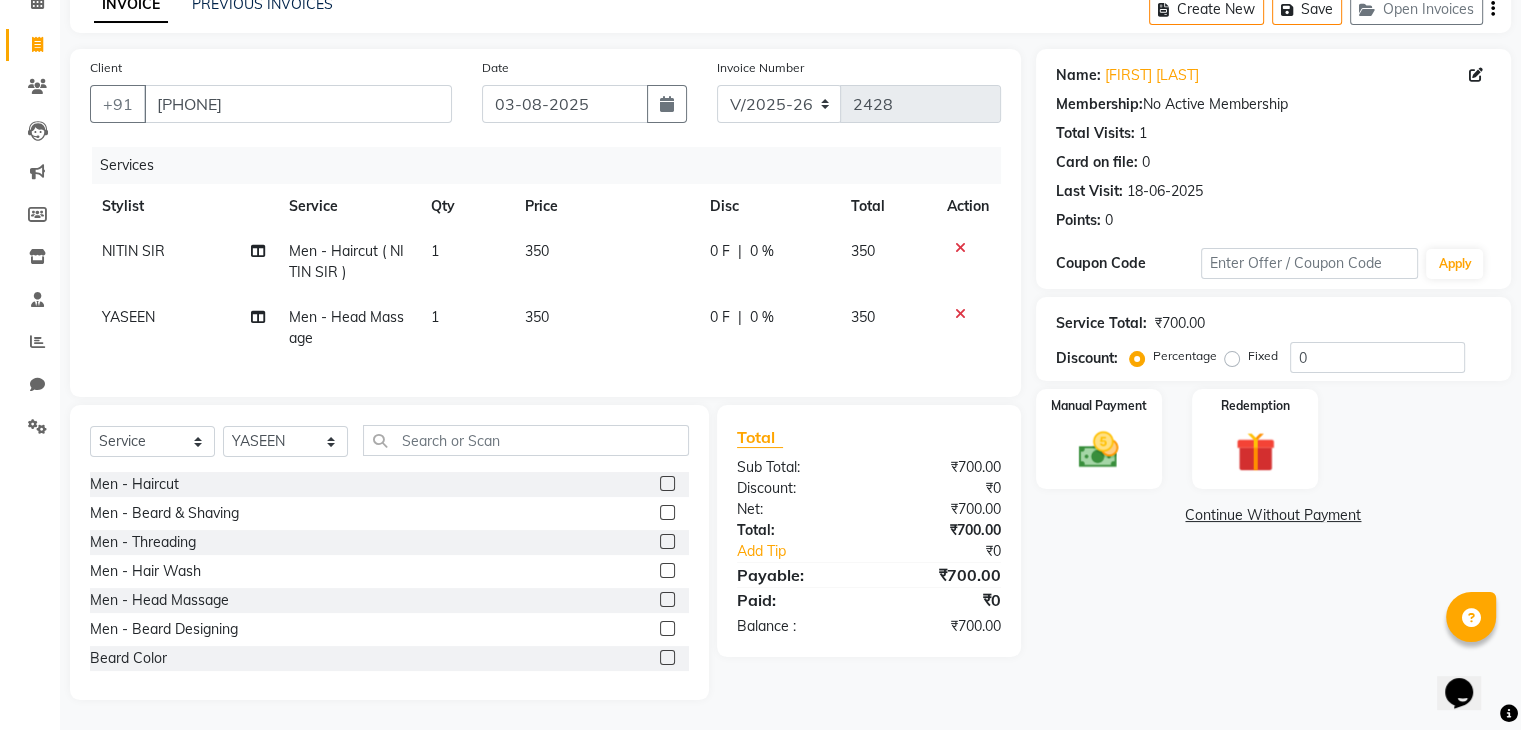 scroll, scrollTop: 117, scrollLeft: 0, axis: vertical 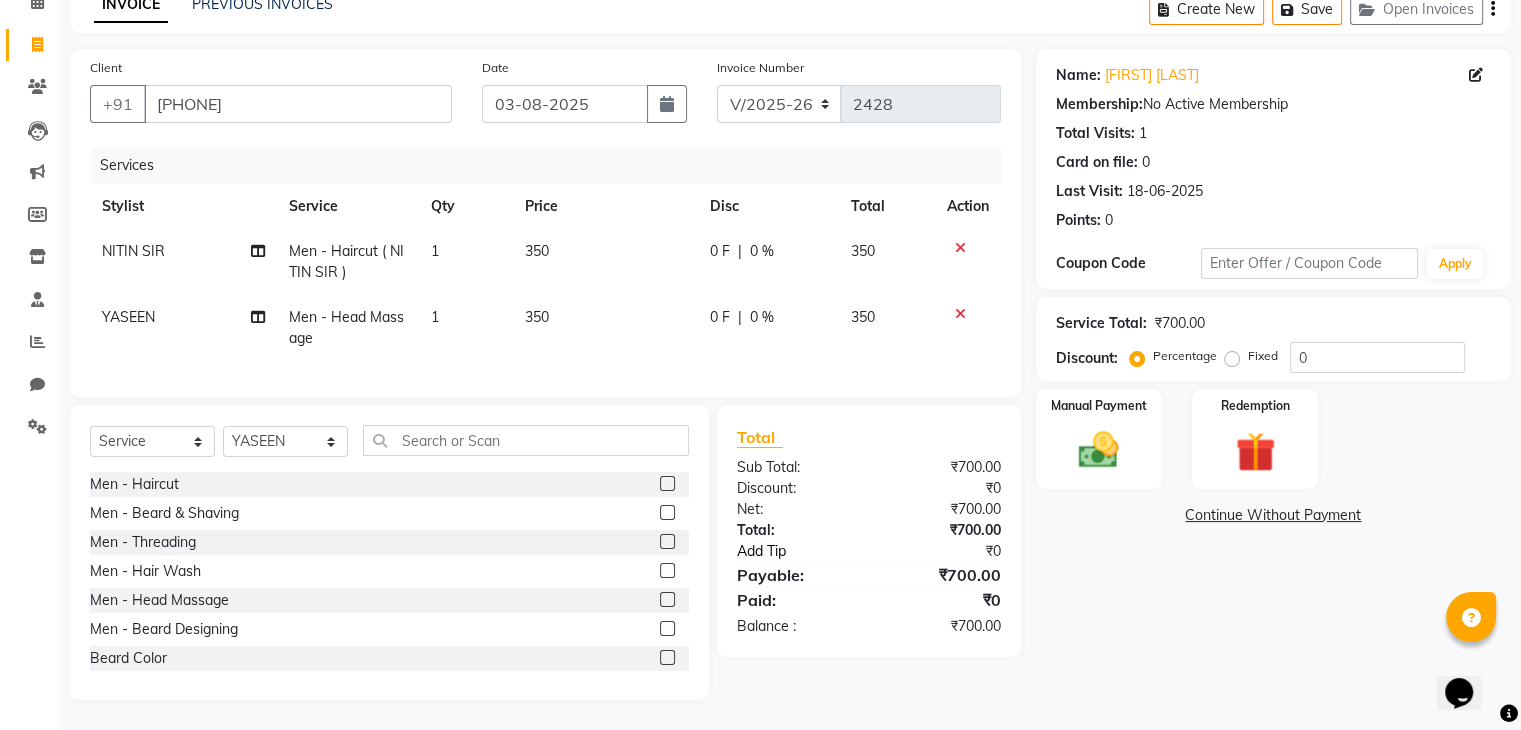 click on "Add Tip" 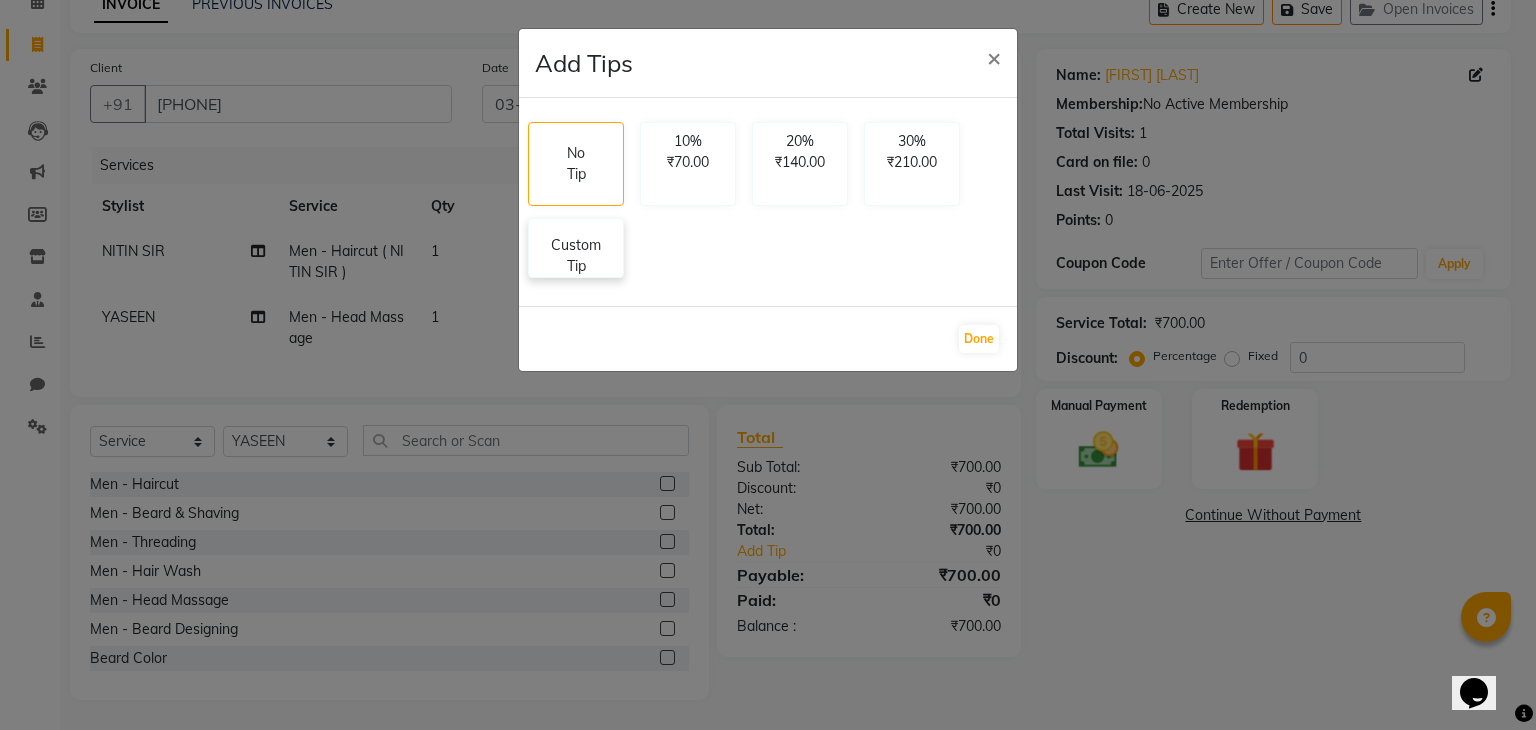 click on "Custom Tip" 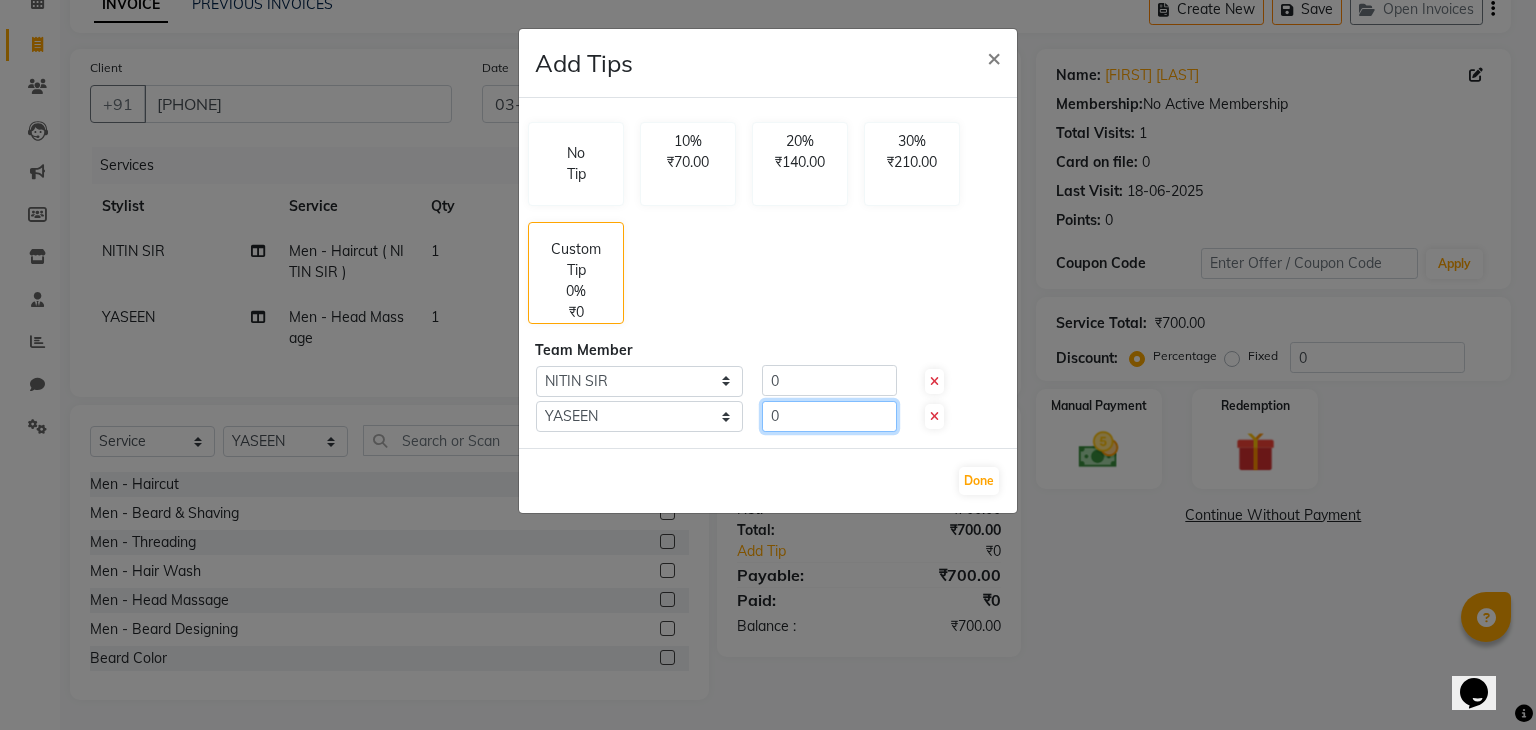 click on "0" 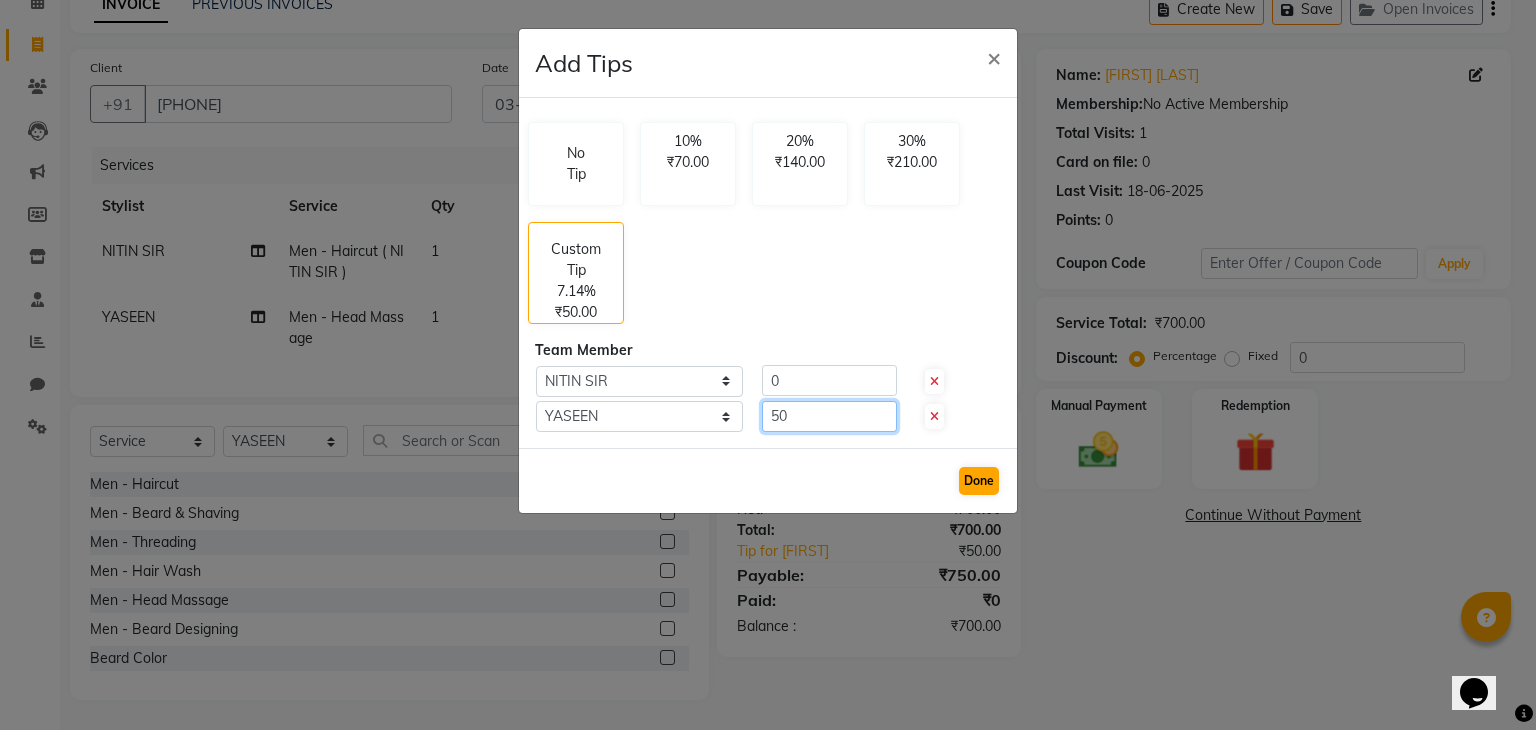 type on "50" 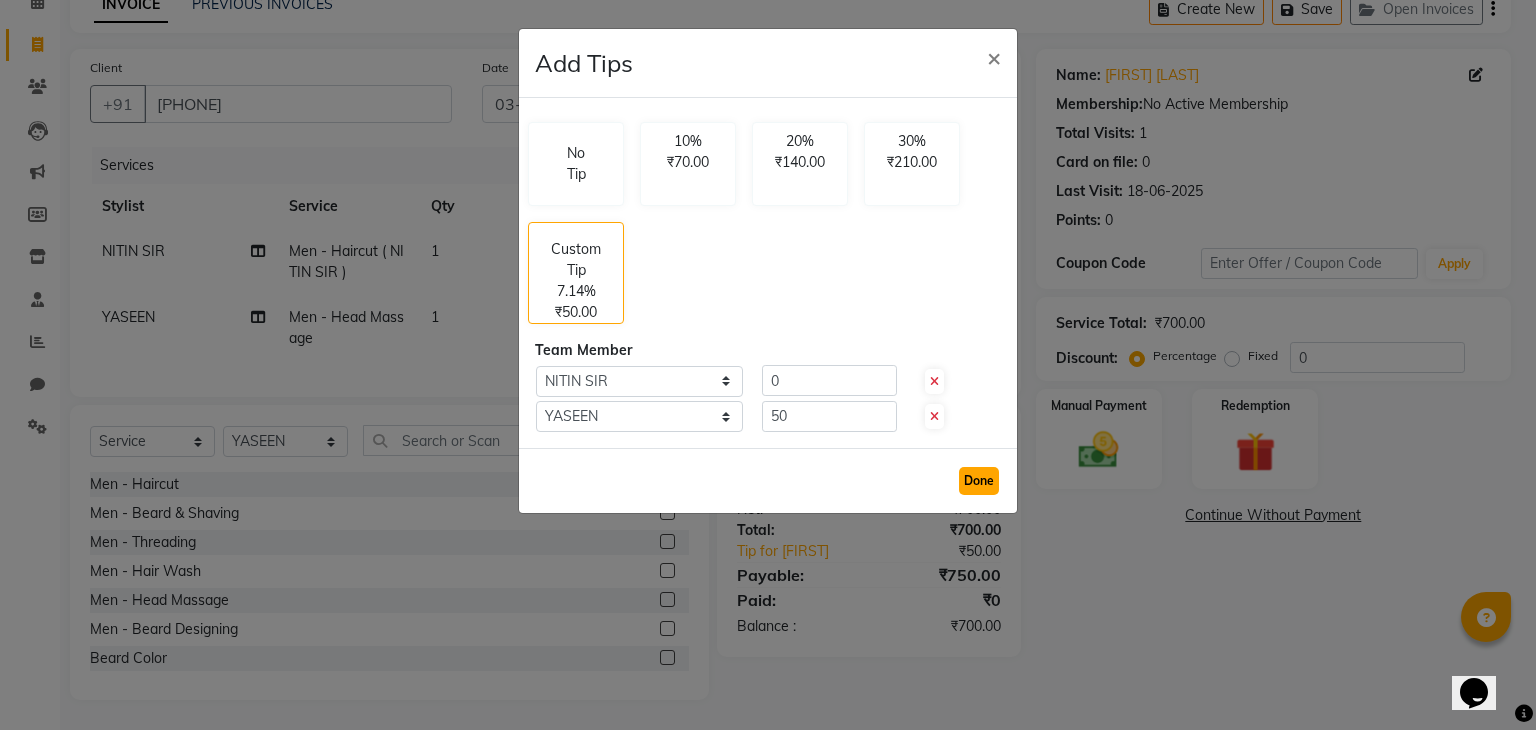 click on "Done" 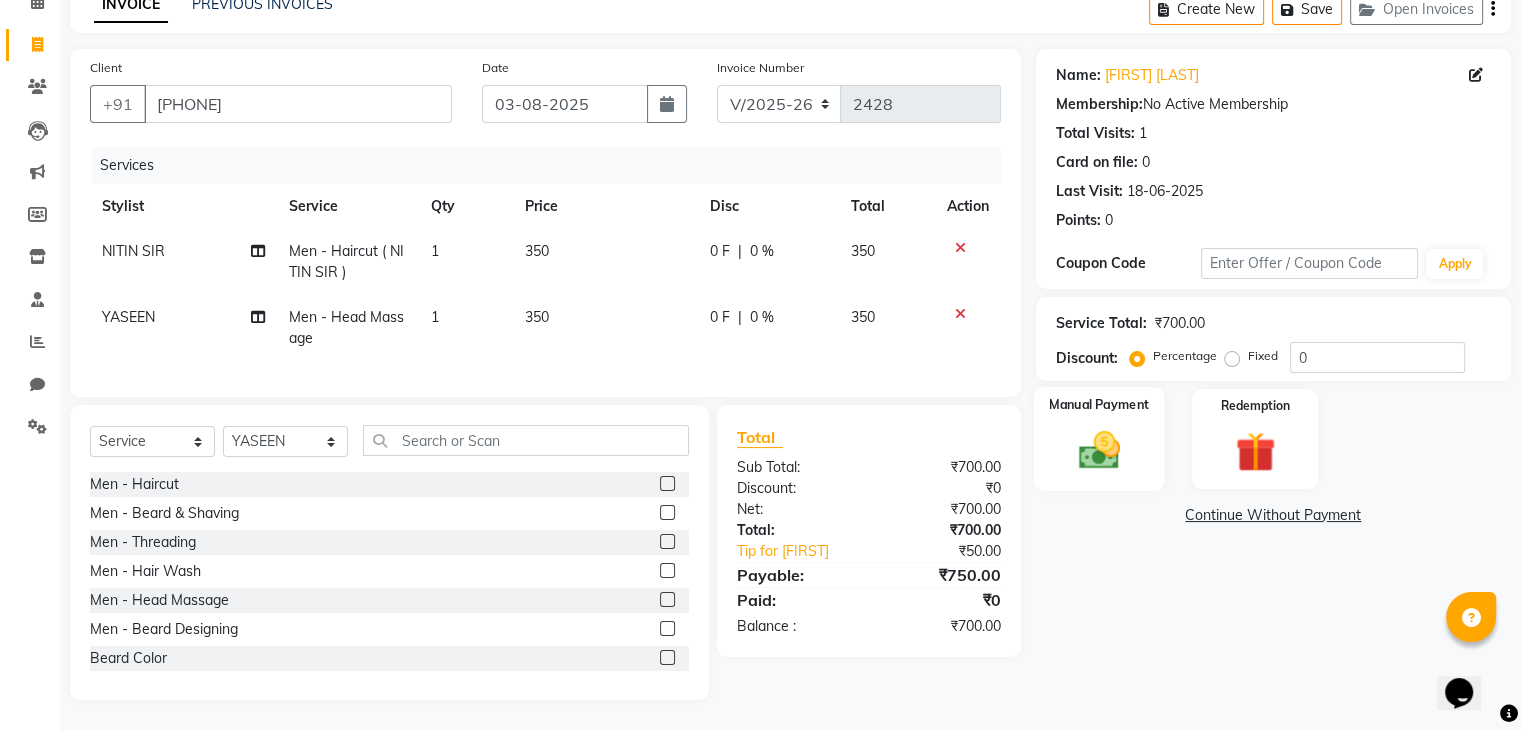 click 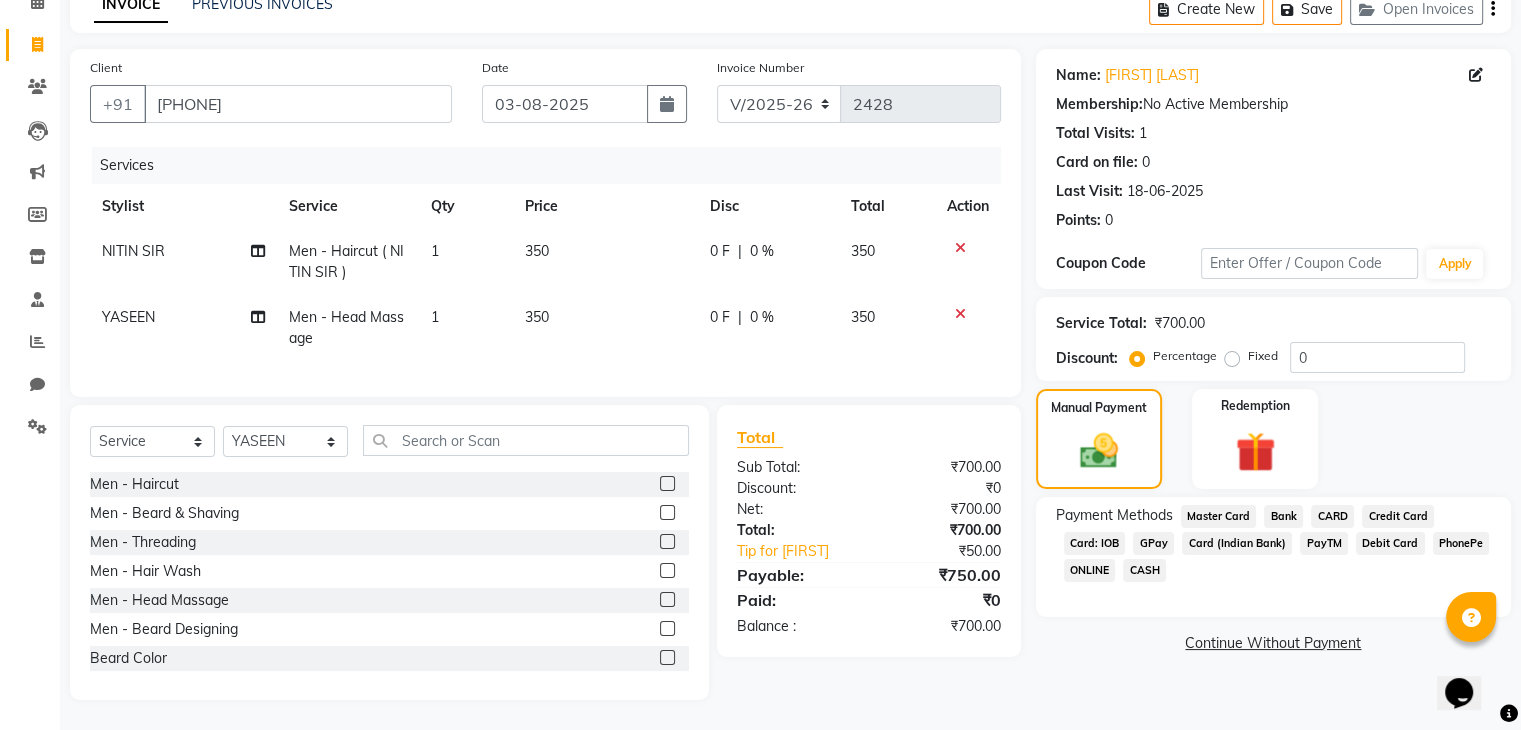 click on "GPay" 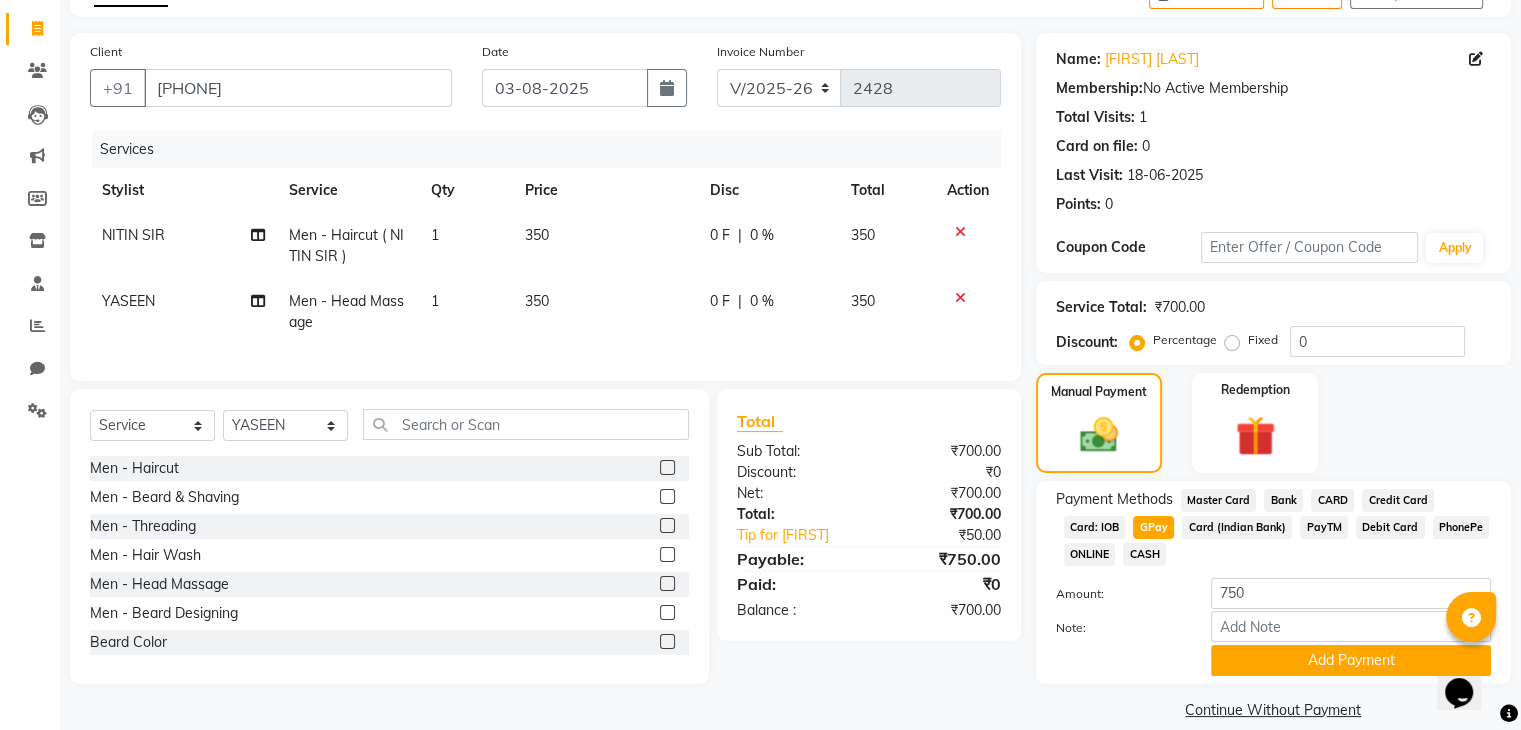 scroll, scrollTop: 145, scrollLeft: 0, axis: vertical 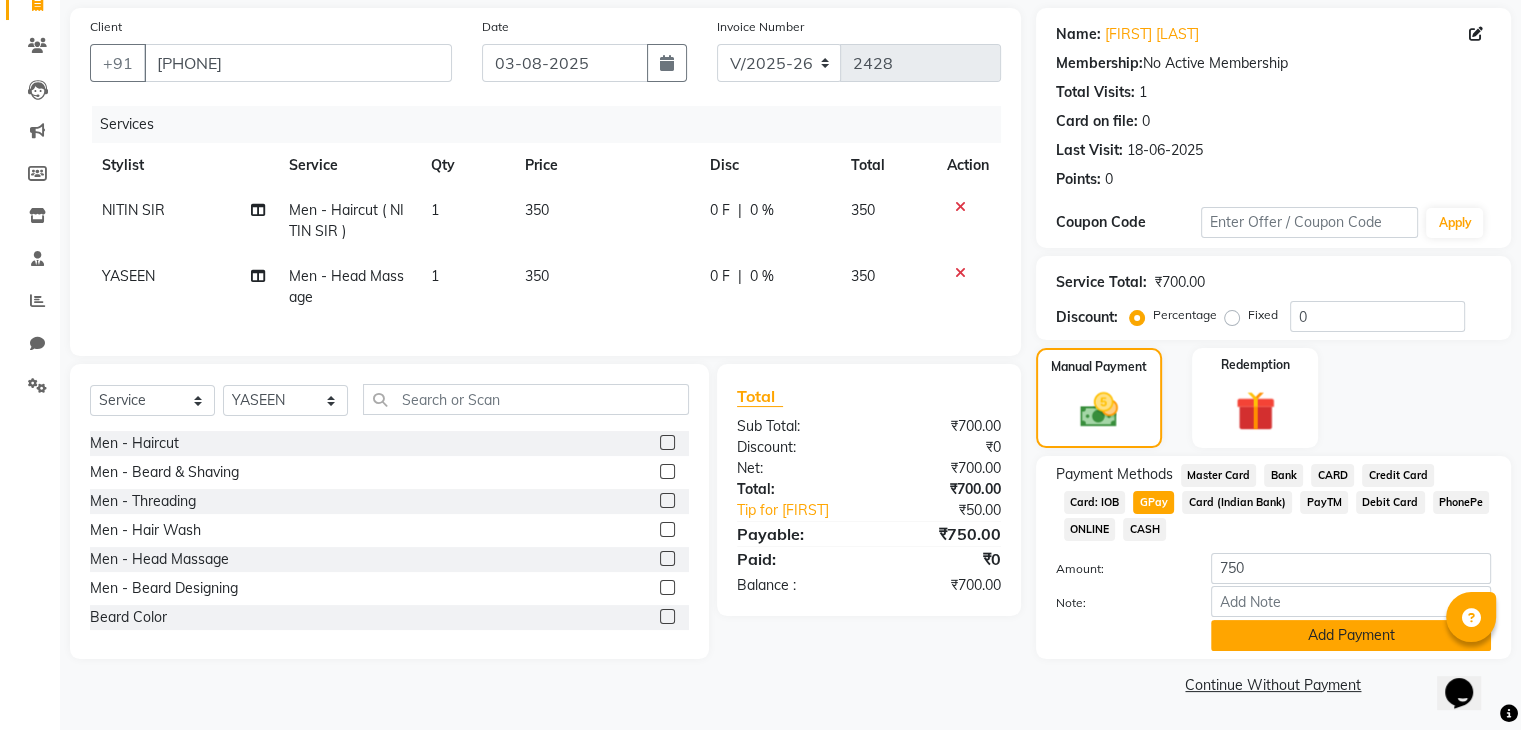 drag, startPoint x: 1263, startPoint y: 651, endPoint x: 1256, endPoint y: 630, distance: 22.135944 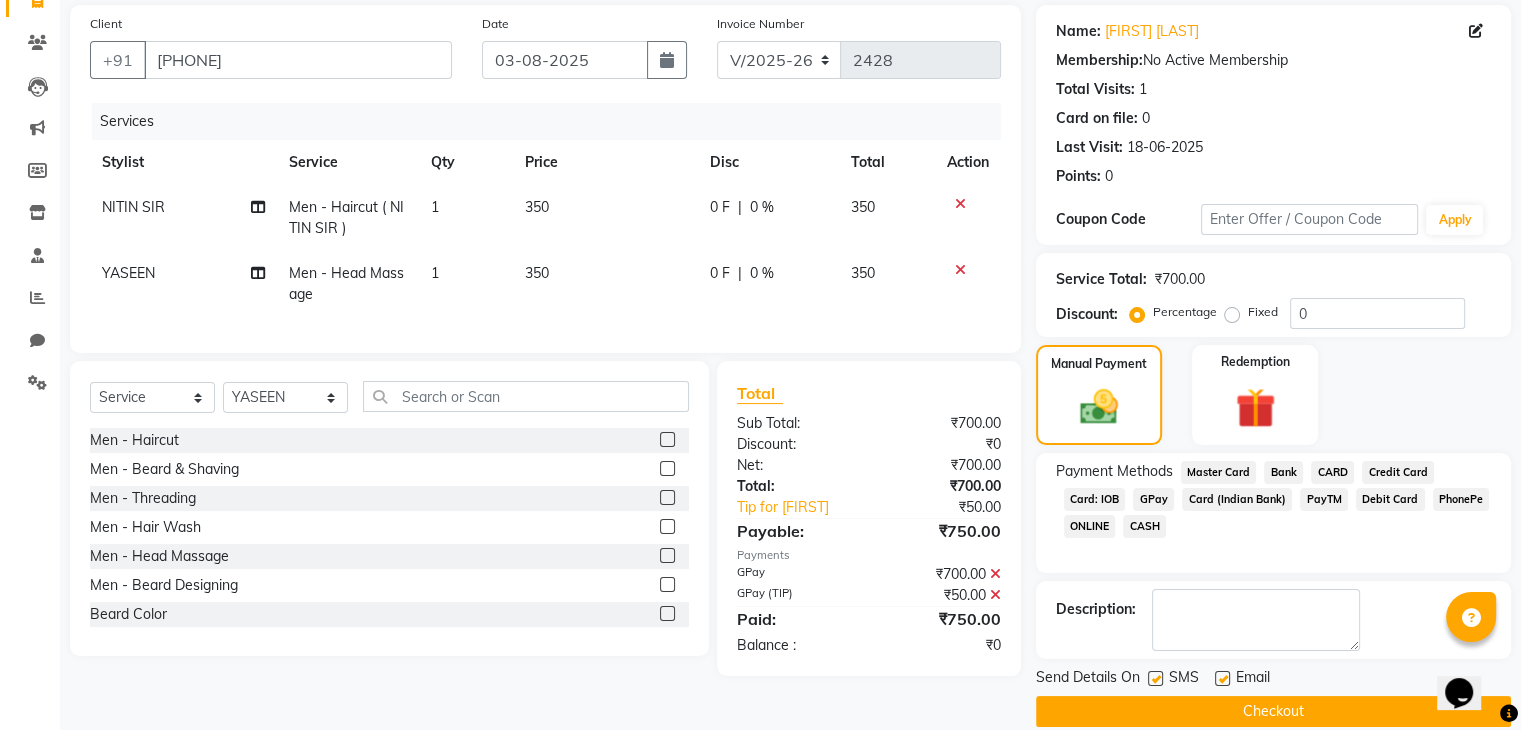 scroll, scrollTop: 171, scrollLeft: 0, axis: vertical 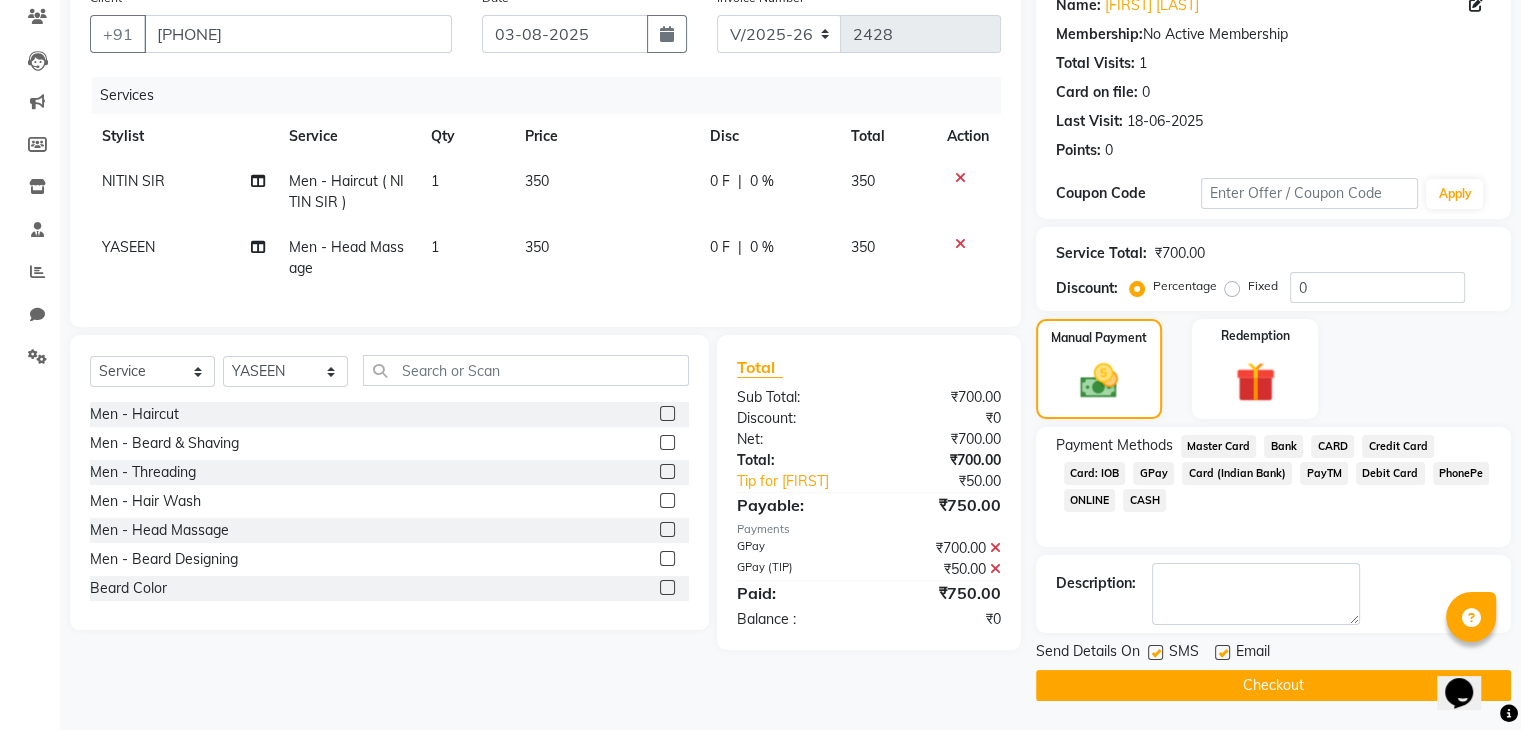 click on "Checkout" 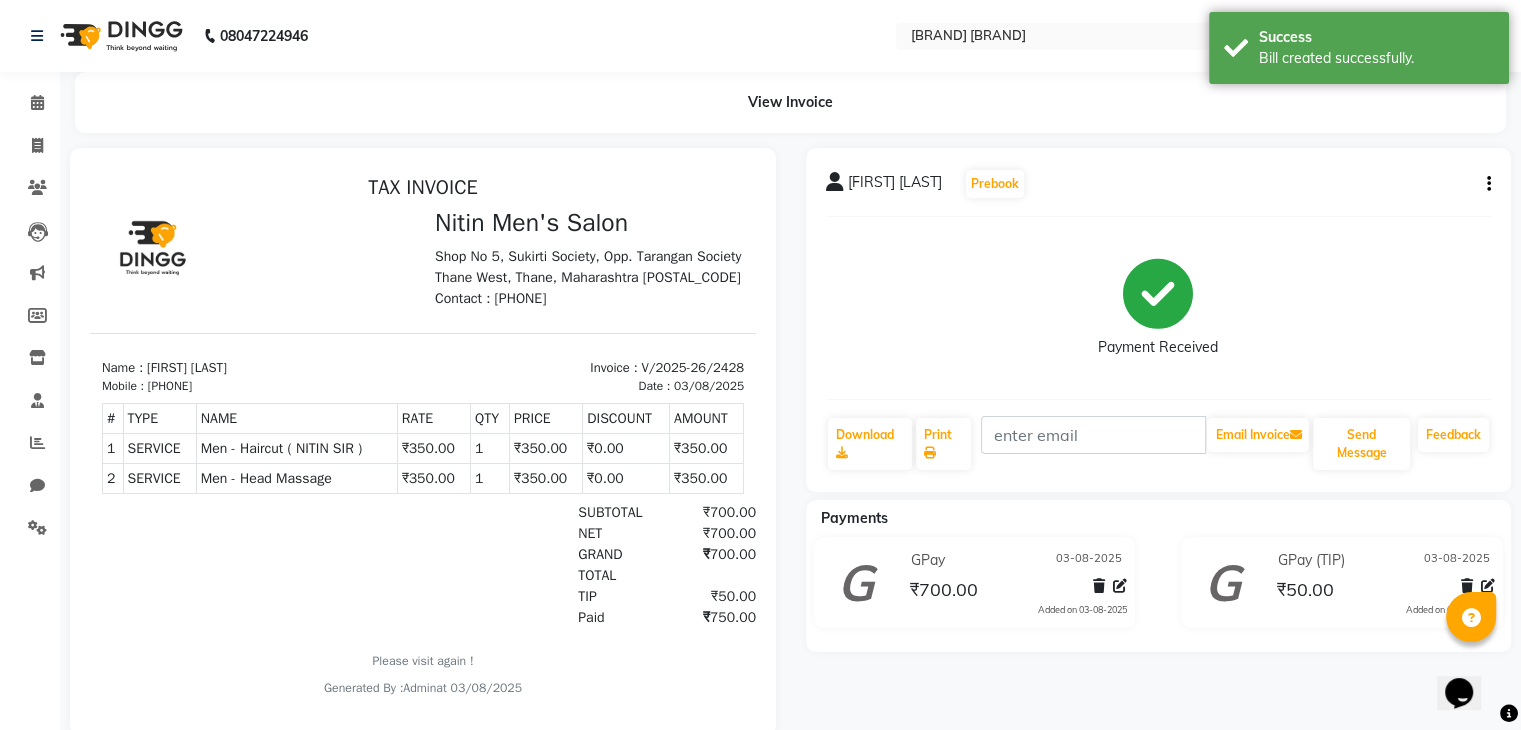 scroll, scrollTop: 0, scrollLeft: 0, axis: both 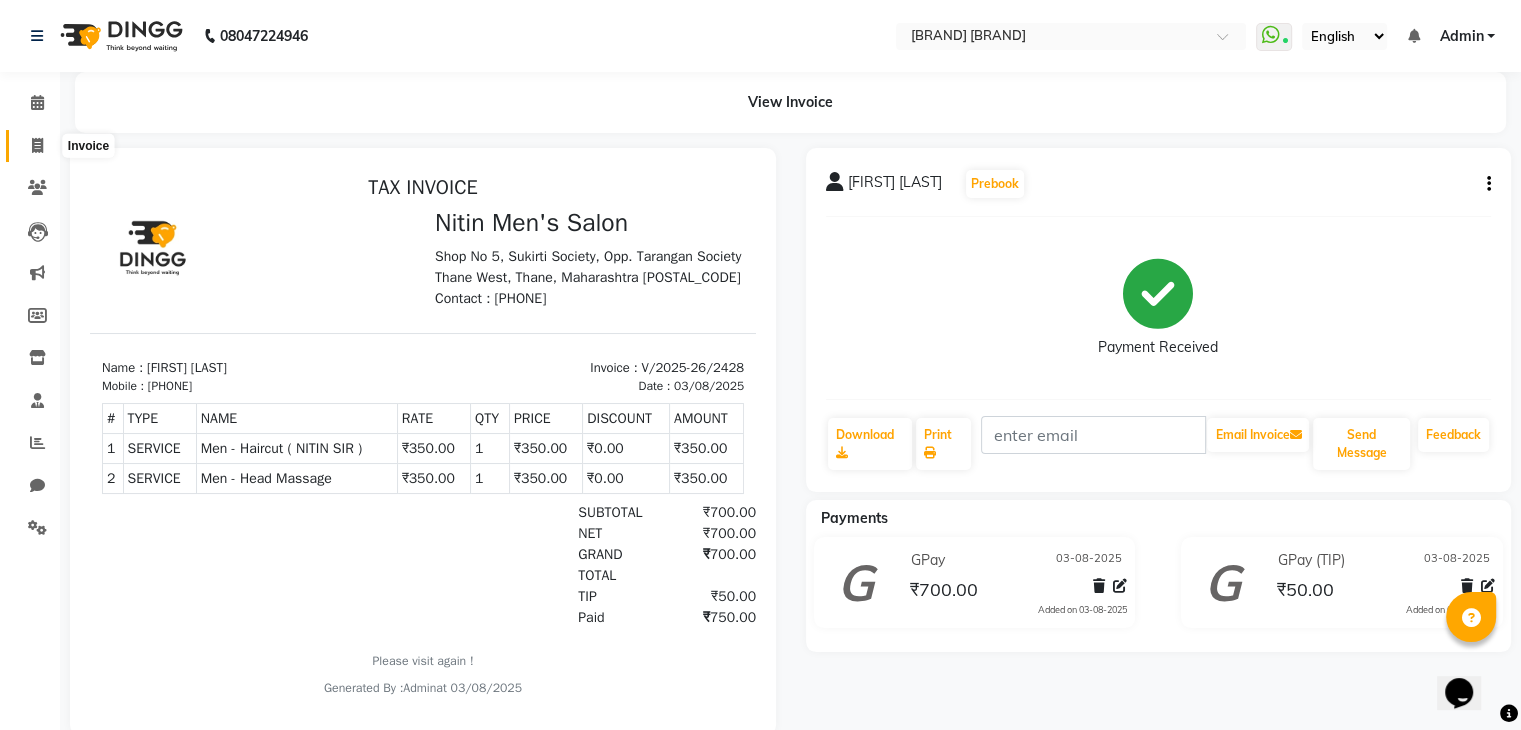 click 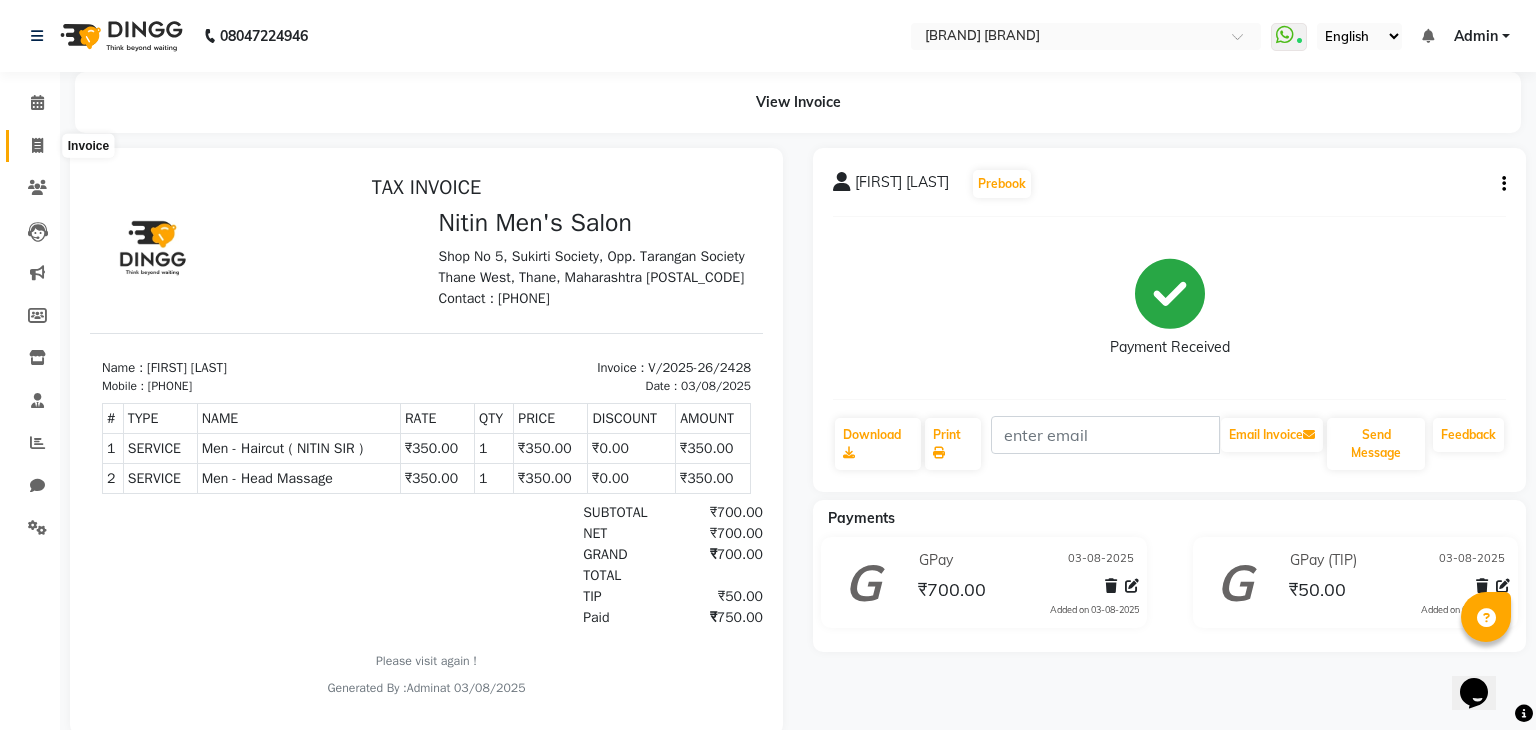 select on "7981" 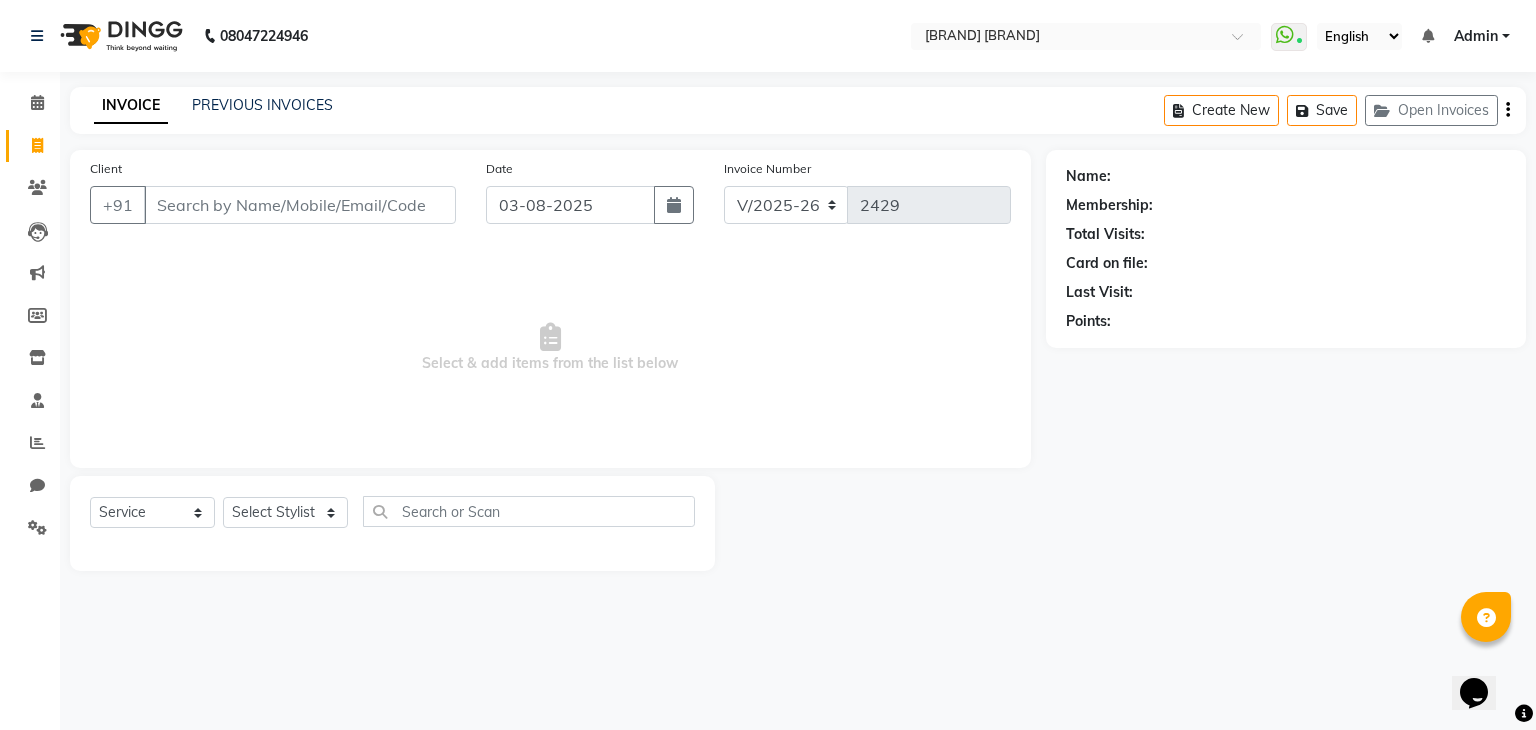 click on "Client" at bounding box center (300, 205) 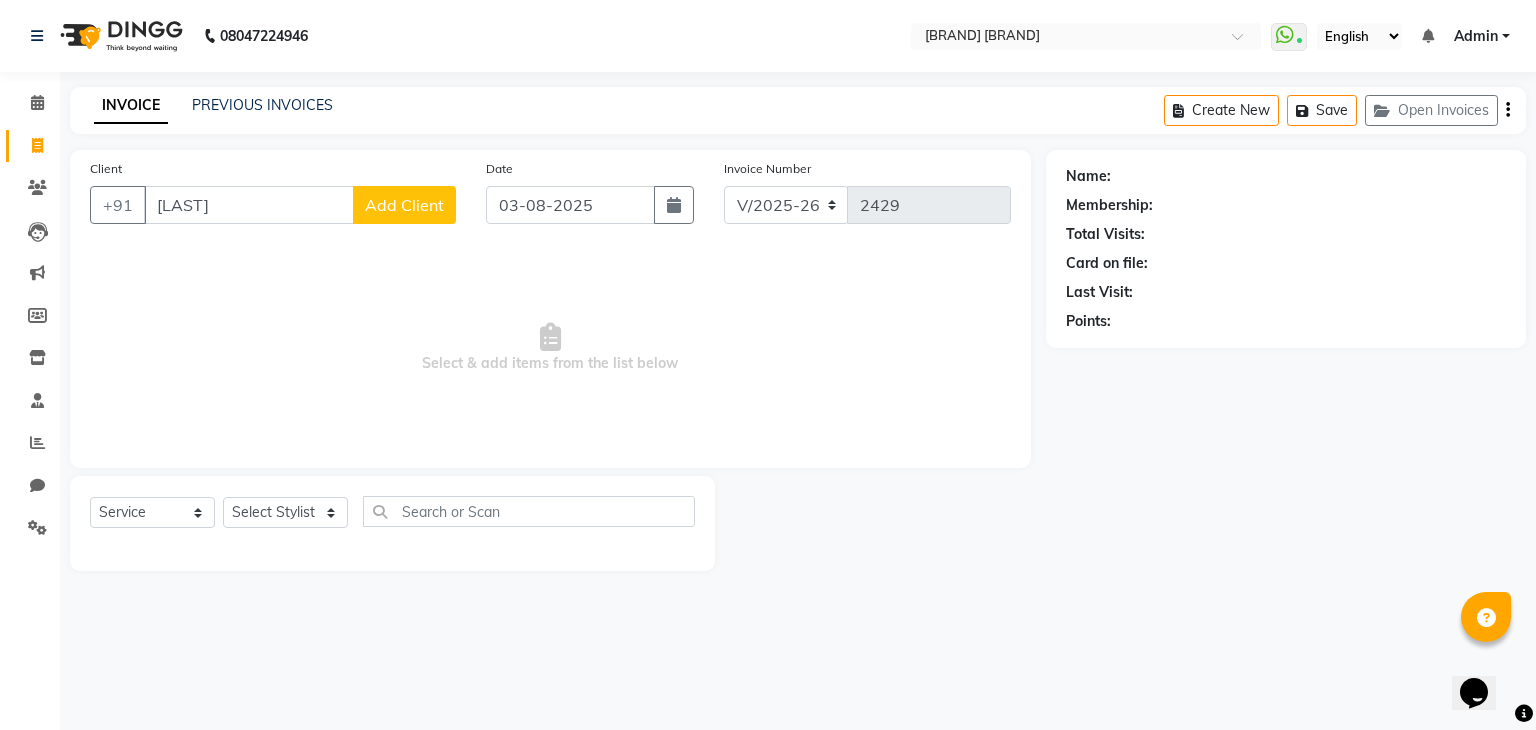 type on "[FIRST]" 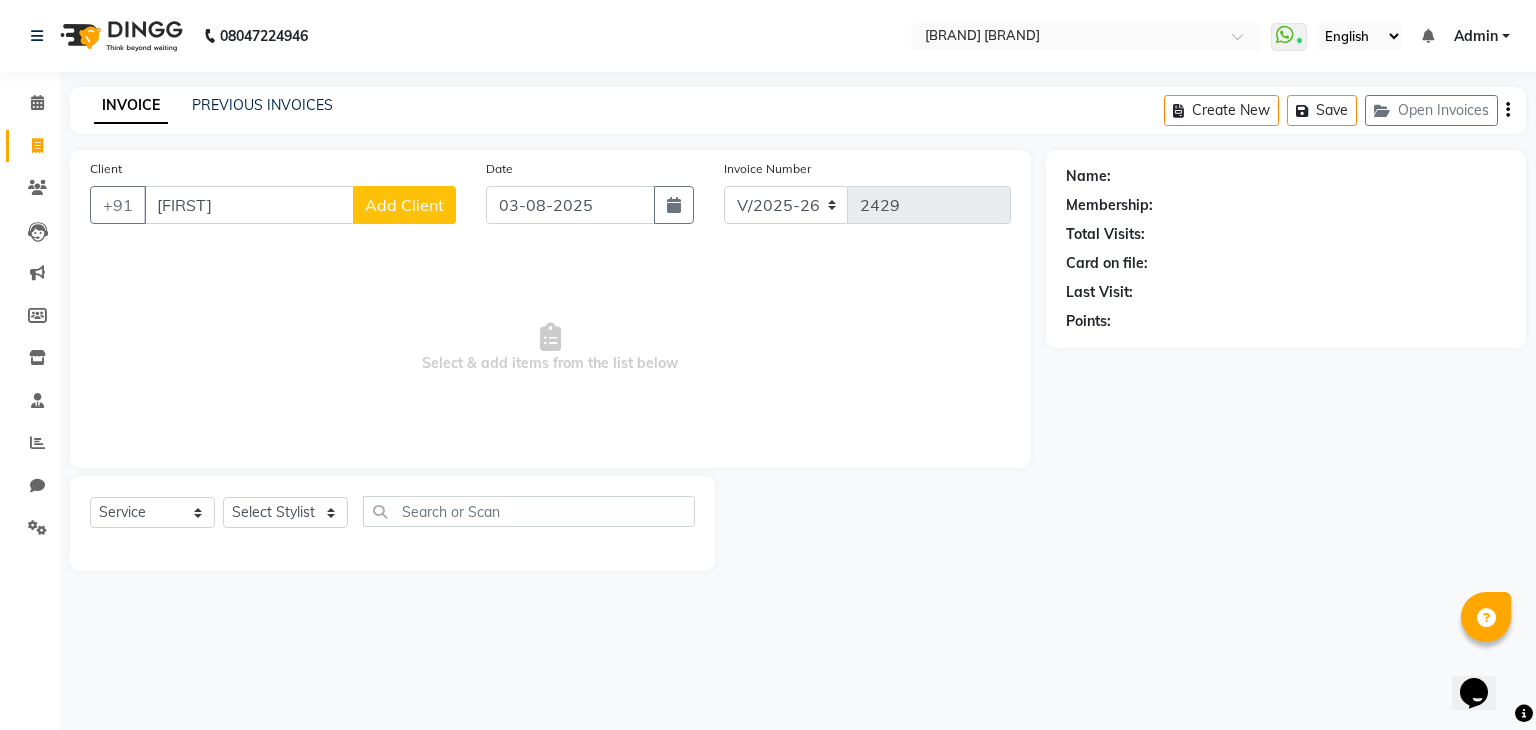 click on "[FIRST]" at bounding box center (249, 205) 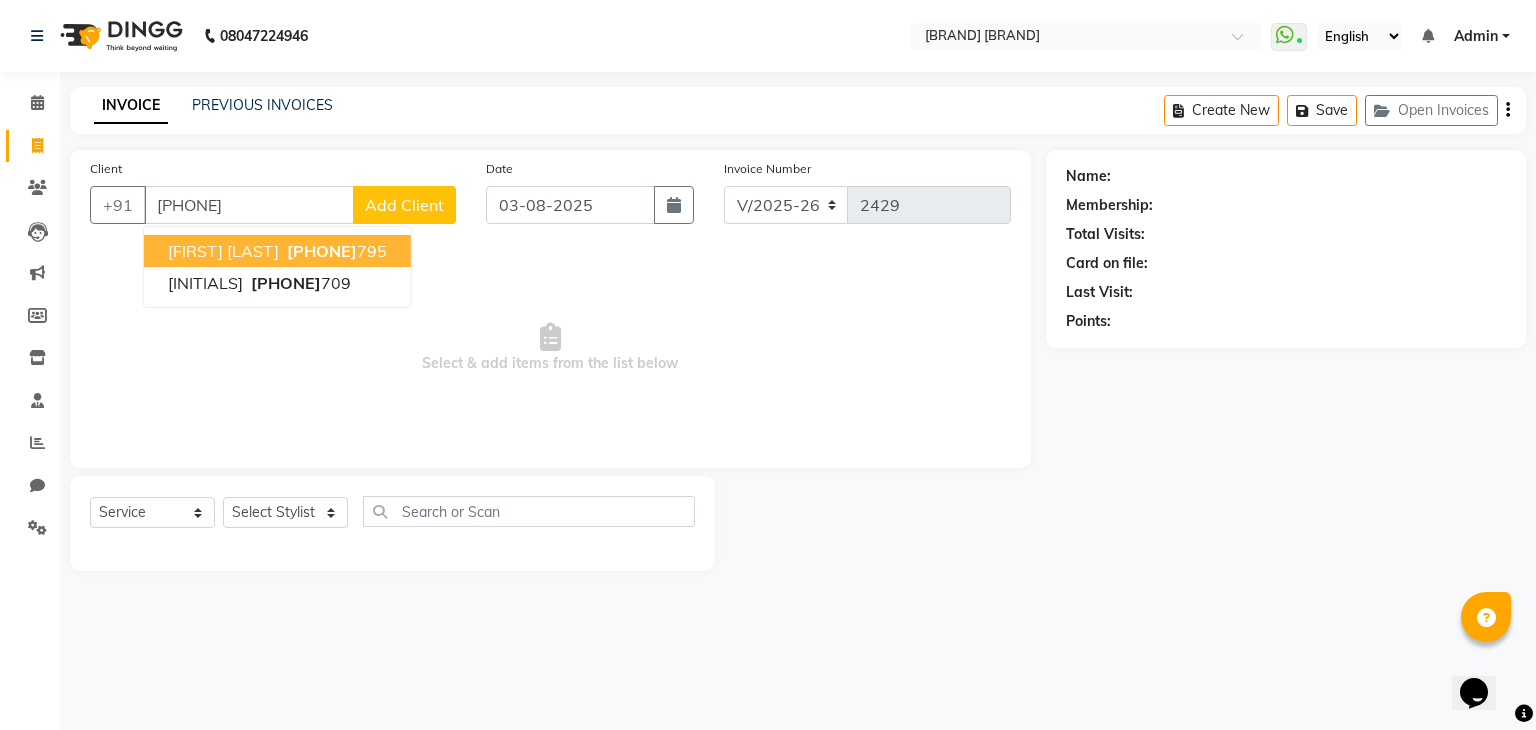 click on "[PHONE]" at bounding box center [322, 251] 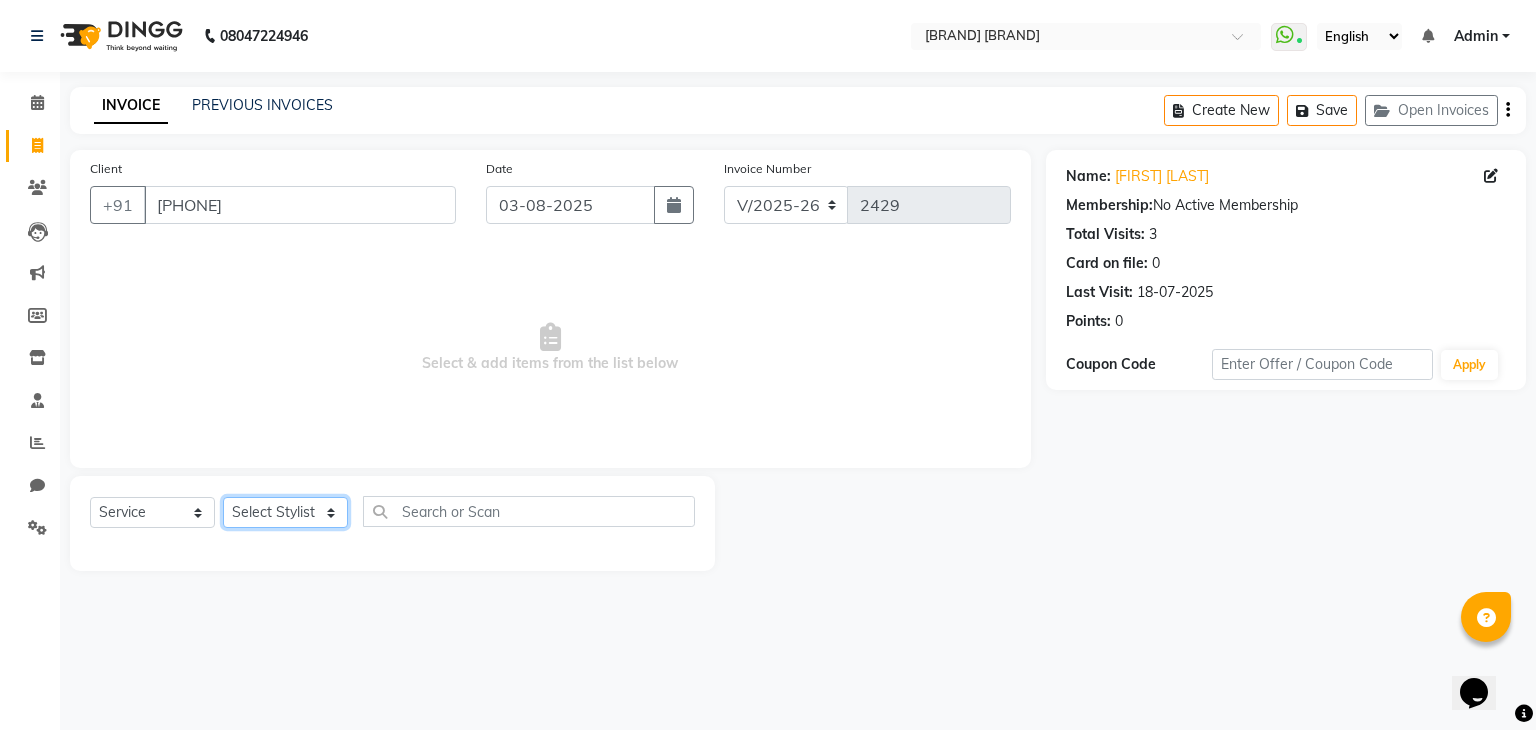 click on "Select Stylist ALAM ASHISH DEEPA HASIB JITU MEENAKSHI NITIN SIR PRAJAKTA Rupa SANDEEP SHAHIM YASEEN" 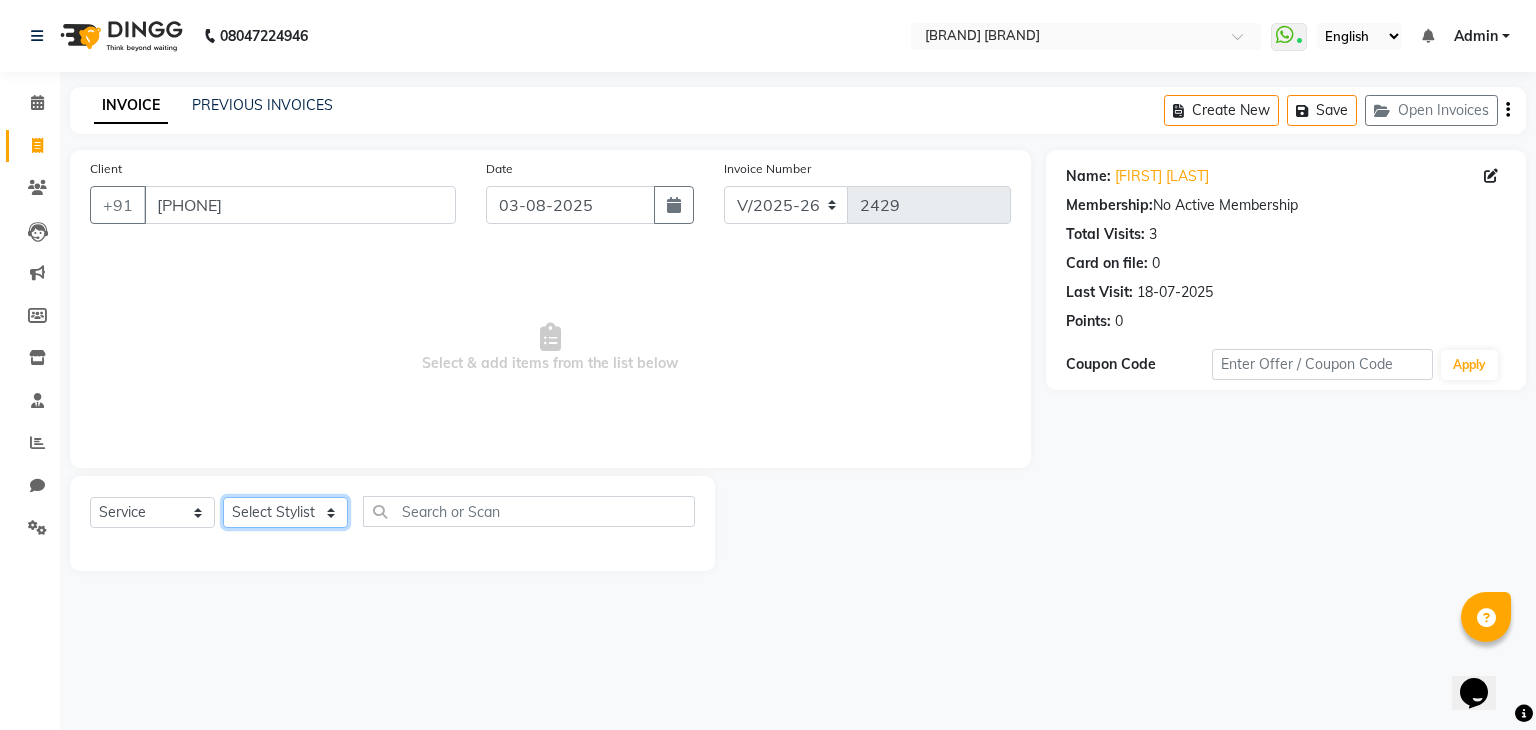 select on "85157" 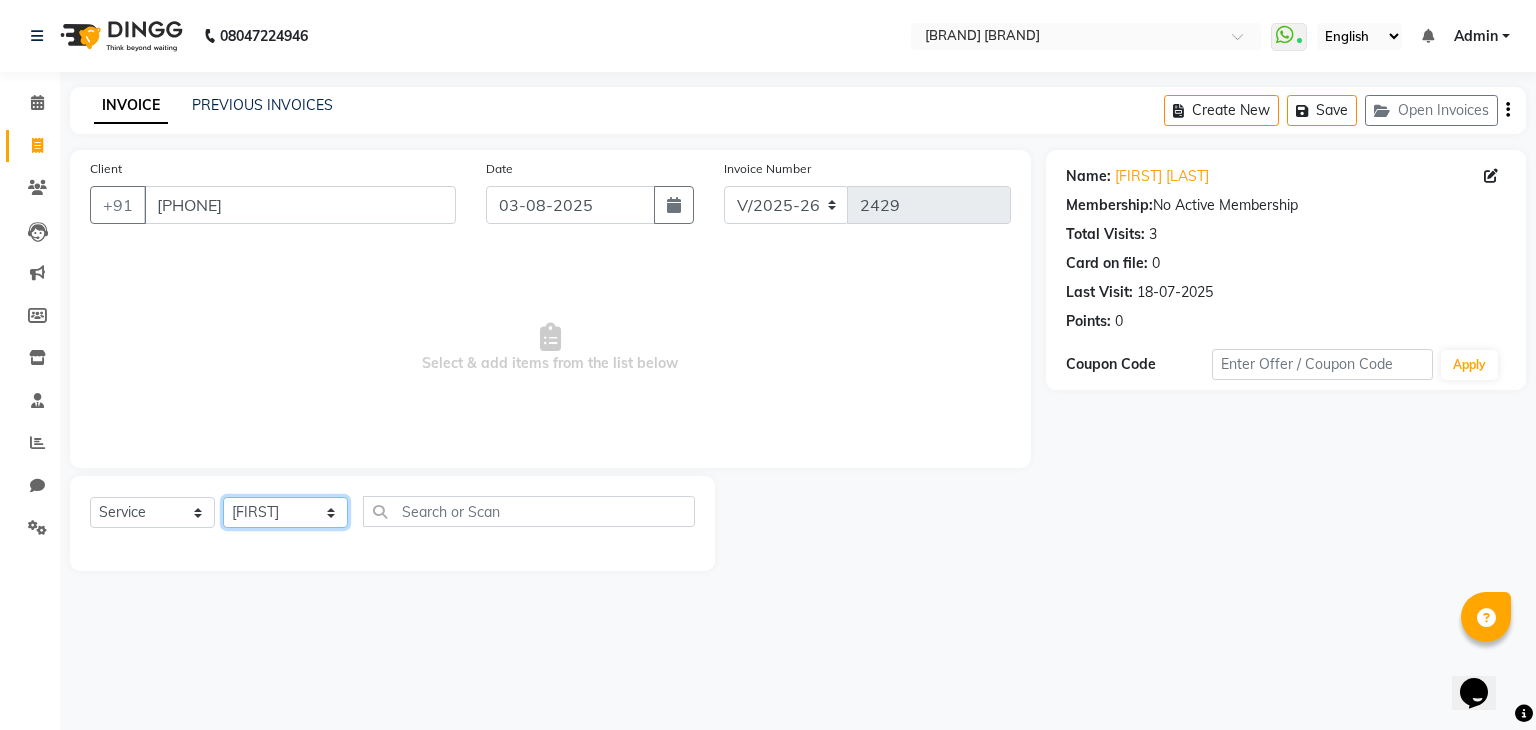click on "Select Stylist ALAM ASHISH DEEPA HASIB JITU MEENAKSHI NITIN SIR PRAJAKTA Rupa SANDEEP SHAHIM YASEEN" 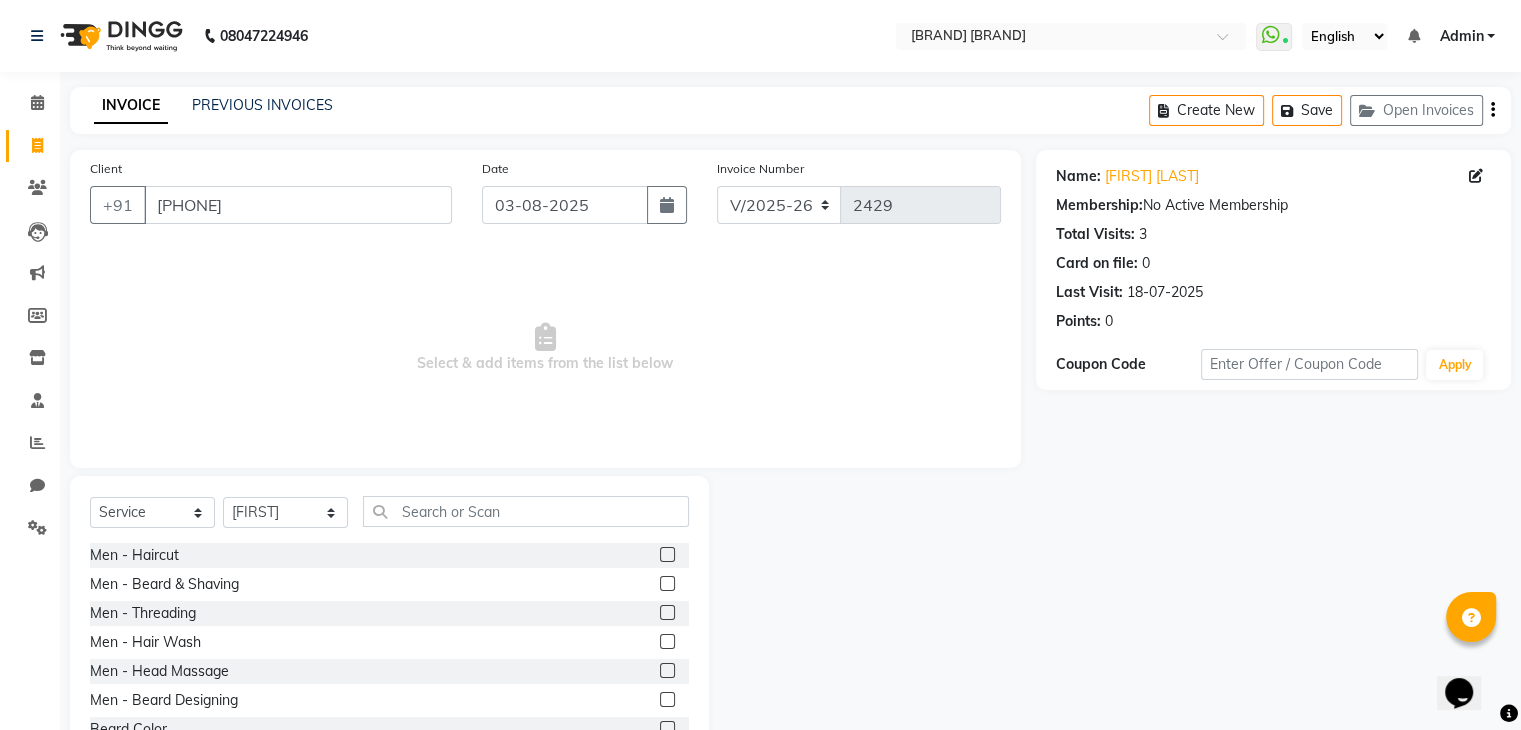 click 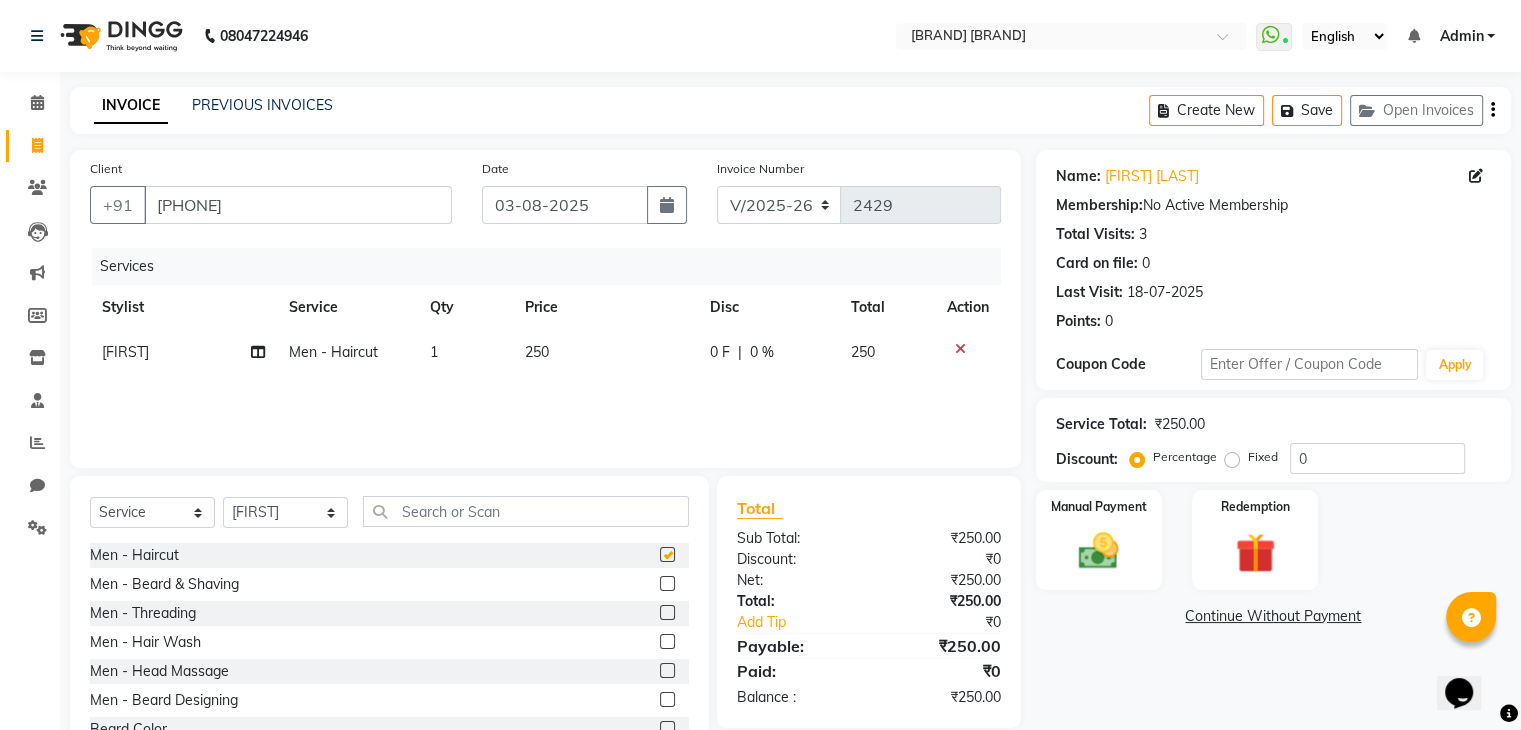 checkbox on "false" 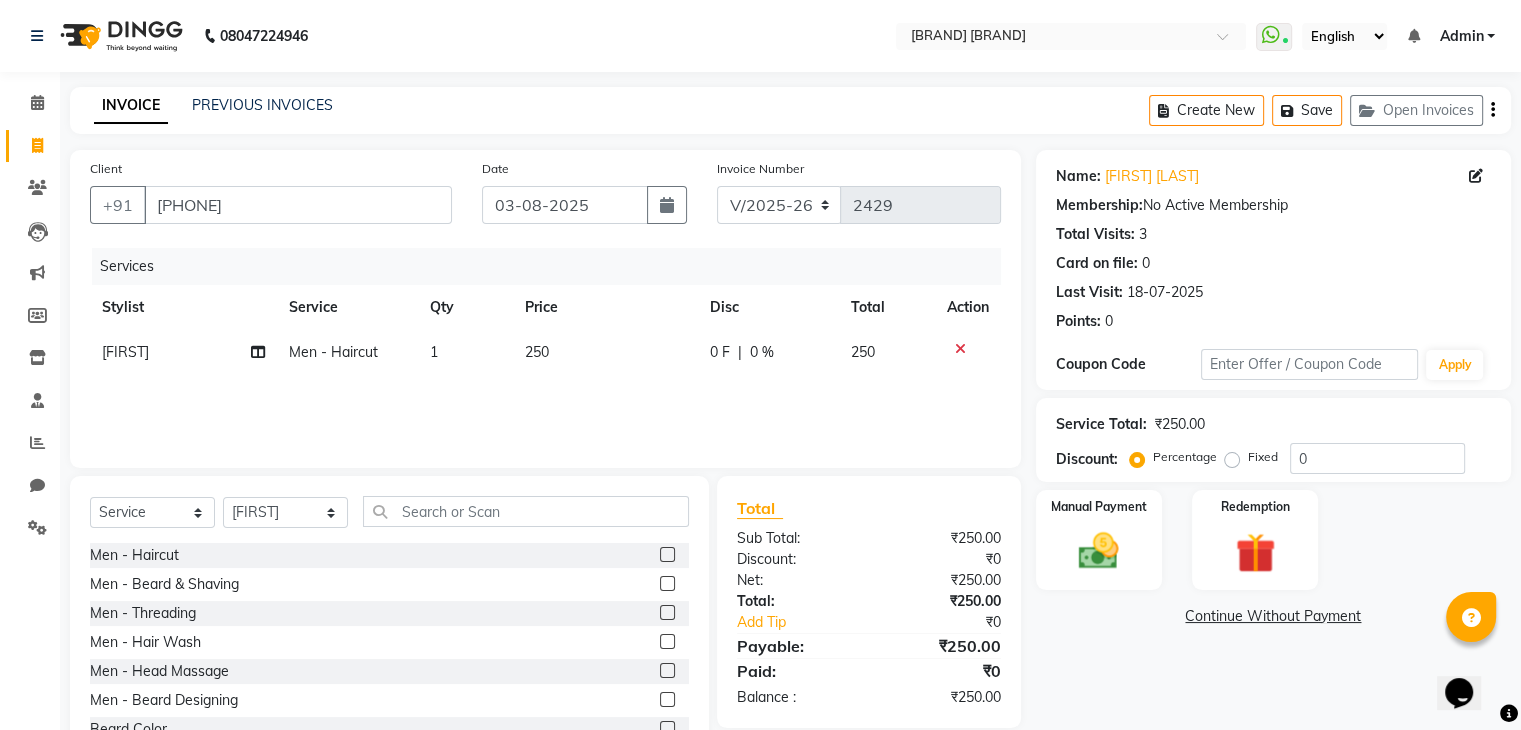 click 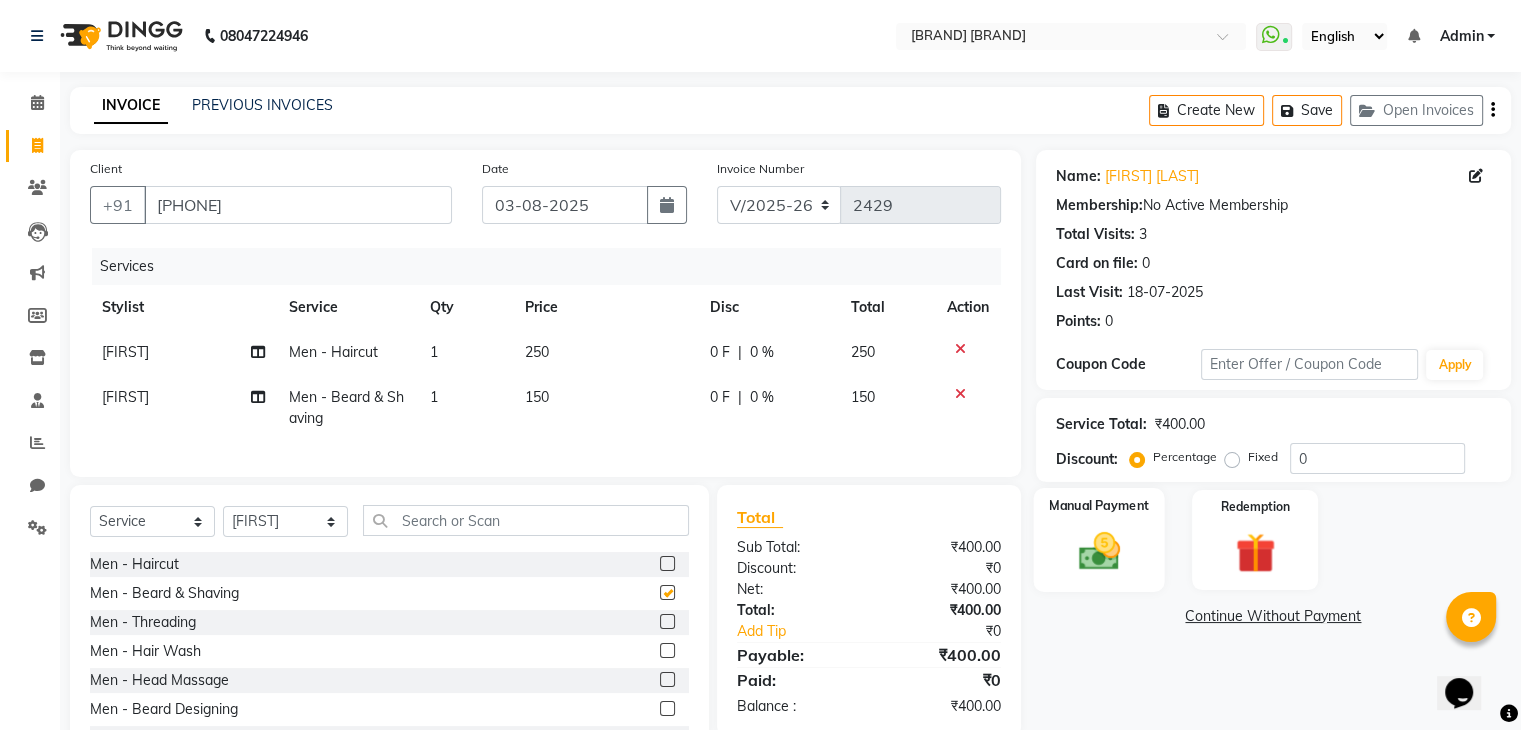 checkbox on "false" 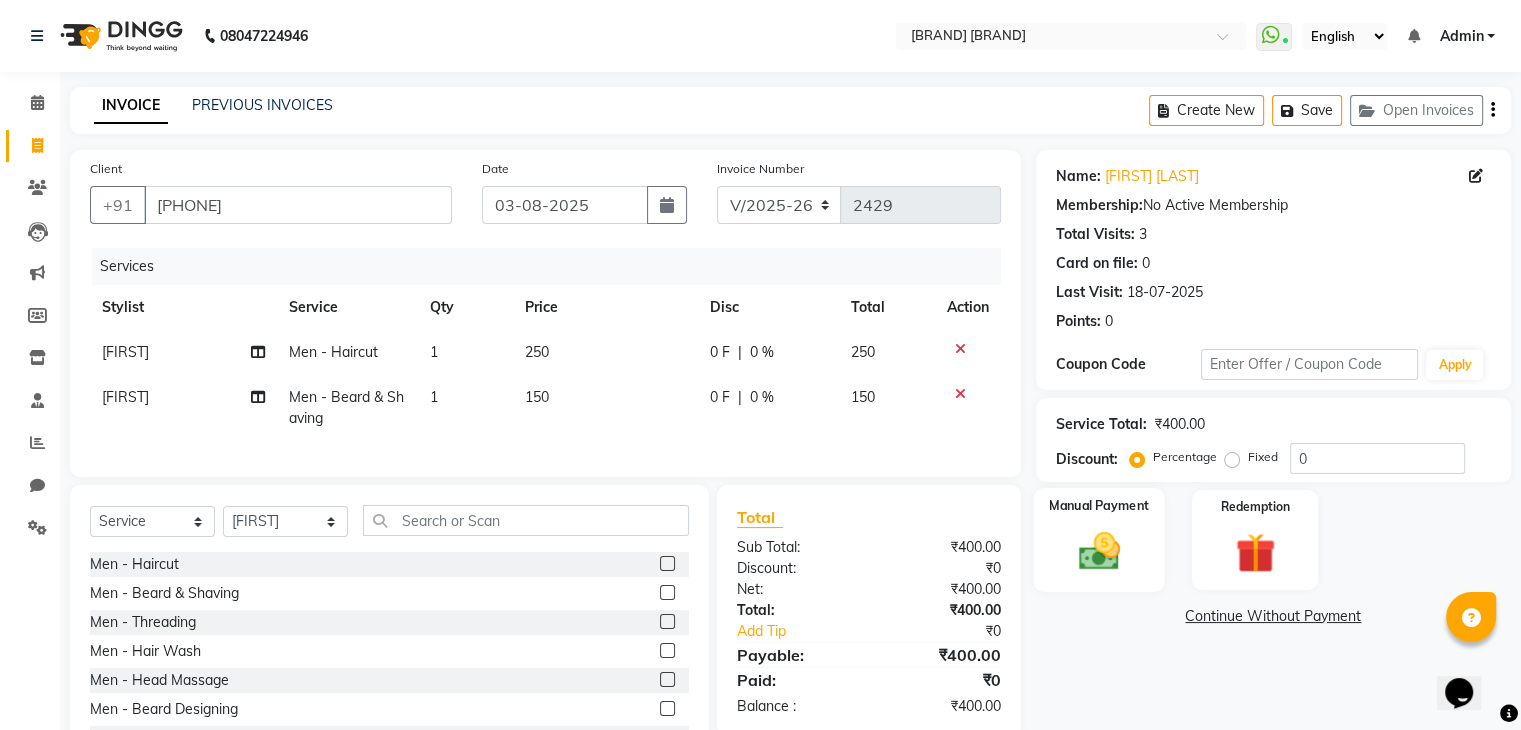 click 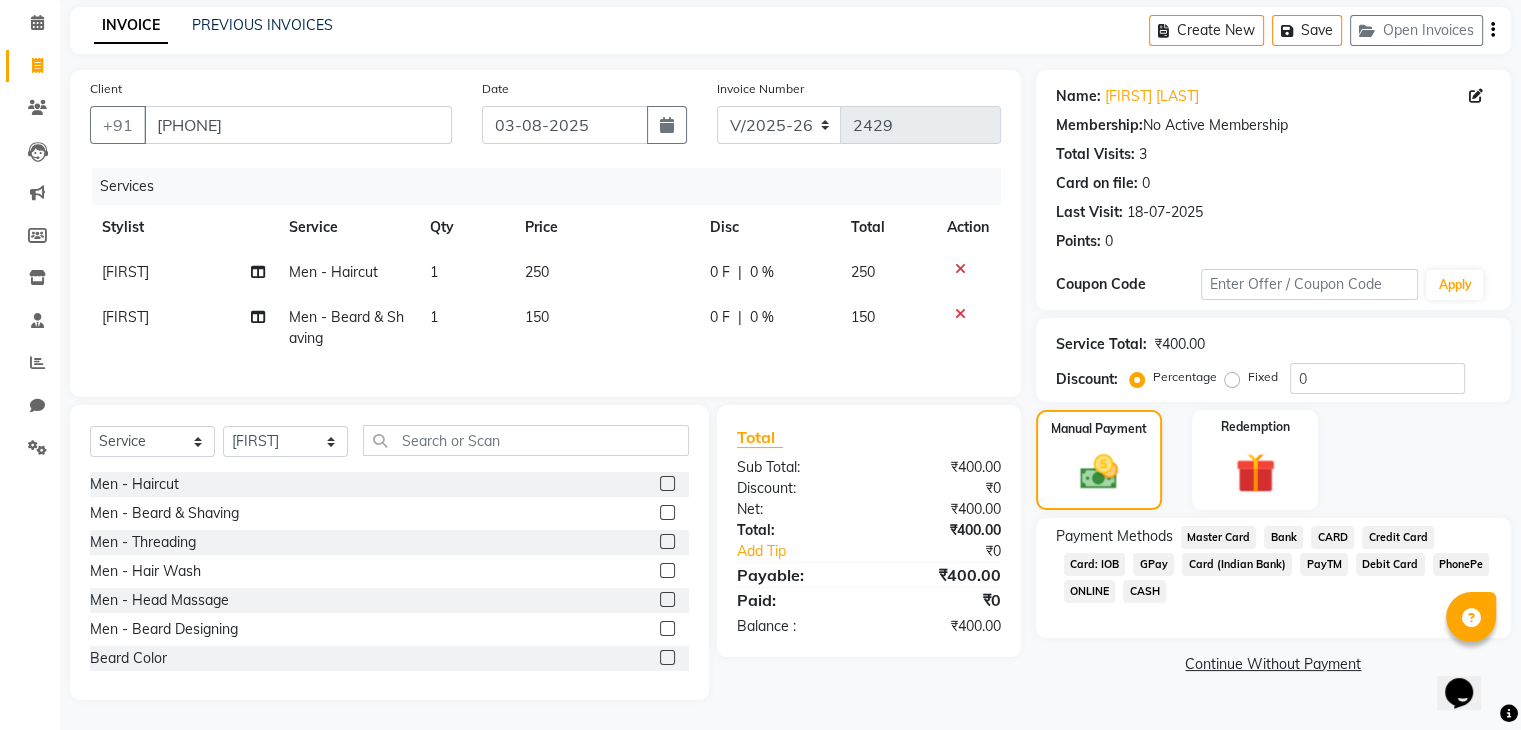 click on "Payment Methods  Master Card   Bank   CARD   Credit Card   Card: IOB   GPay   Card (Indian Bank)   PayTM   Debit Card   PhonePe   ONLINE   CASH" 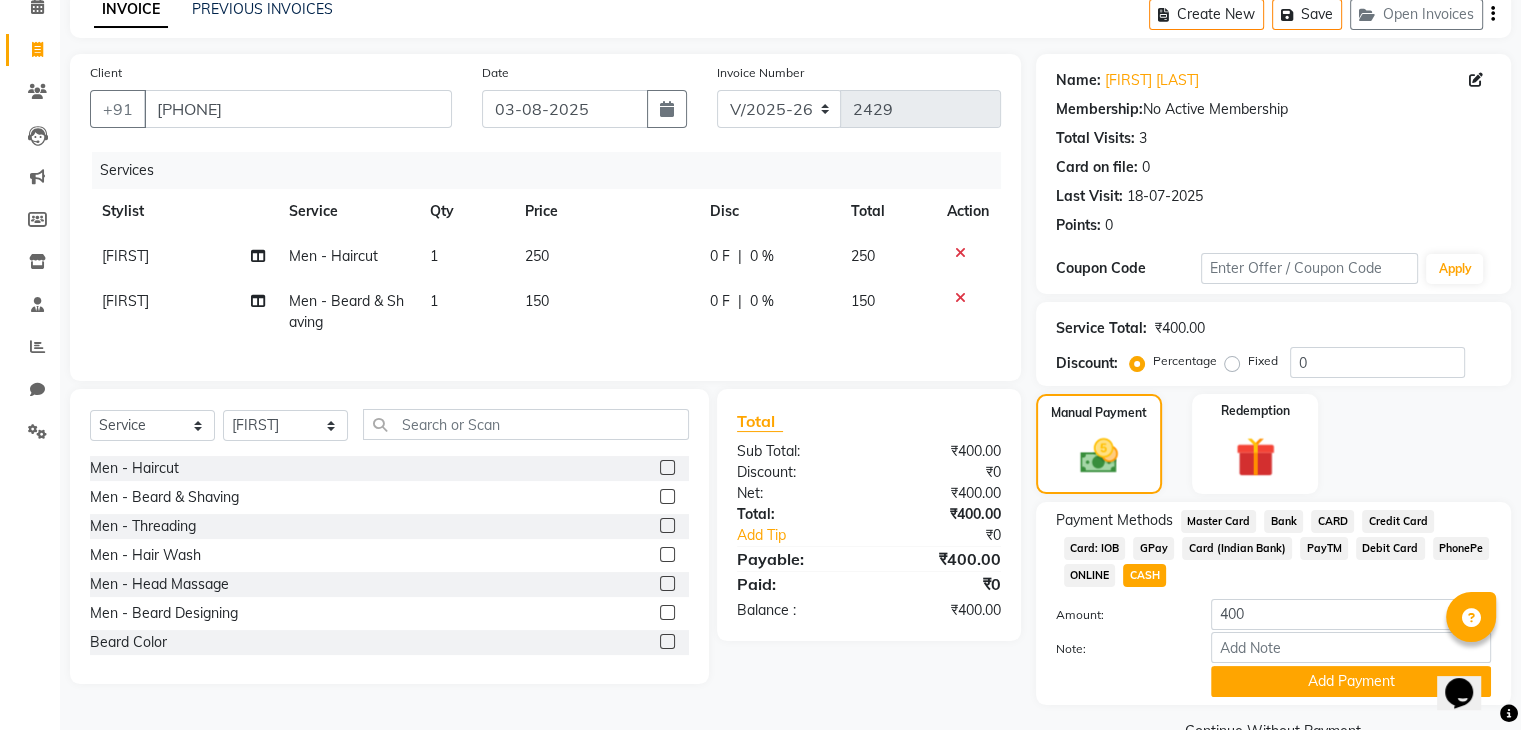 scroll, scrollTop: 145, scrollLeft: 0, axis: vertical 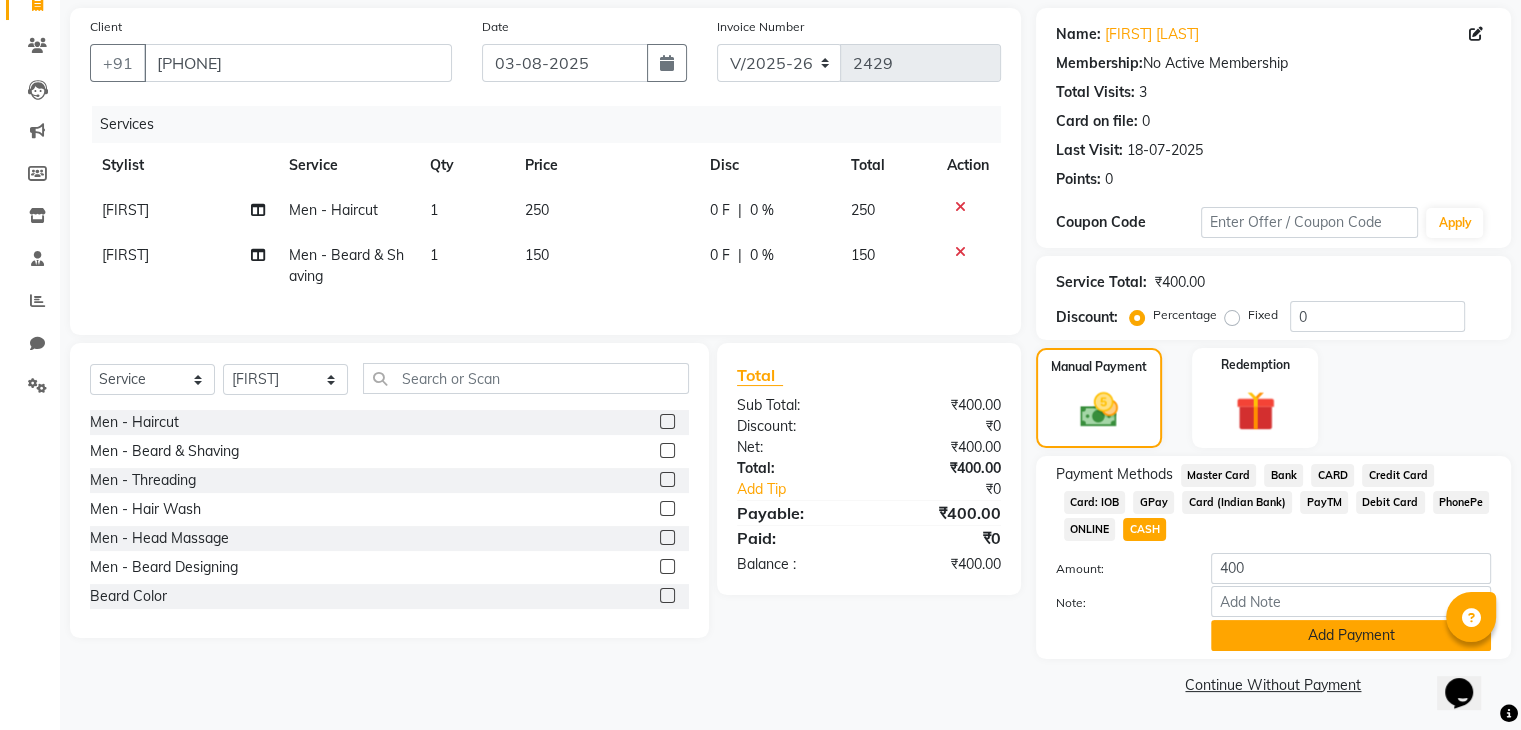 click on "Add Payment" 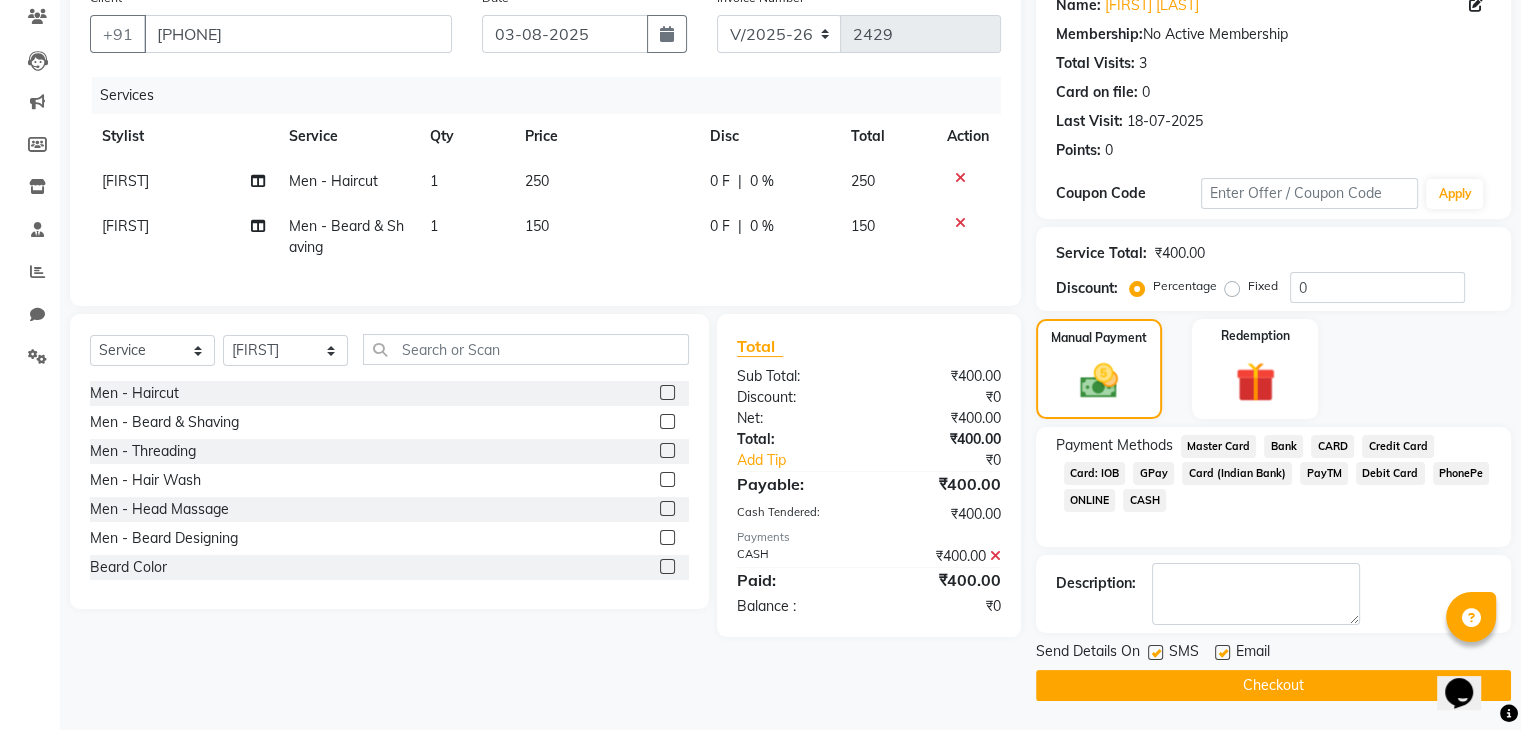 click on "Checkout" 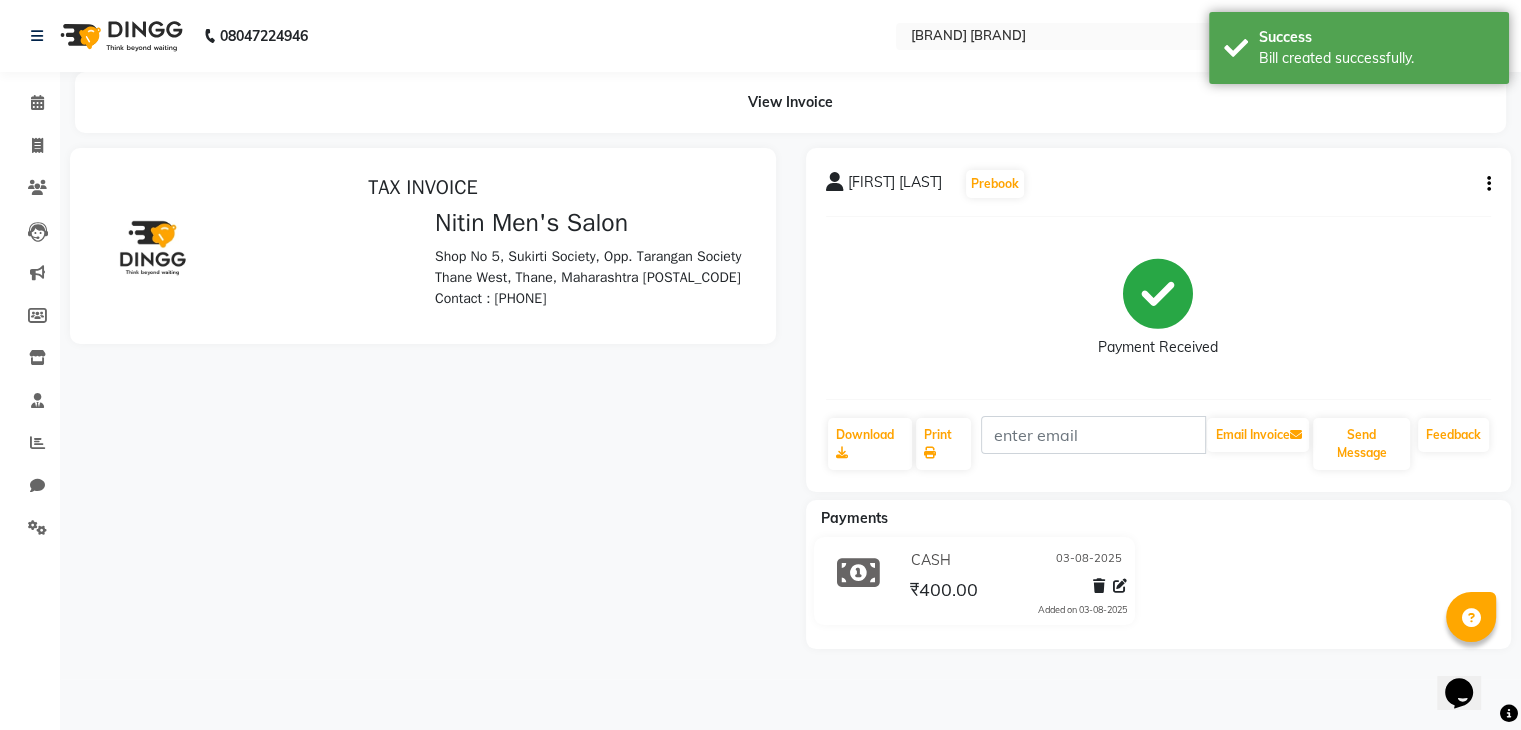 scroll, scrollTop: 0, scrollLeft: 0, axis: both 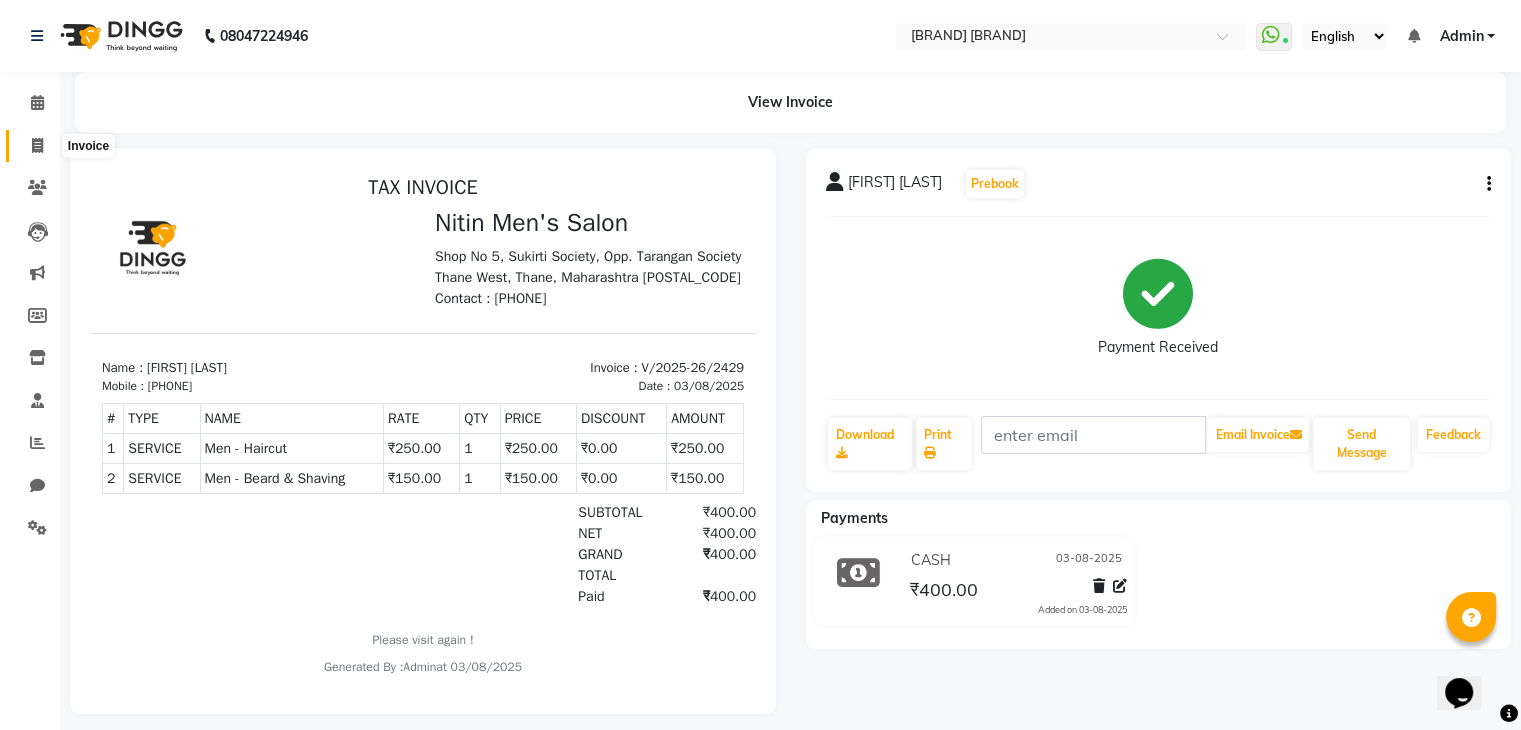 click 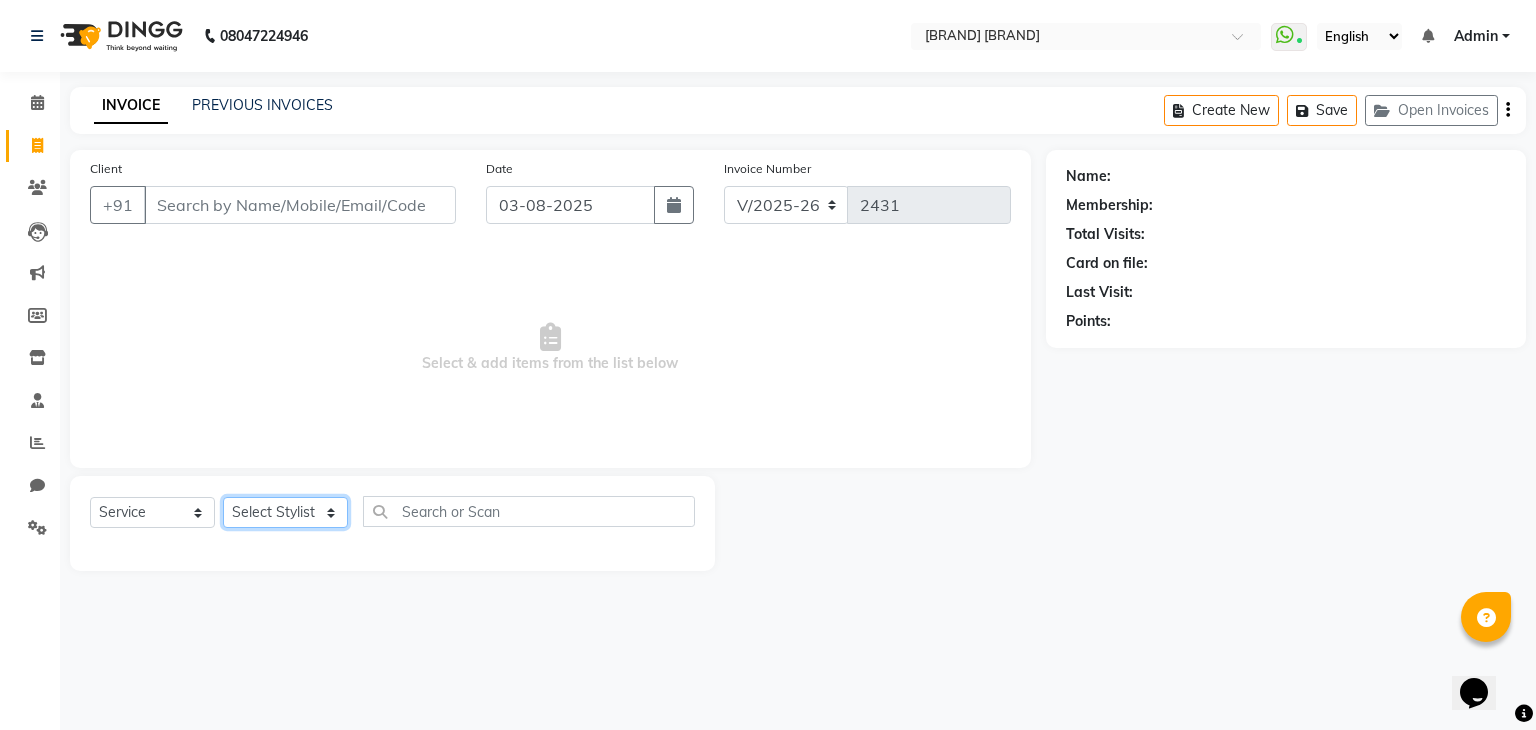 click on "Select Stylist ALAM ASHISH DEEPA HASIB JITU MEENAKSHI NITIN SIR PRAJAKTA Rupa SANDEEP SHAHIM YASEEN" 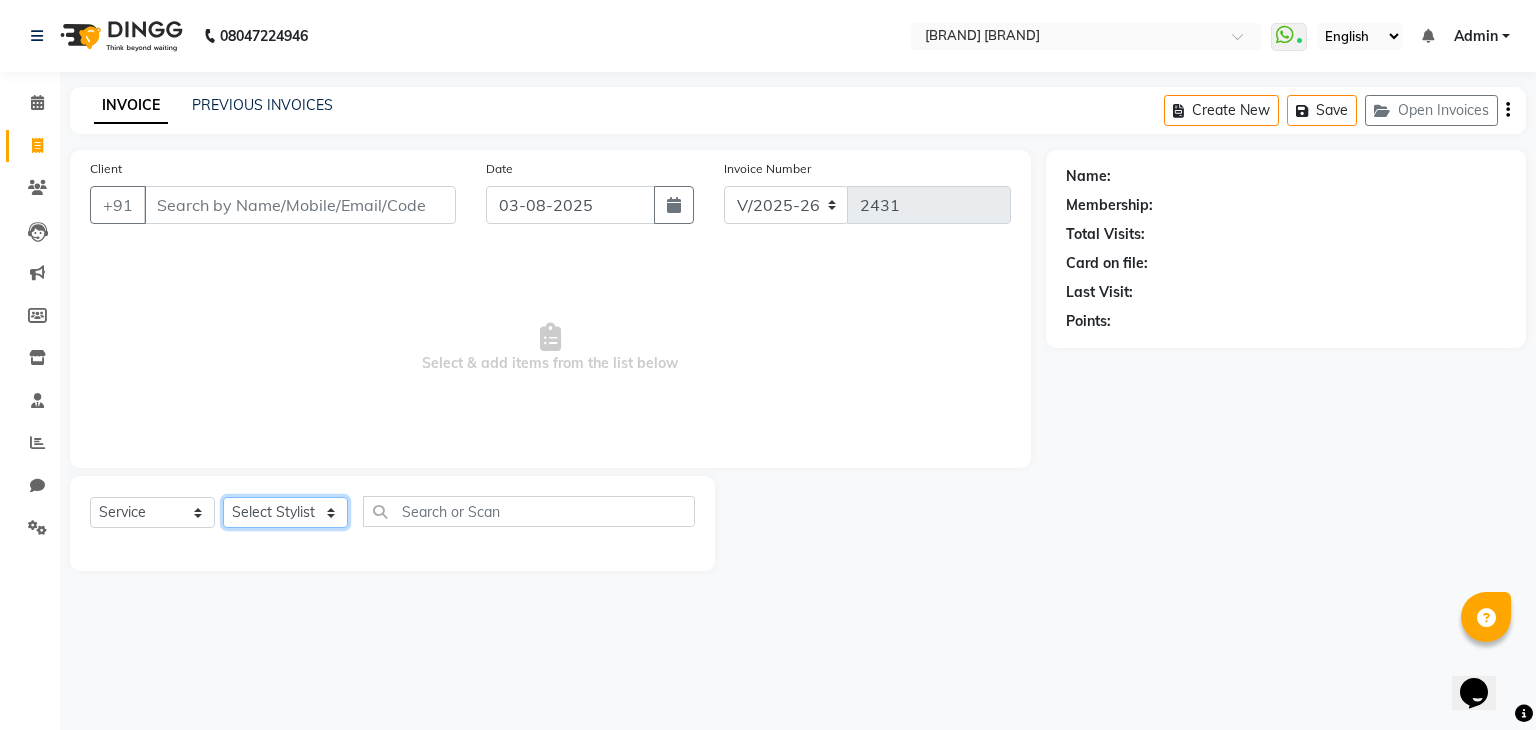 select on "82599" 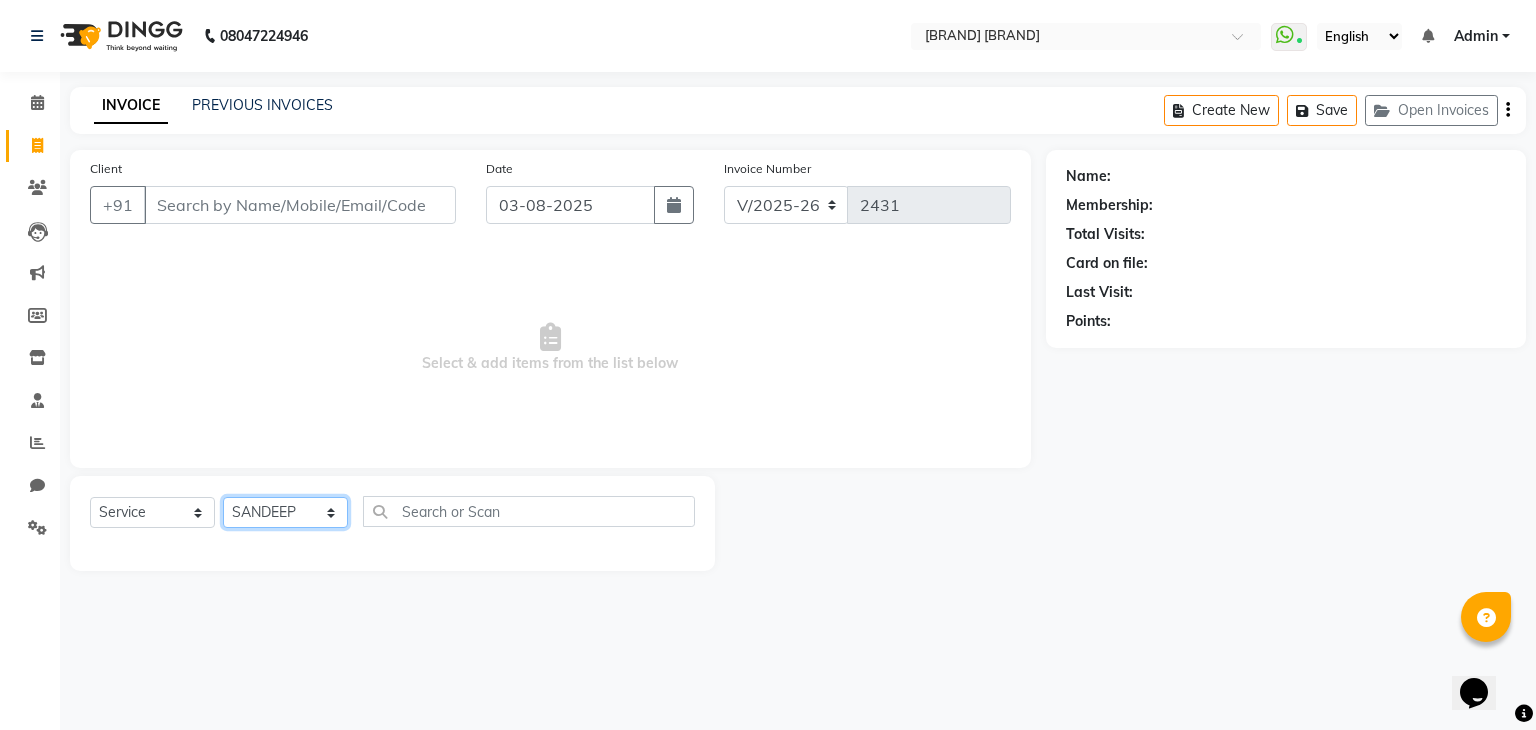 click on "Select Stylist ALAM ASHISH DEEPA HASIB JITU MEENAKSHI NITIN SIR PRAJAKTA Rupa SANDEEP SHAHIM YASEEN" 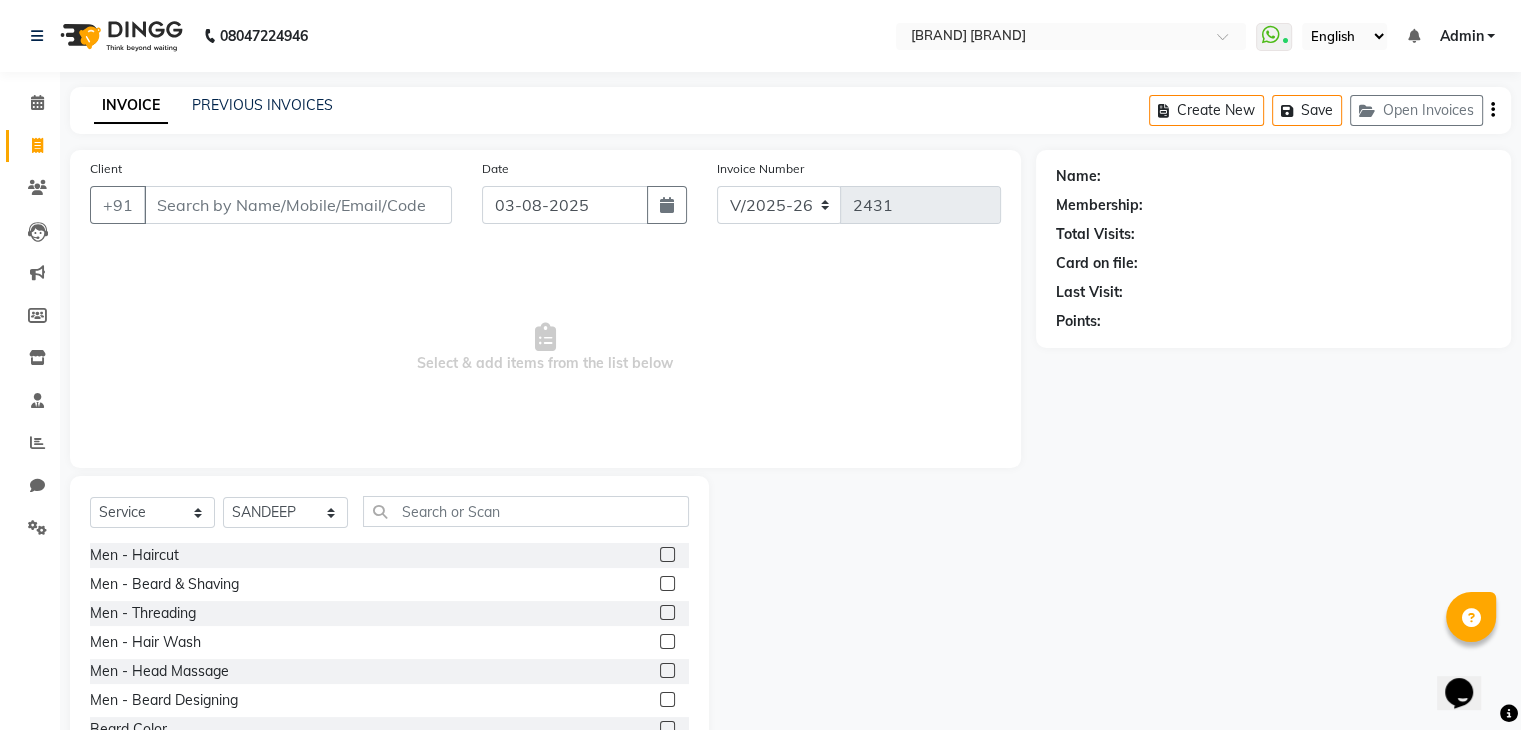 click 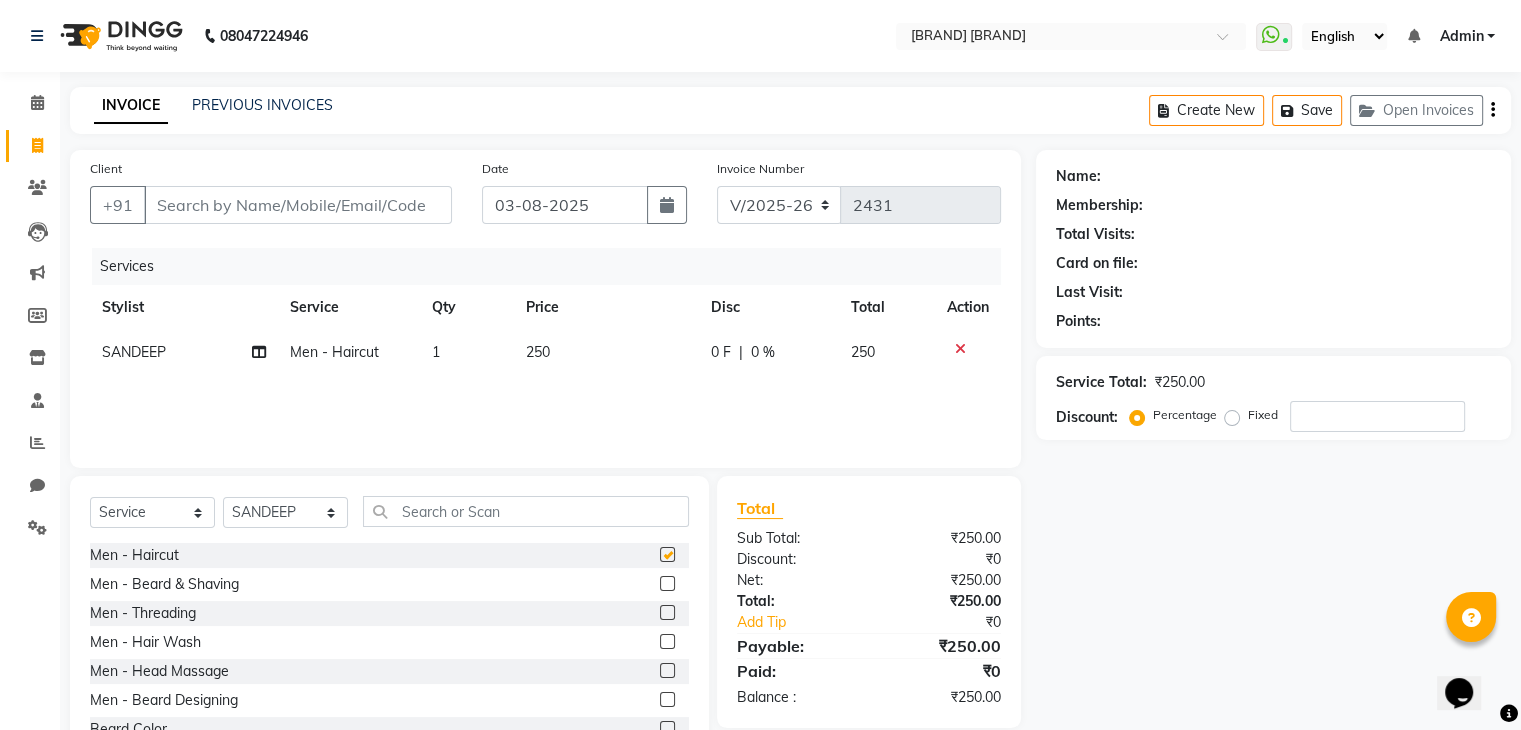 checkbox on "false" 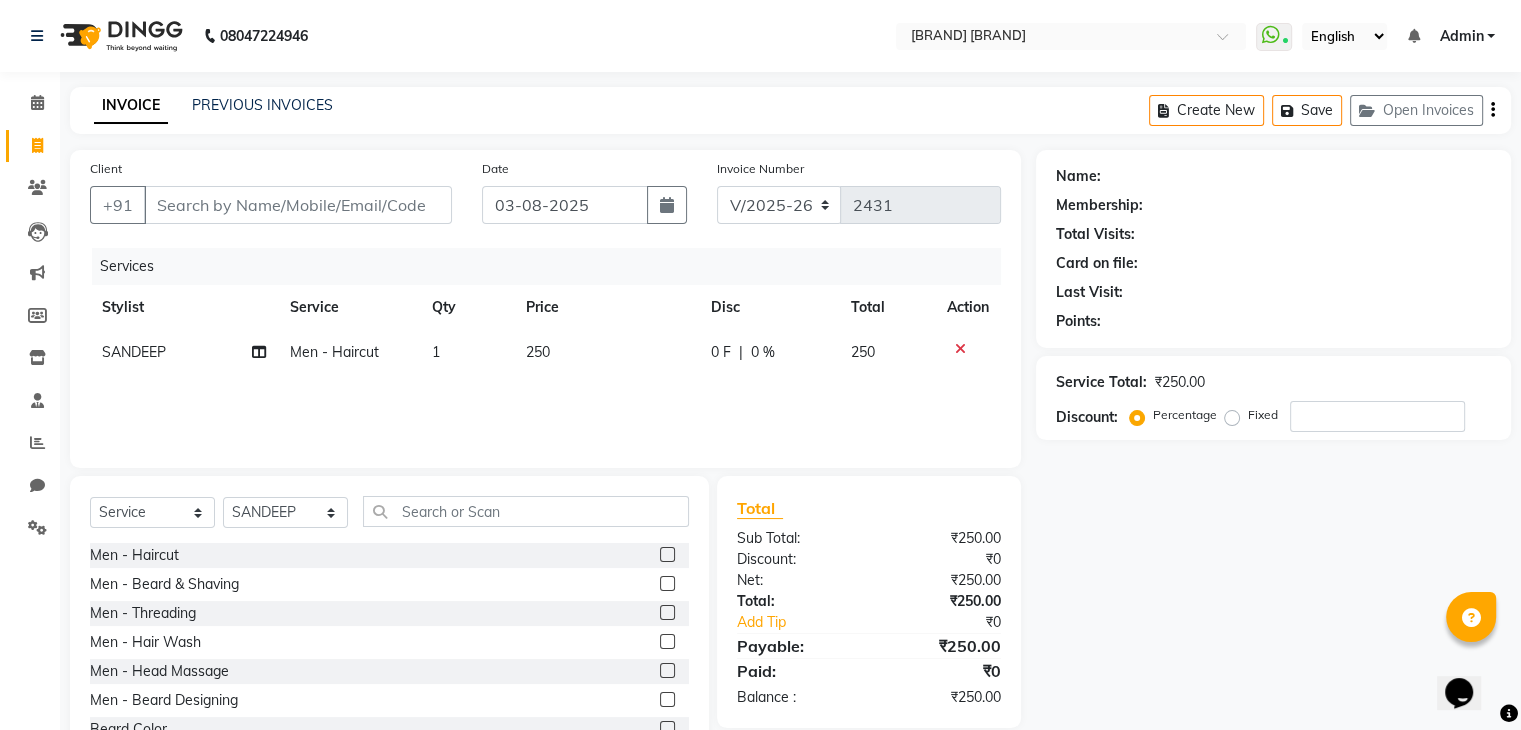 click 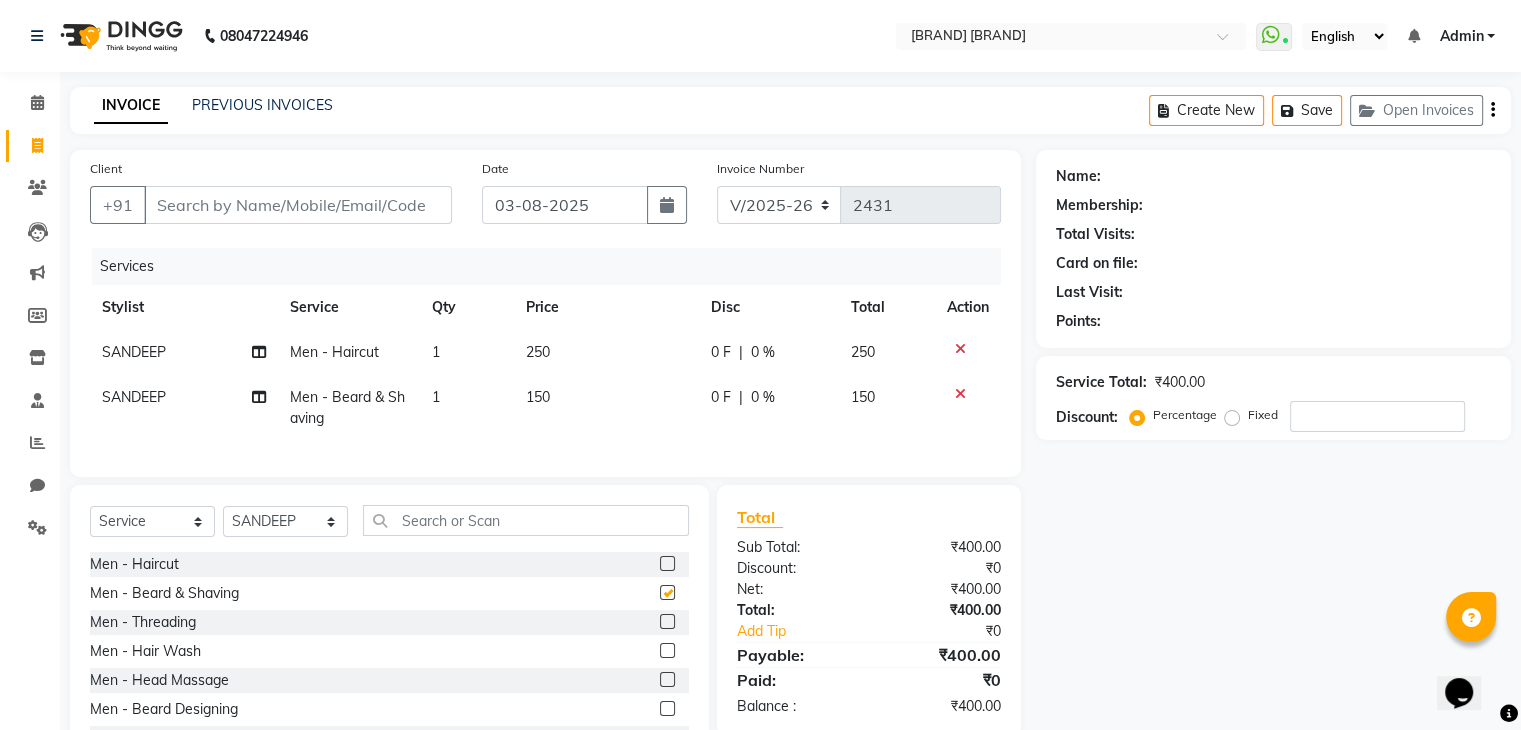 checkbox on "false" 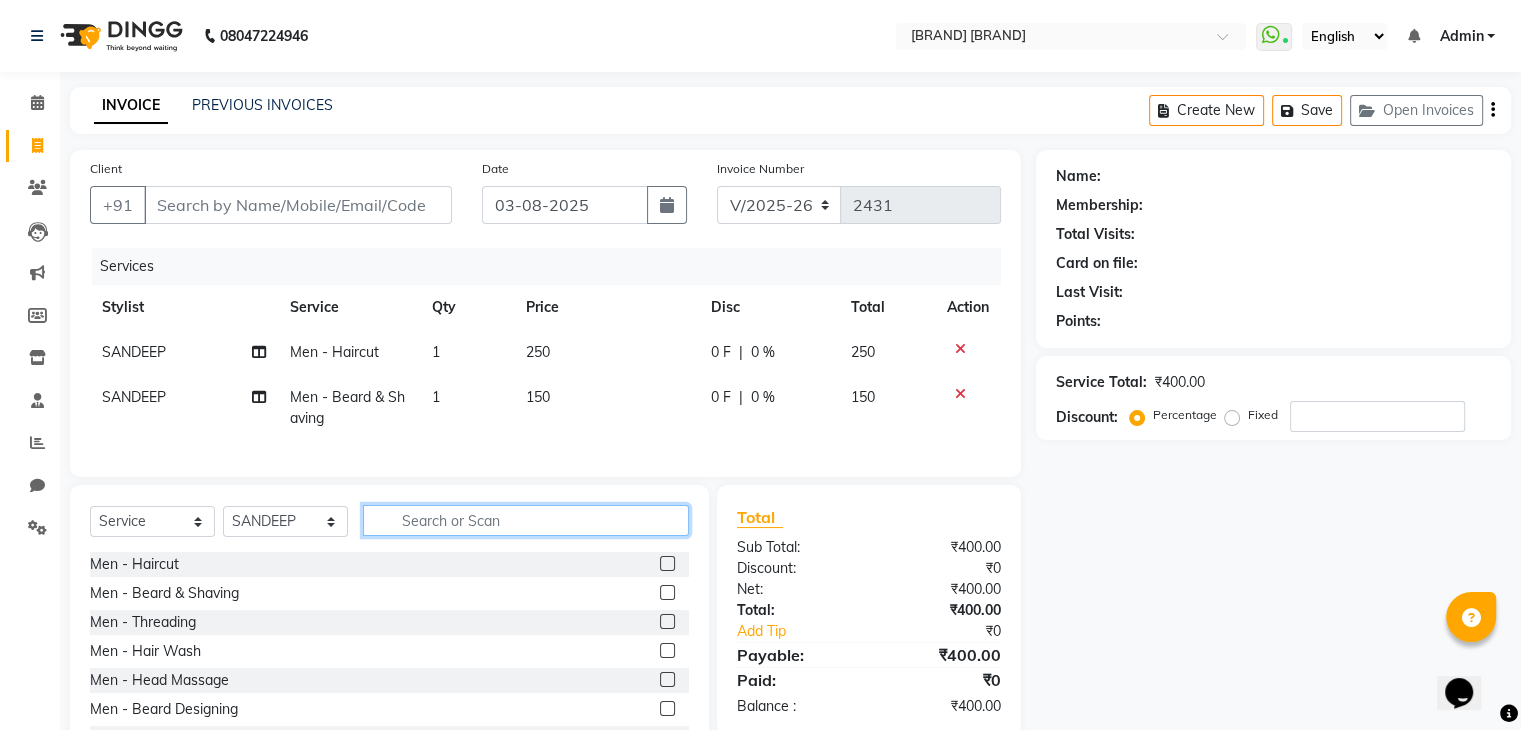 click 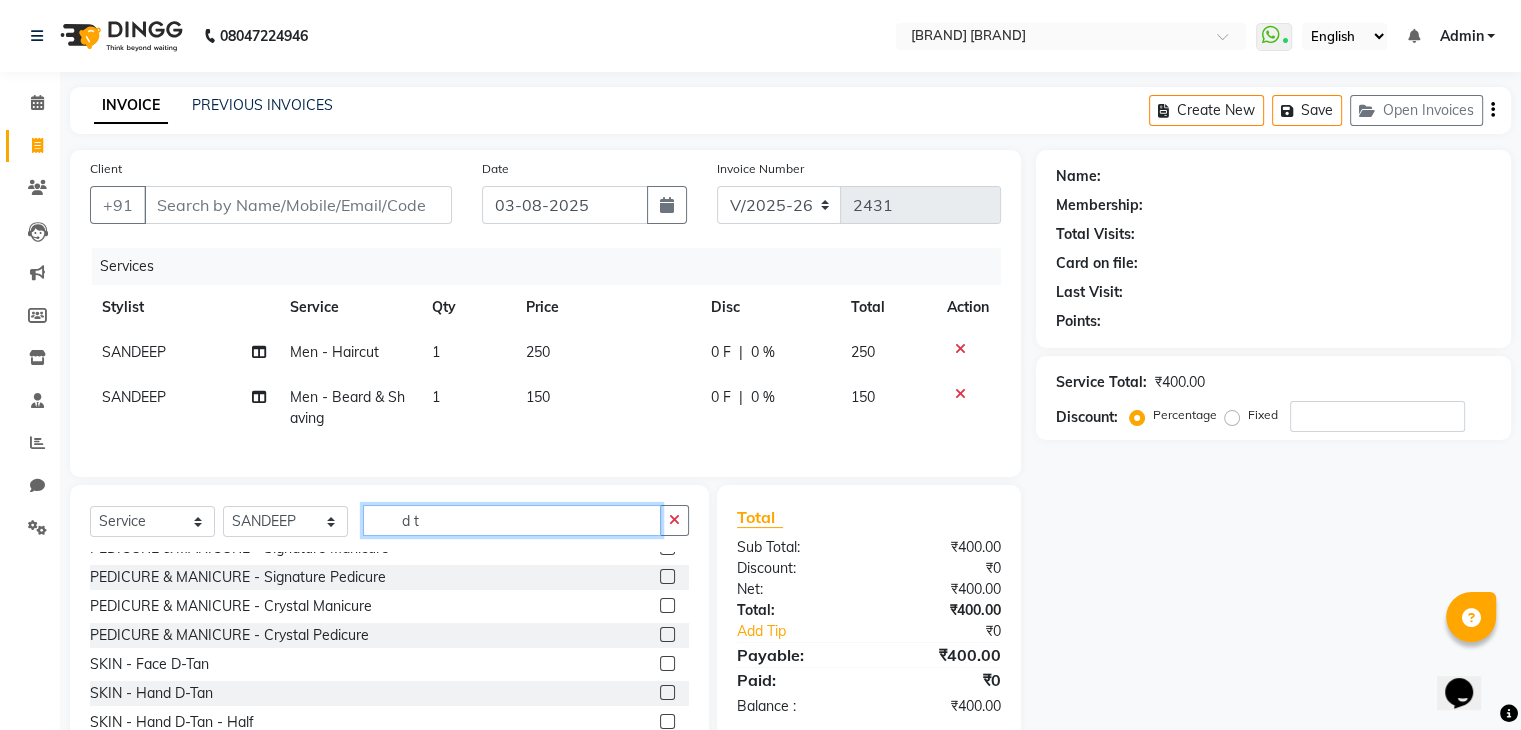 scroll, scrollTop: 119, scrollLeft: 0, axis: vertical 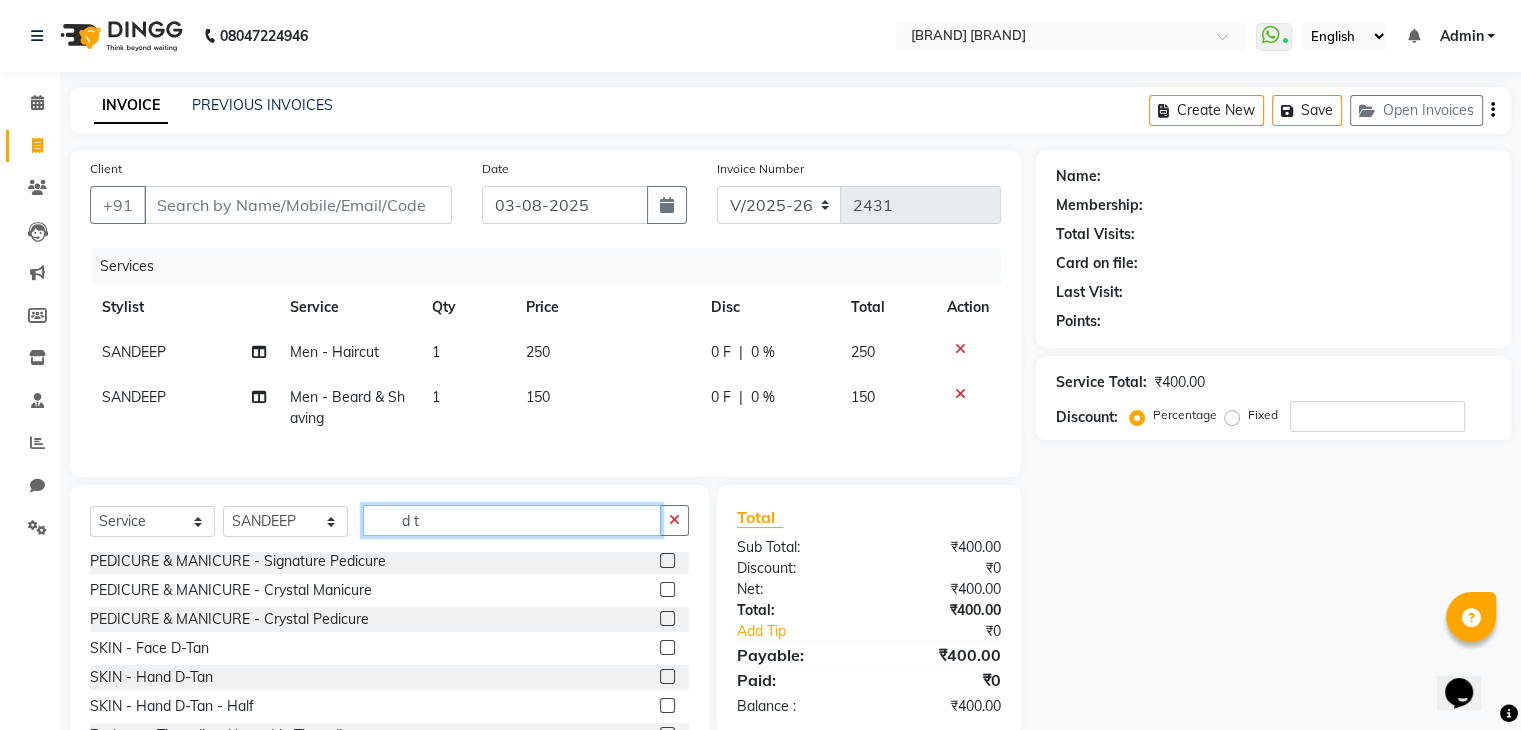 type on "d t" 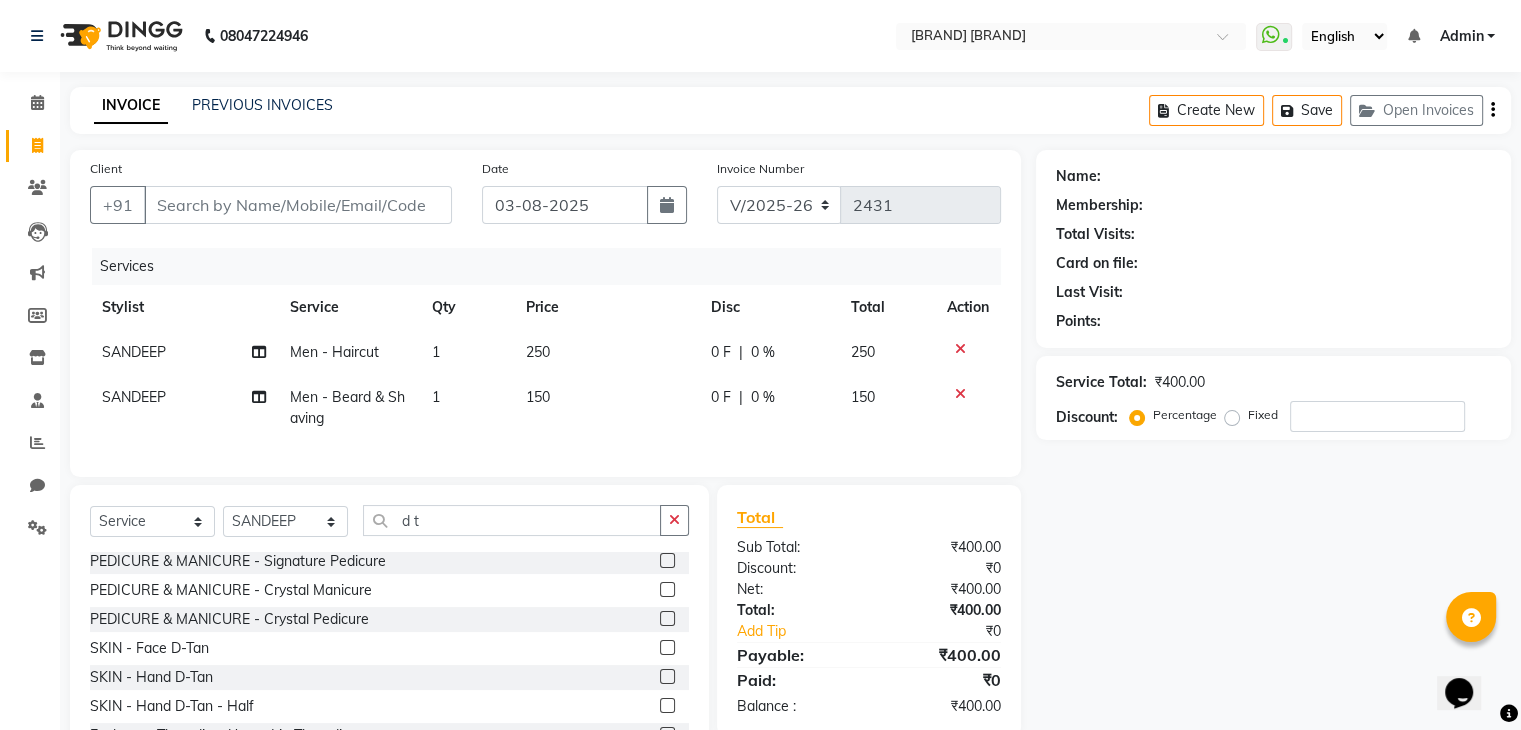 click 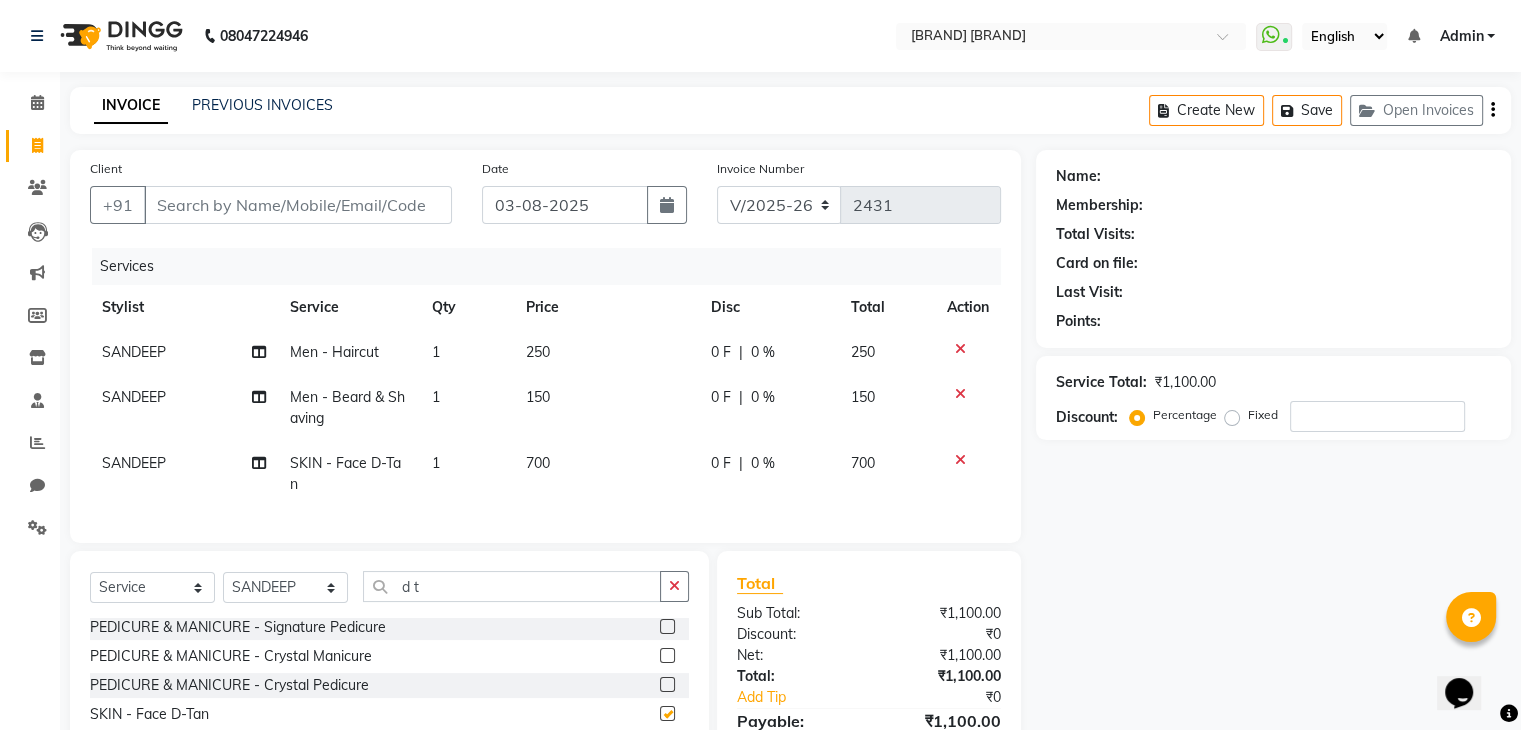 checkbox on "false" 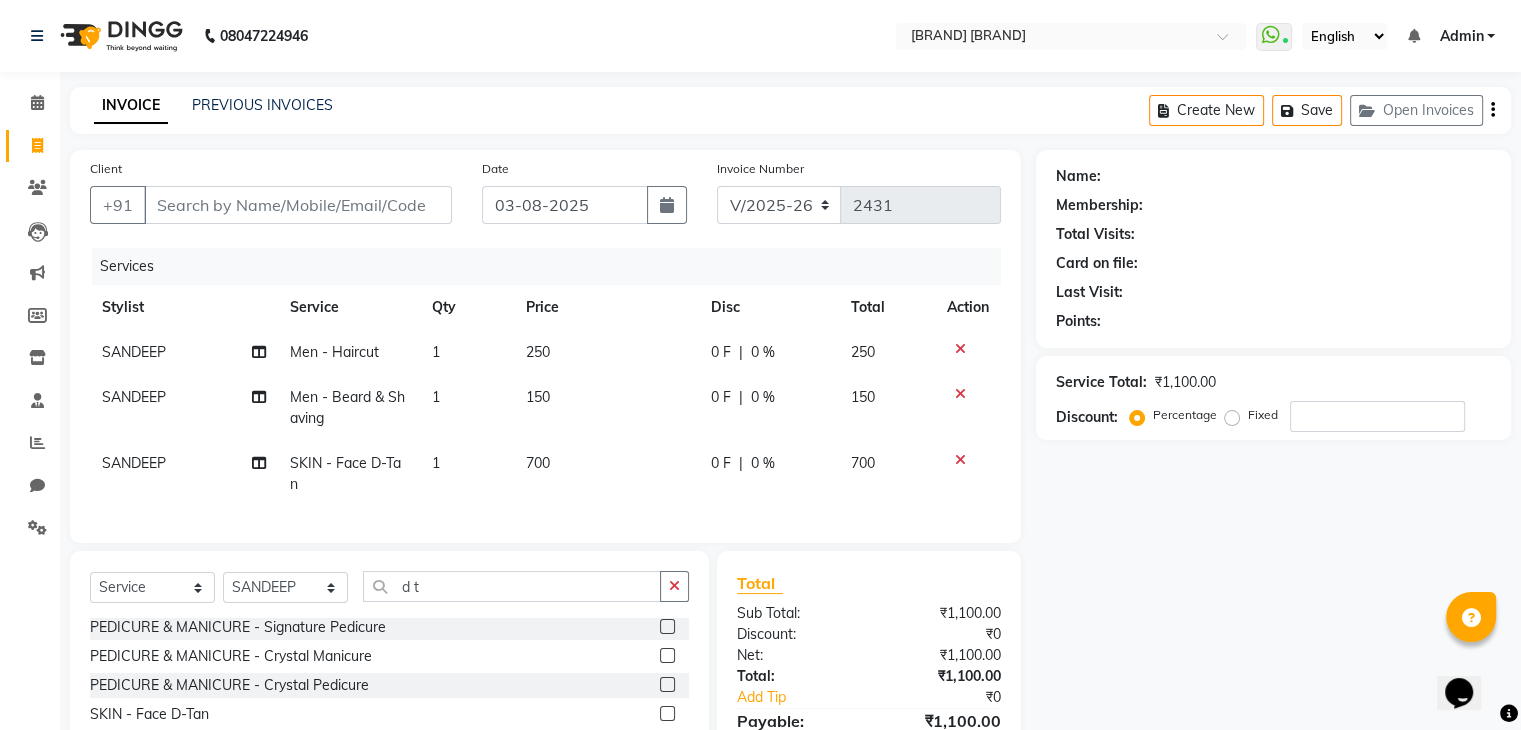 click on "700" 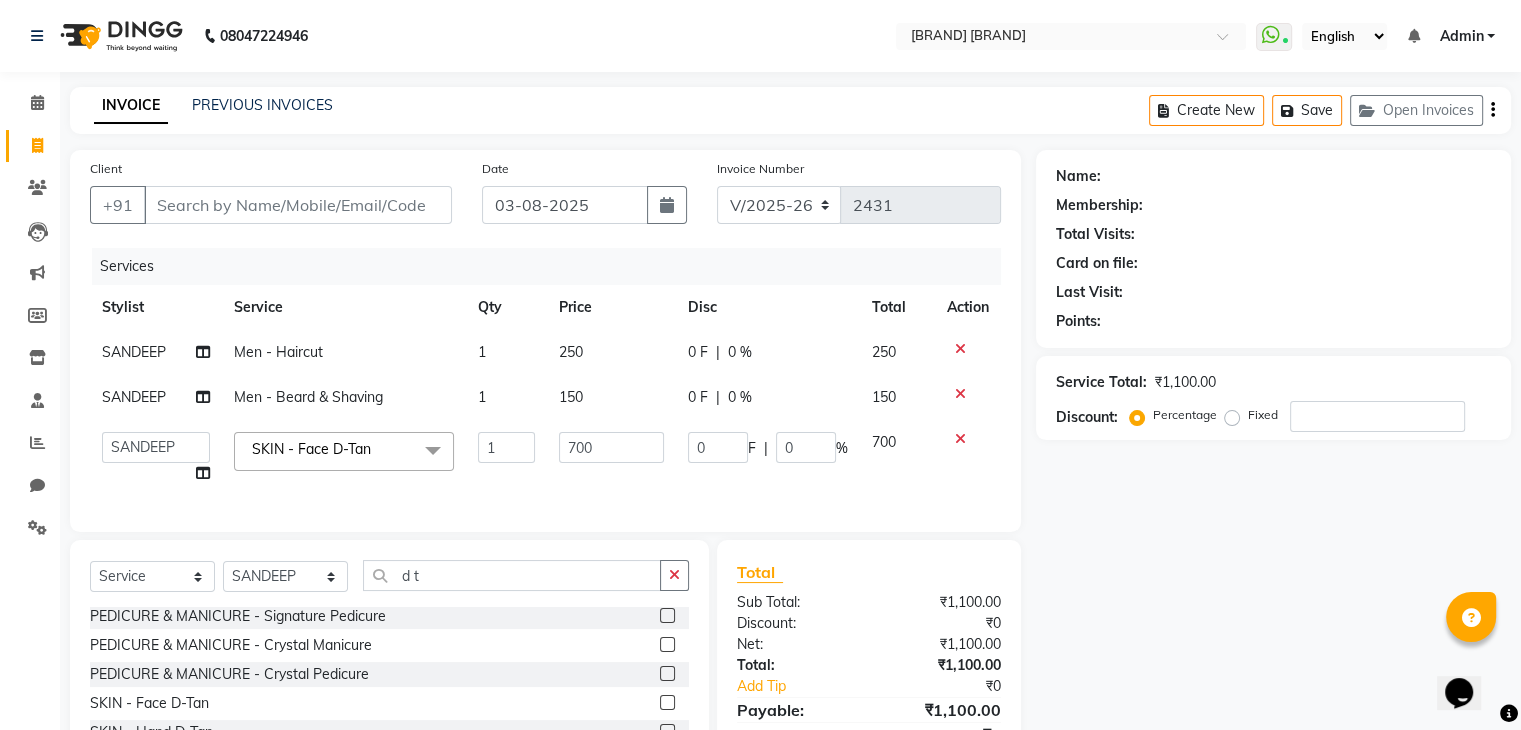 click on "700" 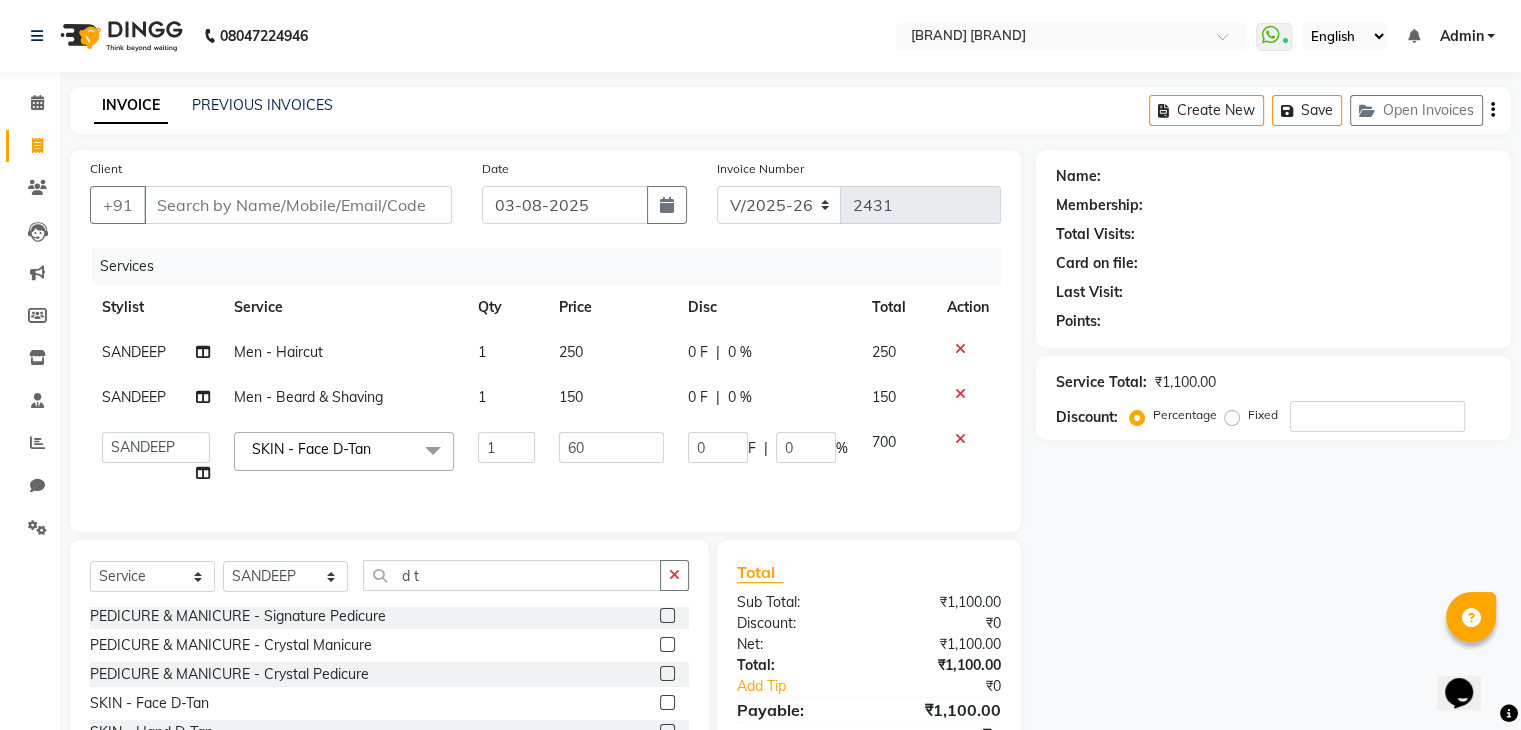 type on "600" 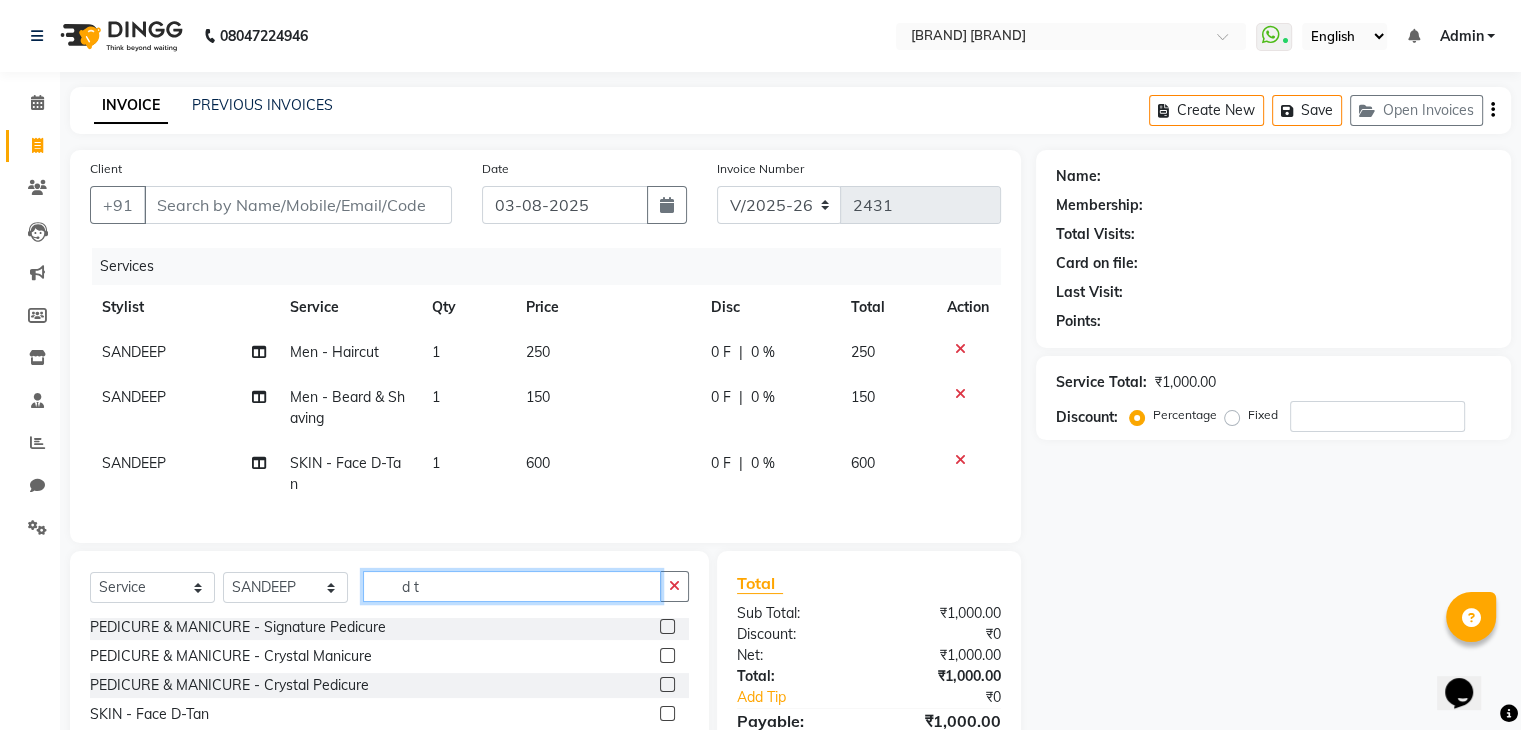 click on "d t" 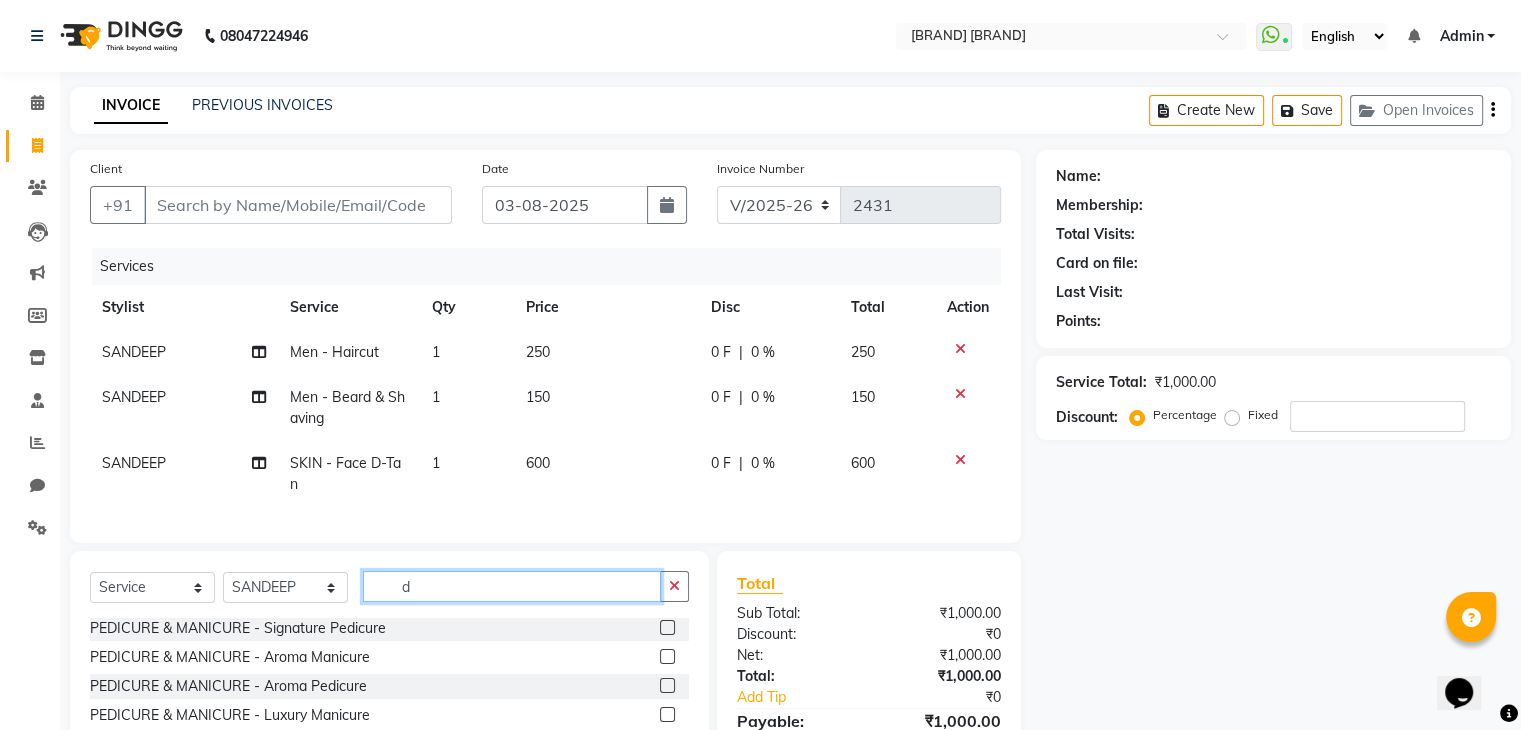 type on "d" 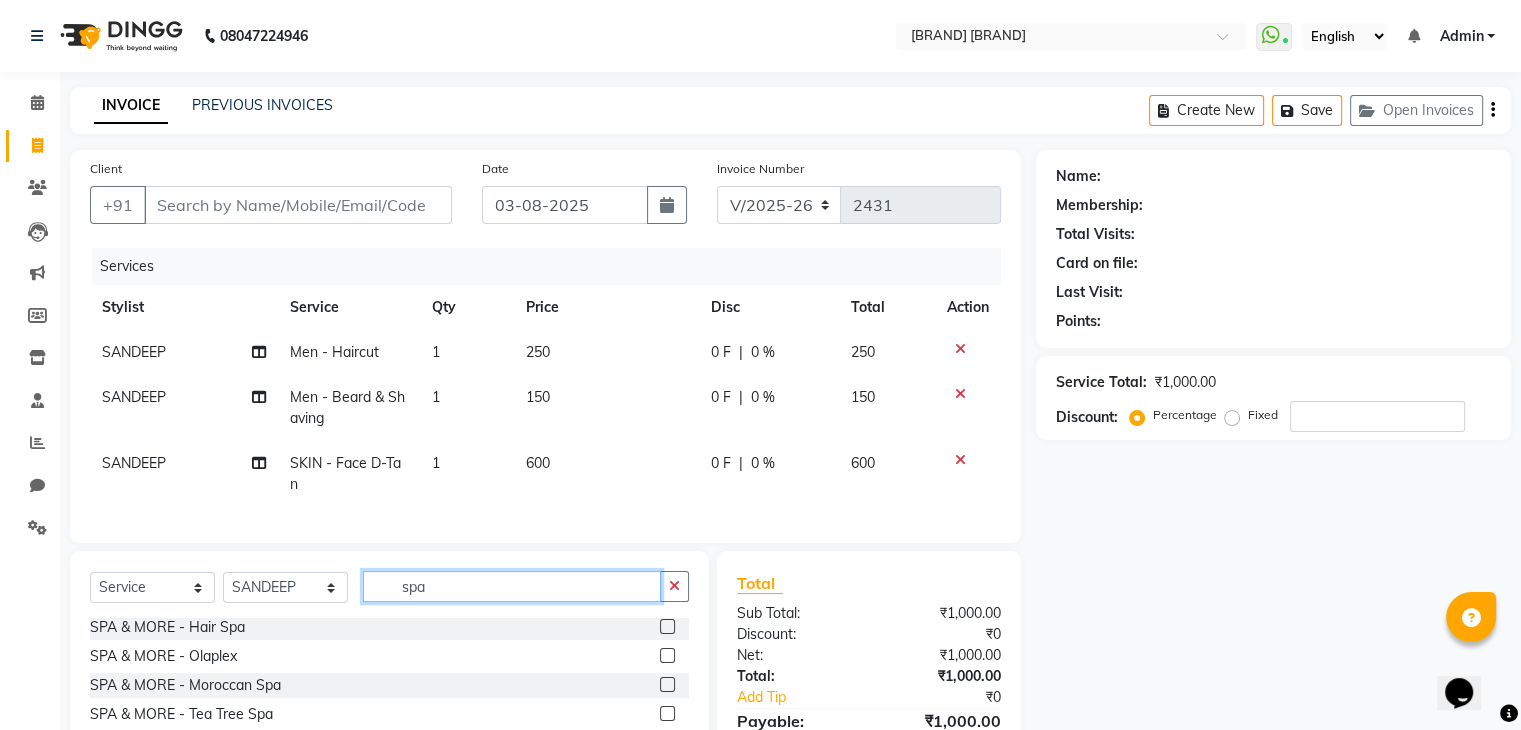 scroll, scrollTop: 2, scrollLeft: 0, axis: vertical 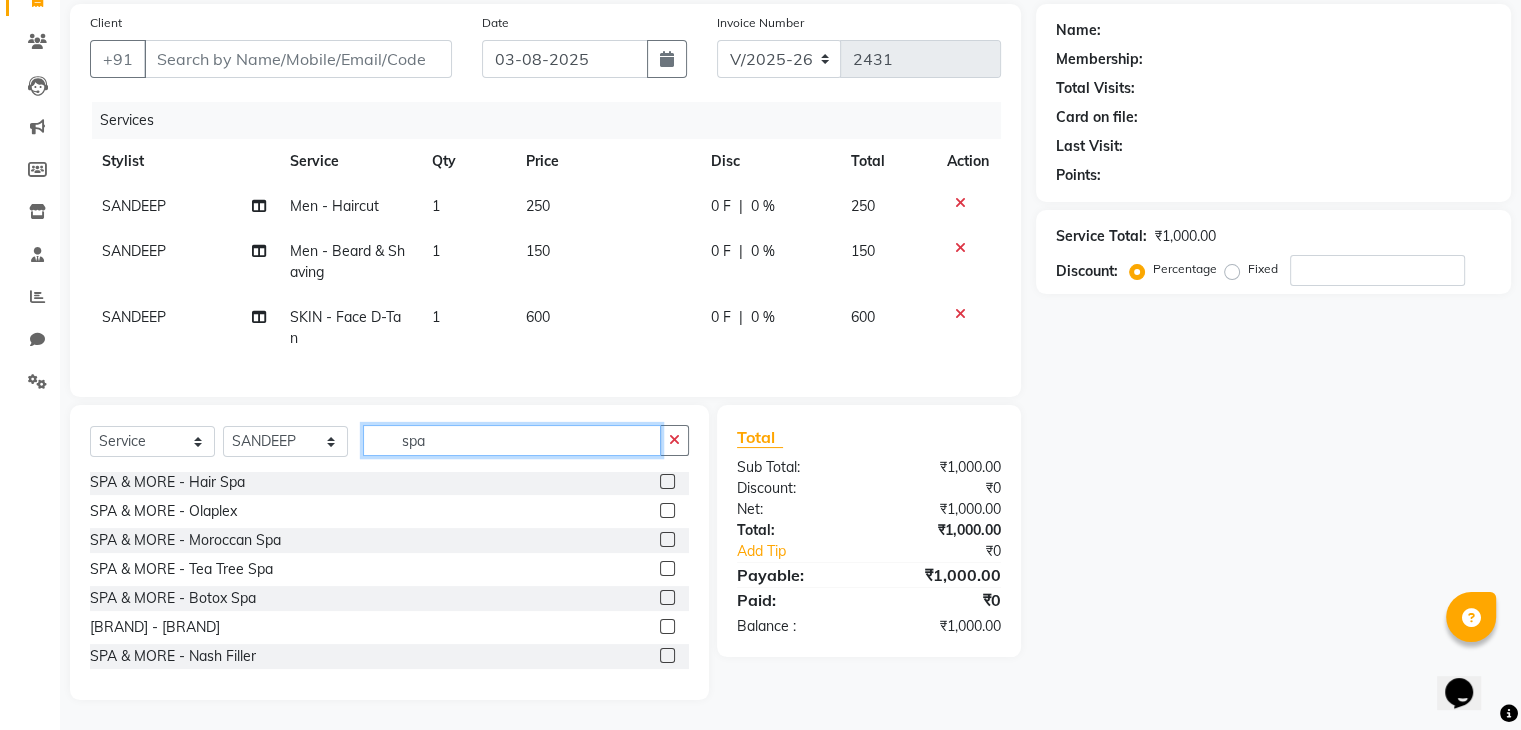 type on "spa" 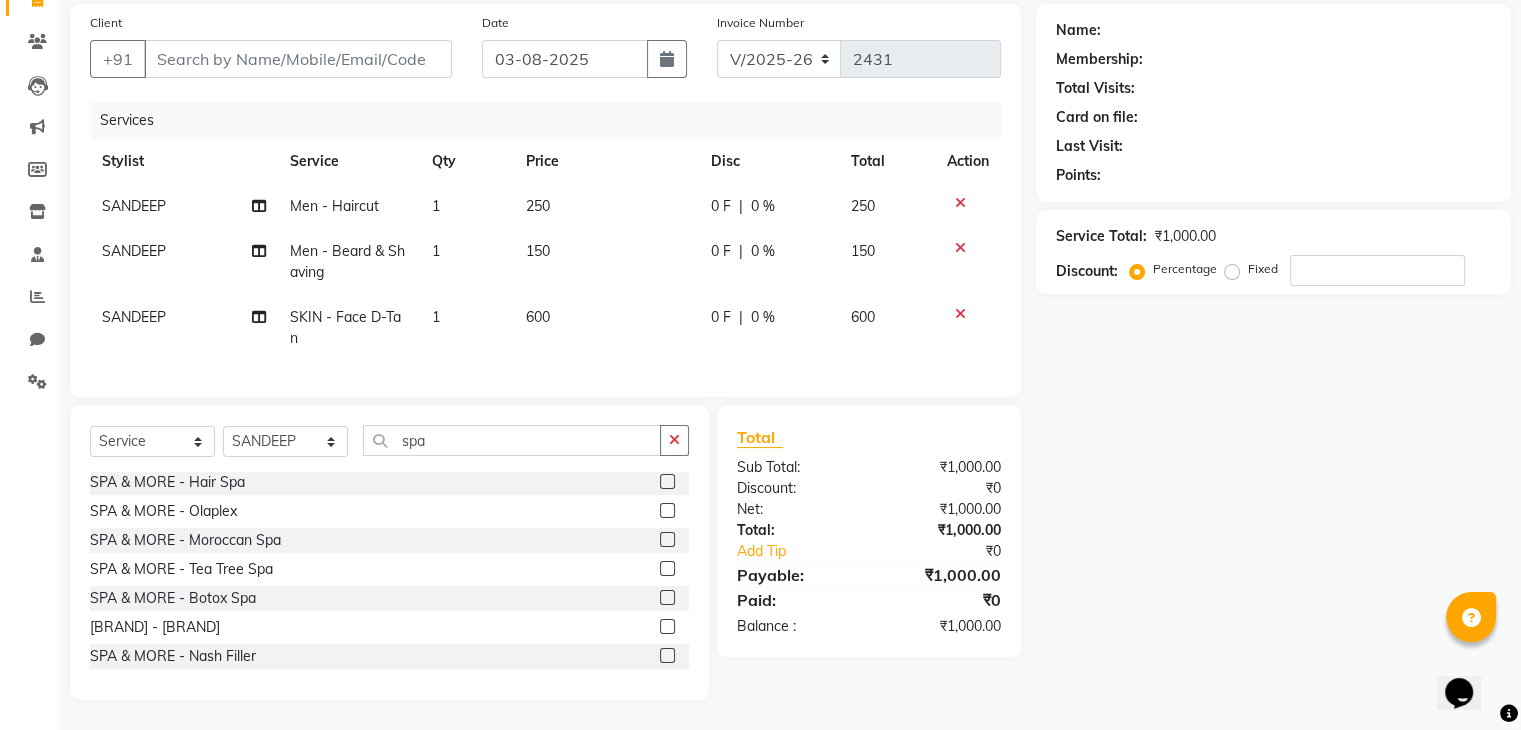 click 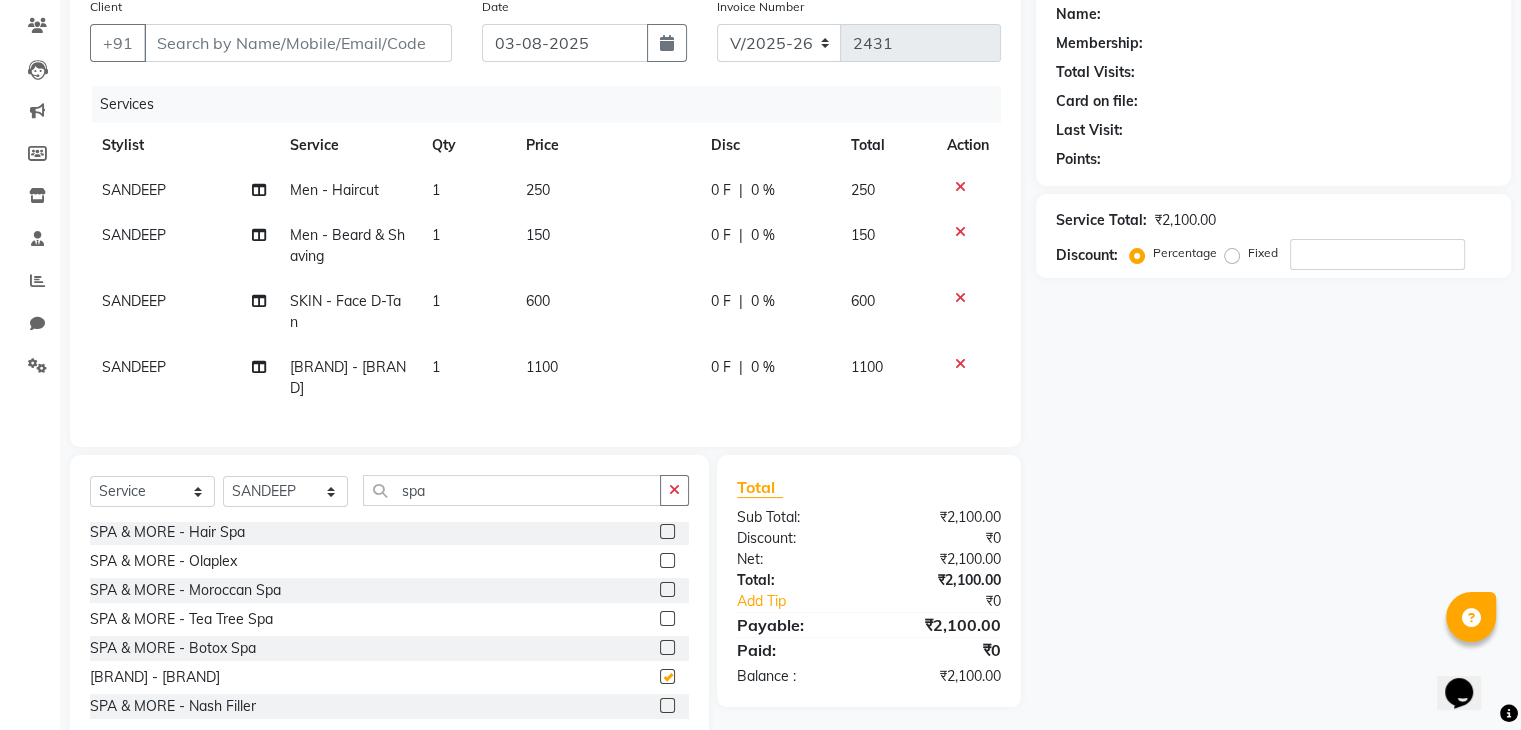 checkbox on "false" 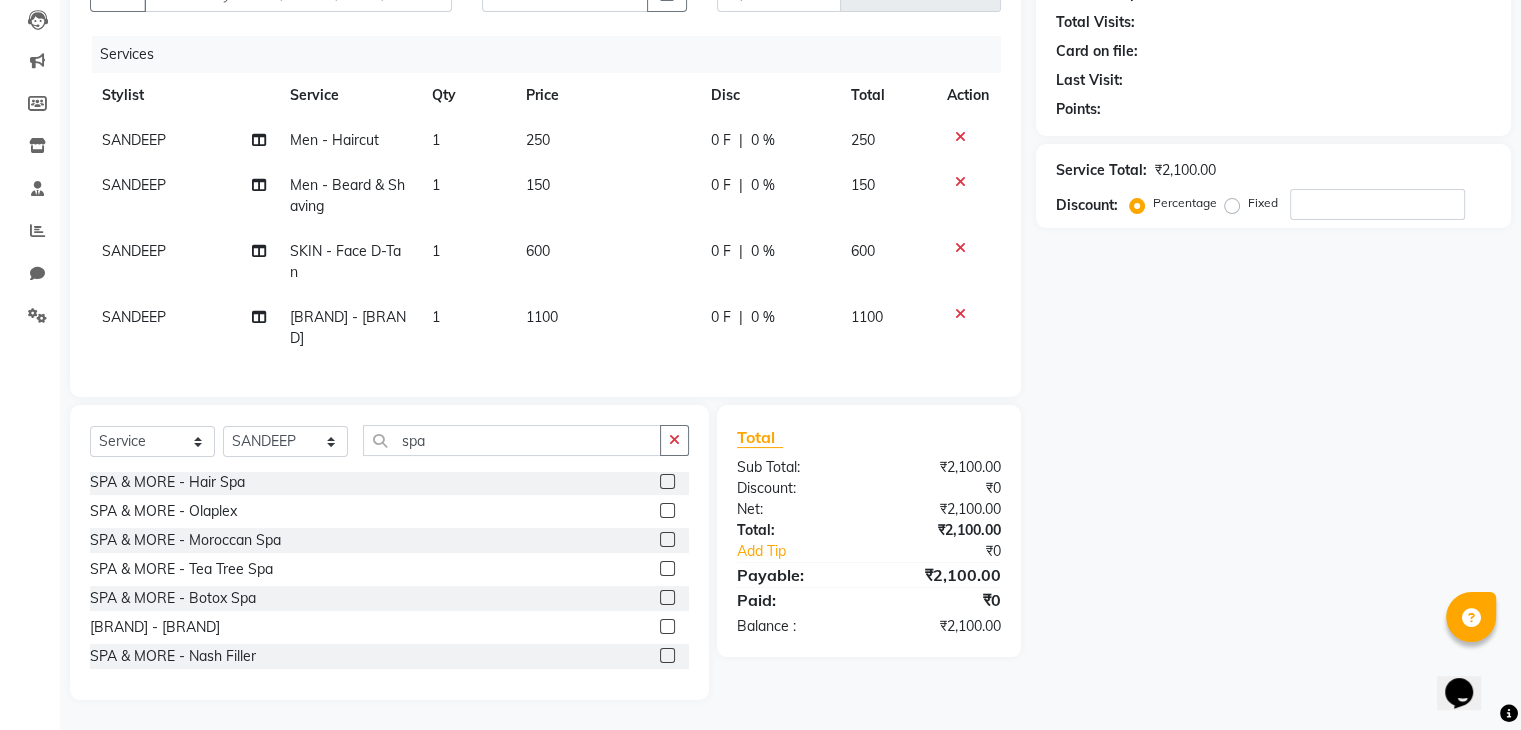 scroll, scrollTop: 0, scrollLeft: 0, axis: both 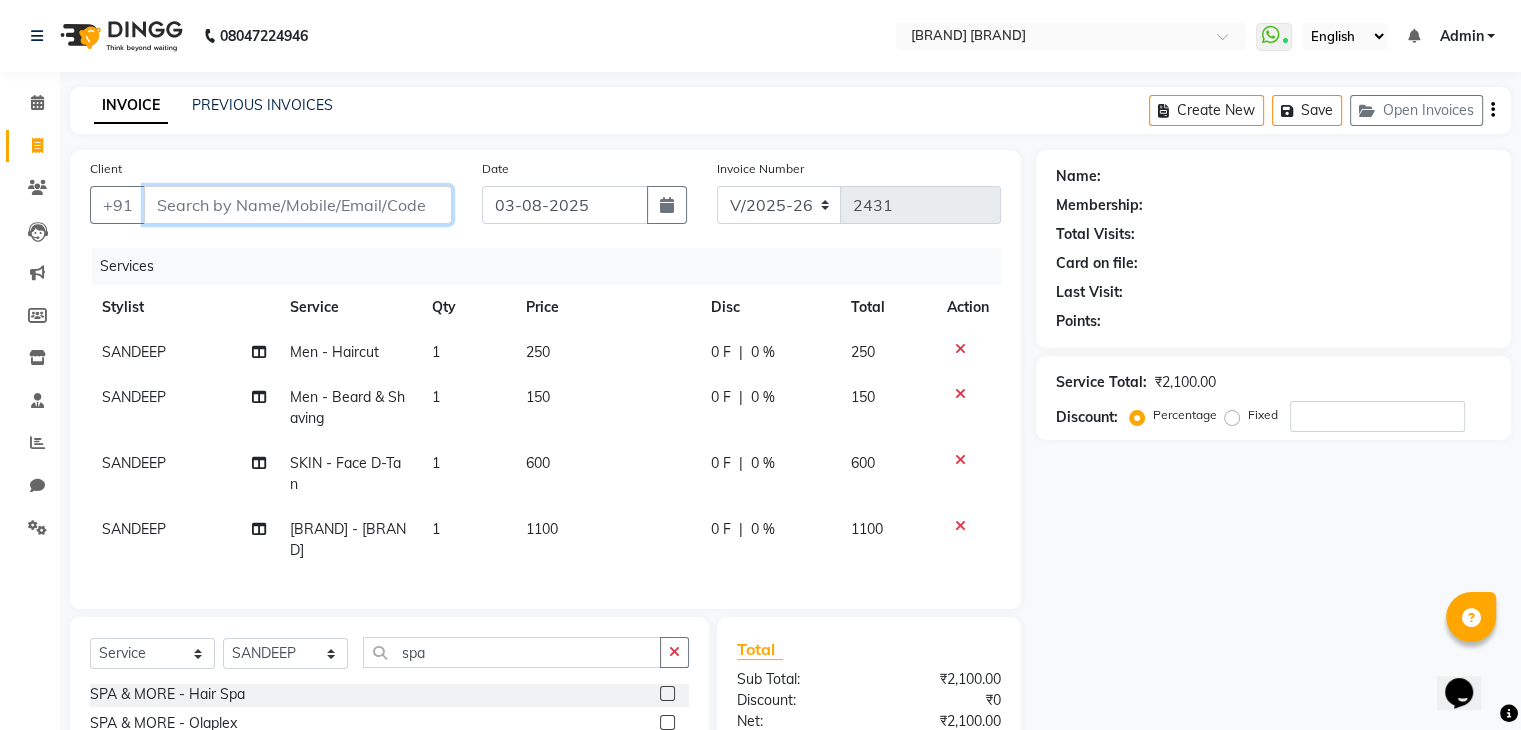 click on "Client" at bounding box center [298, 205] 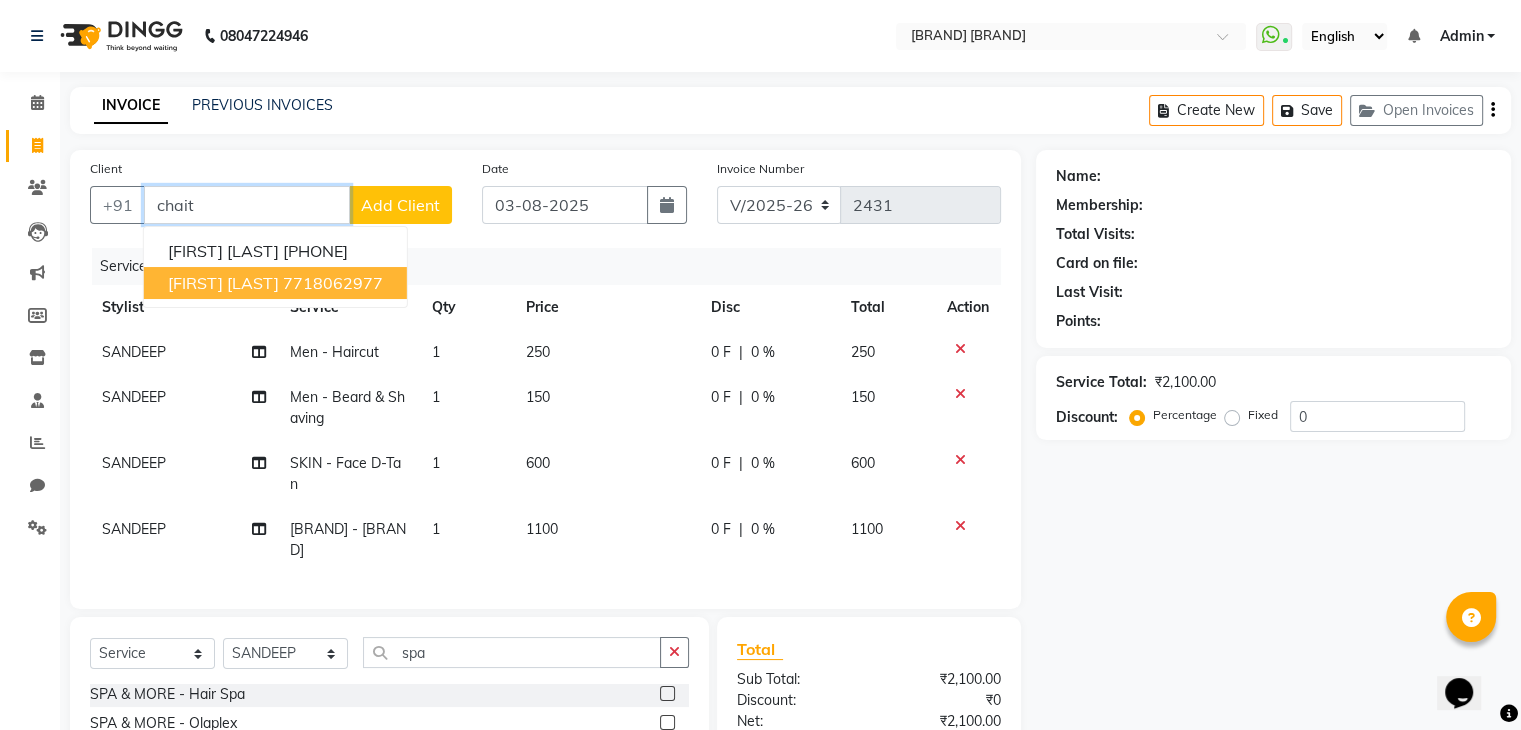 click on "7718062977" at bounding box center [333, 283] 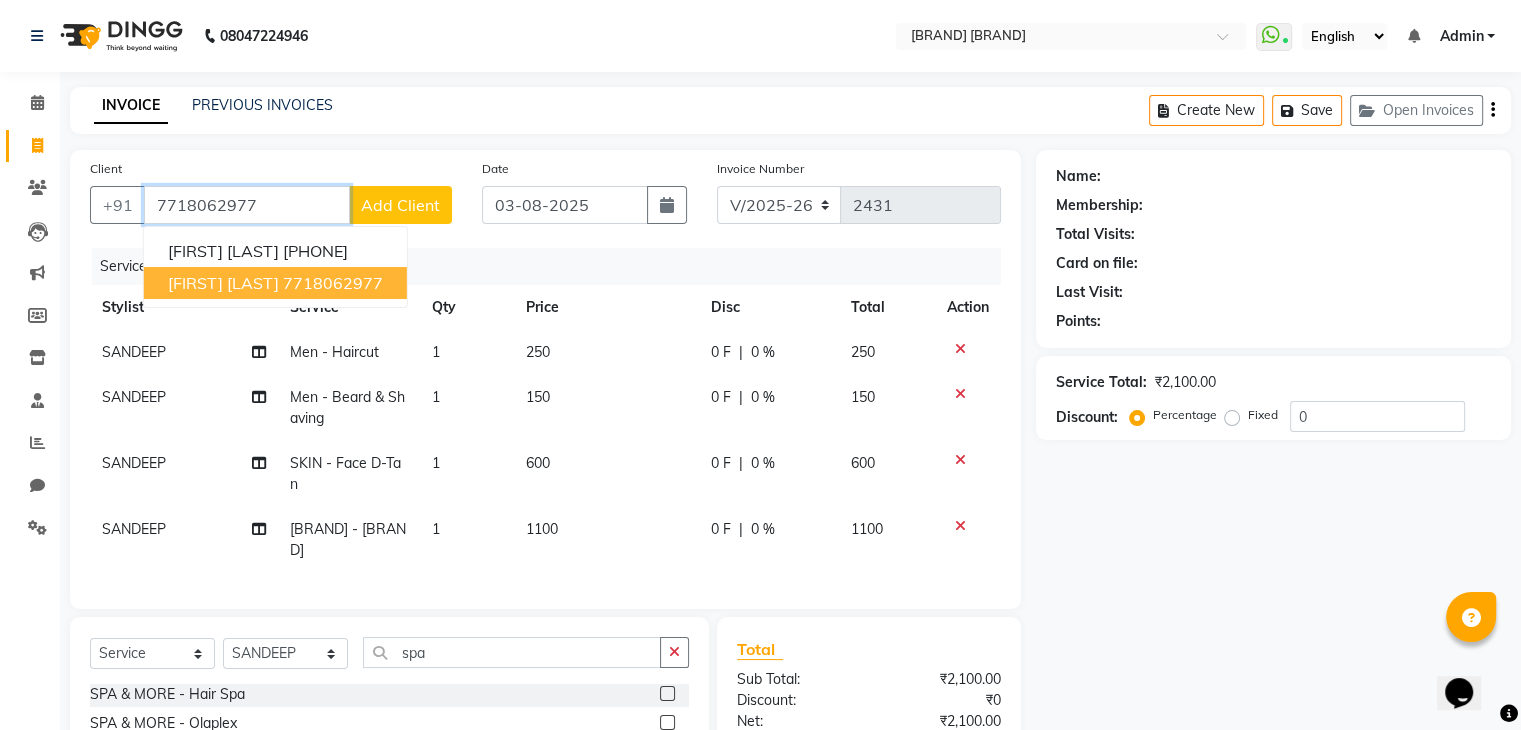 type on "7718062977" 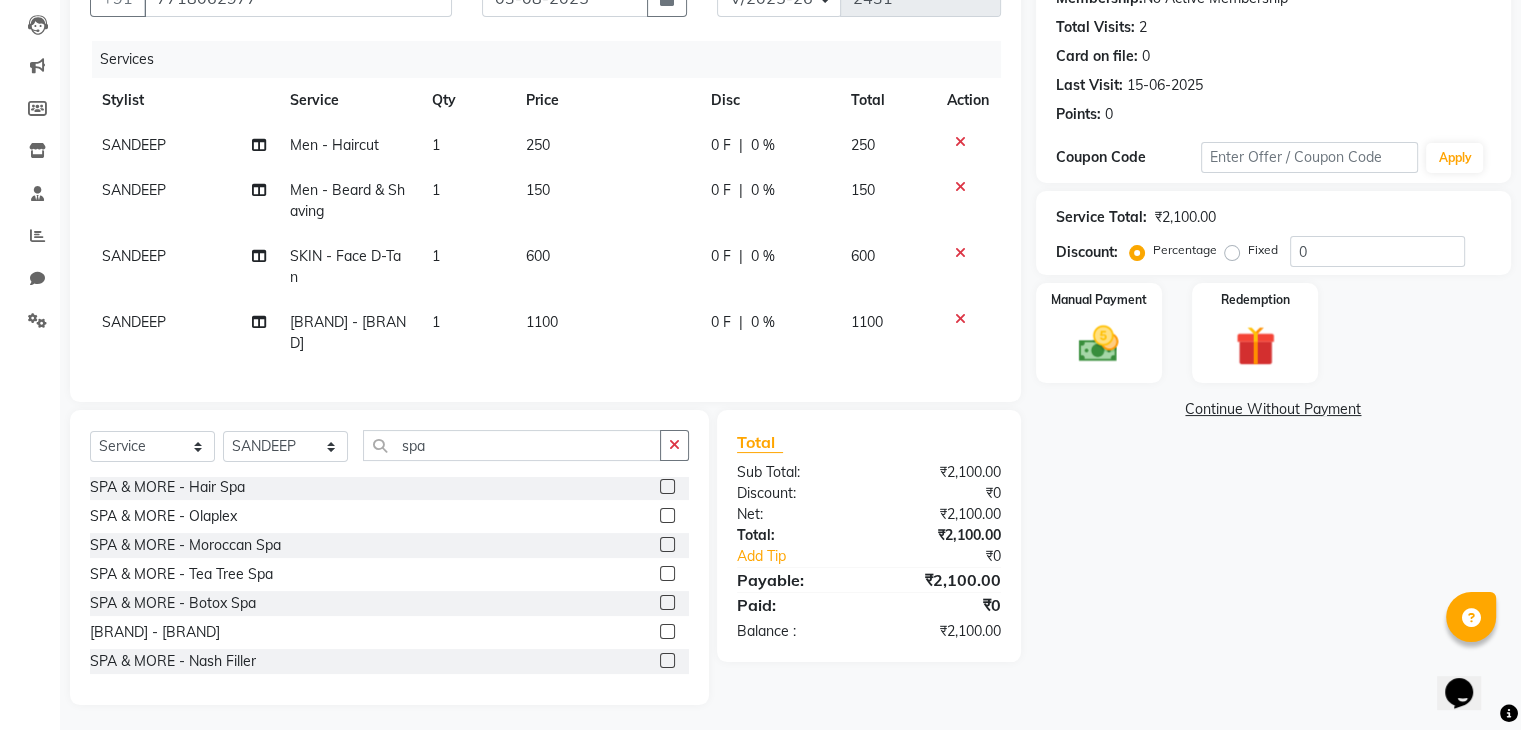 scroll, scrollTop: 208, scrollLeft: 0, axis: vertical 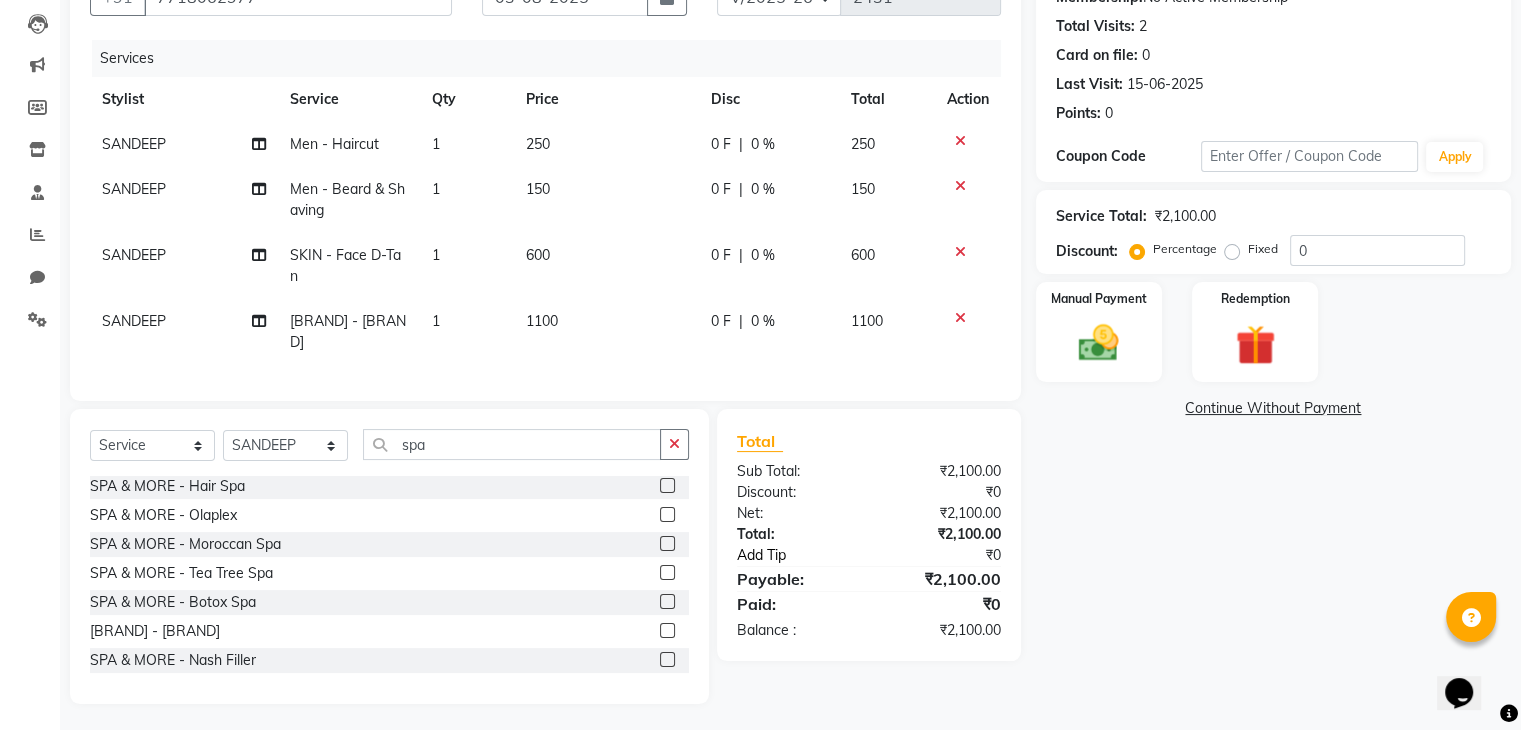 click on "Add Tip" 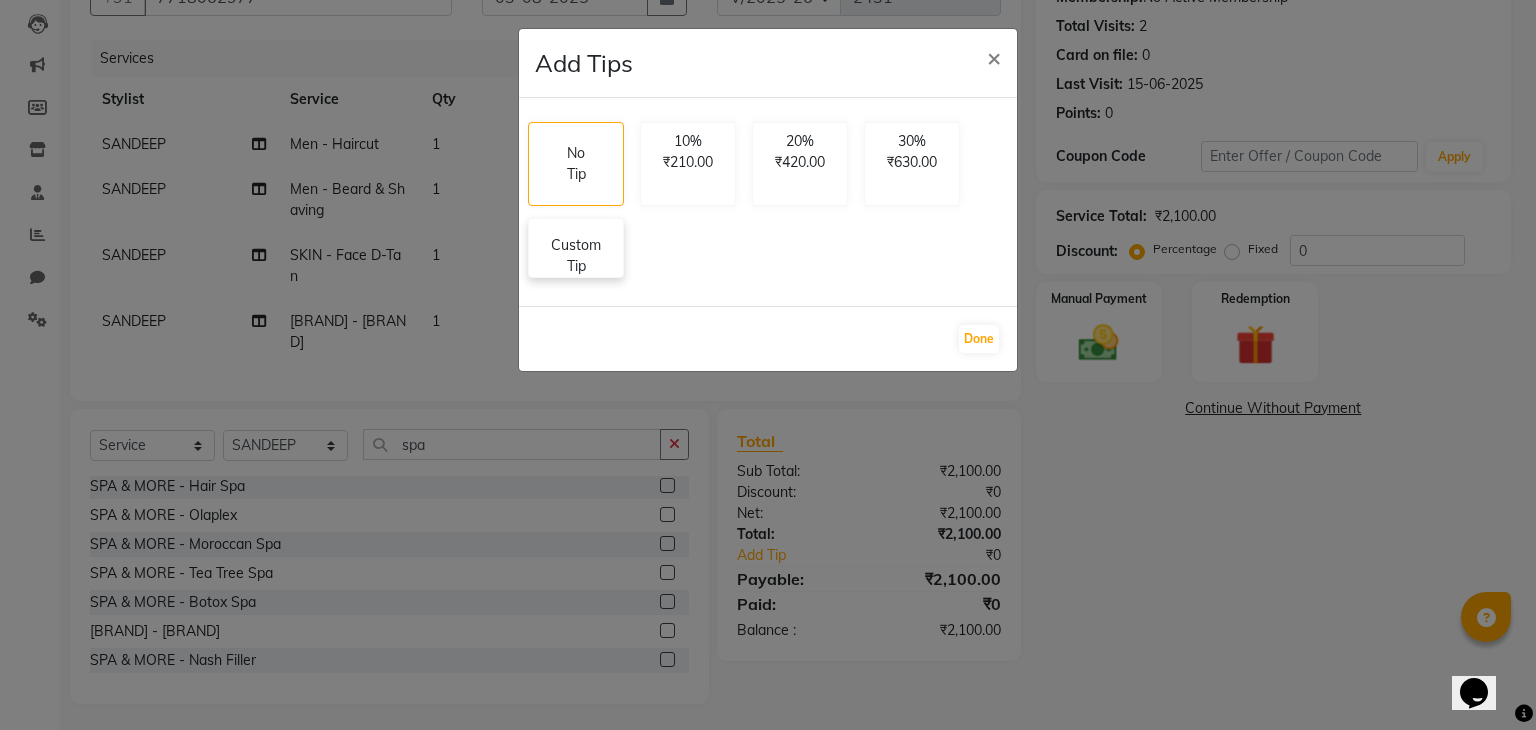click on "Custom Tip" 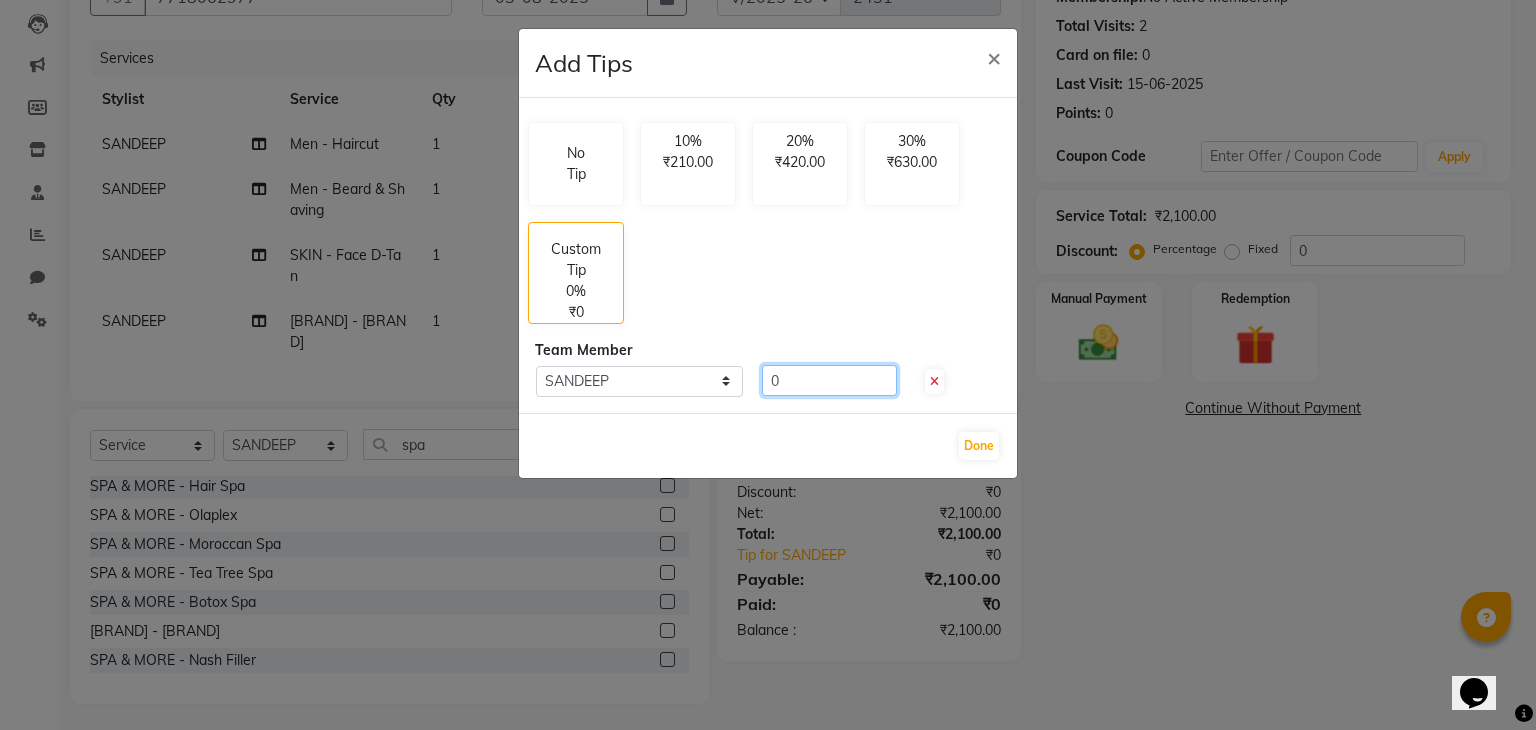 click on "0" 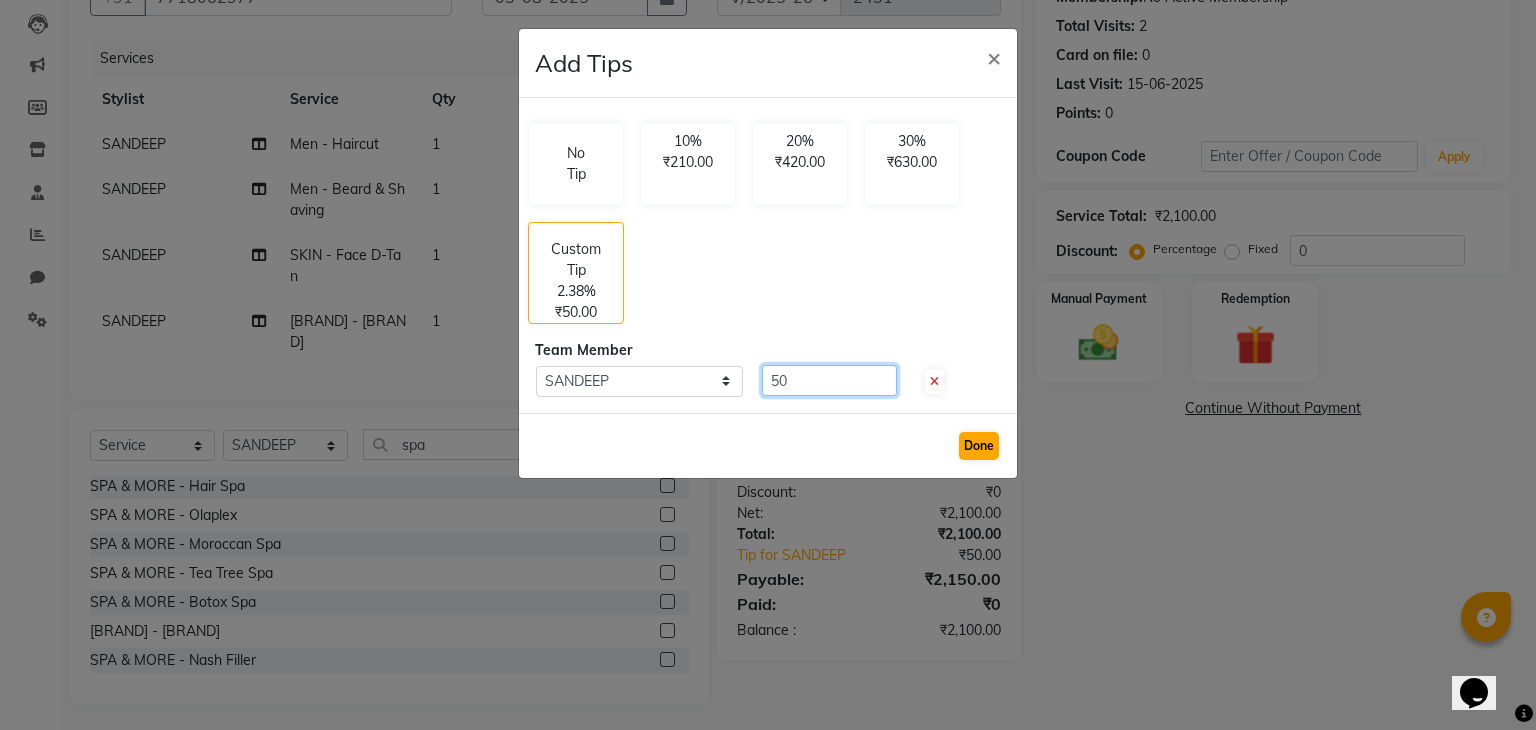 type on "50" 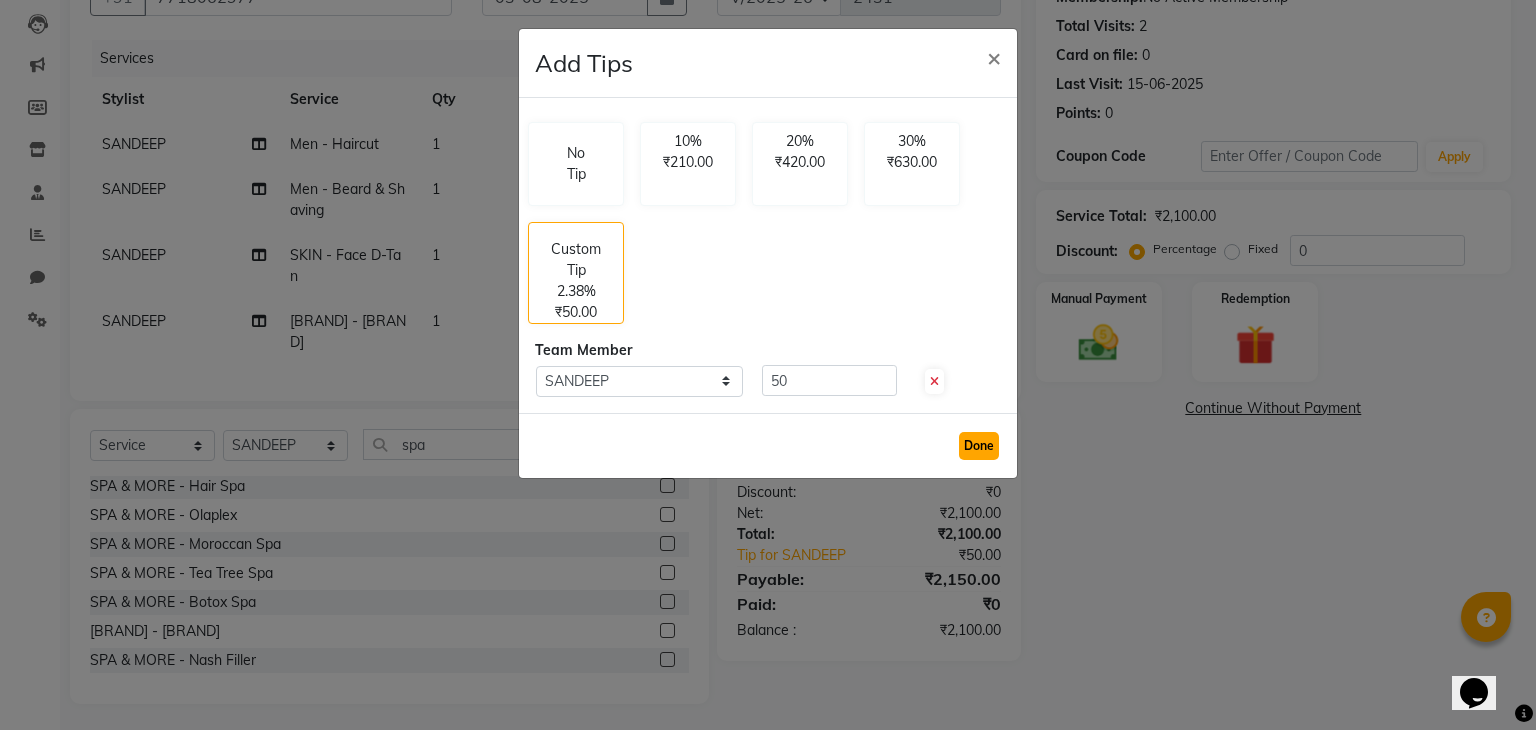 click on "Done" 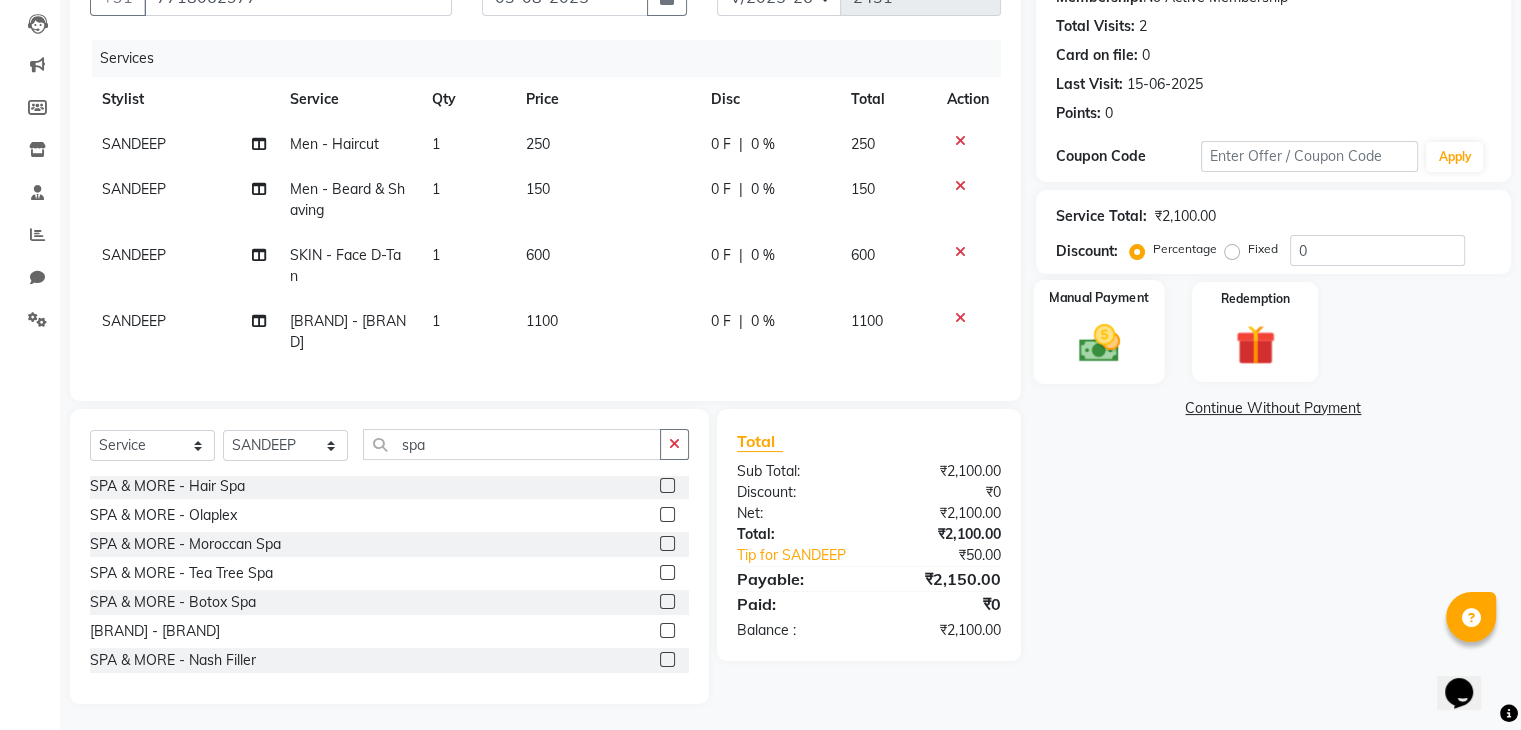 click 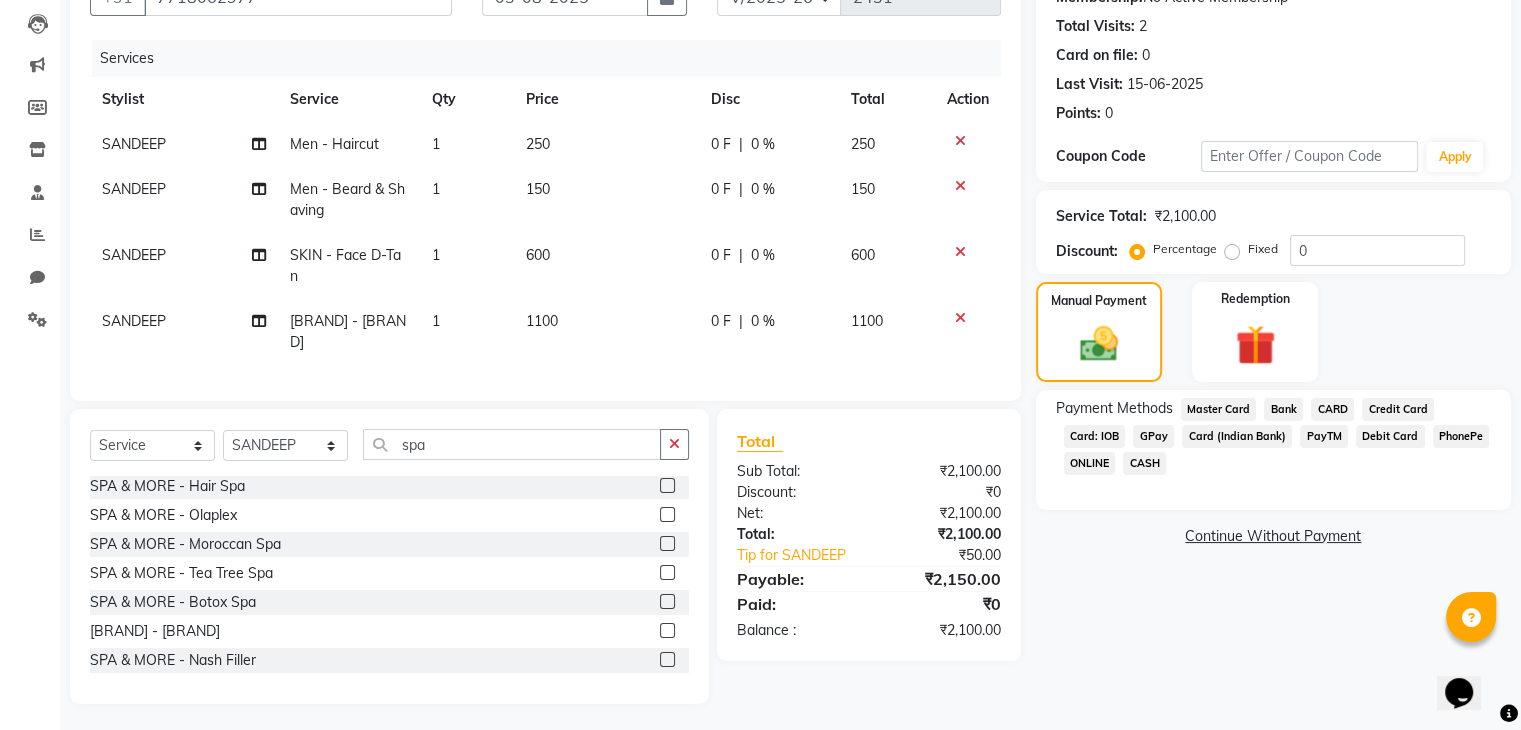 click on "CARD" 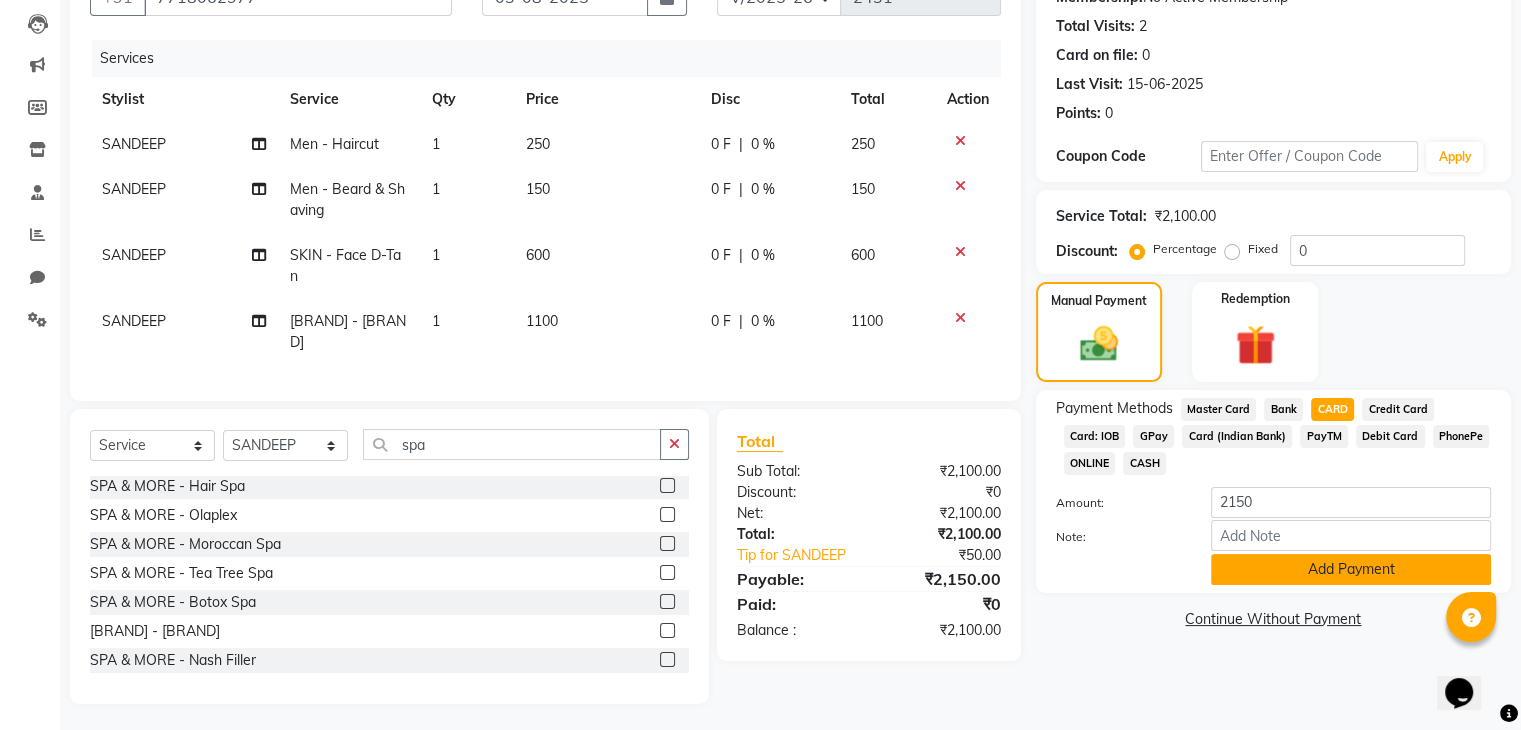 click on "Add Payment" 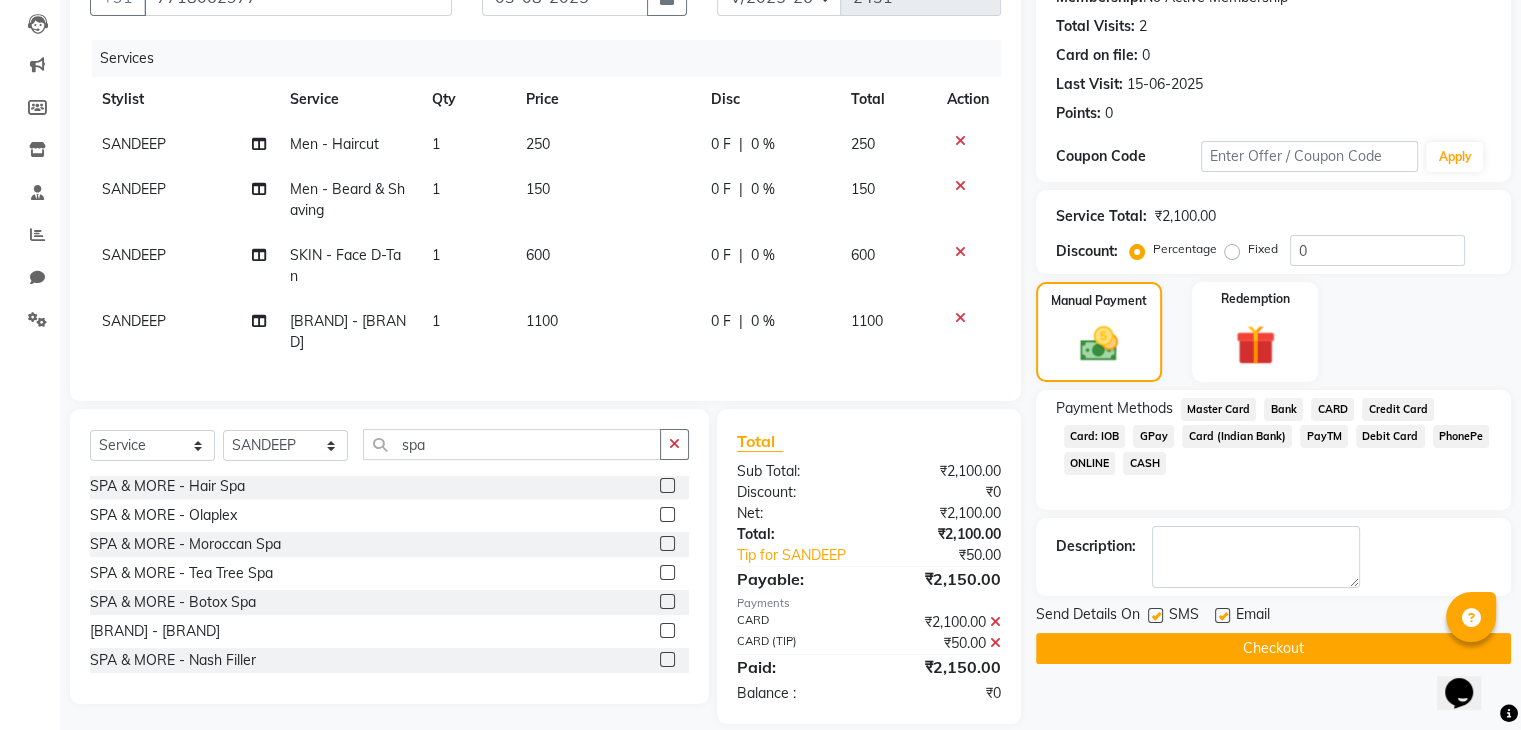click on "Checkout" 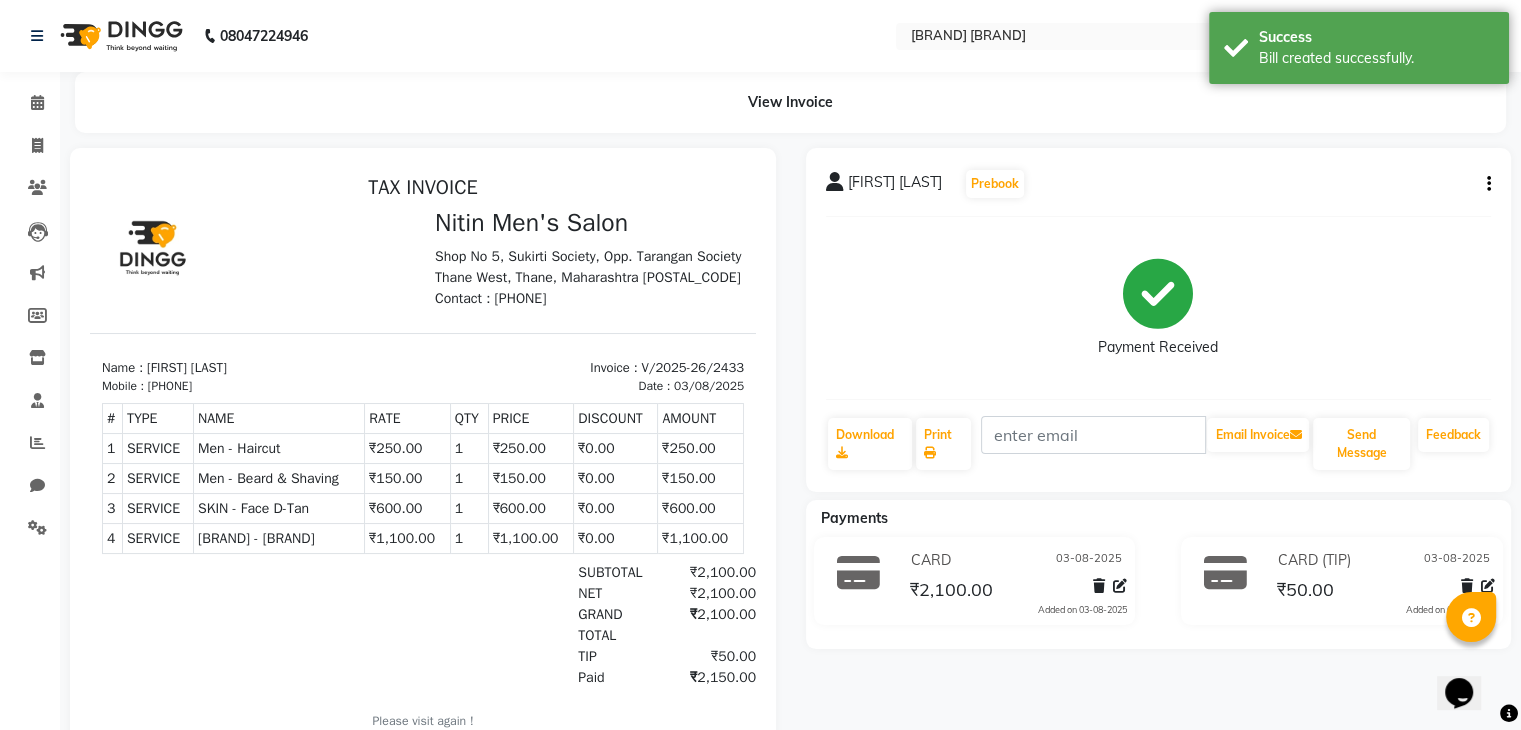 scroll, scrollTop: 0, scrollLeft: 0, axis: both 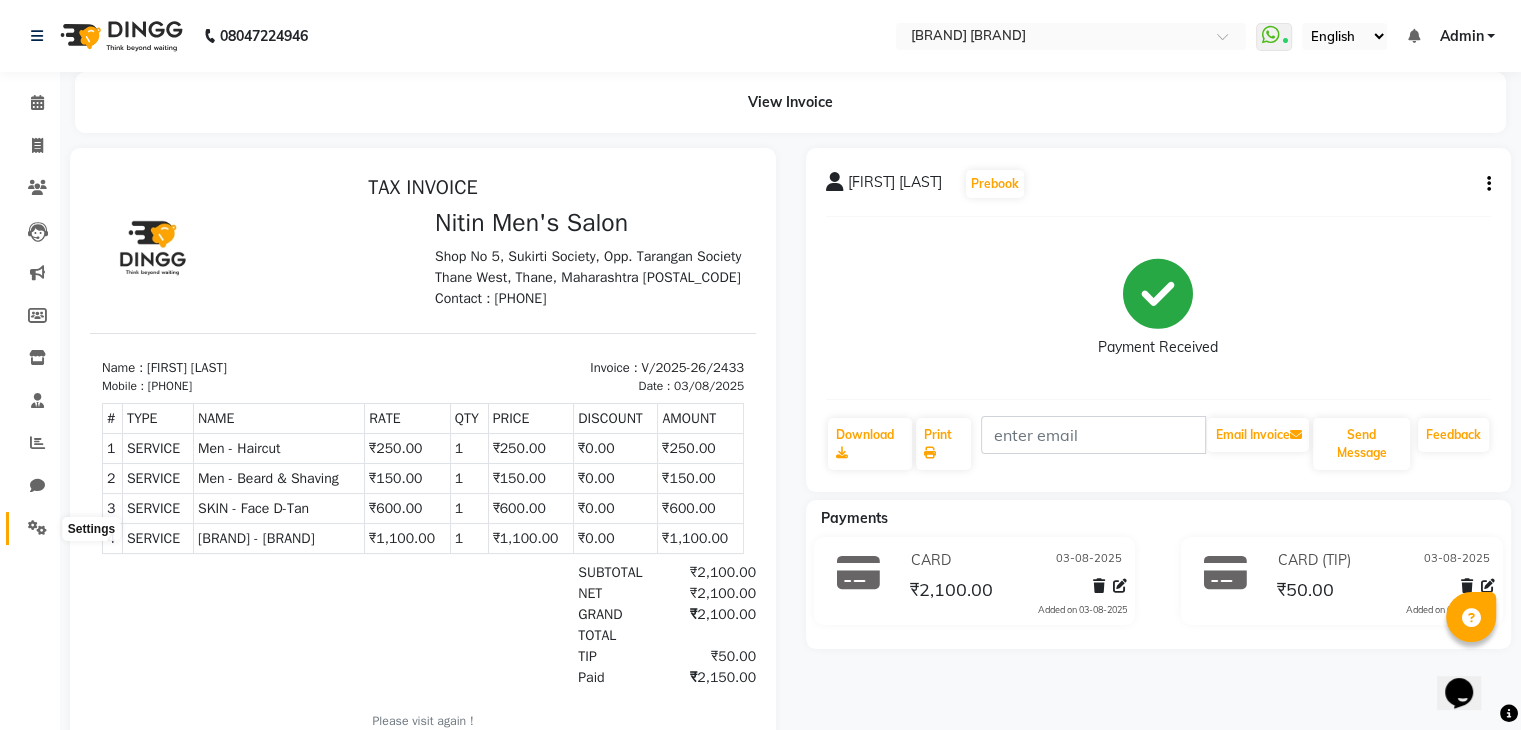 click 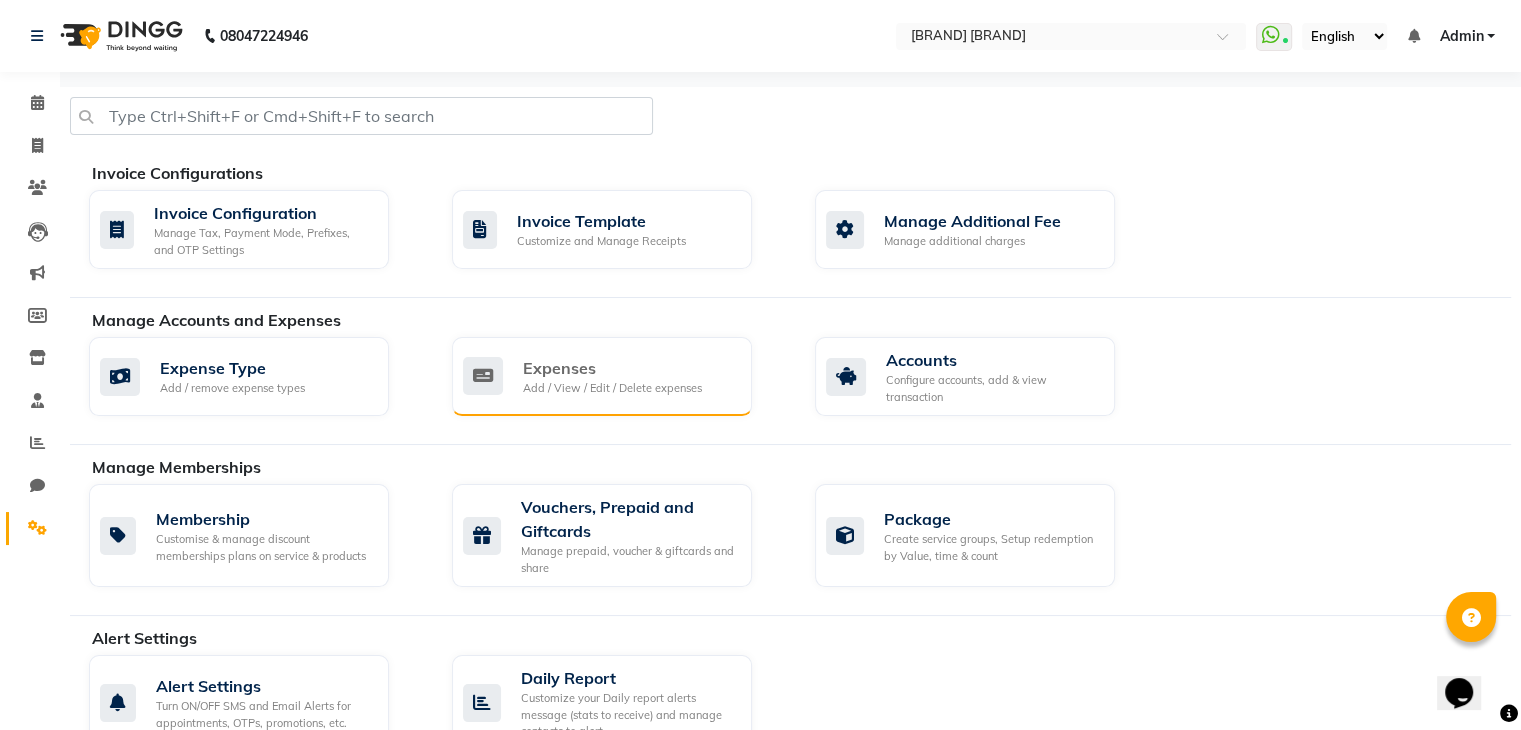 click on "Expenses Add / View / Edit / Delete expenses" 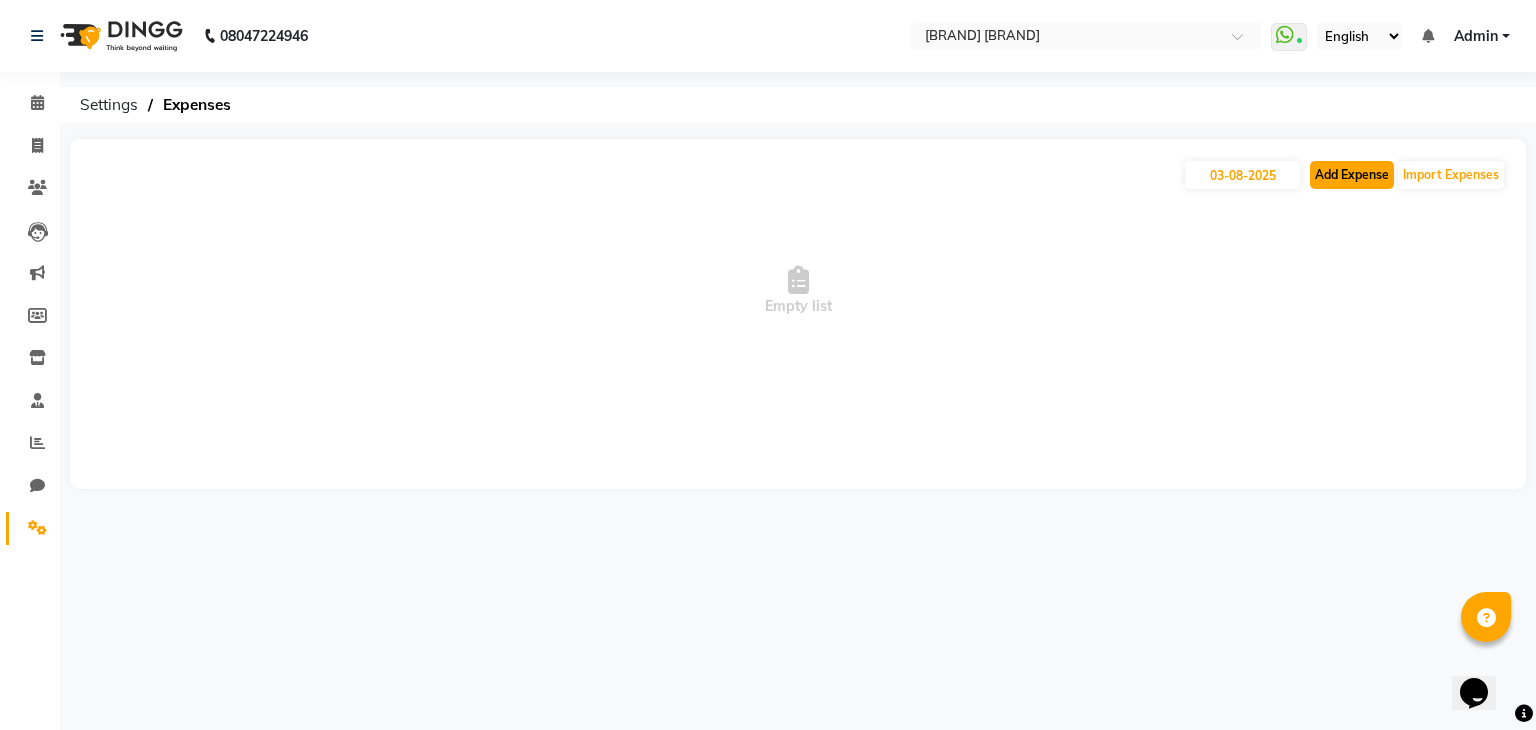 click on "Add Expense" 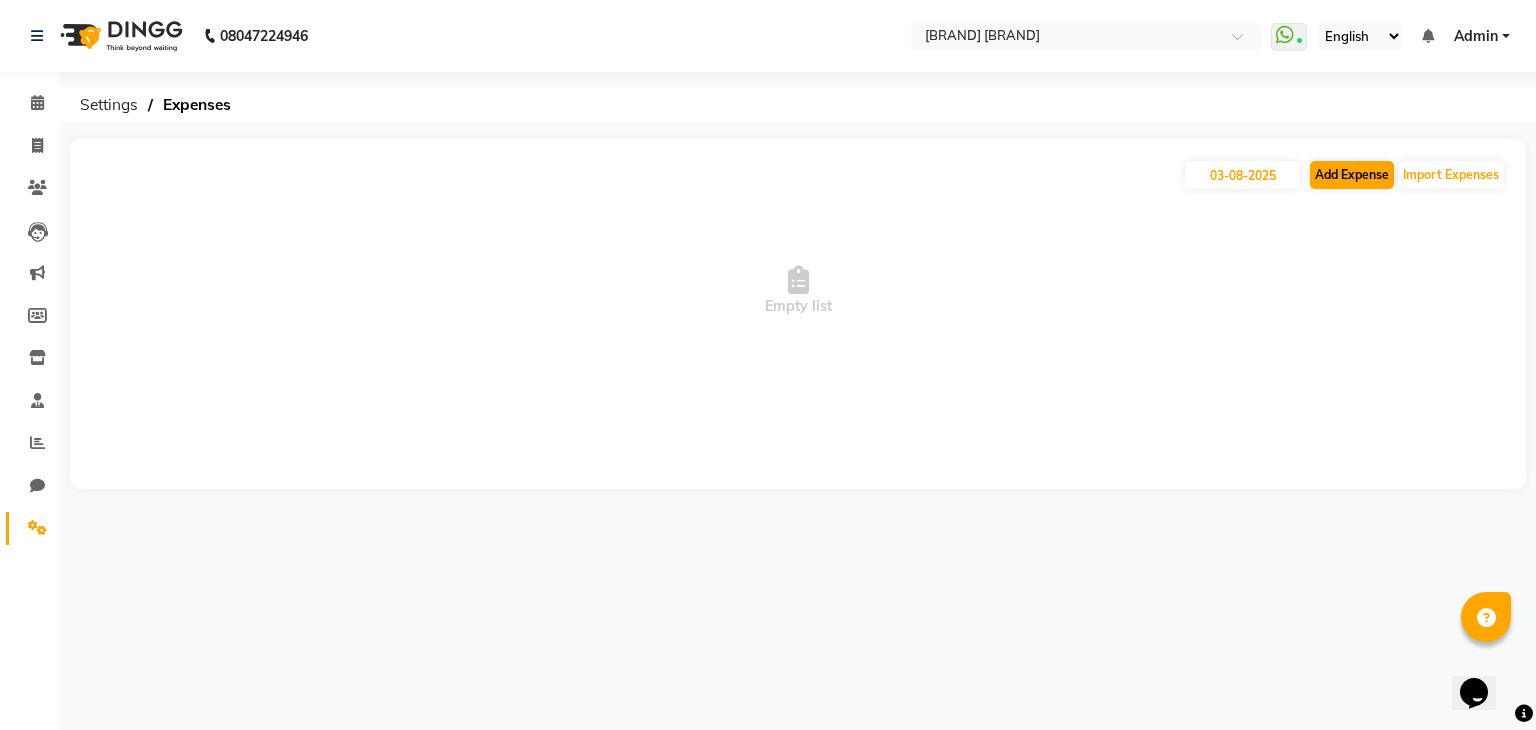 select on "1" 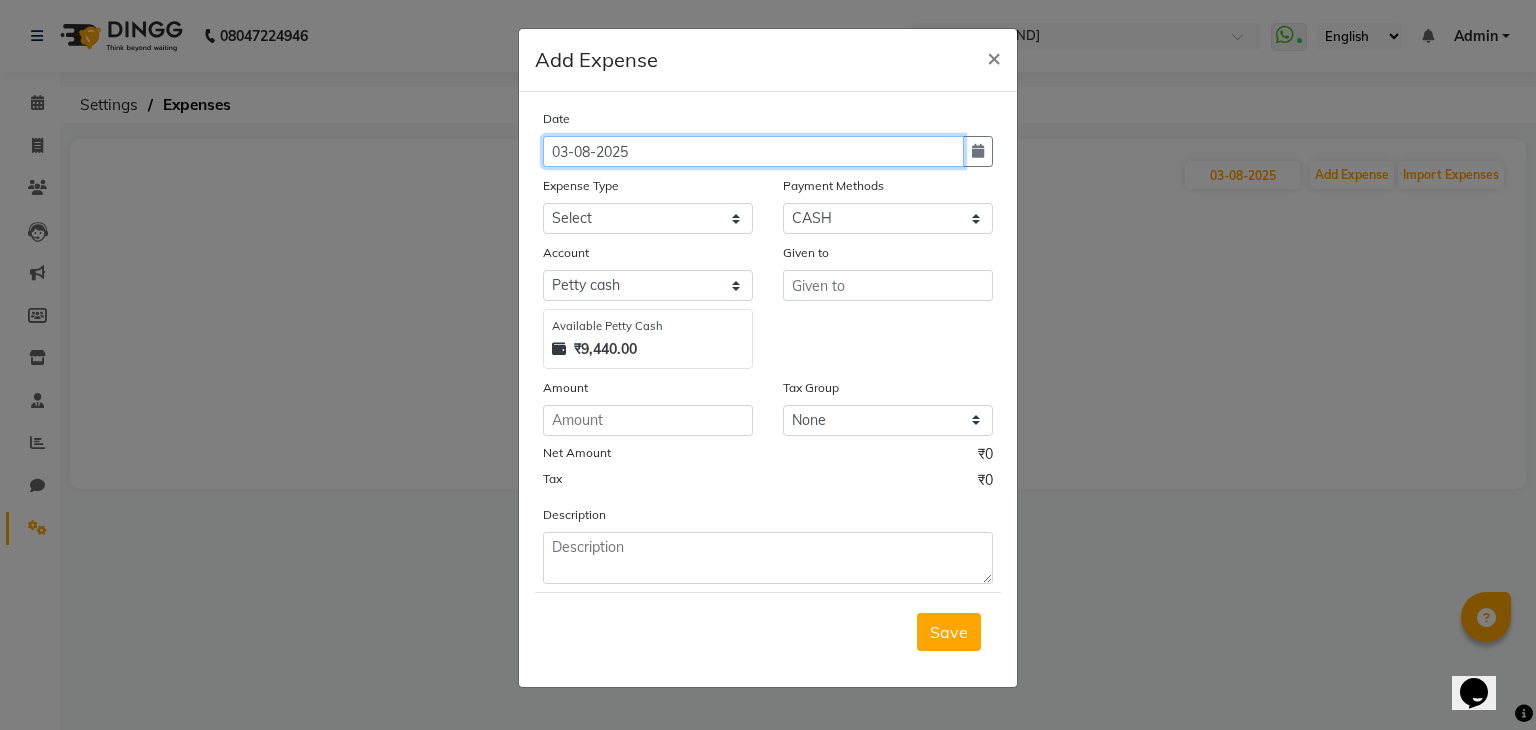 click on "03-08-2025" 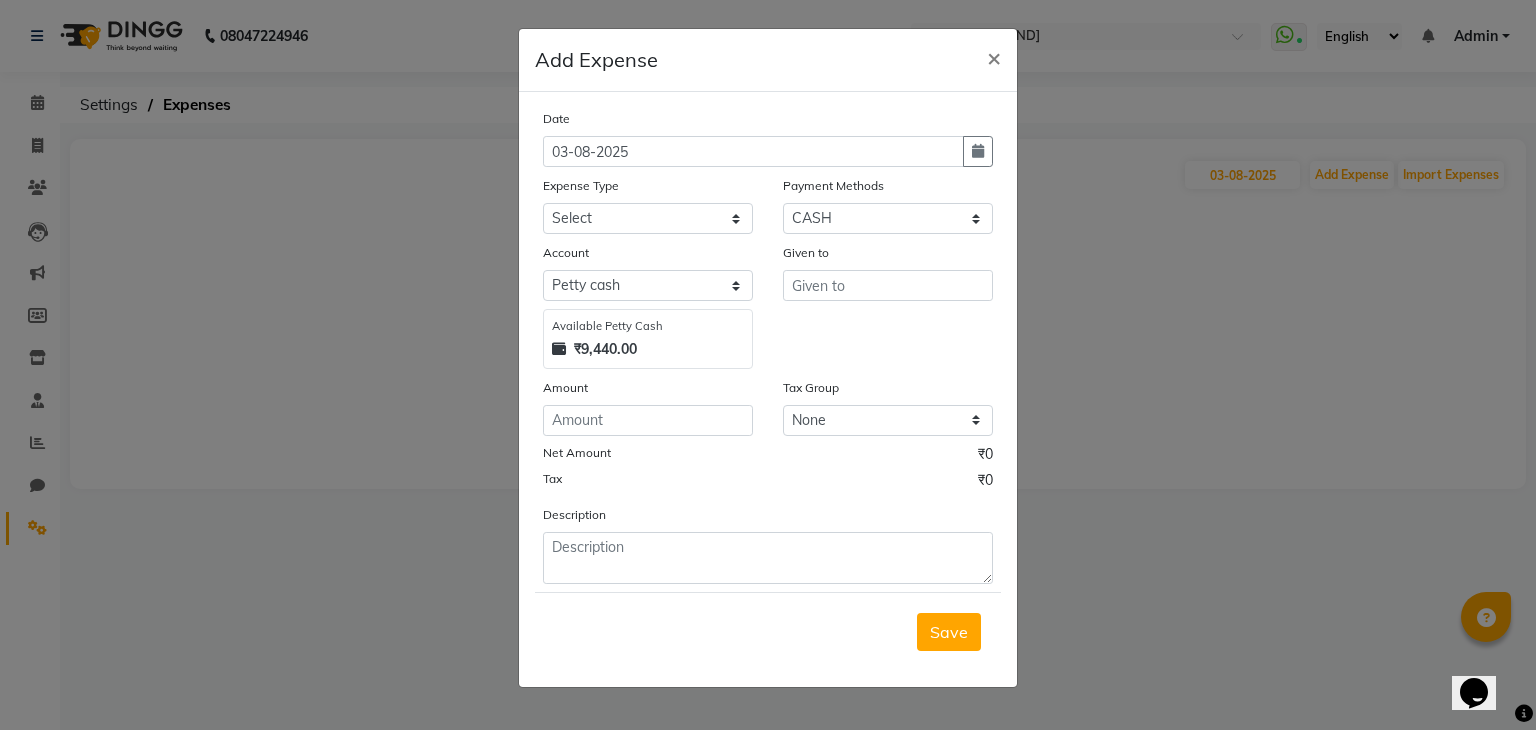 click on "Date 03-08-2025 Expense Type Select Advance Salary Bank charges Car maintenance  Cash transfer to bank Cash transfer to hub Client Snacks Clinical charges Equipment Fuel Govt fee Incentive Insurance International purchase Loan Repayment Maintenance Marketing Miscellaneous MRA Other Pantry Product Rent Salary Staff Snacks Tax Tea & Refreshment Utilities Payment Methods Select Package Master Card Bank CARD Credit Card Card: IOB GPay Card (Indian Bank) PayTM Debit Card PhonePe ONLINE CASH Account Select Petty cash Default account Available Petty Cash ₹9,440.00 Given to Amount Tax Group None GST Net Amount ₹0 Tax ₹0 Description" 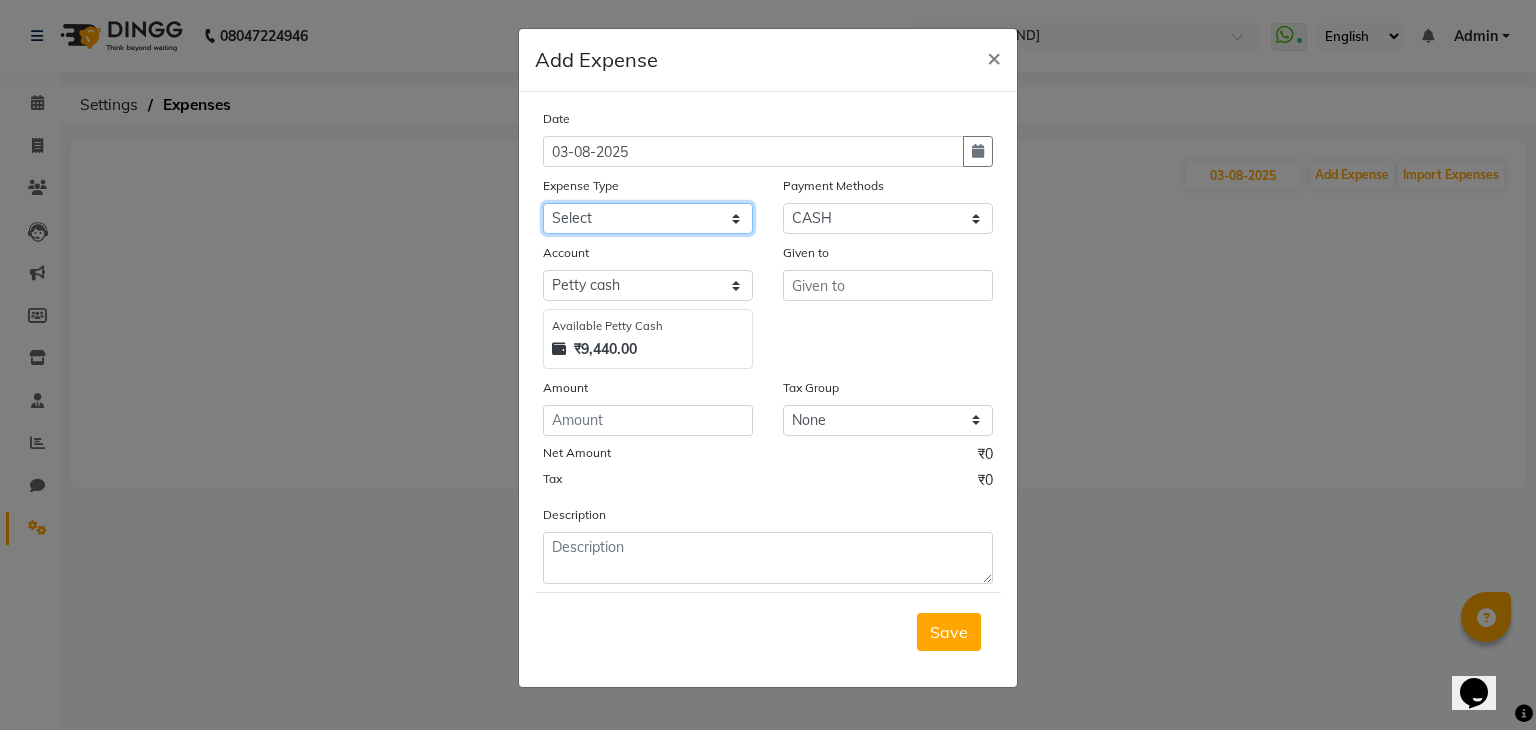 drag, startPoint x: 672, startPoint y: 233, endPoint x: 657, endPoint y: 668, distance: 435.25854 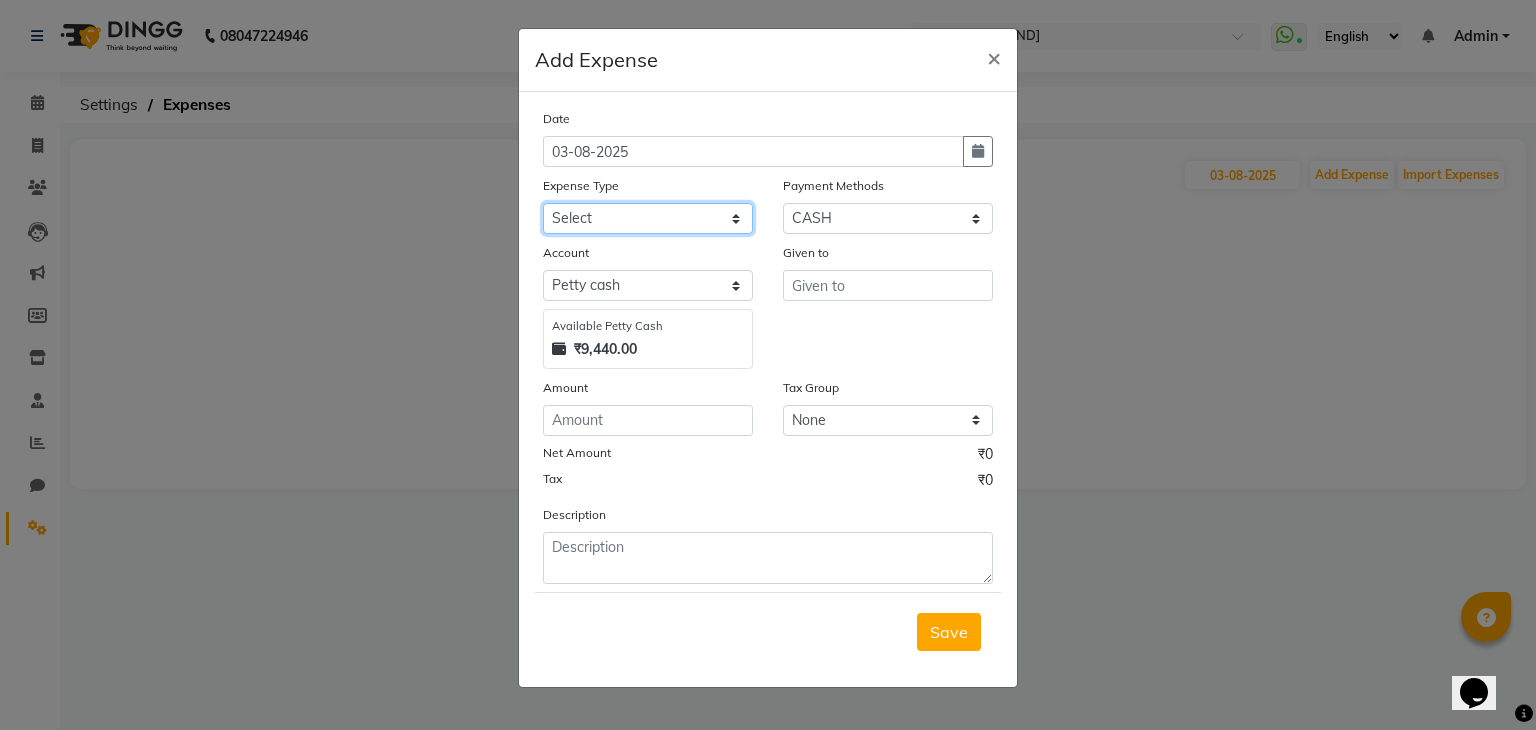 select on "17" 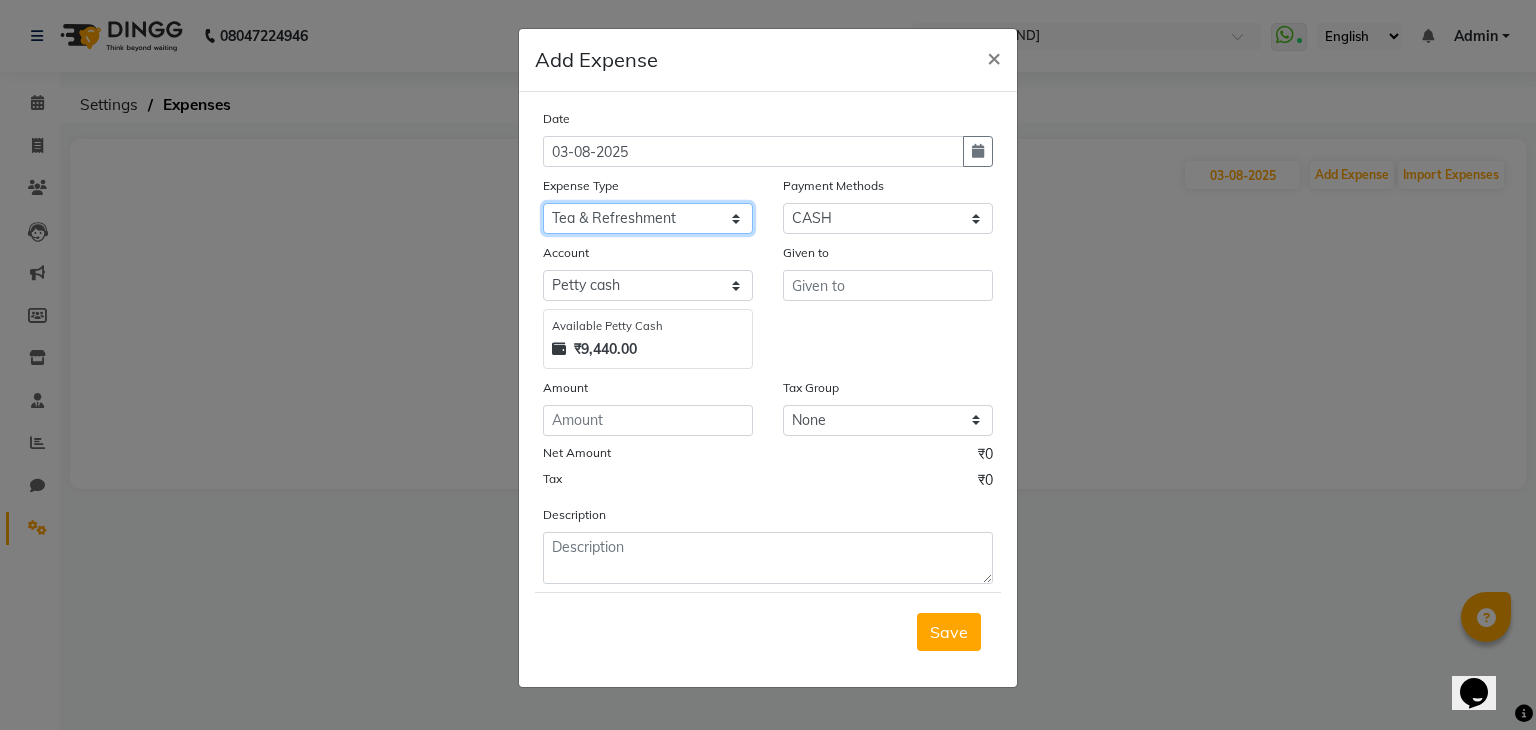click on "Select Advance Salary Bank charges Car maintenance  Cash transfer to bank Cash transfer to hub Client Snacks Clinical charges Equipment Fuel Govt fee Incentive Insurance International purchase Loan Repayment Maintenance Marketing Miscellaneous MRA Other Pantry Product Rent Salary Staff Snacks Tax Tea & Refreshment Utilities" 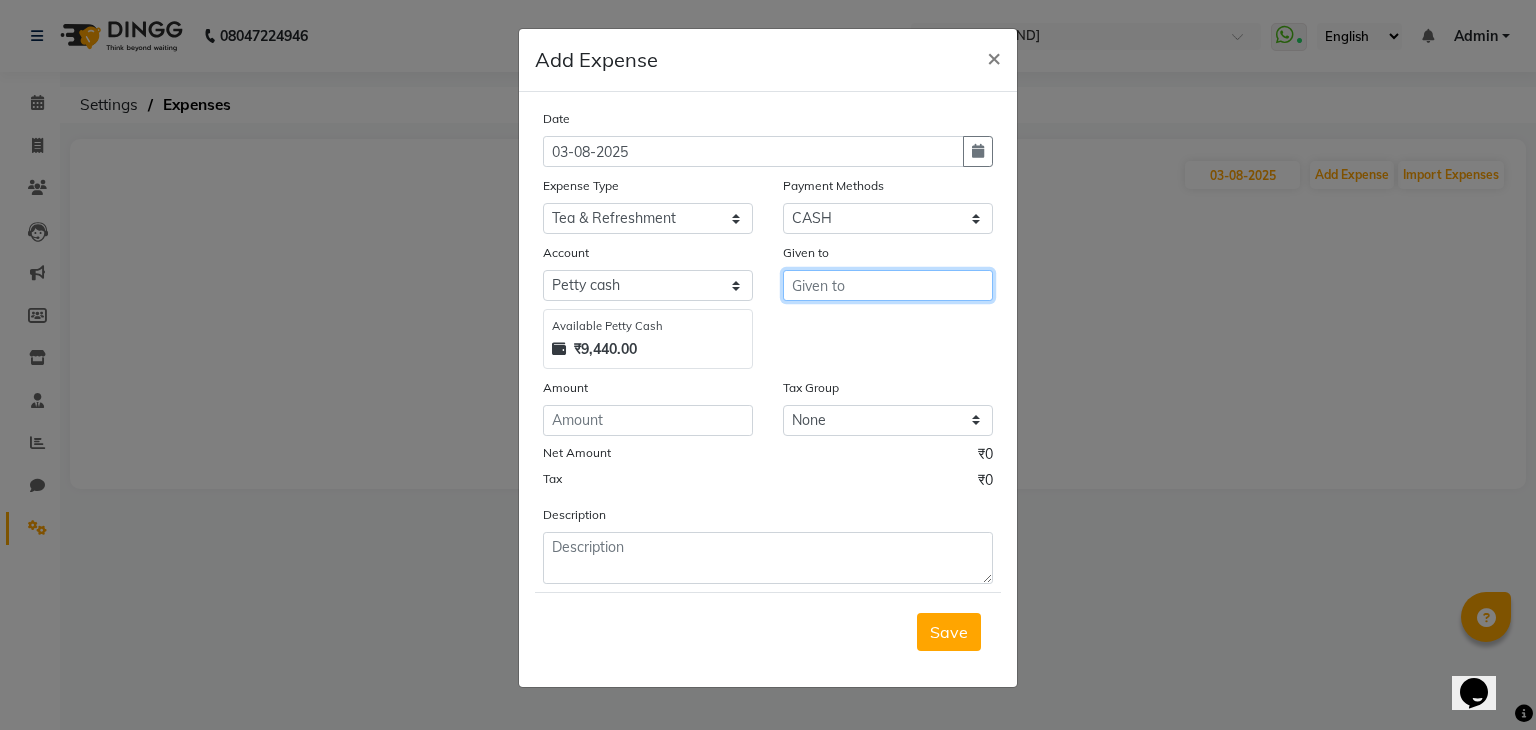 click at bounding box center (888, 285) 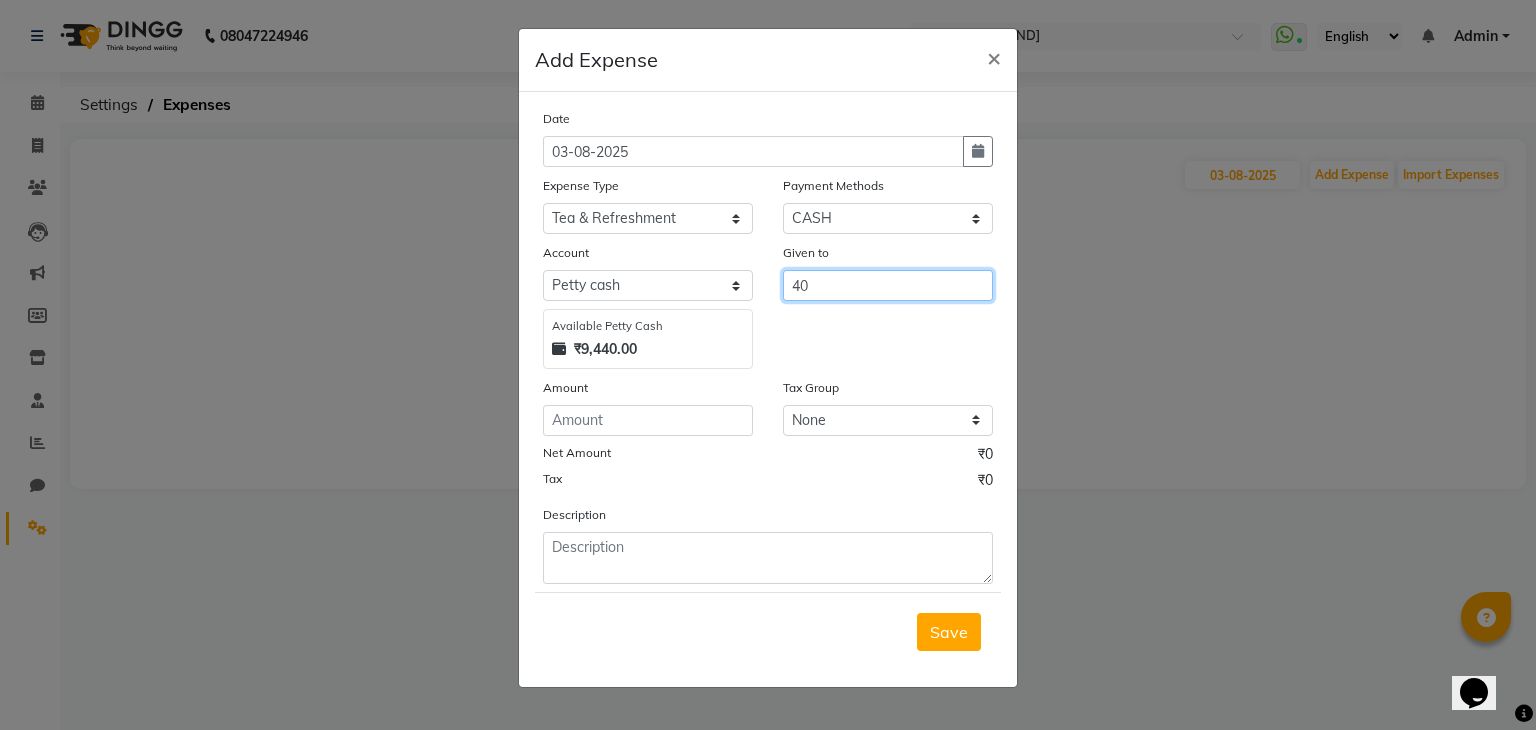 type on "40" 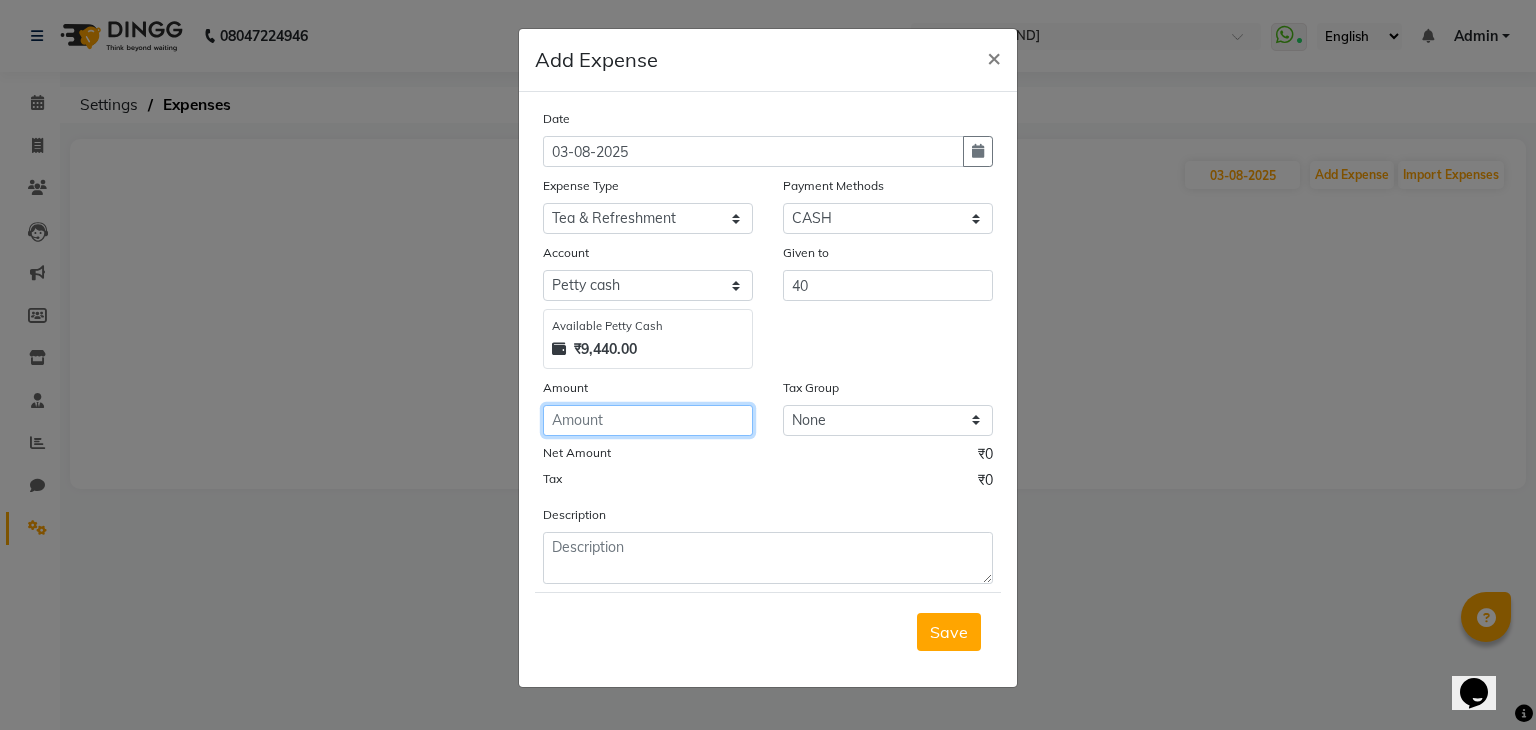 click 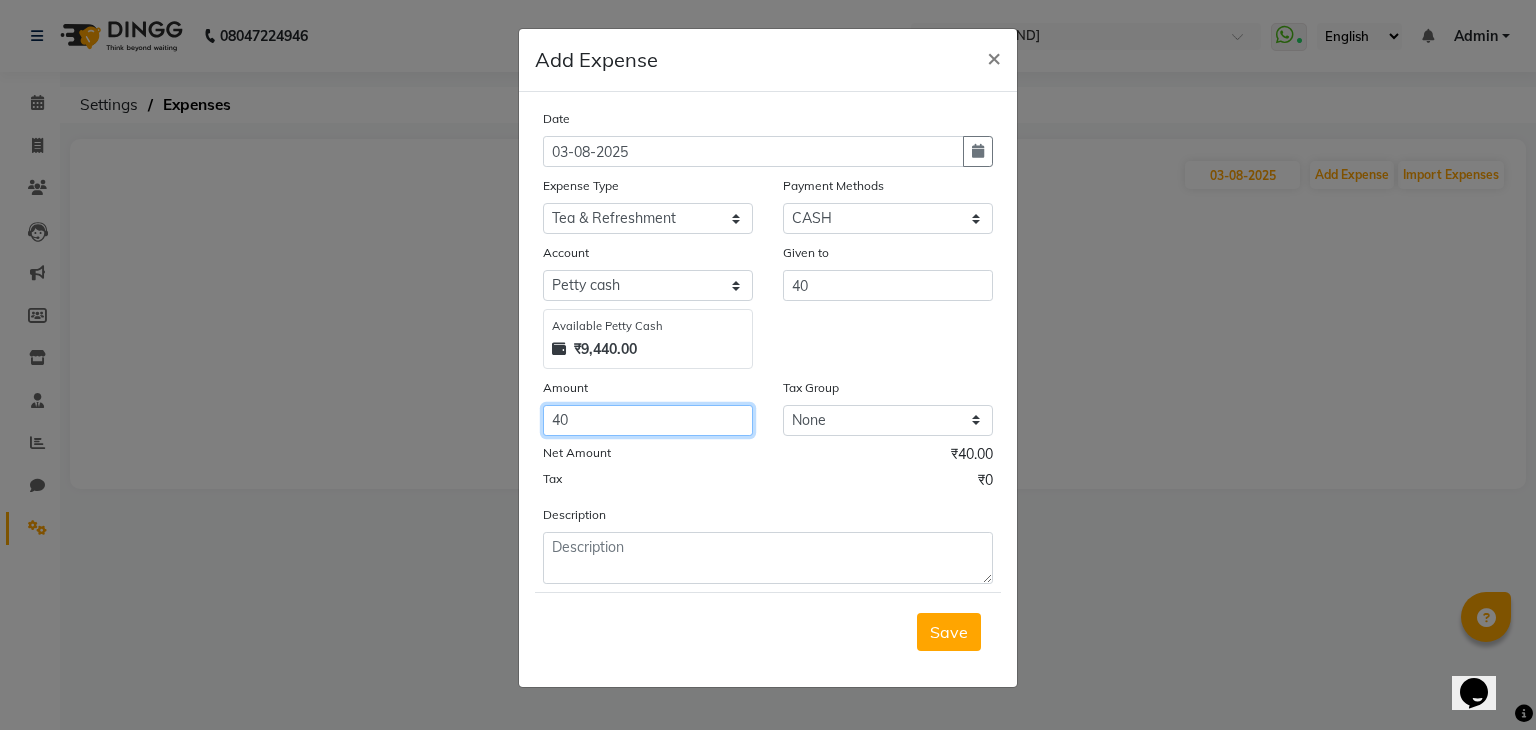 type on "40" 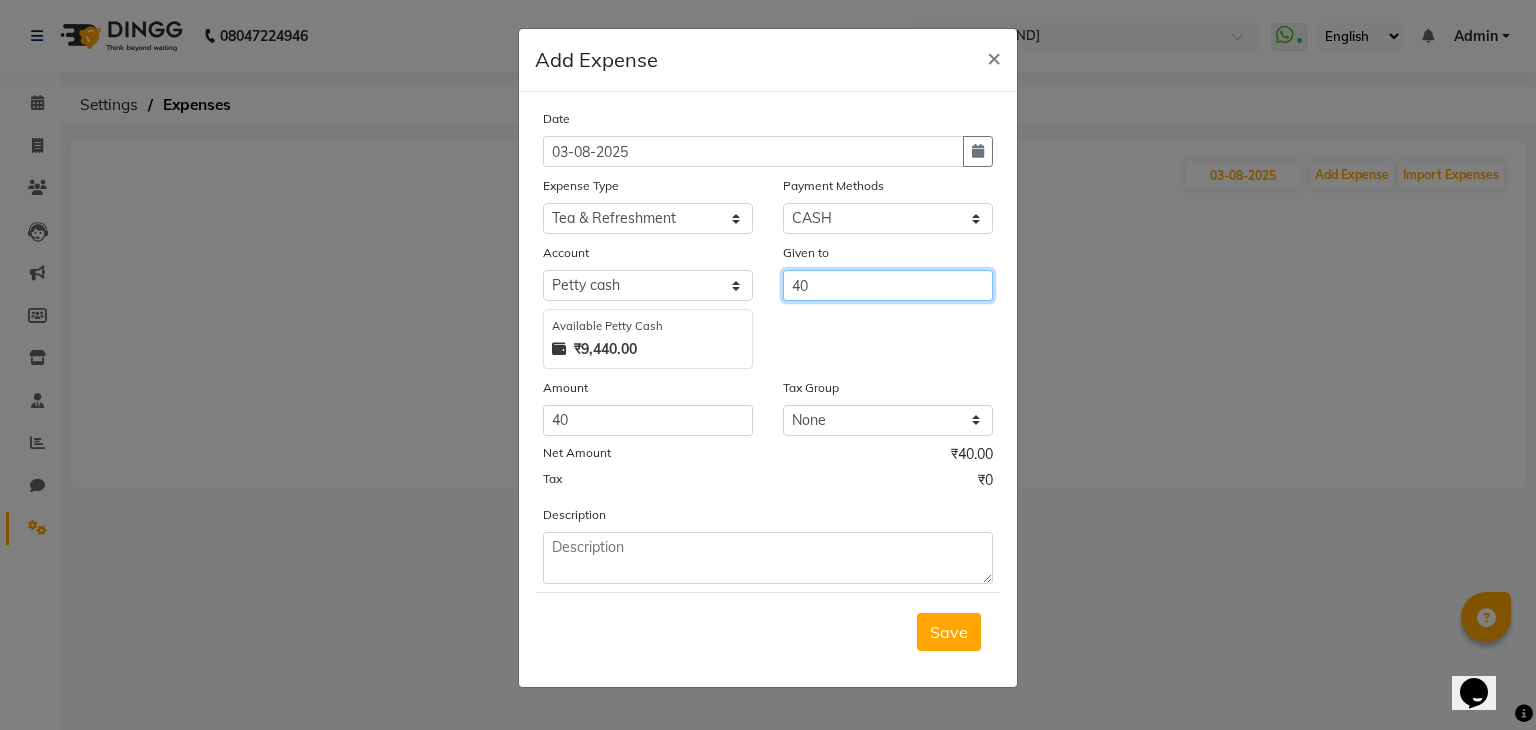click on "40" at bounding box center [888, 285] 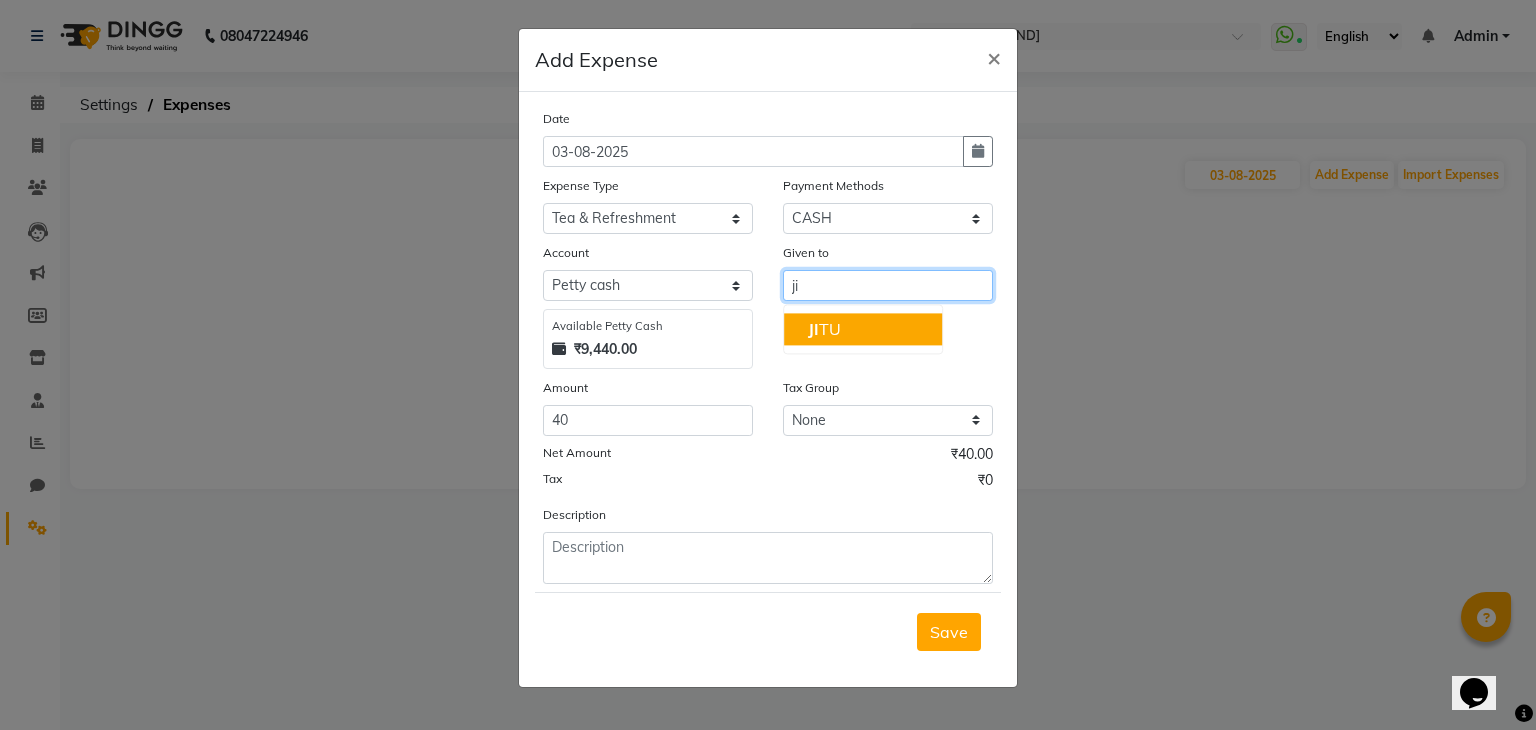 click on "JI" 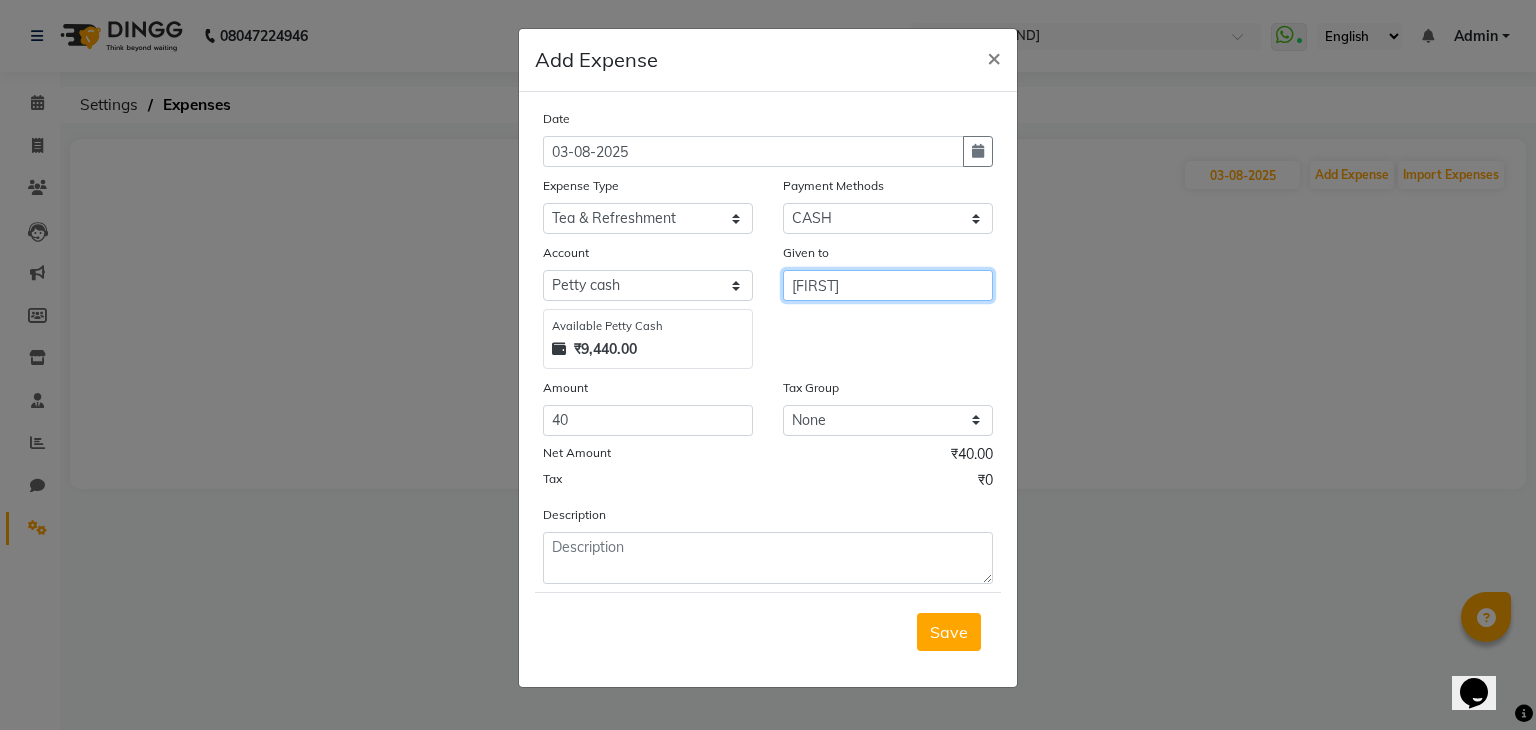 type on "[FIRST]" 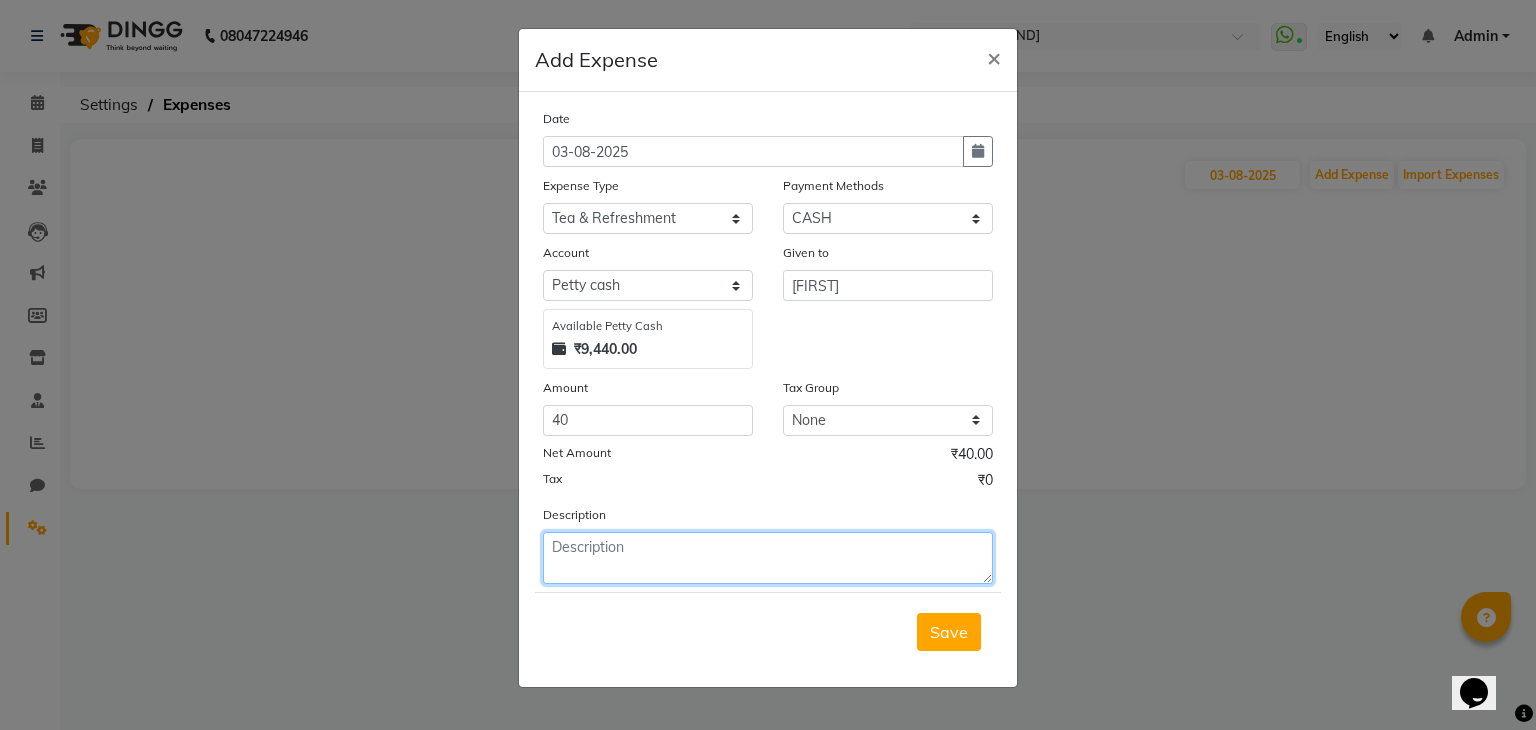 click 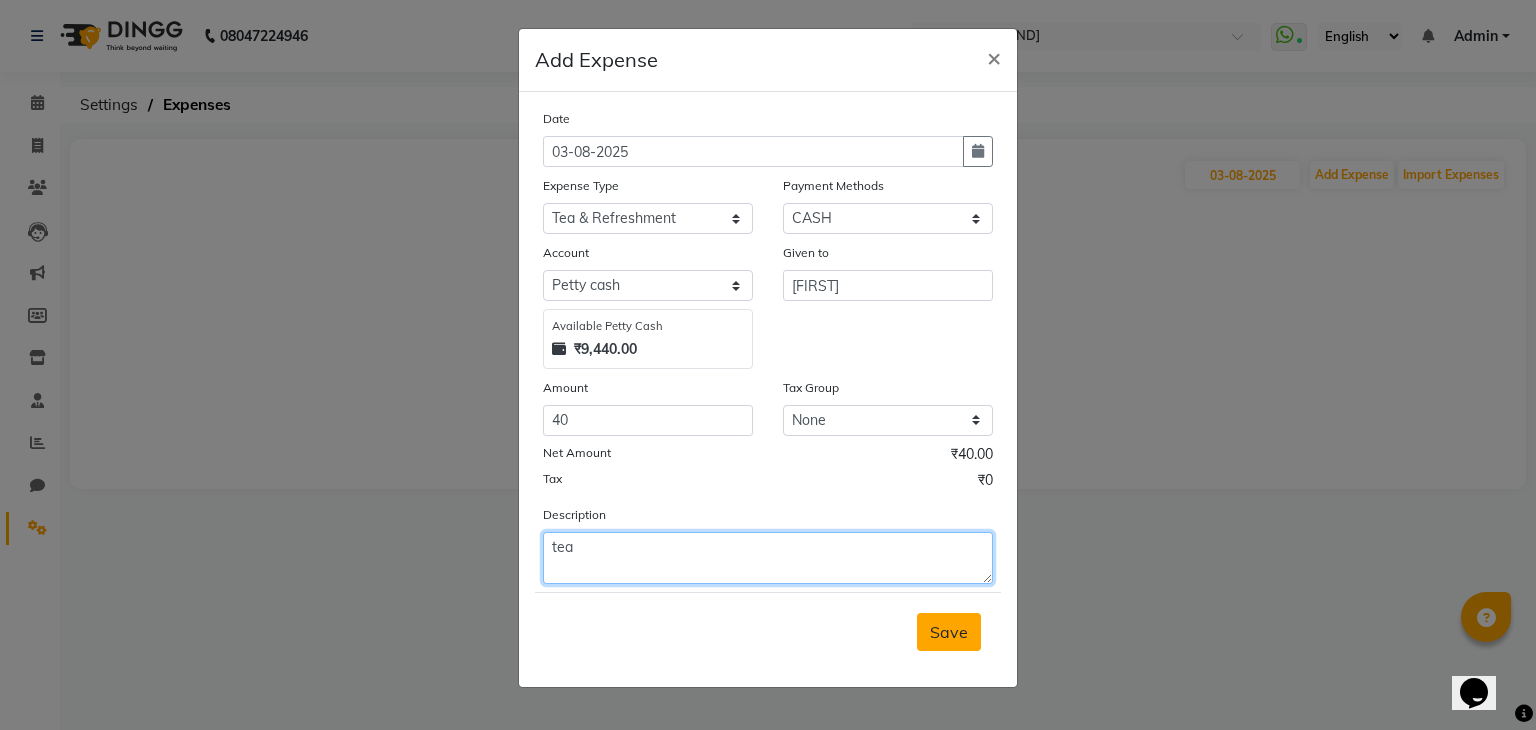 type on "tea" 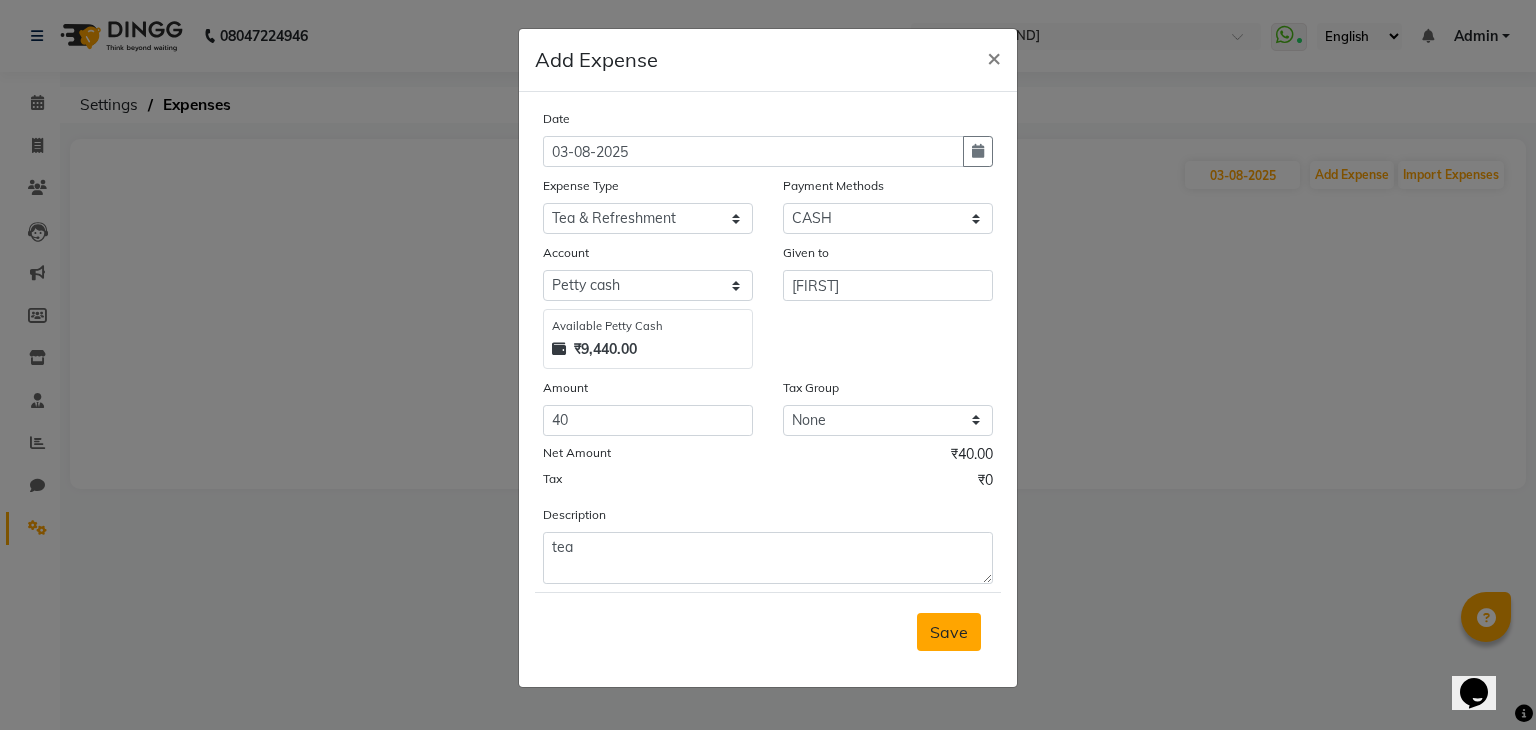 click on "Save" at bounding box center [949, 632] 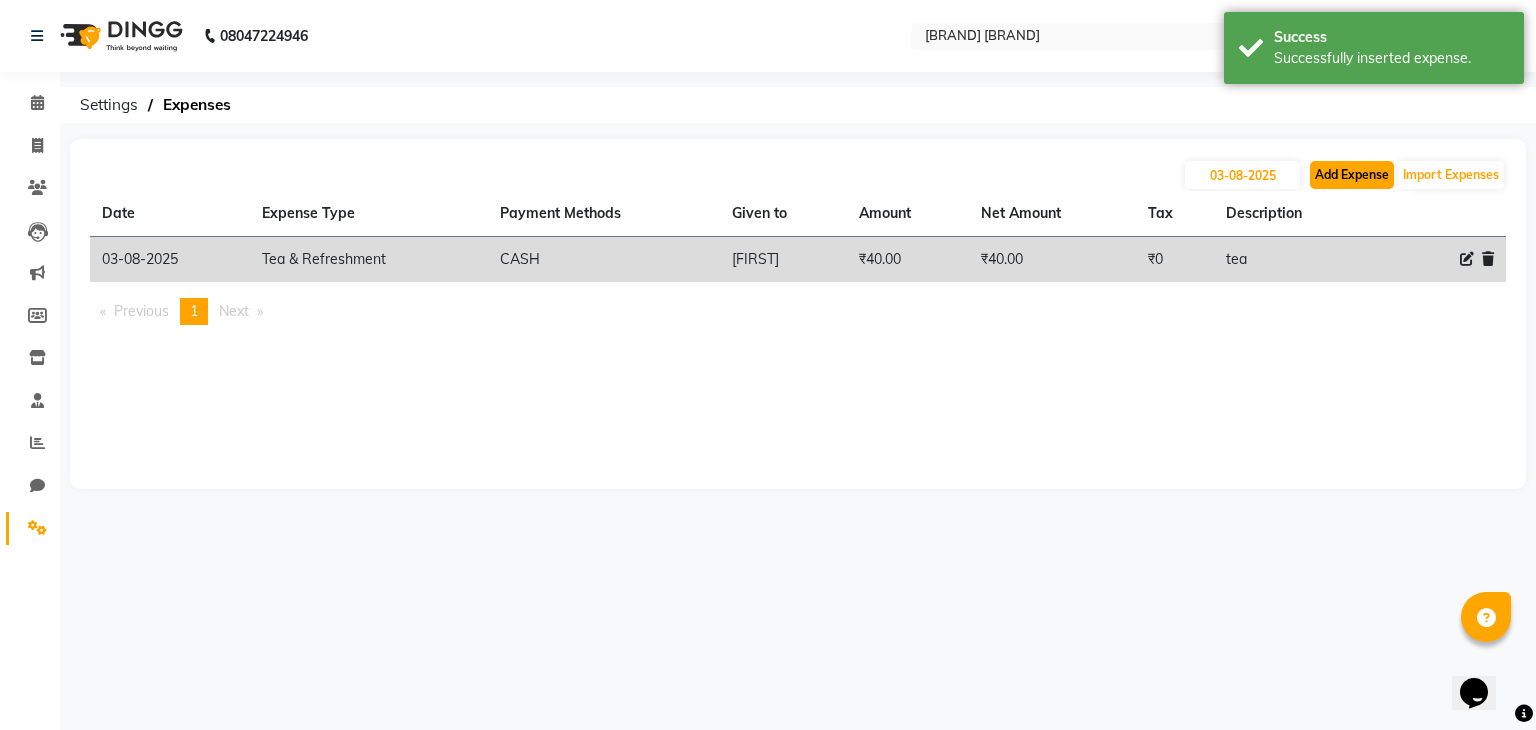 click on "Add Expense" 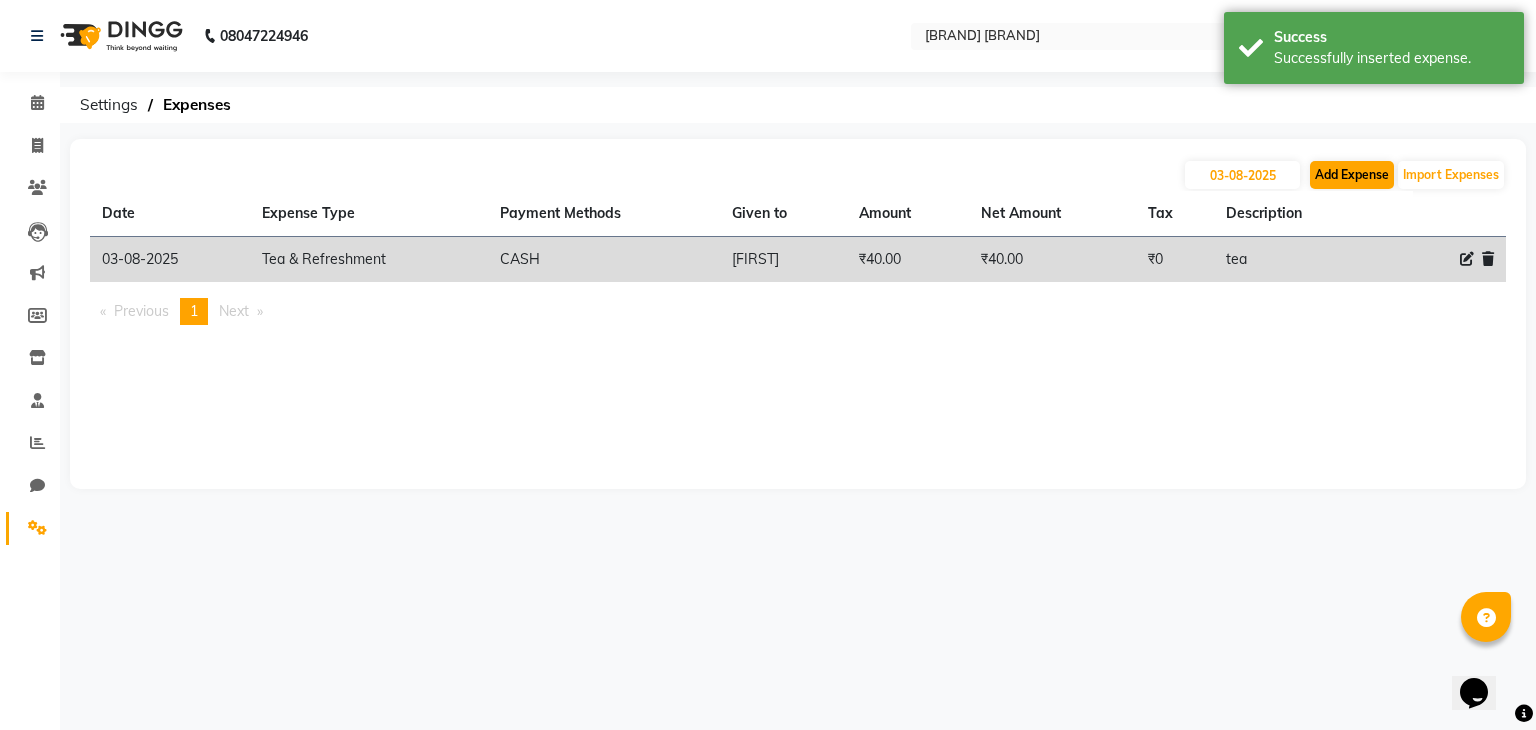 select on "1" 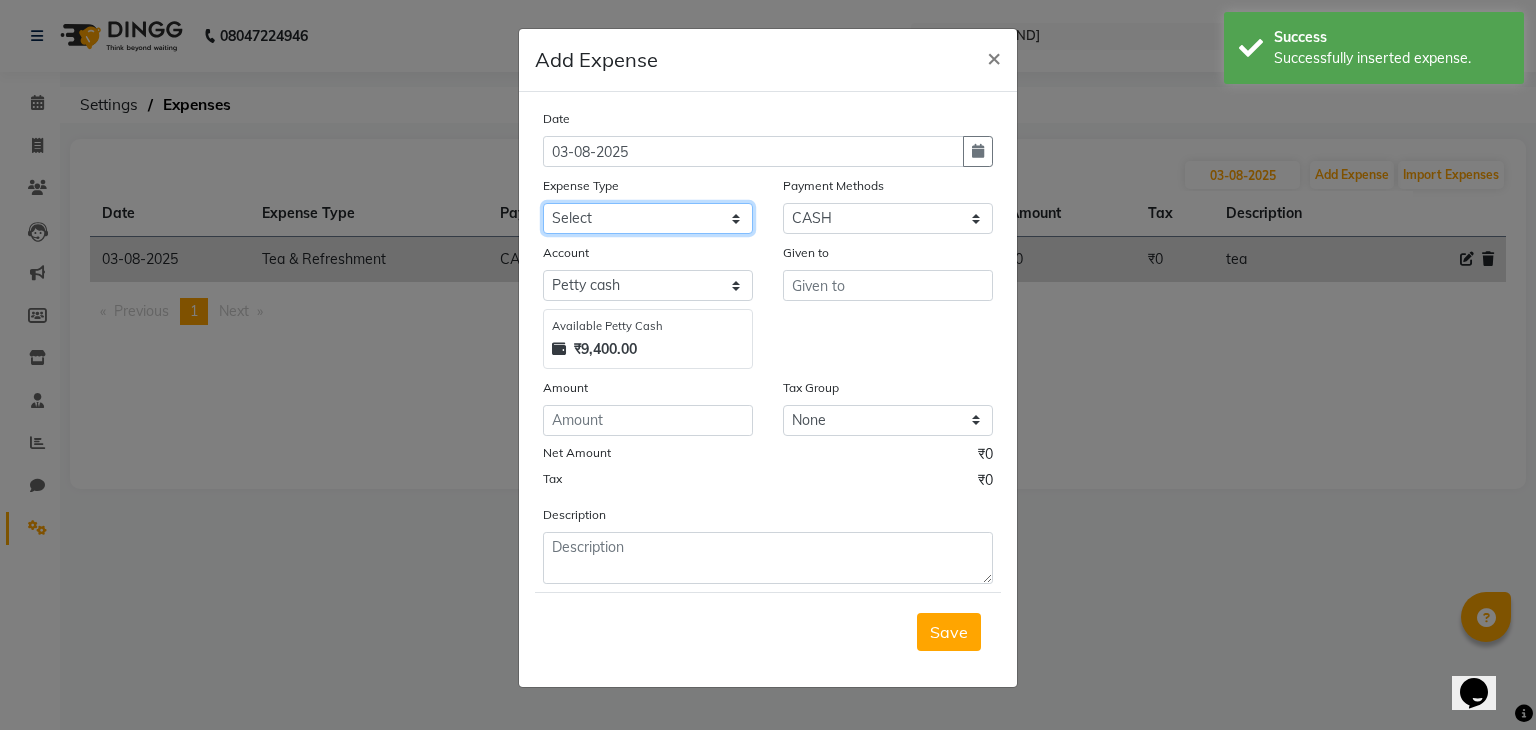 drag, startPoint x: 715, startPoint y: 221, endPoint x: 672, endPoint y: 620, distance: 401.31036 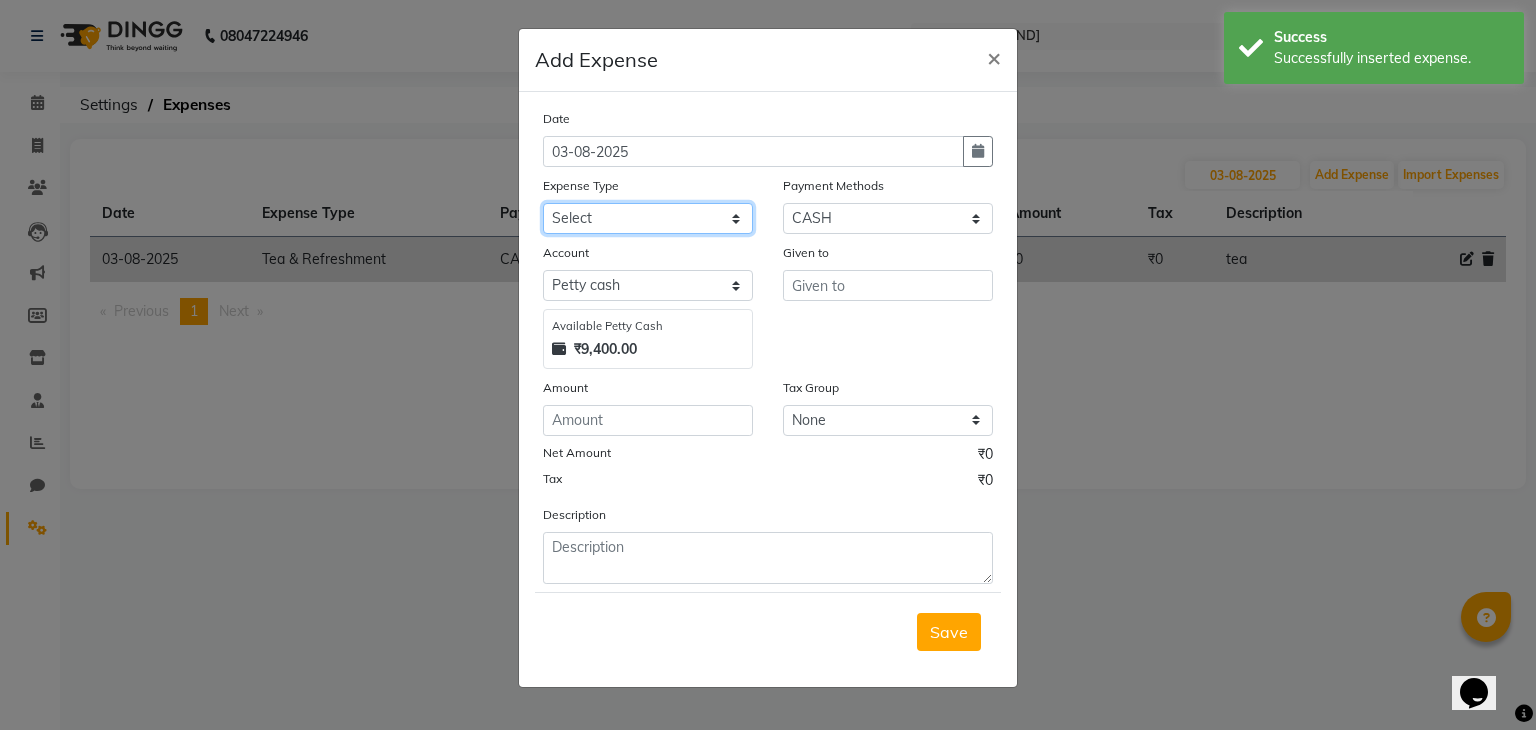 select on "17" 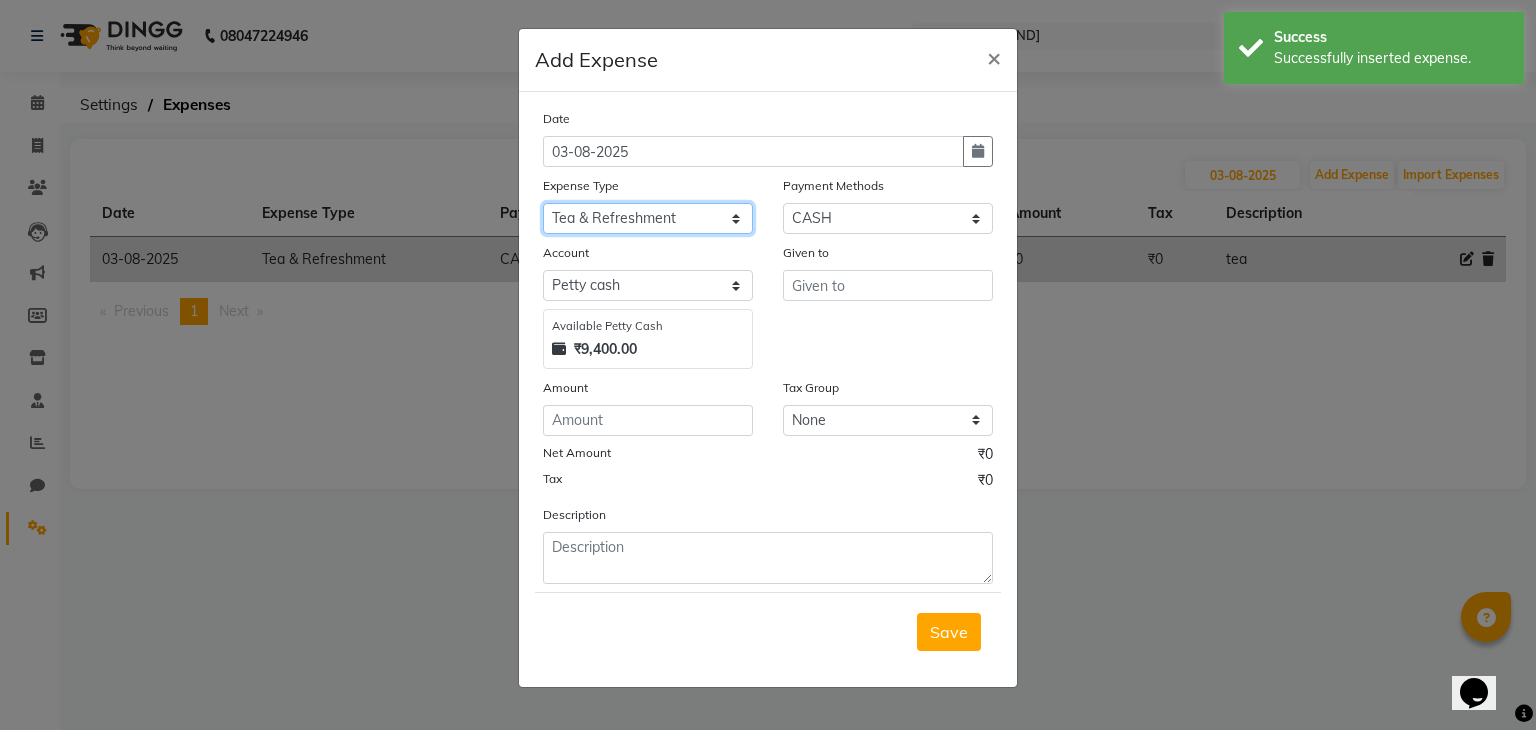 click on "Select Advance Salary Bank charges Car maintenance  Cash transfer to bank Cash transfer to hub Client Snacks Clinical charges Equipment Fuel Govt fee Incentive Insurance International purchase Loan Repayment Maintenance Marketing Miscellaneous MRA Other Pantry Product Rent Salary Staff Snacks Tax Tea & Refreshment Utilities" 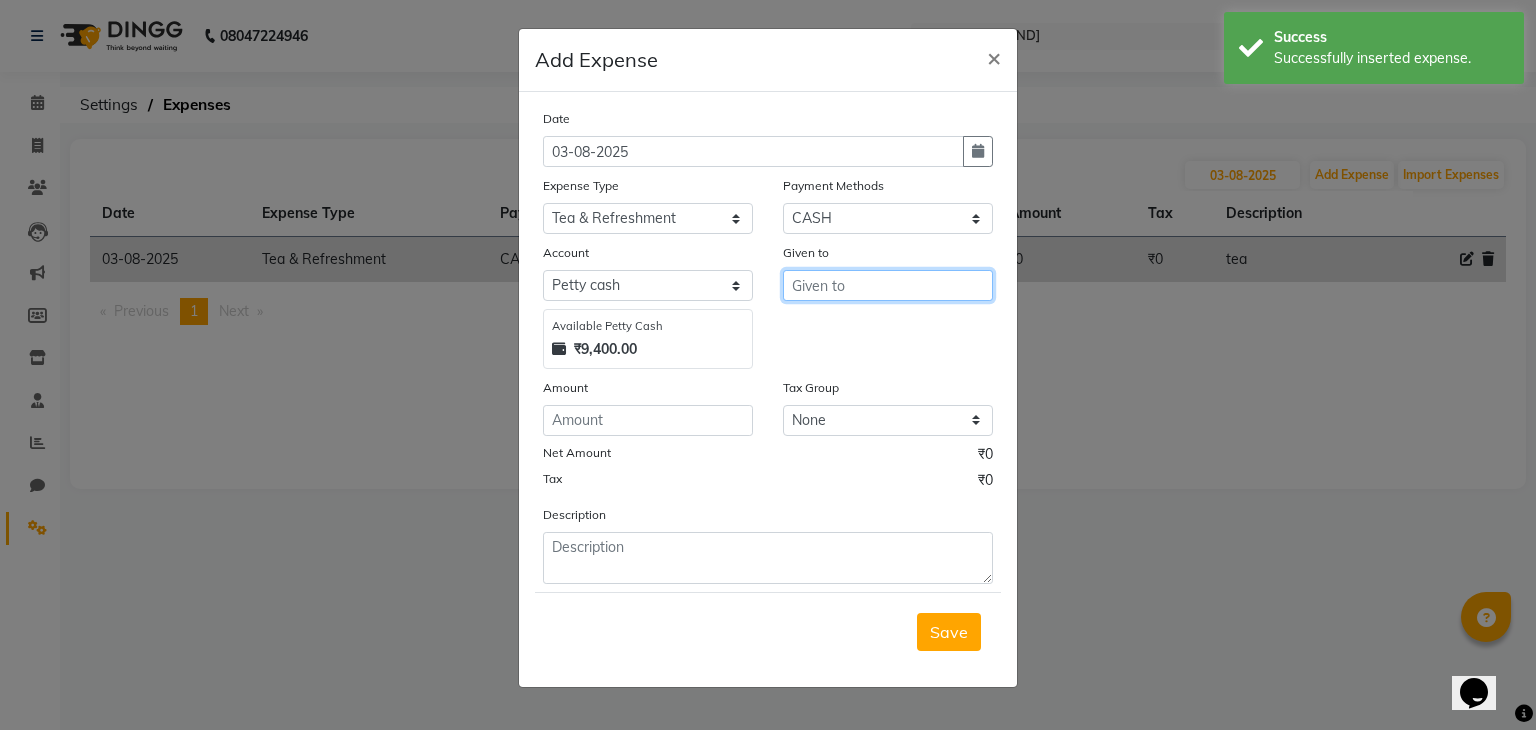 click at bounding box center [888, 285] 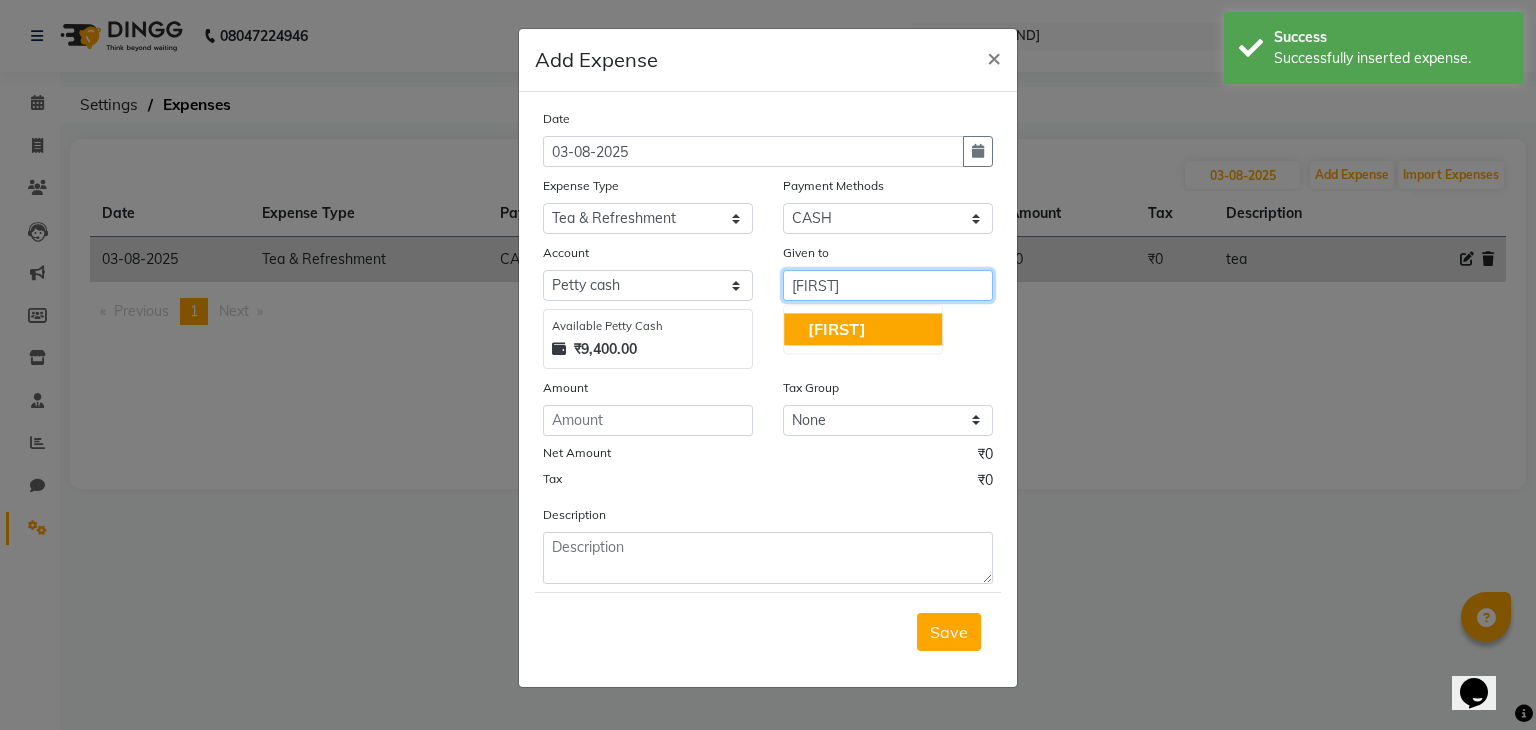 type on "[FIRST]" 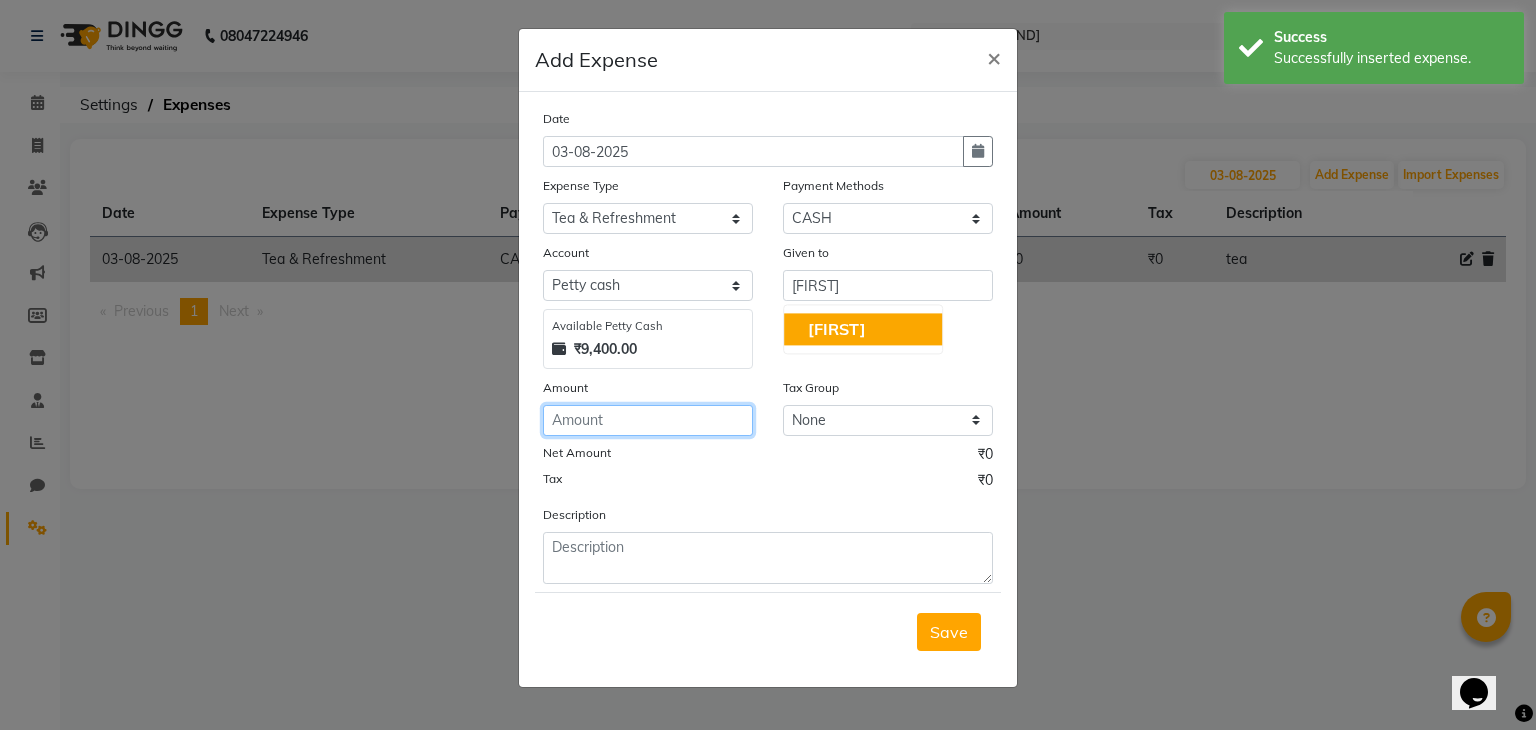 click 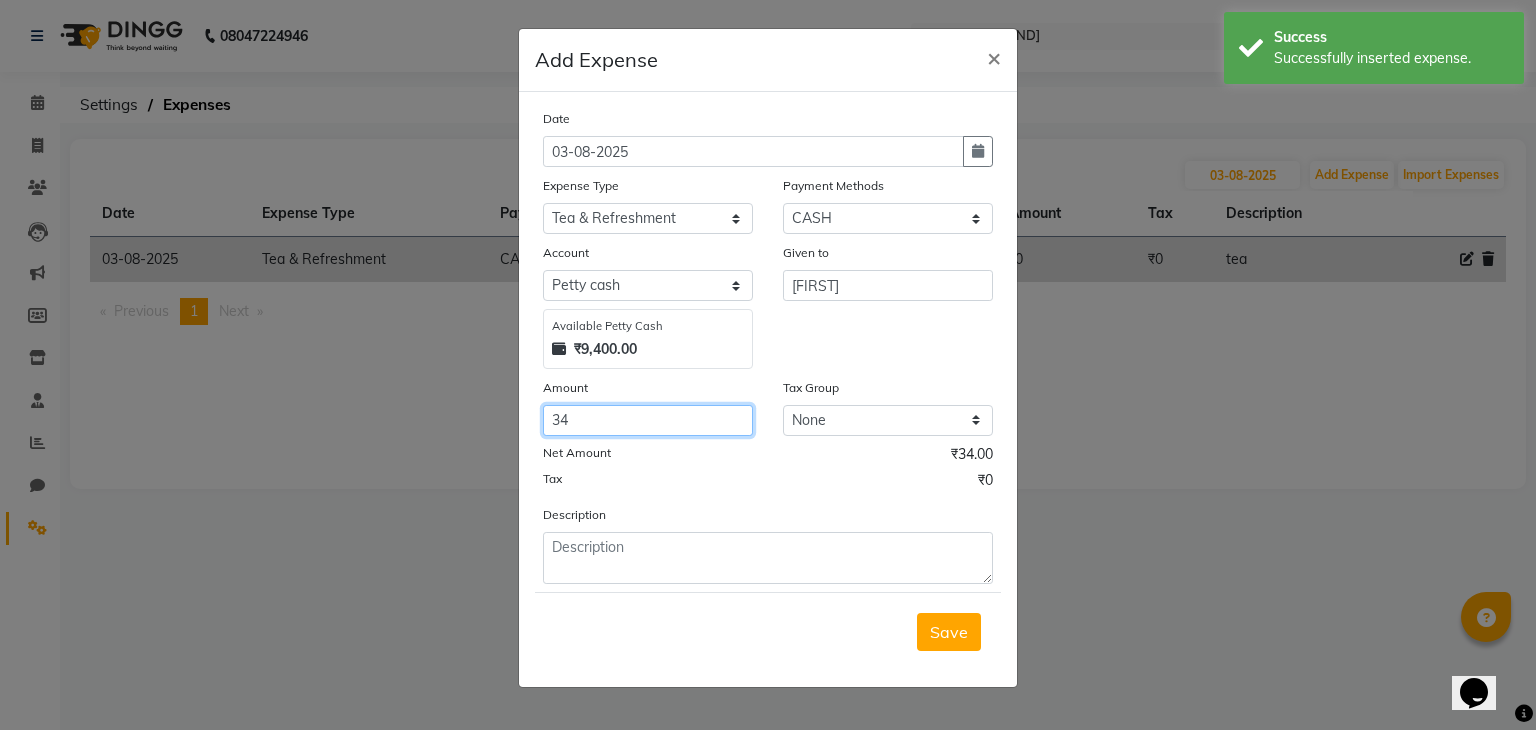 type on "34" 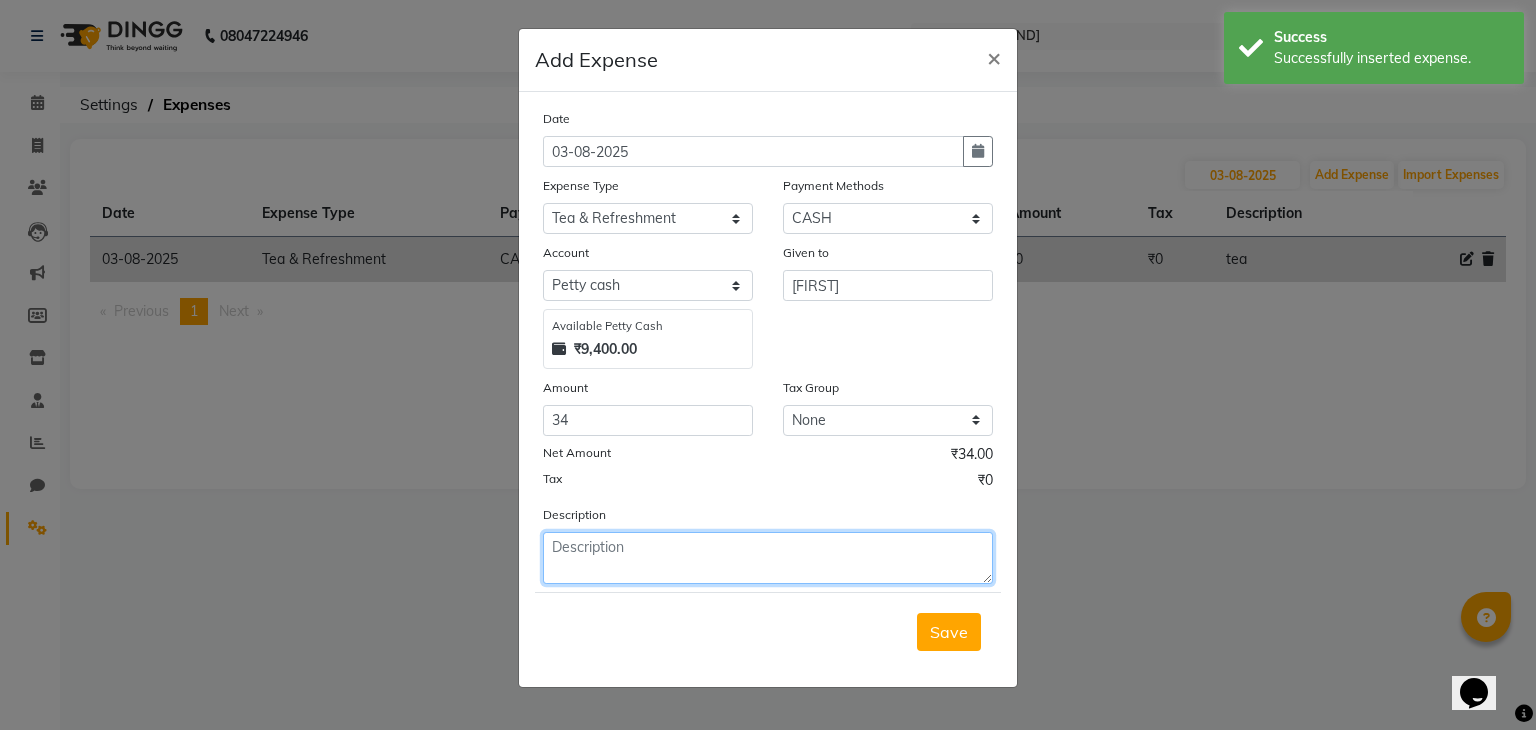 click 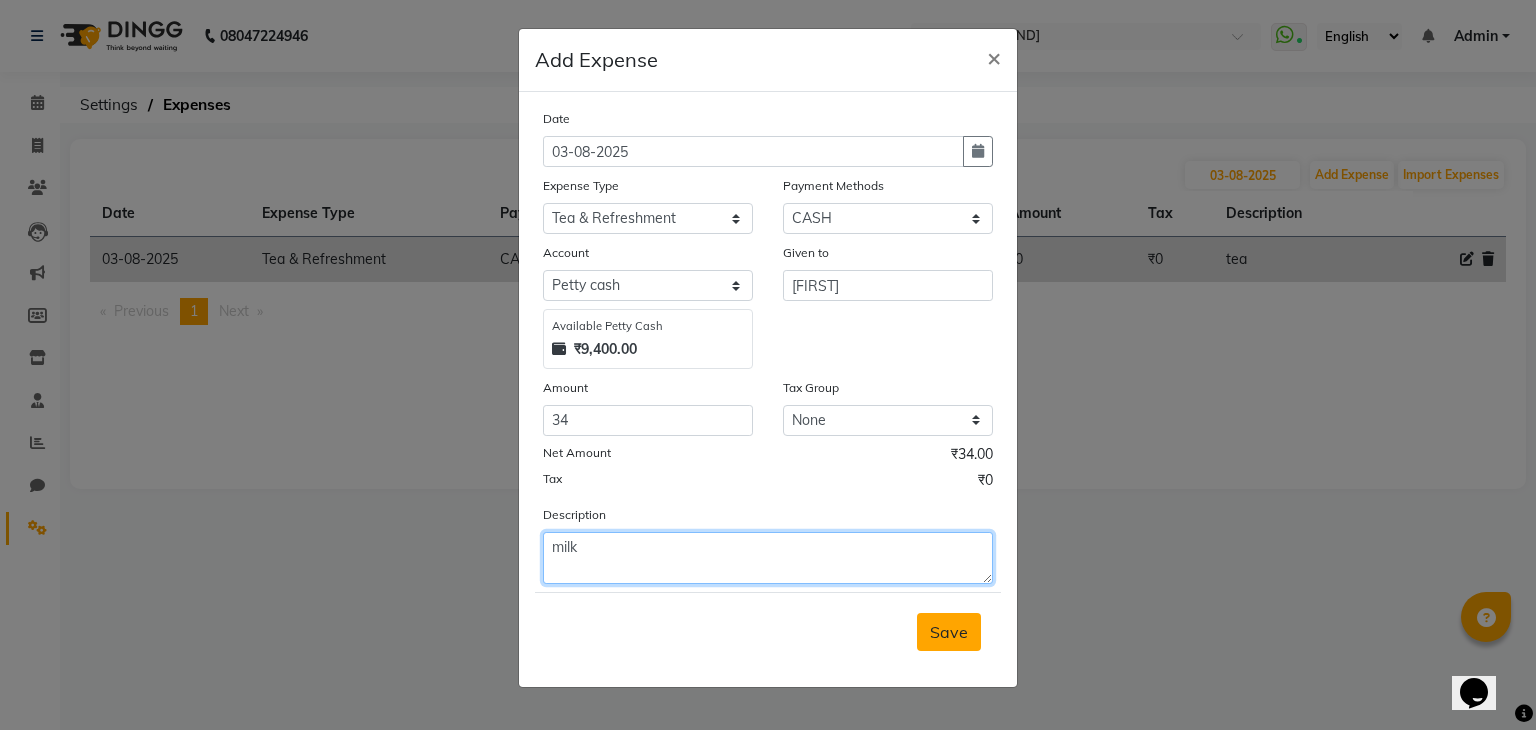 type on "milk" 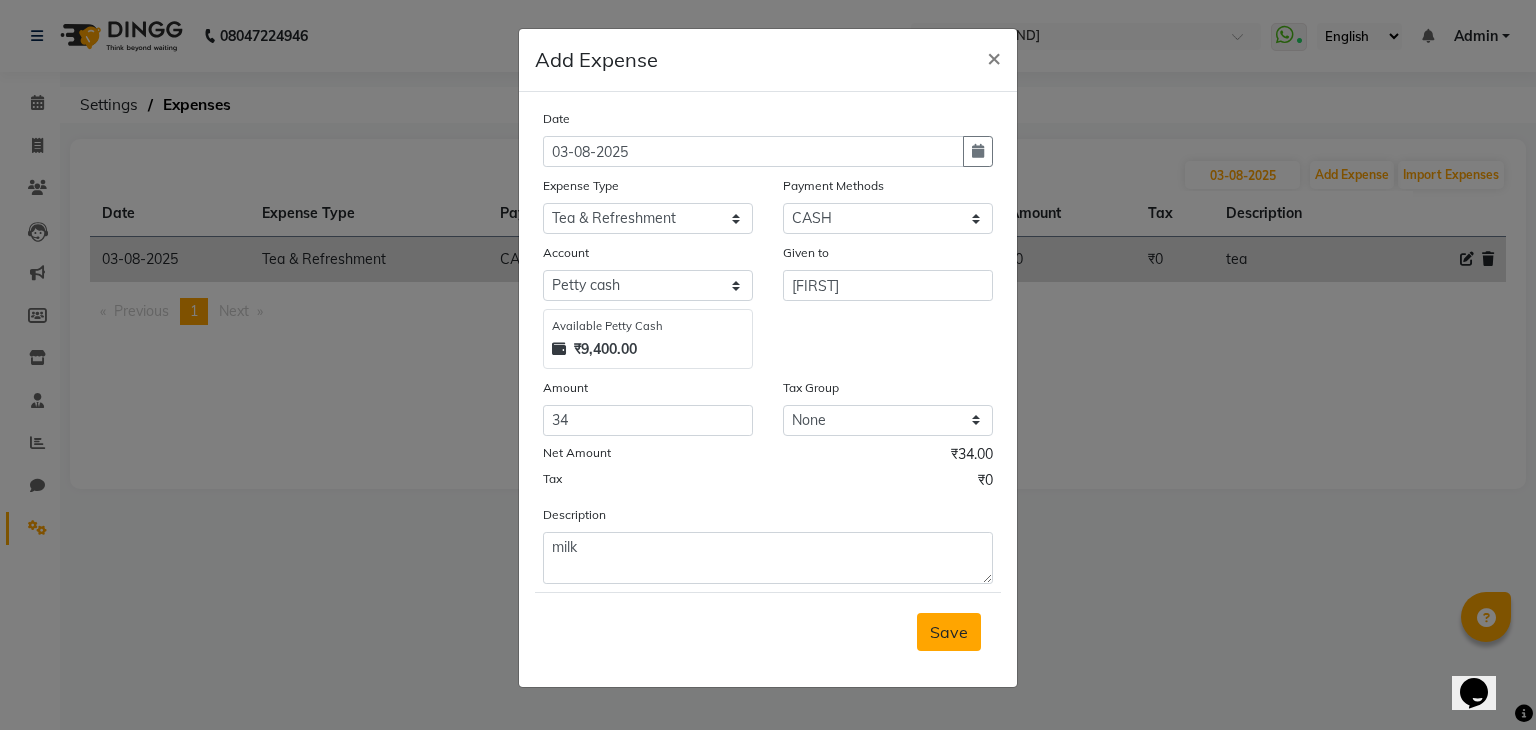 click on "Save" at bounding box center [949, 632] 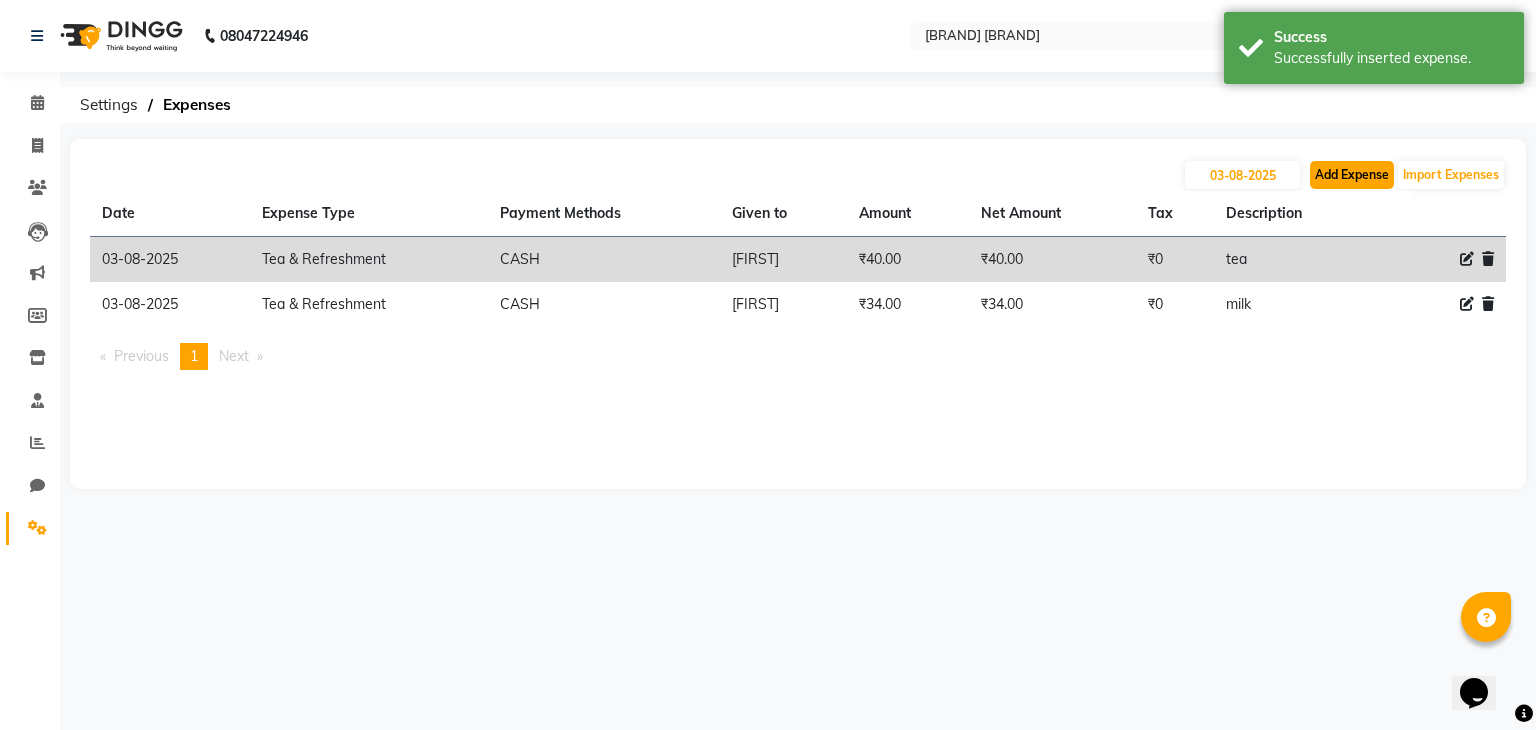 click on "Add Expense" 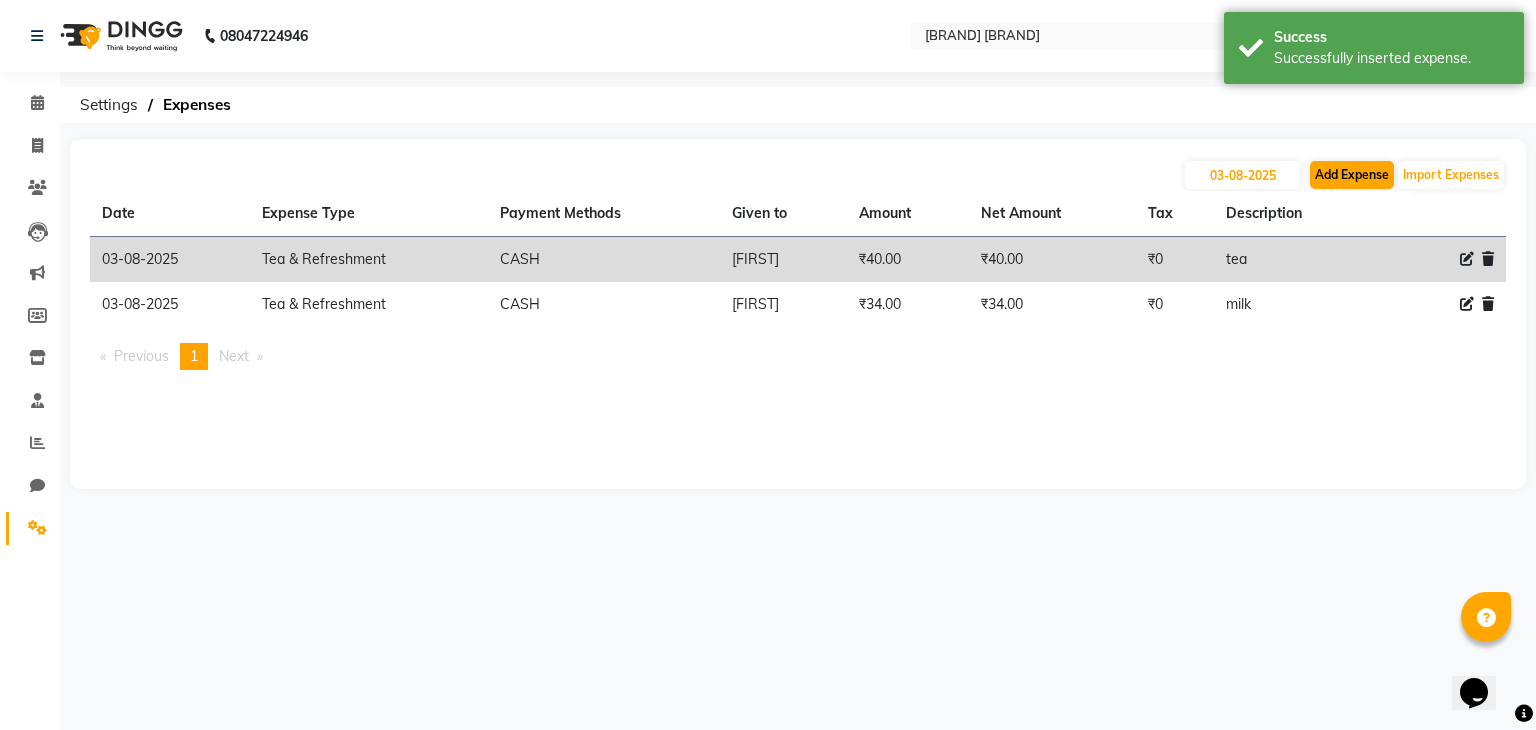 select on "1" 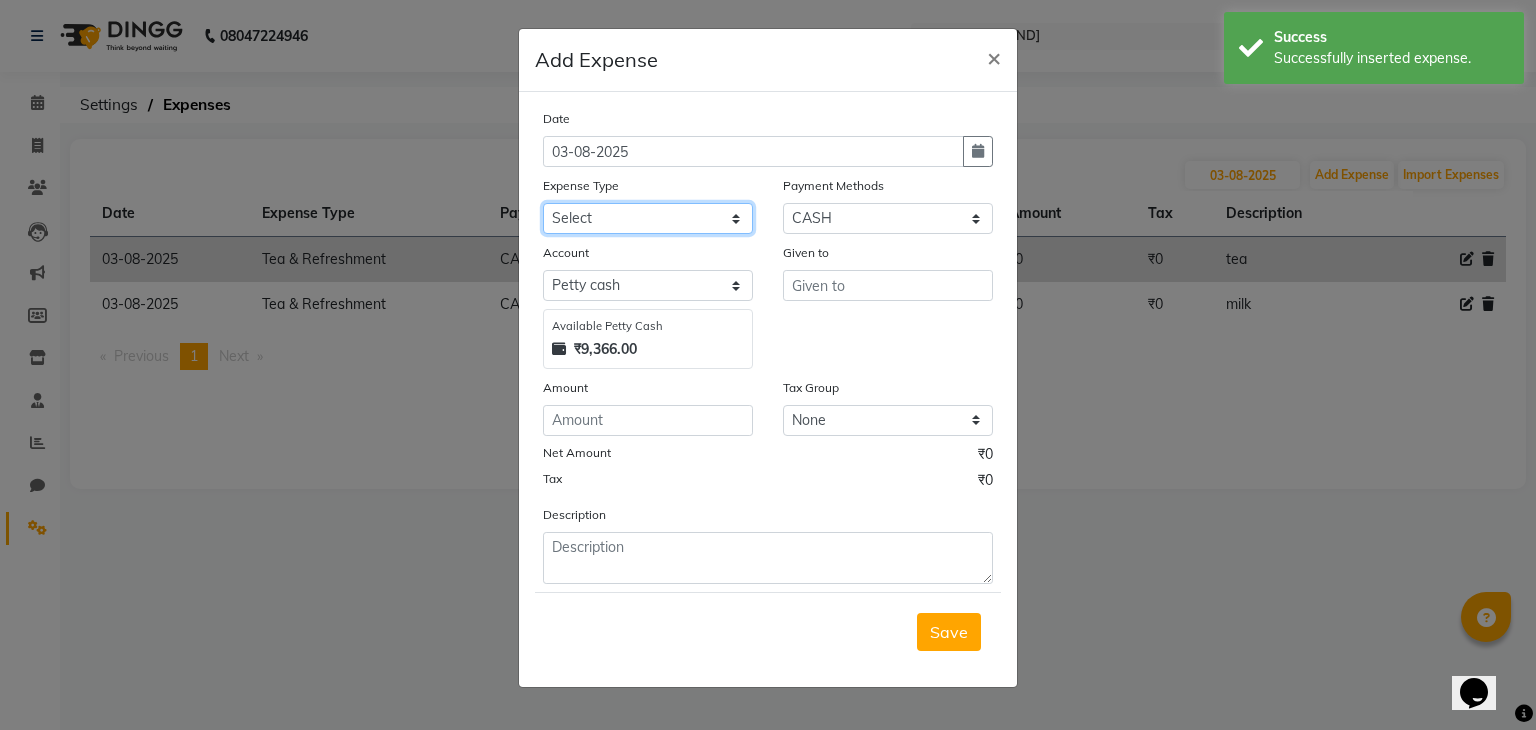 click on "Select Advance Salary Bank charges Car maintenance  Cash transfer to bank Cash transfer to hub Client Snacks Clinical charges Equipment Fuel Govt fee Incentive Insurance International purchase Loan Repayment Maintenance Marketing Miscellaneous MRA Other Pantry Product Rent Salary Staff Snacks Tax Tea & Refreshment Utilities" 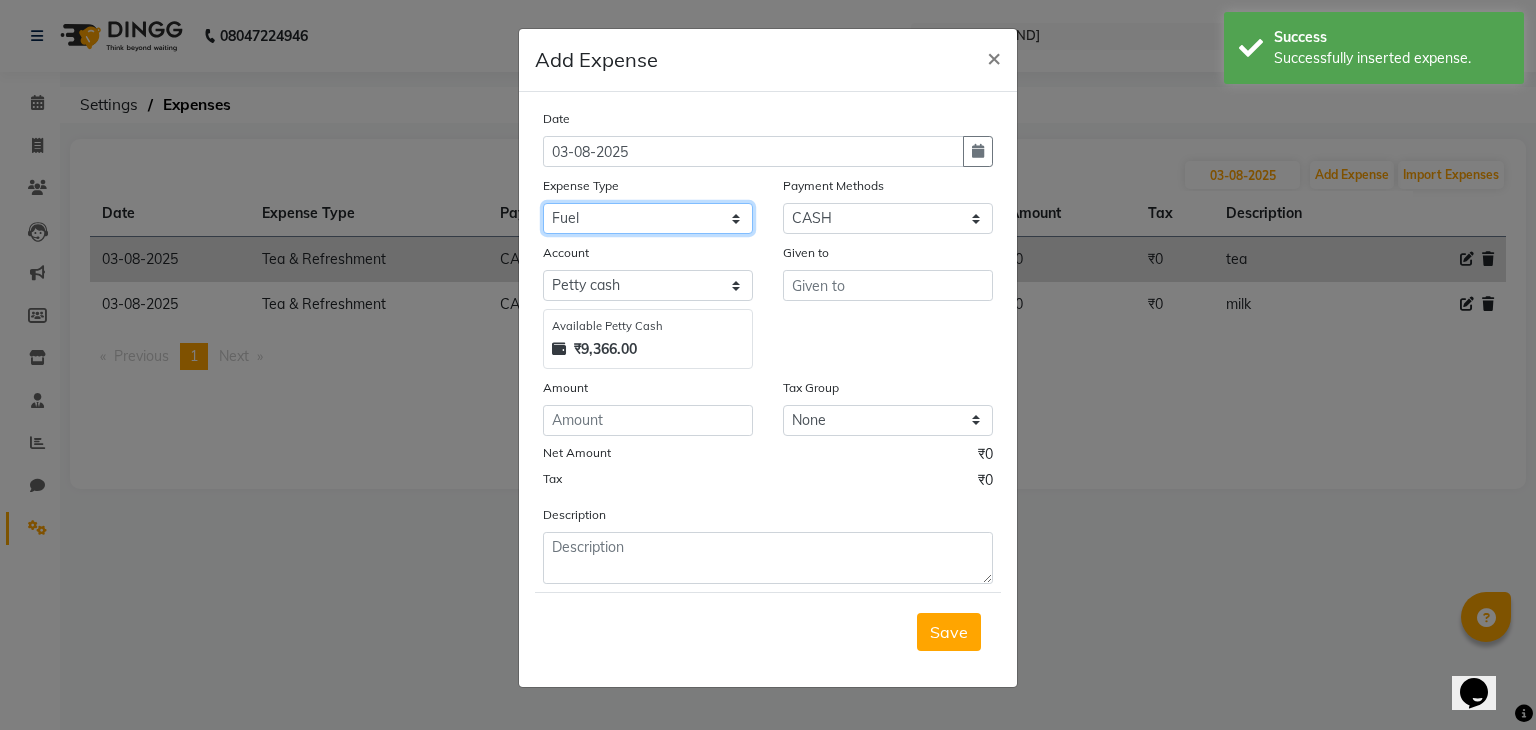 click on "Select Advance Salary Bank charges Car maintenance  Cash transfer to bank Cash transfer to hub Client Snacks Clinical charges Equipment Fuel Govt fee Incentive Insurance International purchase Loan Repayment Maintenance Marketing Miscellaneous MRA Other Pantry Product Rent Salary Staff Snacks Tax Tea & Refreshment Utilities" 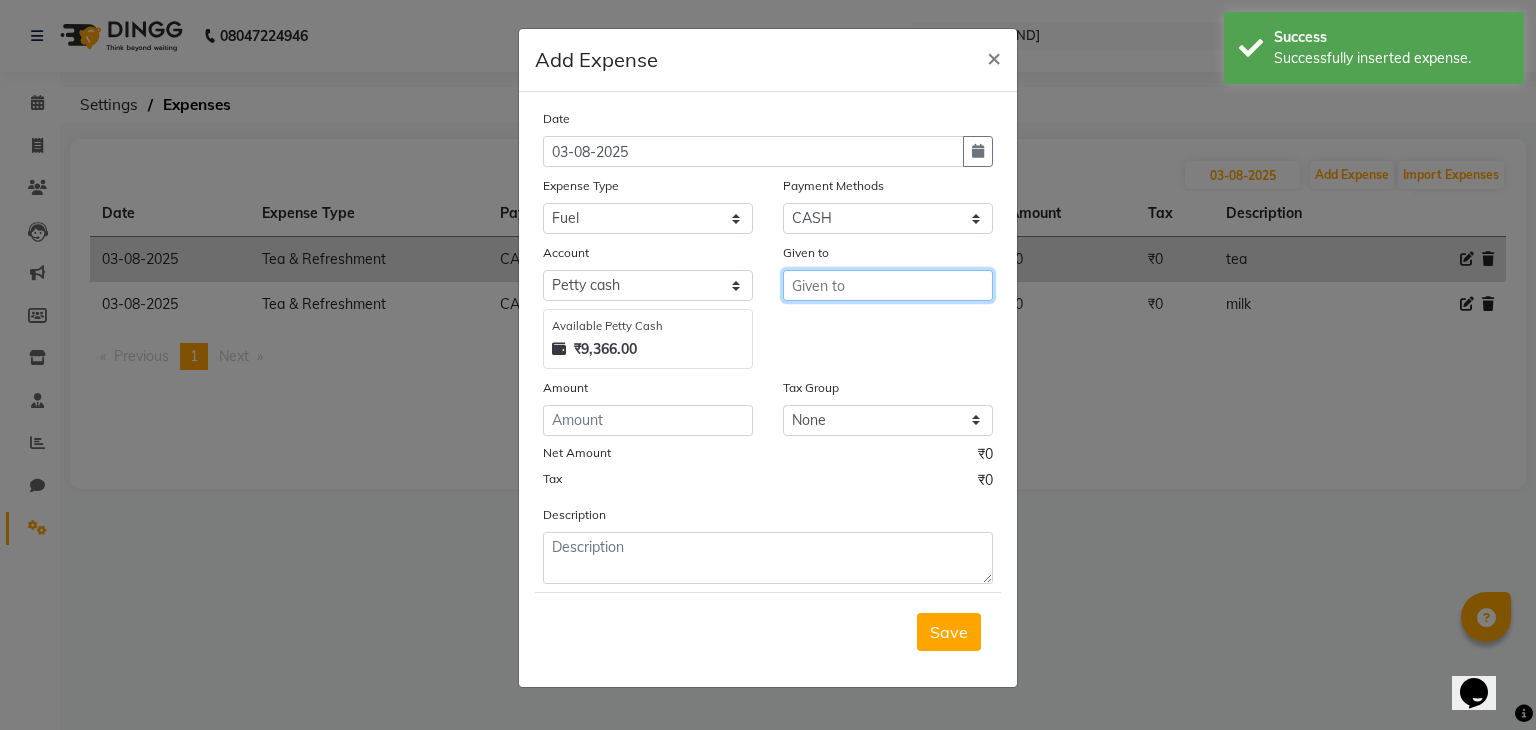 click at bounding box center [888, 285] 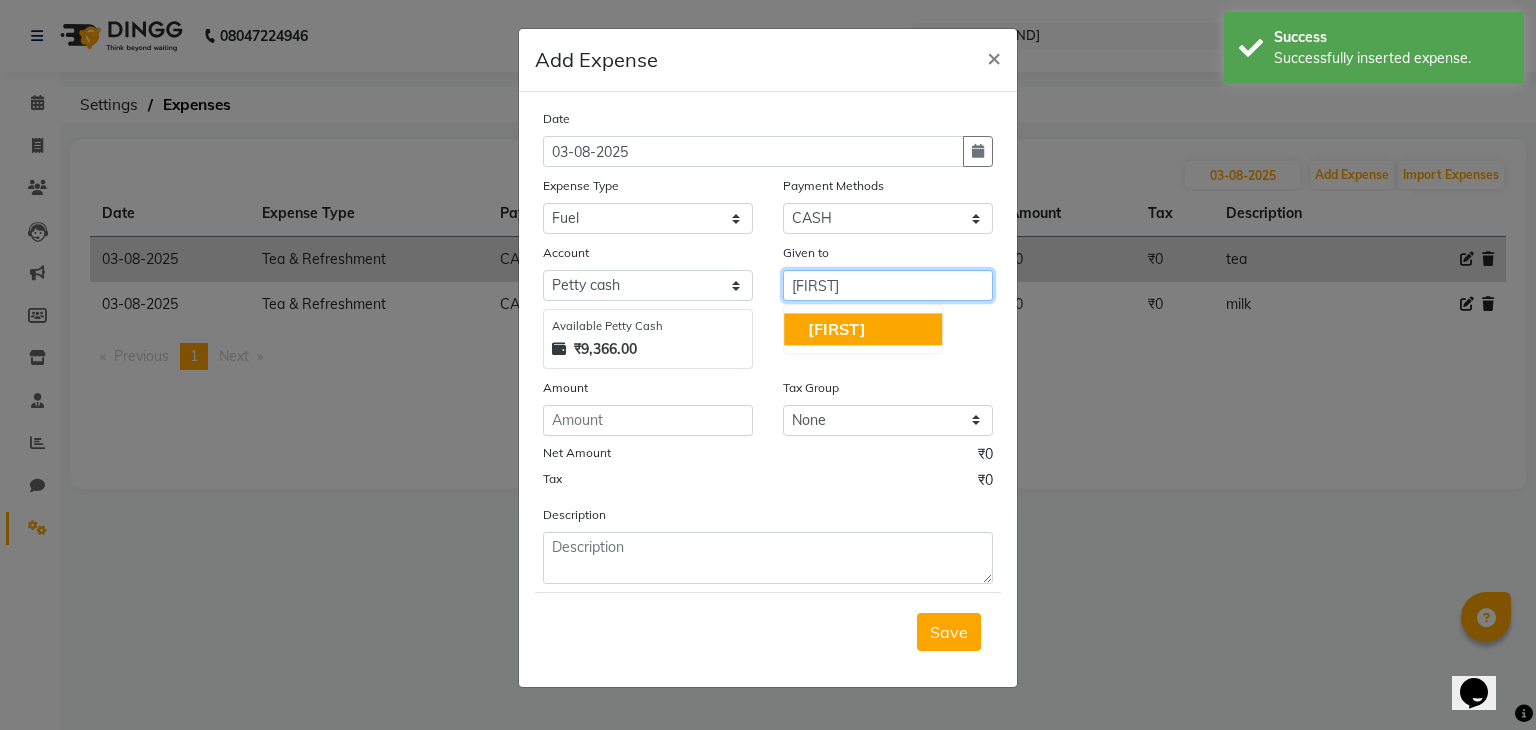 click on "[FIRST]" 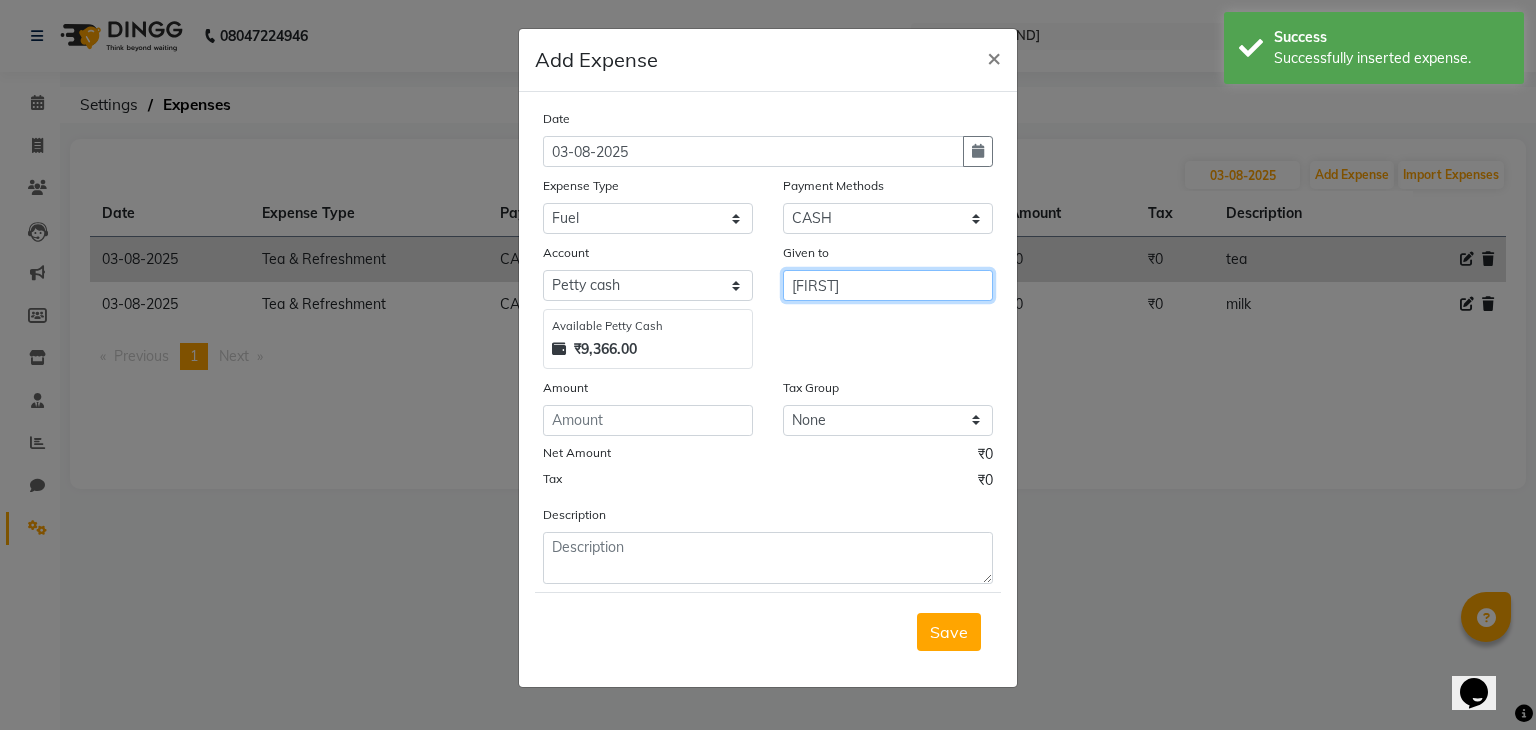 type on "[FIRST]" 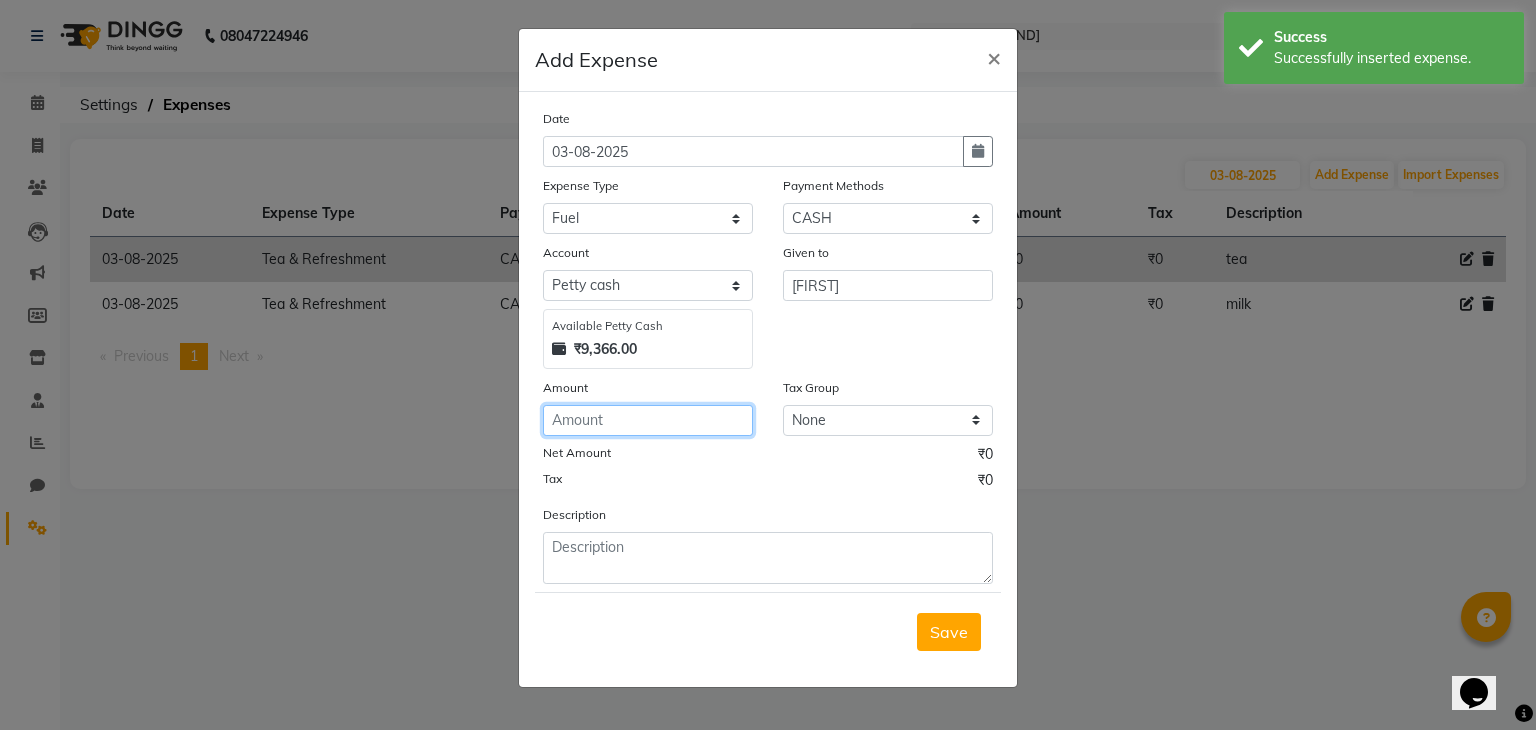 click 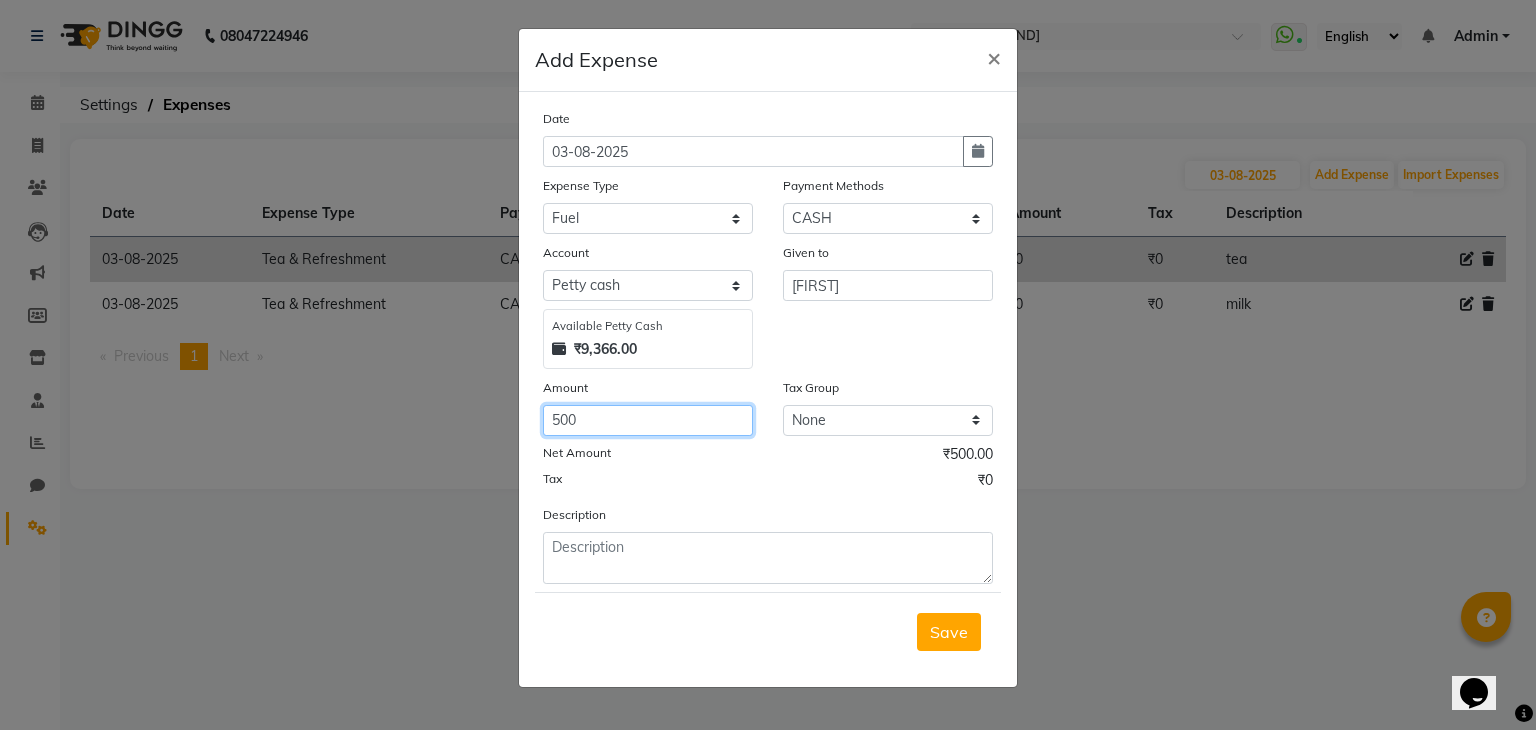 type on "500" 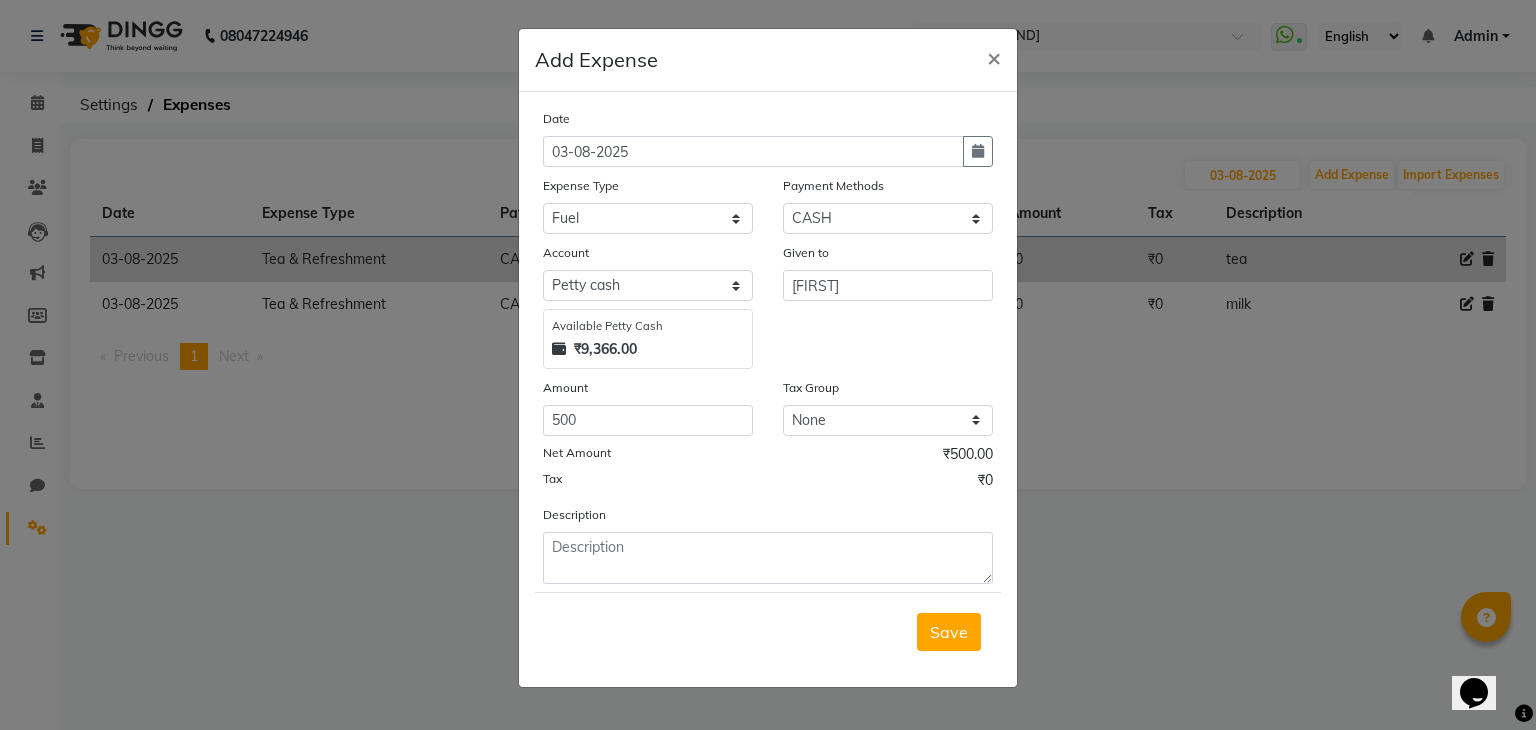 drag, startPoint x: 684, startPoint y: 533, endPoint x: 680, endPoint y: 557, distance: 24.33105 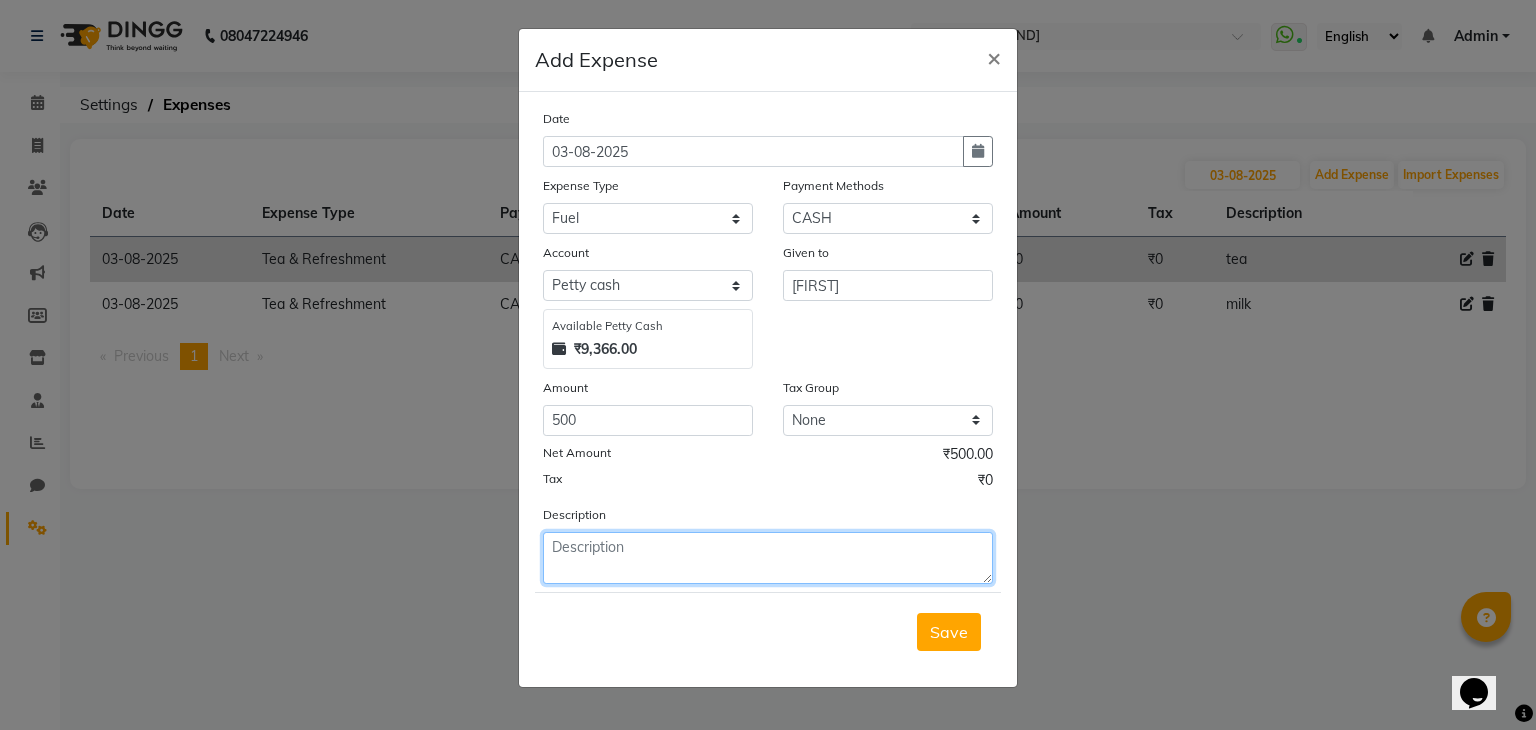 click 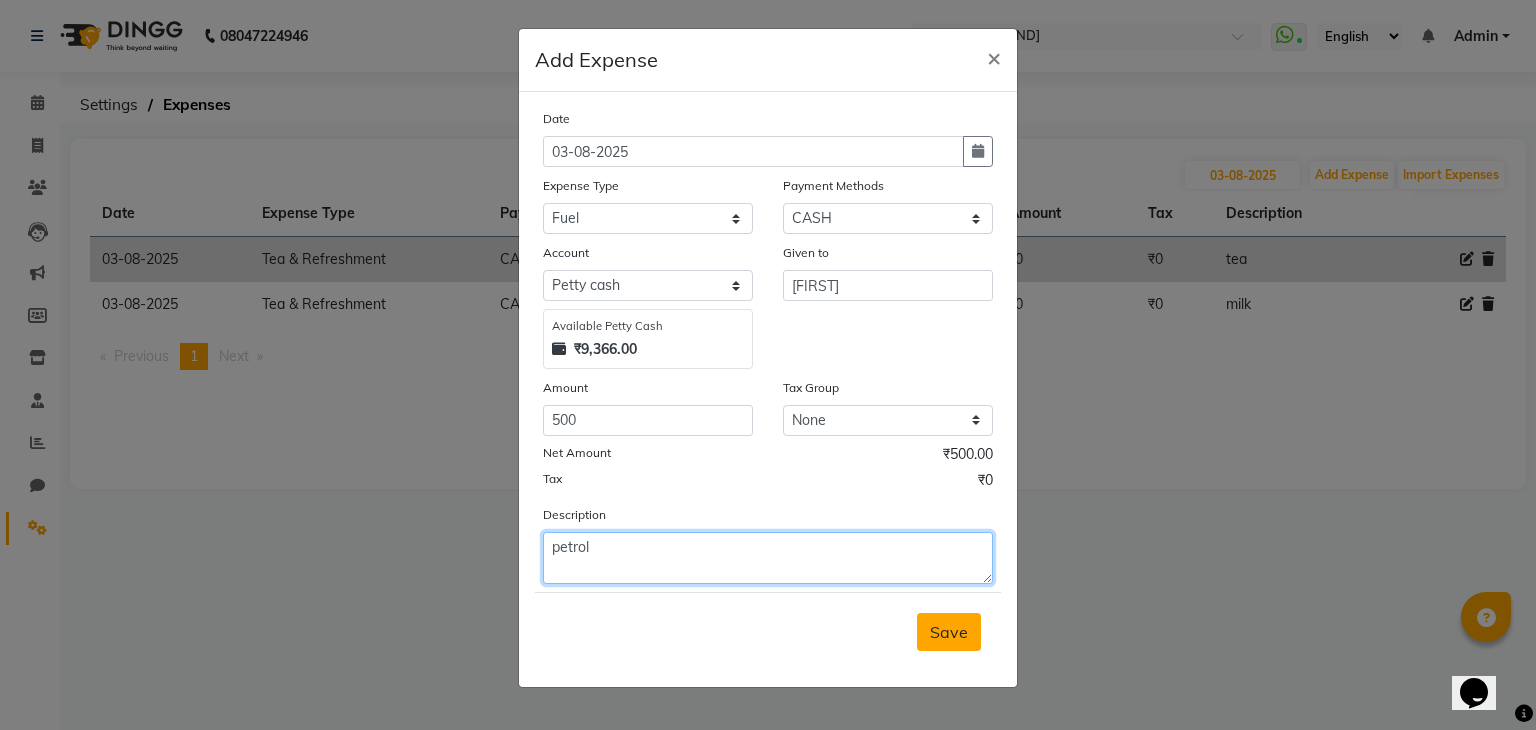 type on "petrol" 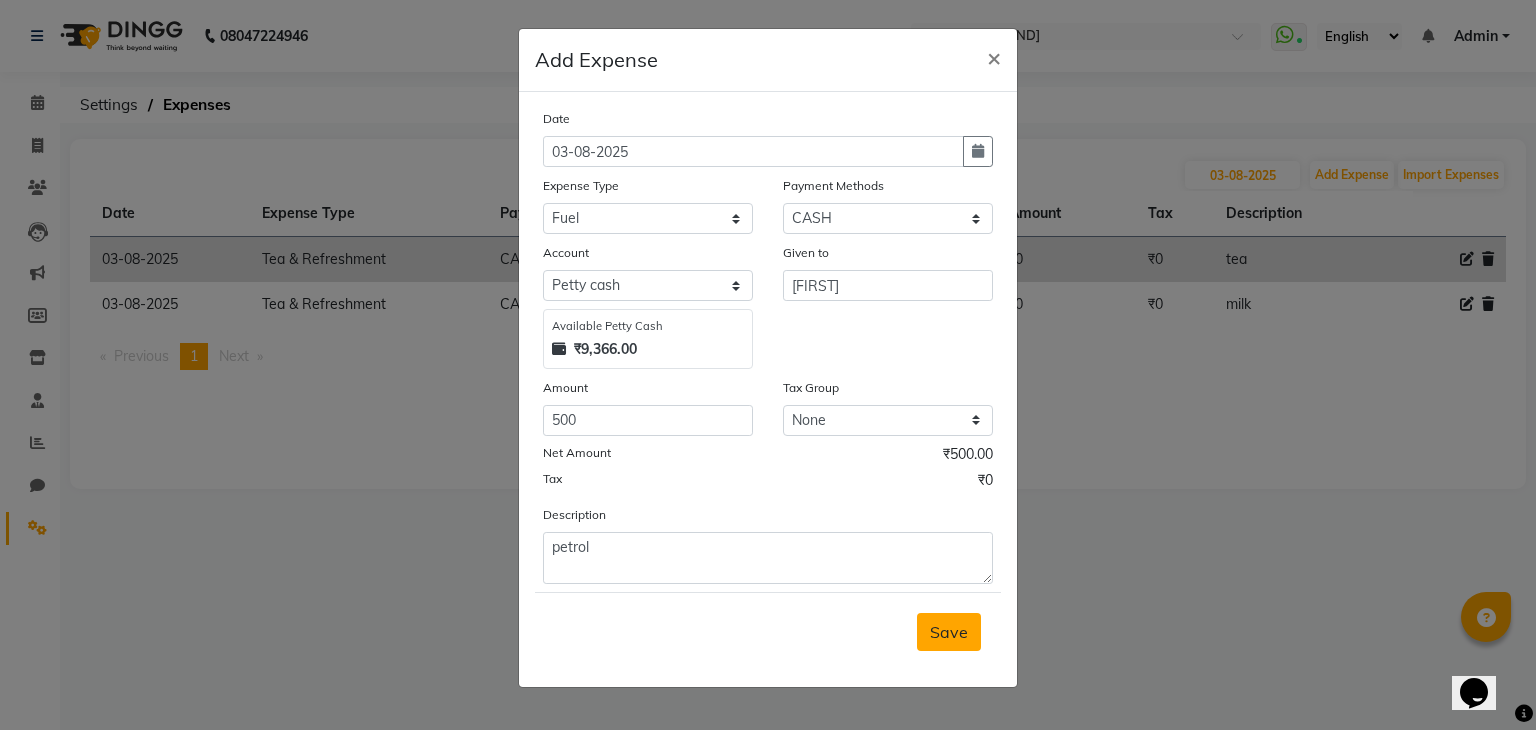 click on "Save" at bounding box center [949, 632] 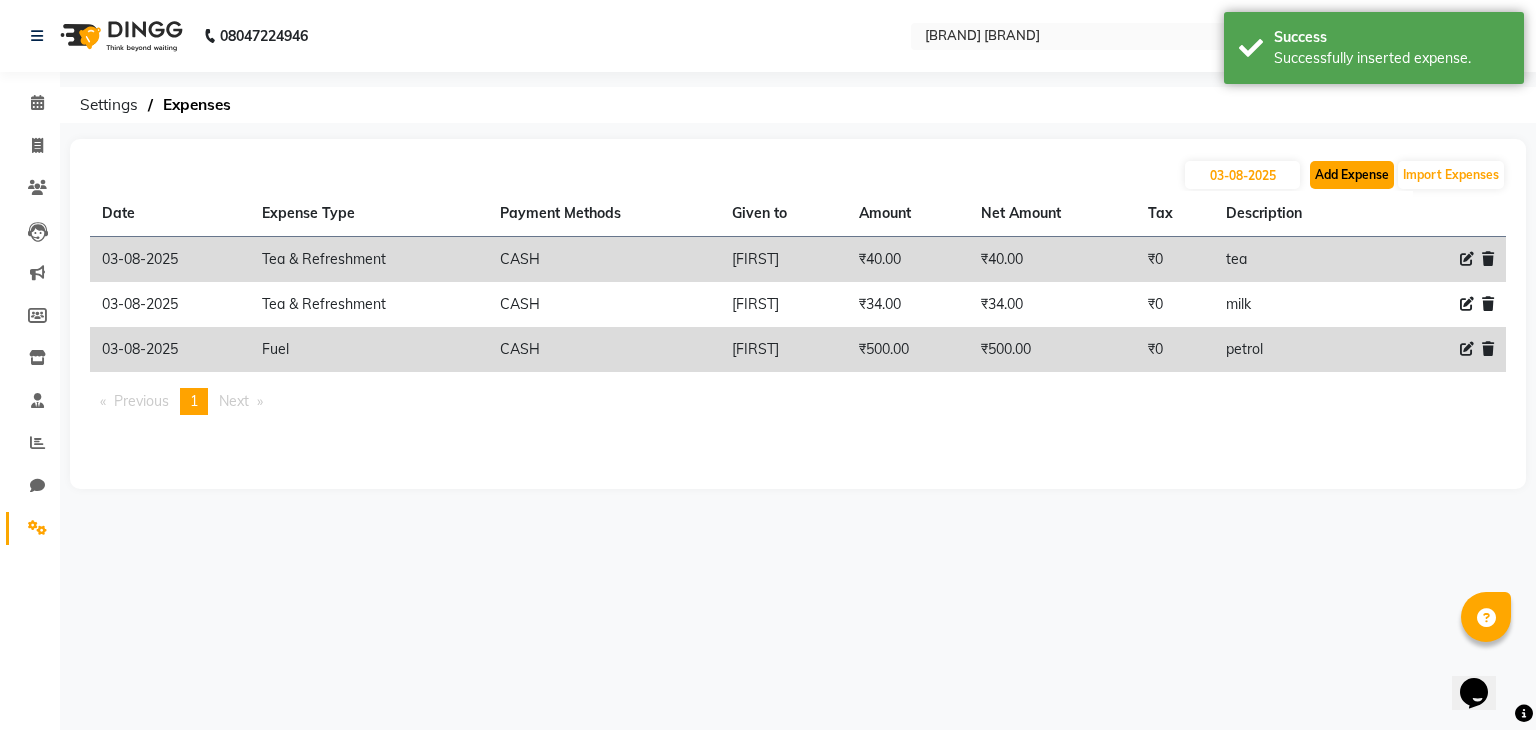 click on "Add Expense" 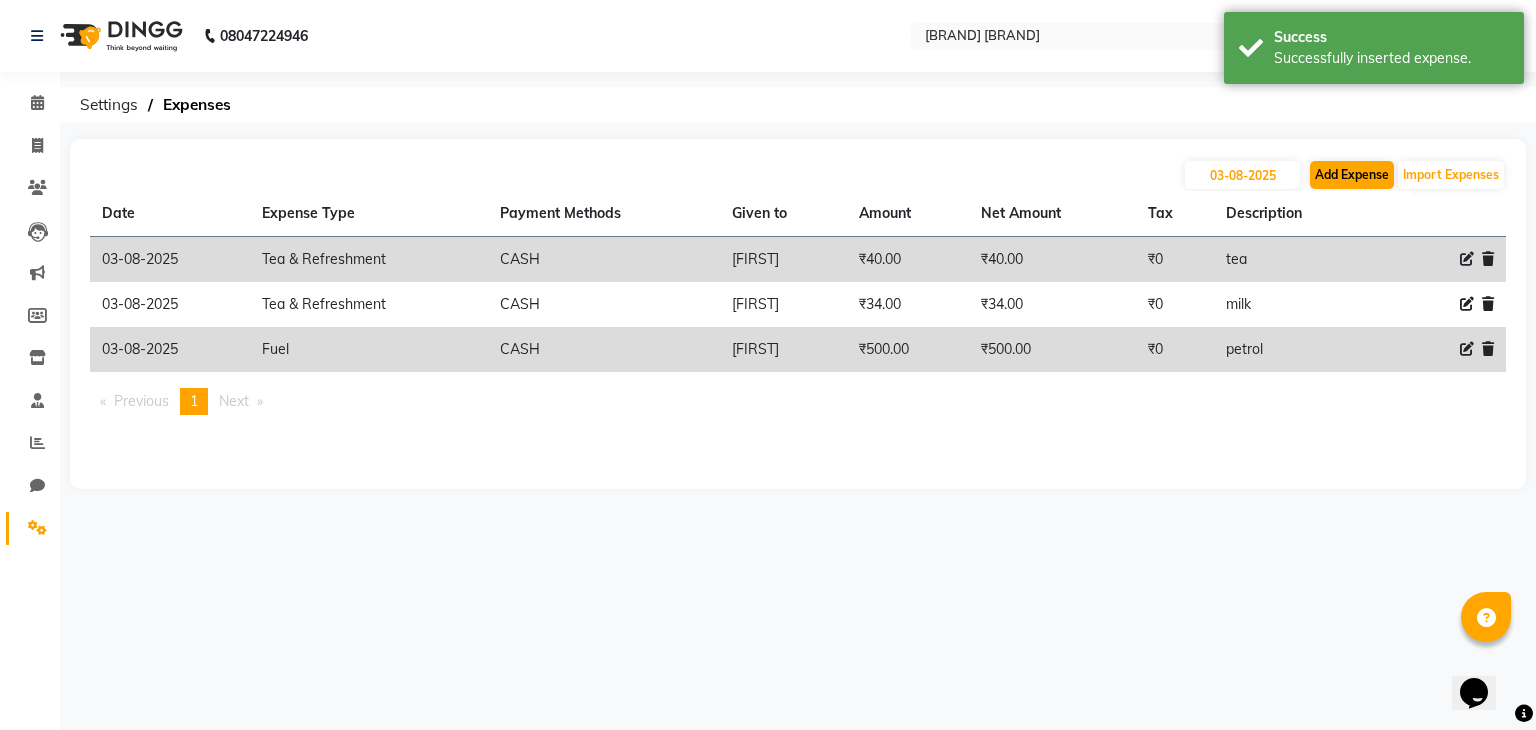 select on "1" 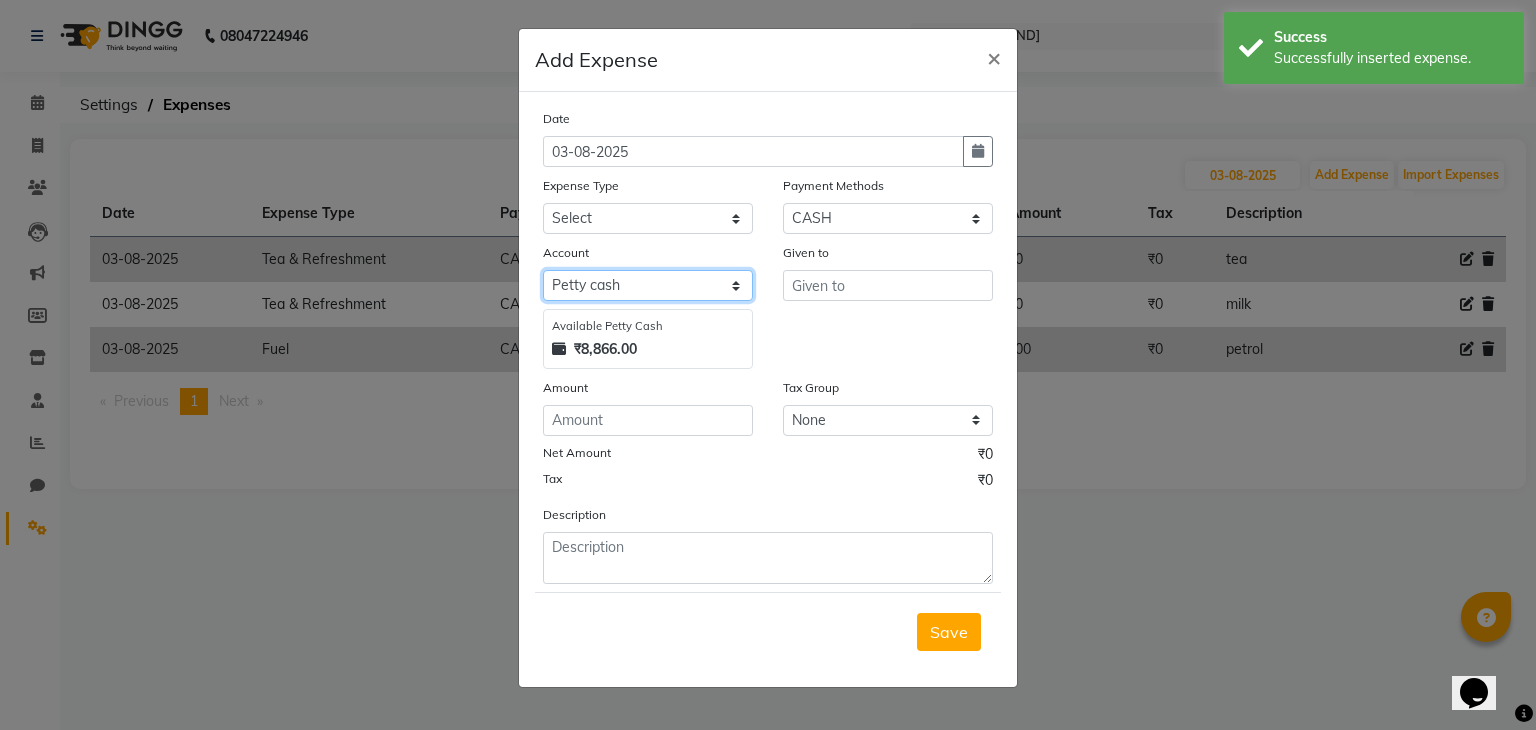 click on "Select Petty cash Default account" 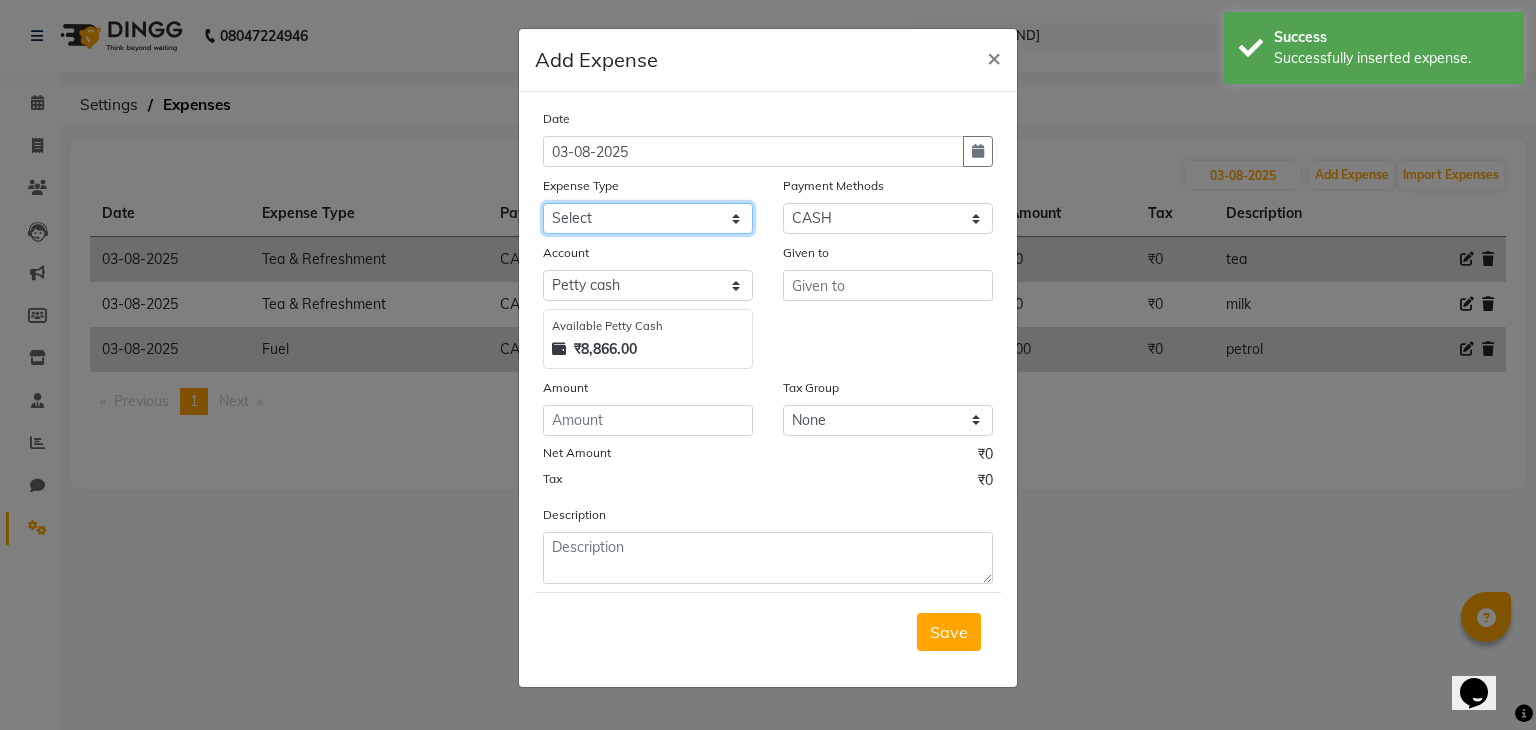 click on "Select Advance Salary Bank charges Car maintenance  Cash transfer to bank Cash transfer to hub Client Snacks Clinical charges Equipment Fuel Govt fee Incentive Insurance International purchase Loan Repayment Maintenance Marketing Miscellaneous MRA Other Pantry Product Rent Salary Staff Snacks Tax Tea & Refreshment Utilities" 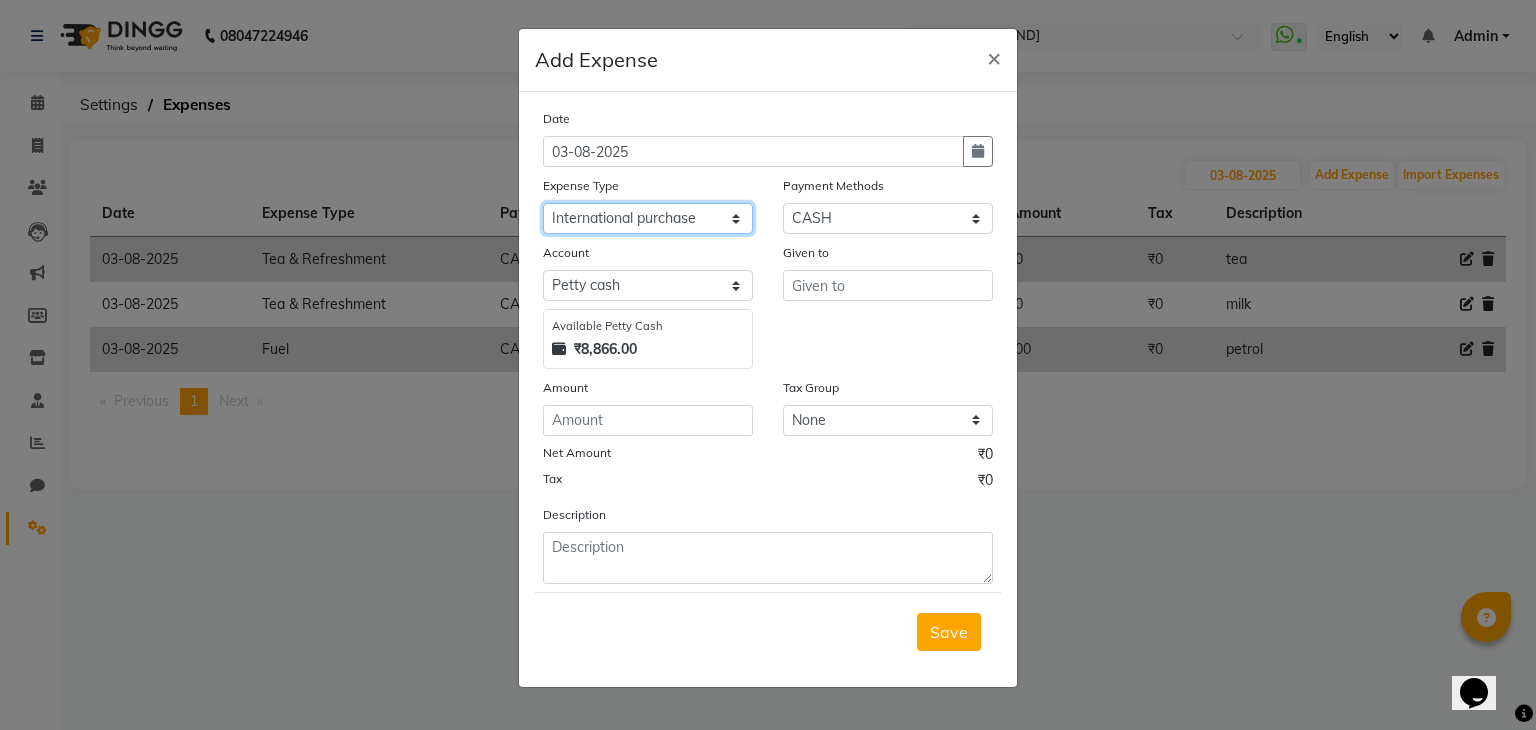 click on "Select Advance Salary Bank charges Car maintenance  Cash transfer to bank Cash transfer to hub Client Snacks Clinical charges Equipment Fuel Govt fee Incentive Insurance International purchase Loan Repayment Maintenance Marketing Miscellaneous MRA Other Pantry Product Rent Salary Staff Snacks Tax Tea & Refreshment Utilities" 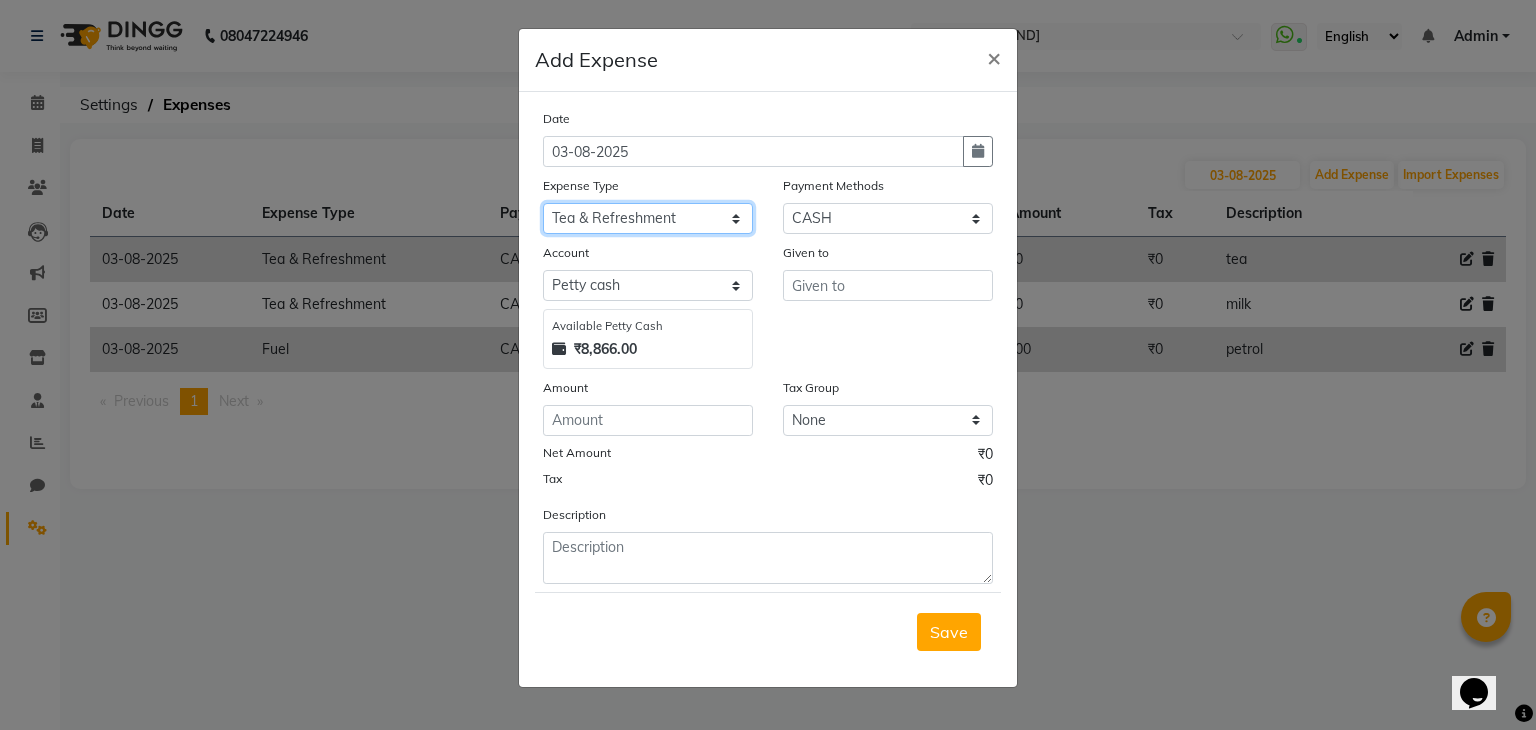 click on "Select Advance Salary Bank charges Car maintenance  Cash transfer to bank Cash transfer to hub Client Snacks Clinical charges Equipment Fuel Govt fee Incentive Insurance International purchase Loan Repayment Maintenance Marketing Miscellaneous MRA Other Pantry Product Rent Salary Staff Snacks Tax Tea & Refreshment Utilities" 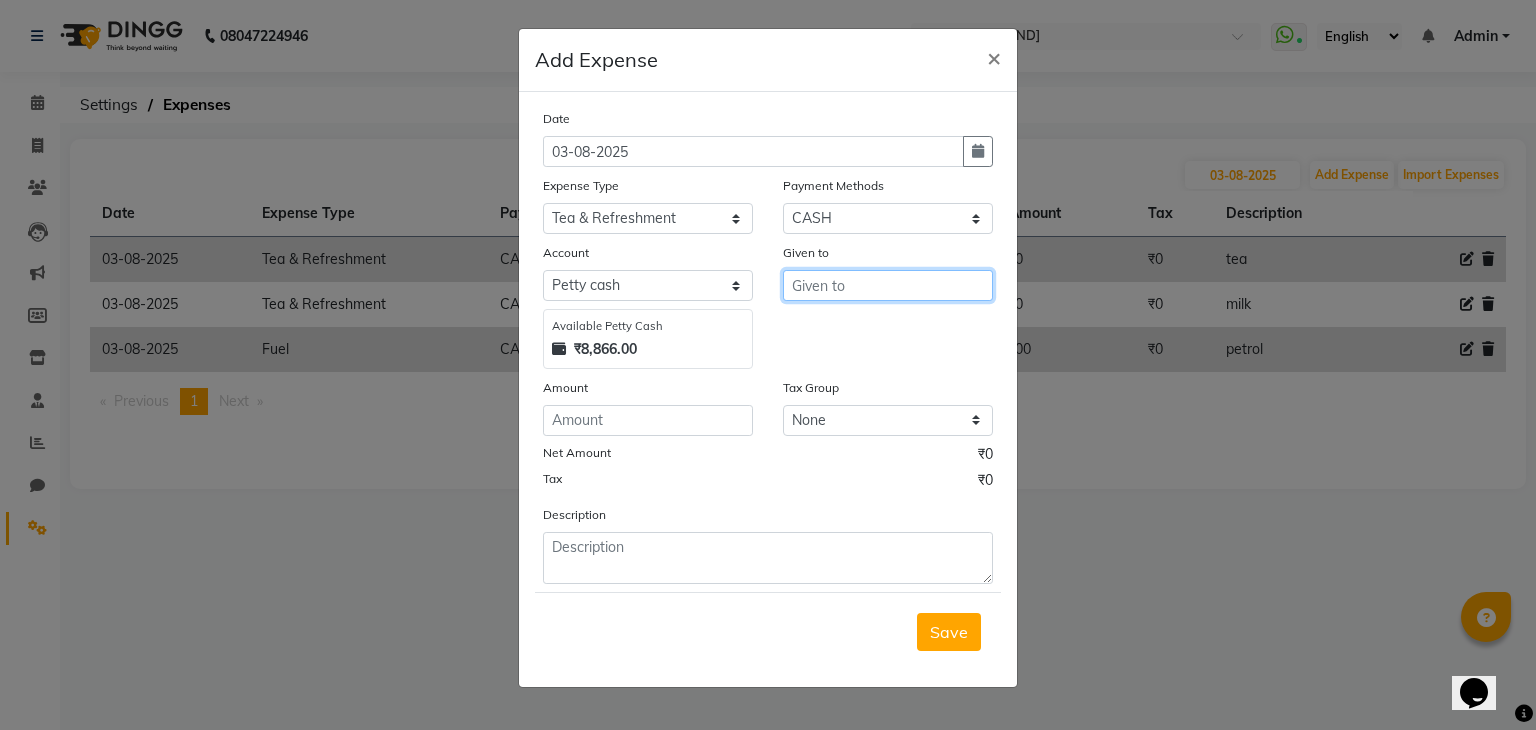 click at bounding box center (888, 285) 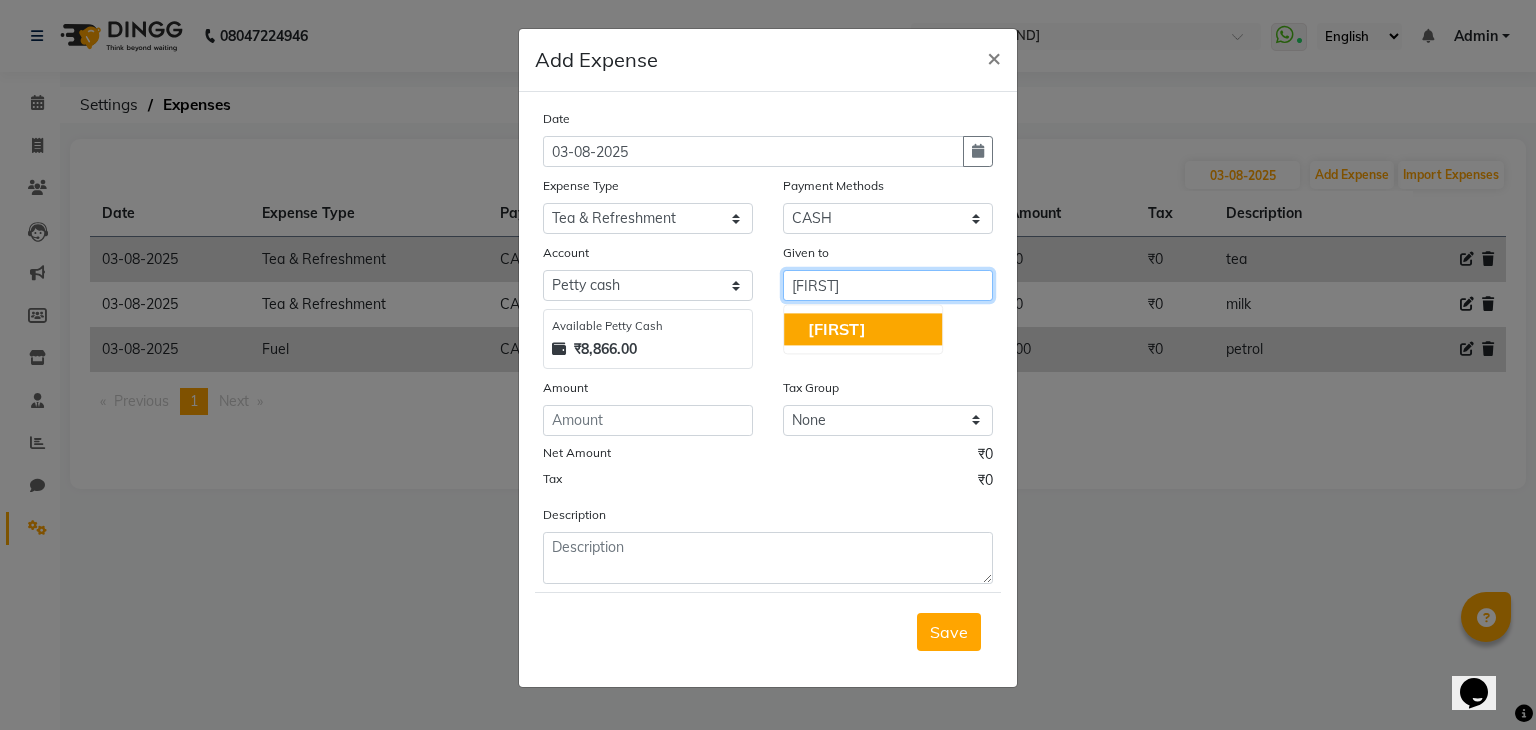 type on "[FIRST]" 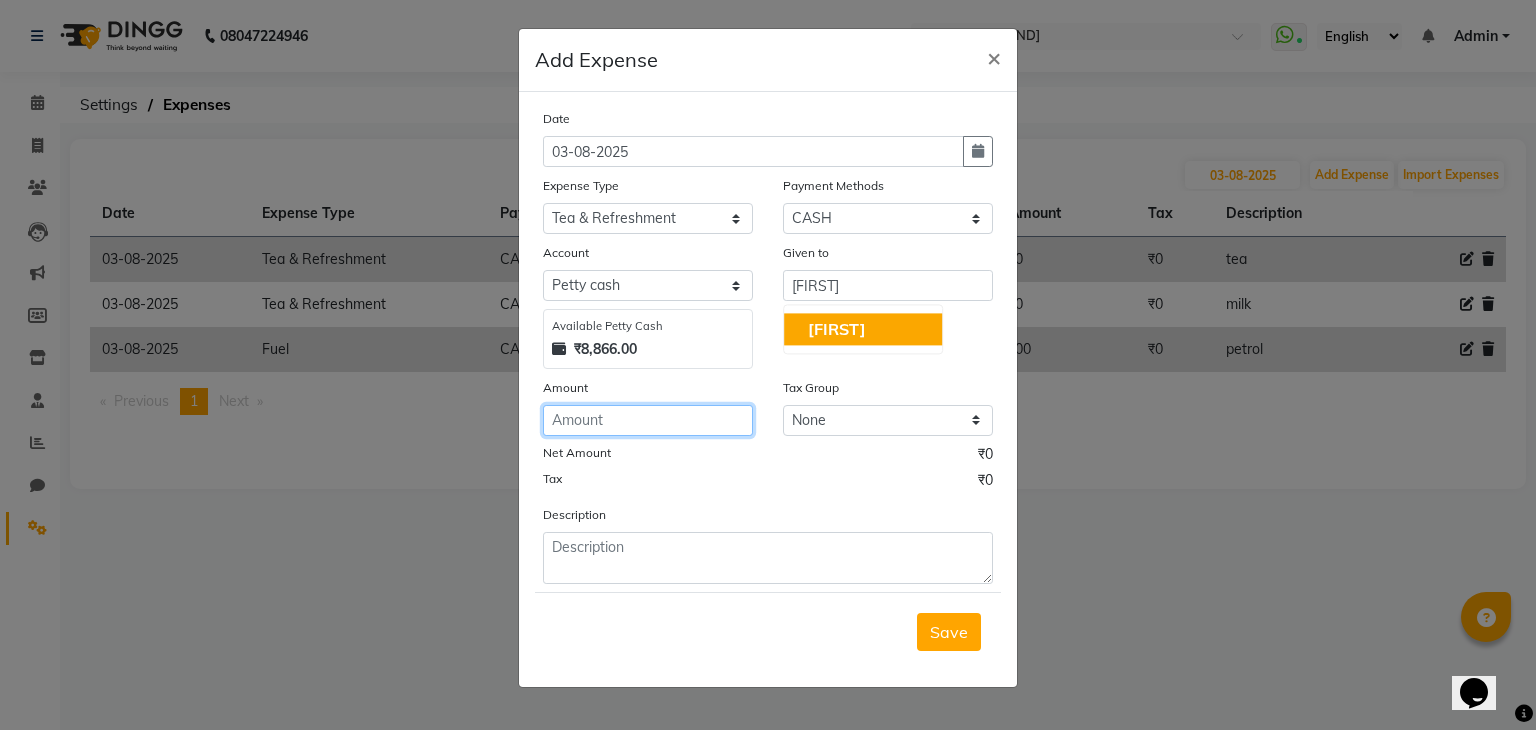 click 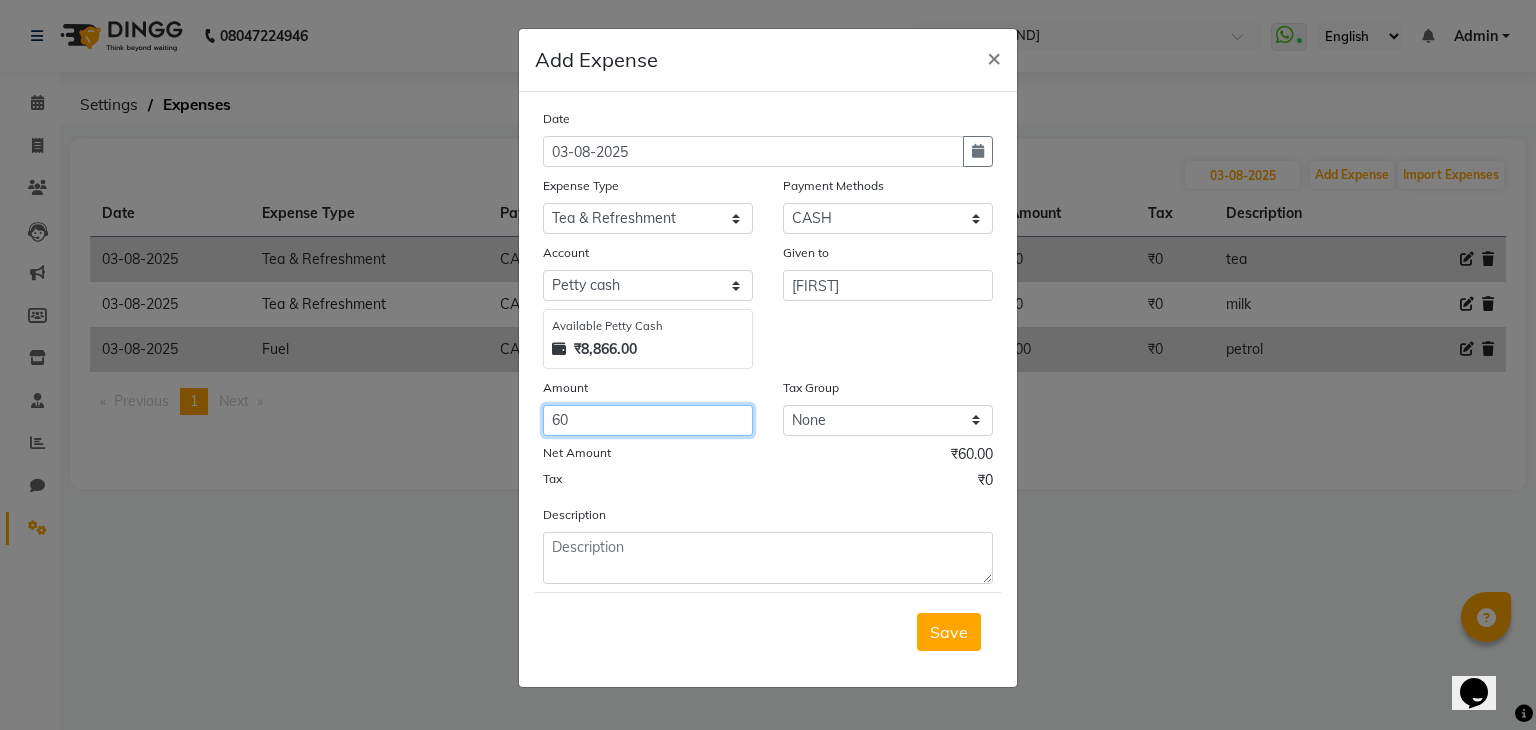type on "60" 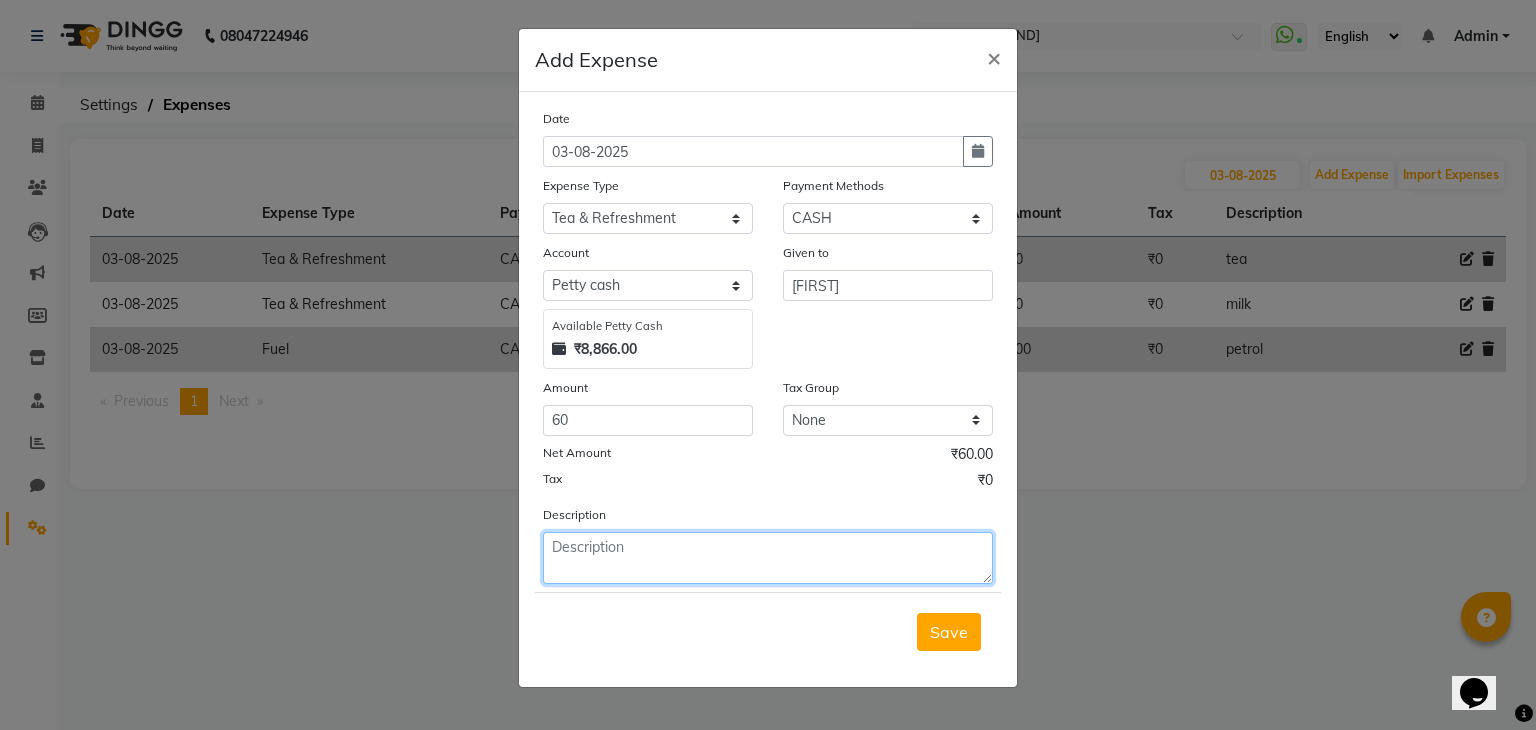 click 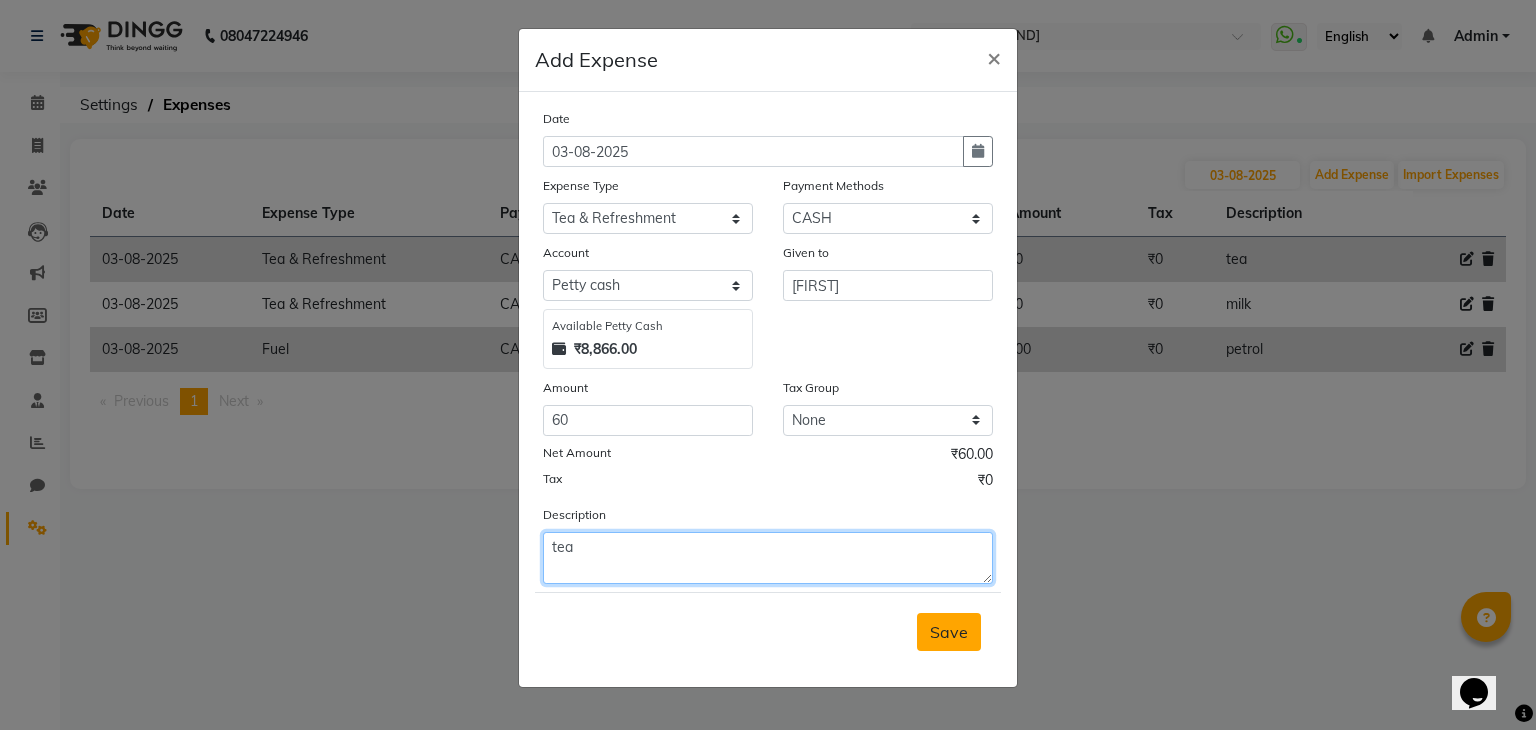 type on "tea" 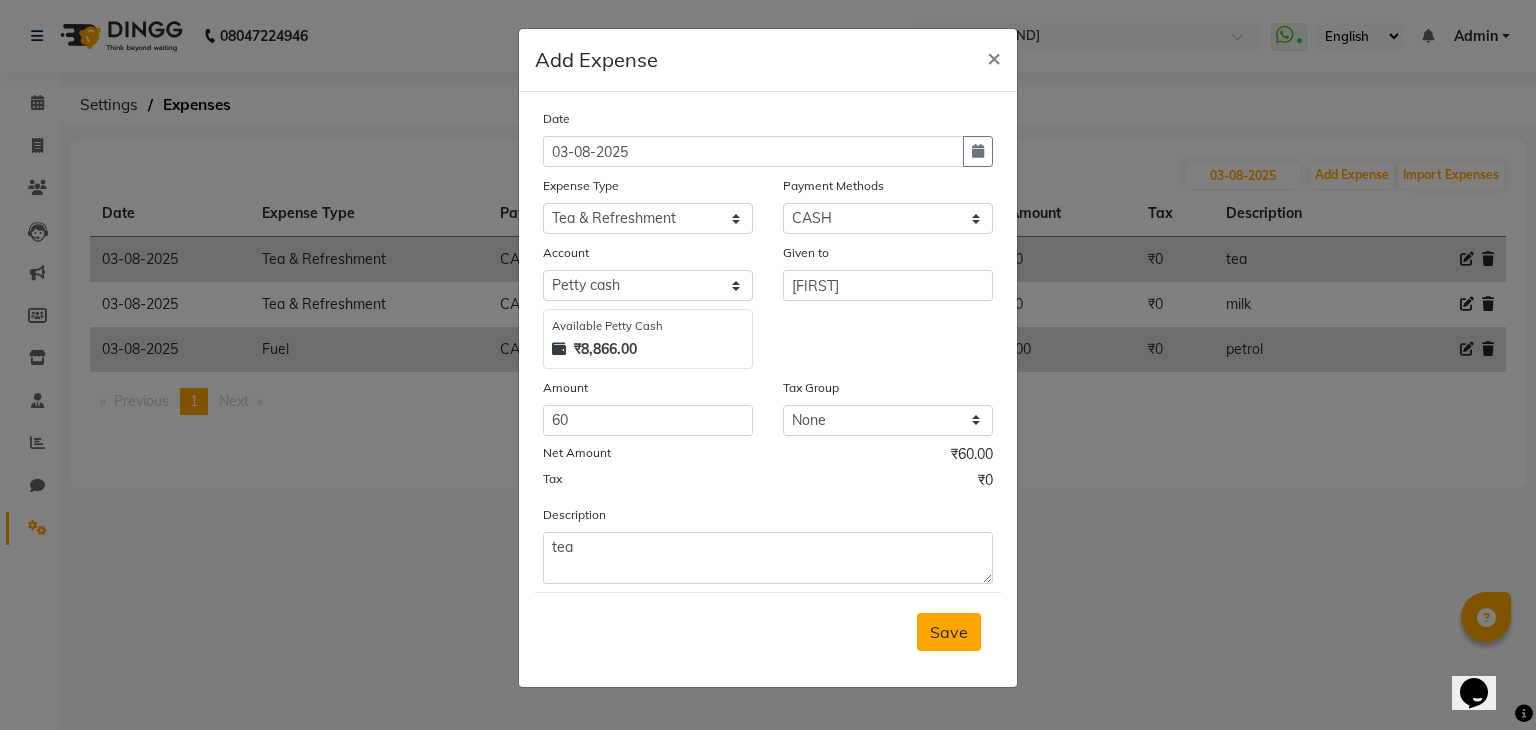 click on "Save" at bounding box center (949, 632) 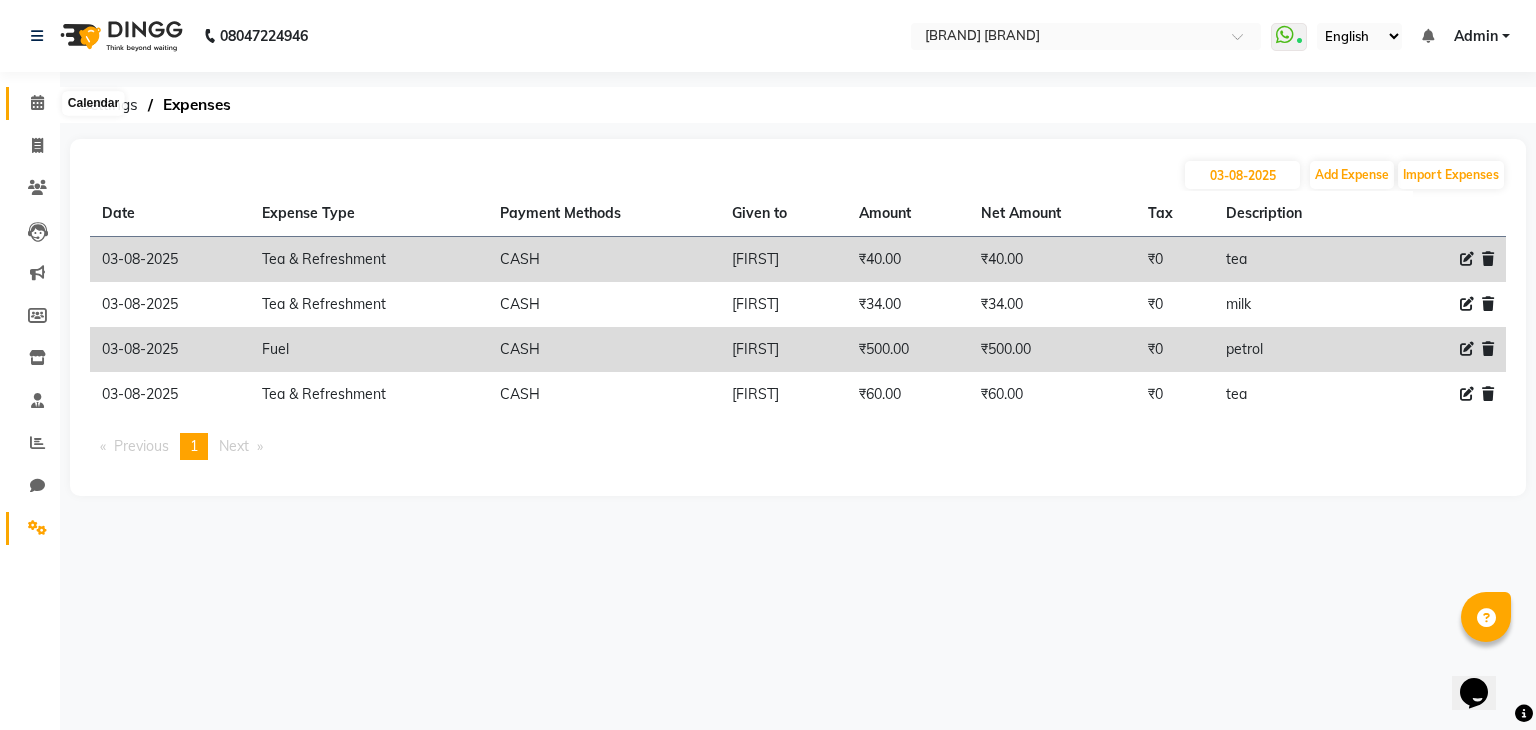 click 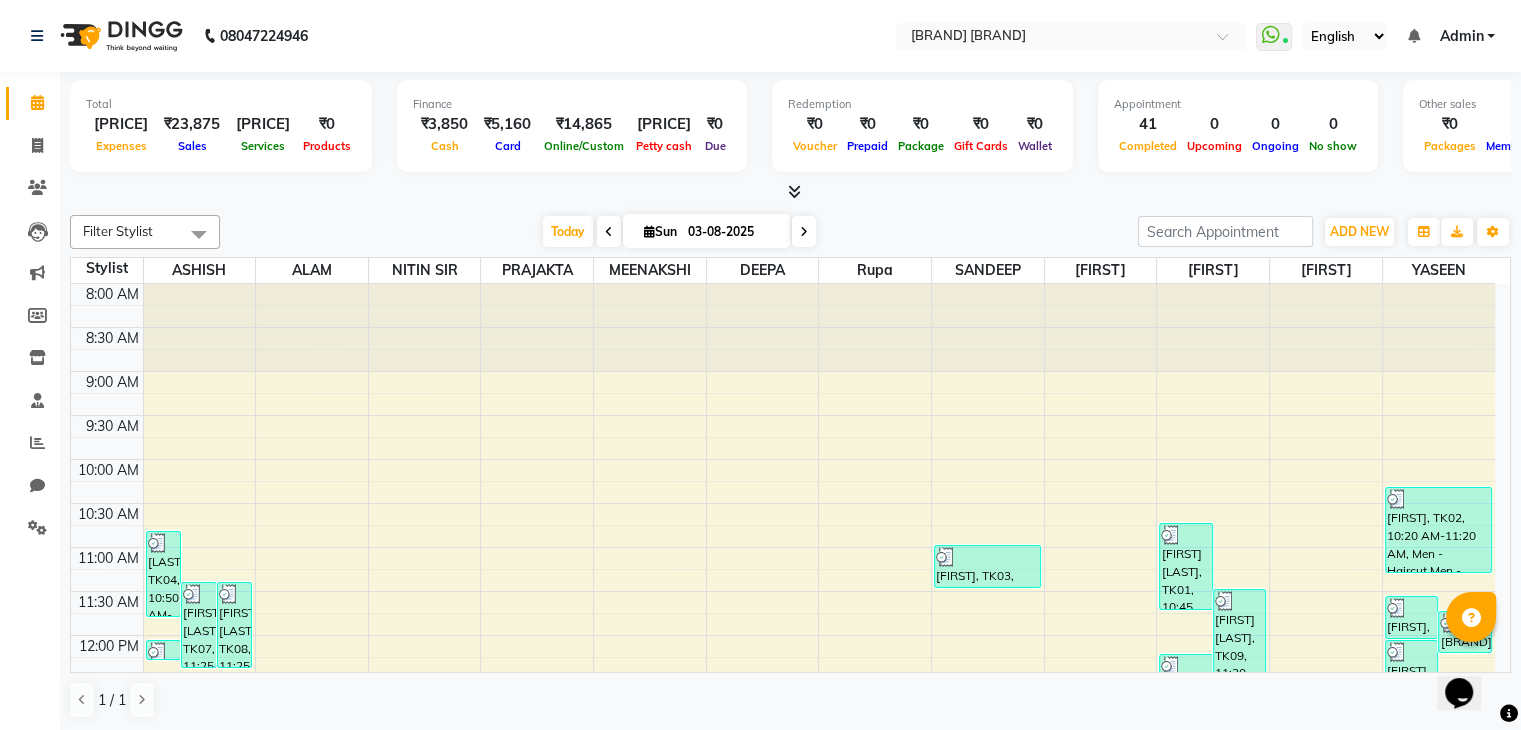 scroll, scrollTop: 705, scrollLeft: 0, axis: vertical 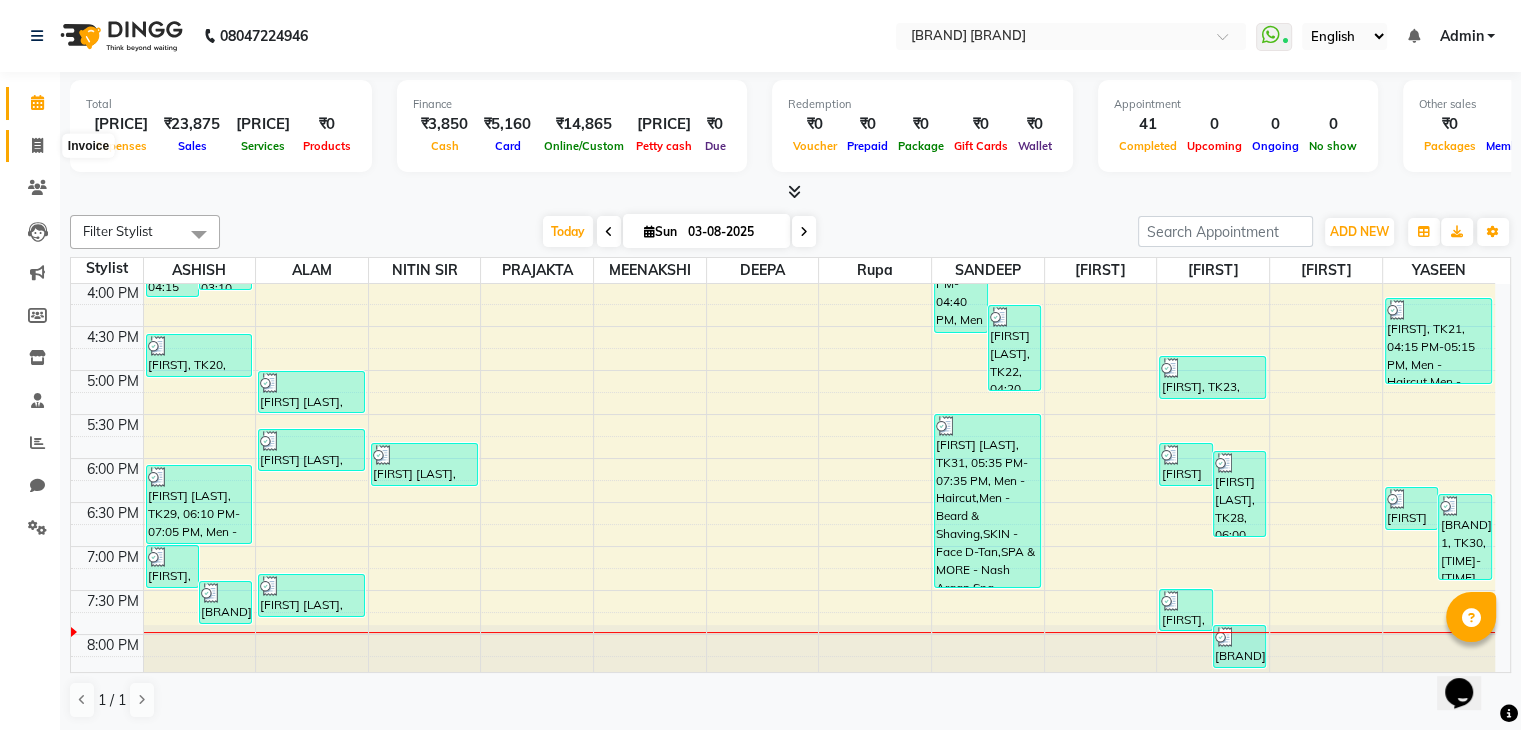 click 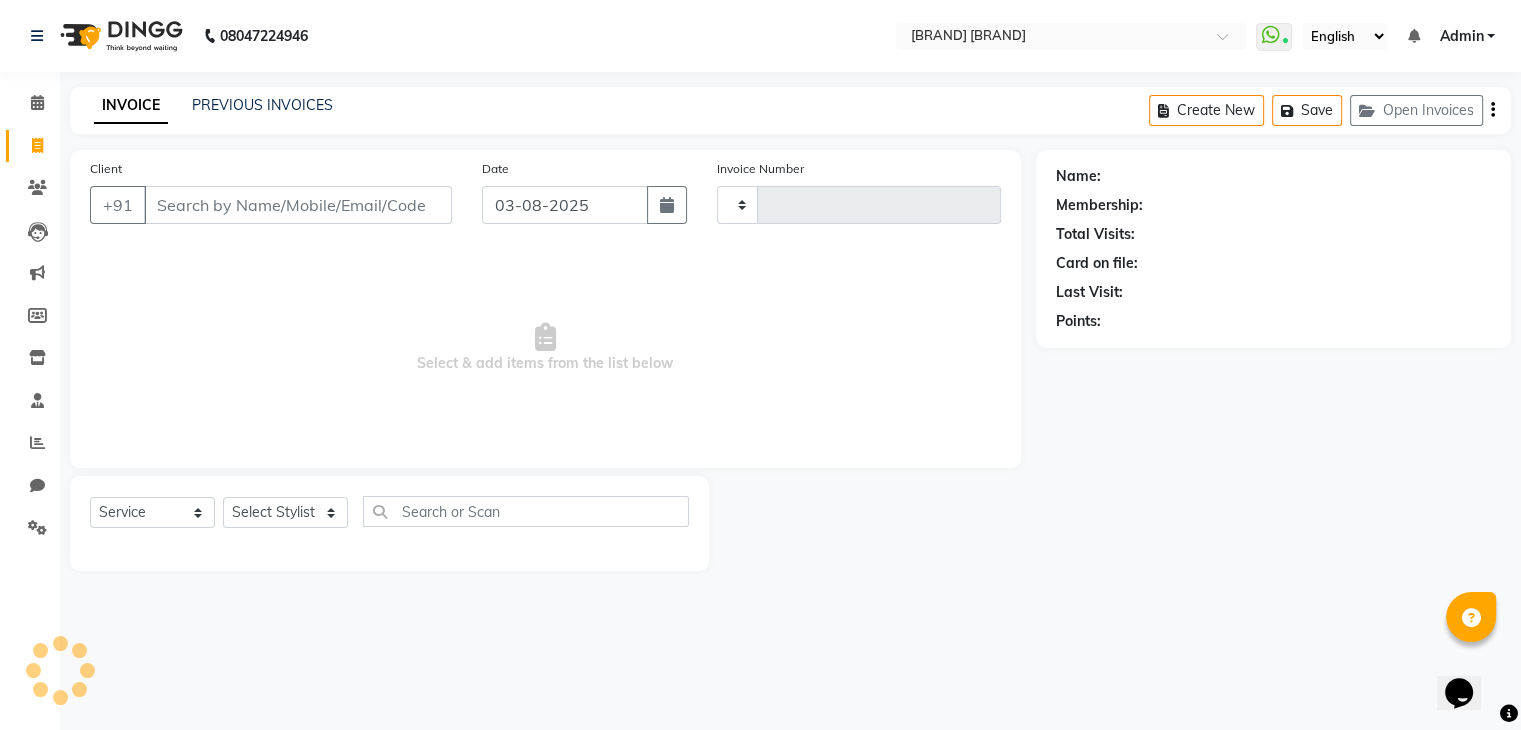 type on "2437" 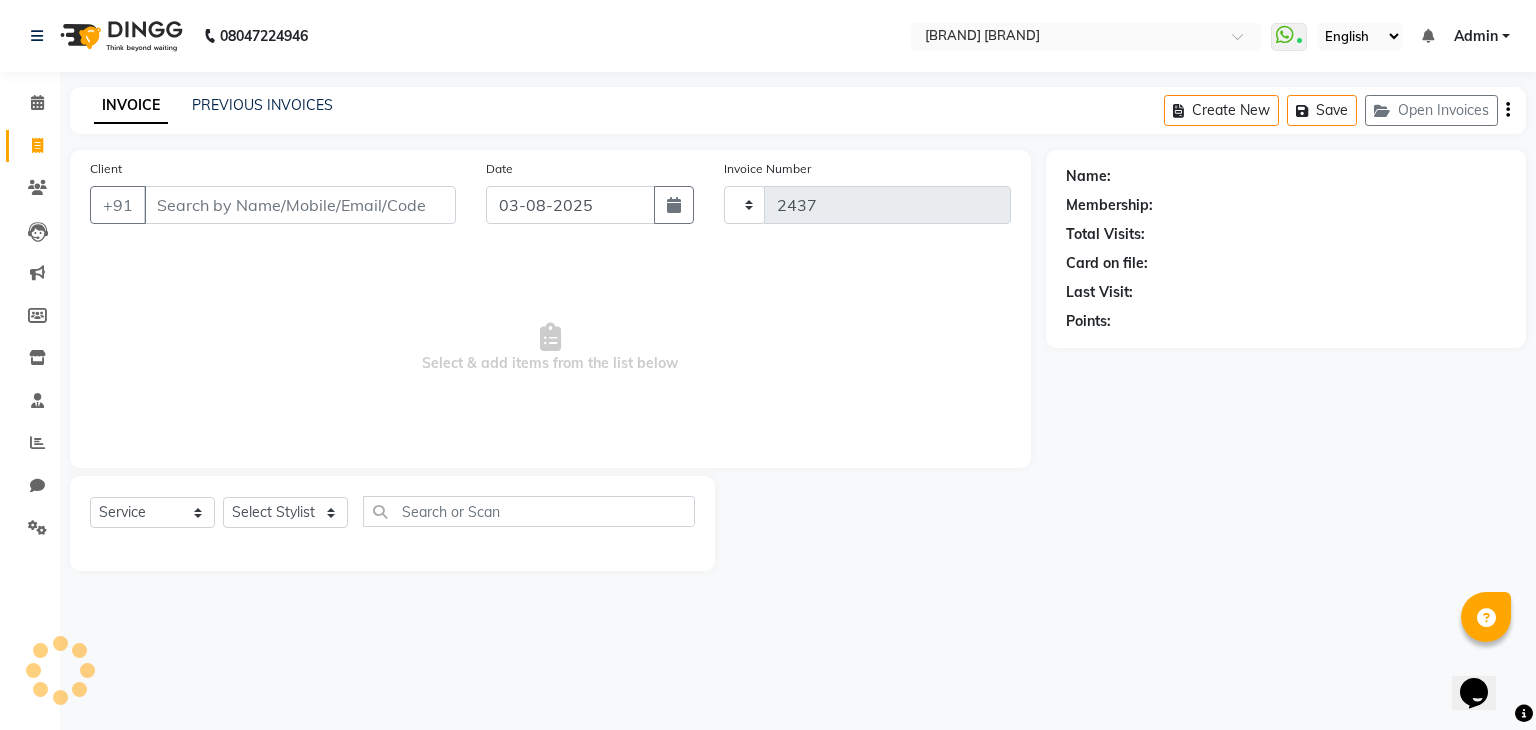 select on "7981" 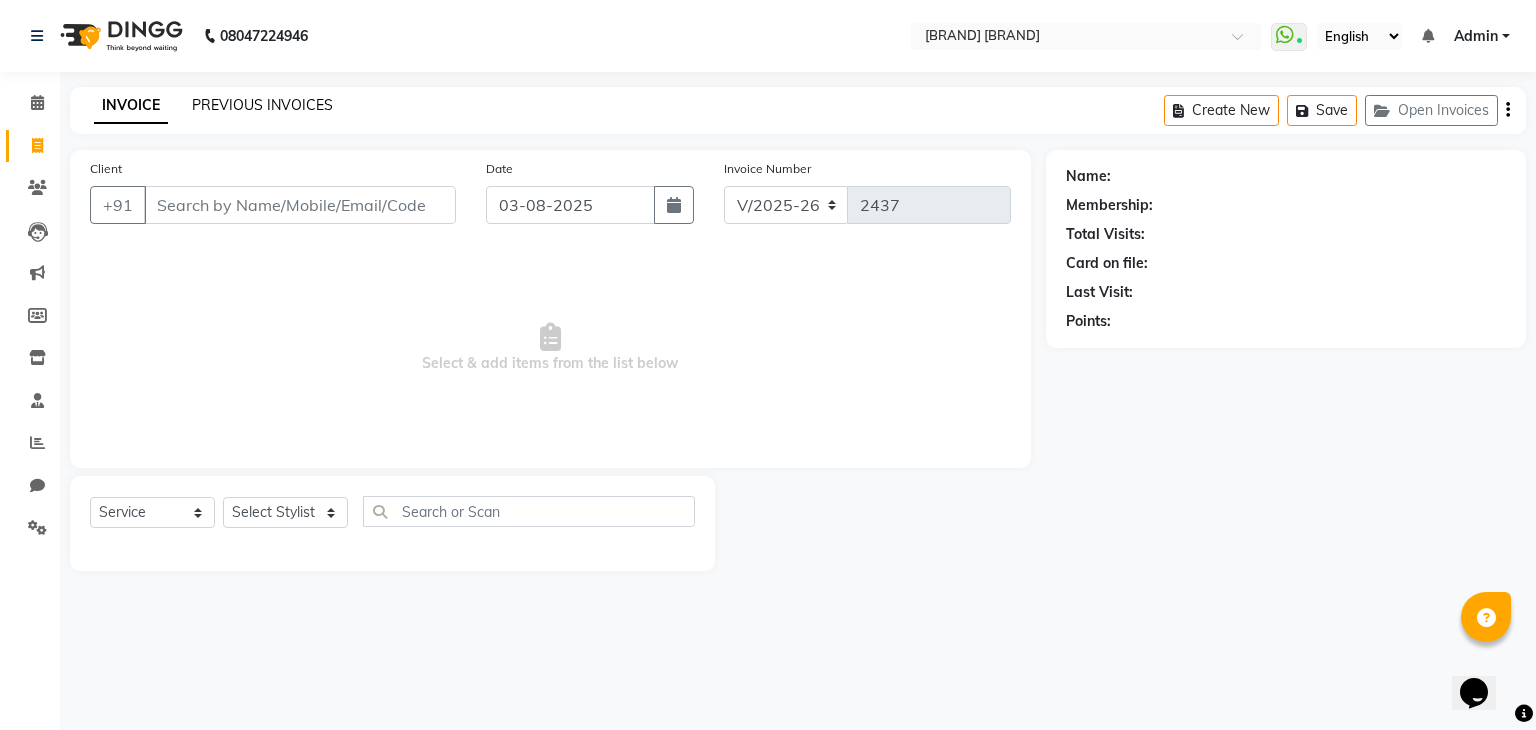 click on "PREVIOUS INVOICES" 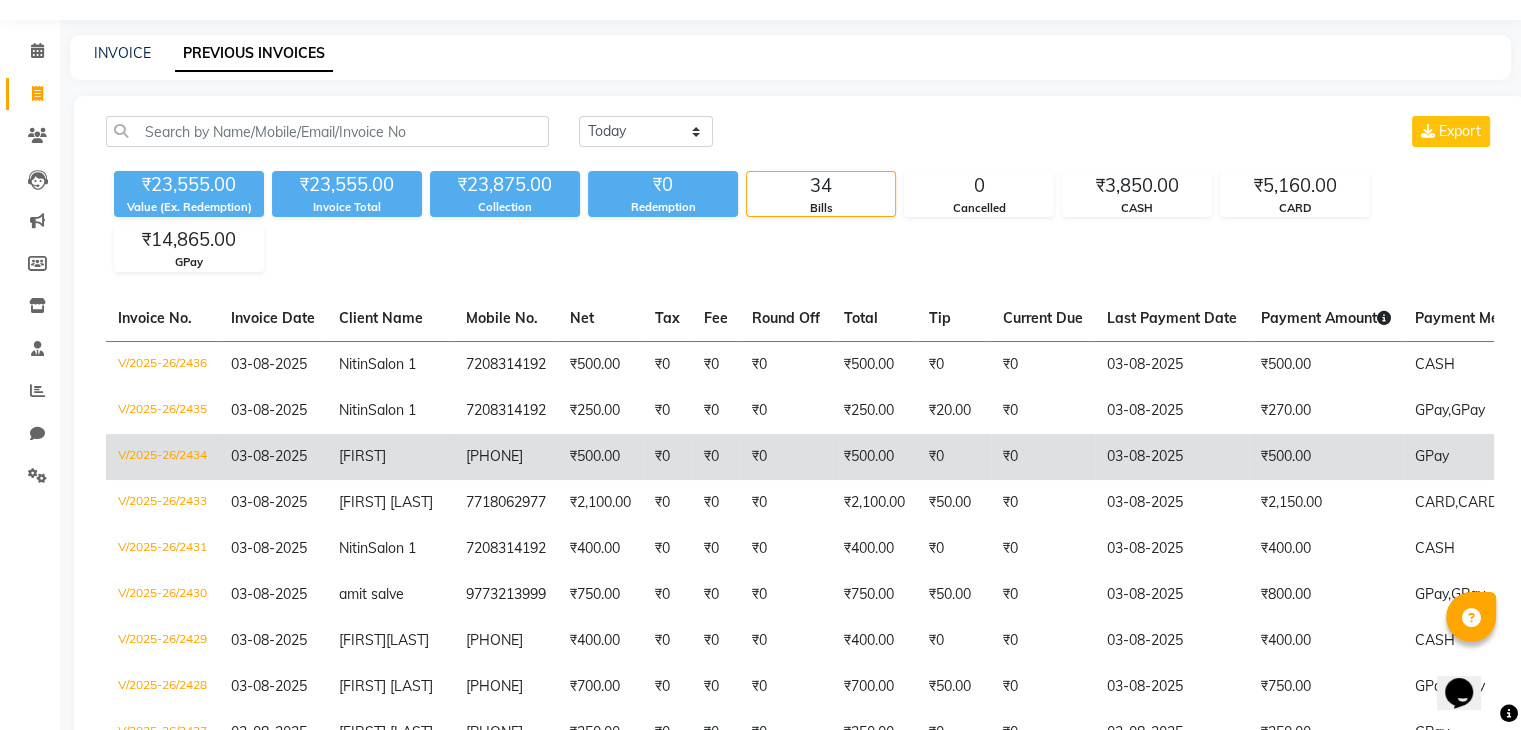 scroll, scrollTop: 0, scrollLeft: 0, axis: both 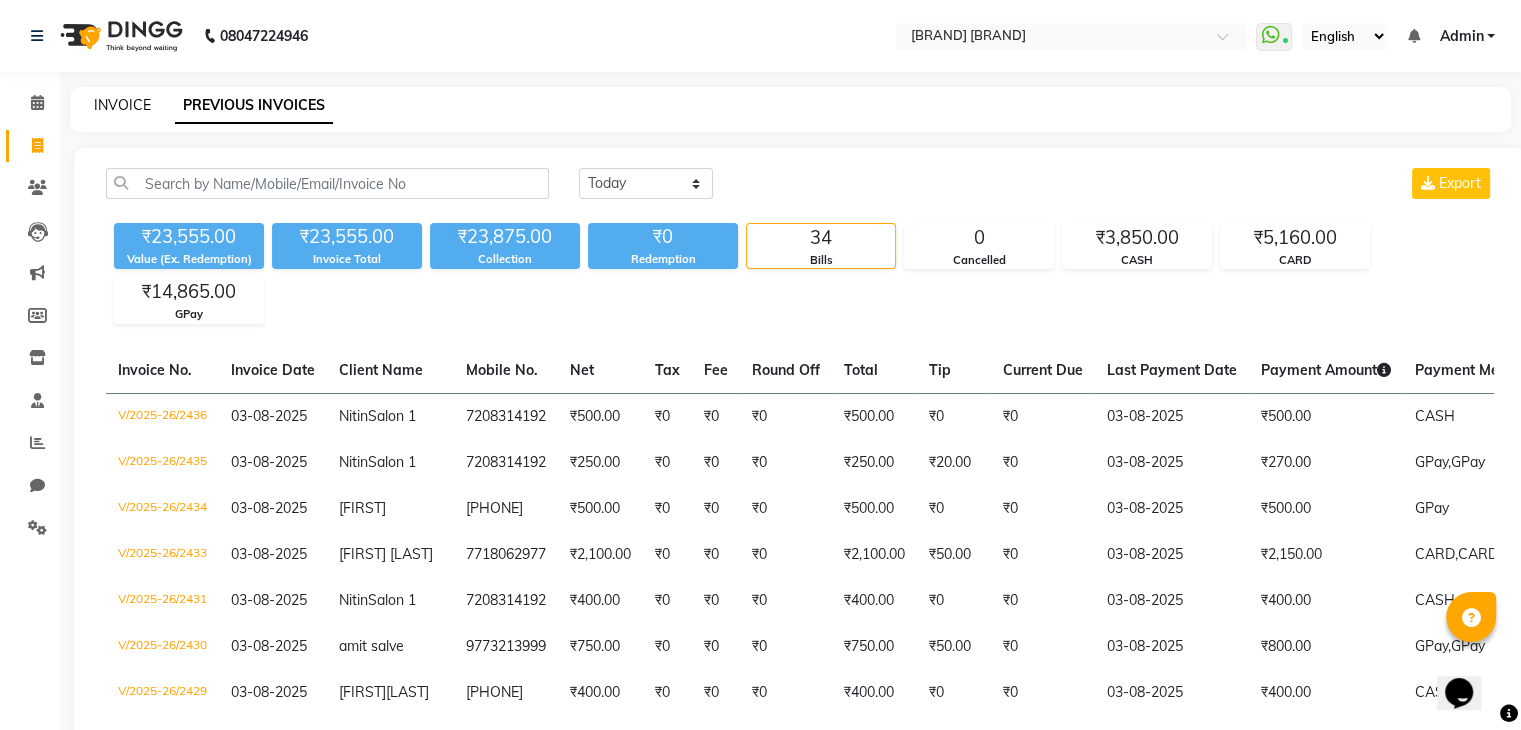 click on "INVOICE" 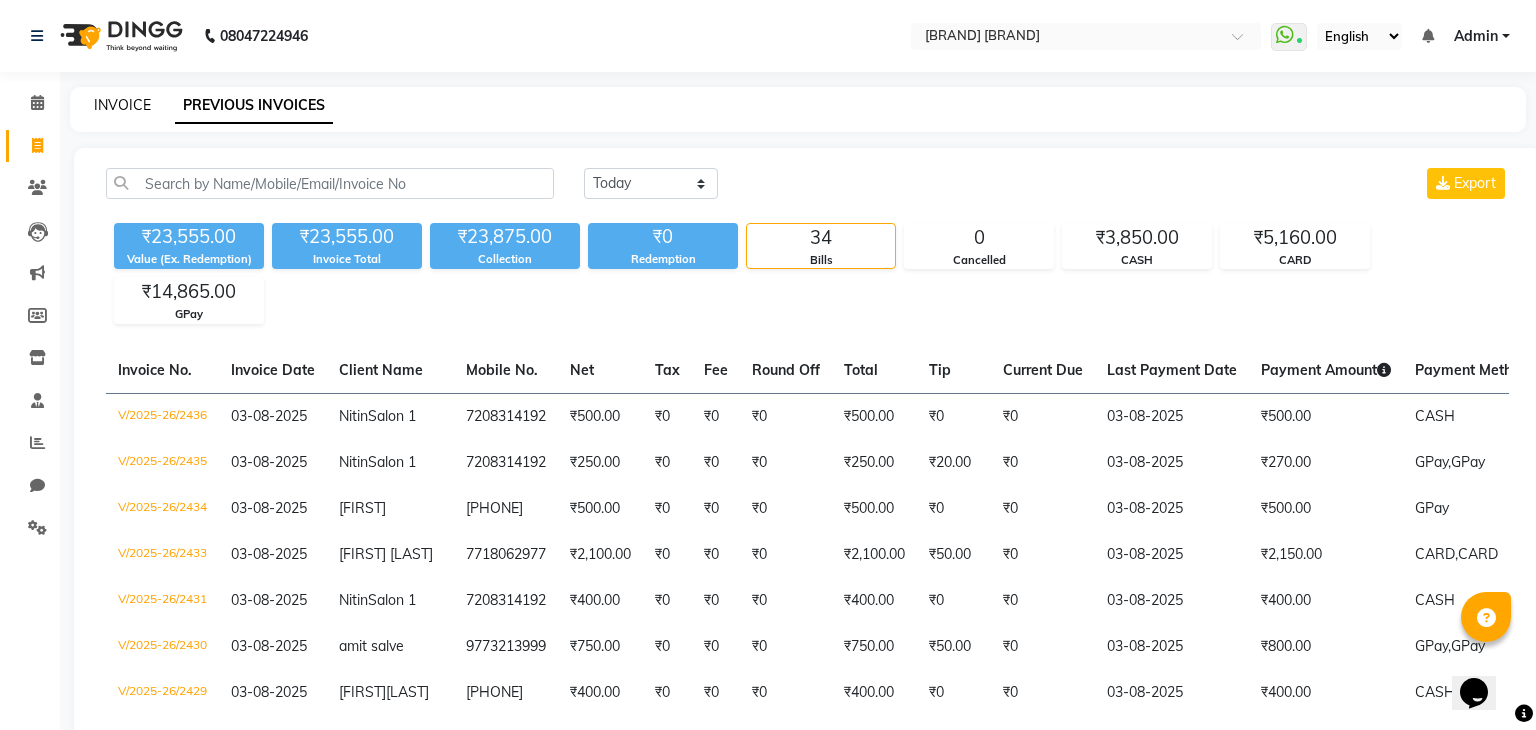 select on "7981" 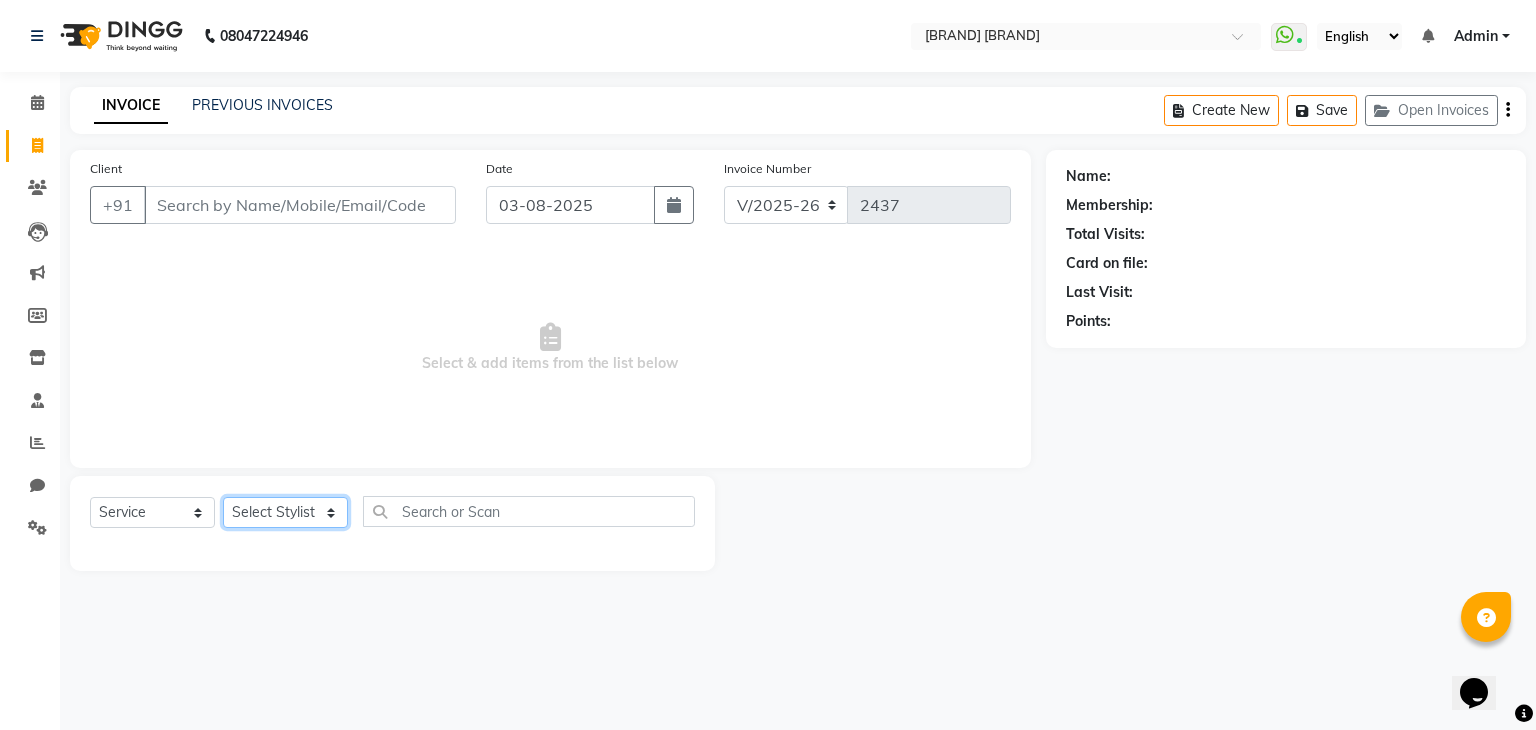 click on "Select Stylist ALAM ASHISH DEEPA HASIB JITU MEENAKSHI NITIN SIR PRAJAKTA Rupa SANDEEP SHAHIM YASEEN" 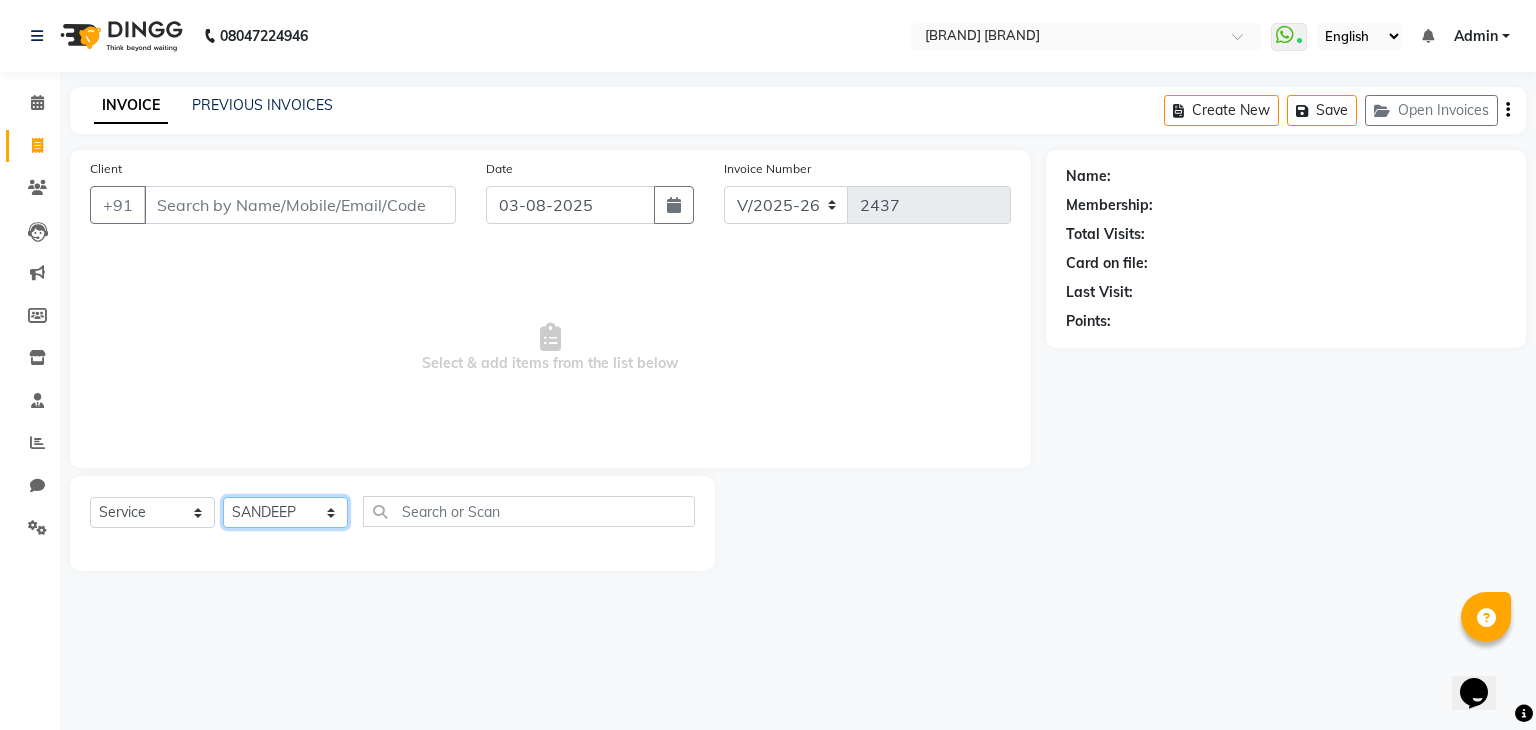 click on "Select Stylist ALAM ASHISH DEEPA HASIB JITU MEENAKSHI NITIN SIR PRAJAKTA Rupa SANDEEP SHAHIM YASEEN" 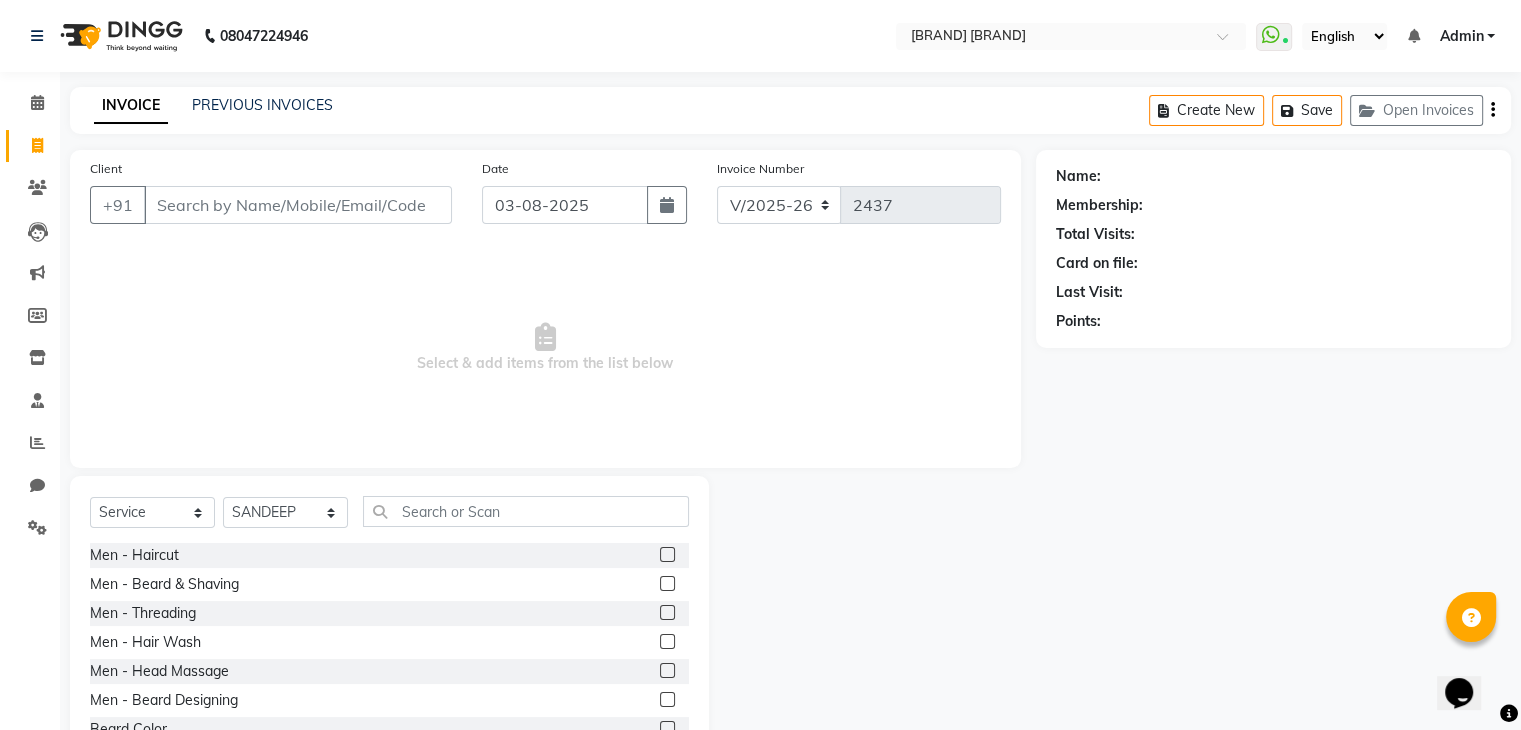 click 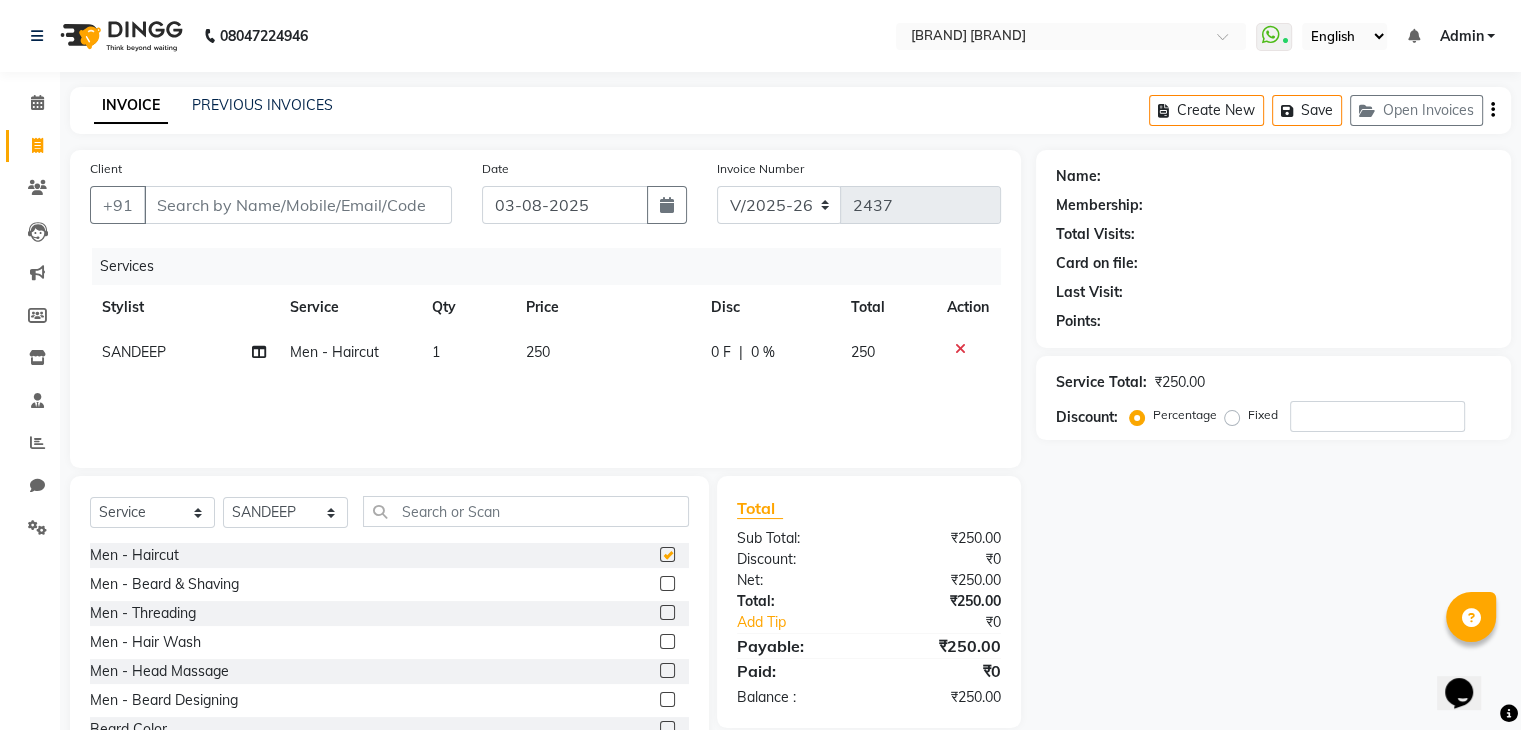 checkbox on "false" 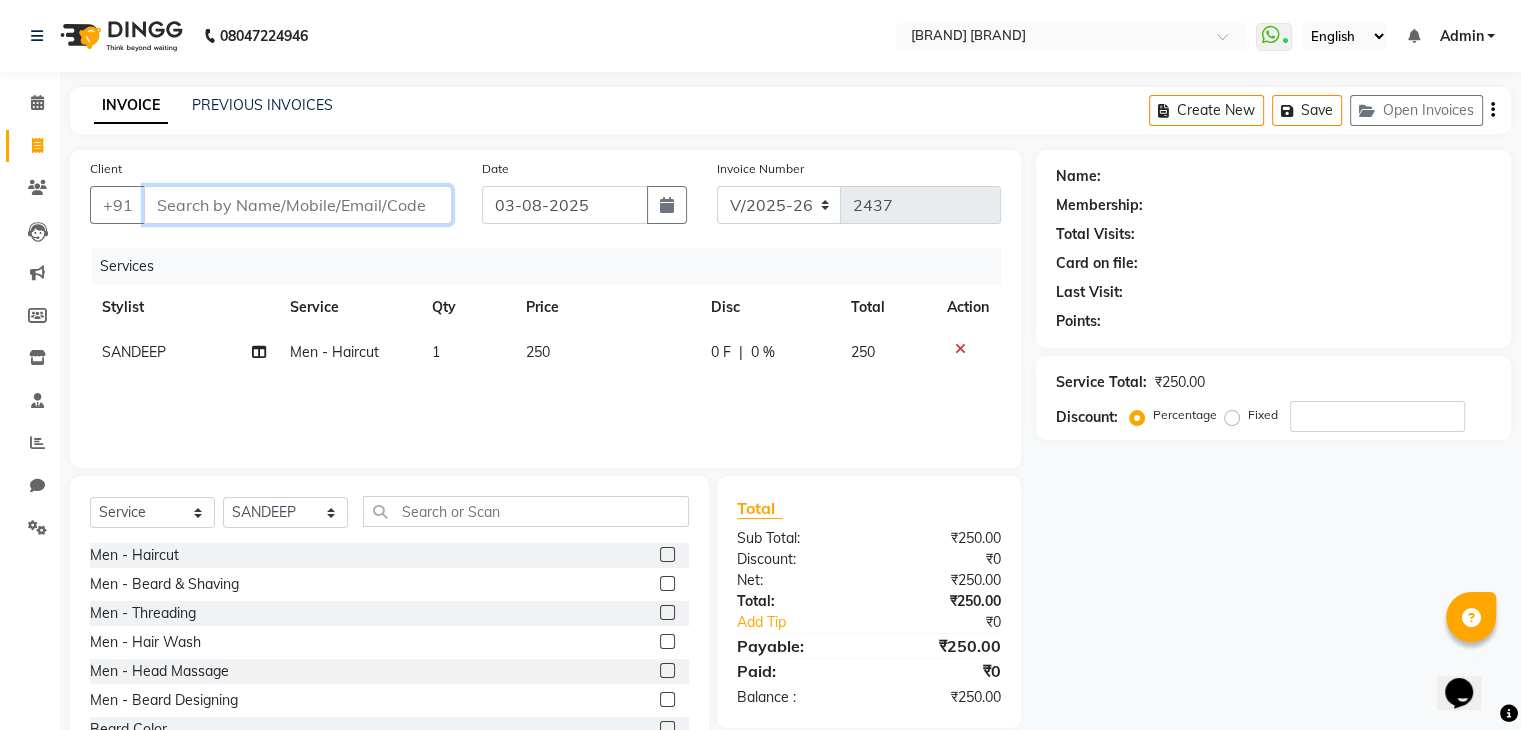 click on "Client" at bounding box center (298, 205) 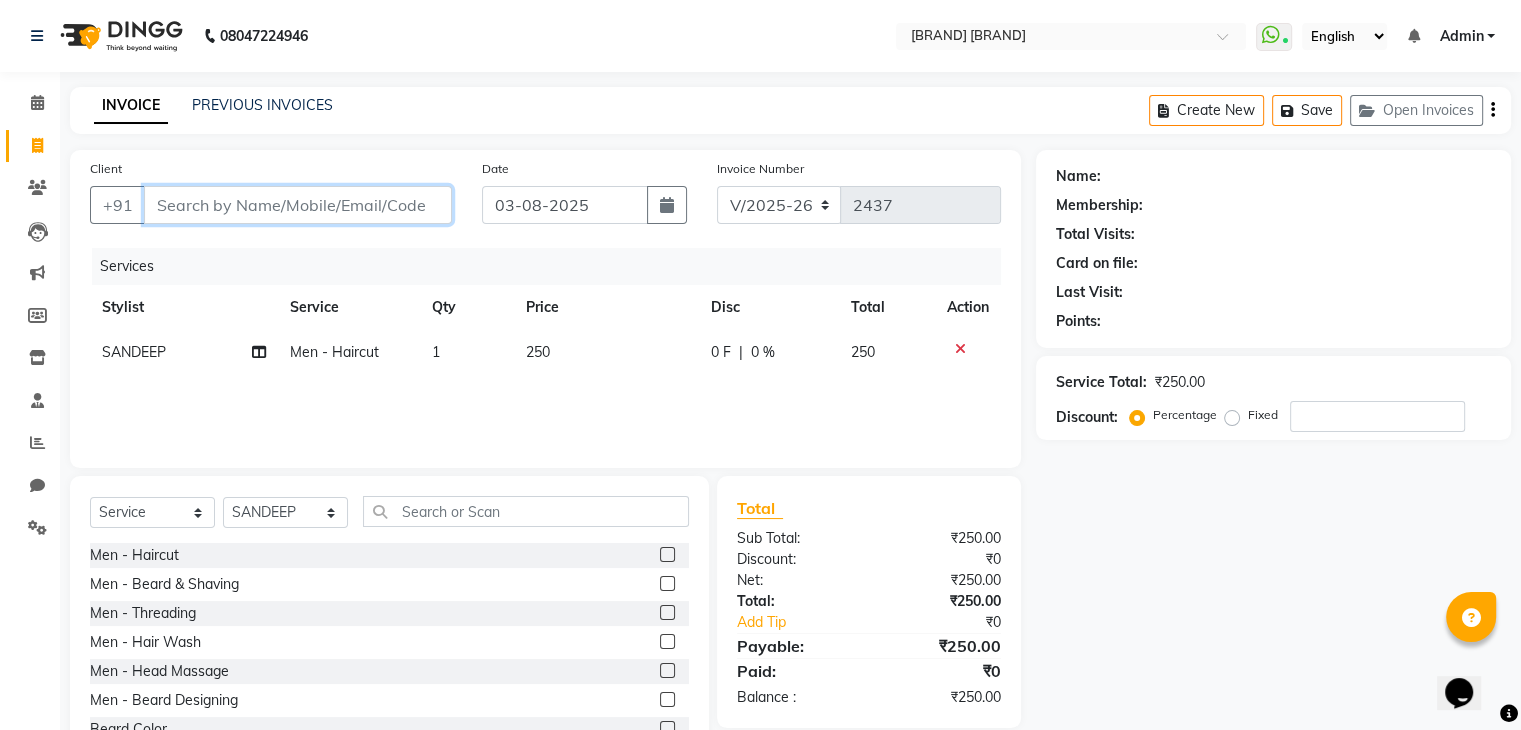 type on "n" 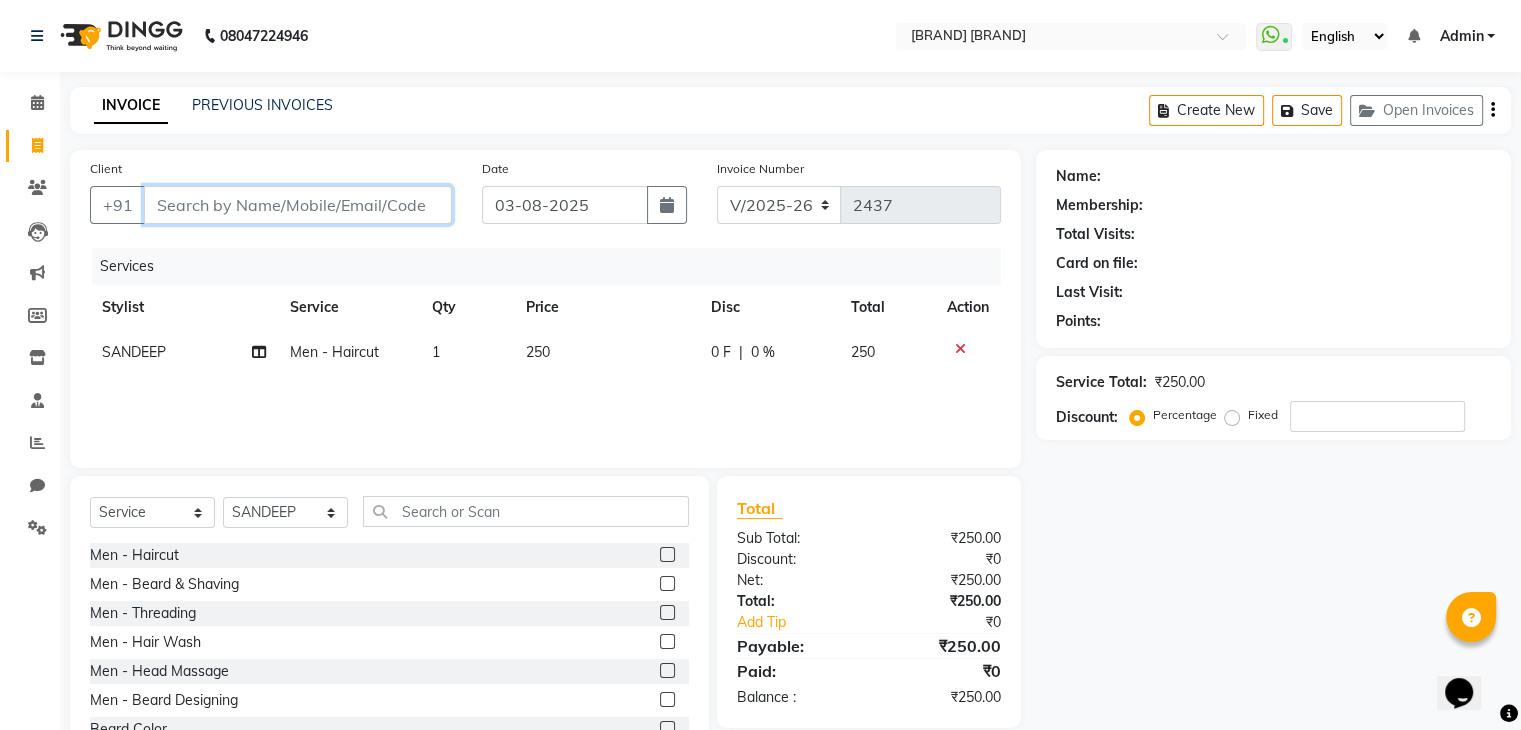 type on "0" 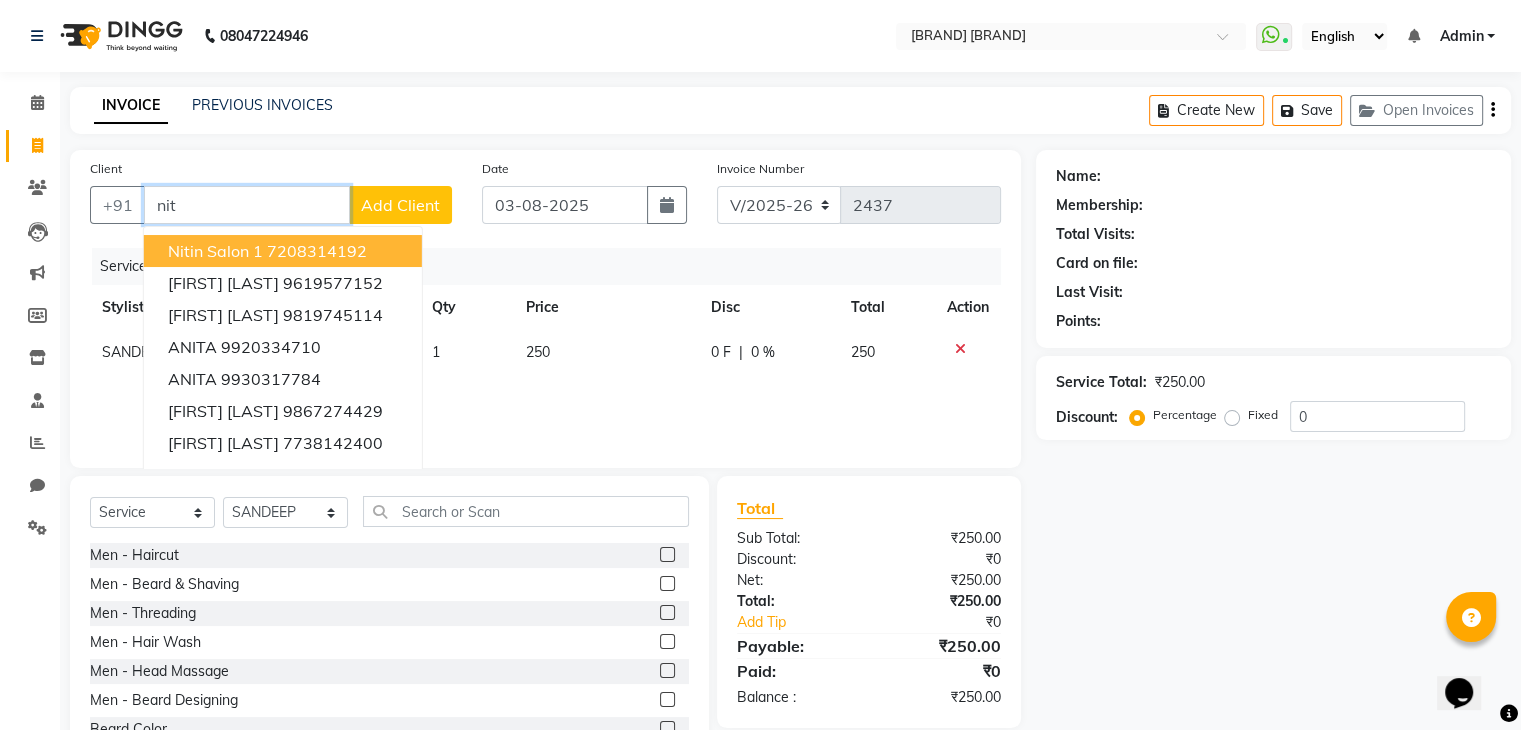 click on "7208314192" at bounding box center [317, 251] 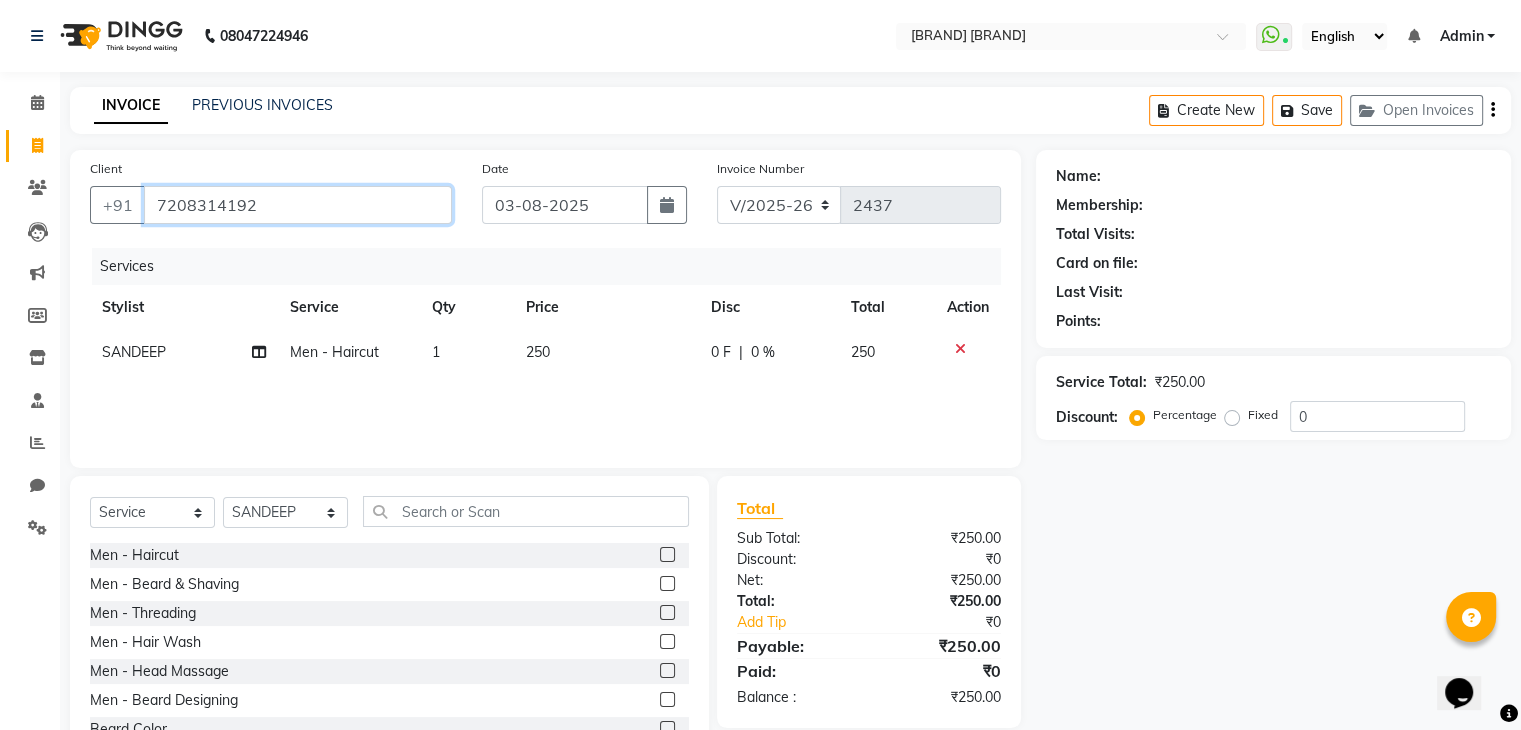 type on "7208314192" 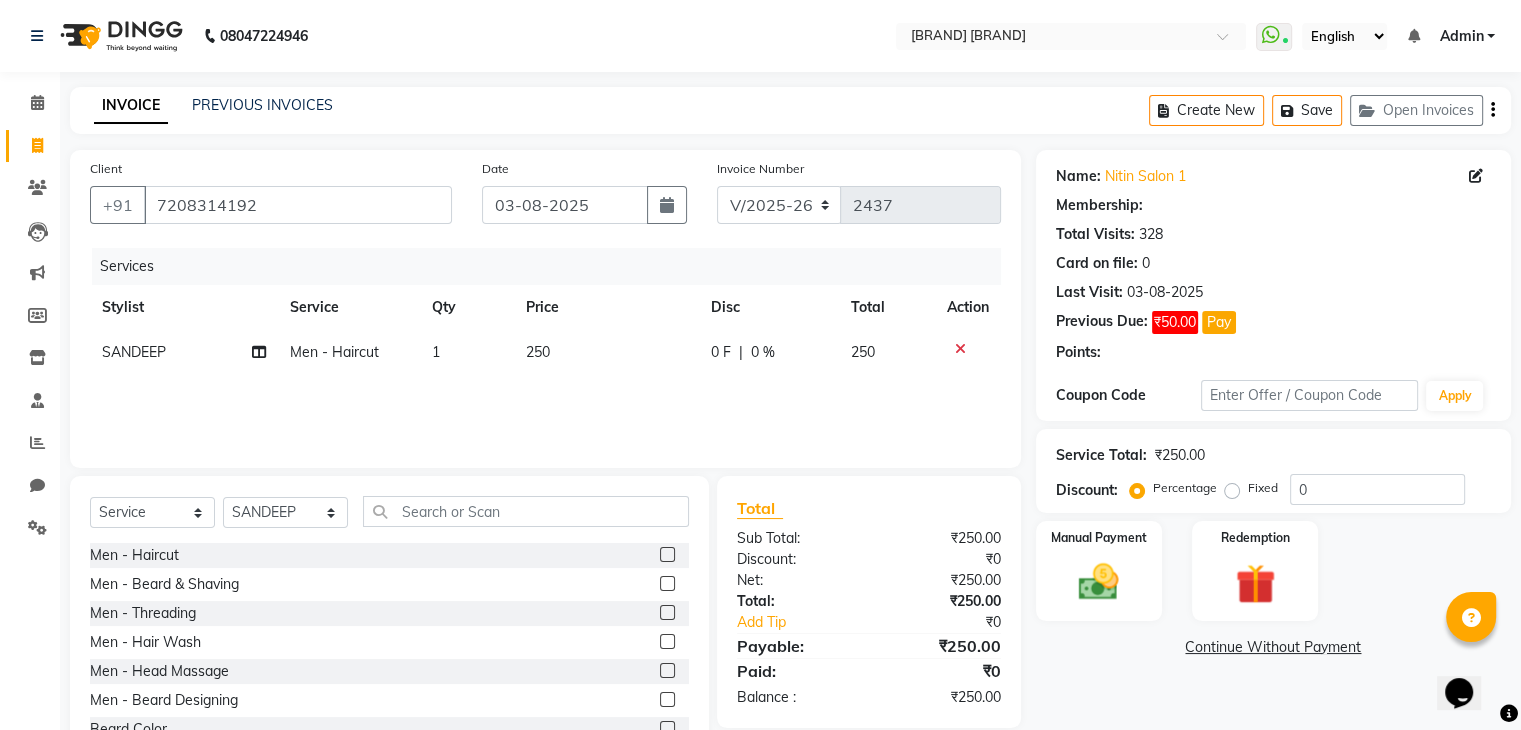 scroll, scrollTop: 72, scrollLeft: 0, axis: vertical 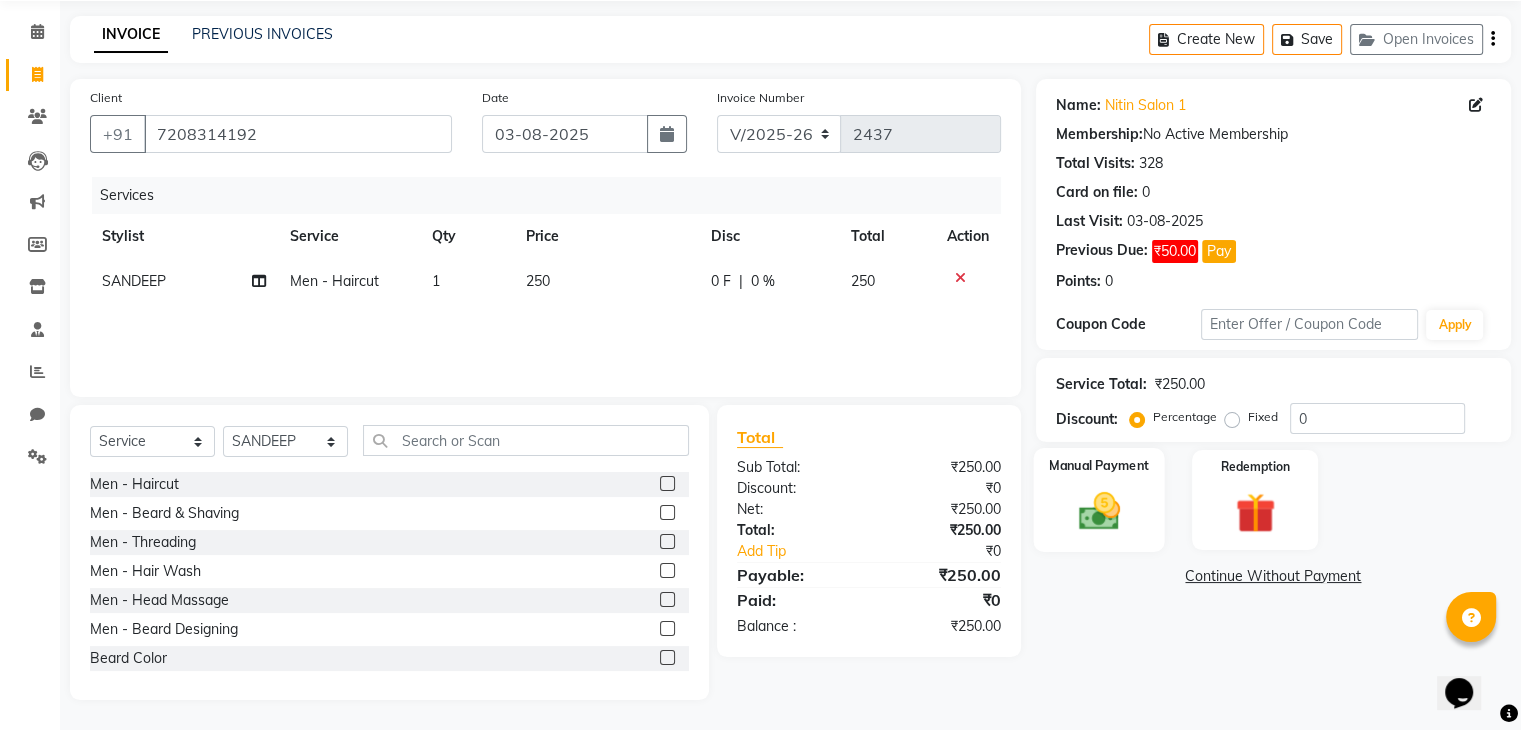 click on "Manual Payment" 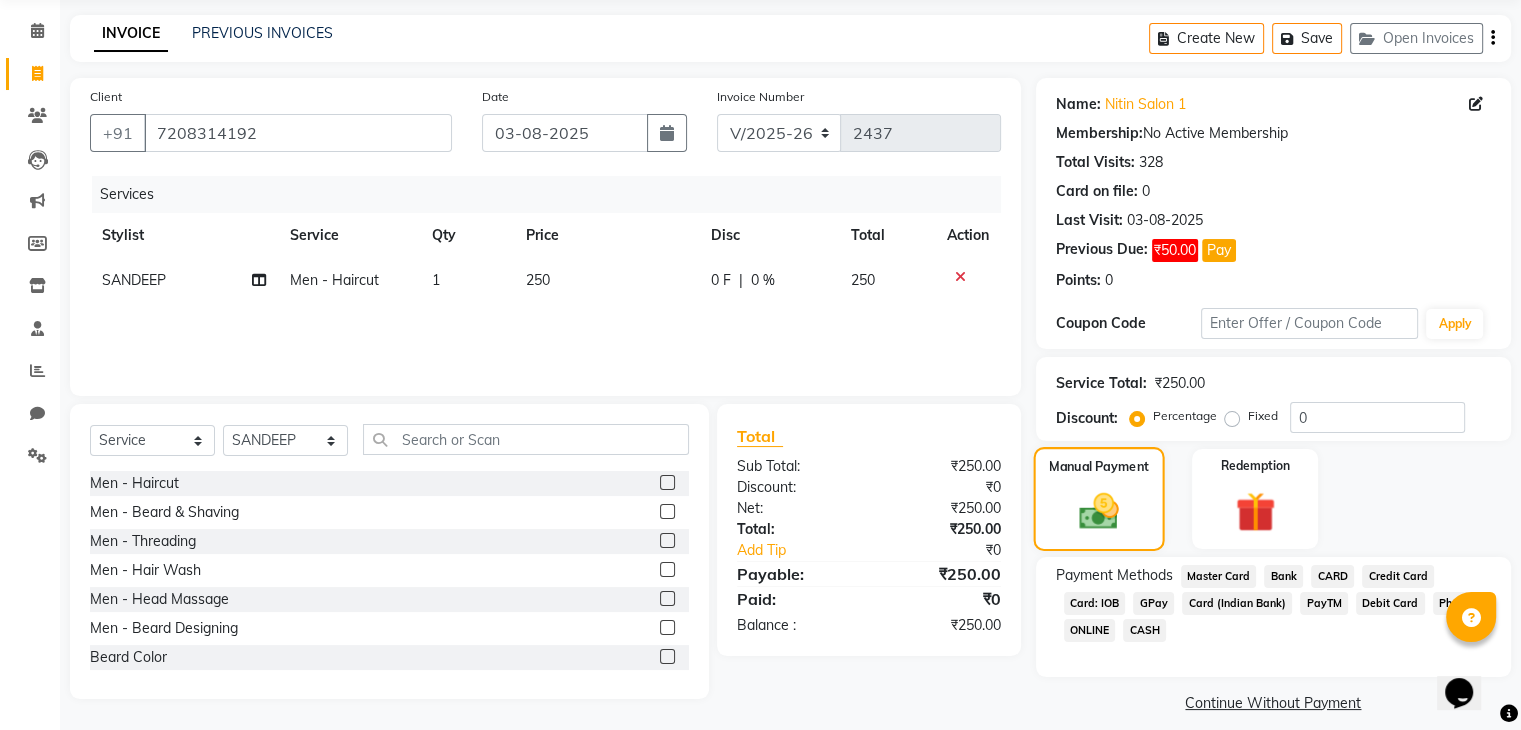 scroll, scrollTop: 89, scrollLeft: 0, axis: vertical 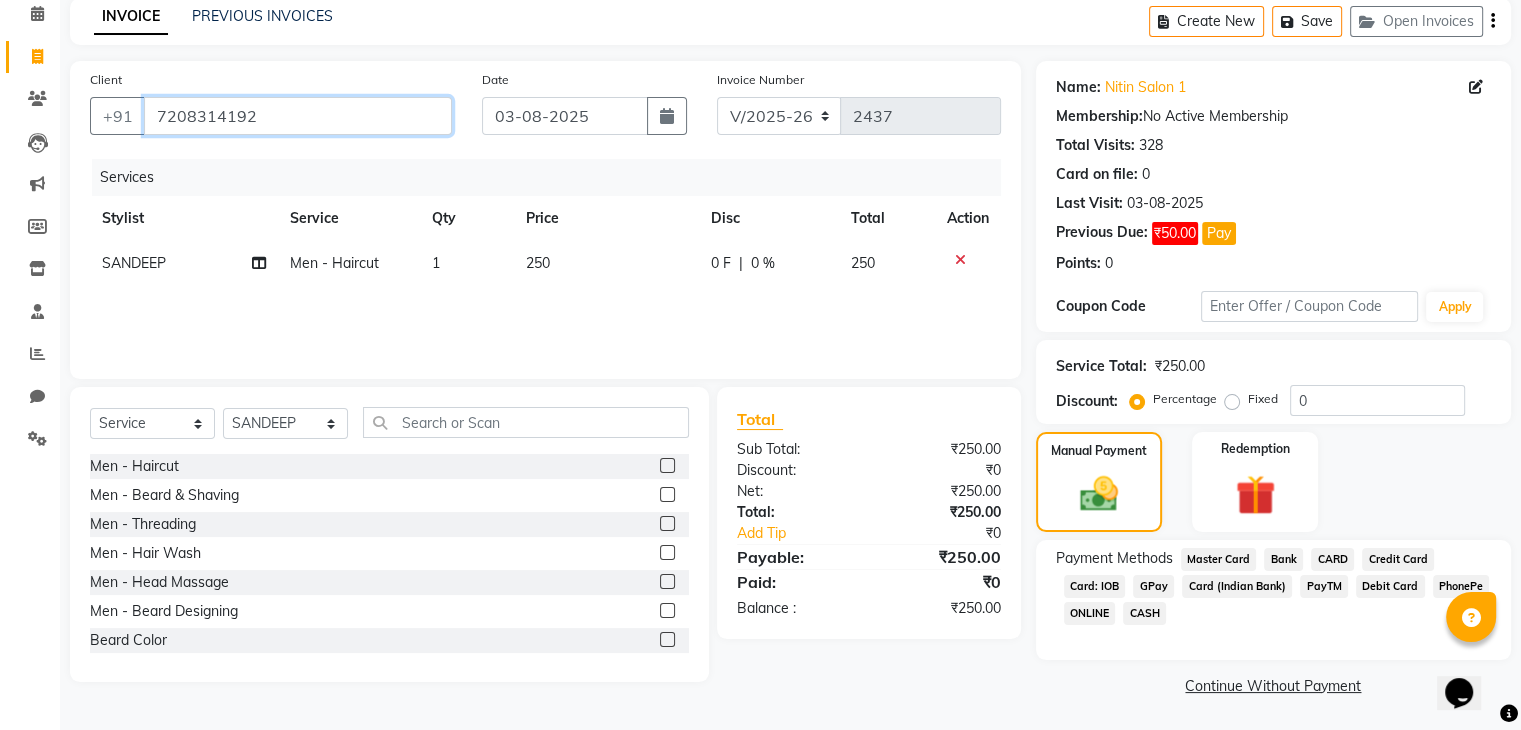 click on "7208314192" at bounding box center (298, 116) 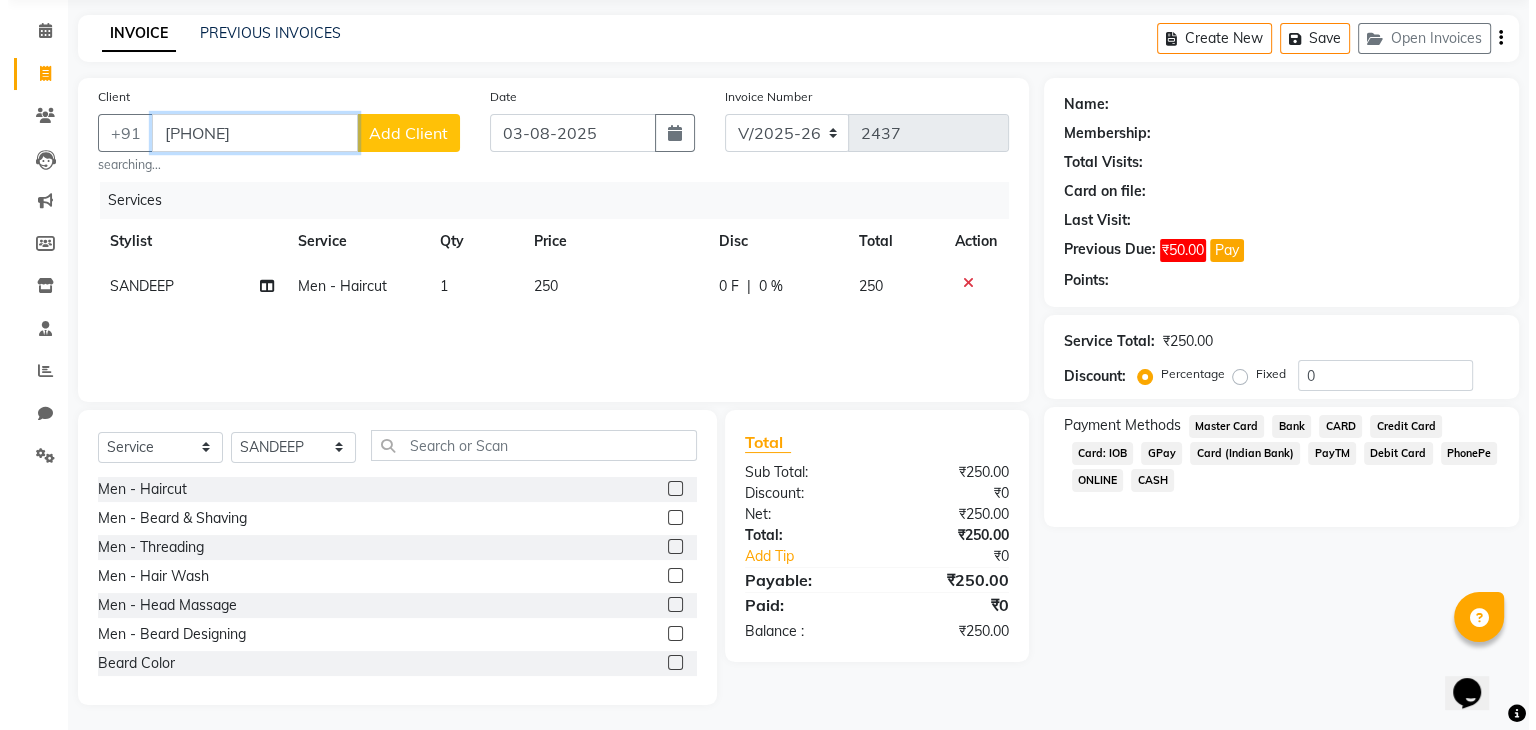 scroll, scrollTop: 72, scrollLeft: 0, axis: vertical 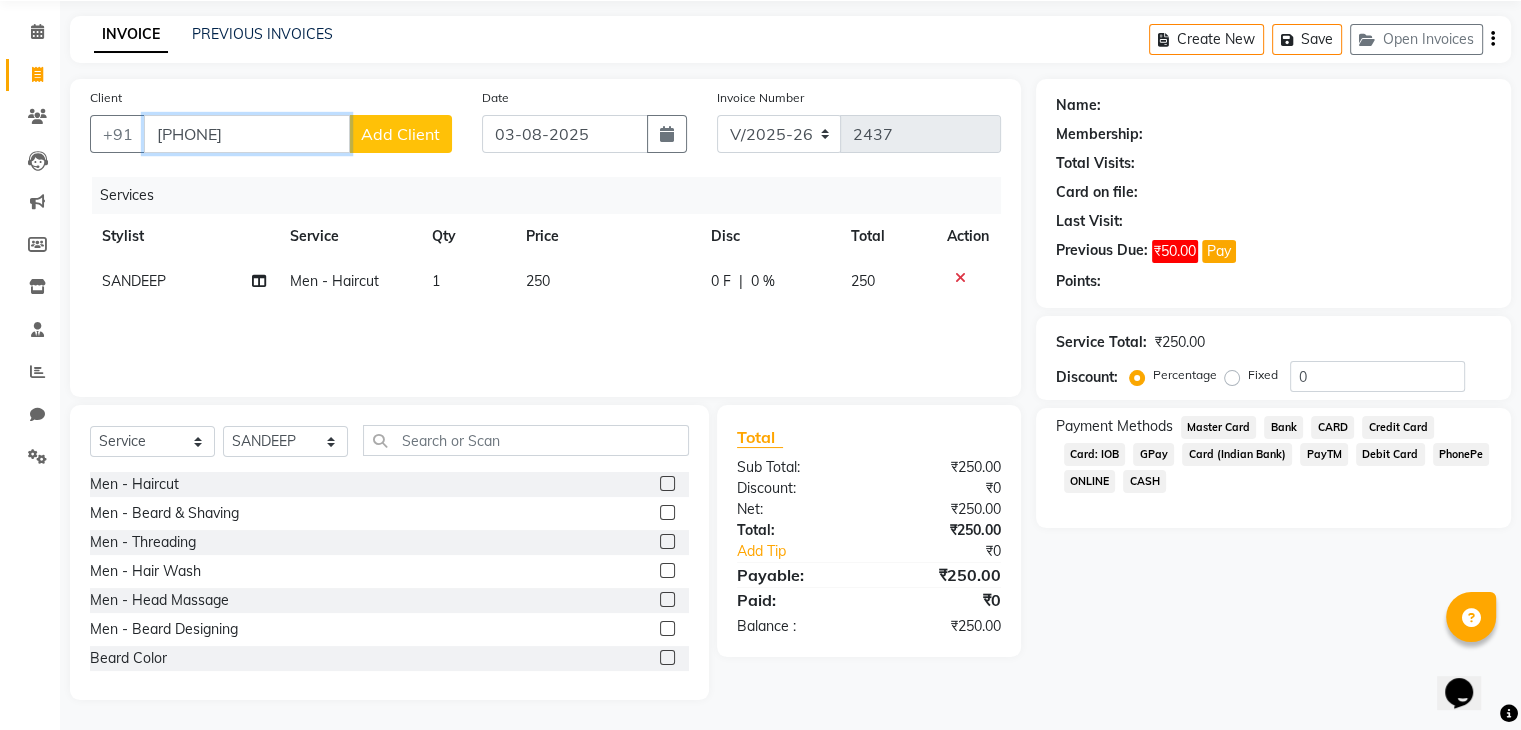 type on "[PHONE]" 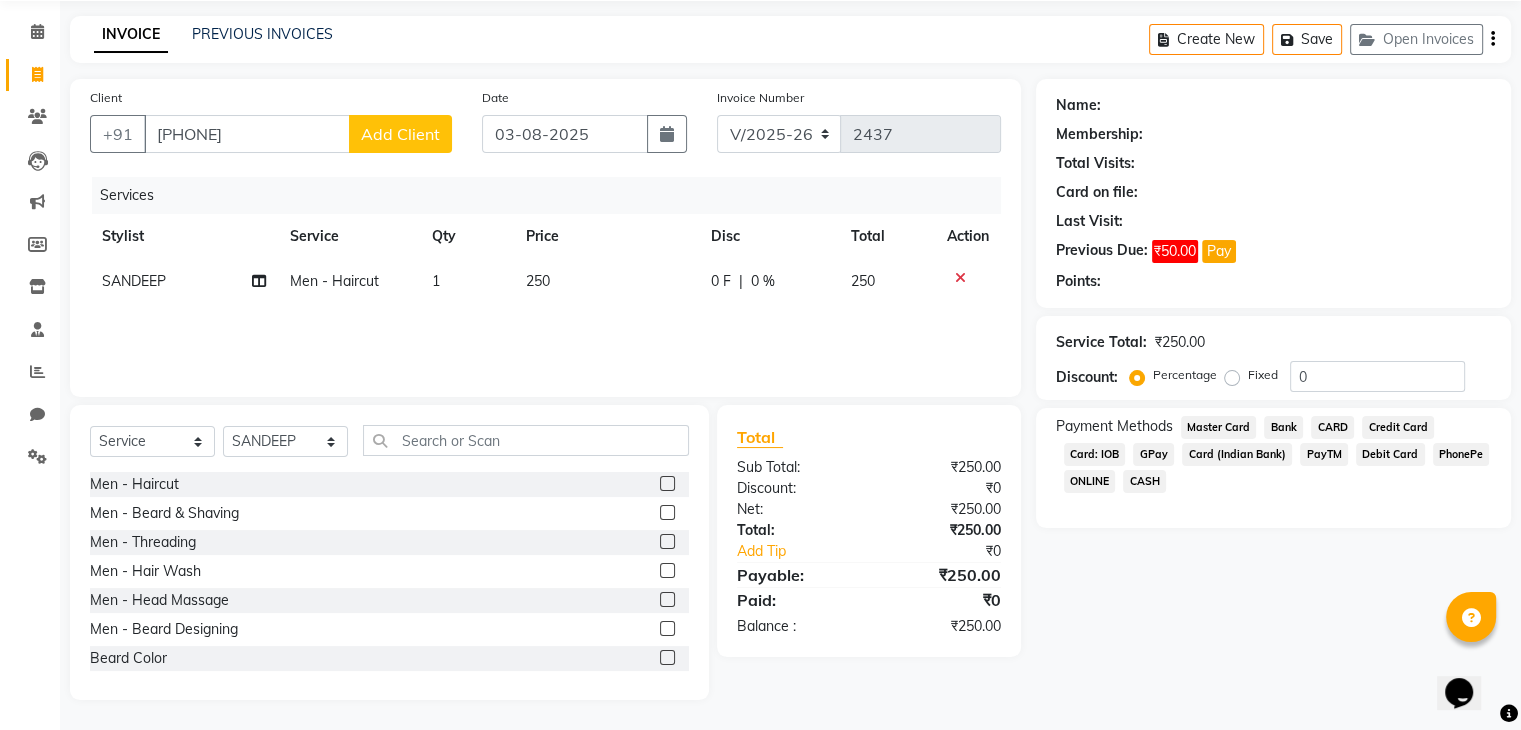 click on "Add Client" 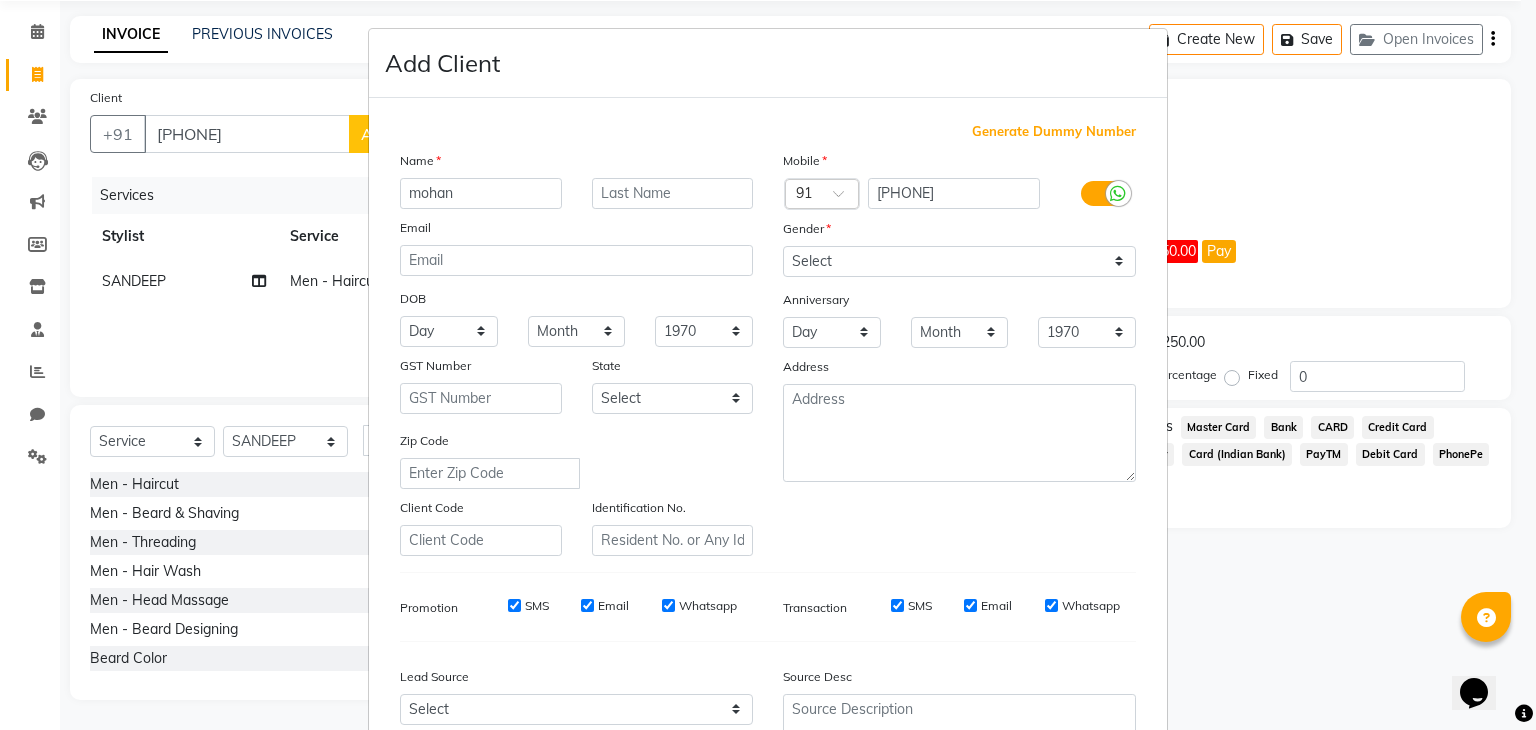 type on "mohan" 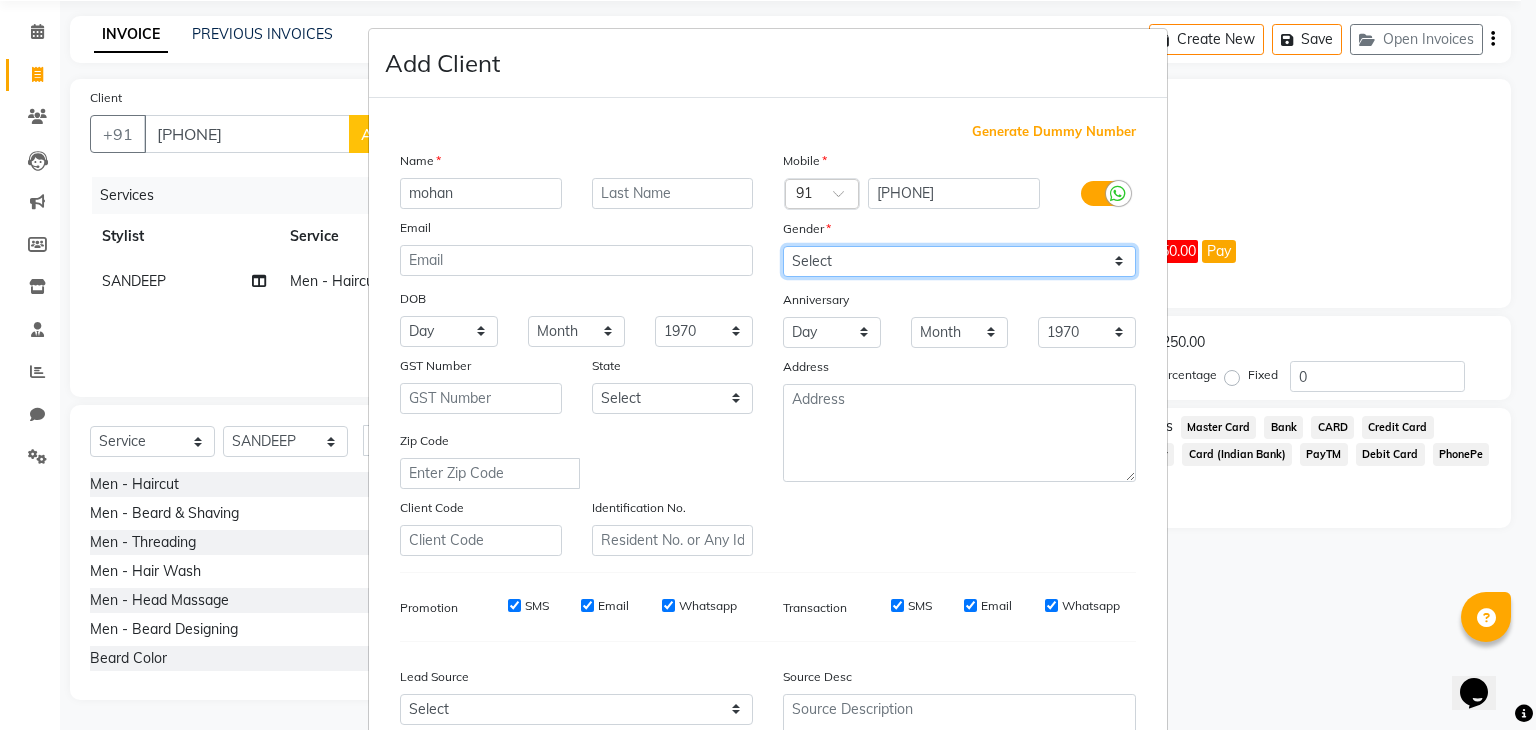 drag, startPoint x: 856, startPoint y: 262, endPoint x: 835, endPoint y: 321, distance: 62.625874 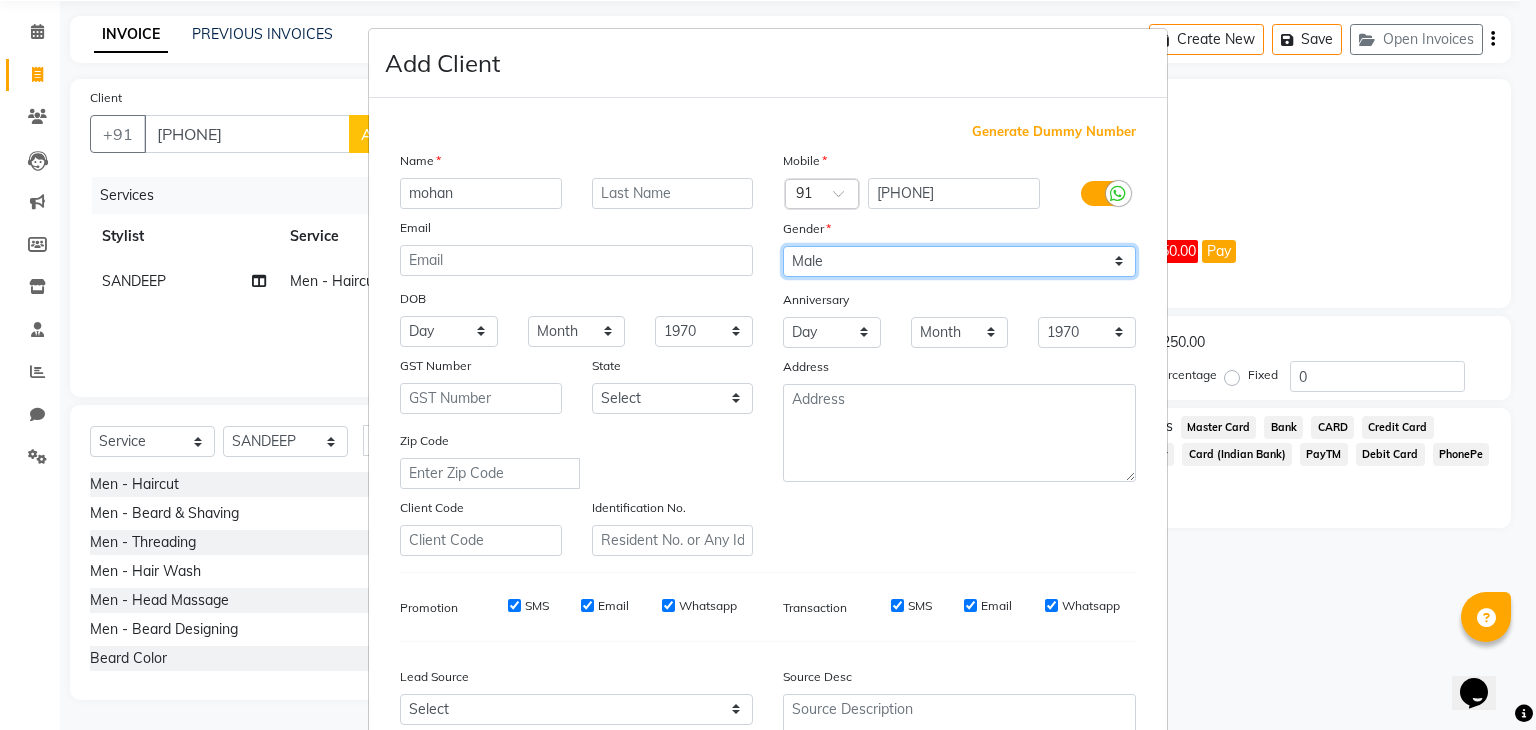 click on "Select Male Female Other Prefer Not To Say" at bounding box center [959, 261] 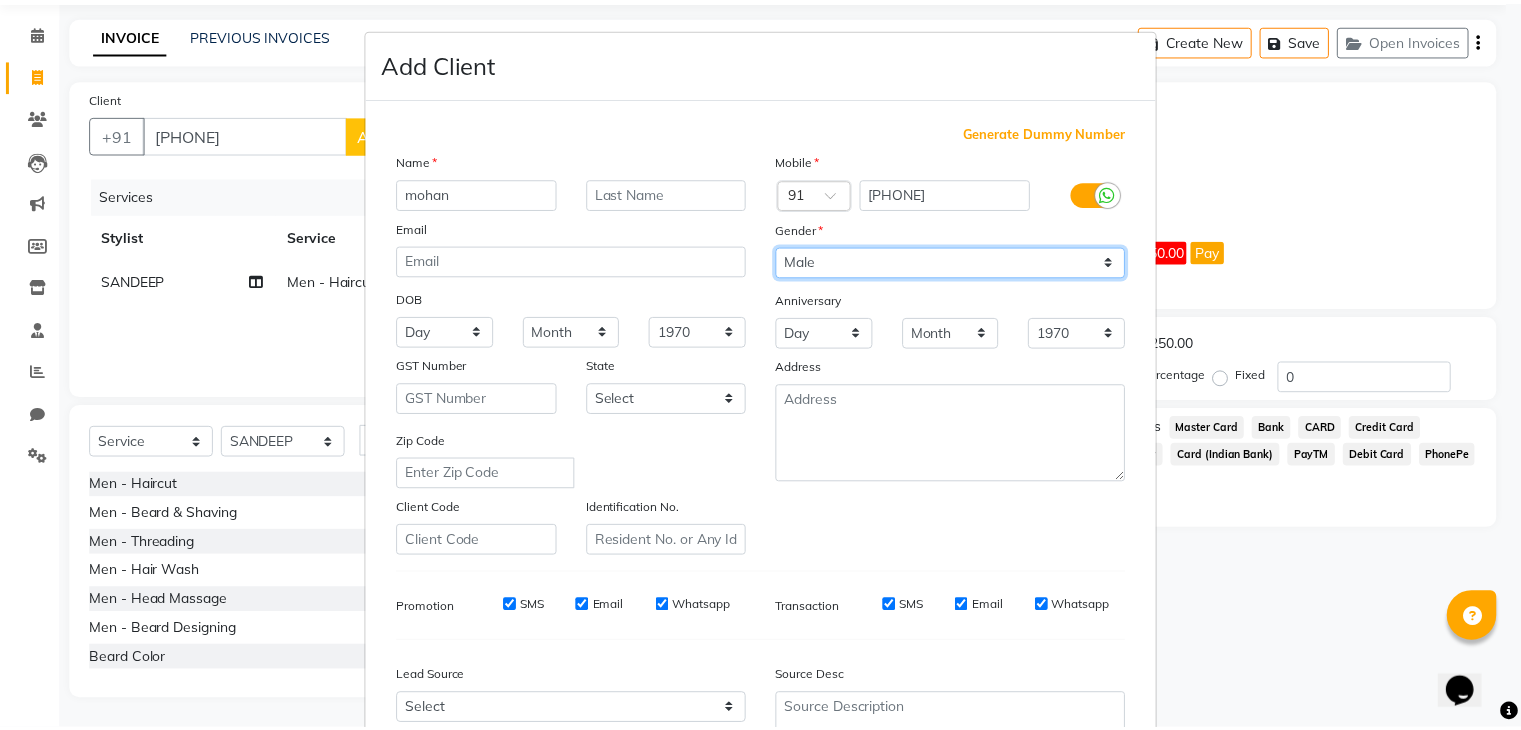 scroll, scrollTop: 203, scrollLeft: 0, axis: vertical 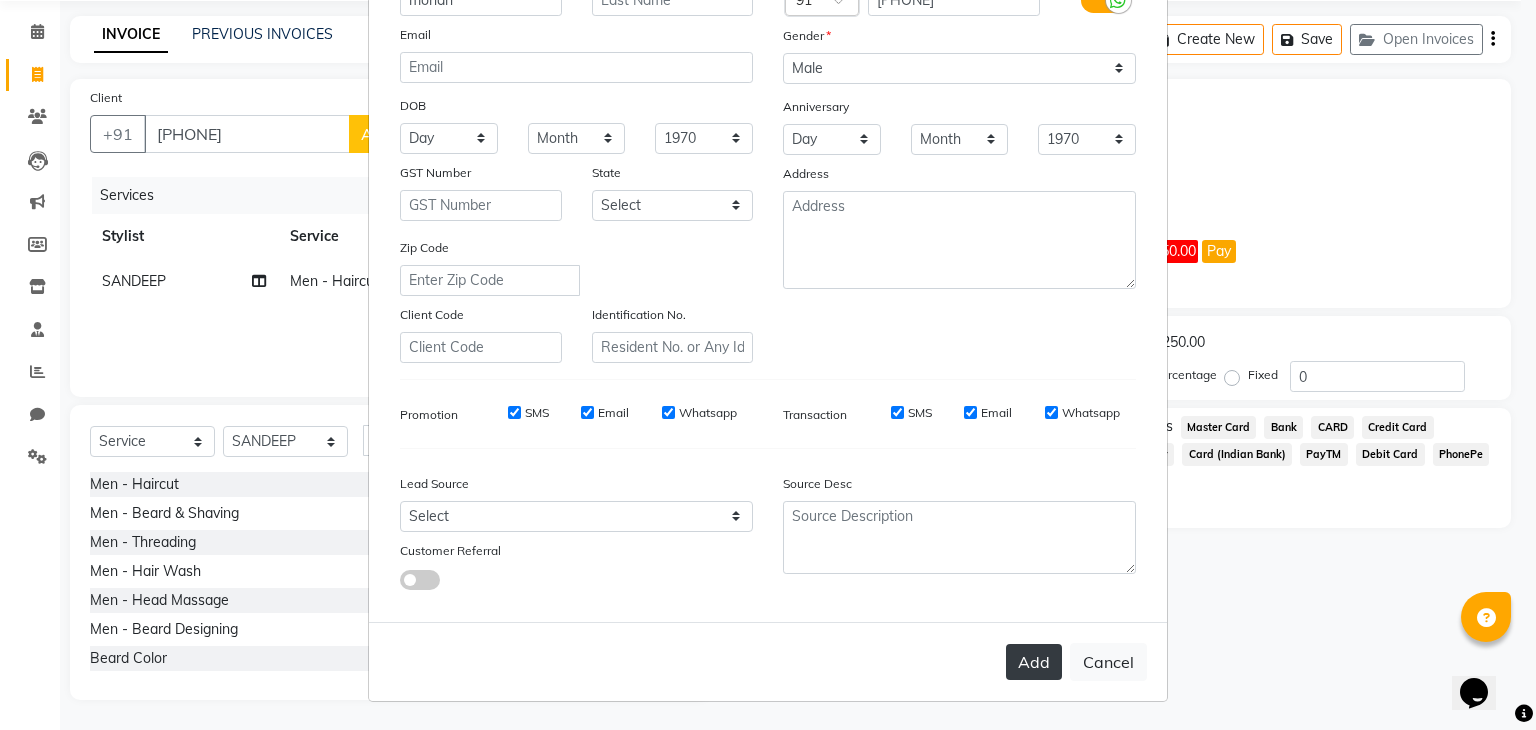 click on "Add" at bounding box center (1034, 662) 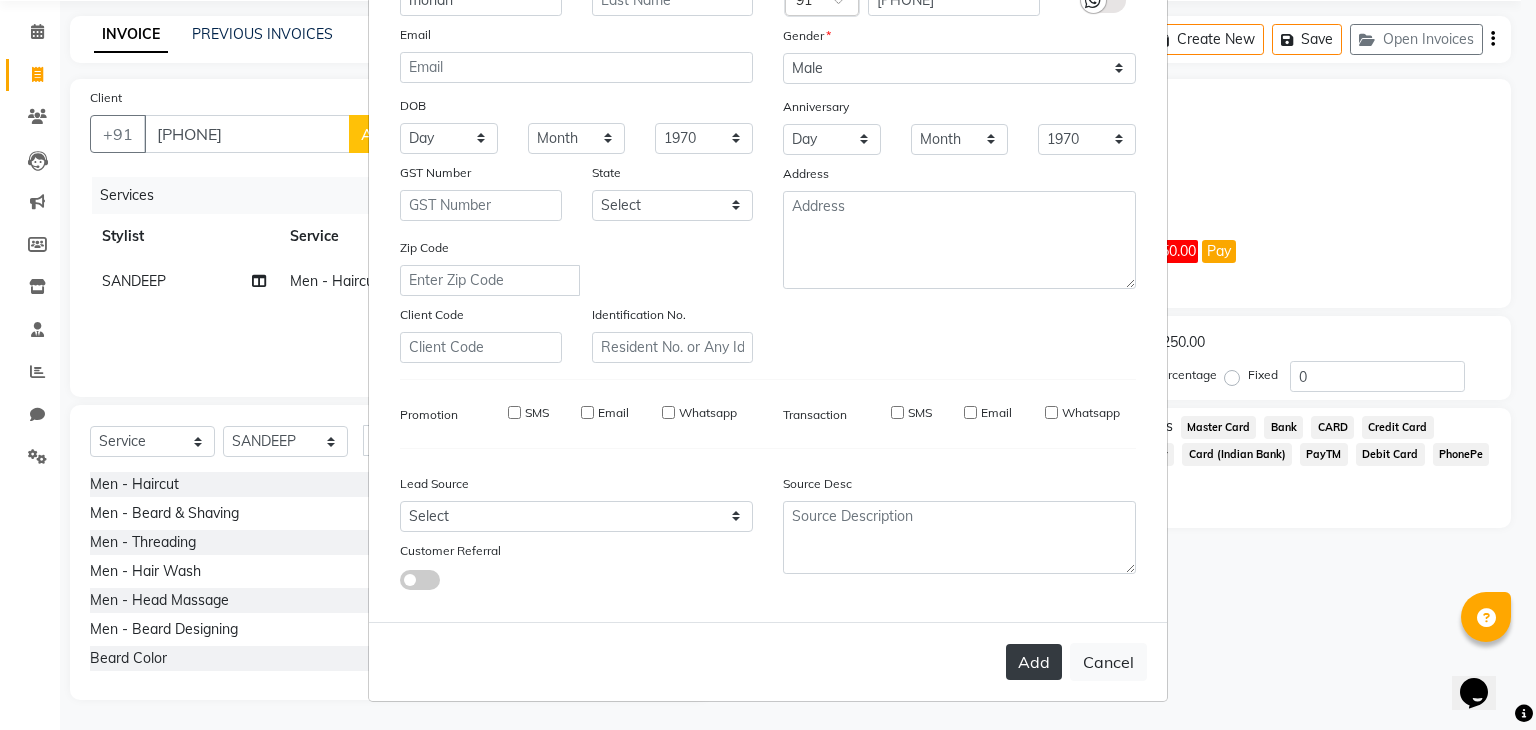 type 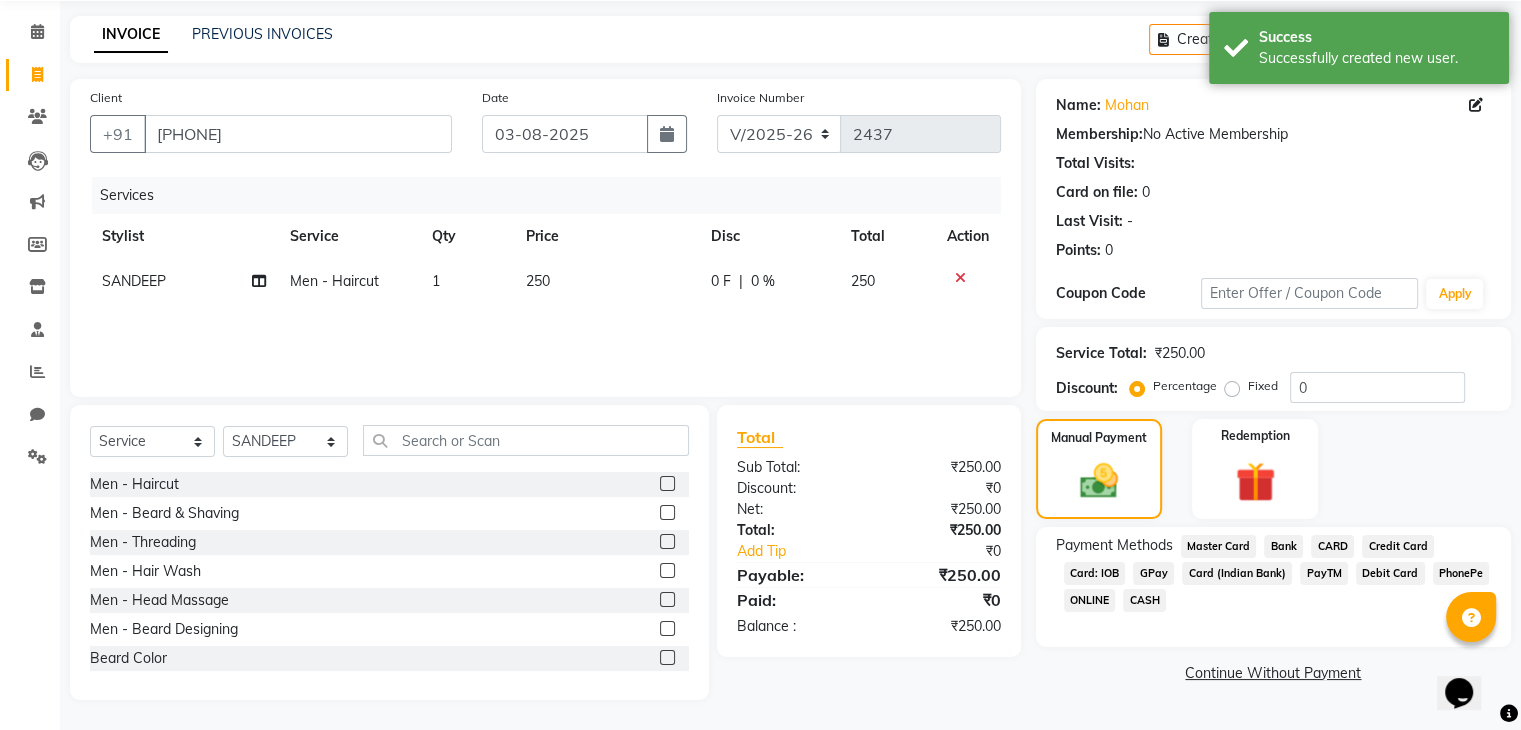 click on "GPay" 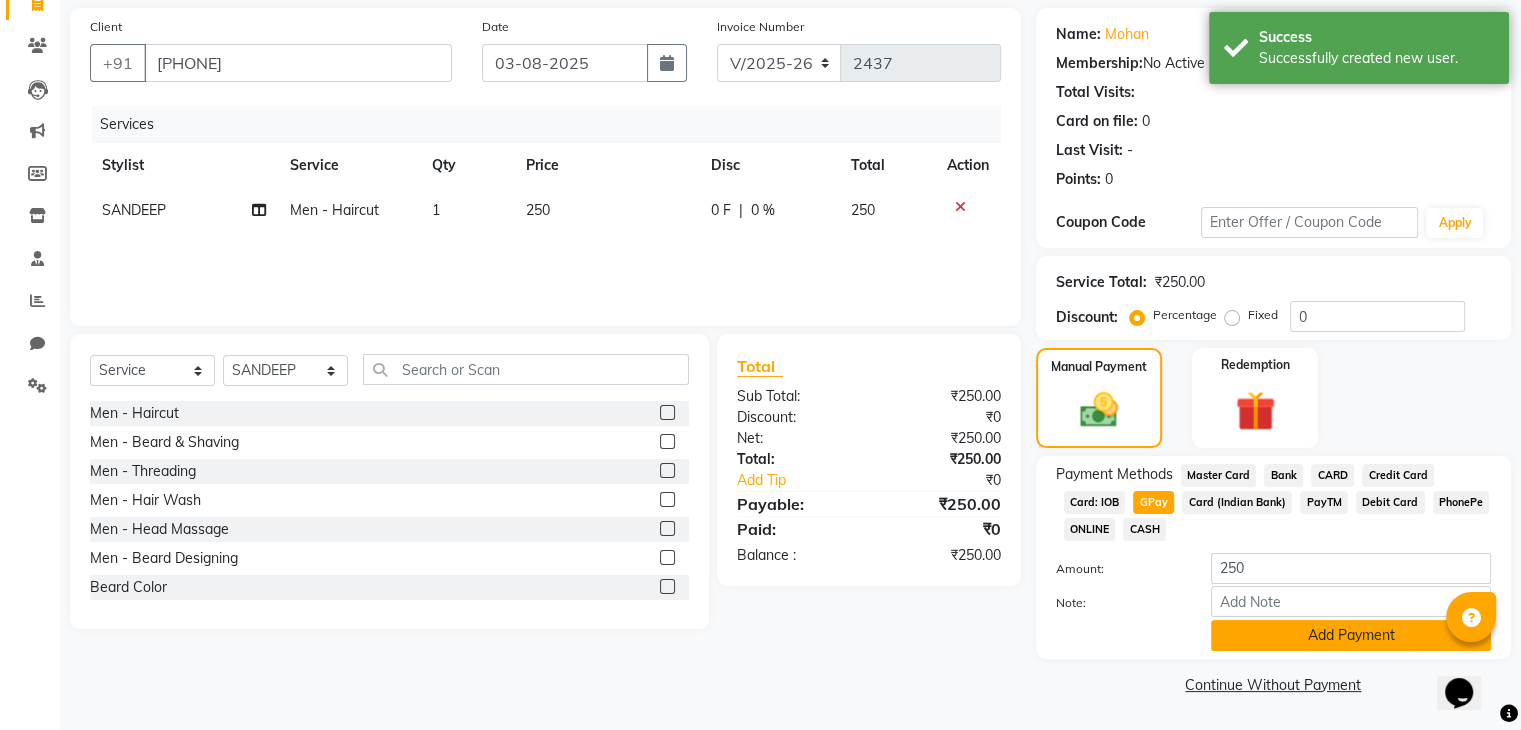 click on "Add Payment" 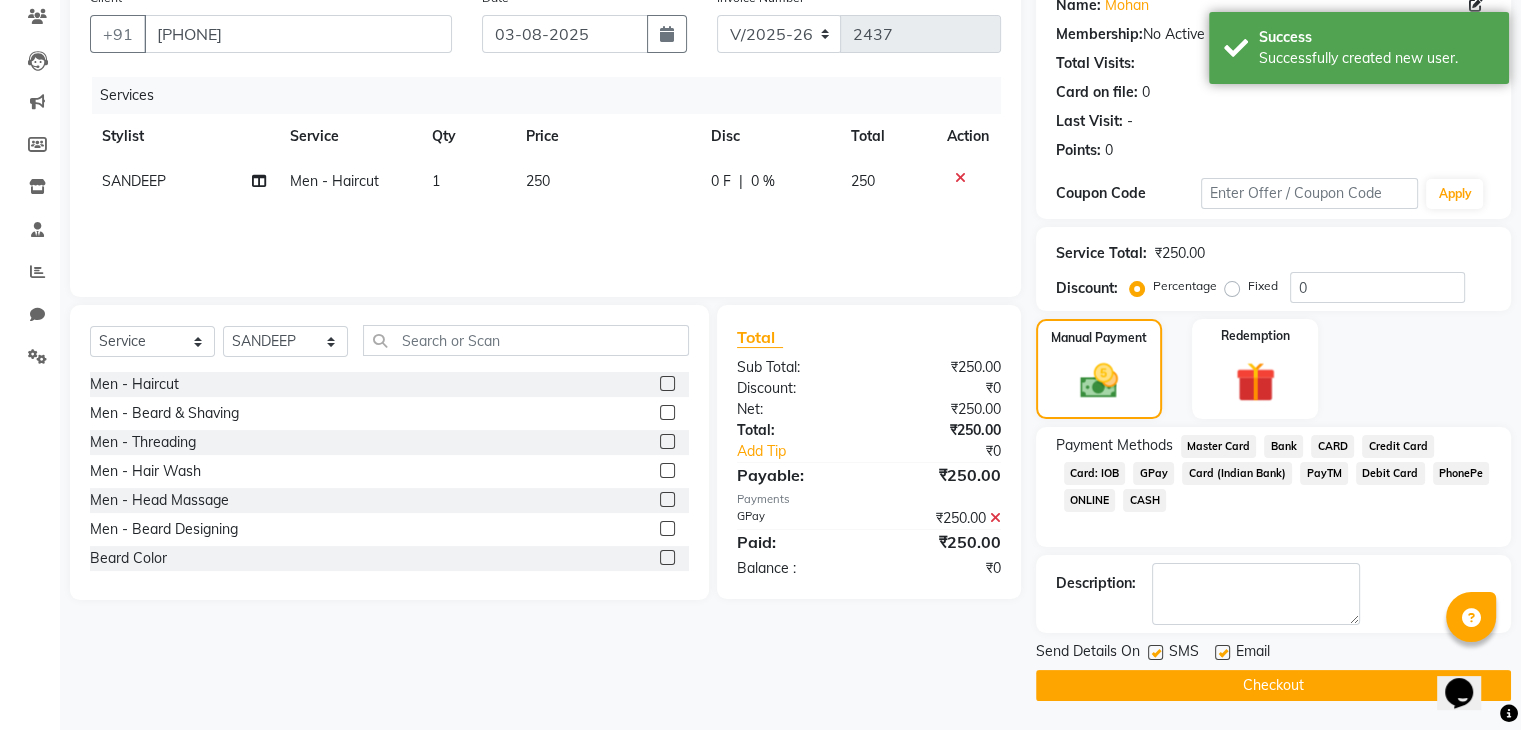 click on "Send Details On SMS Email" 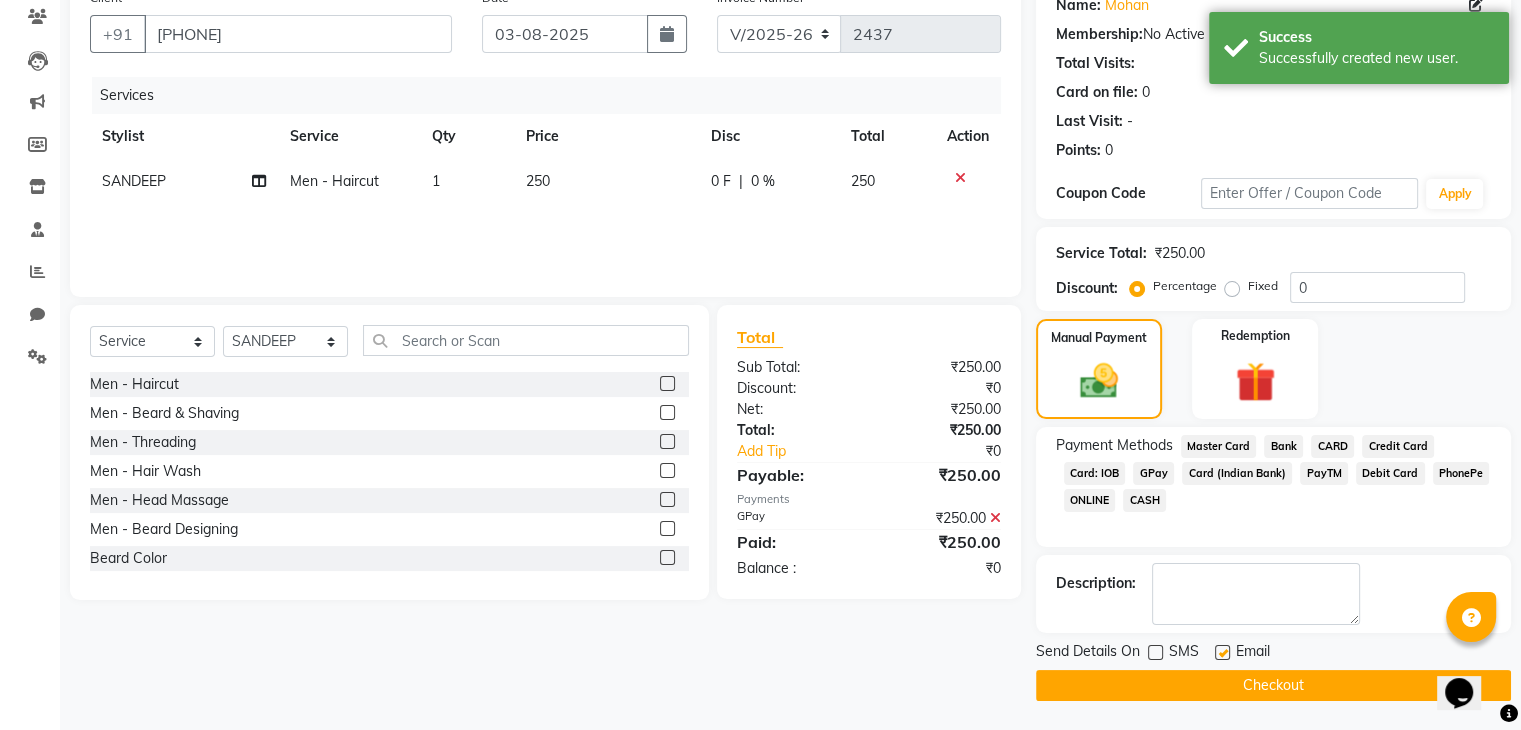 click 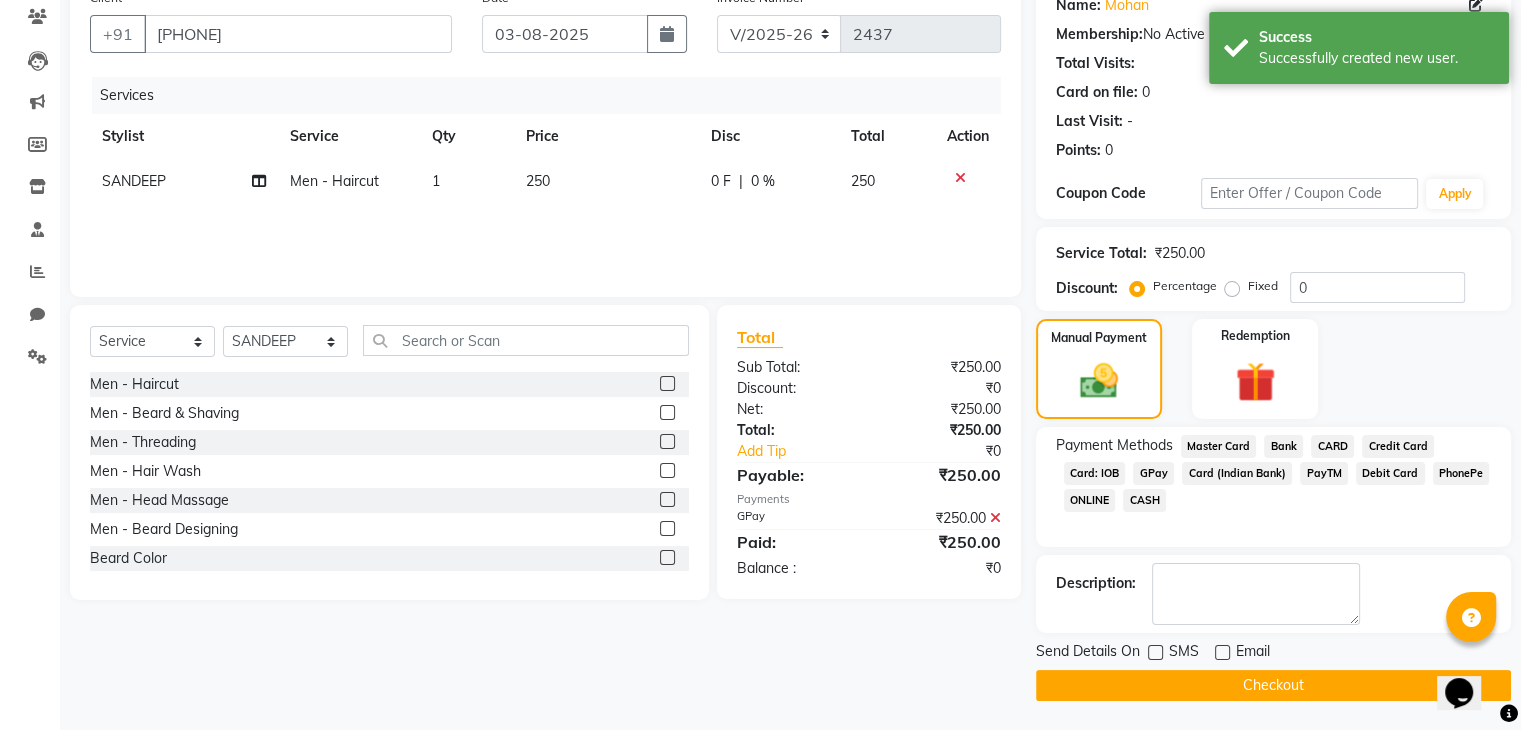 click on "Checkout" 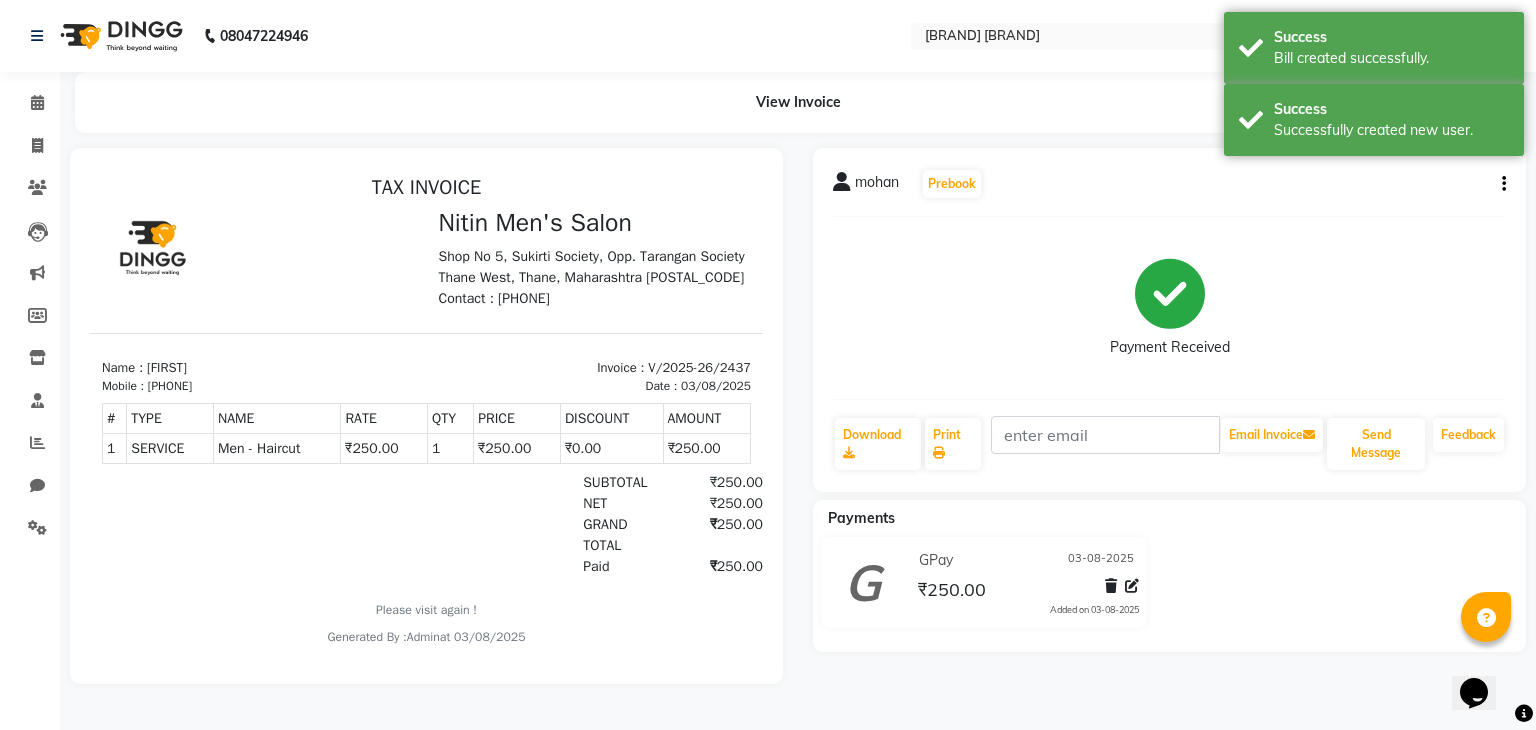 scroll, scrollTop: 0, scrollLeft: 0, axis: both 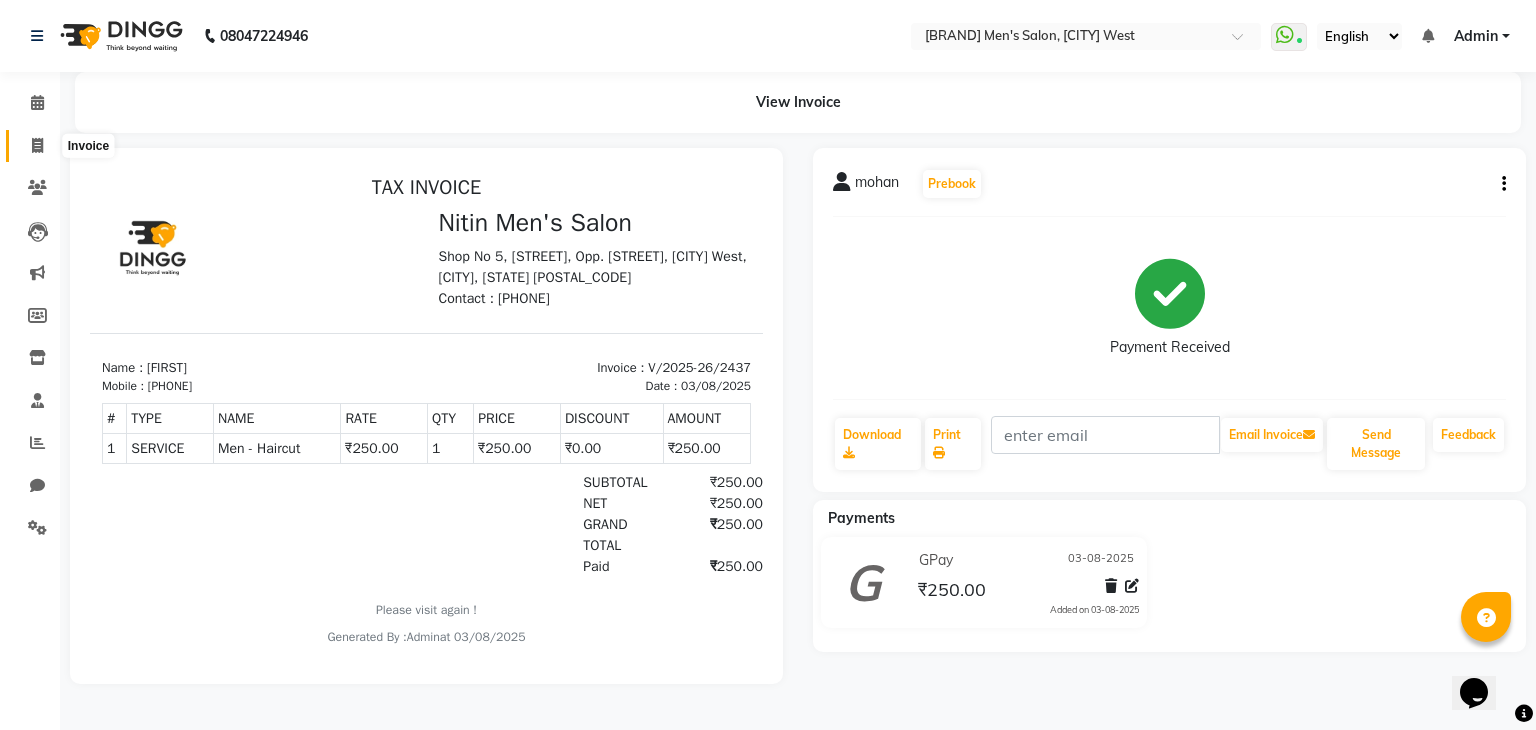 click 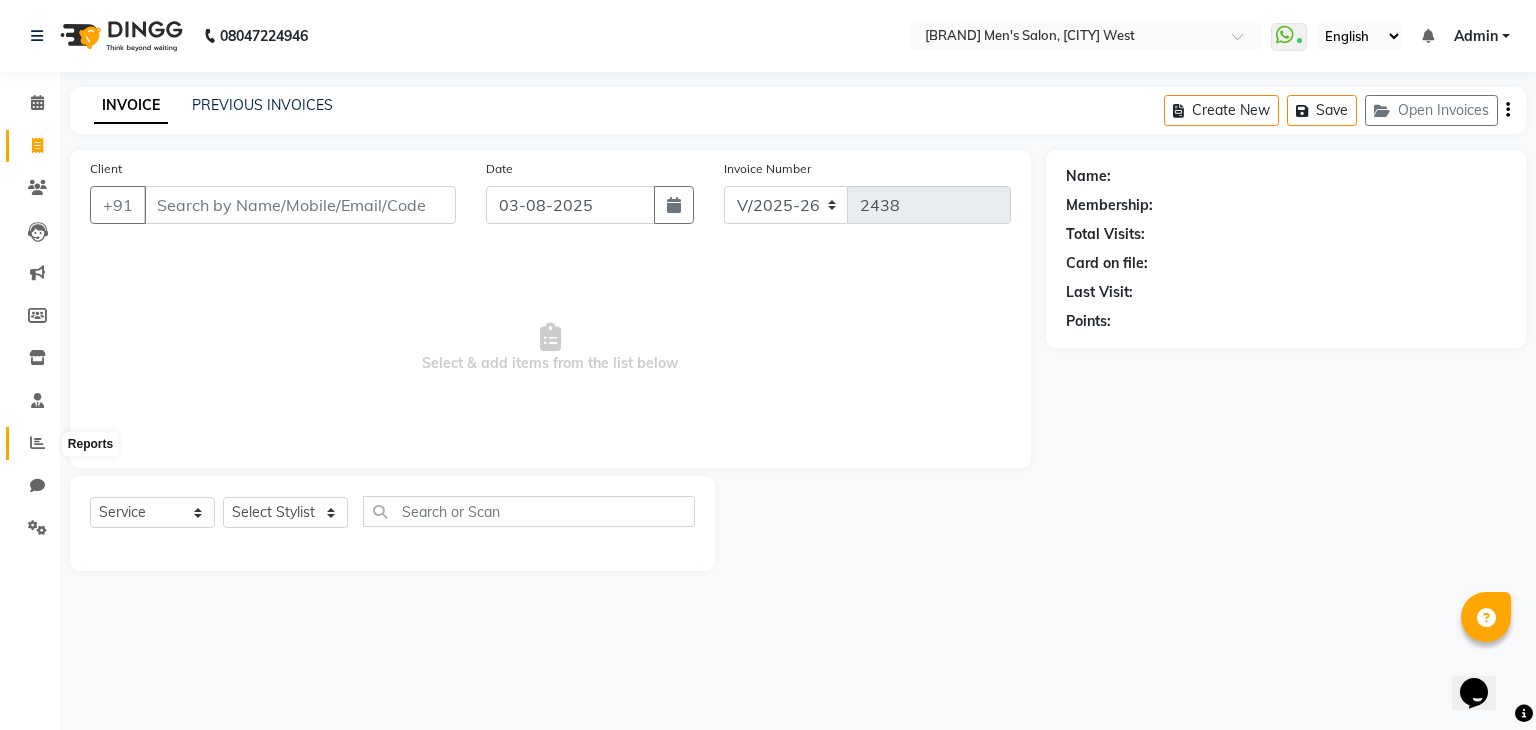 click 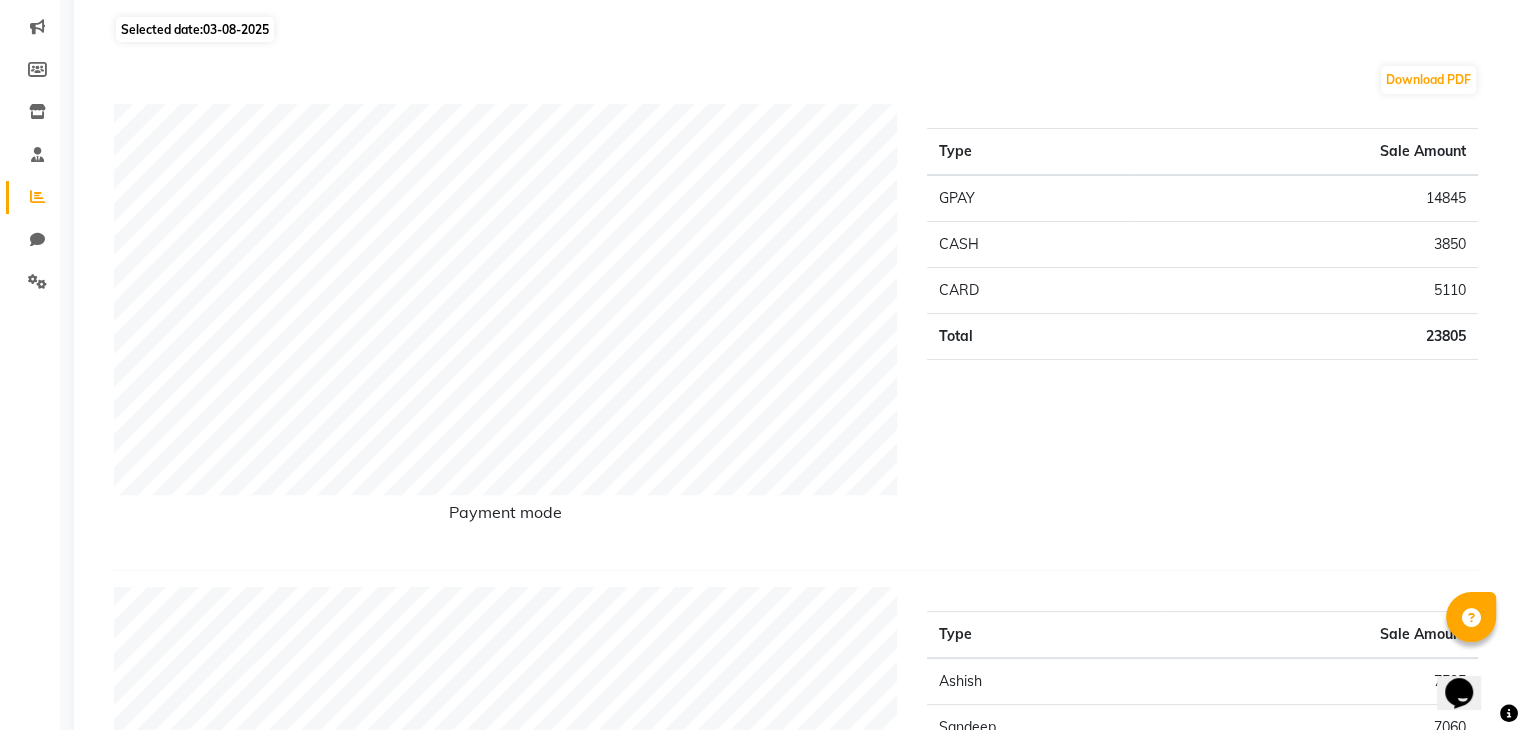 scroll, scrollTop: 0, scrollLeft: 0, axis: both 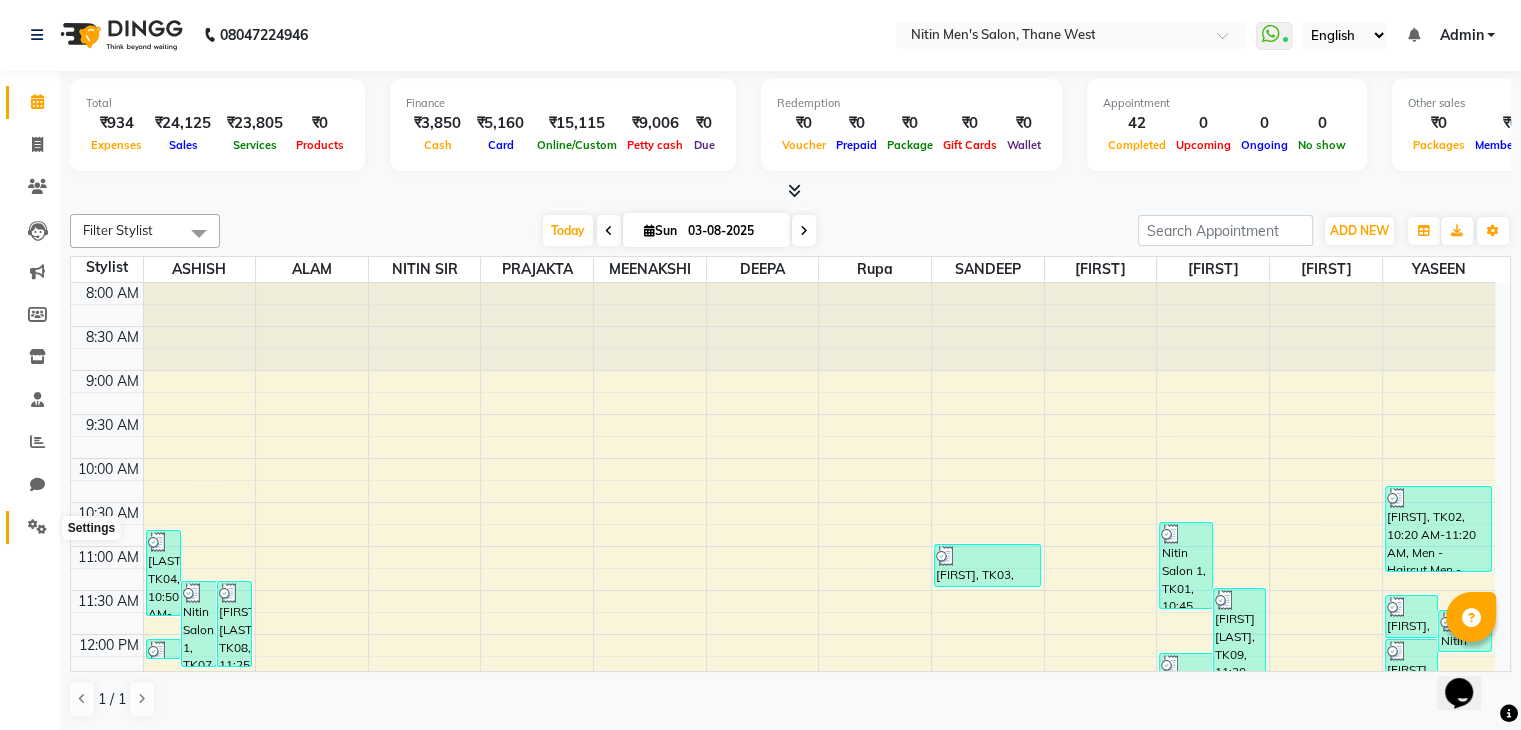 click 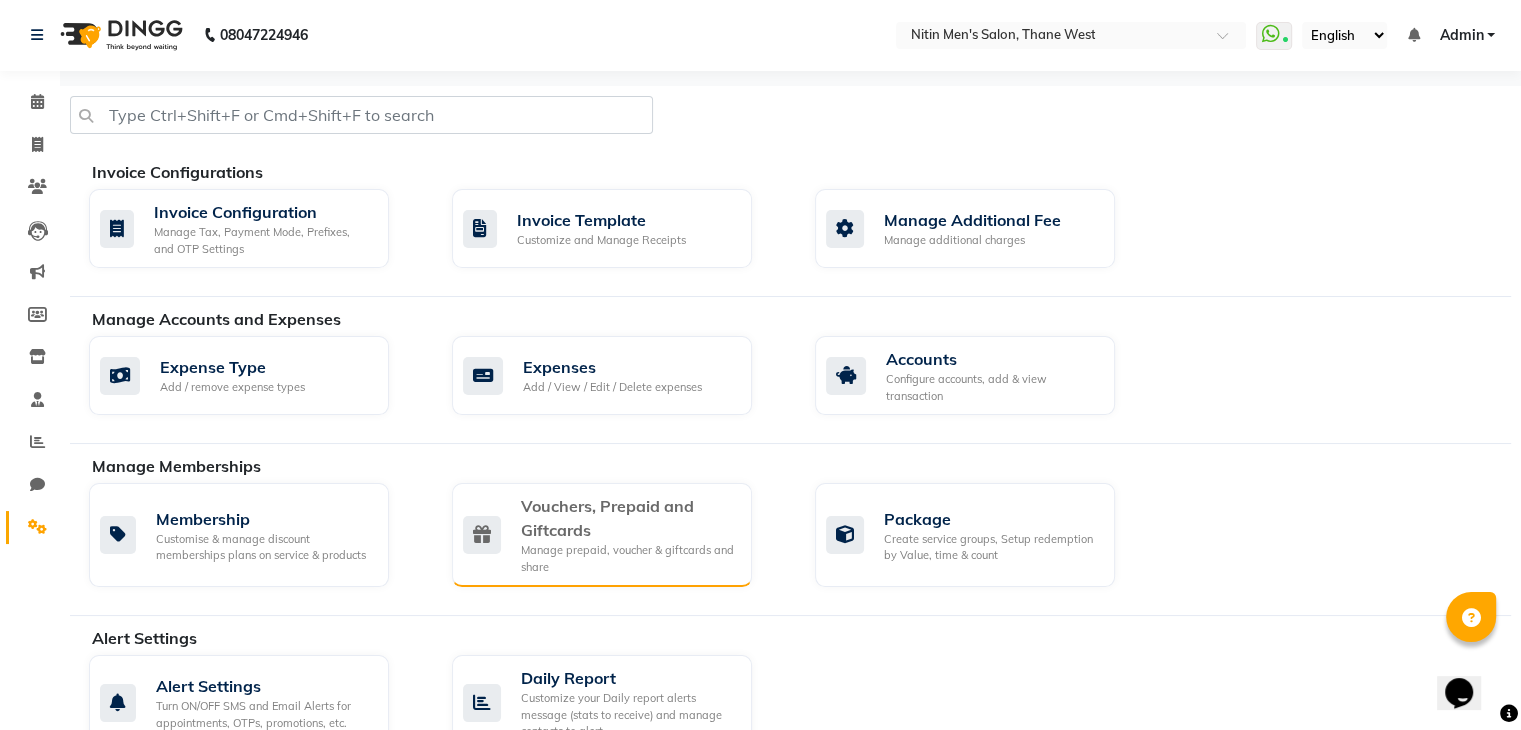scroll, scrollTop: 292, scrollLeft: 0, axis: vertical 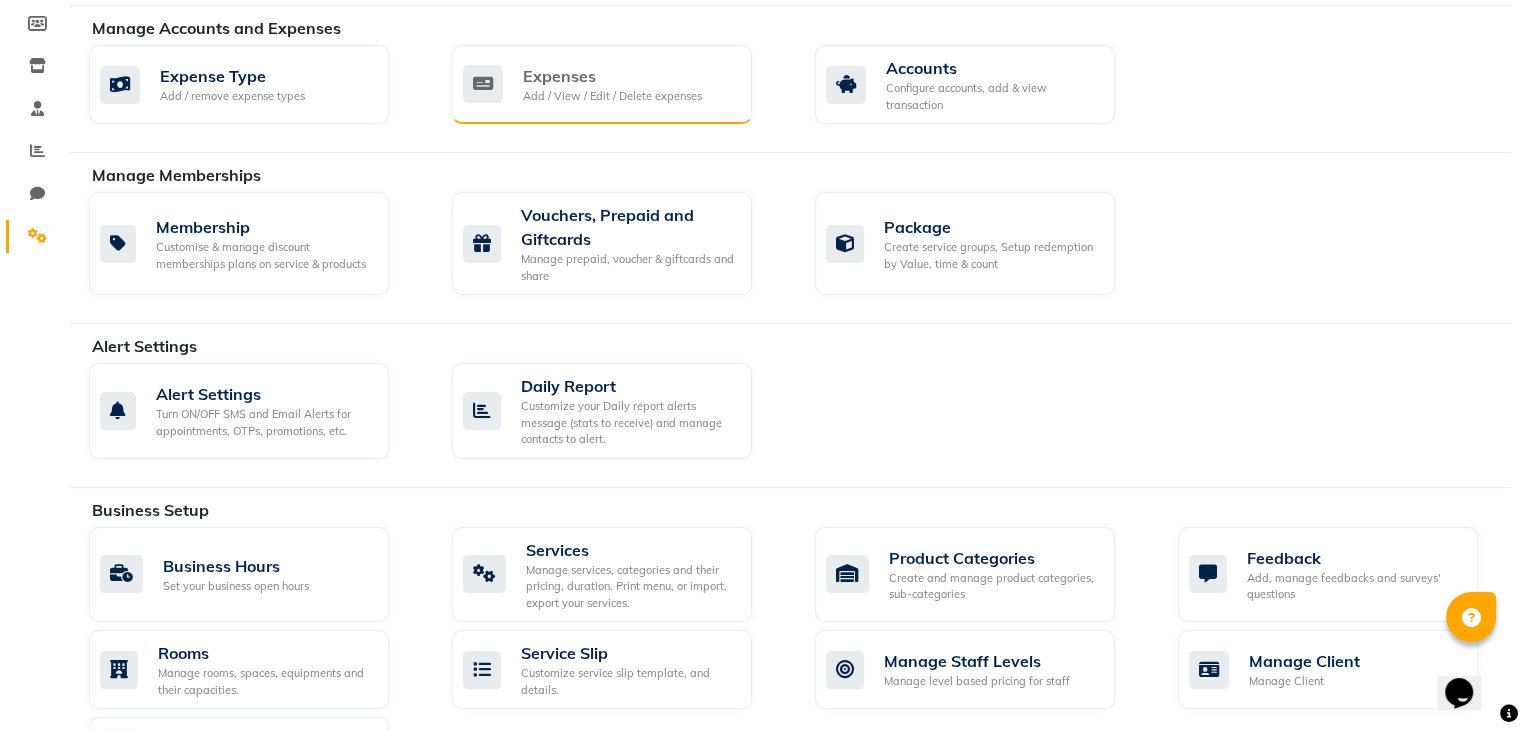 click on "Add / View / Edit / Delete expenses" 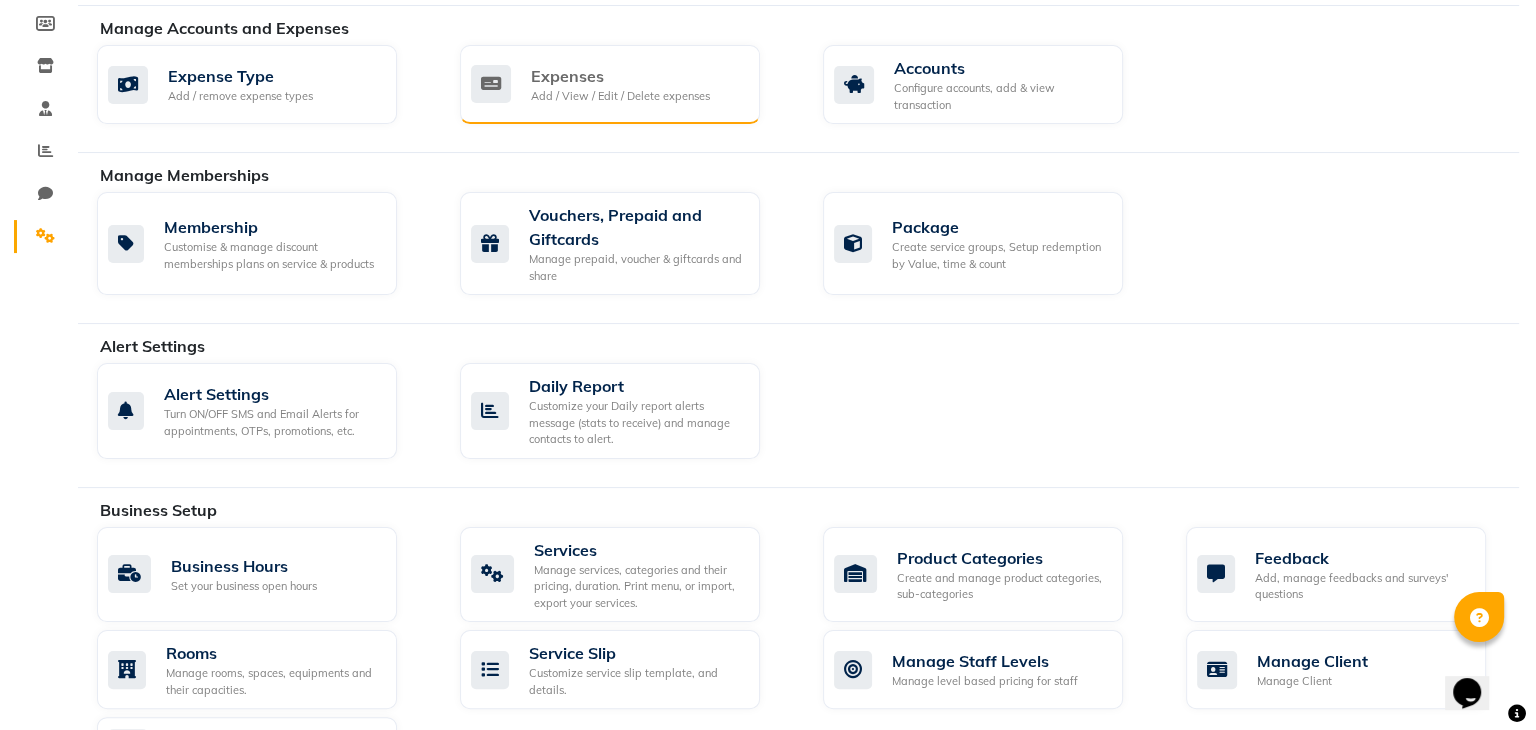 scroll, scrollTop: 0, scrollLeft: 0, axis: both 